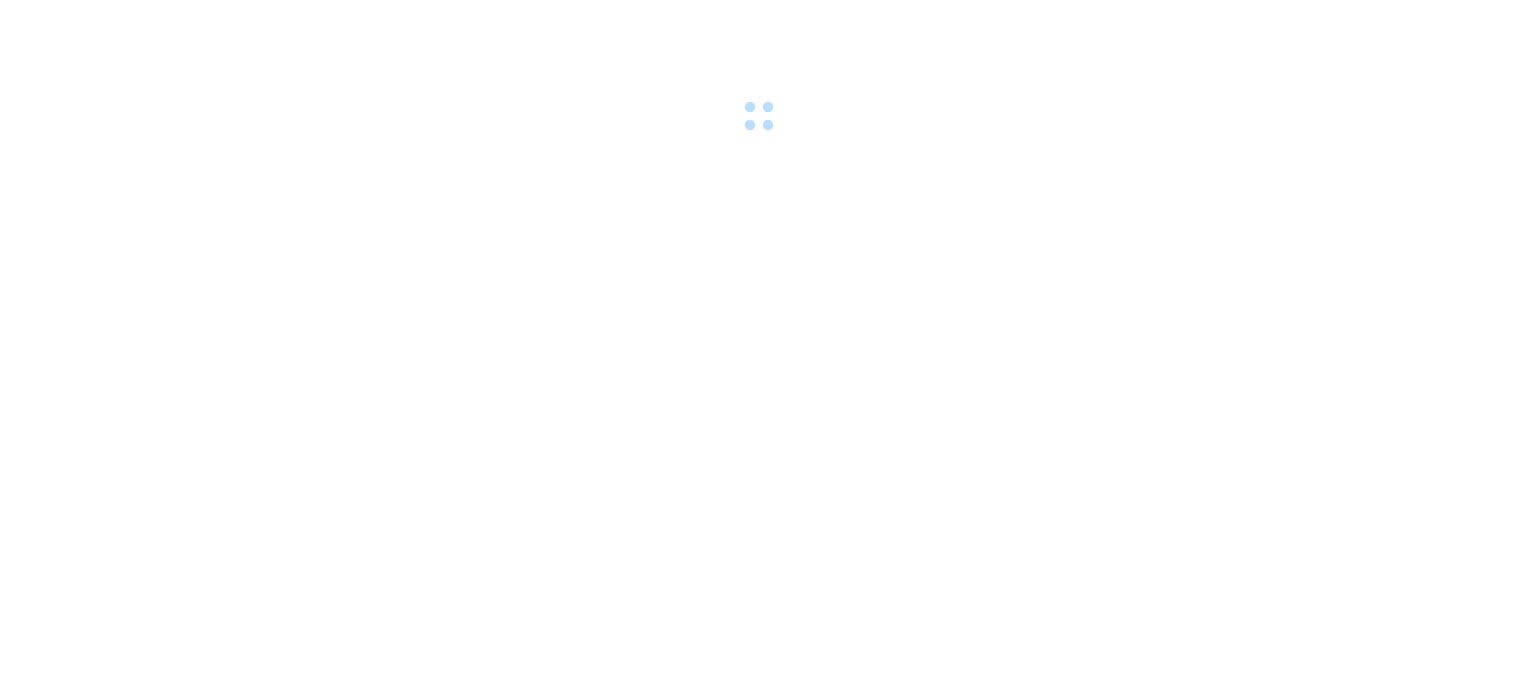 scroll, scrollTop: 0, scrollLeft: 0, axis: both 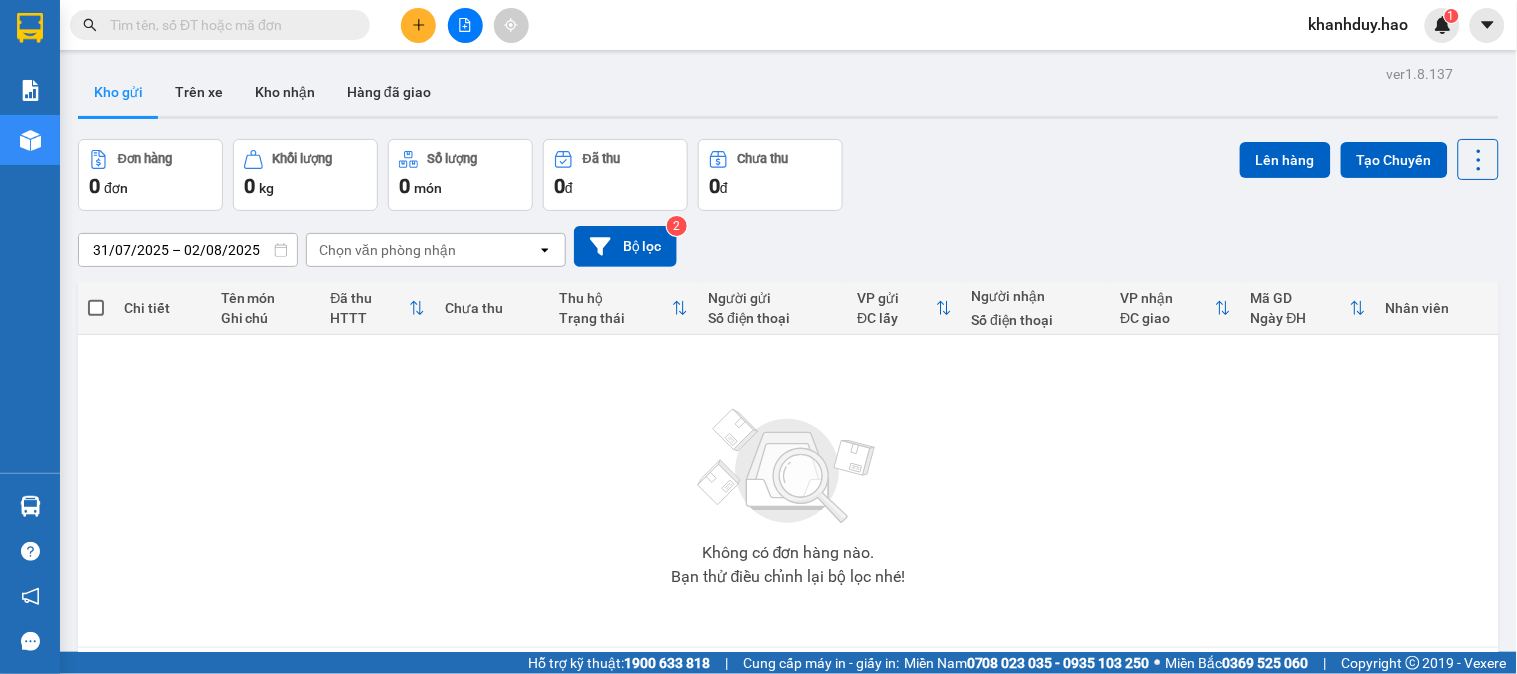 drag, startPoint x: 0, startPoint y: 0, endPoint x: 175, endPoint y: 168, distance: 242.58813 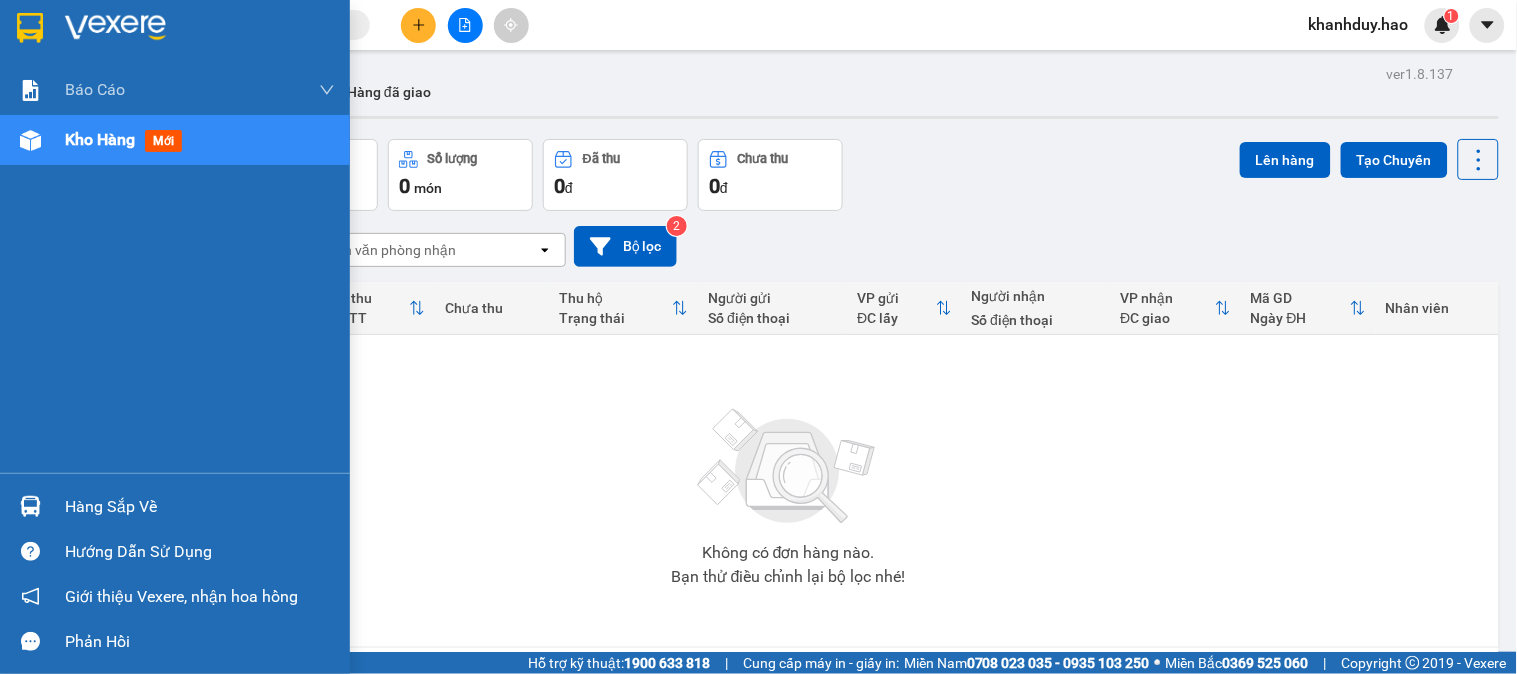 click on "Hàng sắp về" at bounding box center (200, 507) 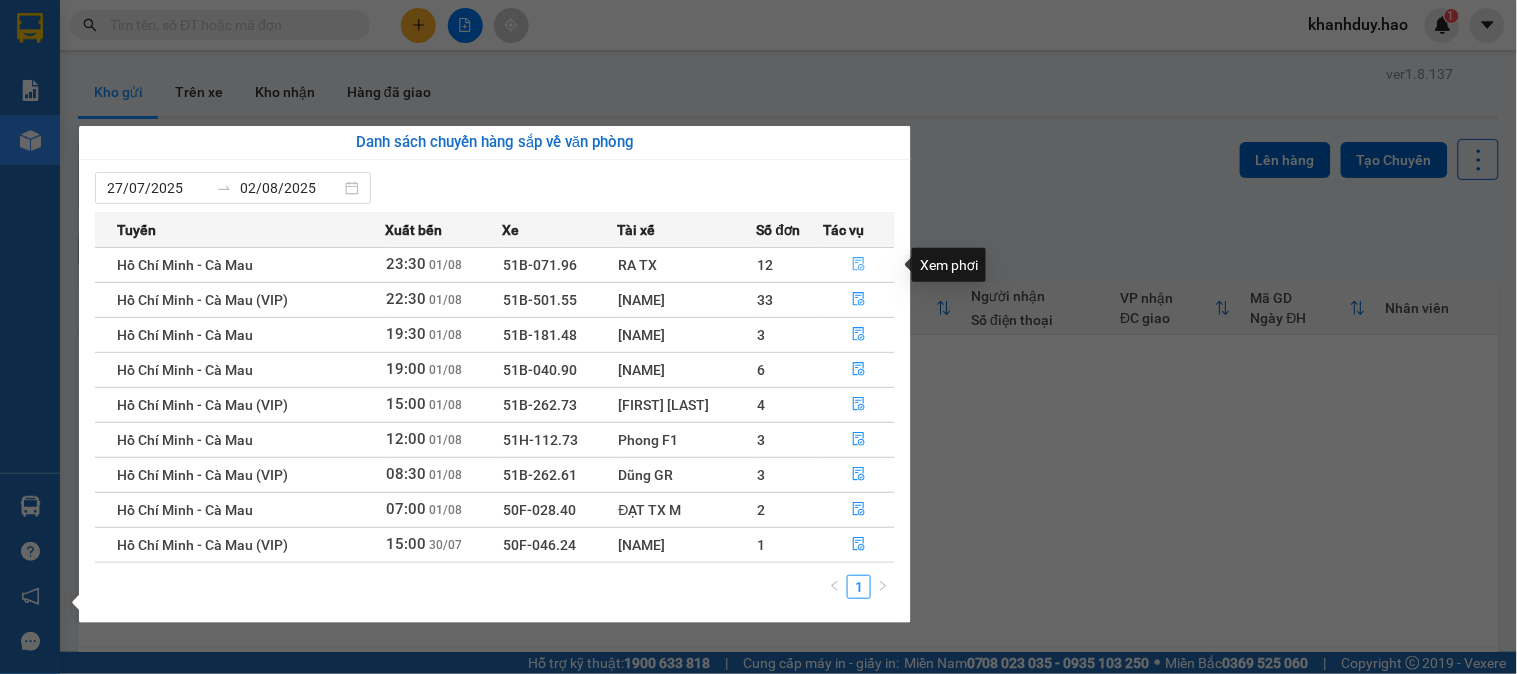 click at bounding box center (859, 265) 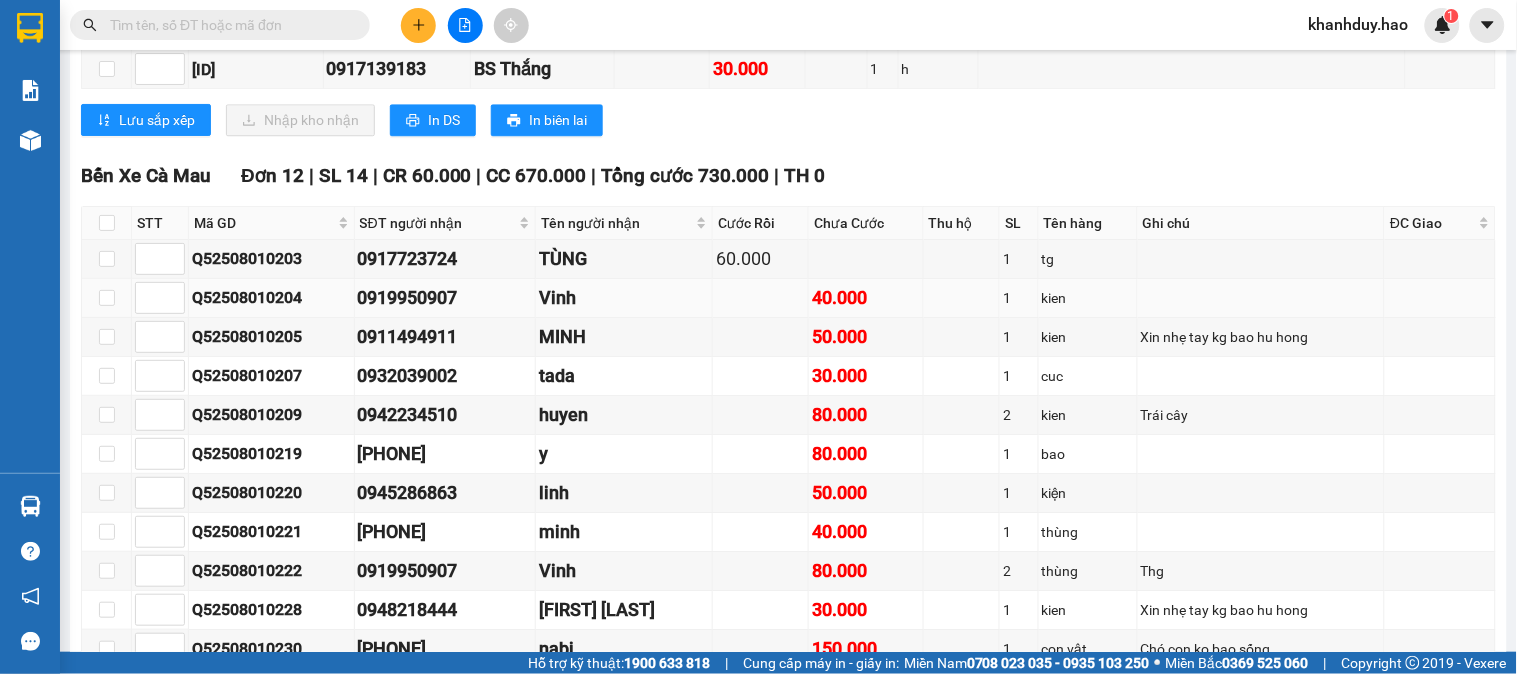 scroll, scrollTop: 1444, scrollLeft: 0, axis: vertical 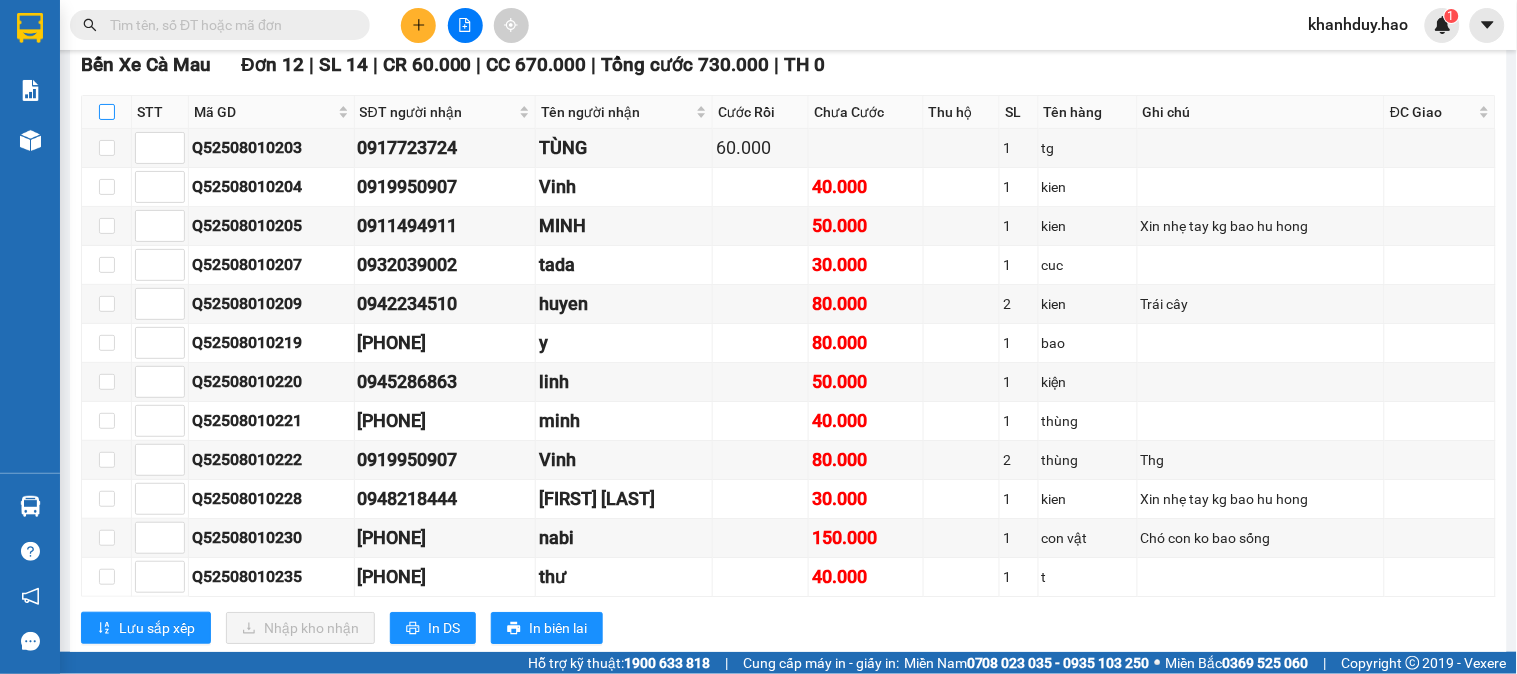click at bounding box center (107, 112) 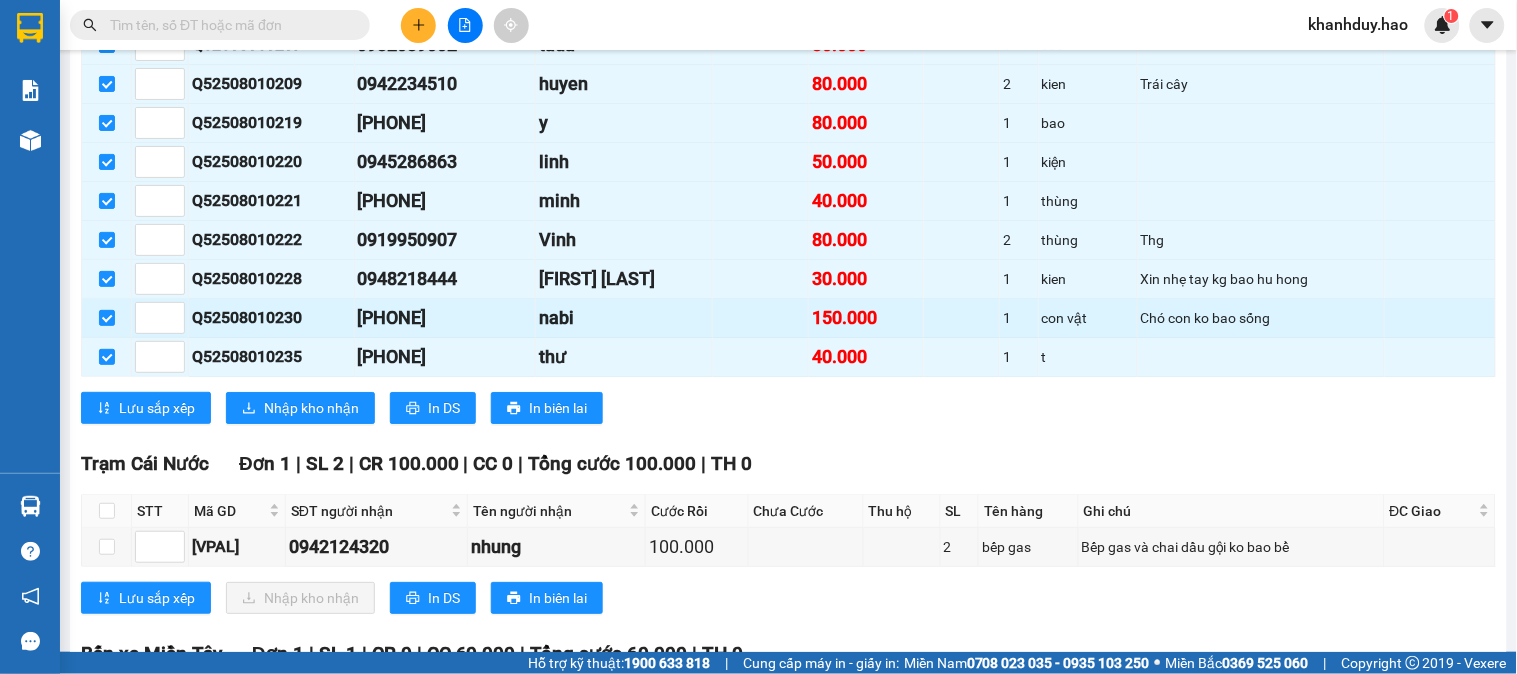 scroll, scrollTop: 1666, scrollLeft: 0, axis: vertical 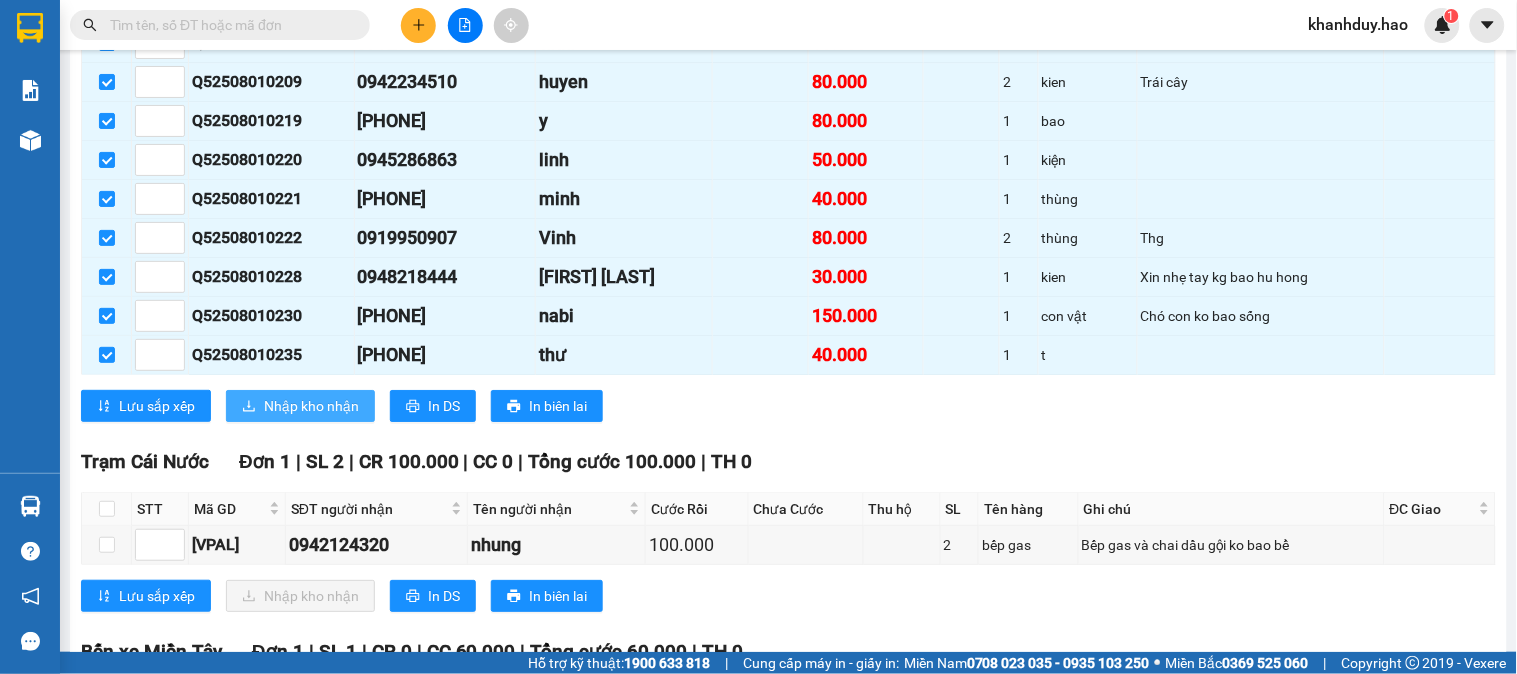 click on "Nhập kho nhận" at bounding box center (311, 406) 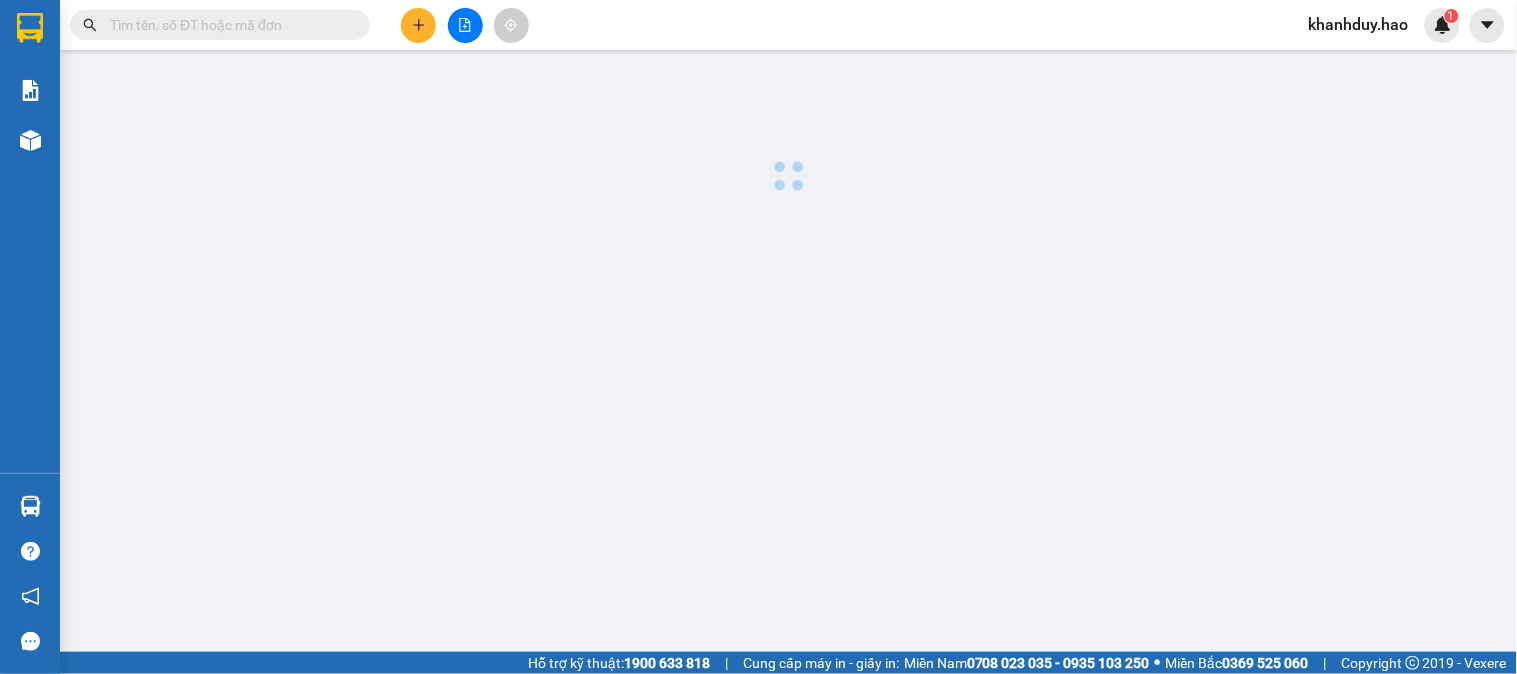 scroll, scrollTop: 0, scrollLeft: 0, axis: both 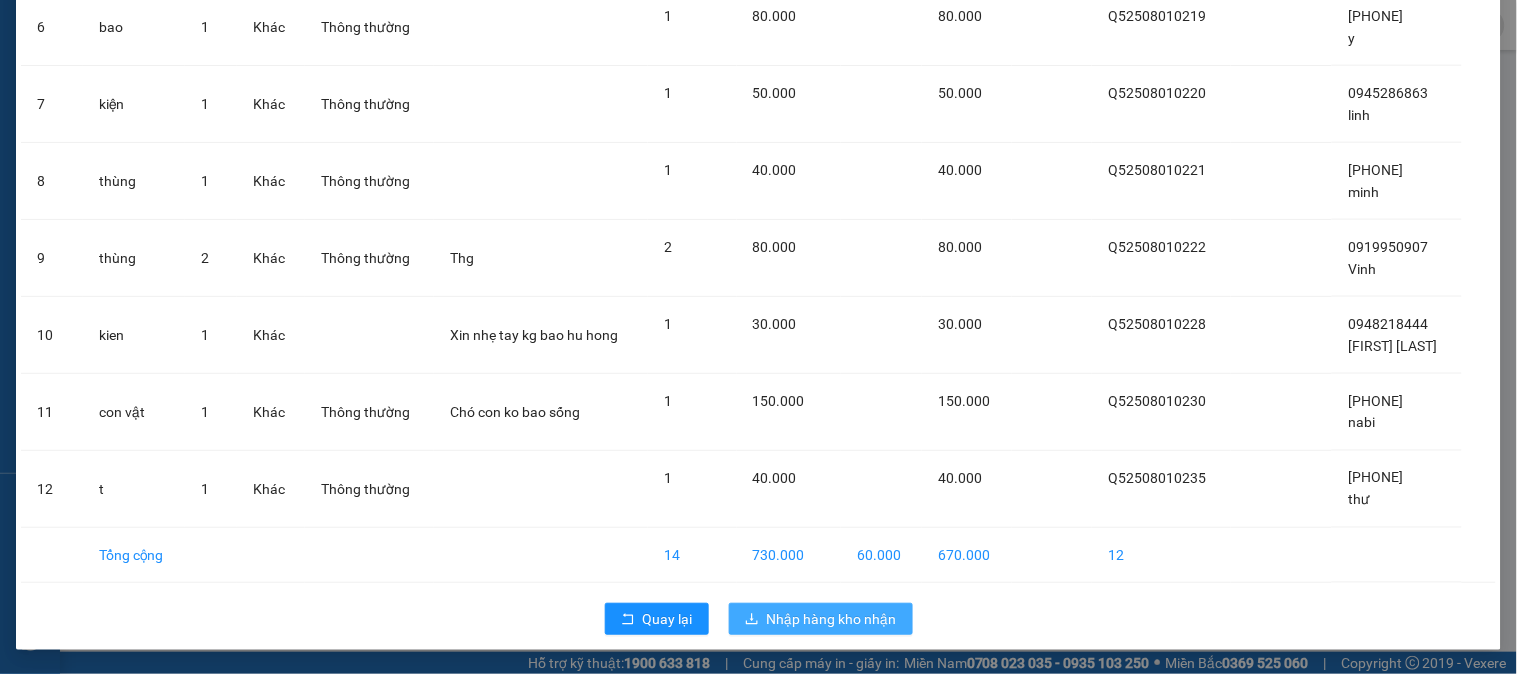 click on "Nhập hàng kho nhận" at bounding box center [832, 619] 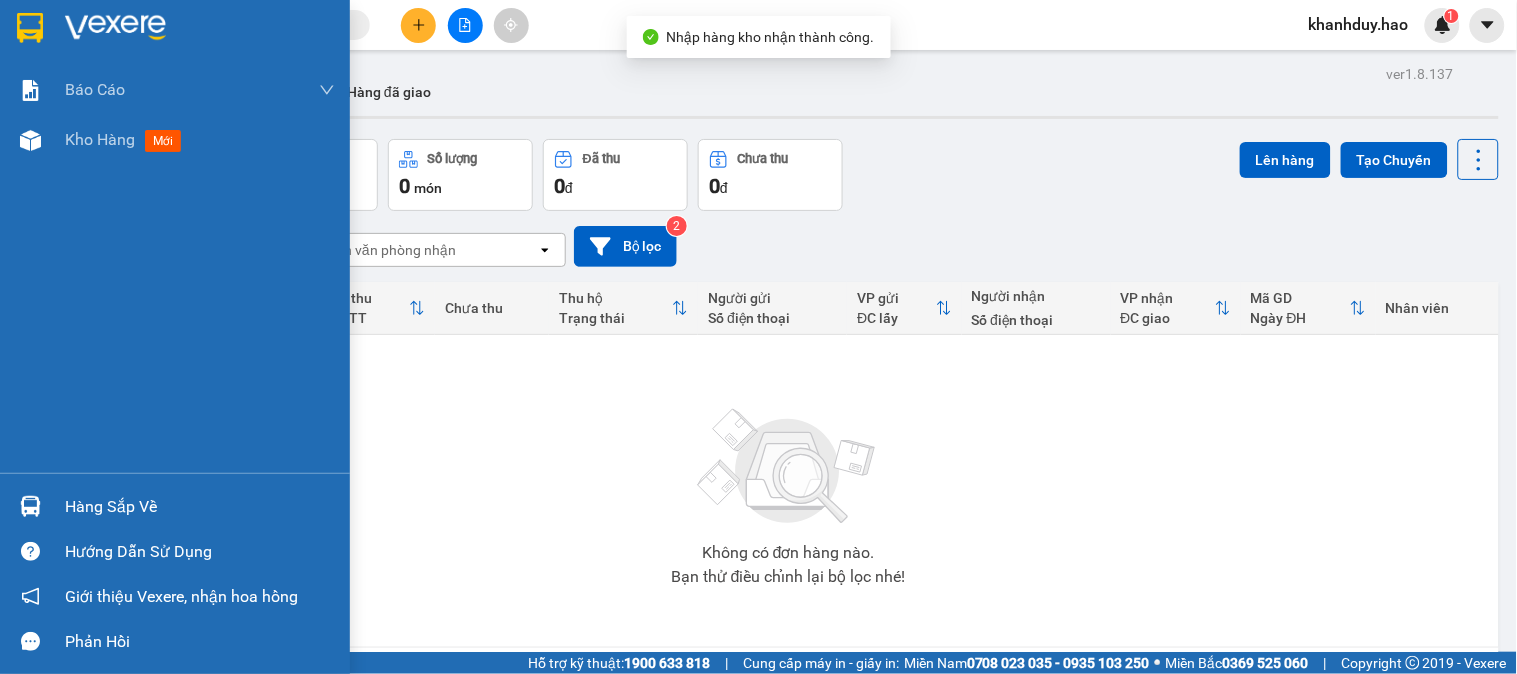 click at bounding box center (30, 506) 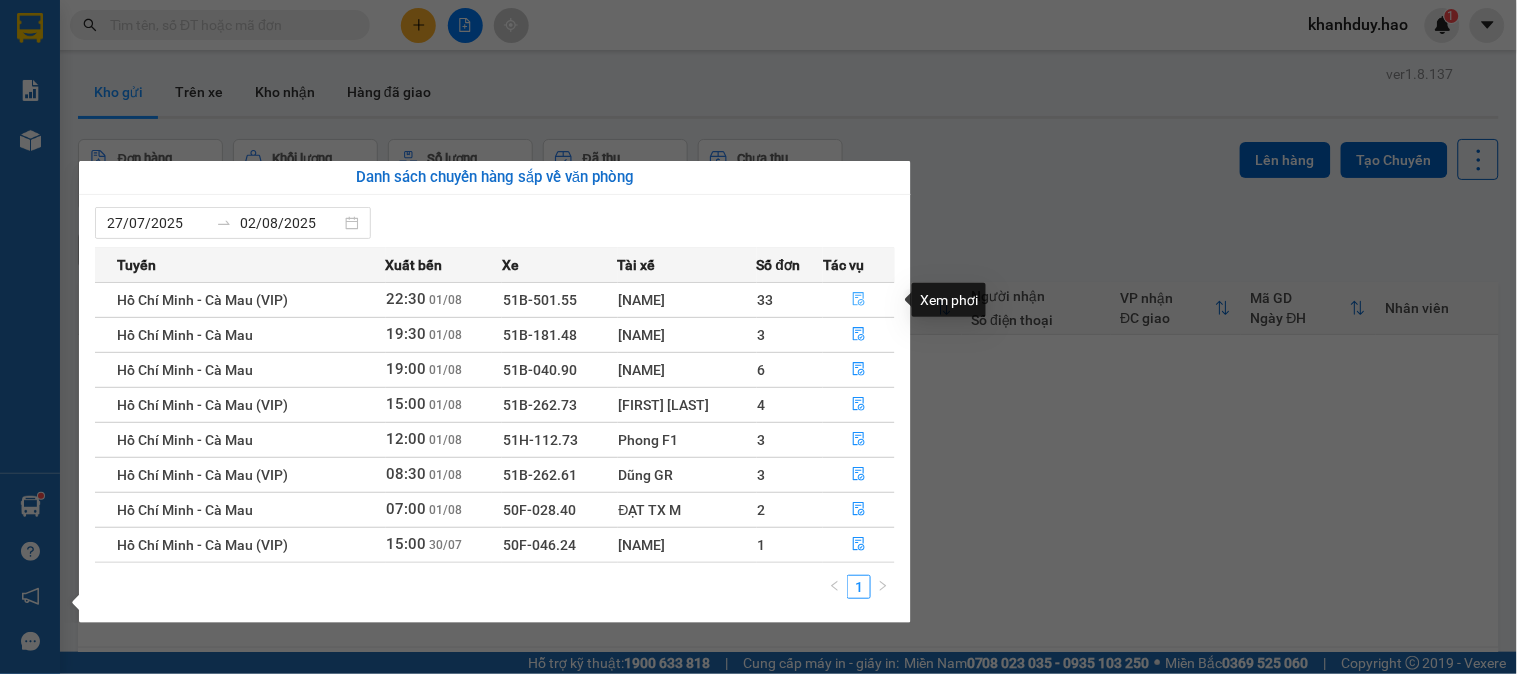 click 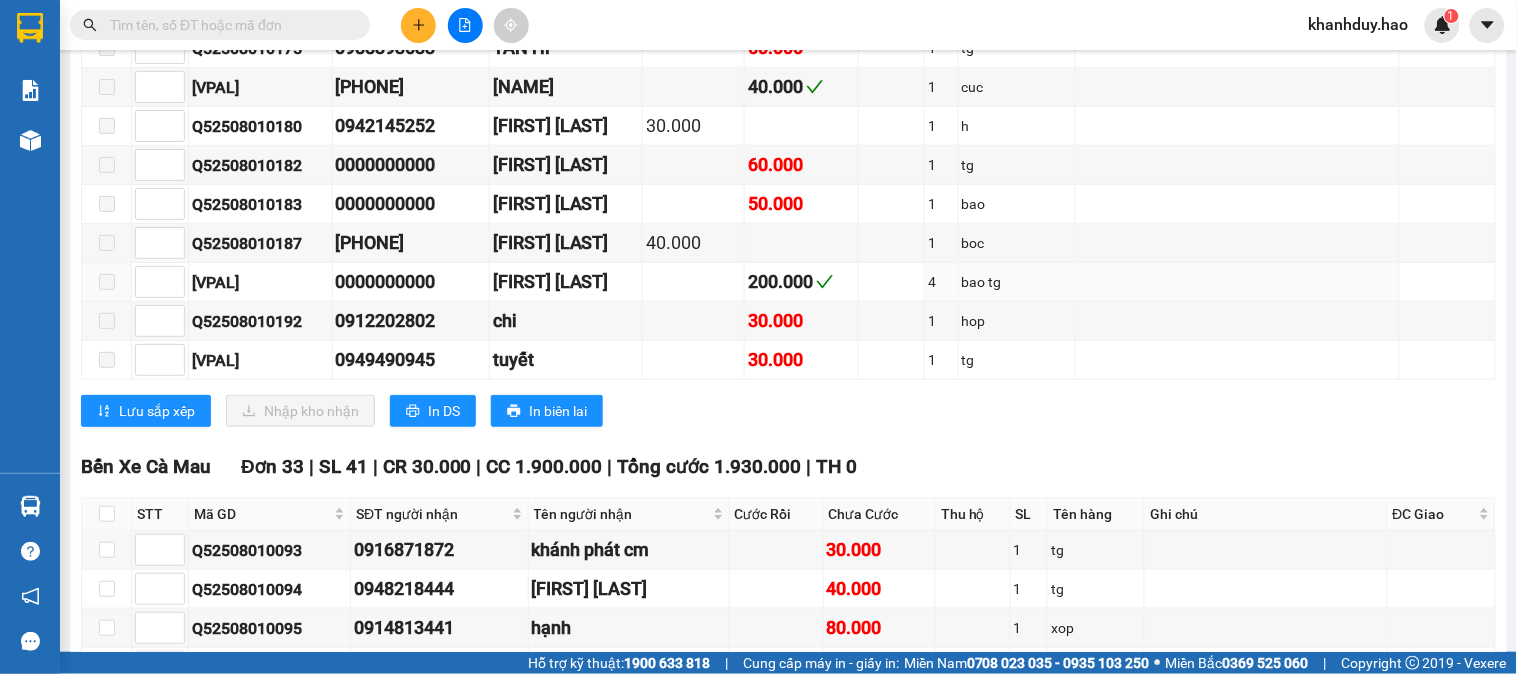 scroll, scrollTop: 2333, scrollLeft: 0, axis: vertical 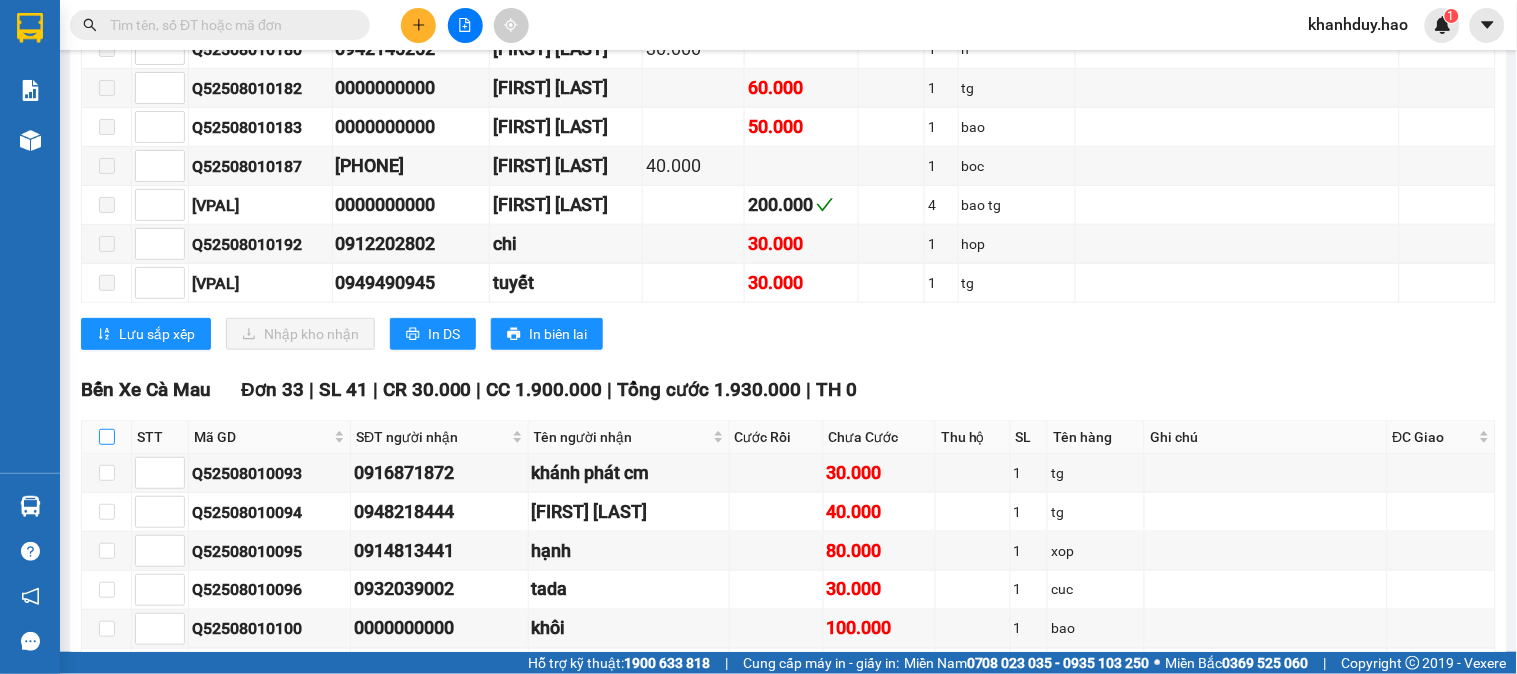 click at bounding box center [107, 437] 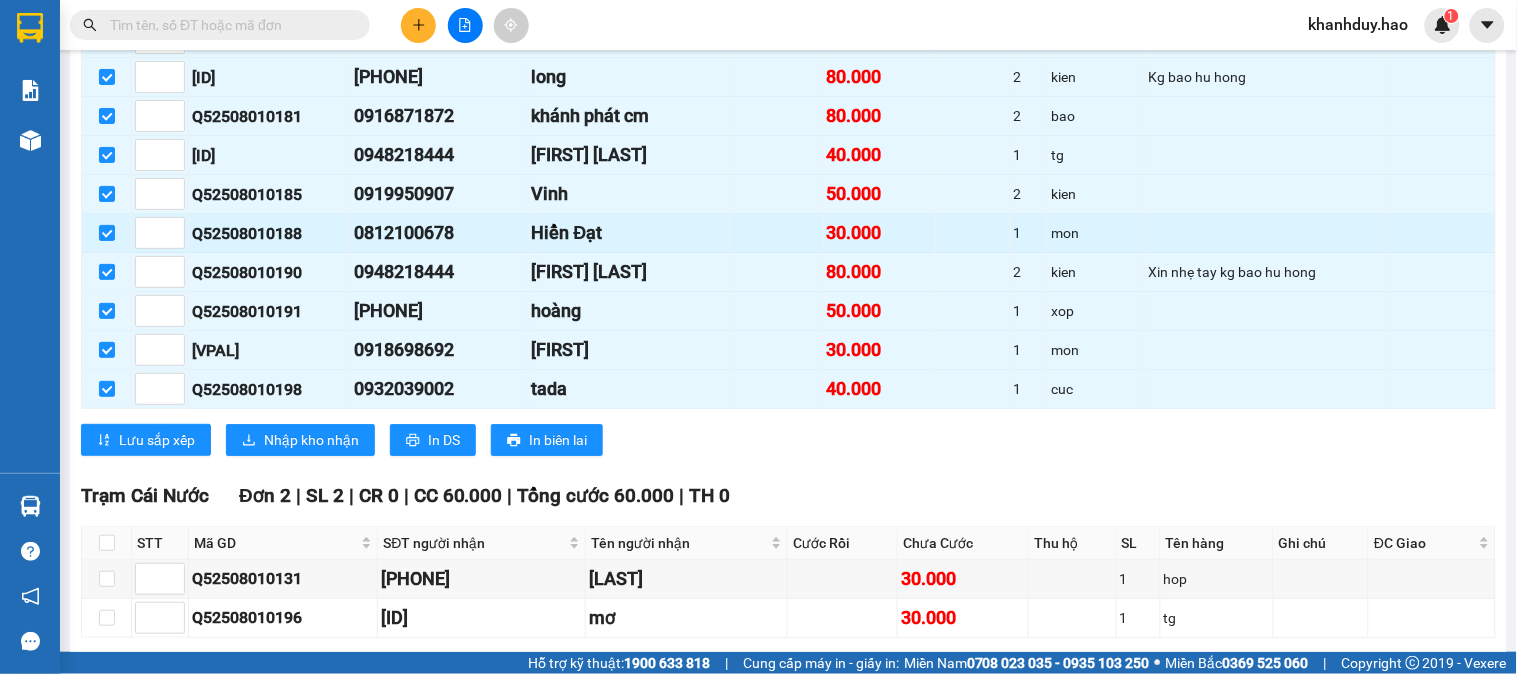 scroll, scrollTop: 3666, scrollLeft: 0, axis: vertical 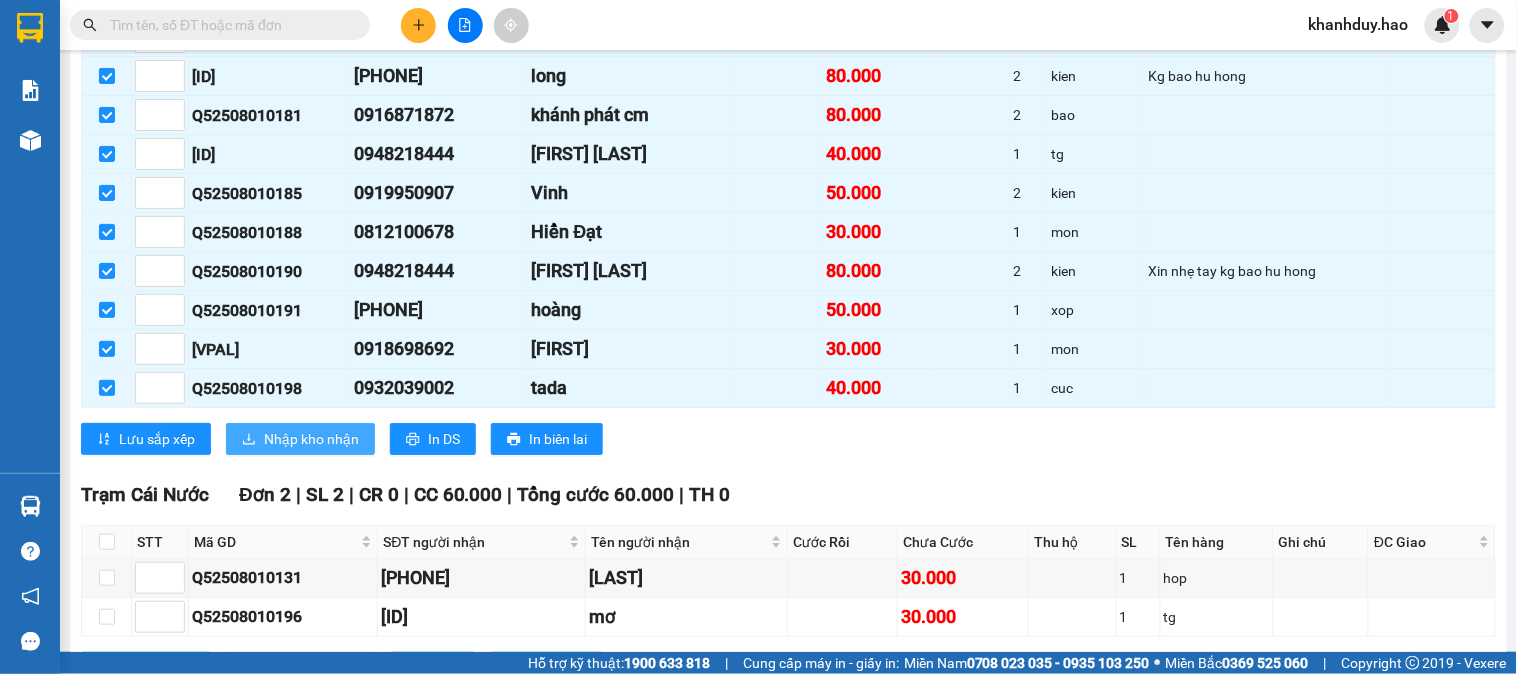 click on "Nhập kho nhận" at bounding box center (311, 439) 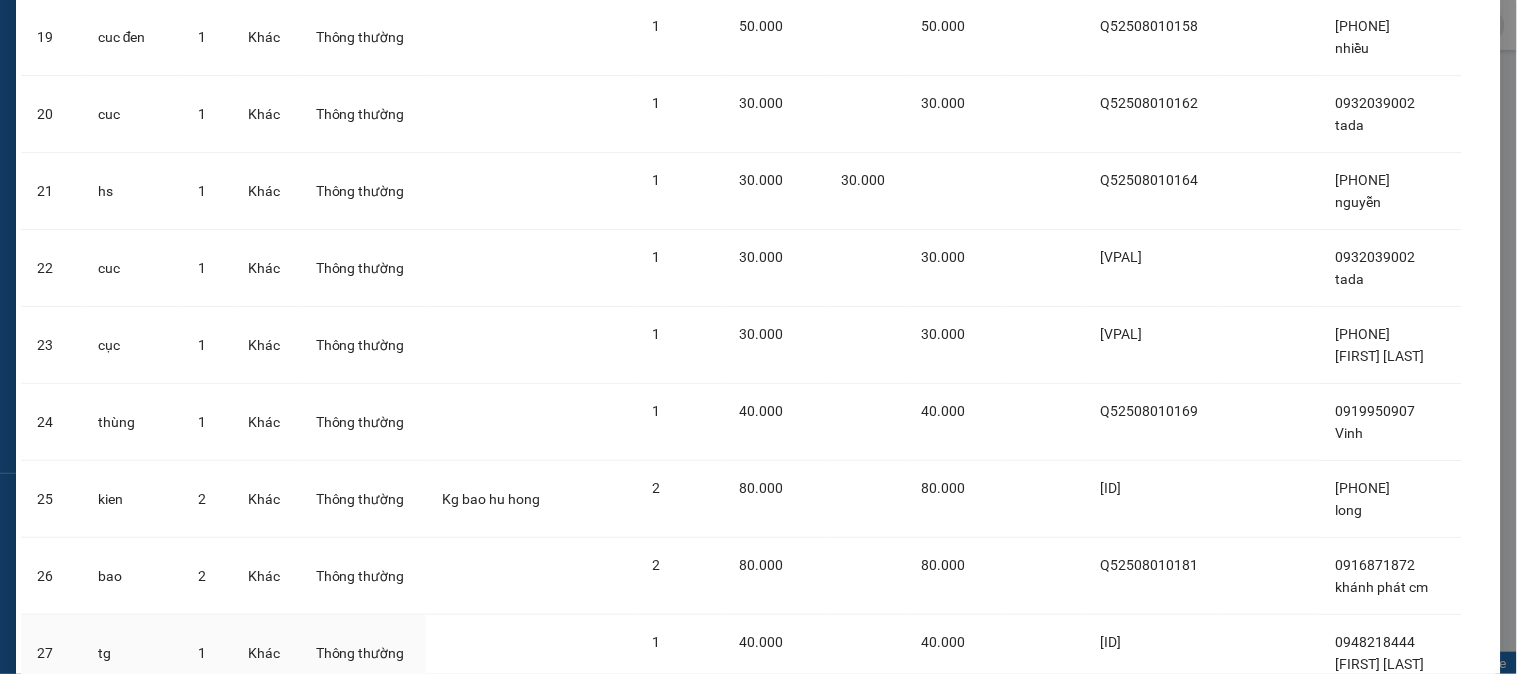 scroll, scrollTop: 2182, scrollLeft: 0, axis: vertical 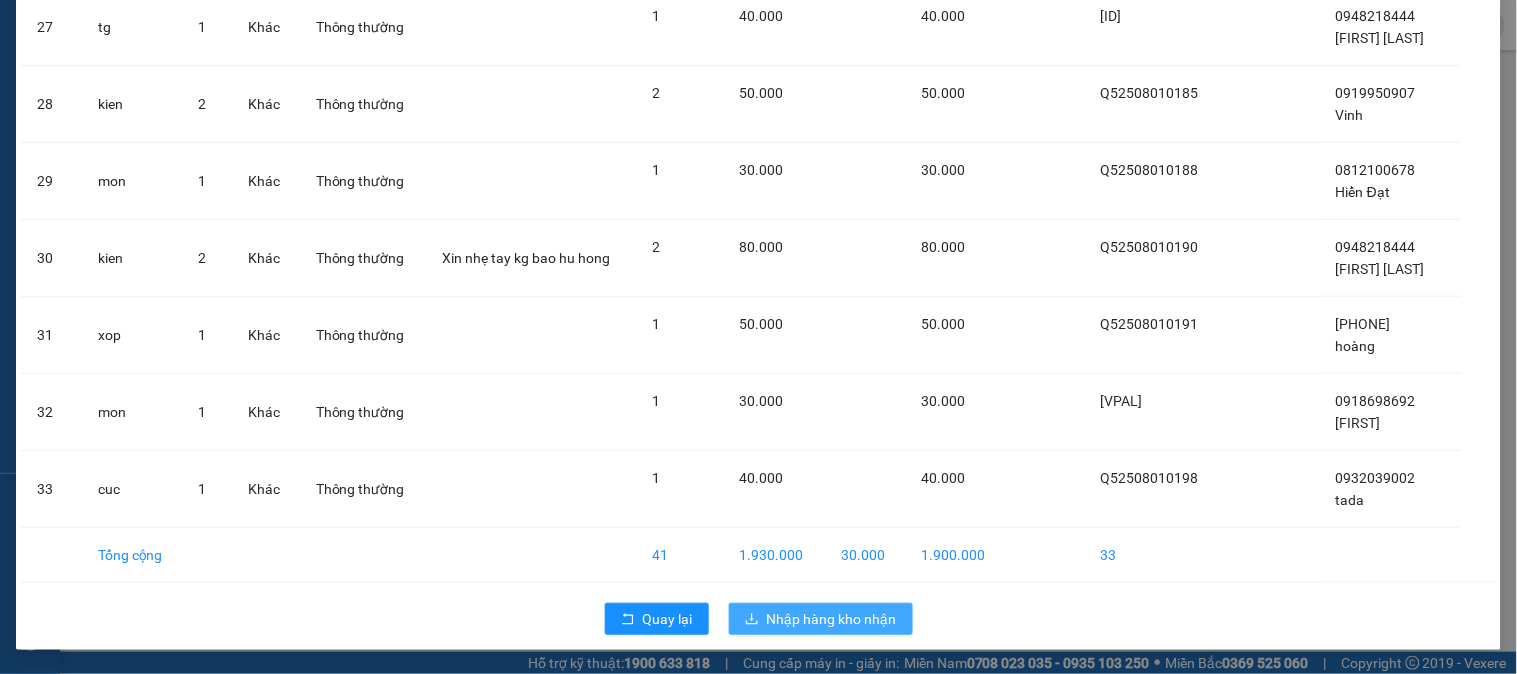 click on "Nhập hàng kho nhận" at bounding box center [832, 619] 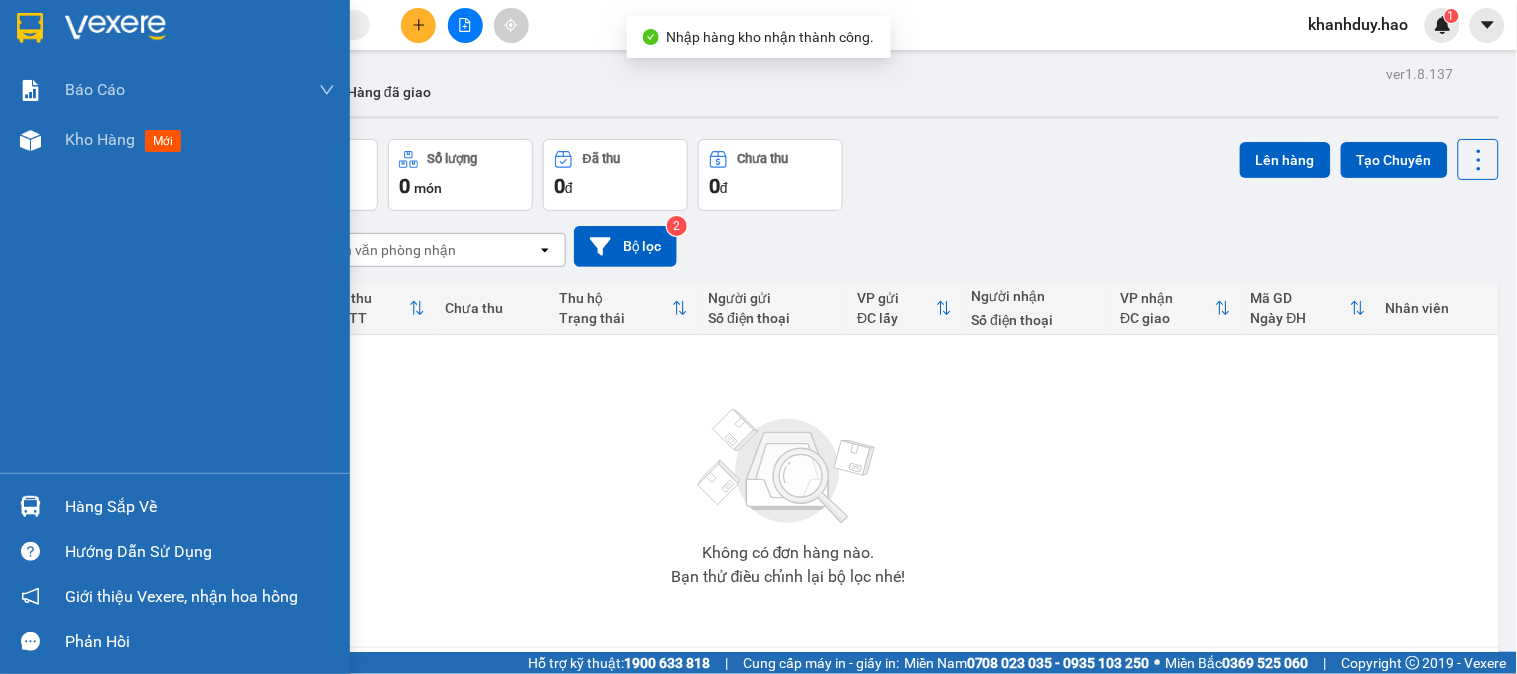 click on "Hàng sắp về" at bounding box center (200, 507) 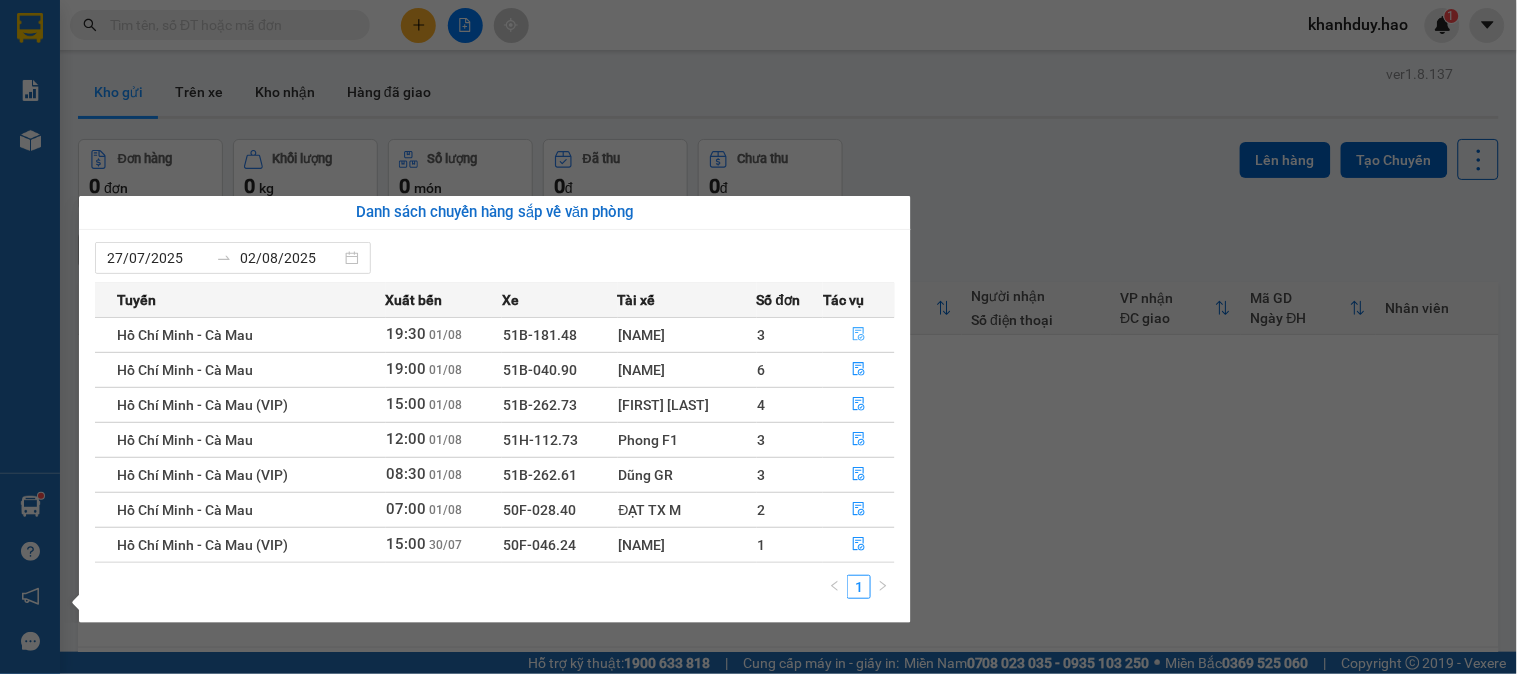 click at bounding box center [859, 335] 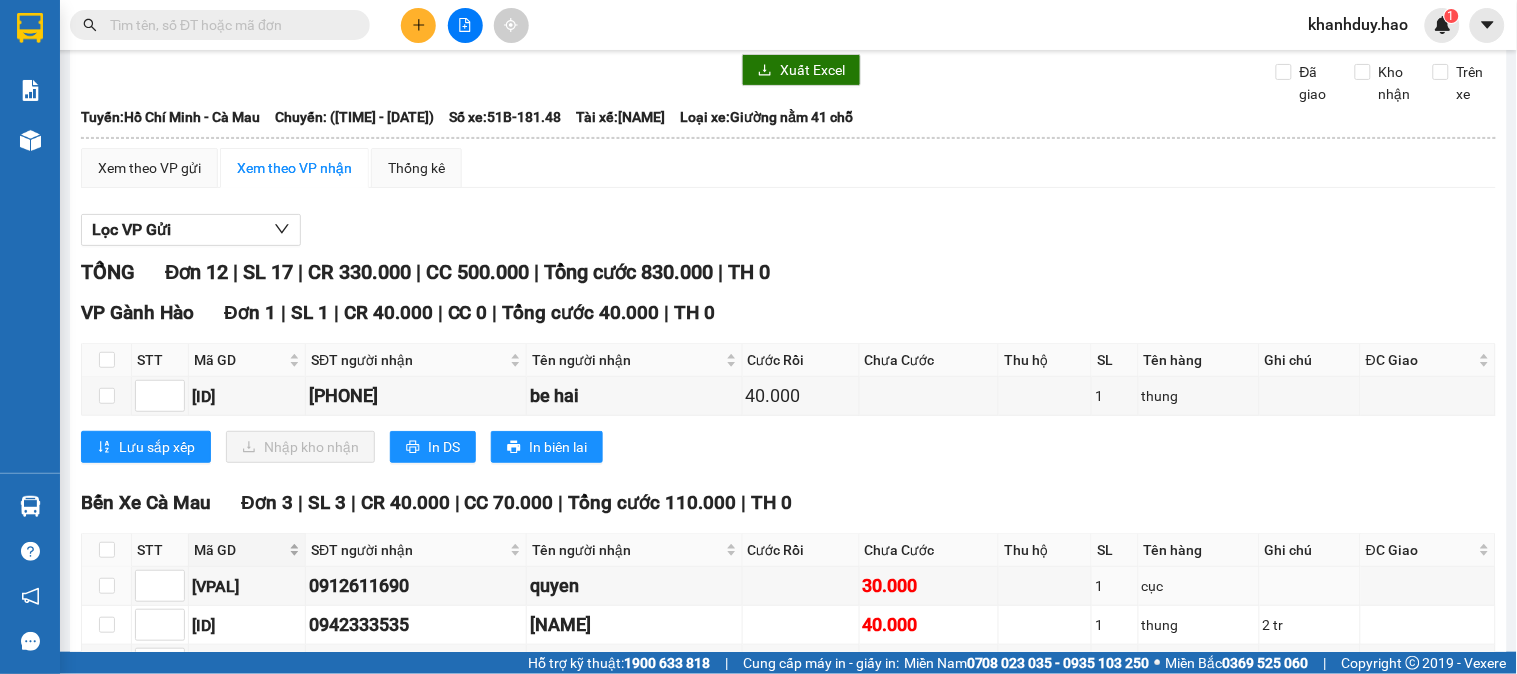 scroll, scrollTop: 222, scrollLeft: 0, axis: vertical 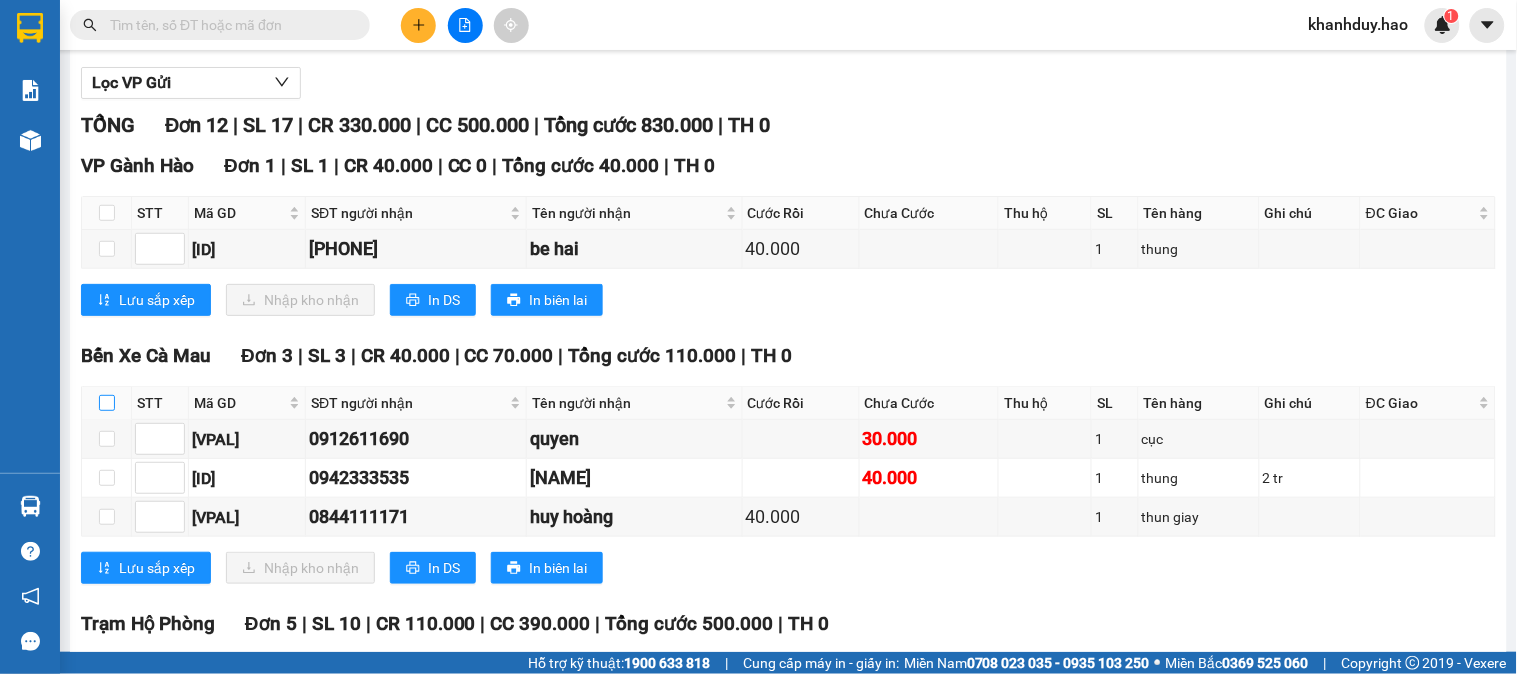 click at bounding box center (107, 403) 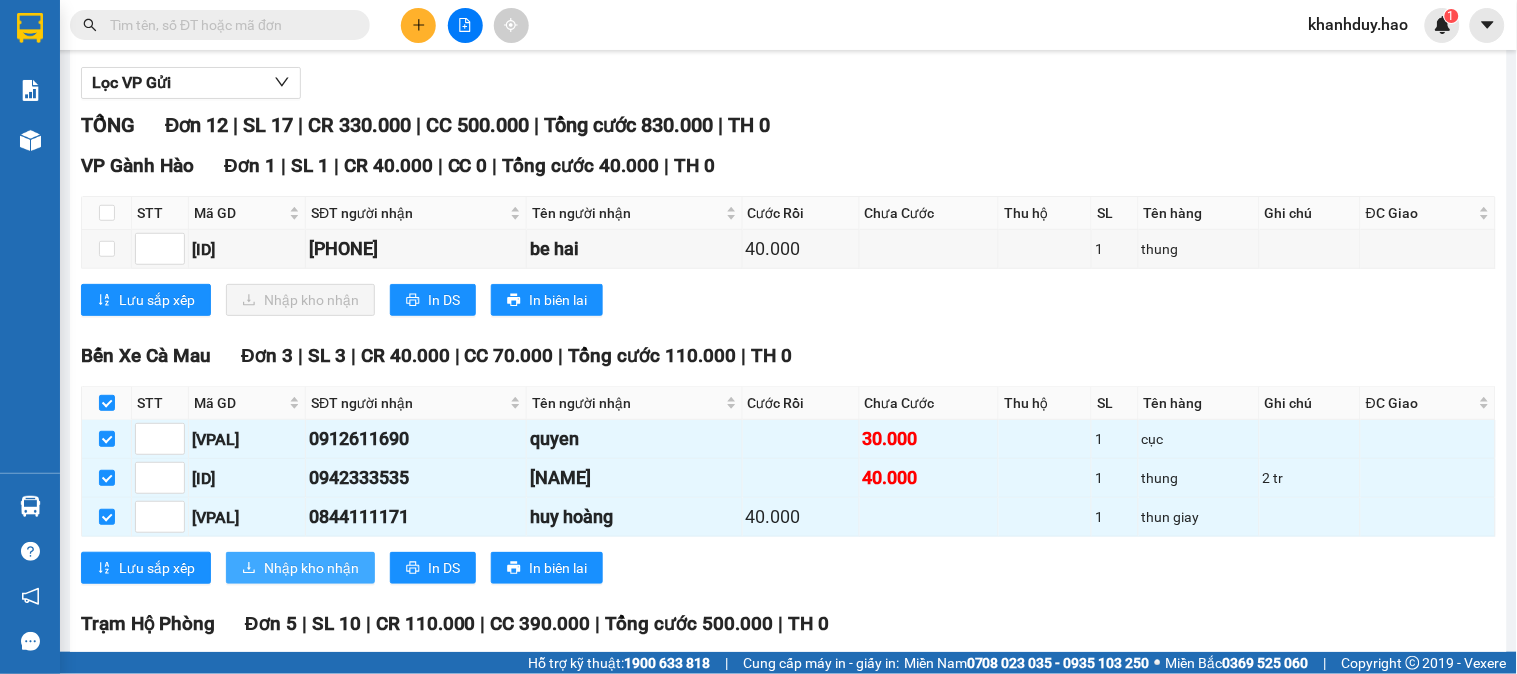 click on "Nhập kho nhận" at bounding box center (311, 568) 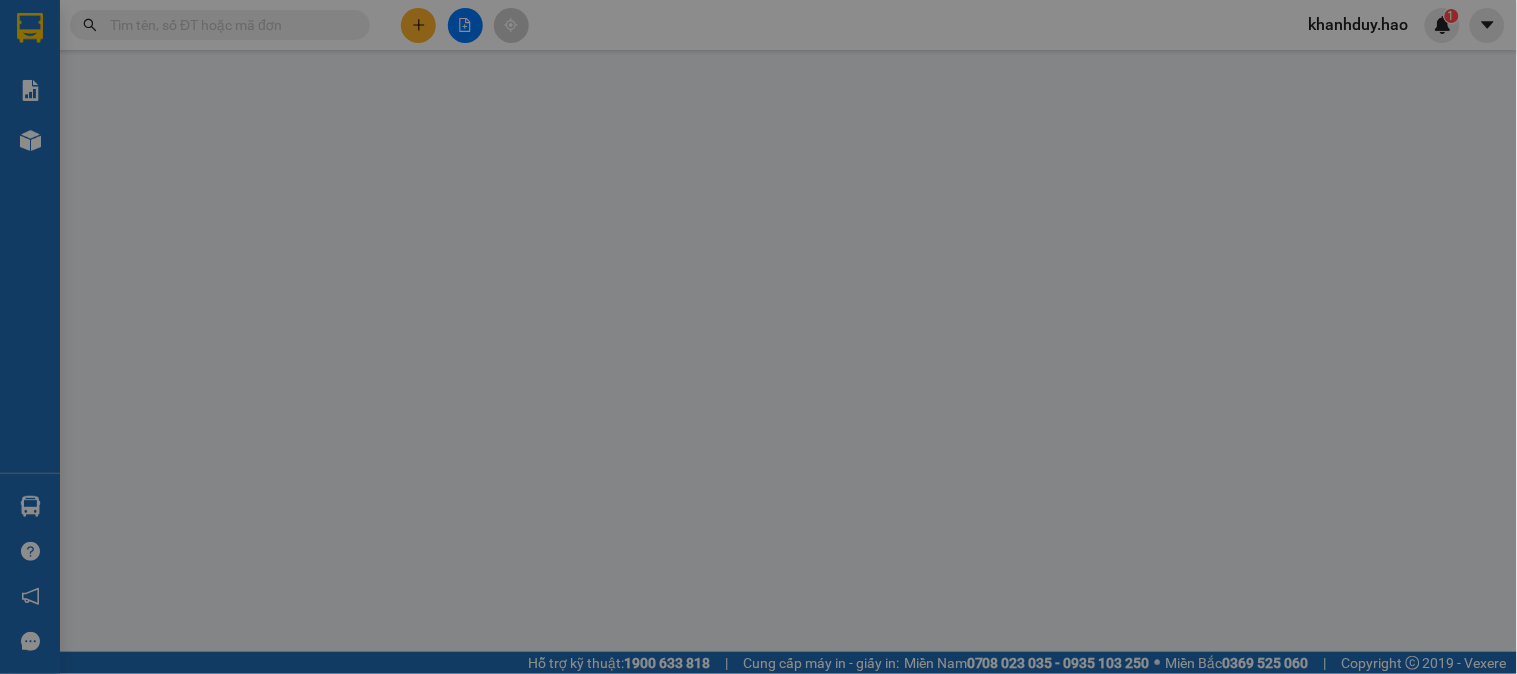 scroll, scrollTop: 0, scrollLeft: 0, axis: both 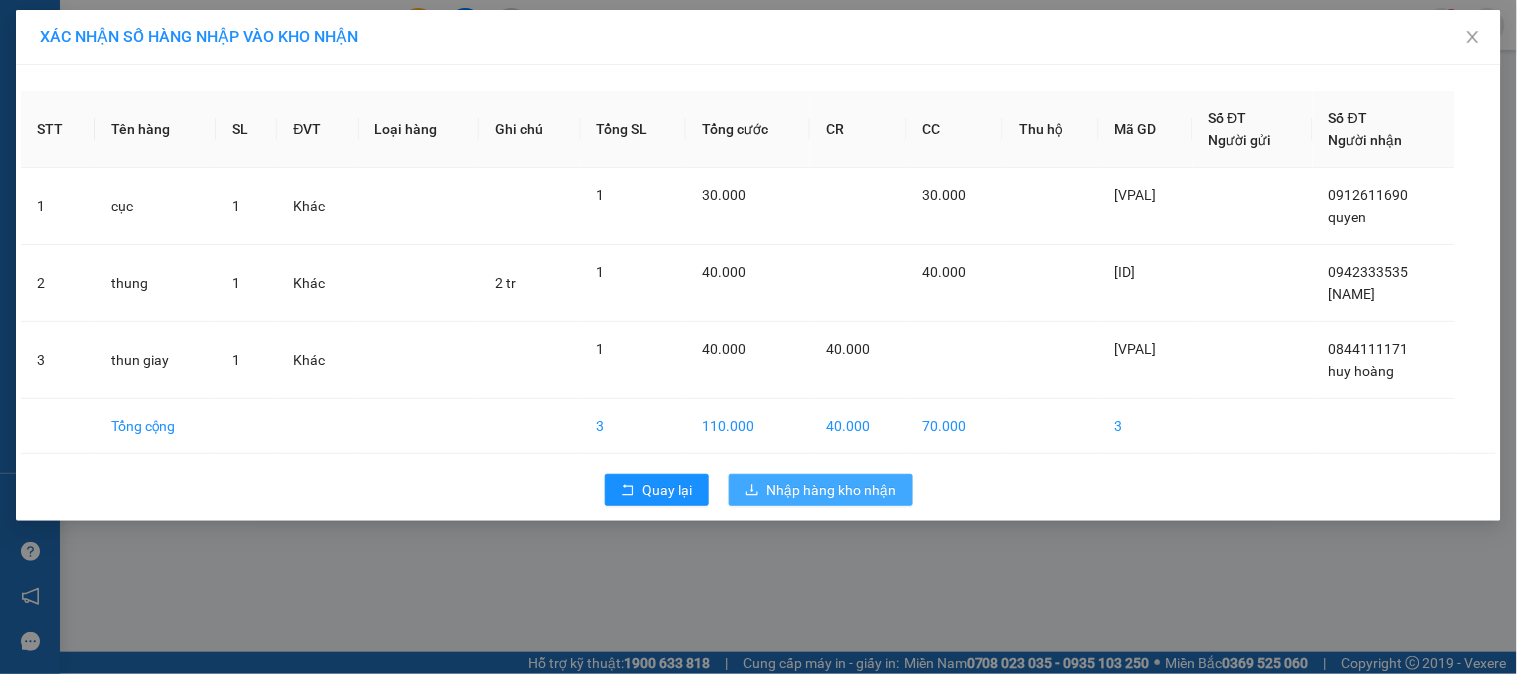 click on "Nhập hàng kho nhận" at bounding box center (821, 490) 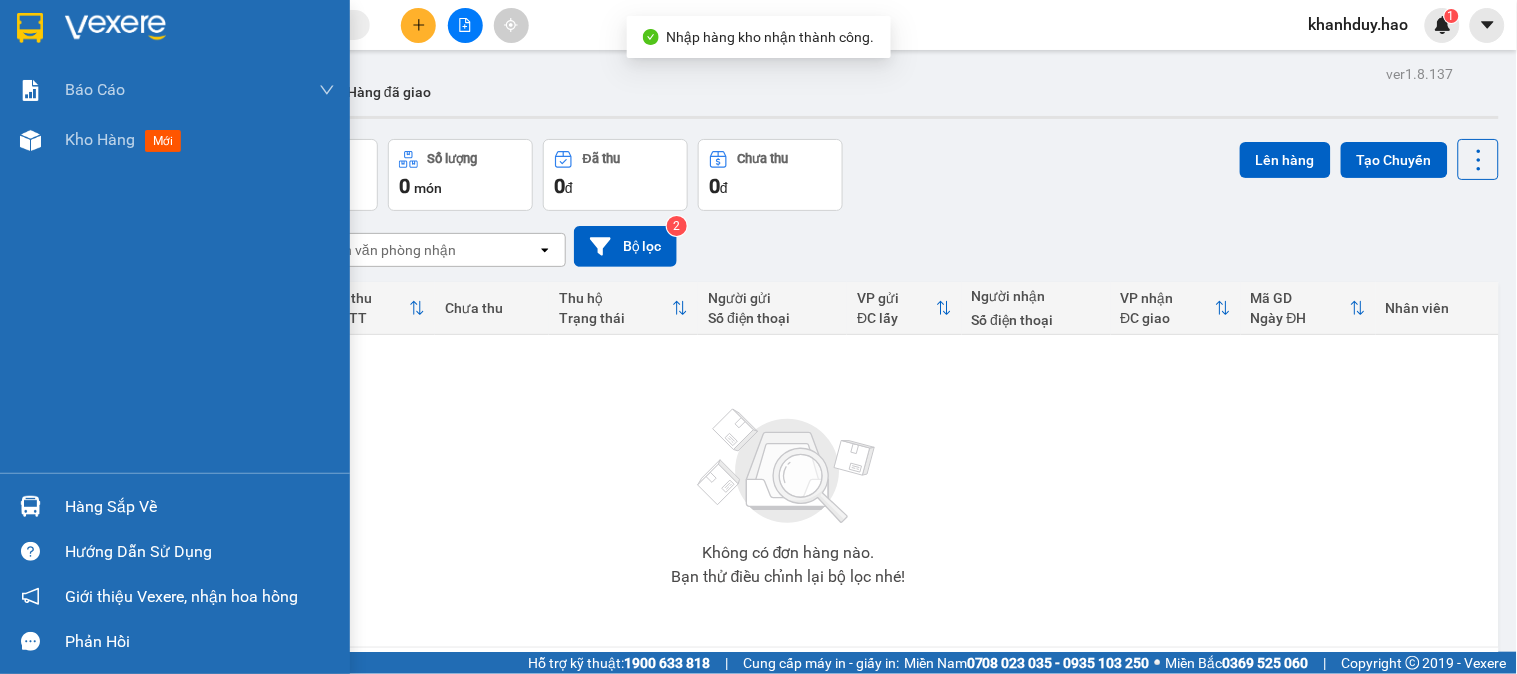 click at bounding box center [30, 506] 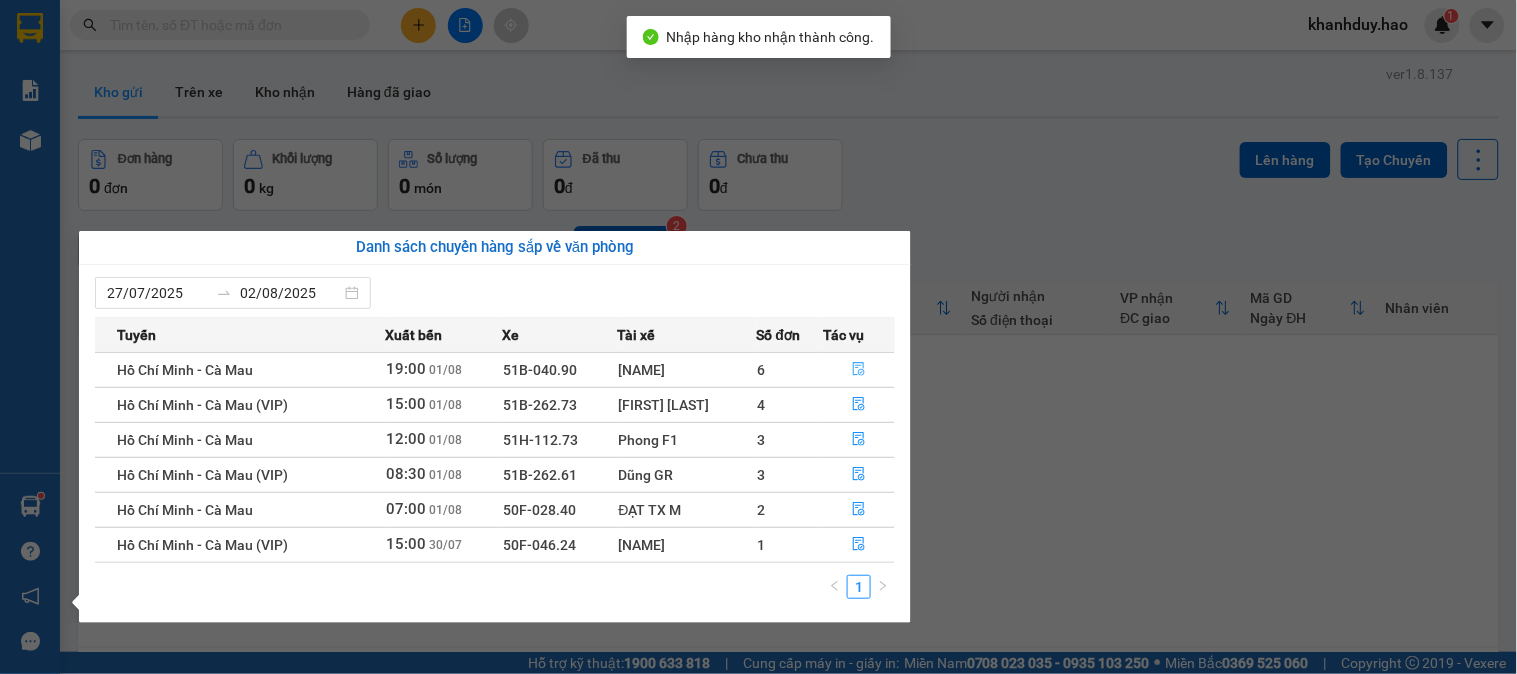 click 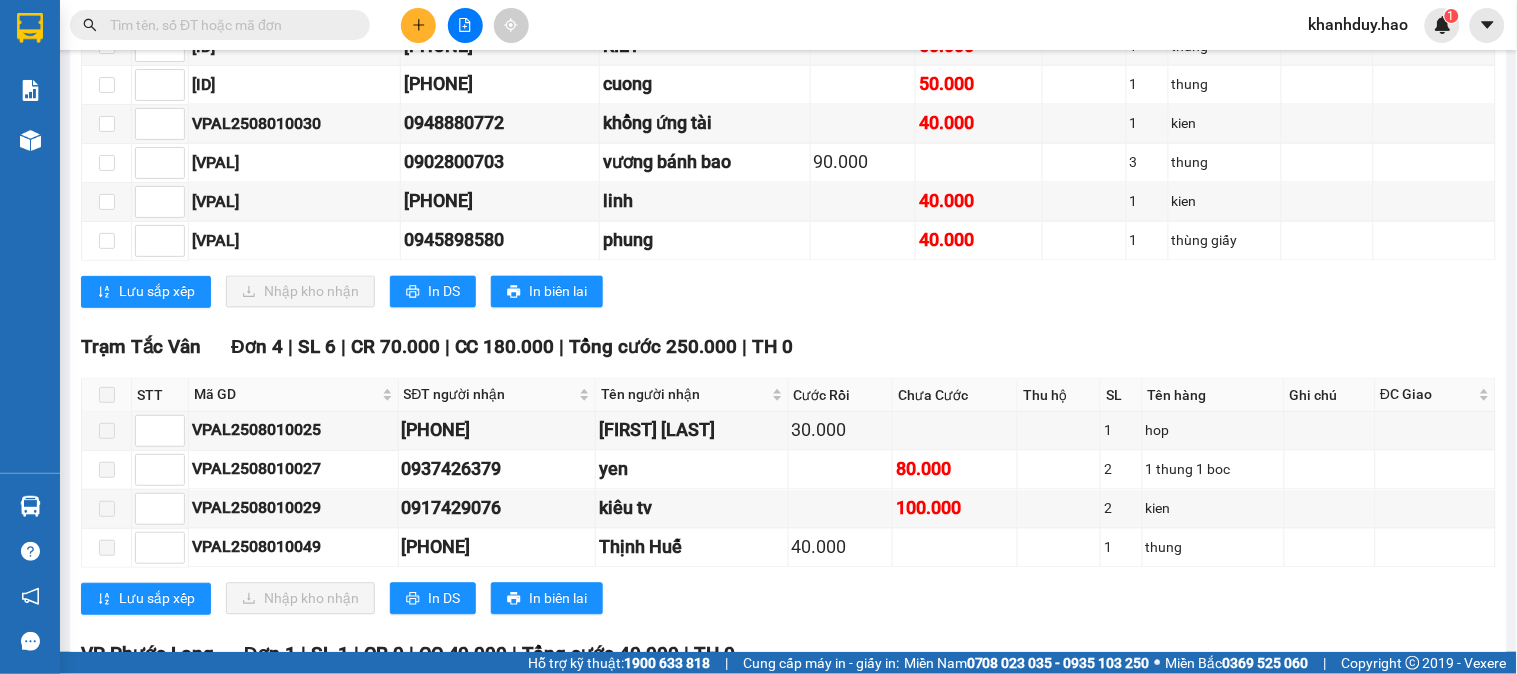 scroll, scrollTop: 666, scrollLeft: 0, axis: vertical 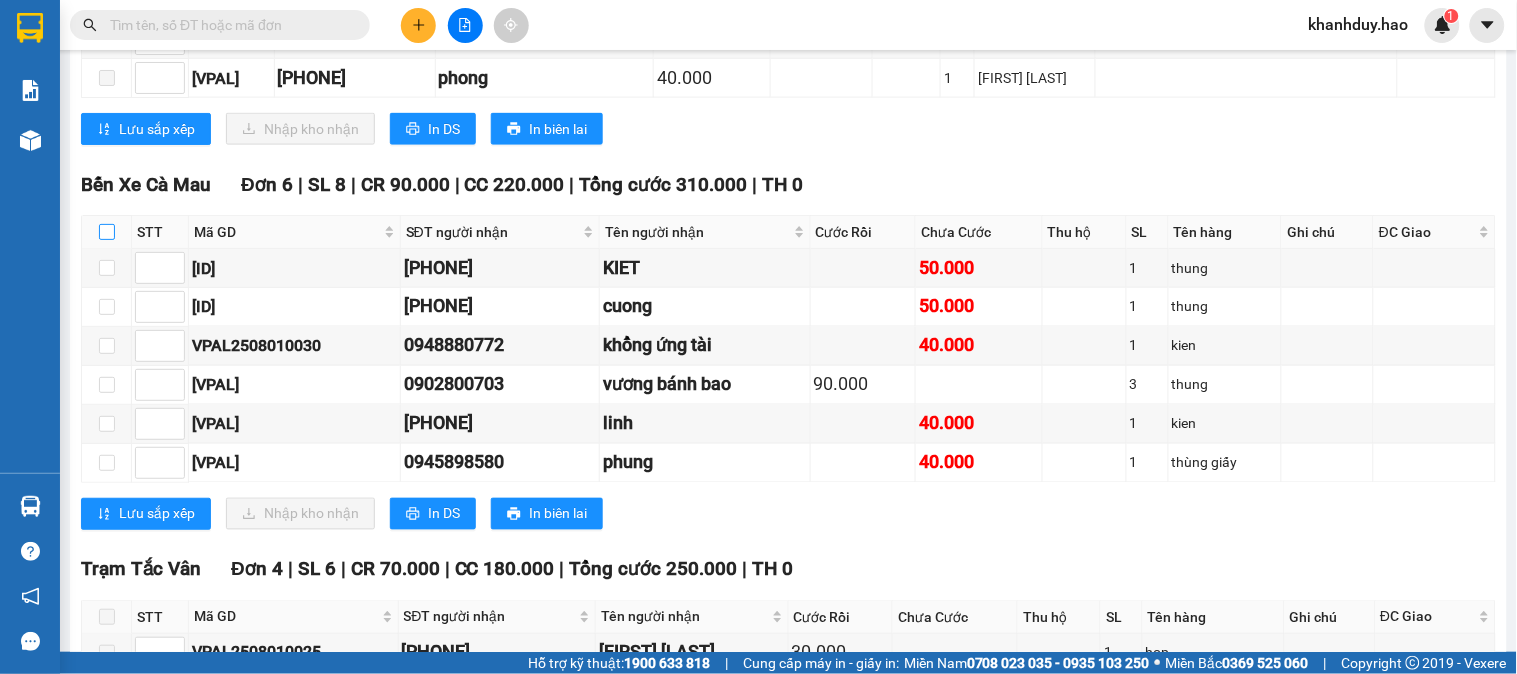 click at bounding box center [107, 232] 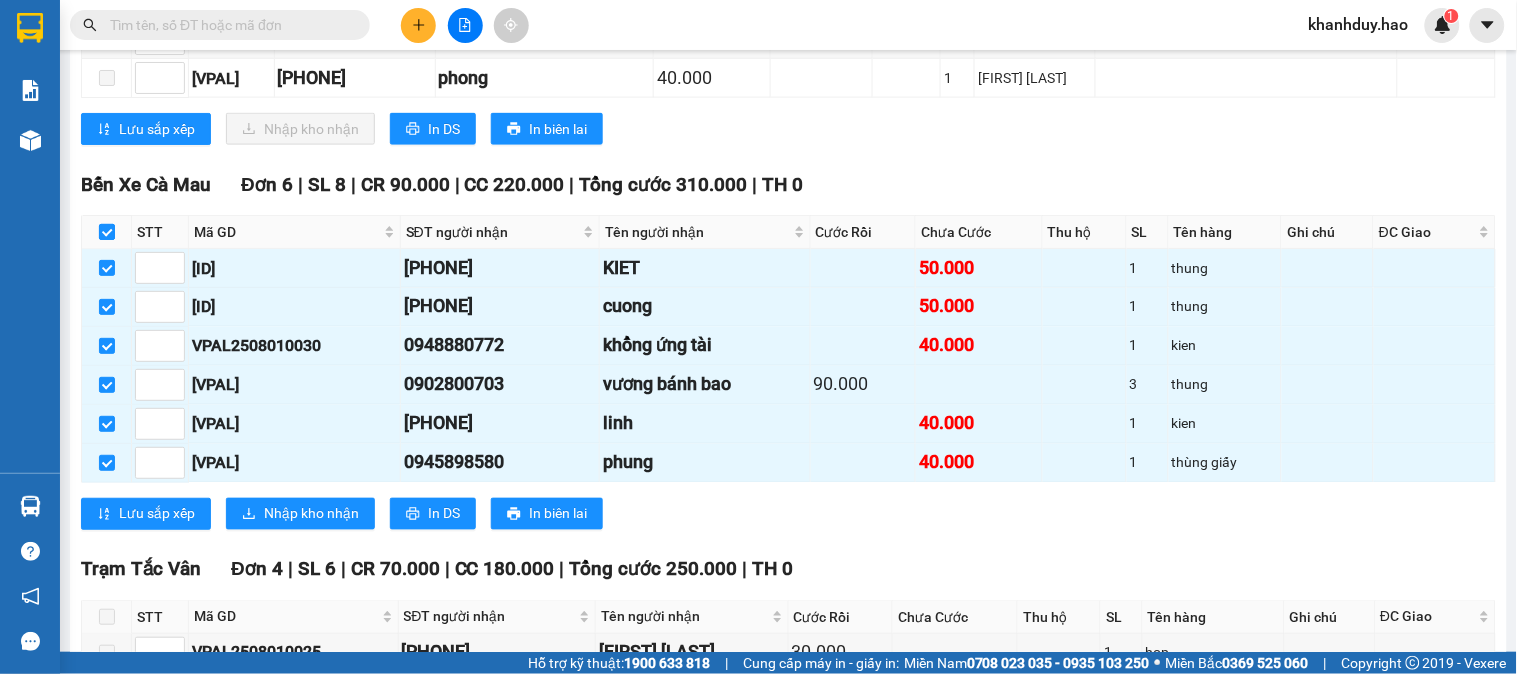 checkbox on "true" 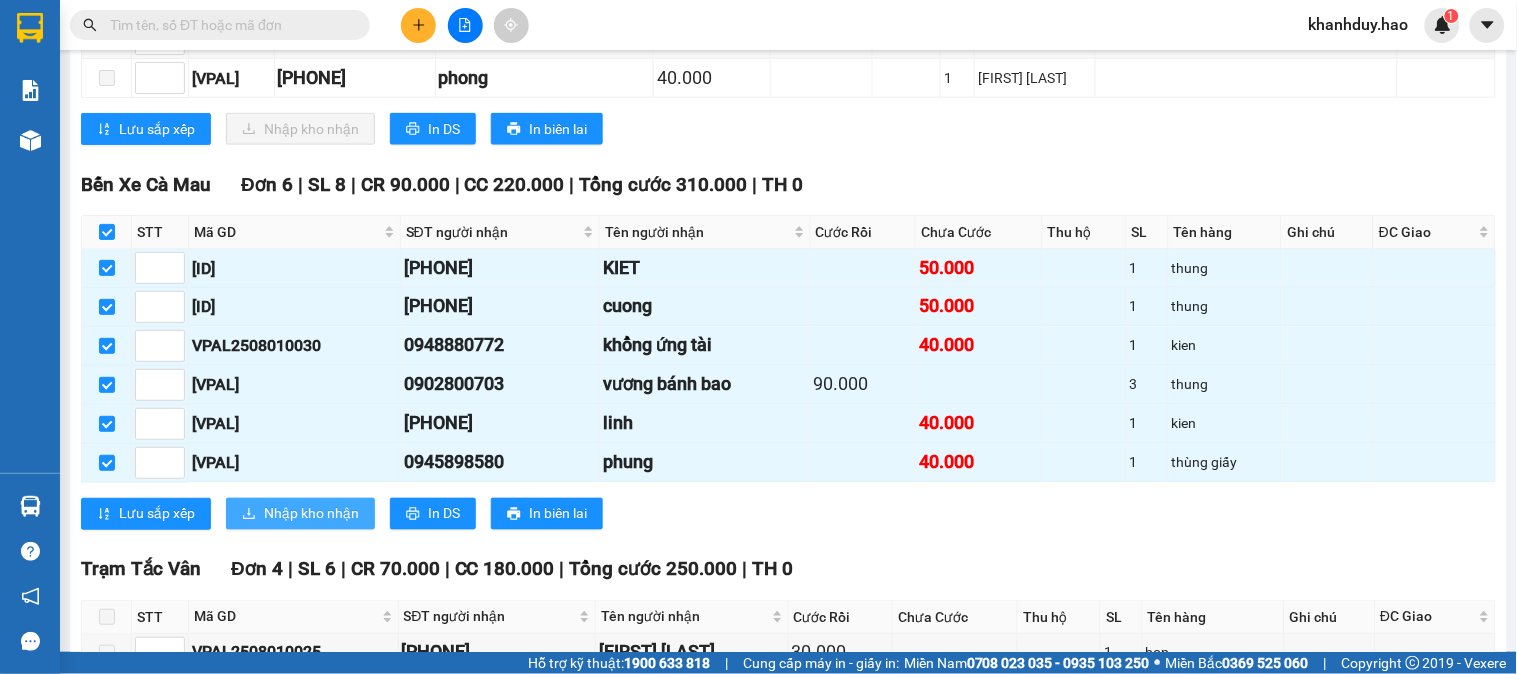 click on "Nhập kho nhận" at bounding box center (311, 514) 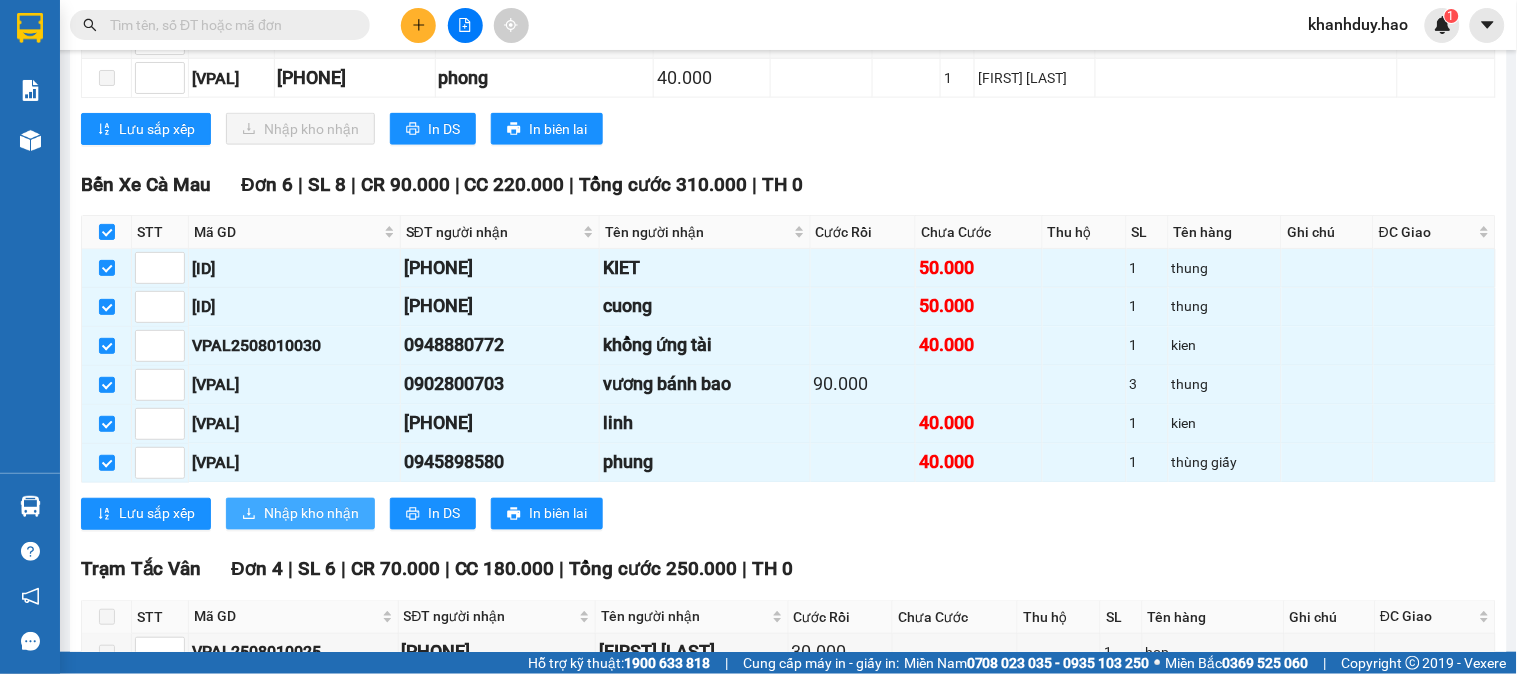 scroll, scrollTop: 0, scrollLeft: 0, axis: both 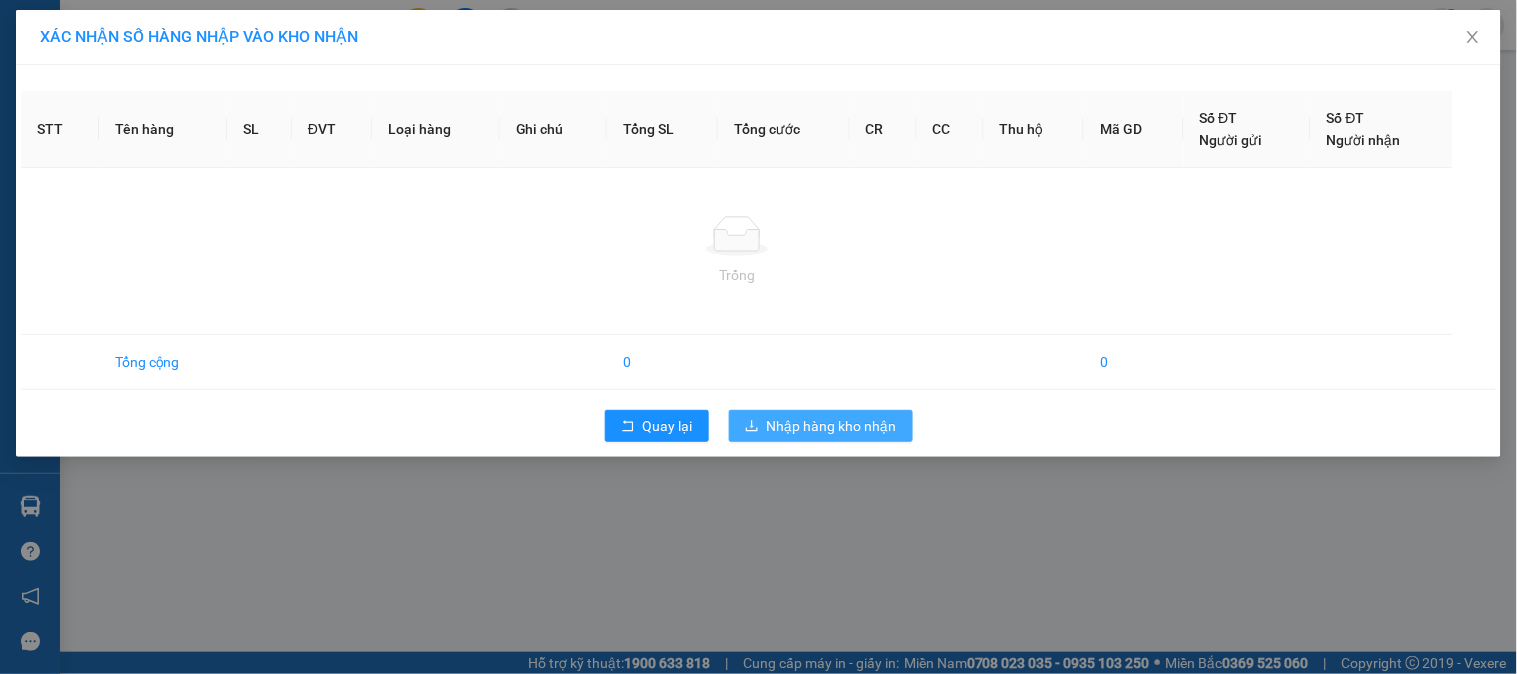 click on "Nhập hàng kho nhận" at bounding box center (832, 426) 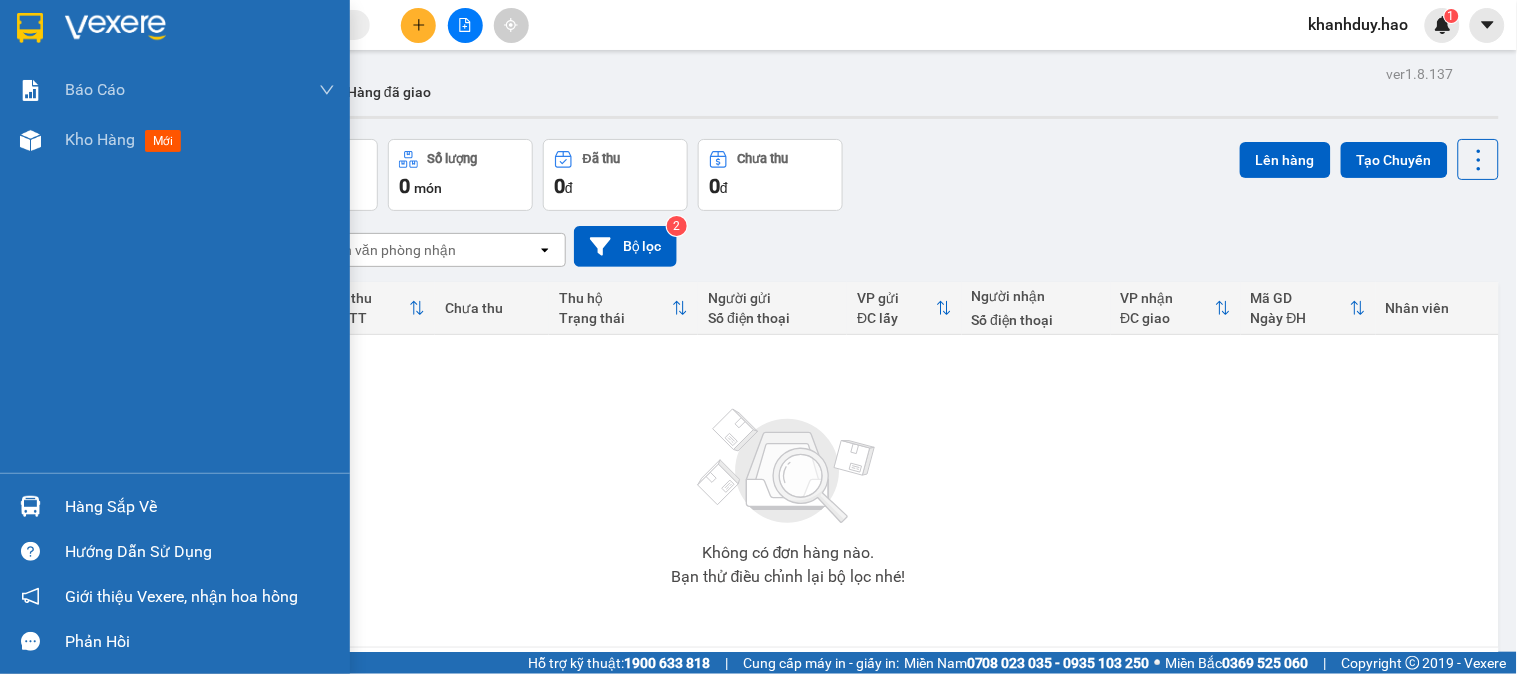 click at bounding box center [30, 506] 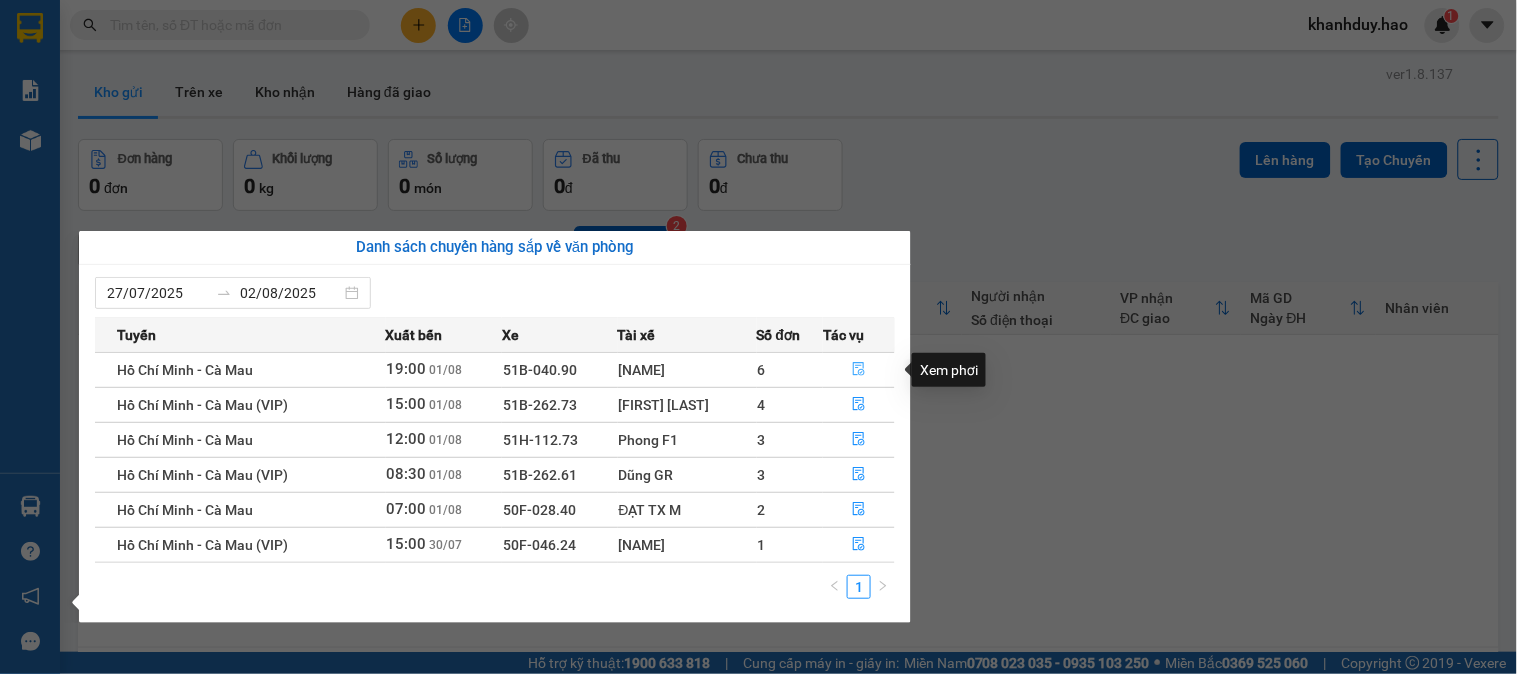 click at bounding box center (859, 370) 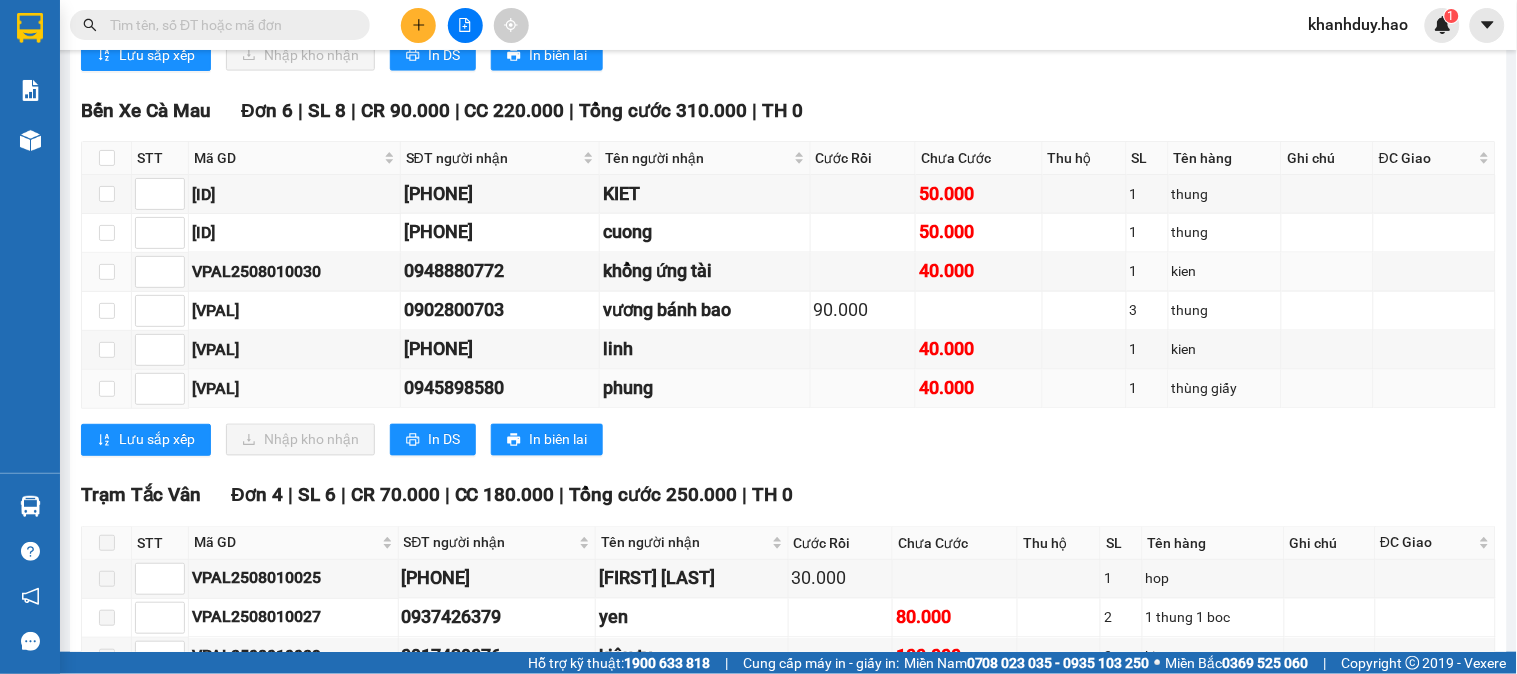 scroll, scrollTop: 777, scrollLeft: 0, axis: vertical 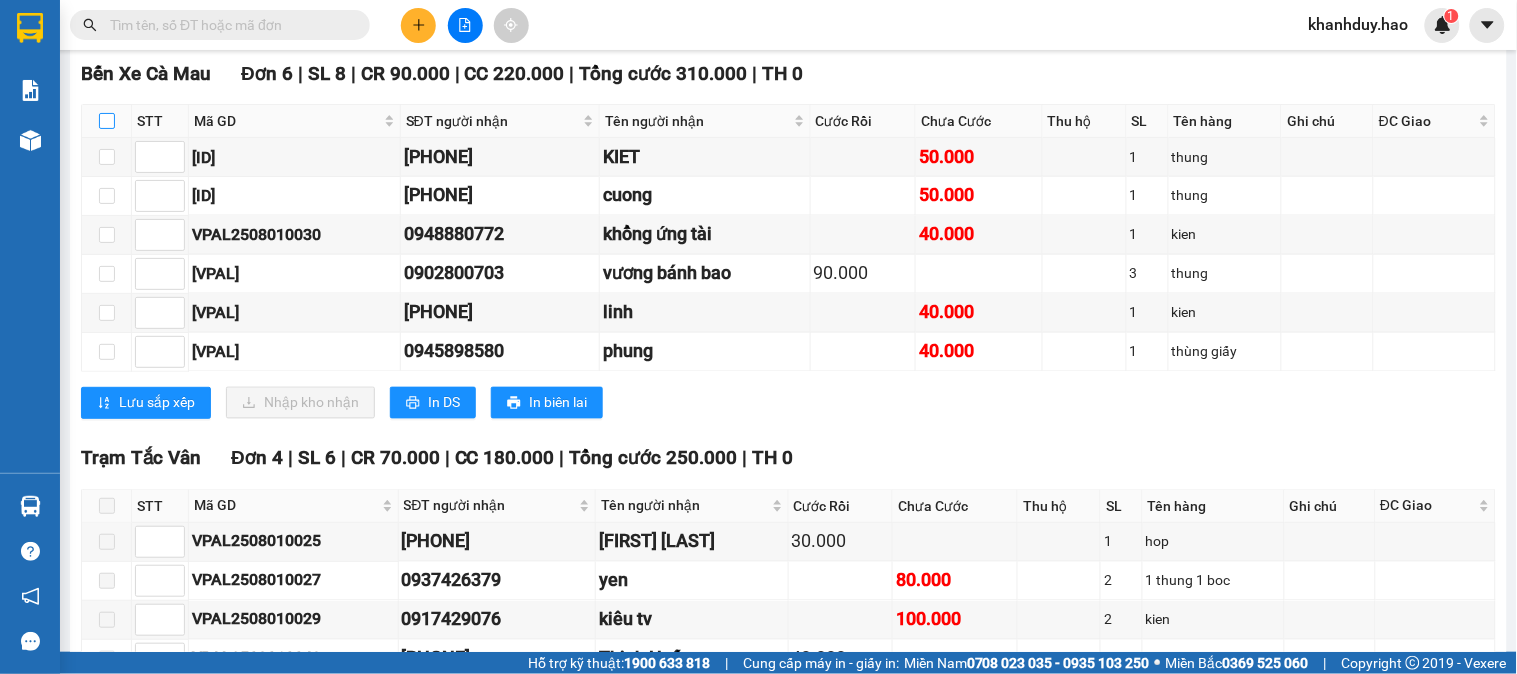 click at bounding box center (107, 121) 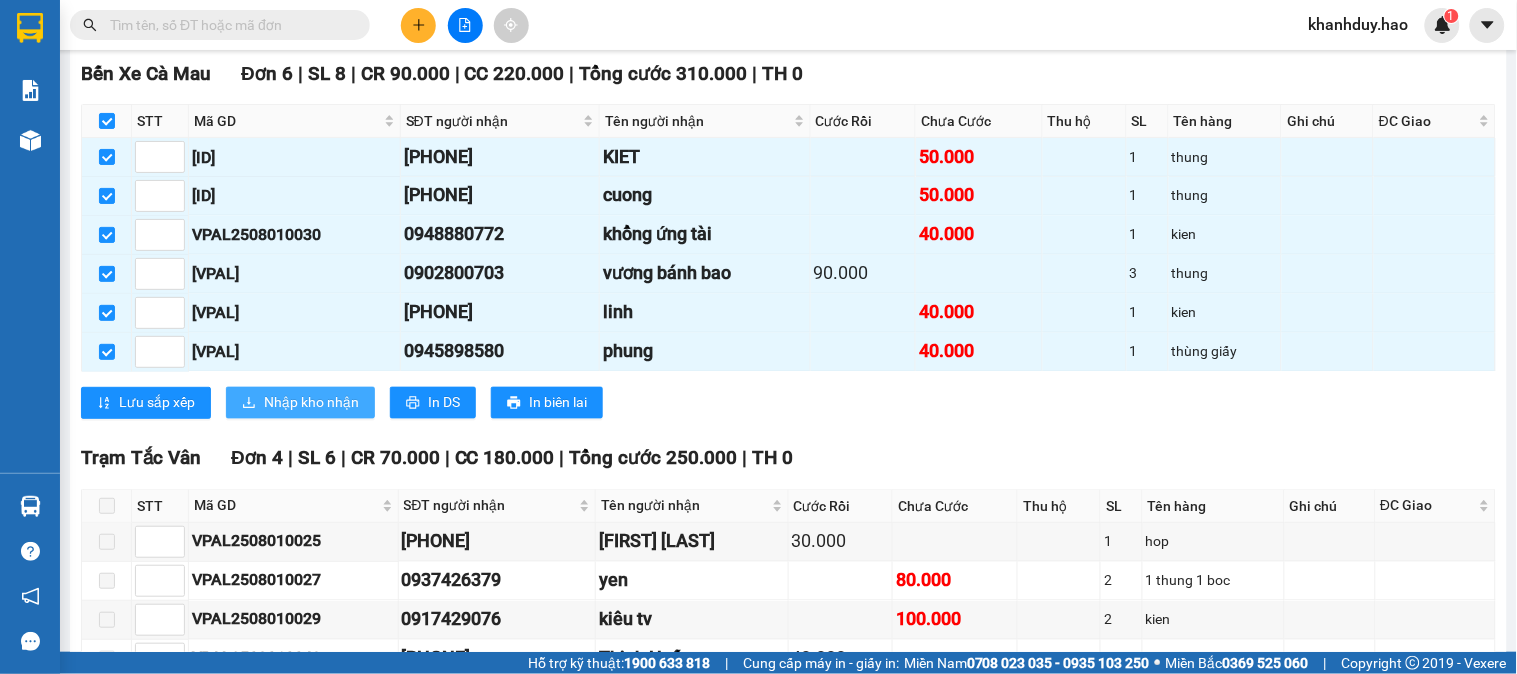 click on "Nhập kho nhận" at bounding box center (311, 403) 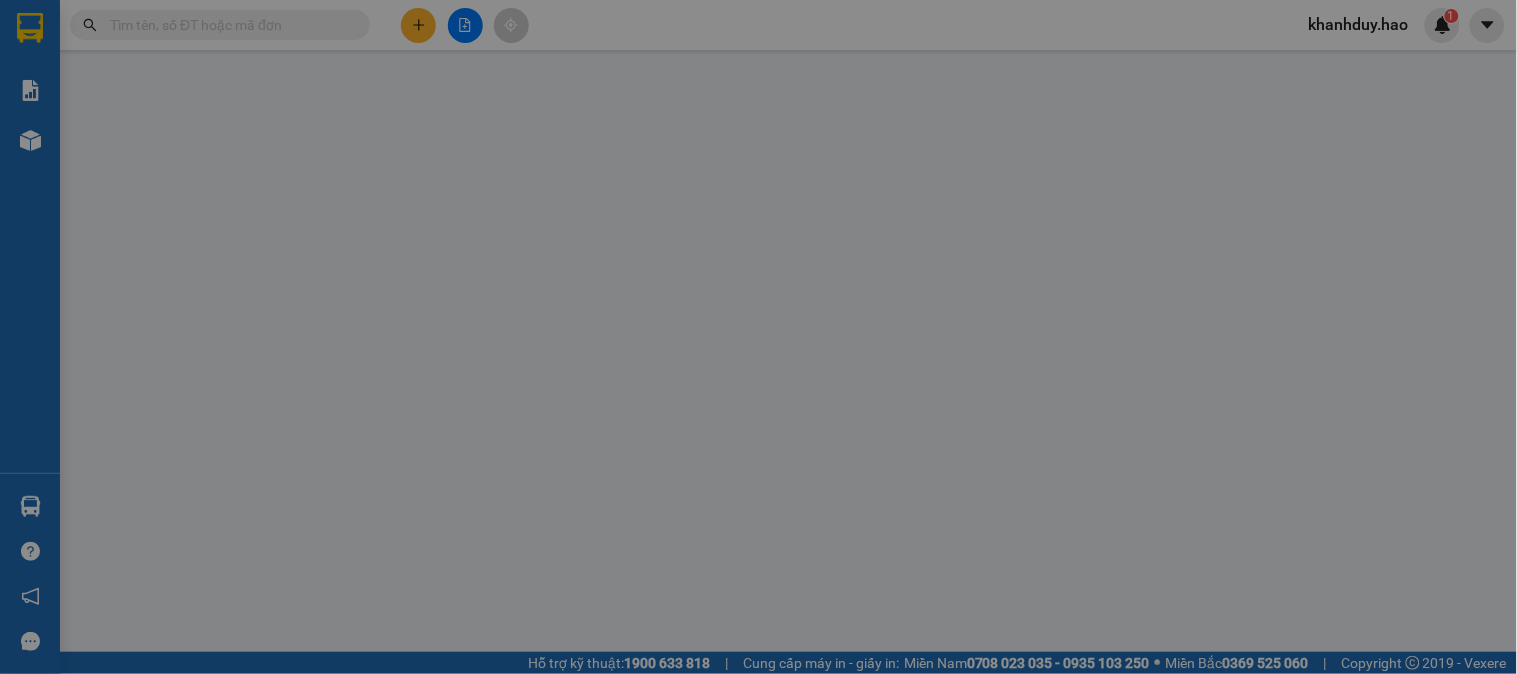 scroll, scrollTop: 0, scrollLeft: 0, axis: both 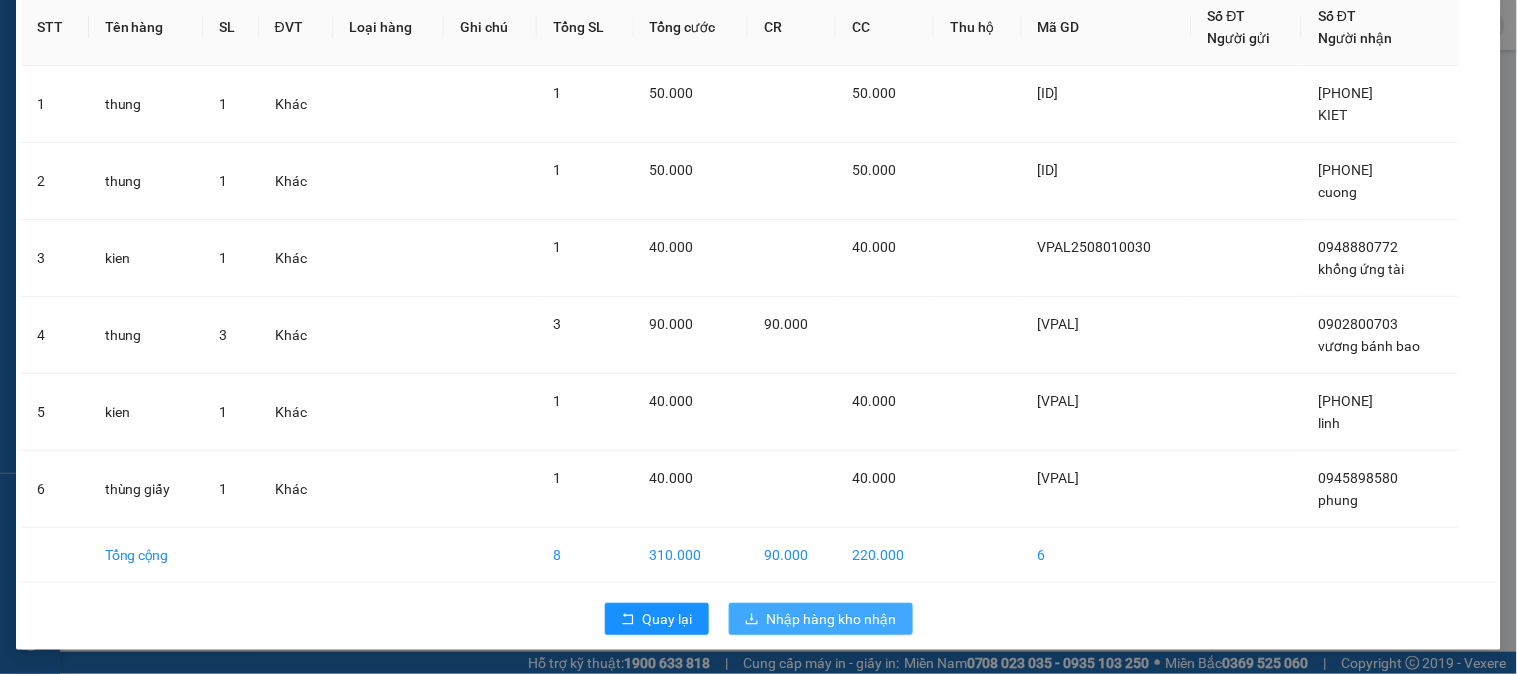 click on "Nhập hàng kho nhận" at bounding box center [832, 619] 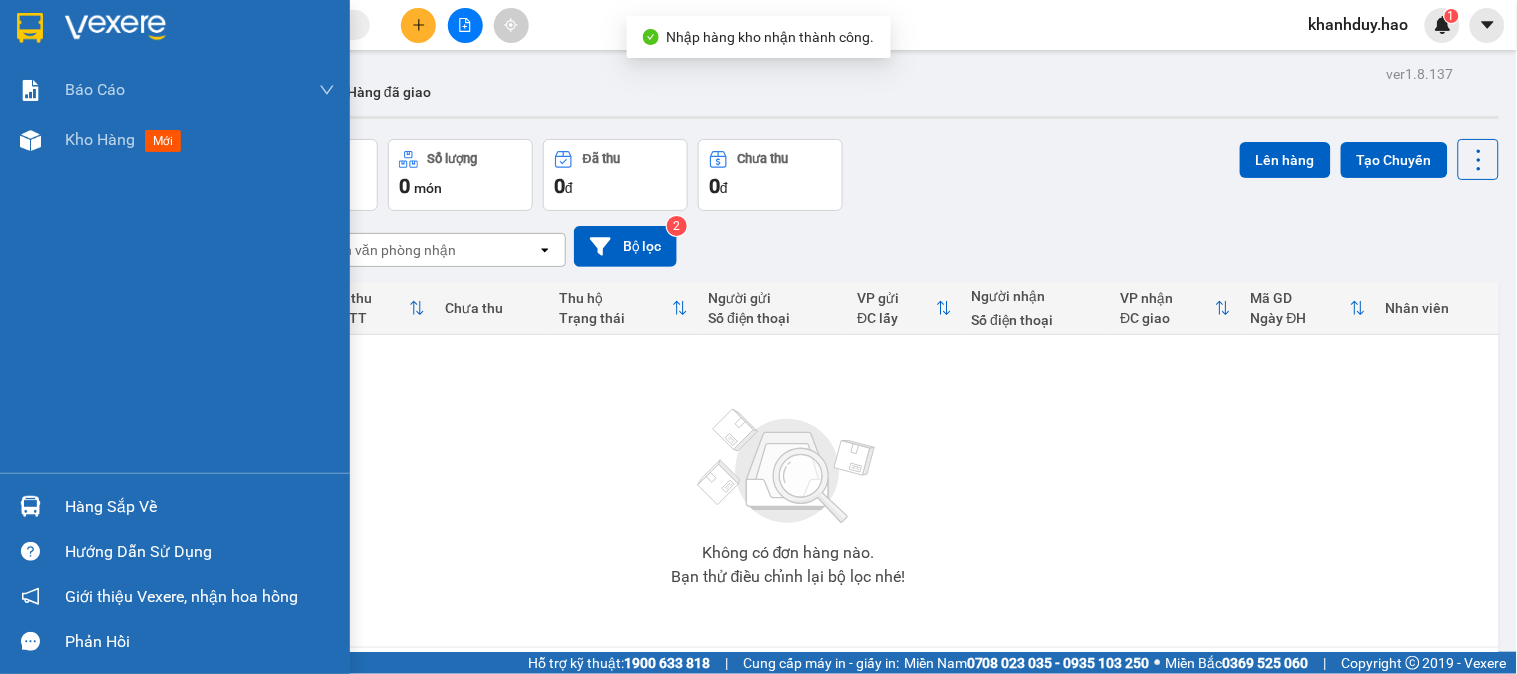 click on "Hàng sắp về" at bounding box center [175, 506] 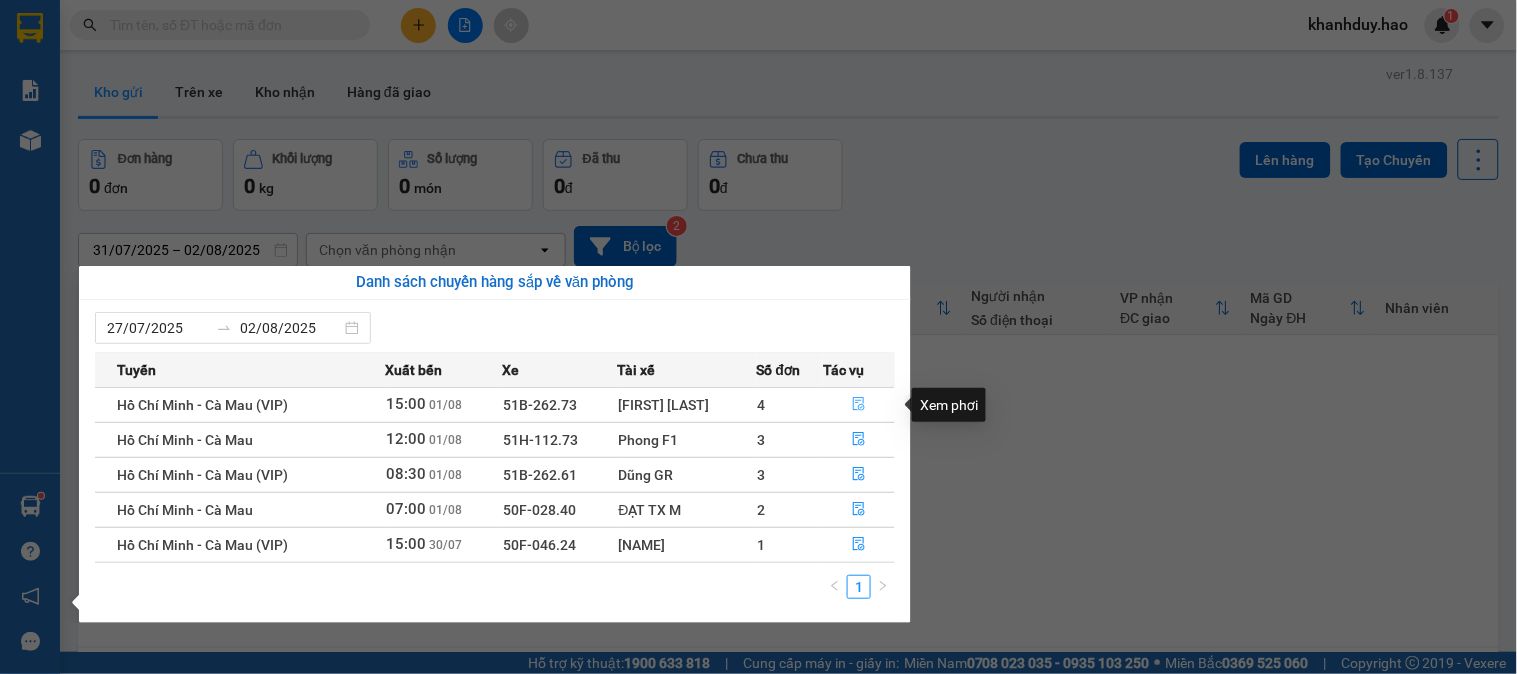 click 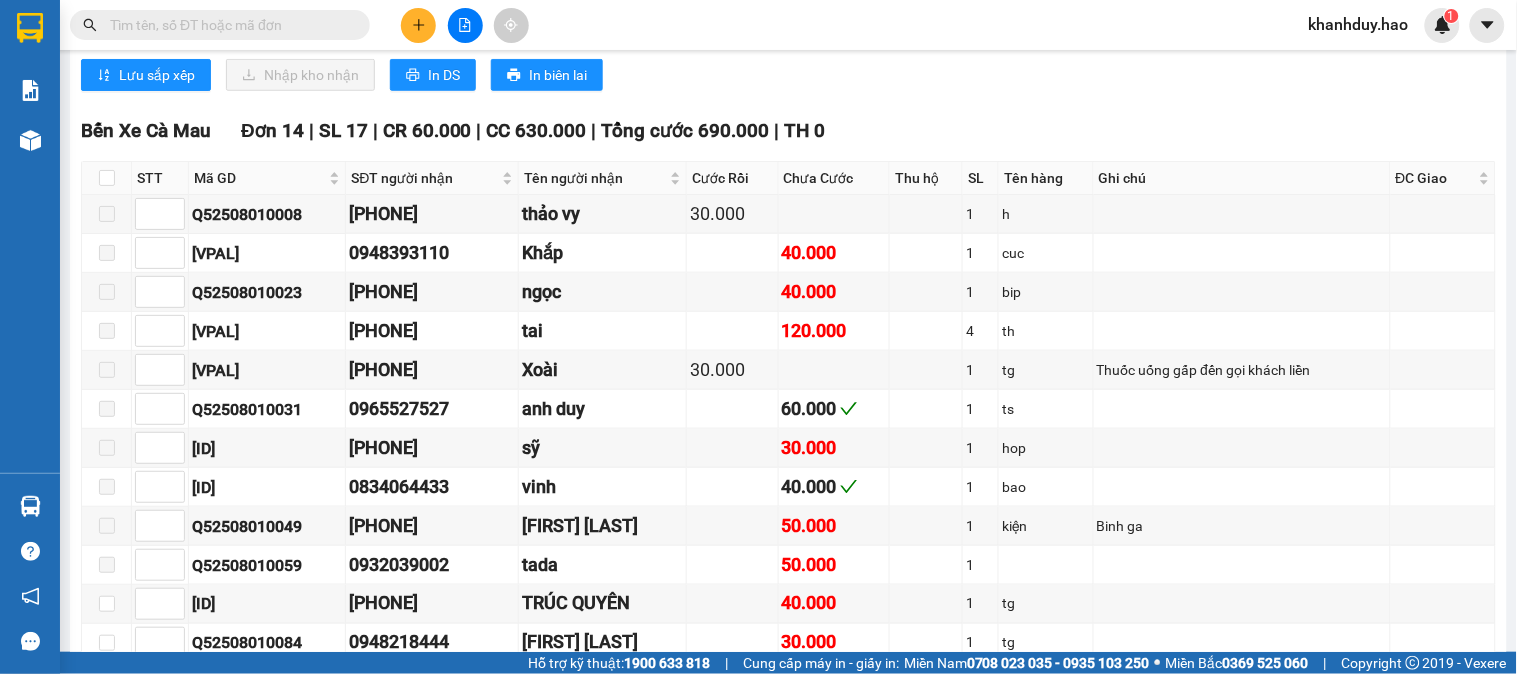scroll, scrollTop: 2333, scrollLeft: 0, axis: vertical 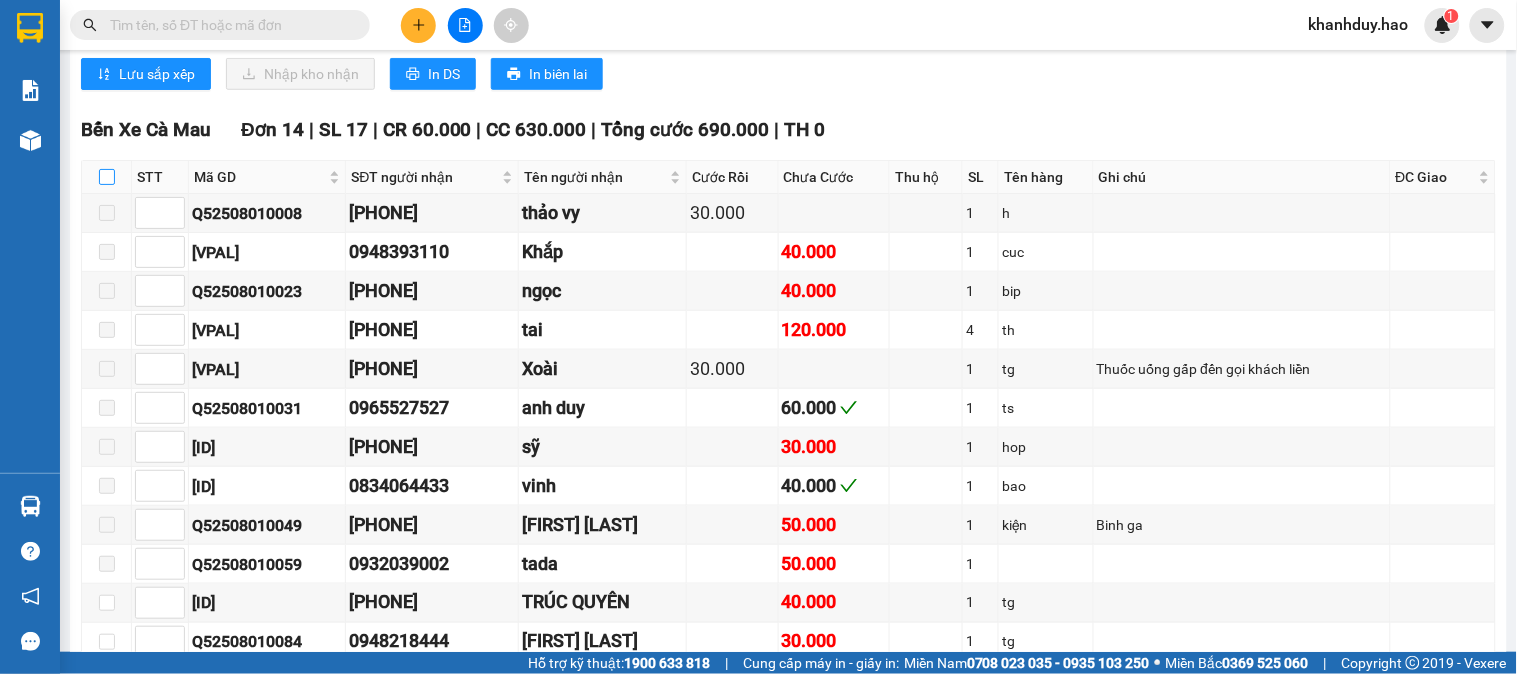 click at bounding box center (107, 177) 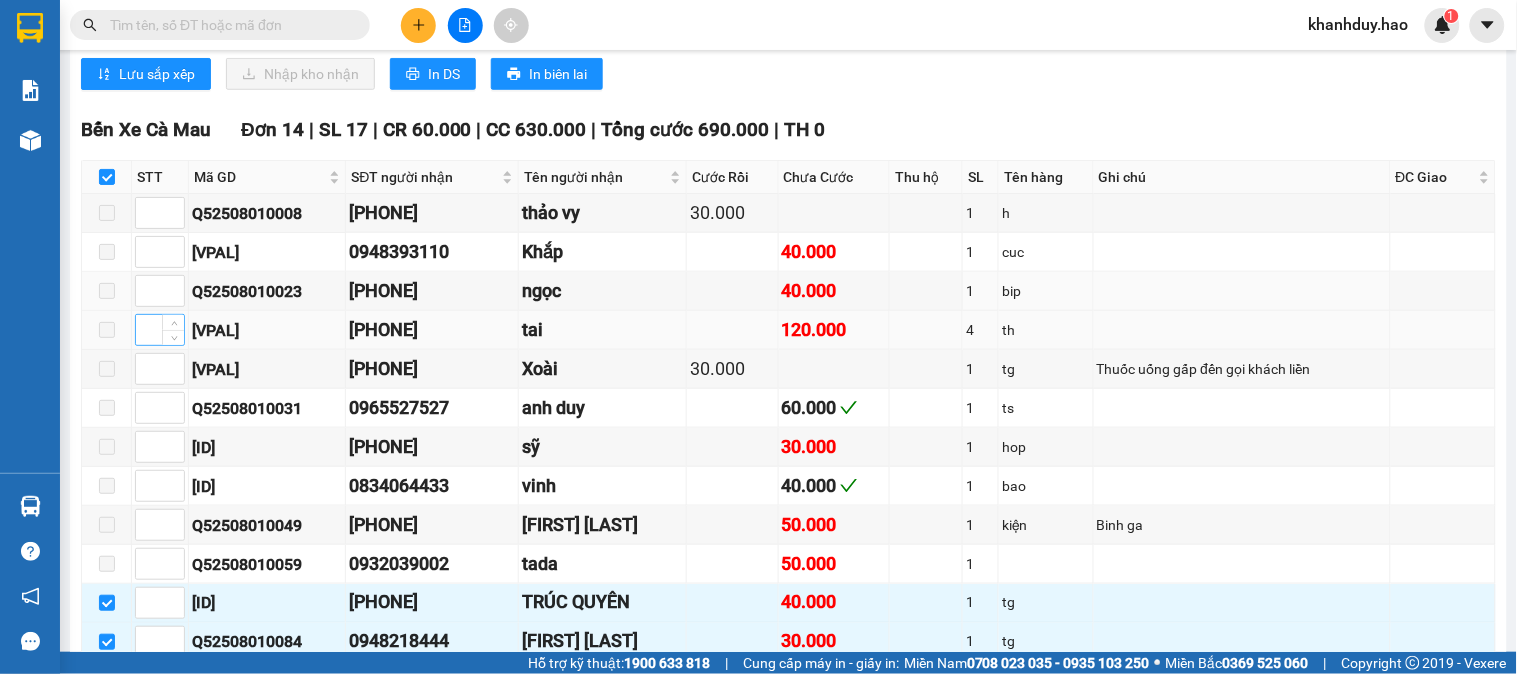 scroll, scrollTop: 2666, scrollLeft: 0, axis: vertical 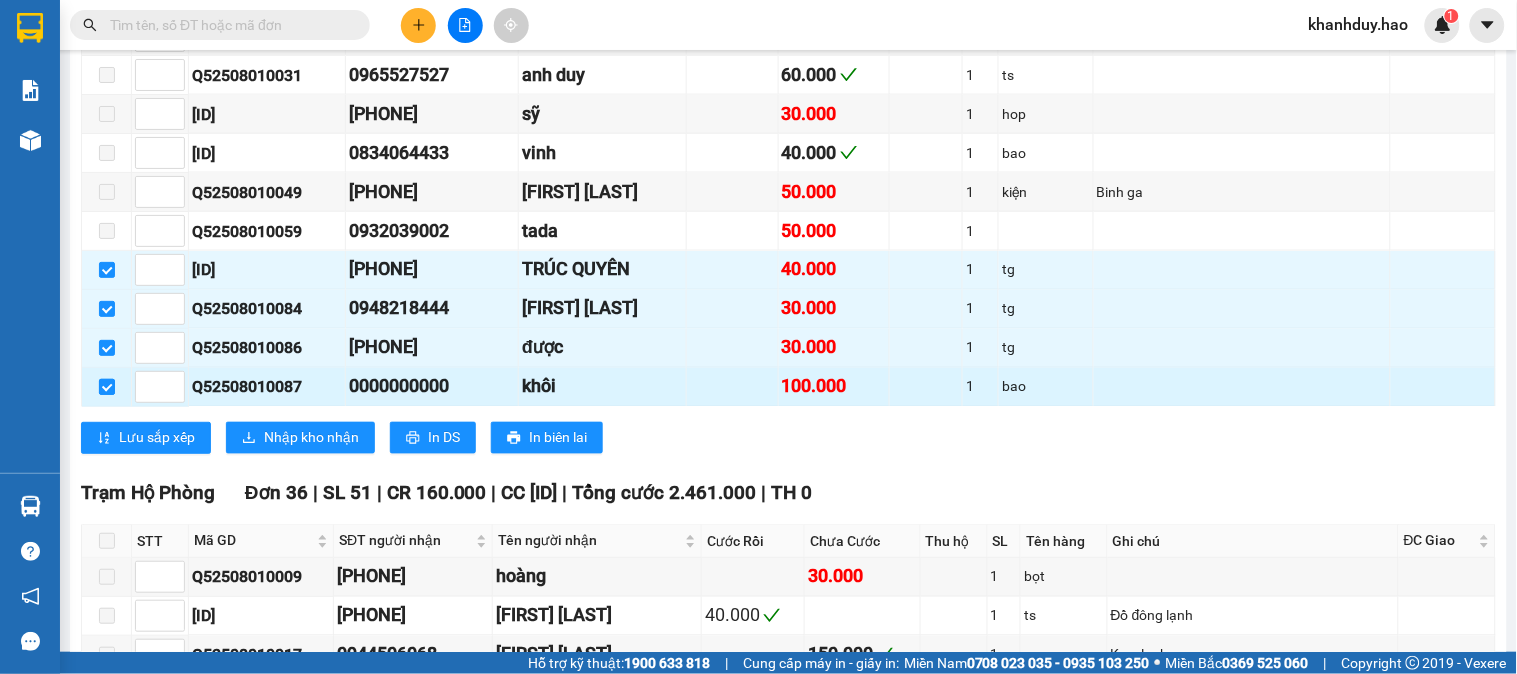 click at bounding box center (107, 387) 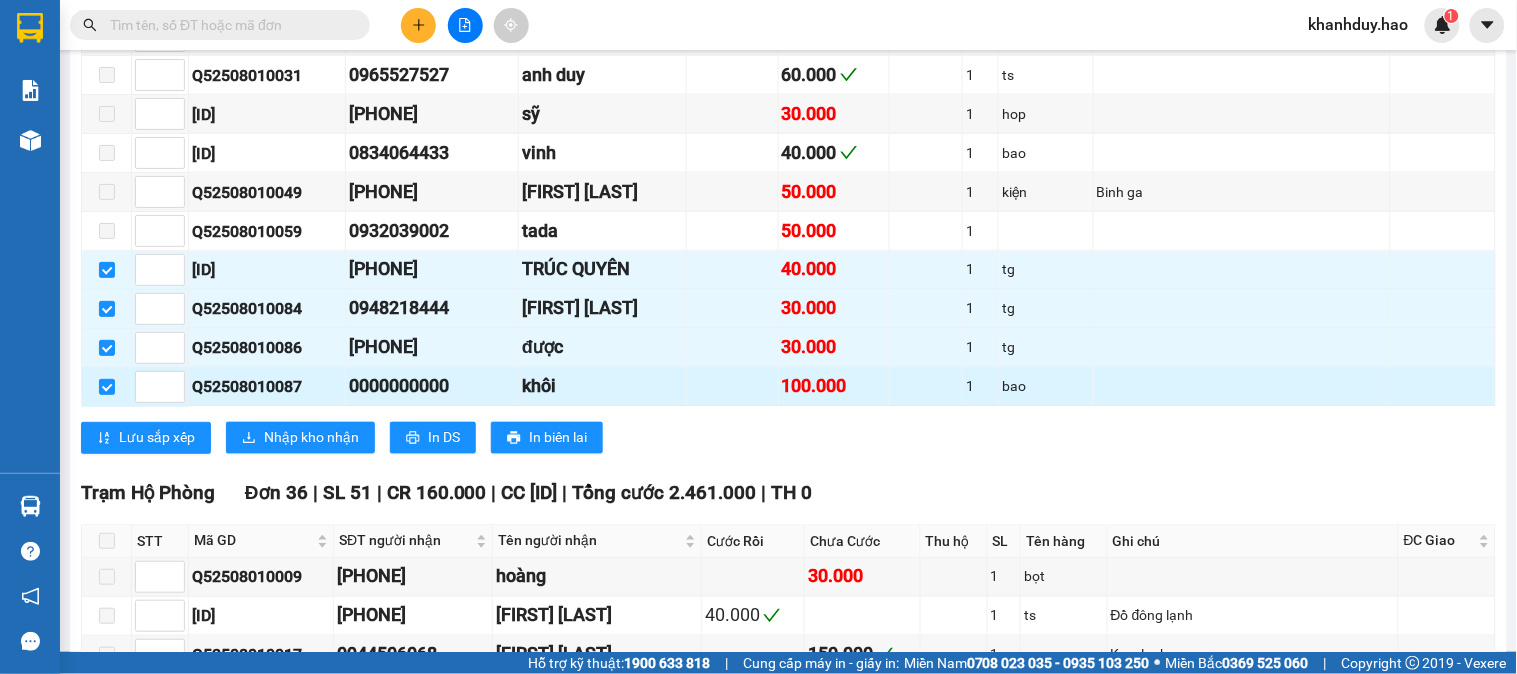 checkbox on "false" 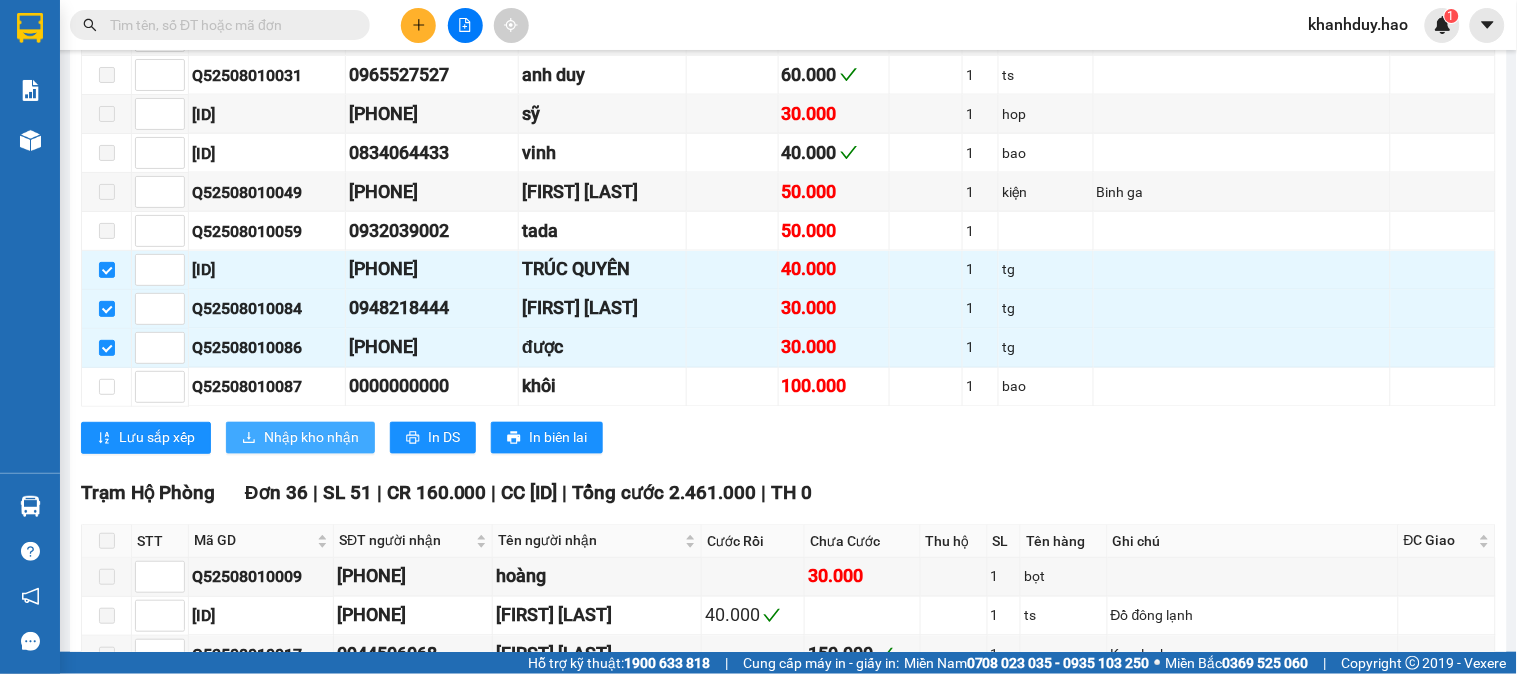 click on "Nhập kho nhận" at bounding box center (311, 438) 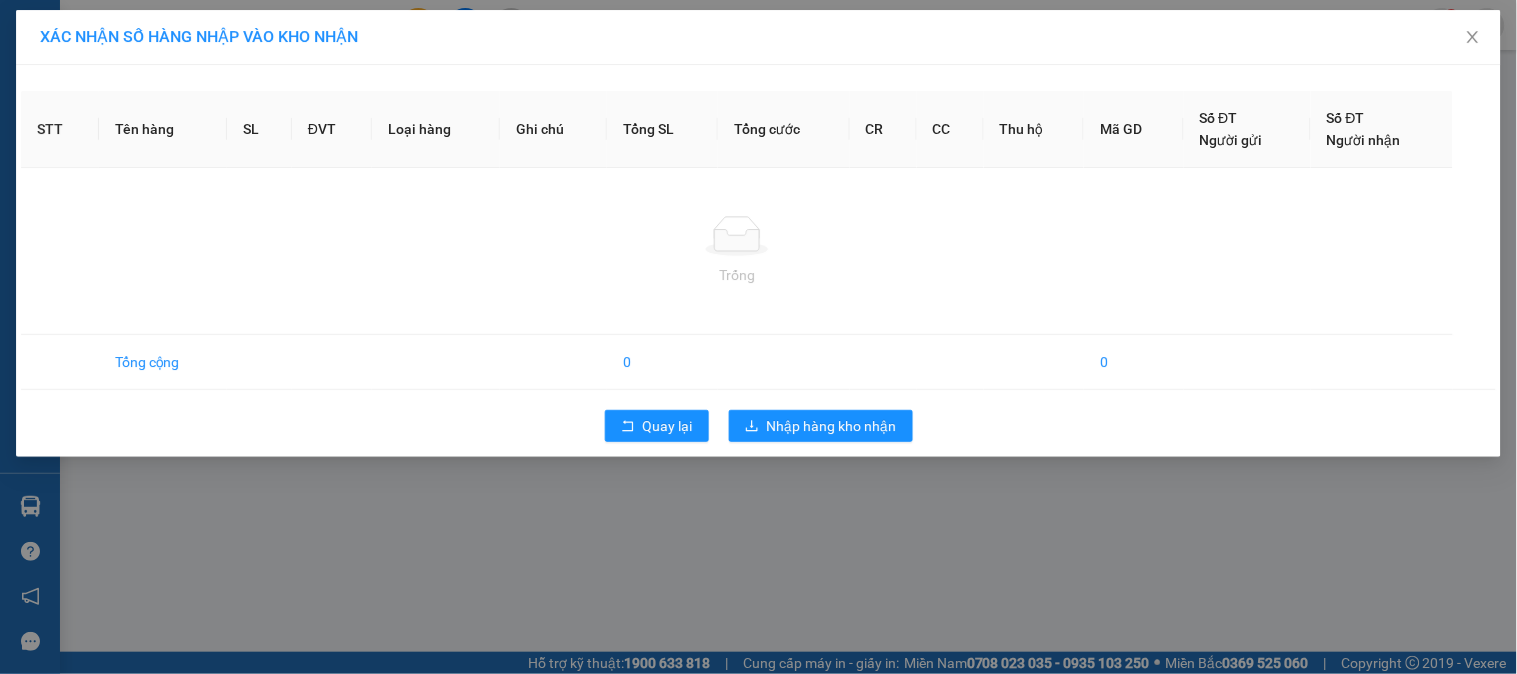 scroll, scrollTop: 0, scrollLeft: 0, axis: both 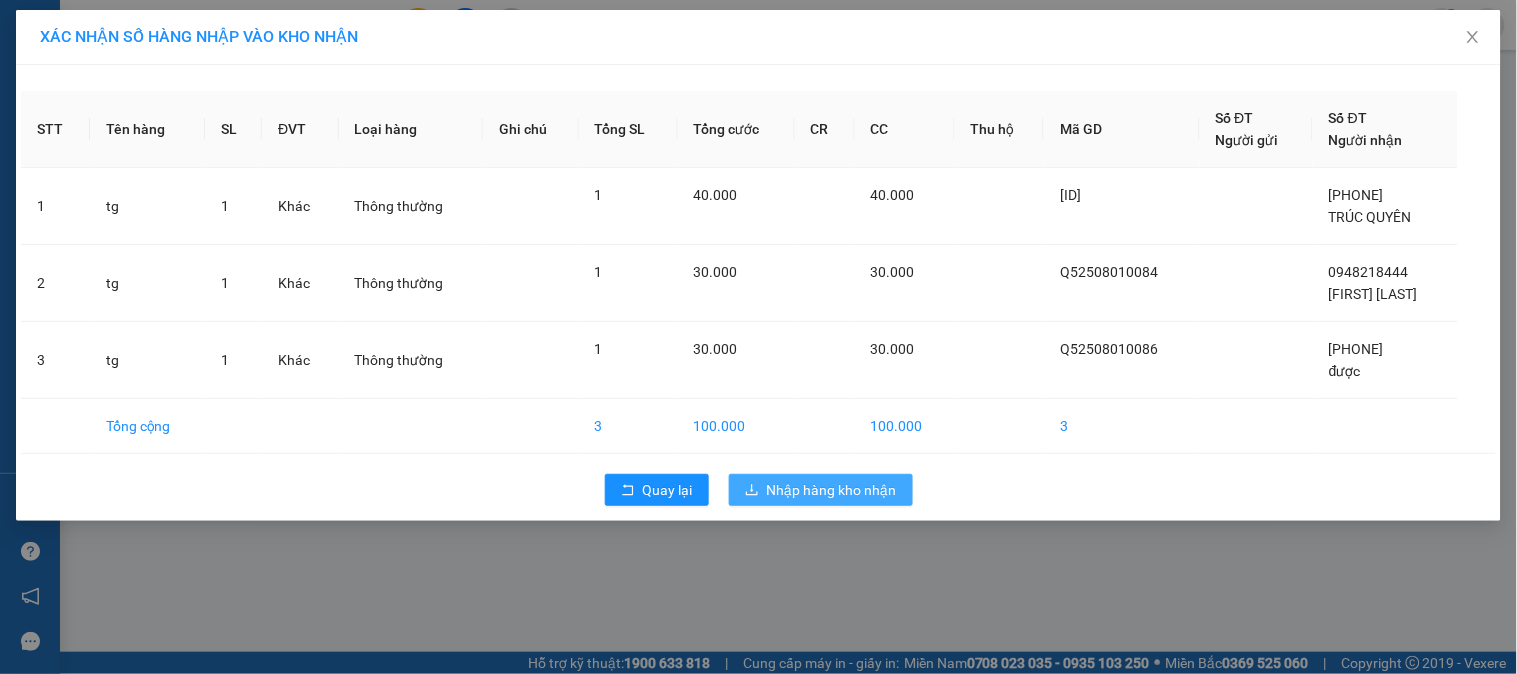 click on "Nhập hàng kho nhận" at bounding box center (832, 490) 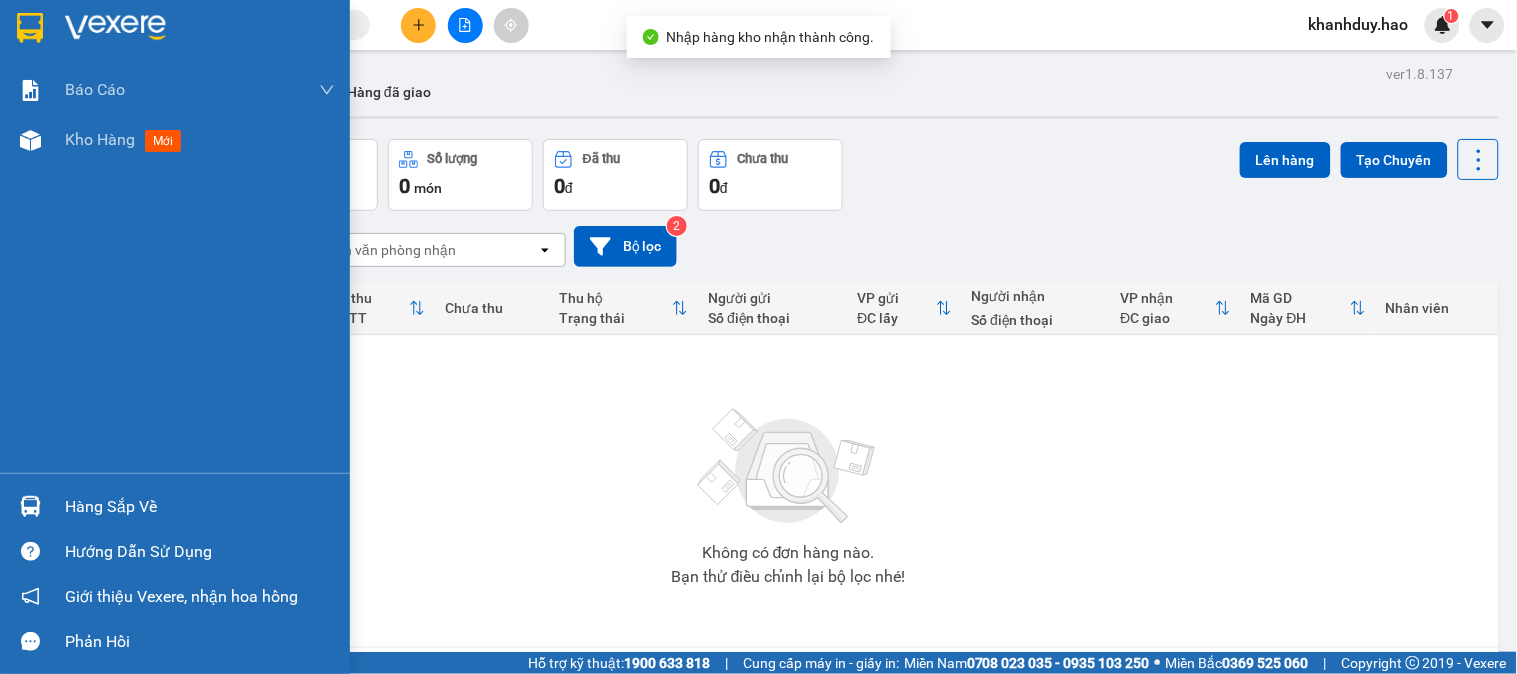 drag, startPoint x: 25, startPoint y: 501, endPoint x: 37, endPoint y: 500, distance: 12.0415945 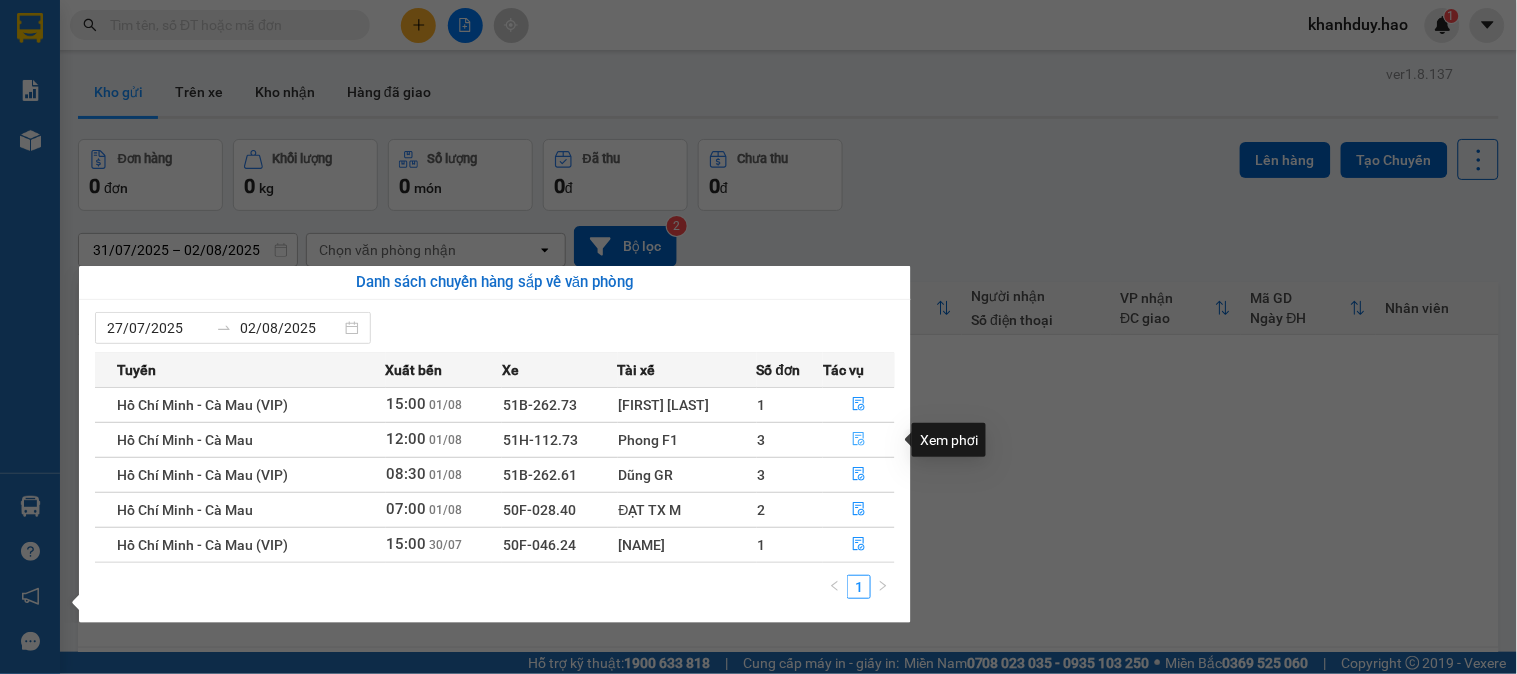 click at bounding box center (859, 440) 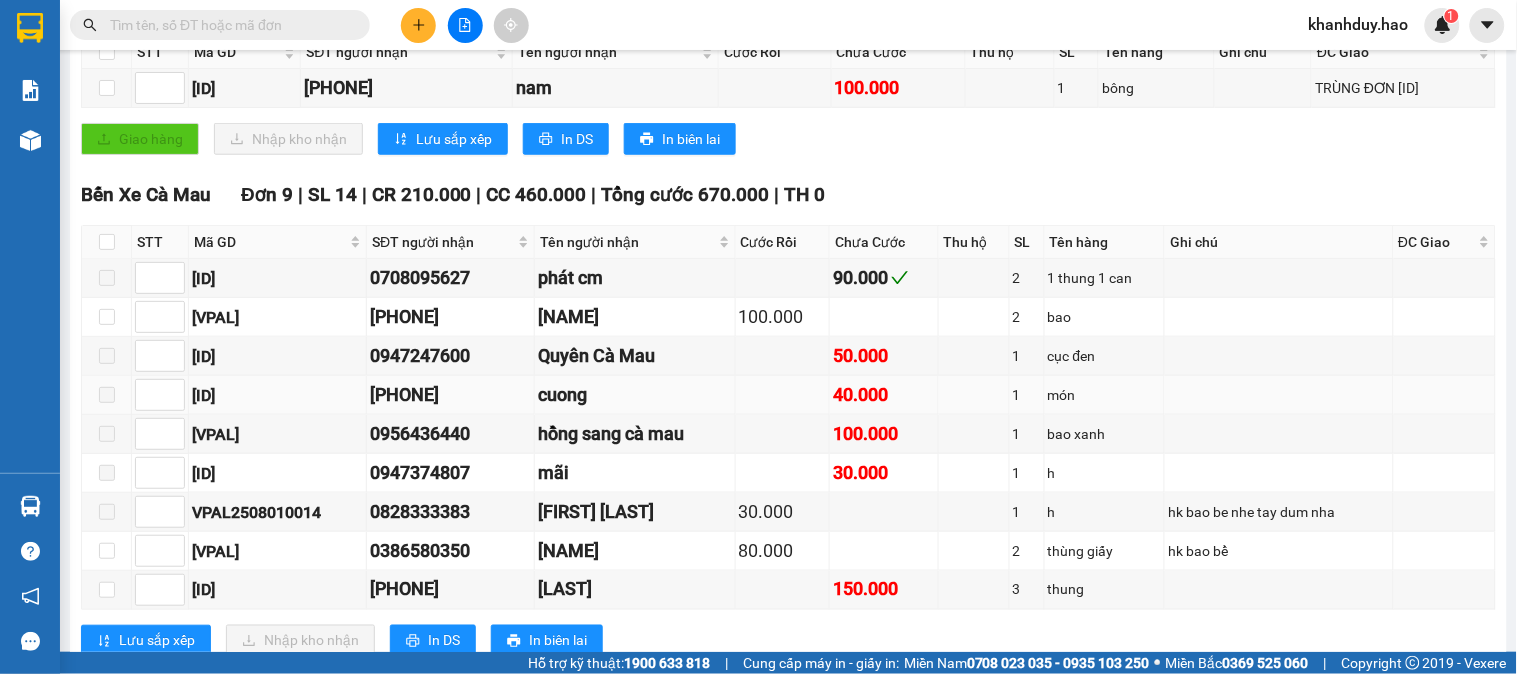 scroll, scrollTop: 555, scrollLeft: 0, axis: vertical 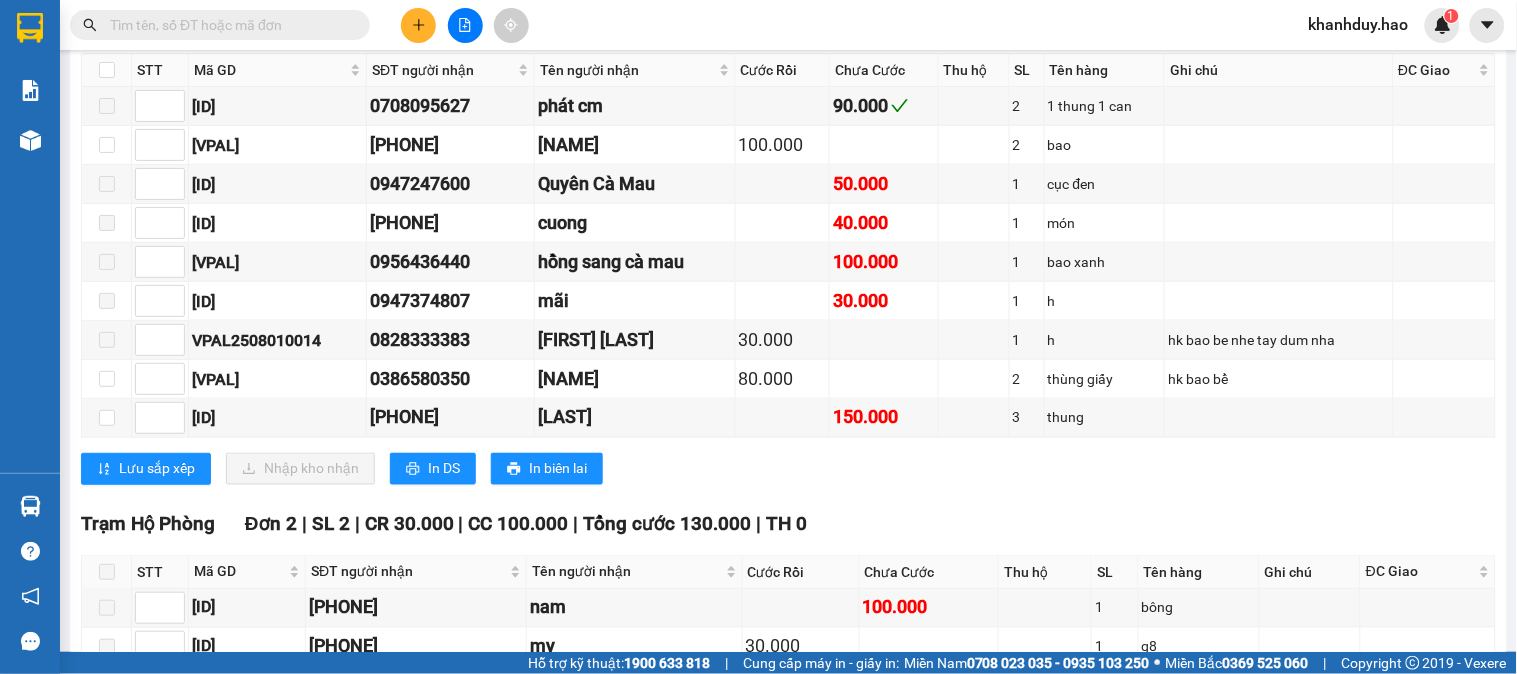 click at bounding box center [107, 70] 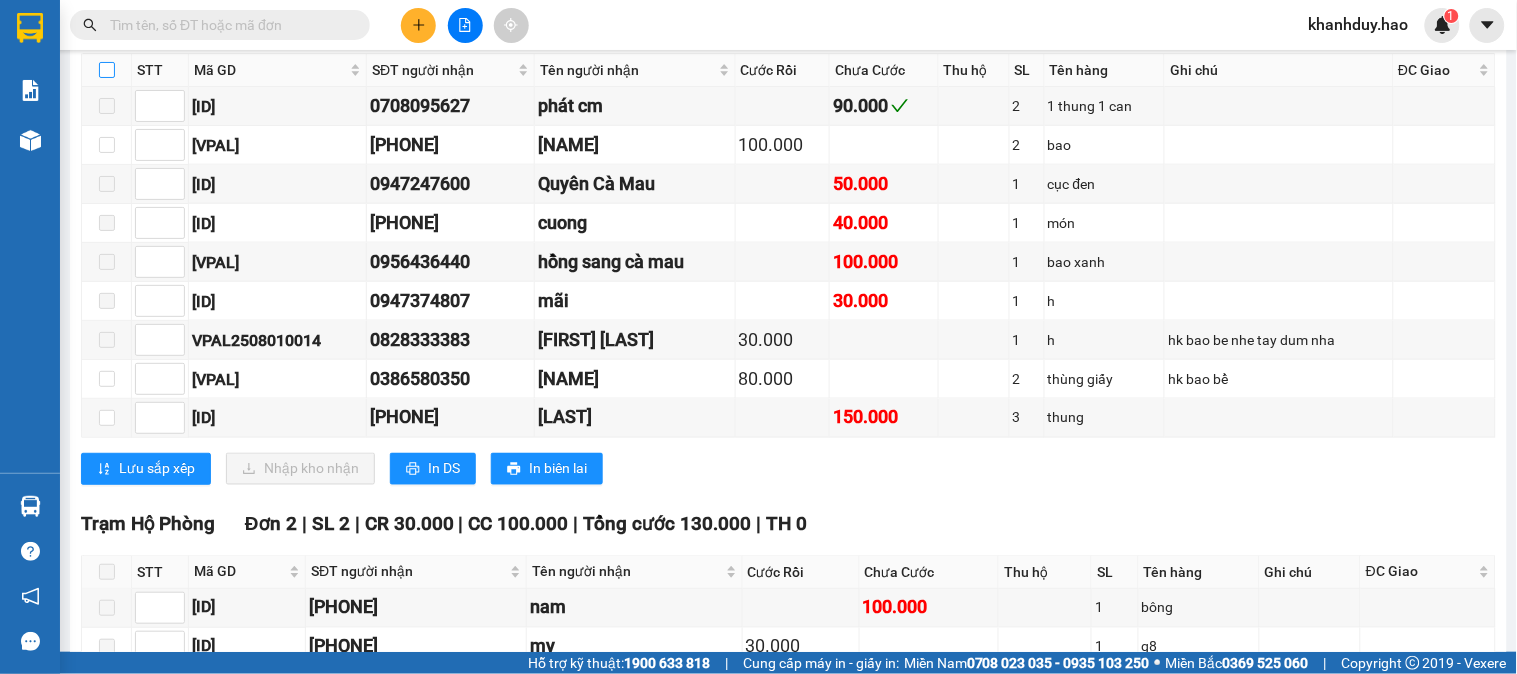 click at bounding box center [107, 70] 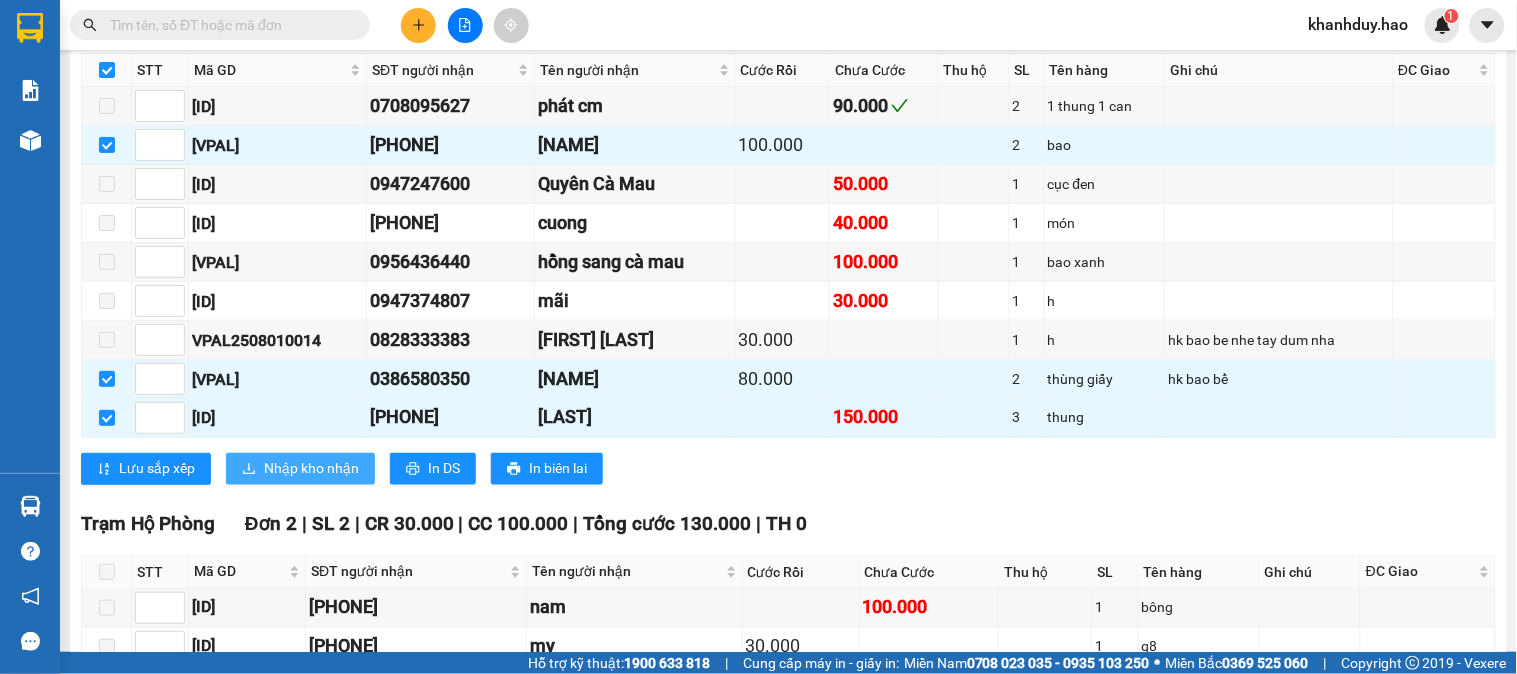 click on "Nhập kho nhận" at bounding box center (311, 469) 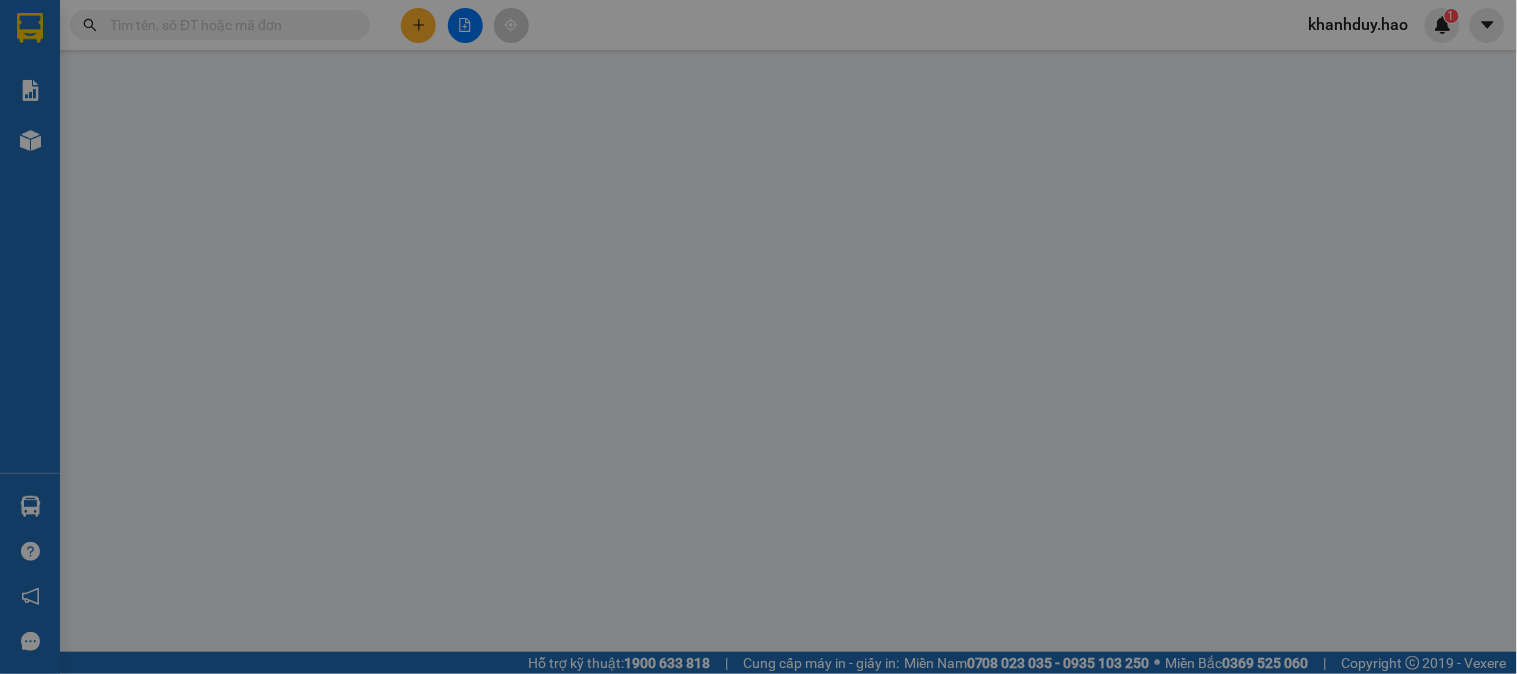 scroll, scrollTop: 0, scrollLeft: 0, axis: both 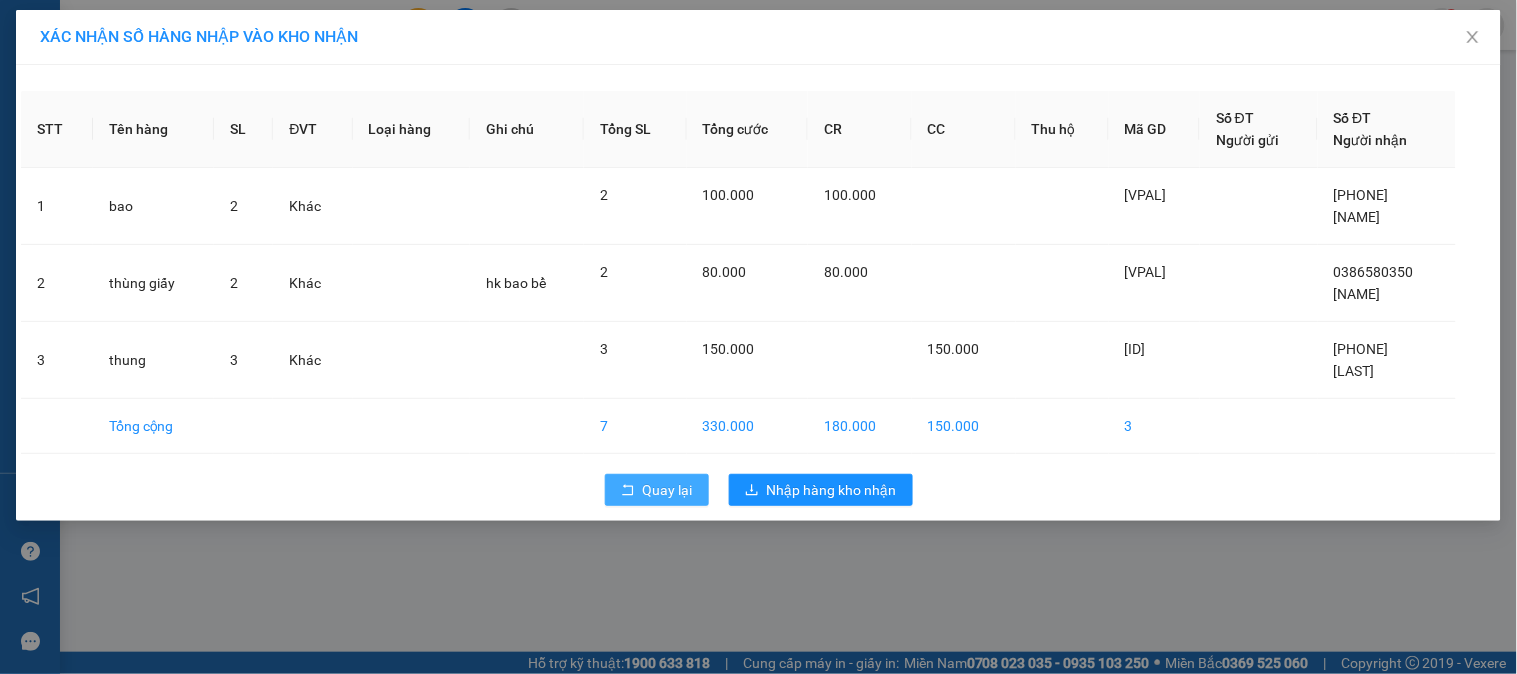 click on "Quay lại" at bounding box center [668, 490] 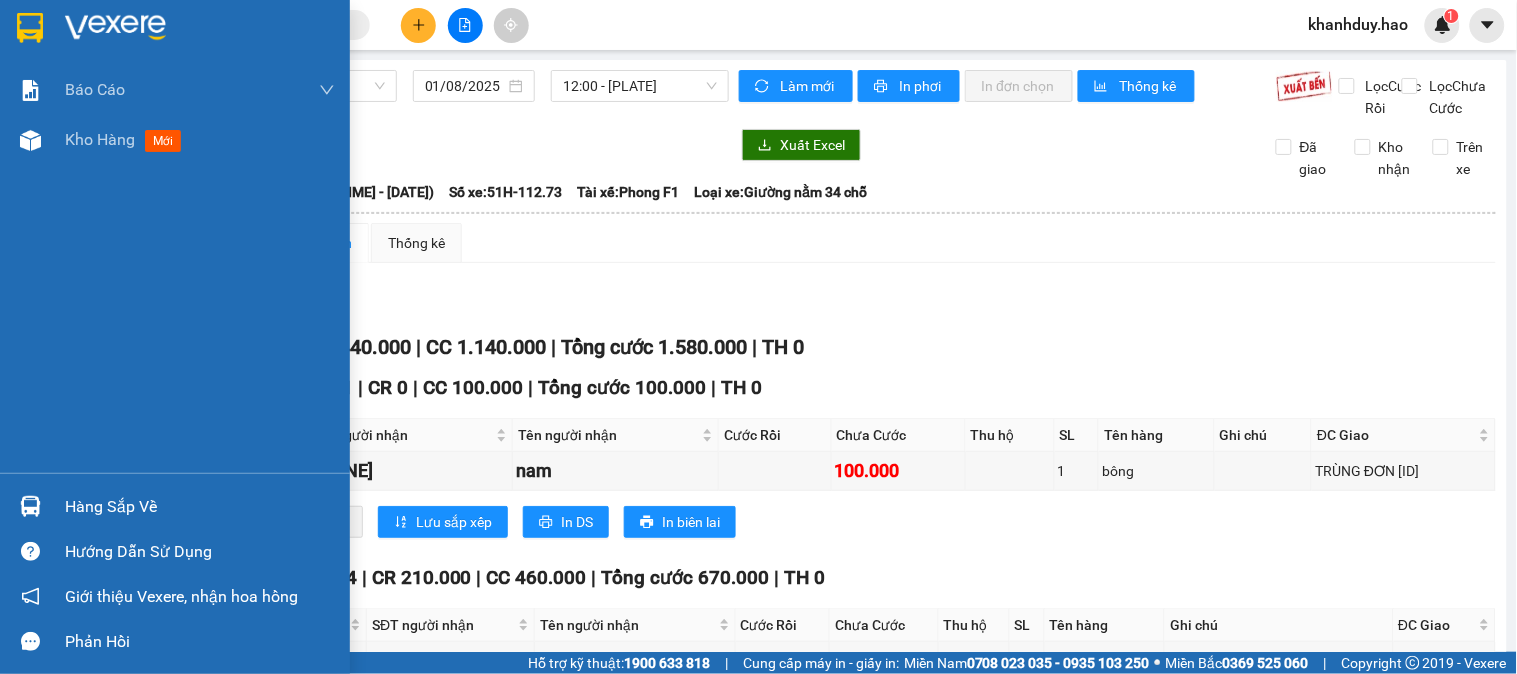 click at bounding box center [30, 506] 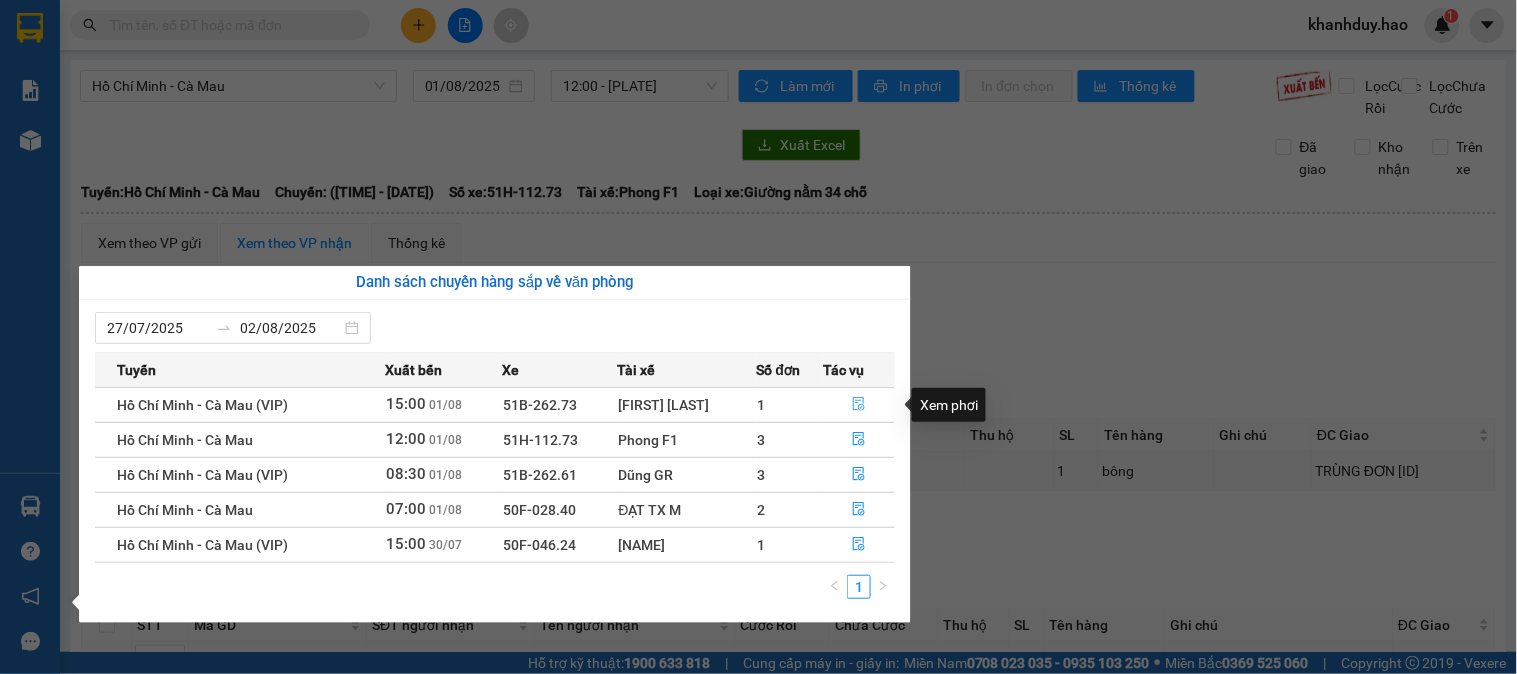 click at bounding box center [859, 405] 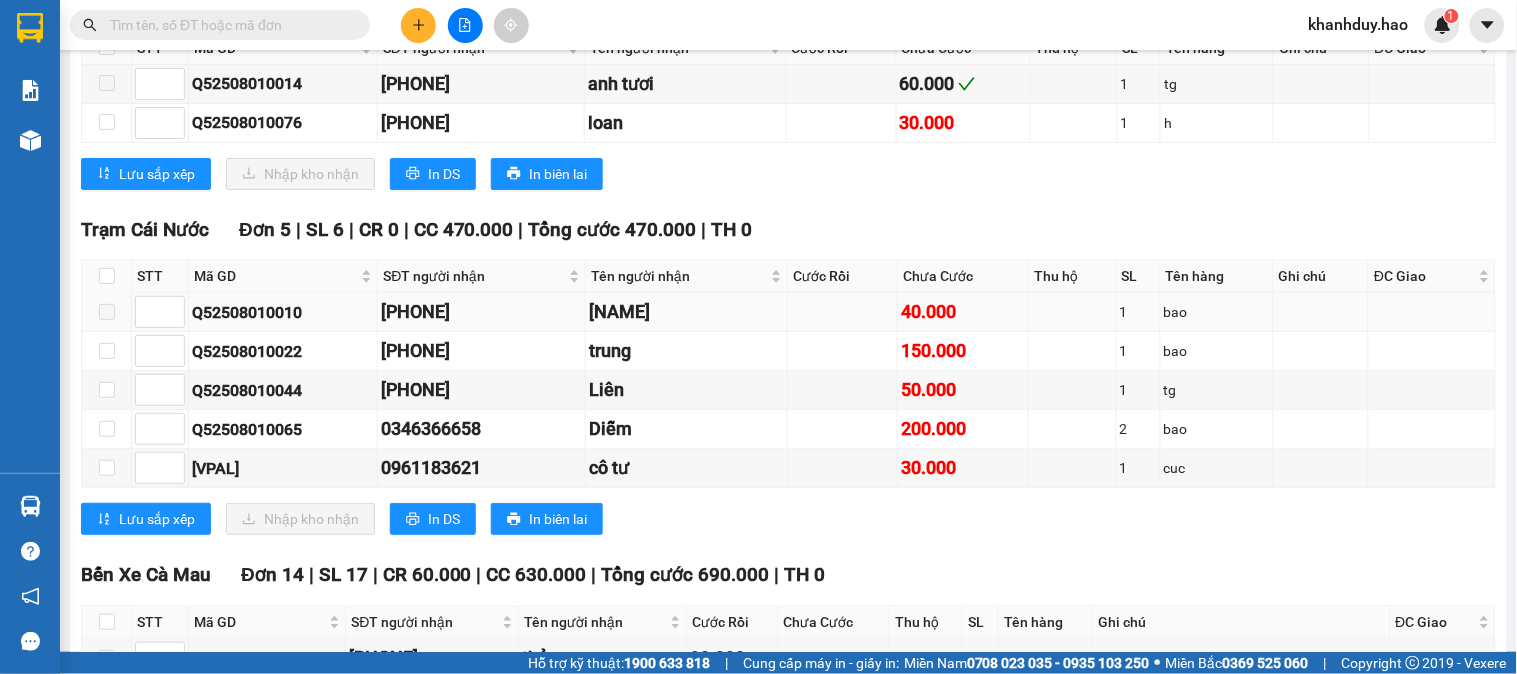 scroll, scrollTop: 2222, scrollLeft: 0, axis: vertical 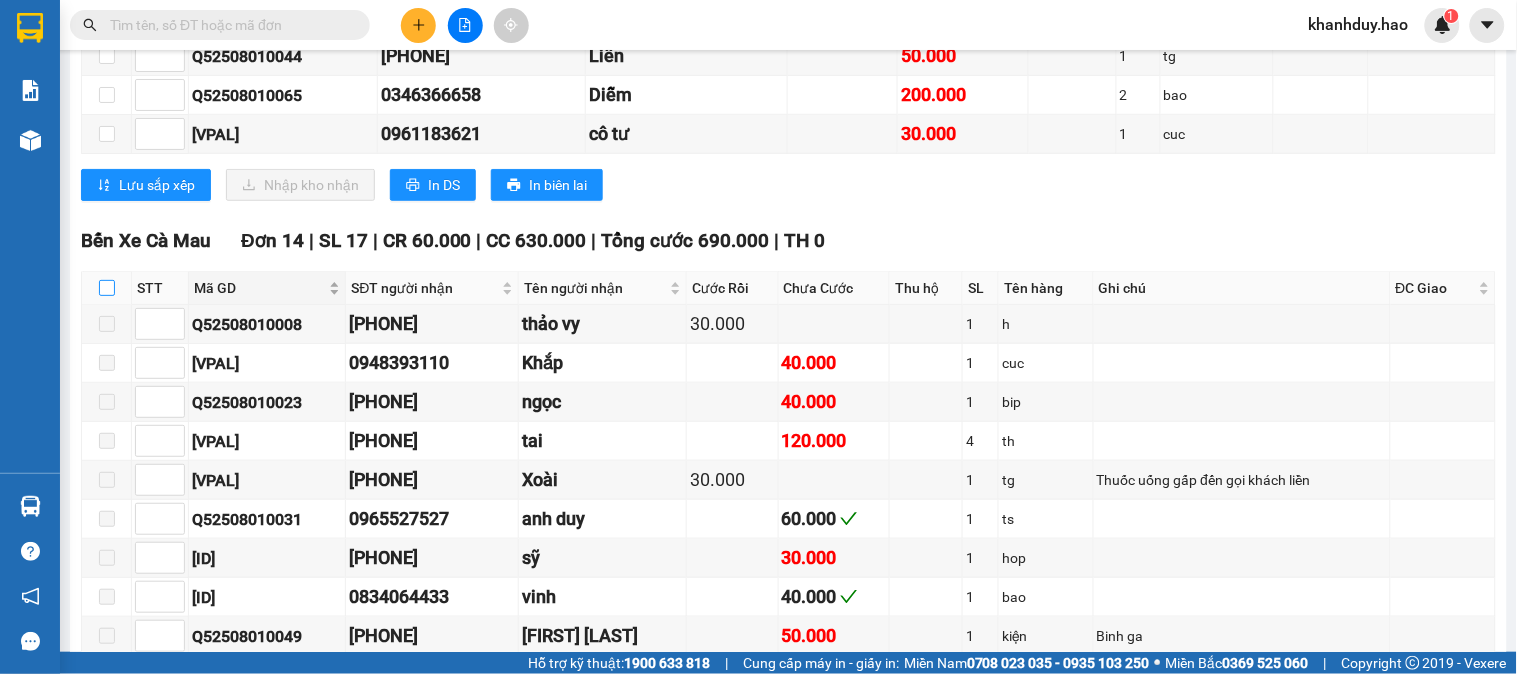 drag, startPoint x: 108, startPoint y: 322, endPoint x: 206, endPoint y: 314, distance: 98.32599 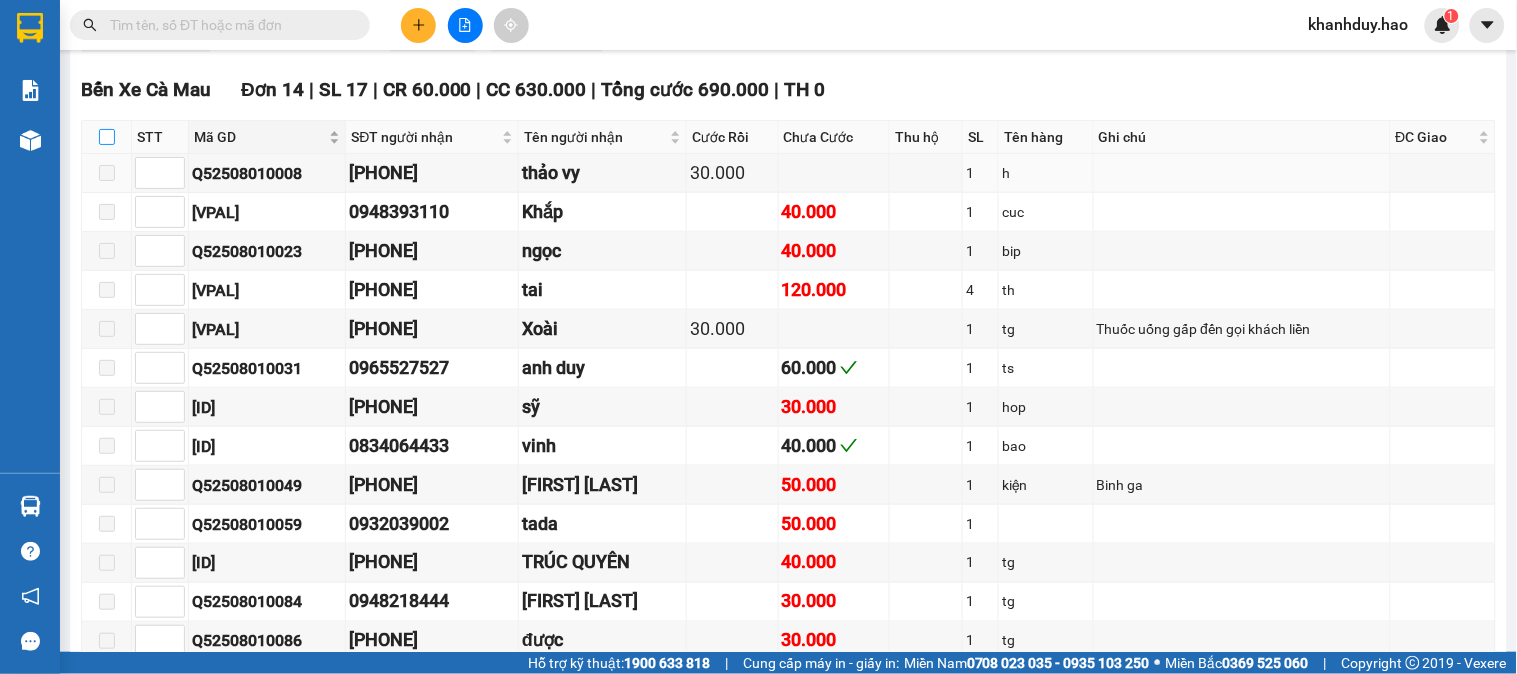 scroll, scrollTop: 2222, scrollLeft: 0, axis: vertical 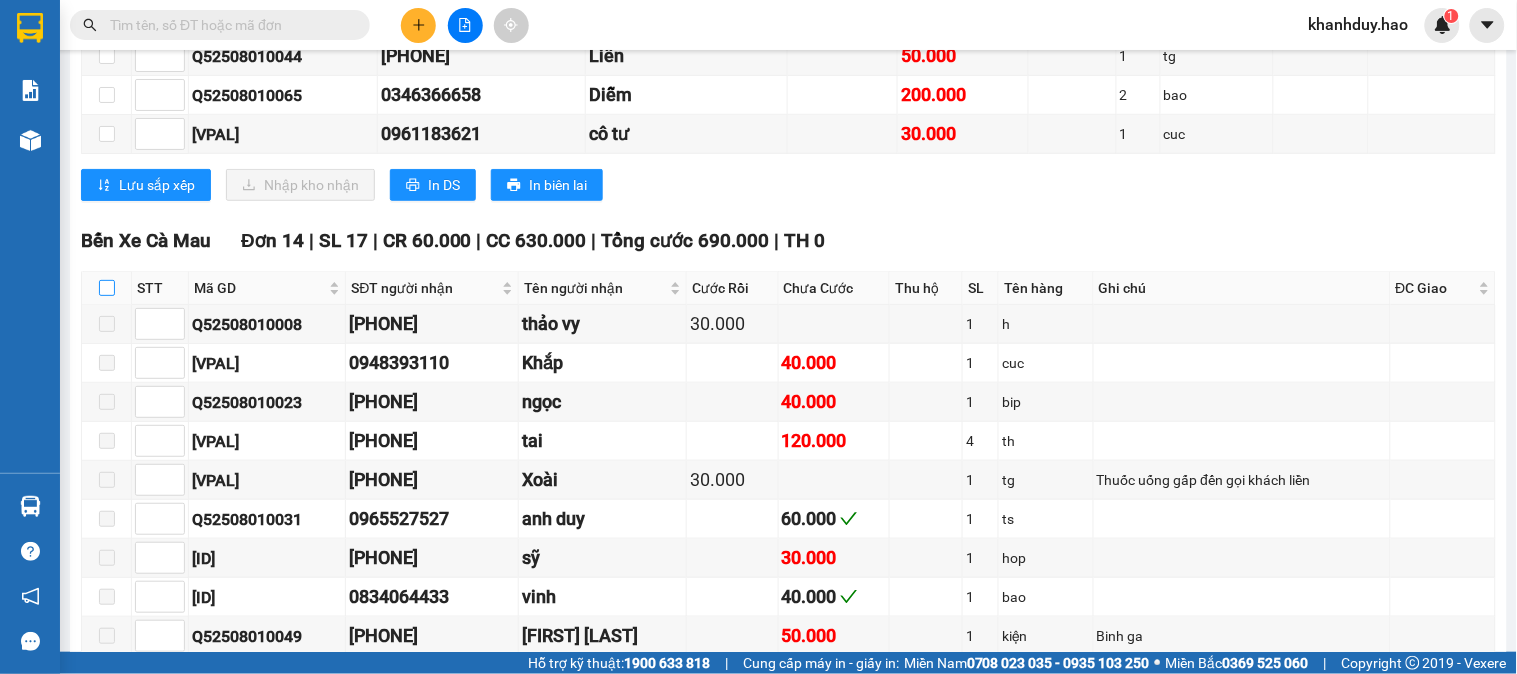 click at bounding box center [107, 288] 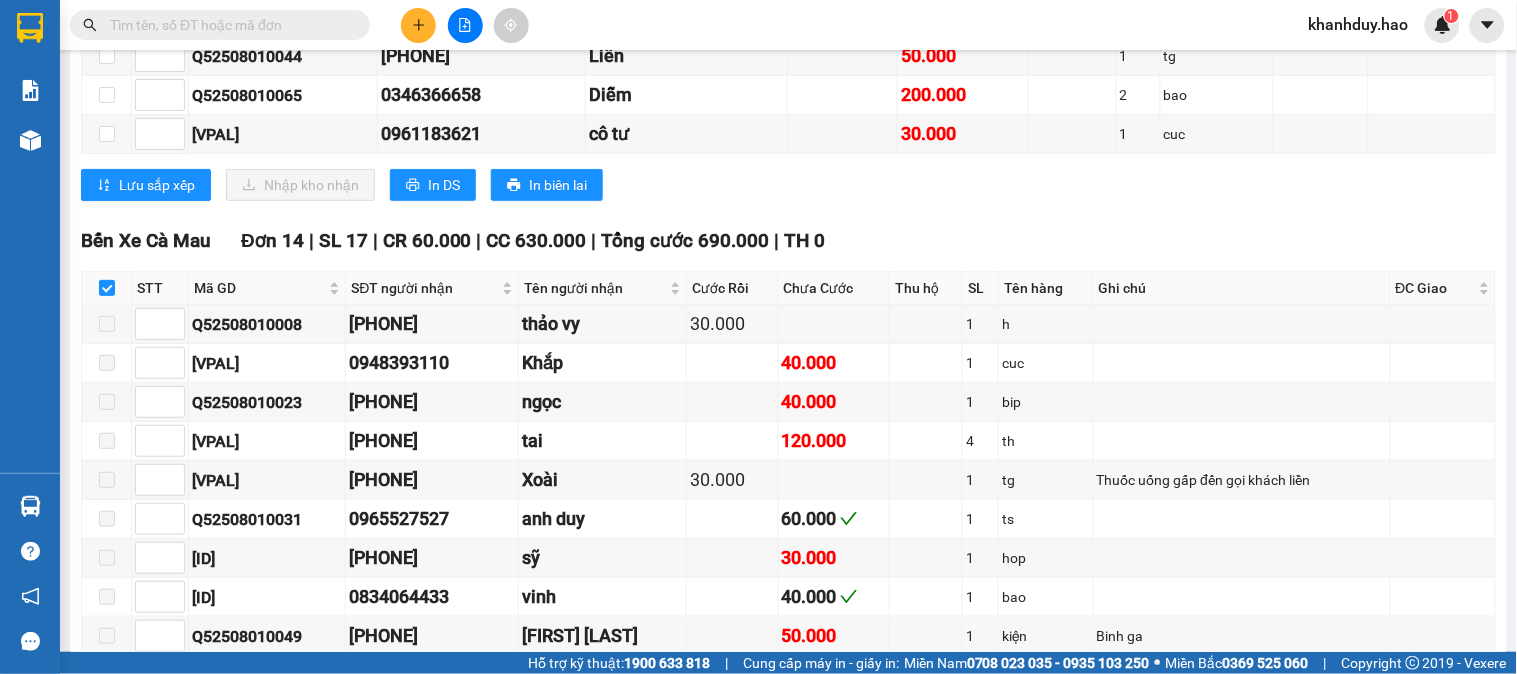 click at bounding box center [107, 288] 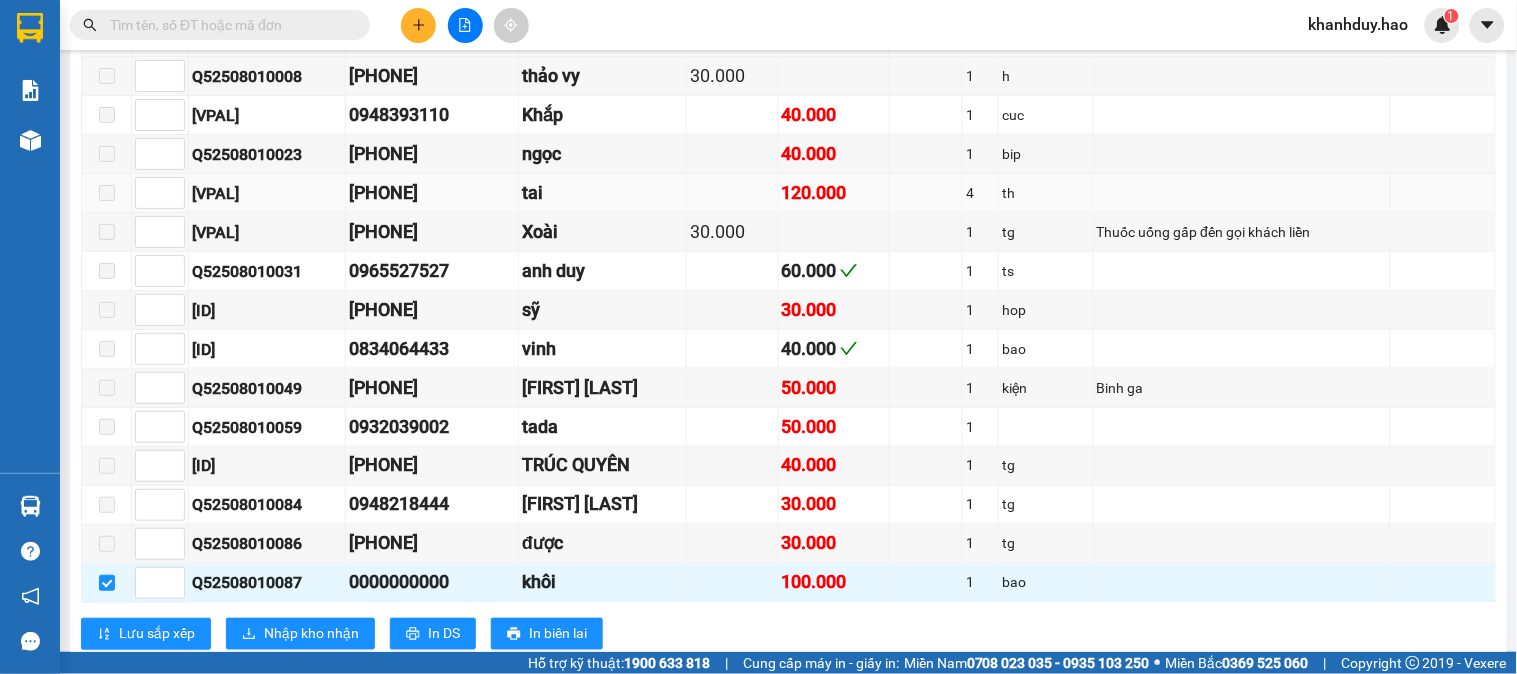 scroll, scrollTop: 2666, scrollLeft: 0, axis: vertical 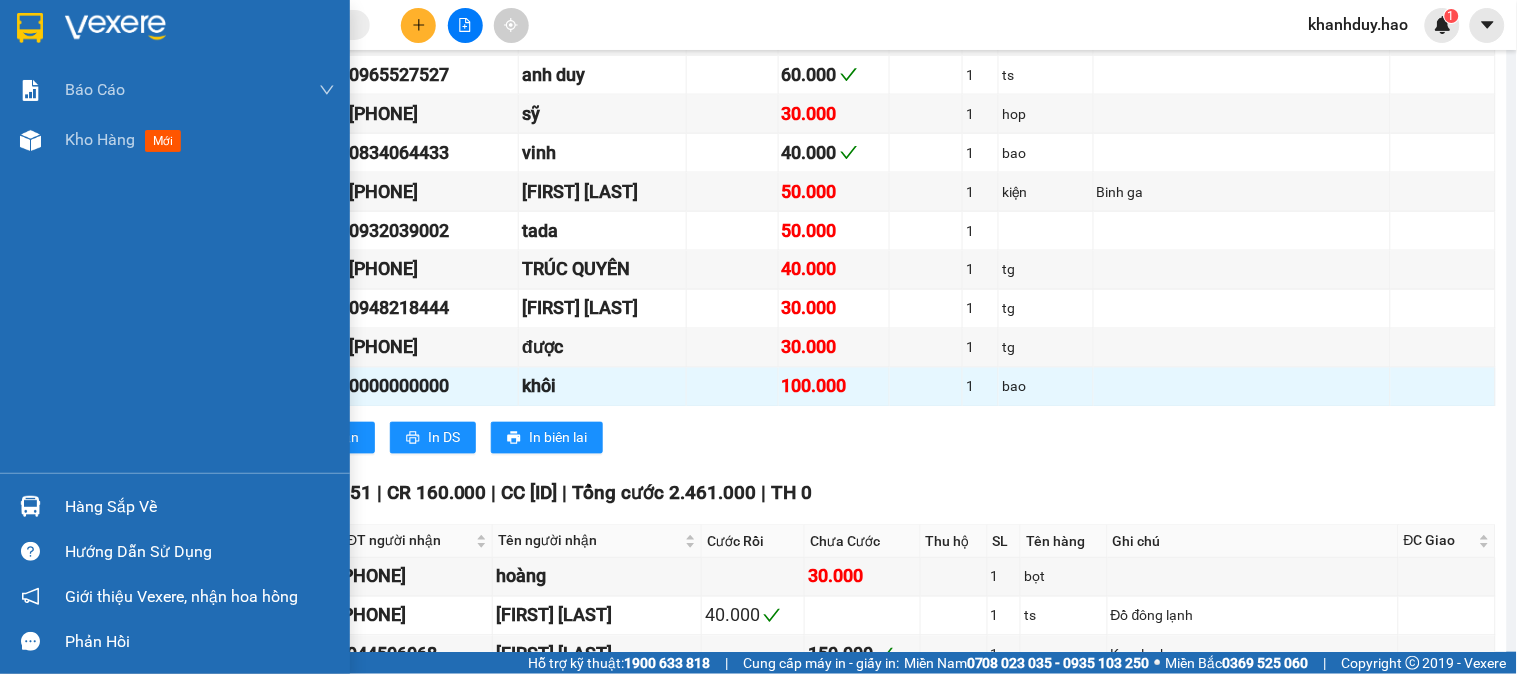 click at bounding box center (30, 506) 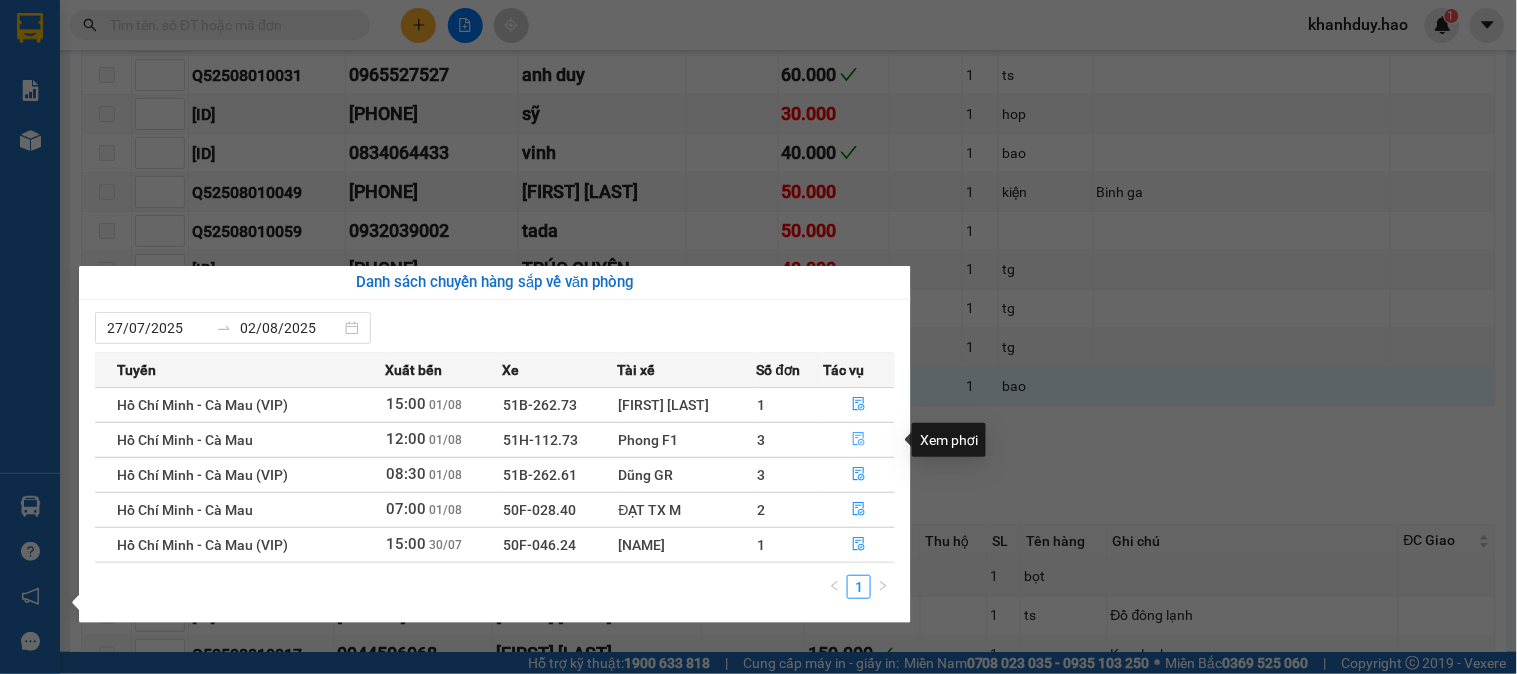 click 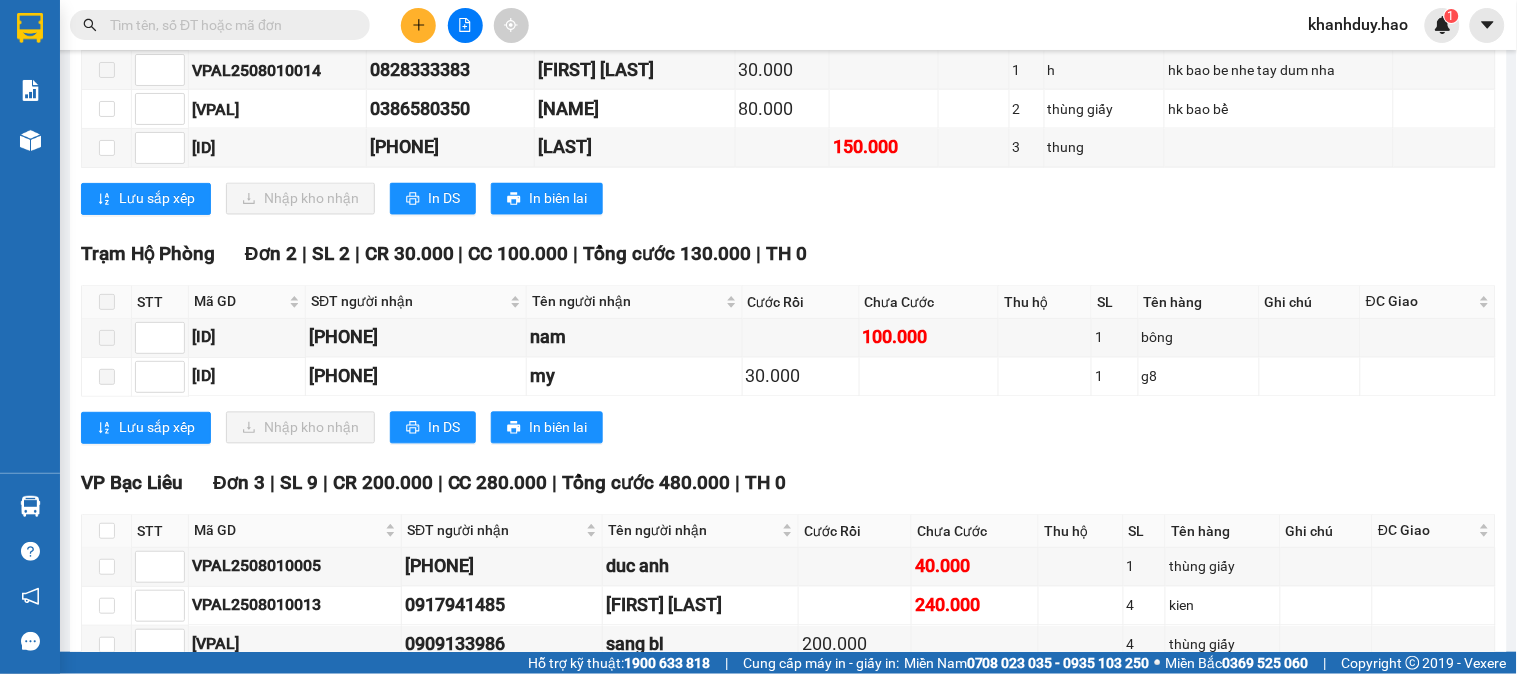 scroll, scrollTop: 420, scrollLeft: 0, axis: vertical 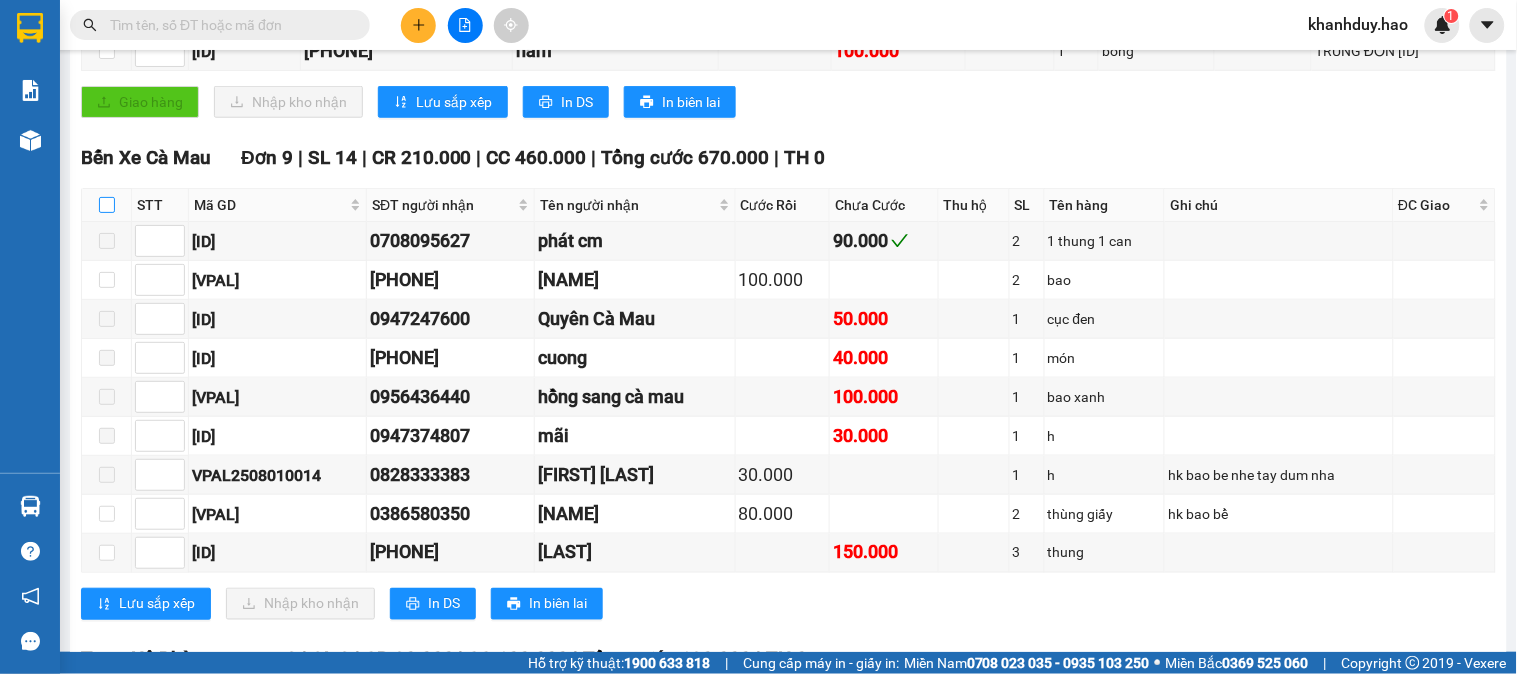 click at bounding box center (107, 205) 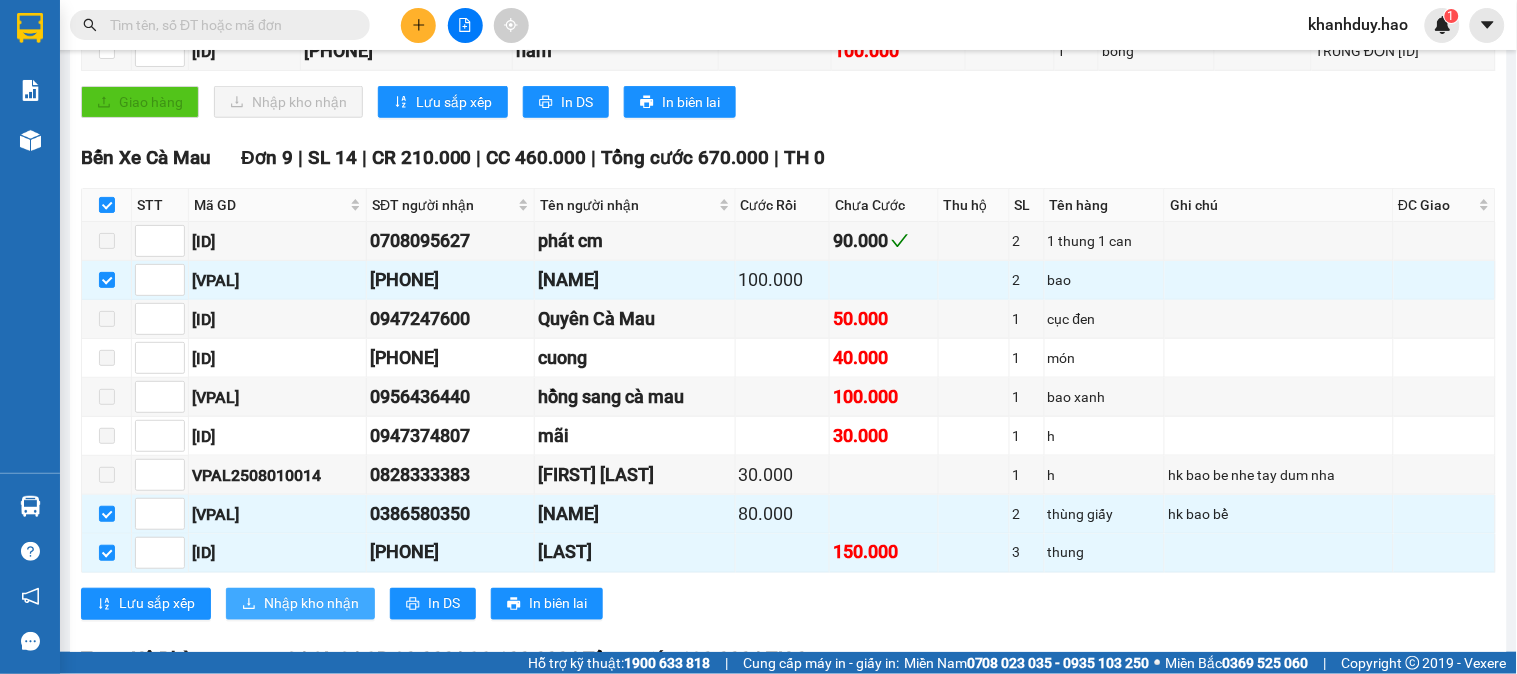 click on "Nhập kho nhận" at bounding box center [311, 604] 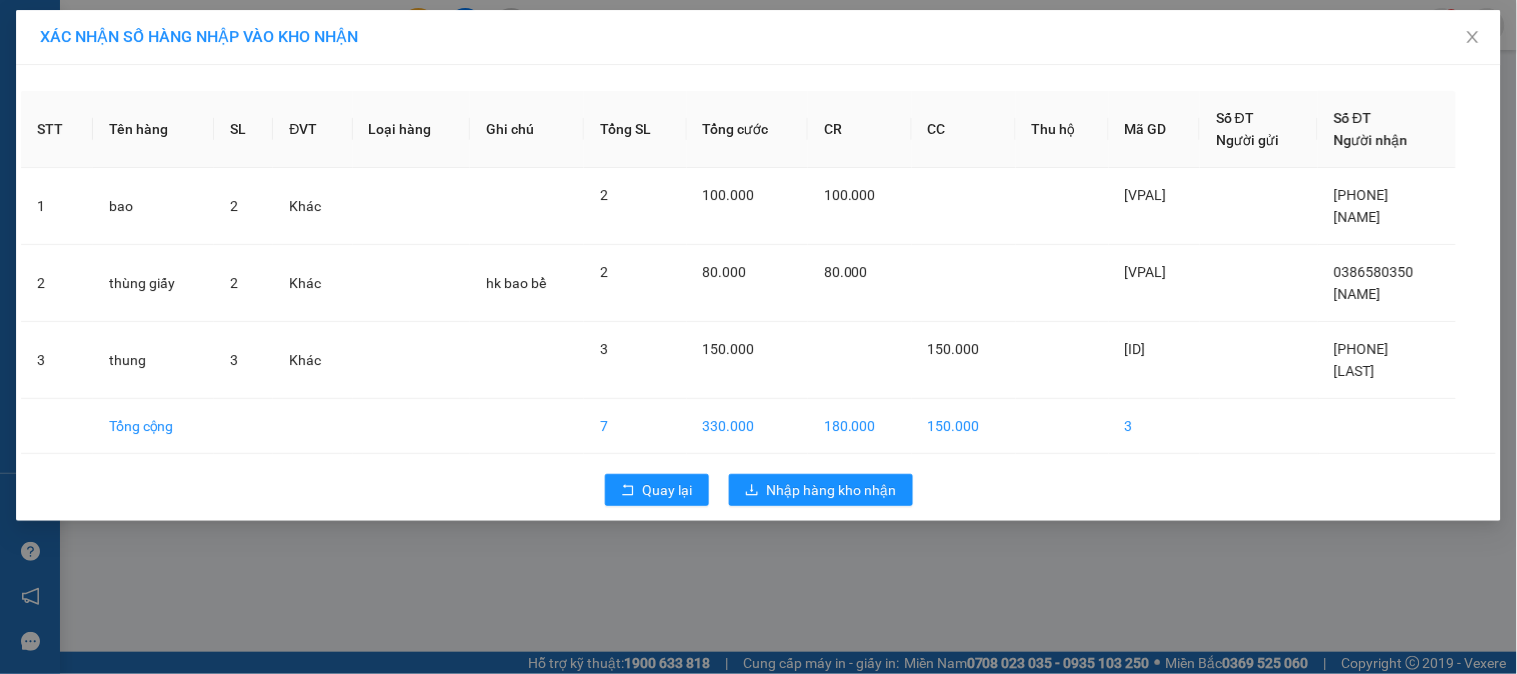 scroll, scrollTop: 0, scrollLeft: 0, axis: both 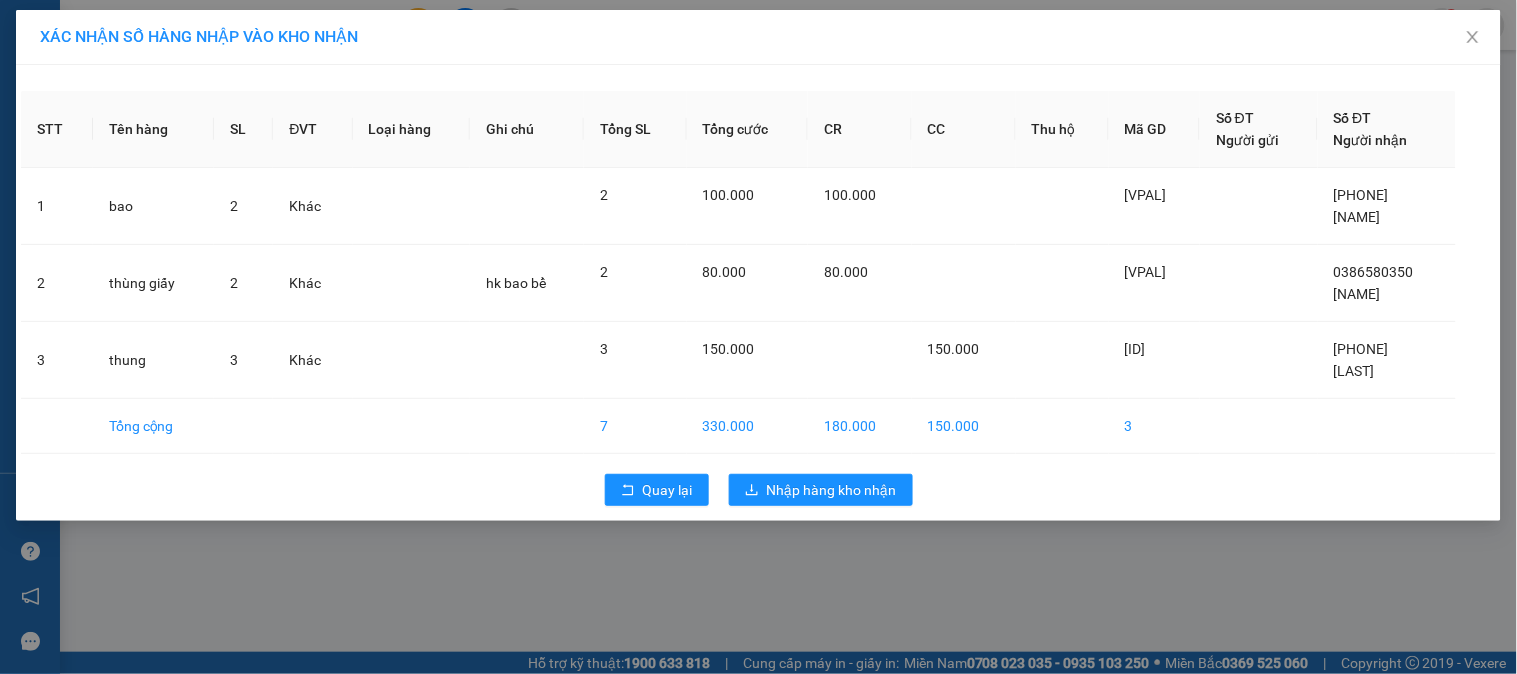 click on "Quay lại Nhập hàng kho nhận" at bounding box center (758, 490) 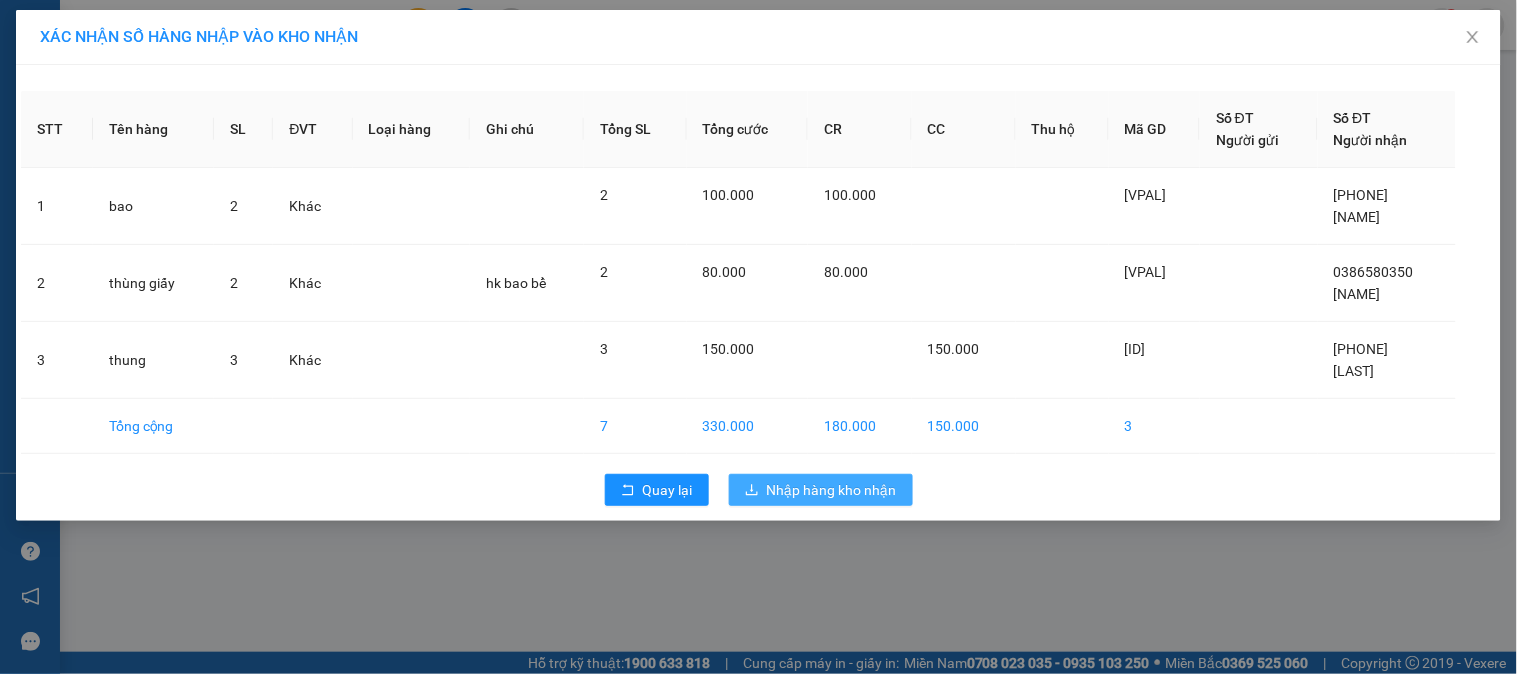 click on "Nhập hàng kho nhận" at bounding box center [832, 490] 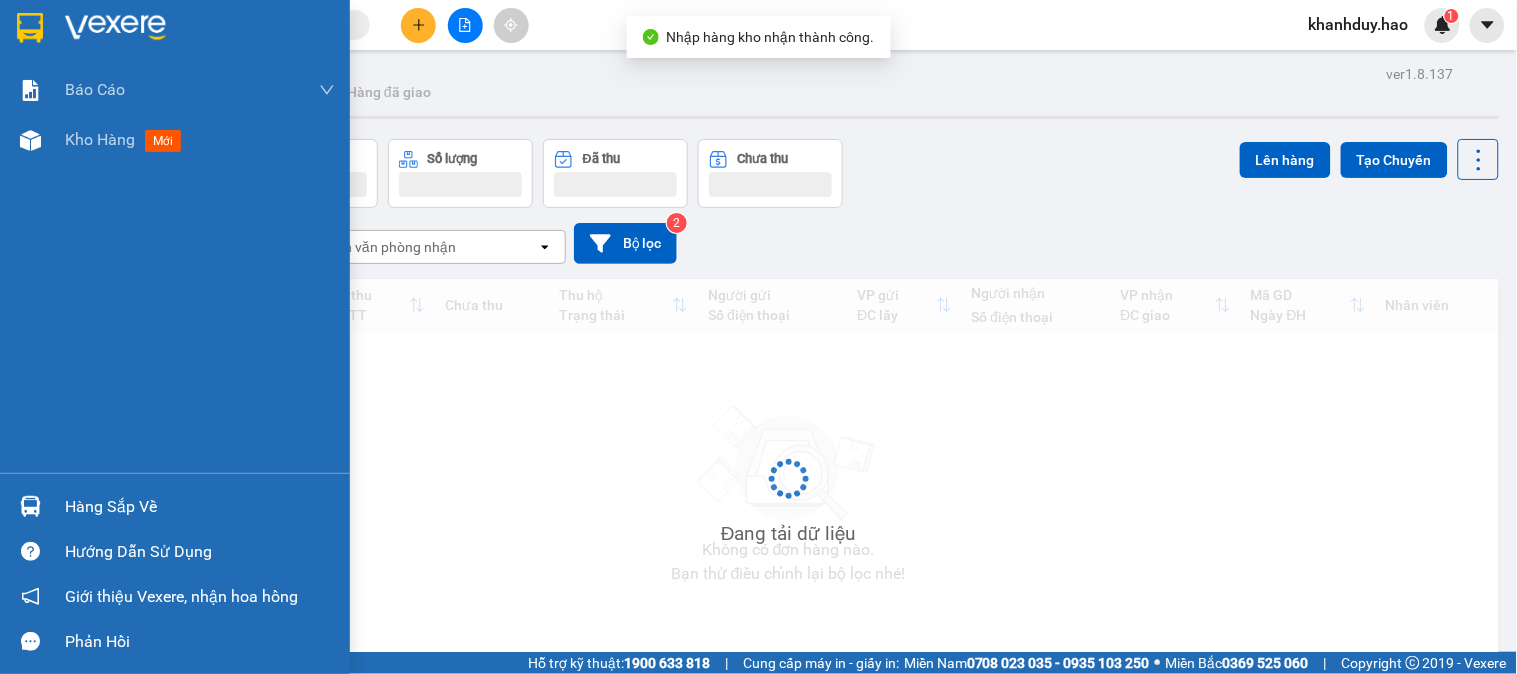 click at bounding box center (30, 506) 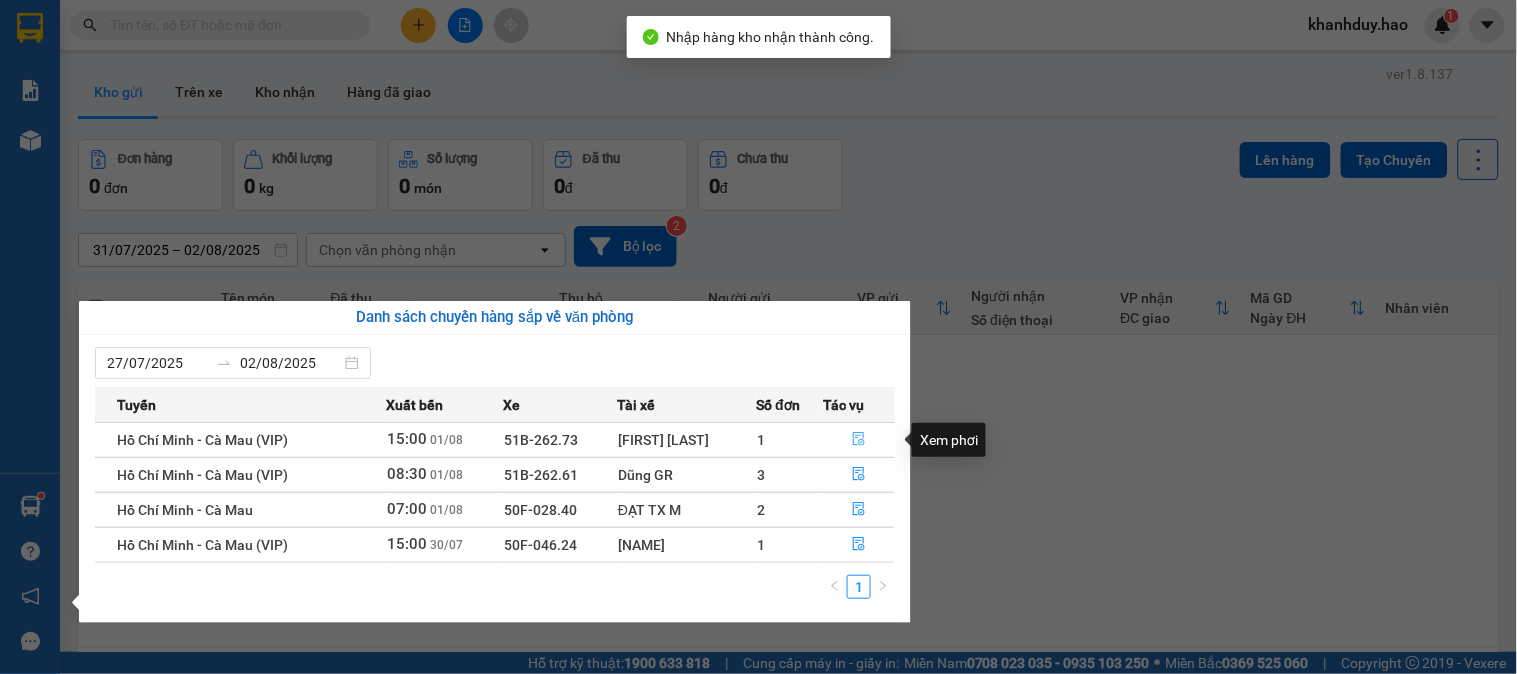 click 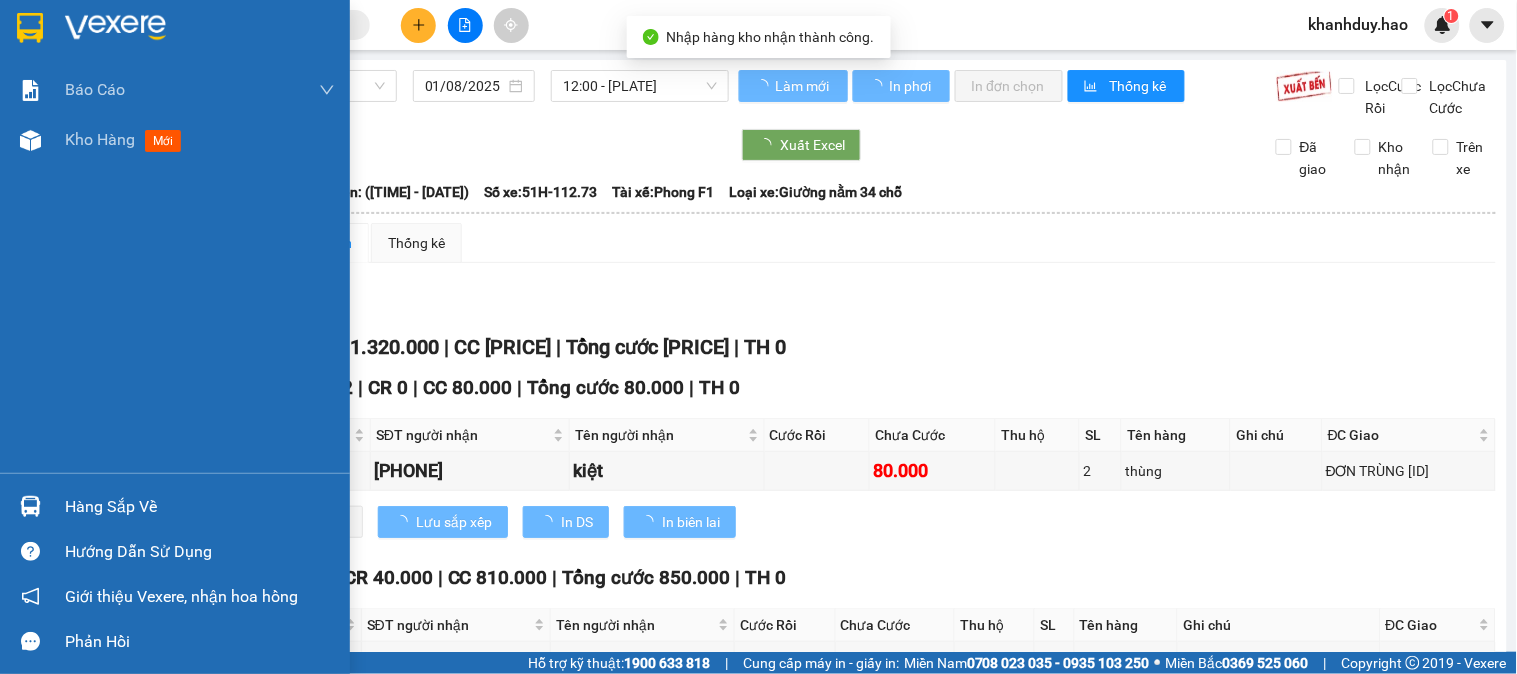 click on "Hàng sắp về" at bounding box center (200, 507) 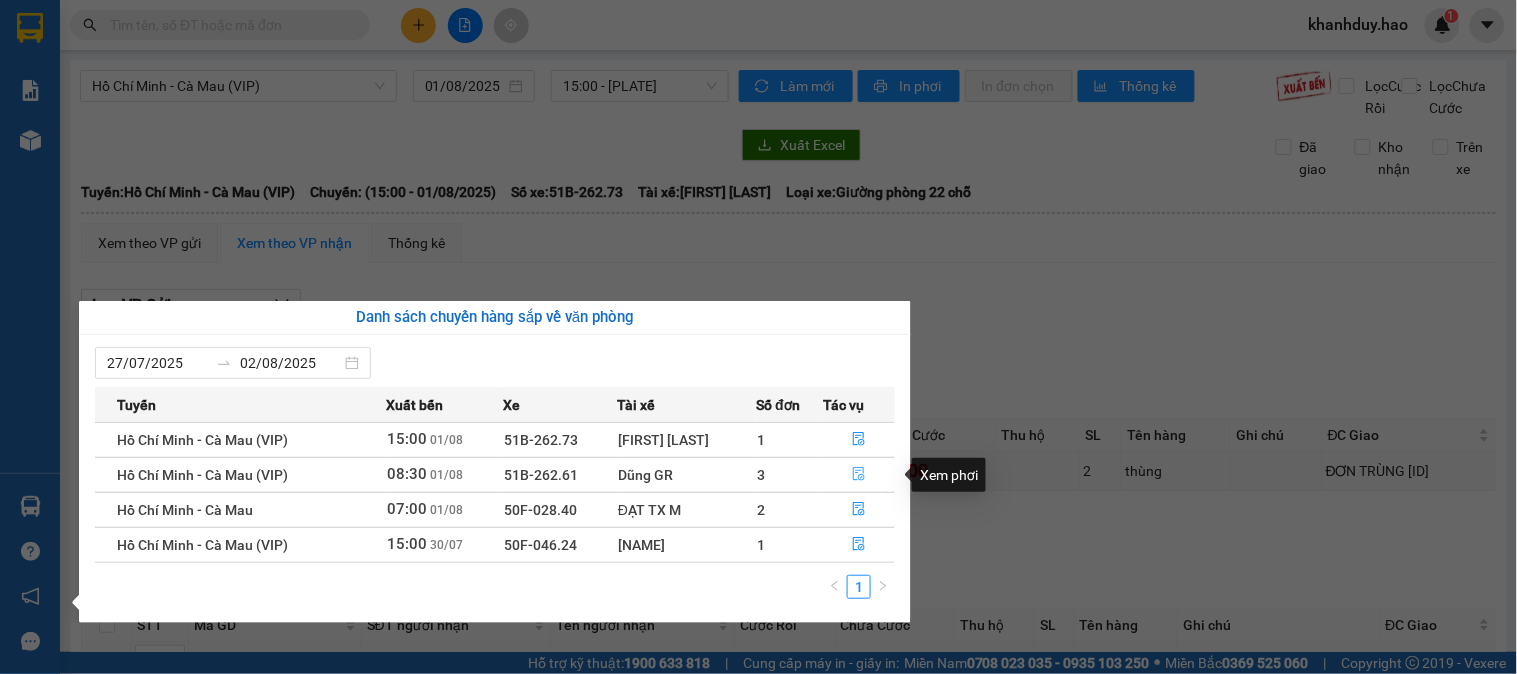 click at bounding box center [859, 475] 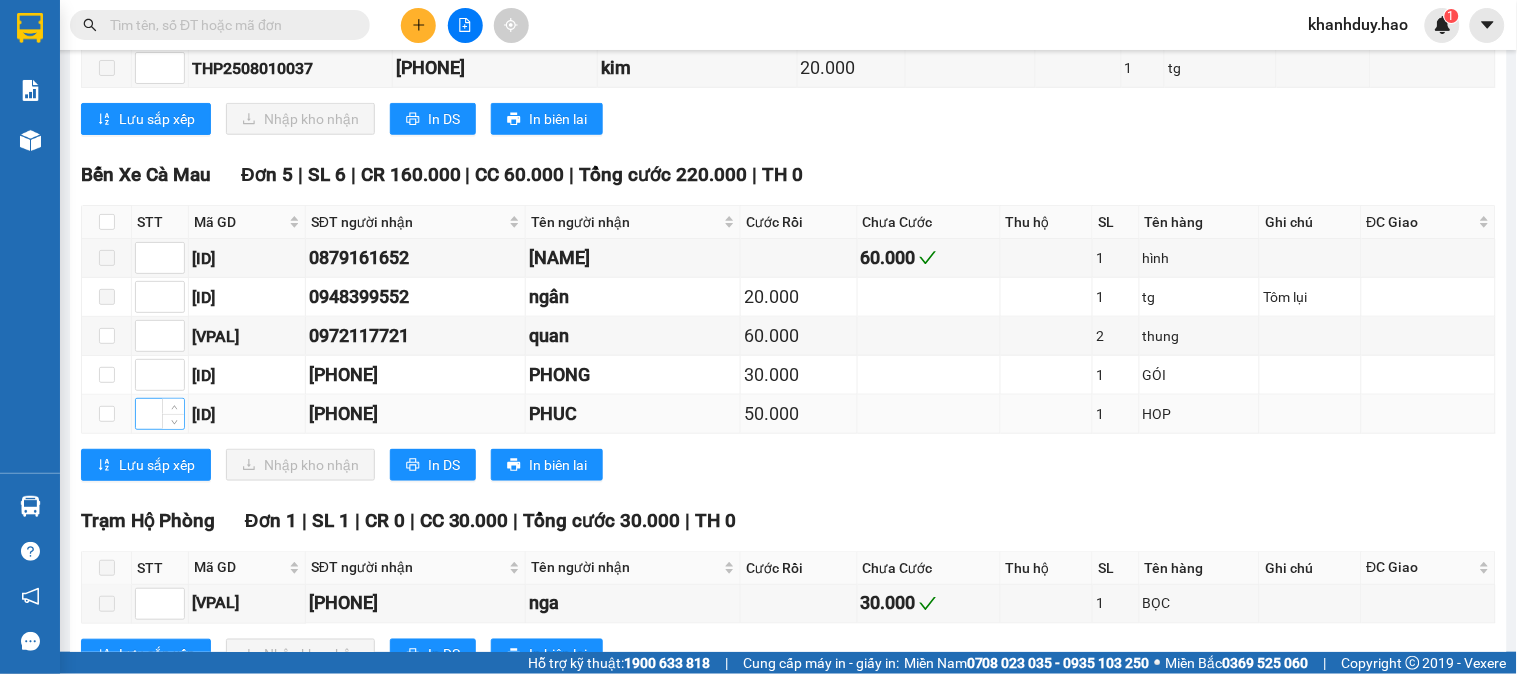 scroll, scrollTop: 444, scrollLeft: 0, axis: vertical 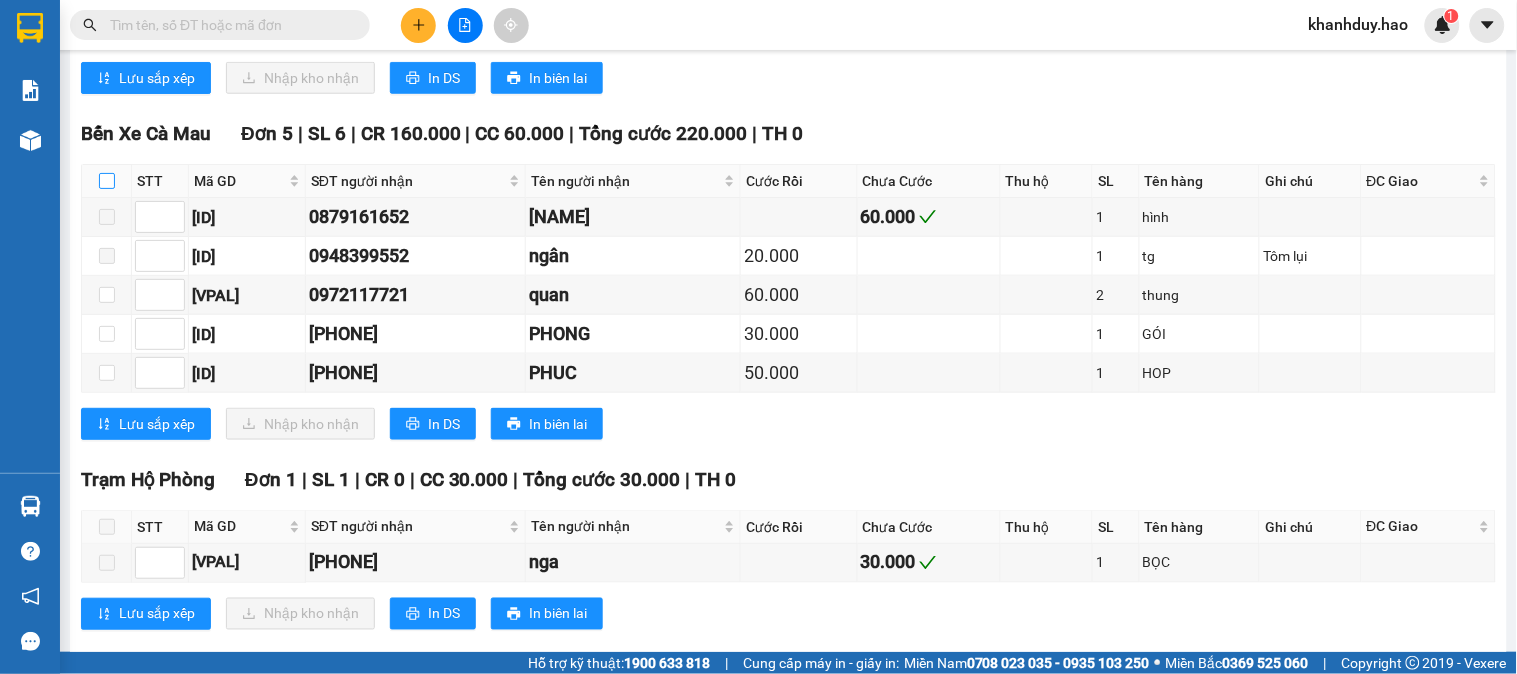 click at bounding box center (107, 181) 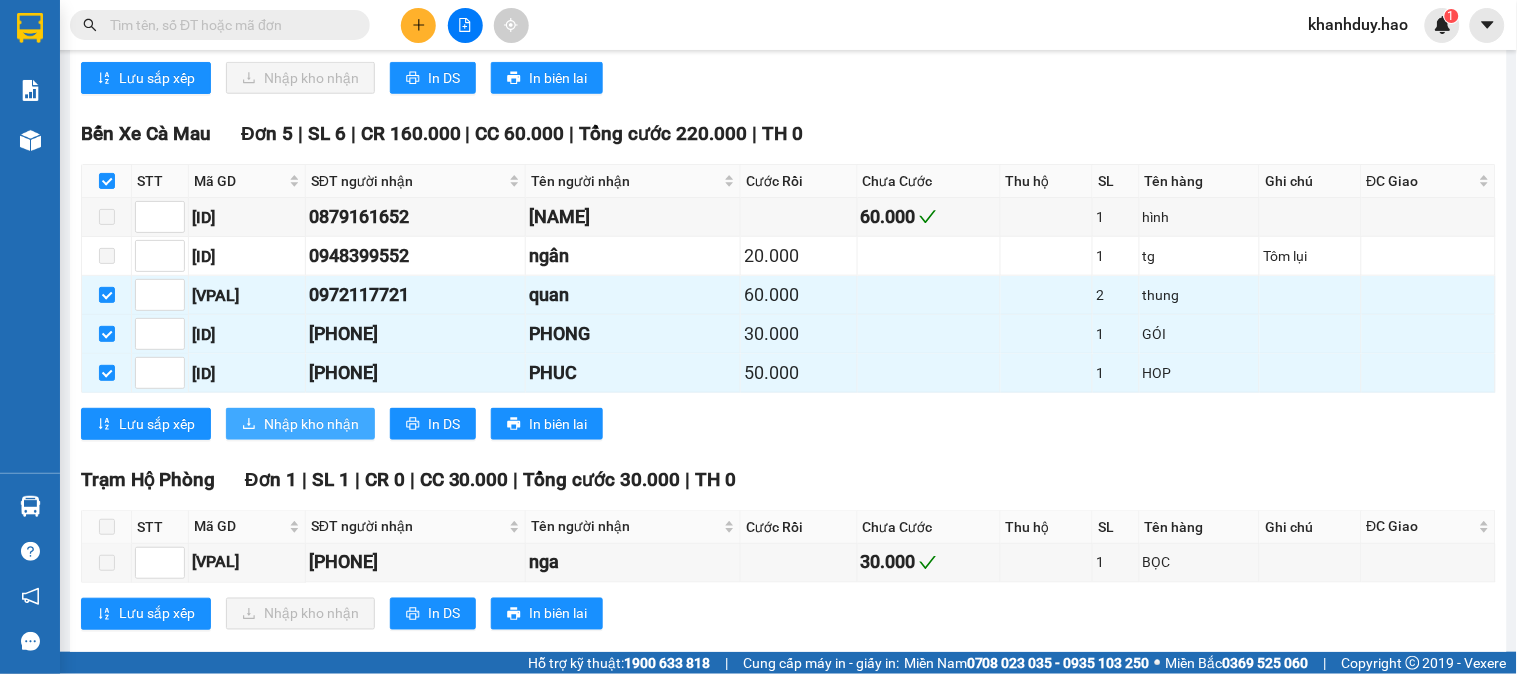 click on "Nhập kho nhận" at bounding box center [300, 424] 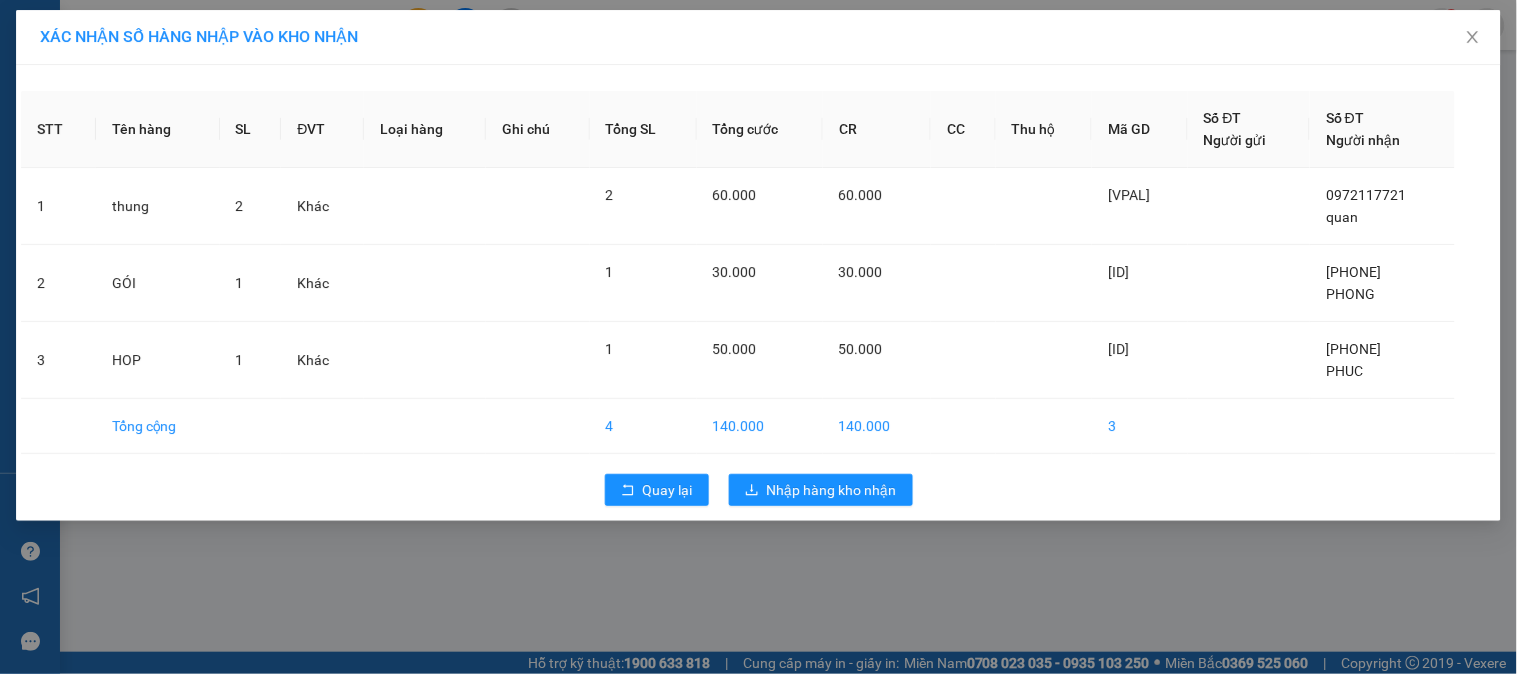scroll, scrollTop: 0, scrollLeft: 0, axis: both 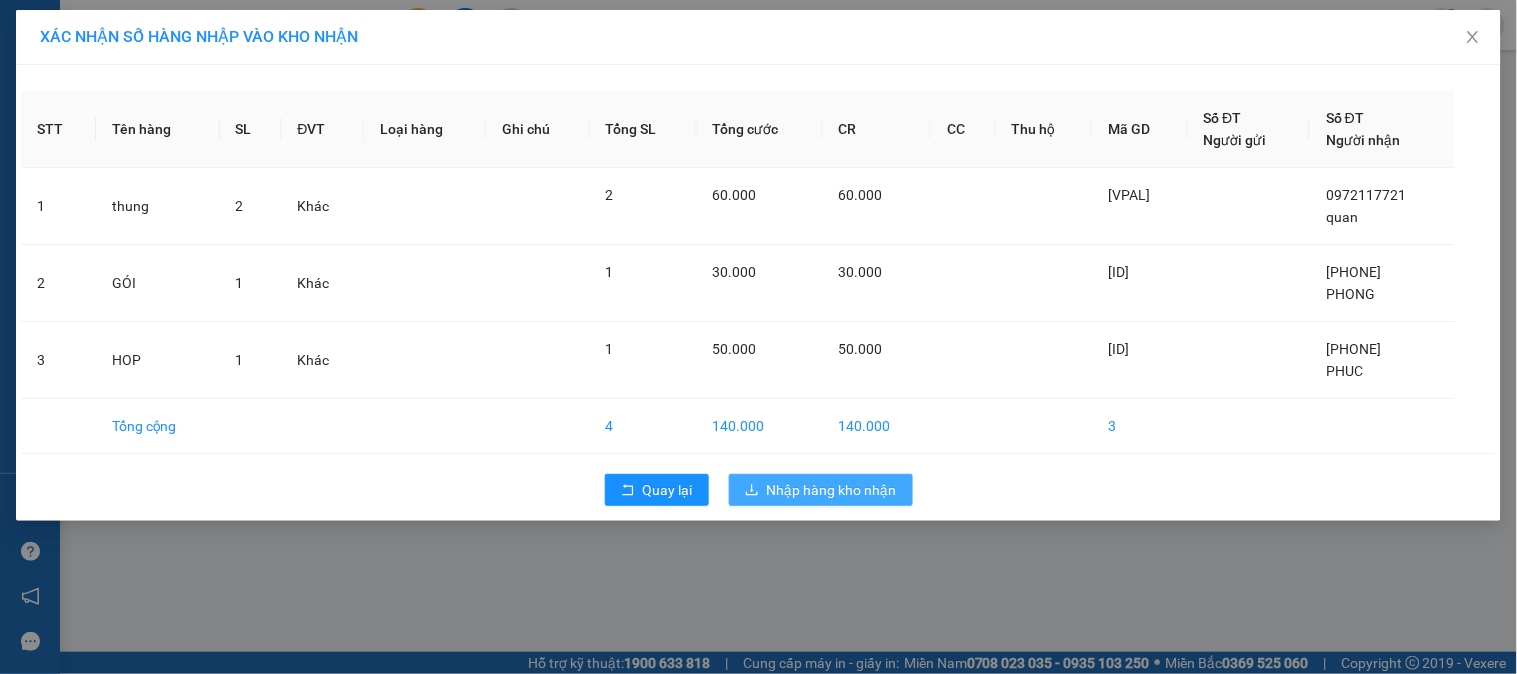 click on "Nhập hàng kho nhận" at bounding box center (821, 490) 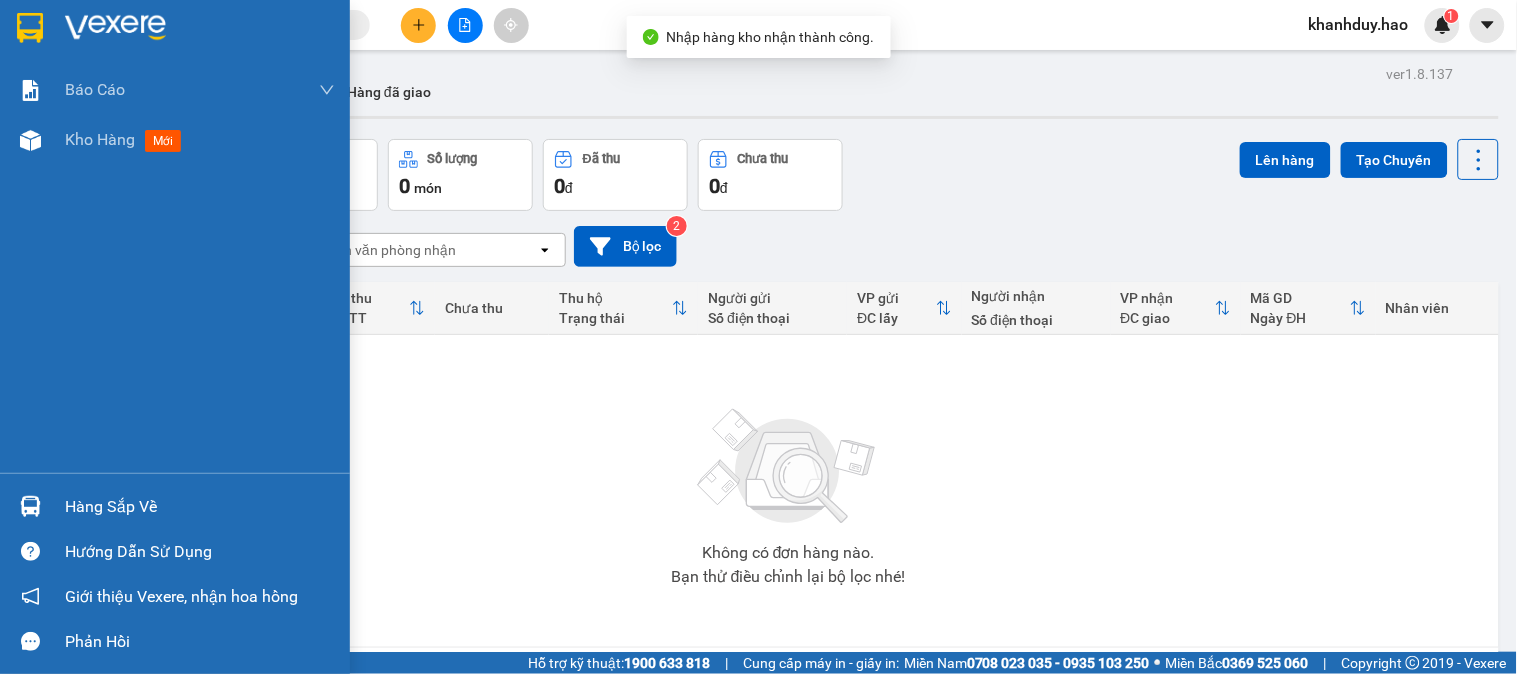click on "Hàng sắp về" at bounding box center (200, 507) 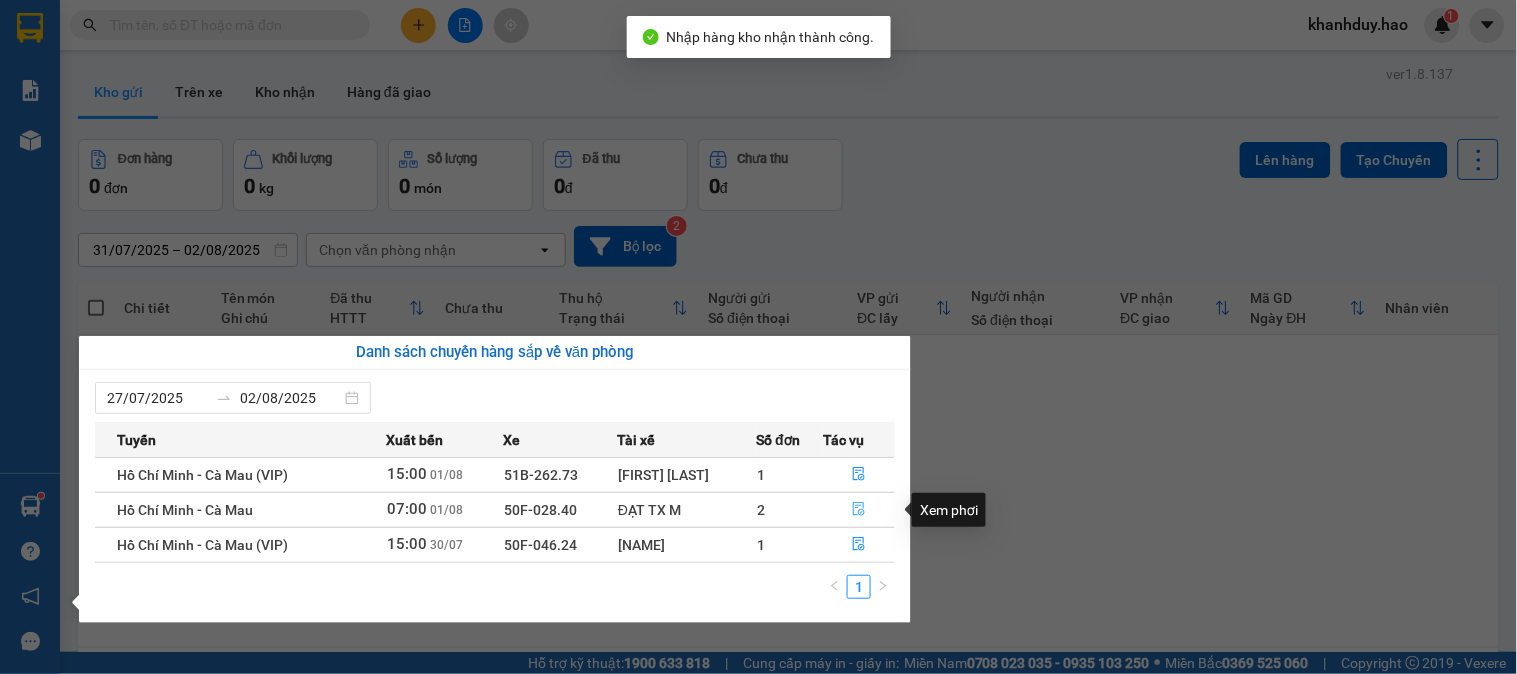 click at bounding box center [859, 510] 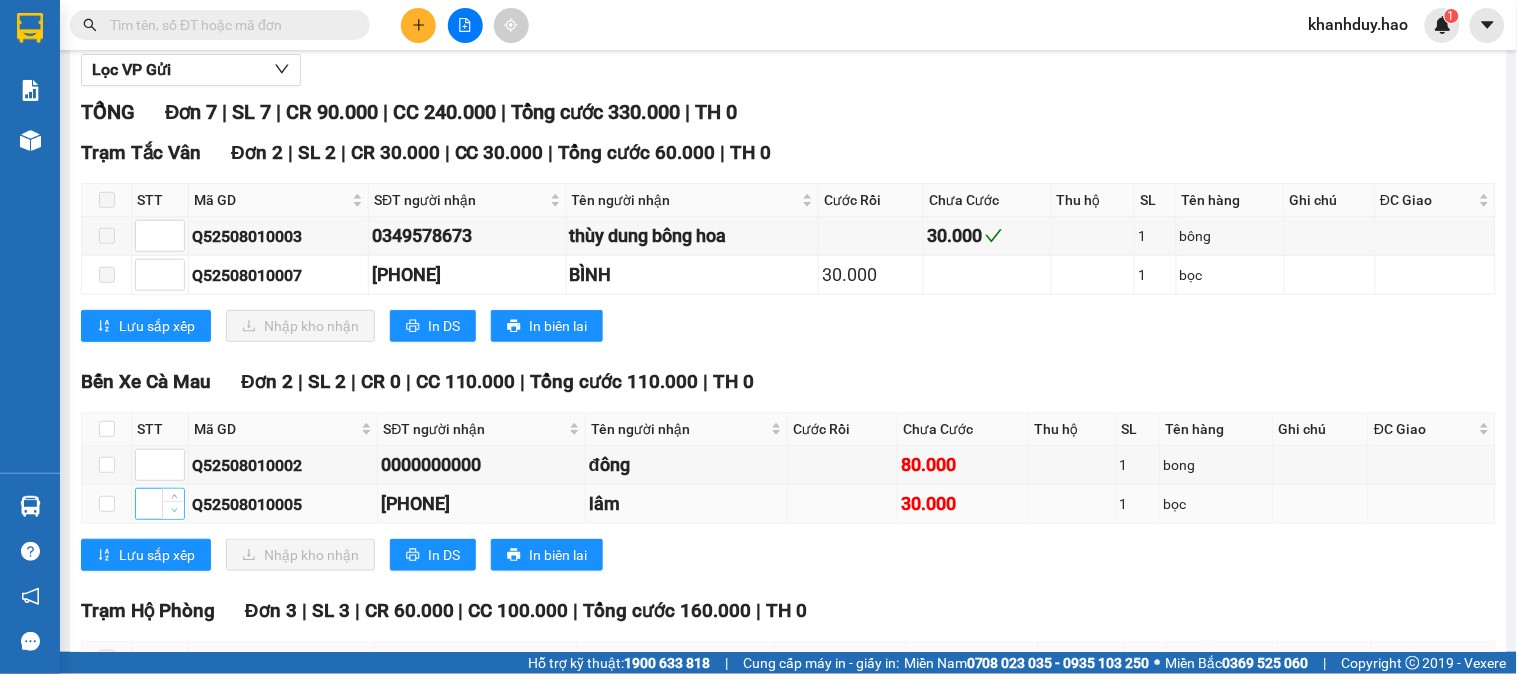 scroll, scrollTop: 333, scrollLeft: 0, axis: vertical 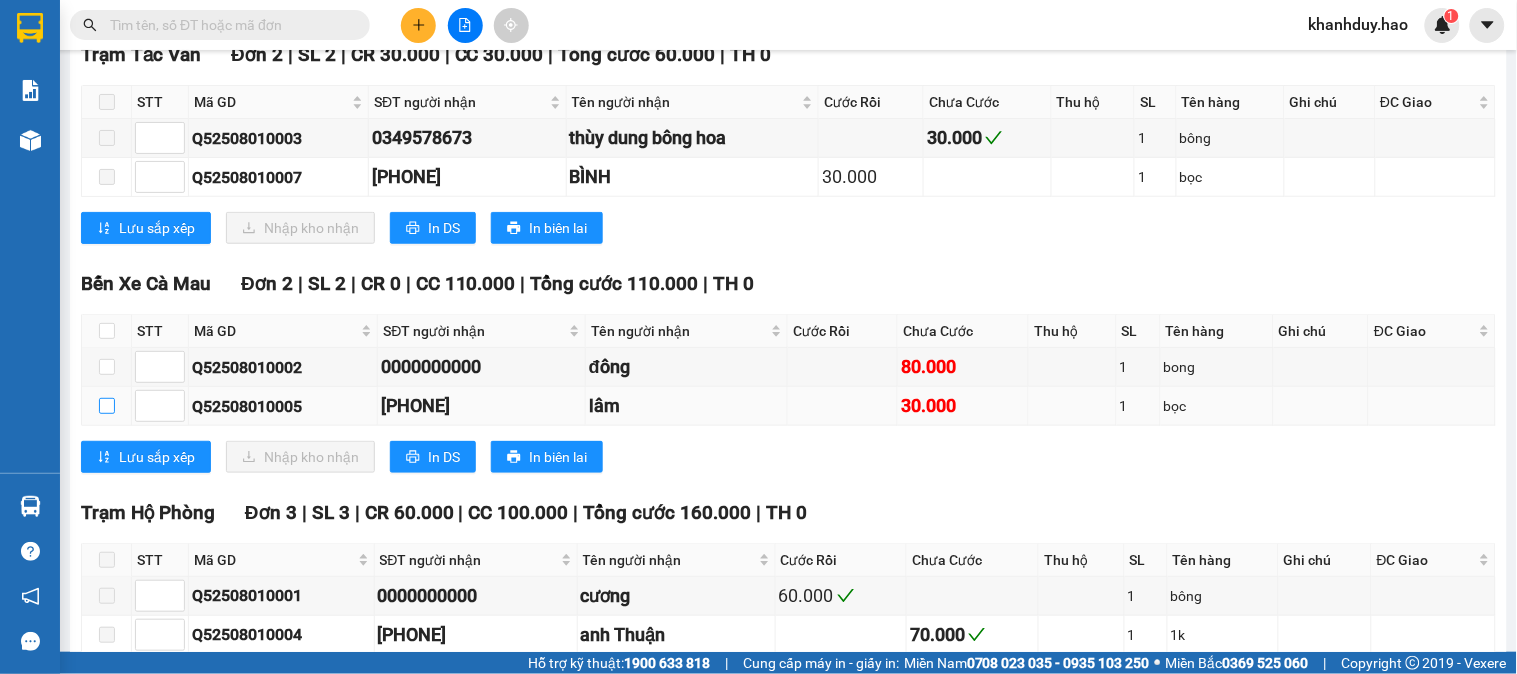 click at bounding box center [107, 406] 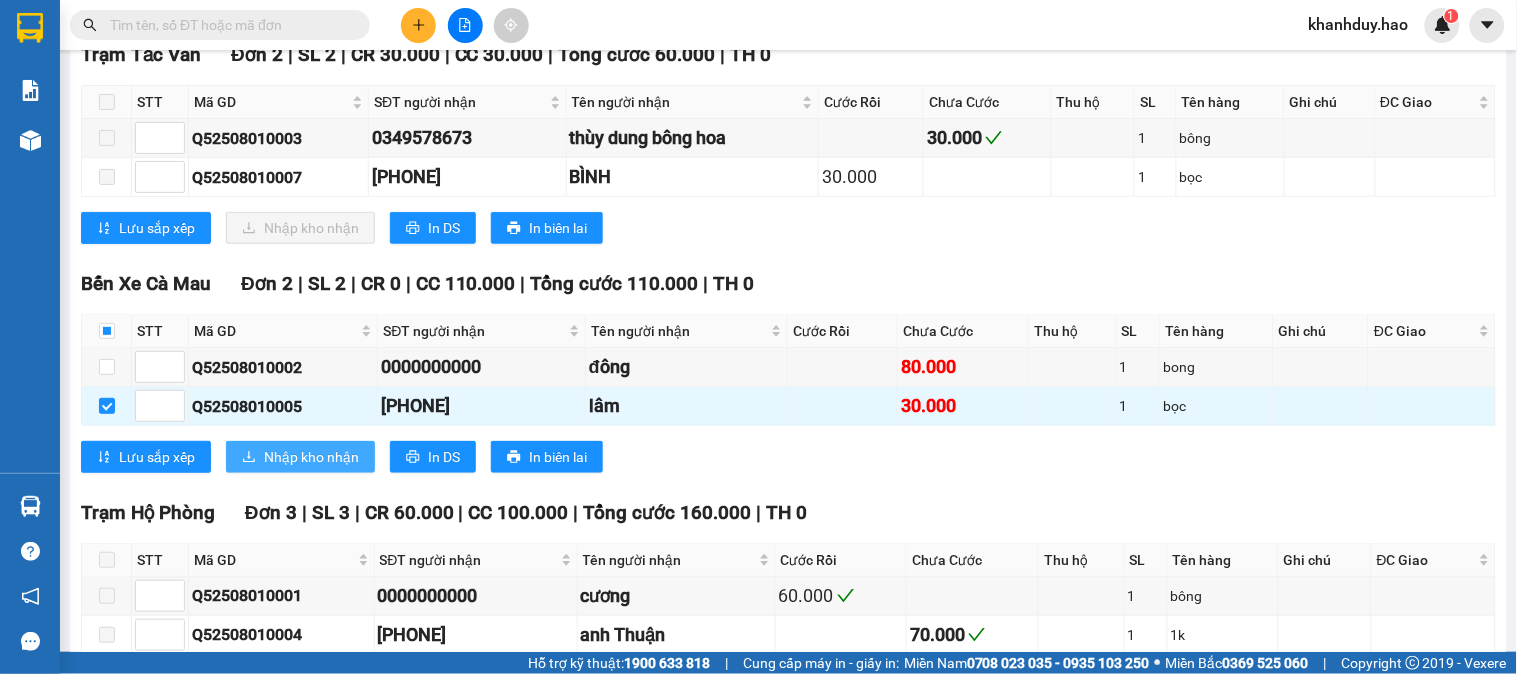 click on "Nhập kho nhận" at bounding box center (311, 457) 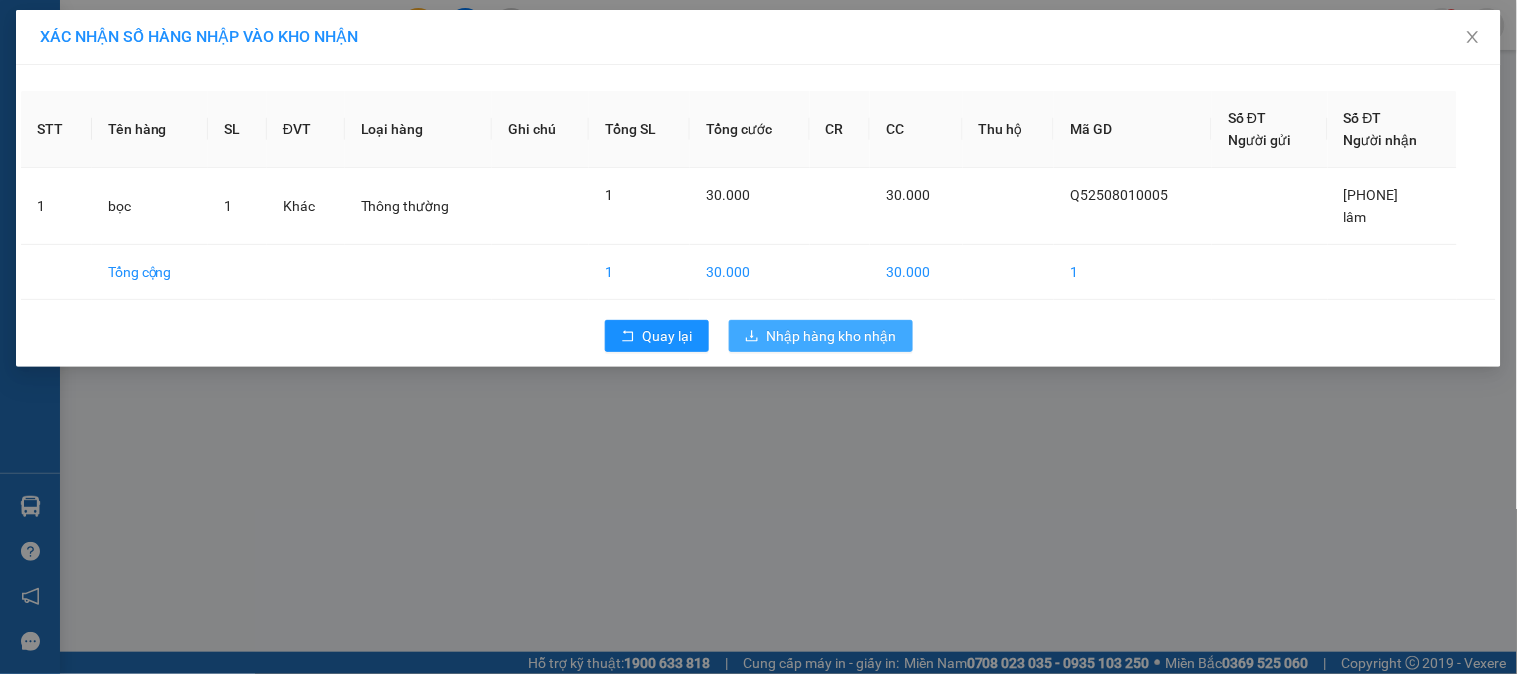 click on "Nhập hàng kho nhận" at bounding box center (832, 336) 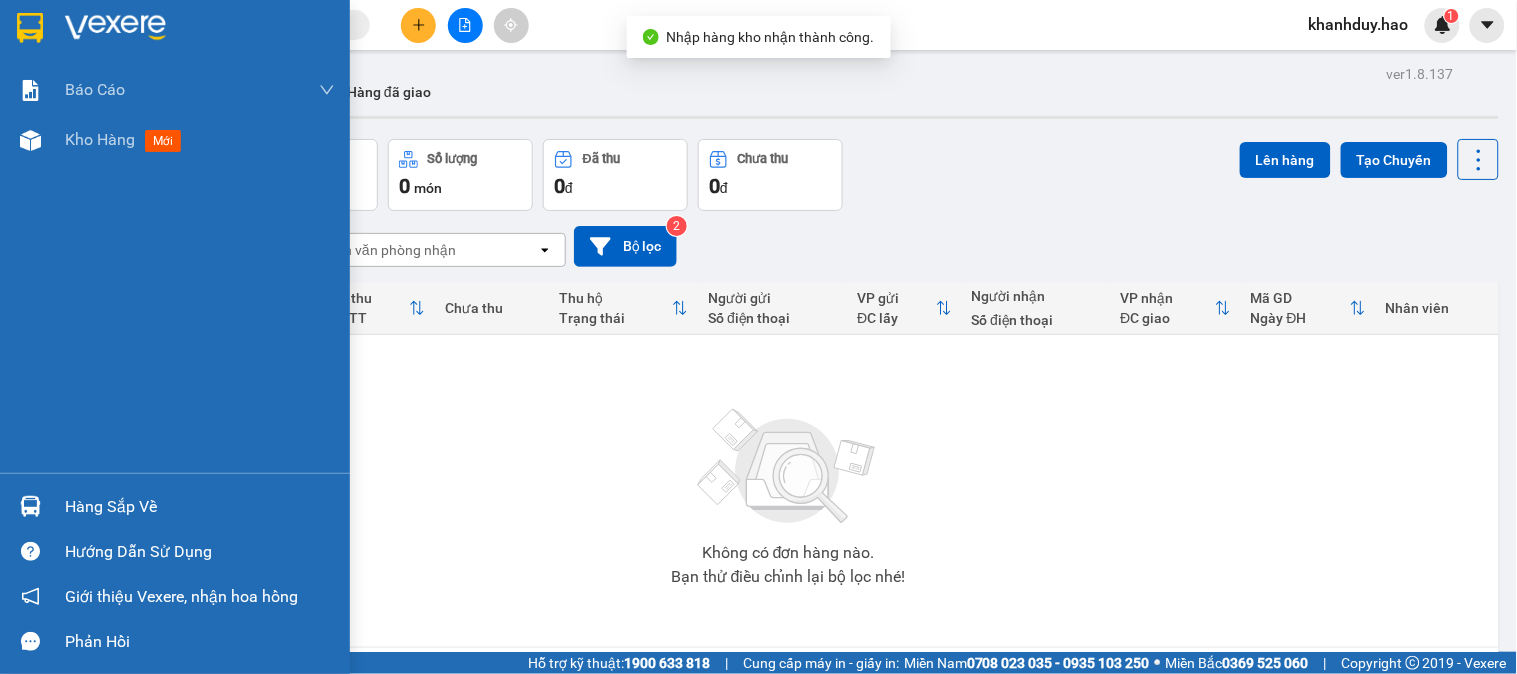 click on "Hàng sắp về" at bounding box center [200, 507] 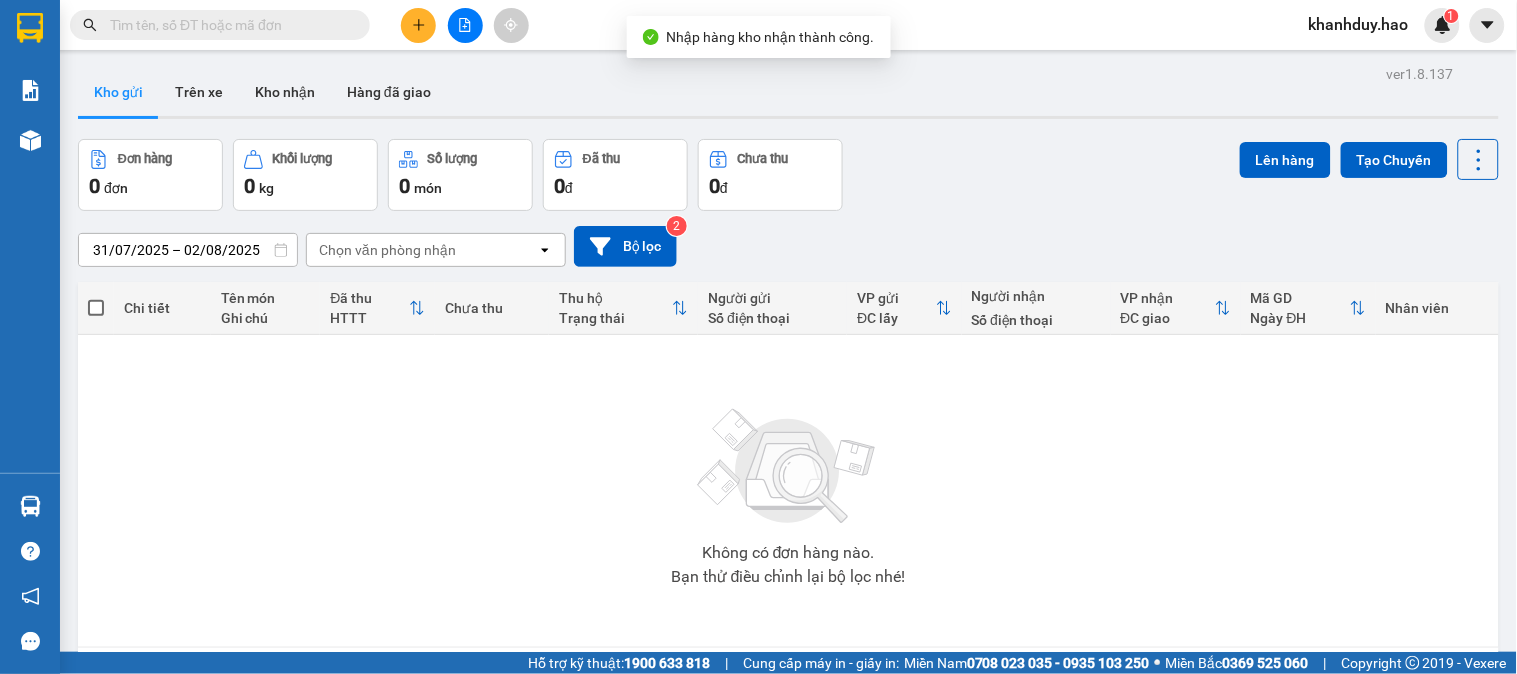 click on "Kết quả tìm kiếm ( 0 )  Bộ lọc  No Data khanhduy.hao 1     Báo cáo BC tiền công nợ Báo cáo dòng tiền (trưởng trạm) Doanh số tạo đơn theo VP gửi (trưởng trạm)     Kho hàng mới Hàng sắp về Hướng dẫn sử dụng Giới thiệu Vexere, nhận hoa hồng Phản hồi Phần mềm hỗ trợ bạn tốt chứ? ver  1.8.137 Kho gửi Trên xe Kho nhận Hàng đã giao Đơn hàng 0 đơn Khối lượng 0 kg Số lượng 0 món Đã thu 0  đ Chưa thu 0  đ Lên hàng Tạo Chuyến 31/07/2025 – 02/08/2025 Press the down arrow key to interact with the calendar and select a date. Press the escape button to close the calendar. Selected date range is from 31/07/2025 to 02/08/2025. Chọn văn phòng nhận open Bộ lọc 2 Chi tiết Tên món Ghi chú Đã thu HTTT Chưa thu Thu hộ Trạng thái Người gửi Số điện thoại VP gửi ĐC lấy Người nhận Số điện thoại VP nhận ĐC giao Mã GD Ngày ĐH Nhân viên 10 / trang open | ⚪️" at bounding box center (758, 337) 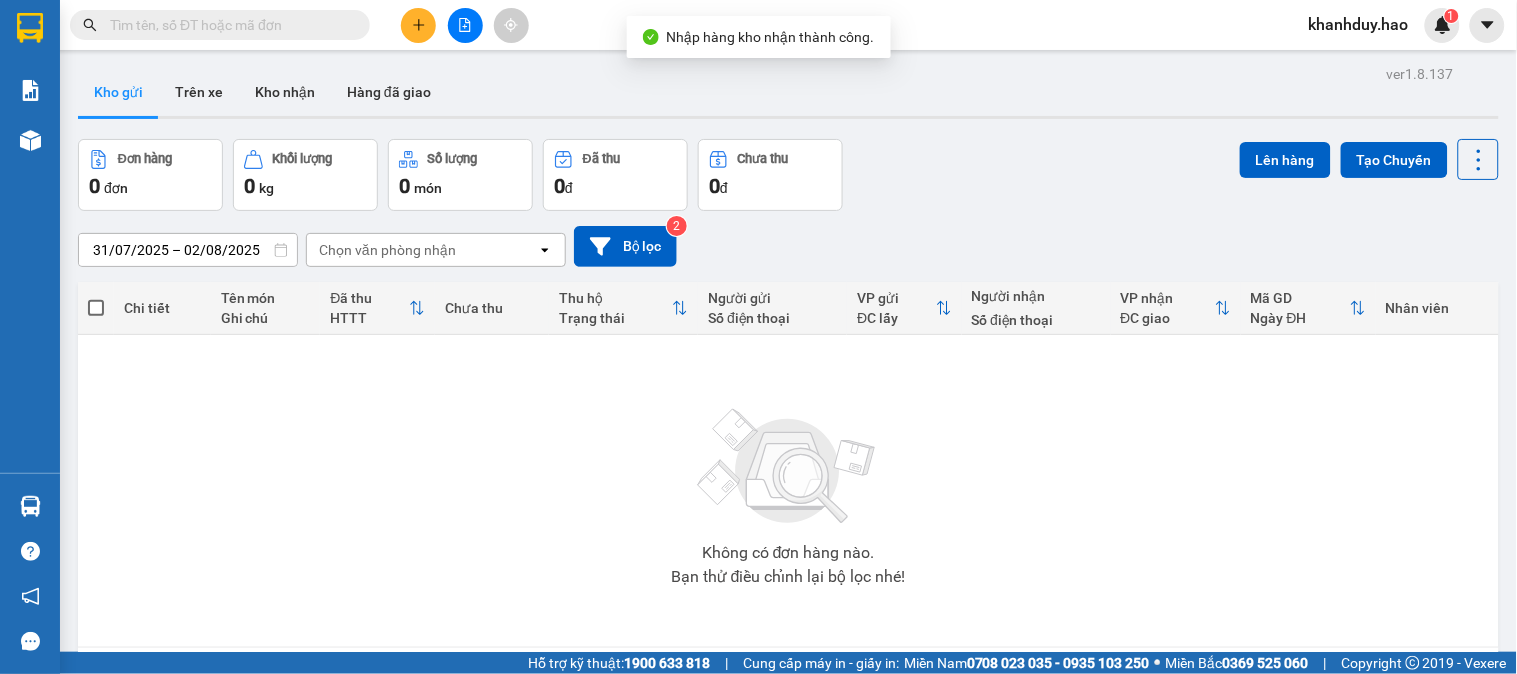 click at bounding box center (228, 25) 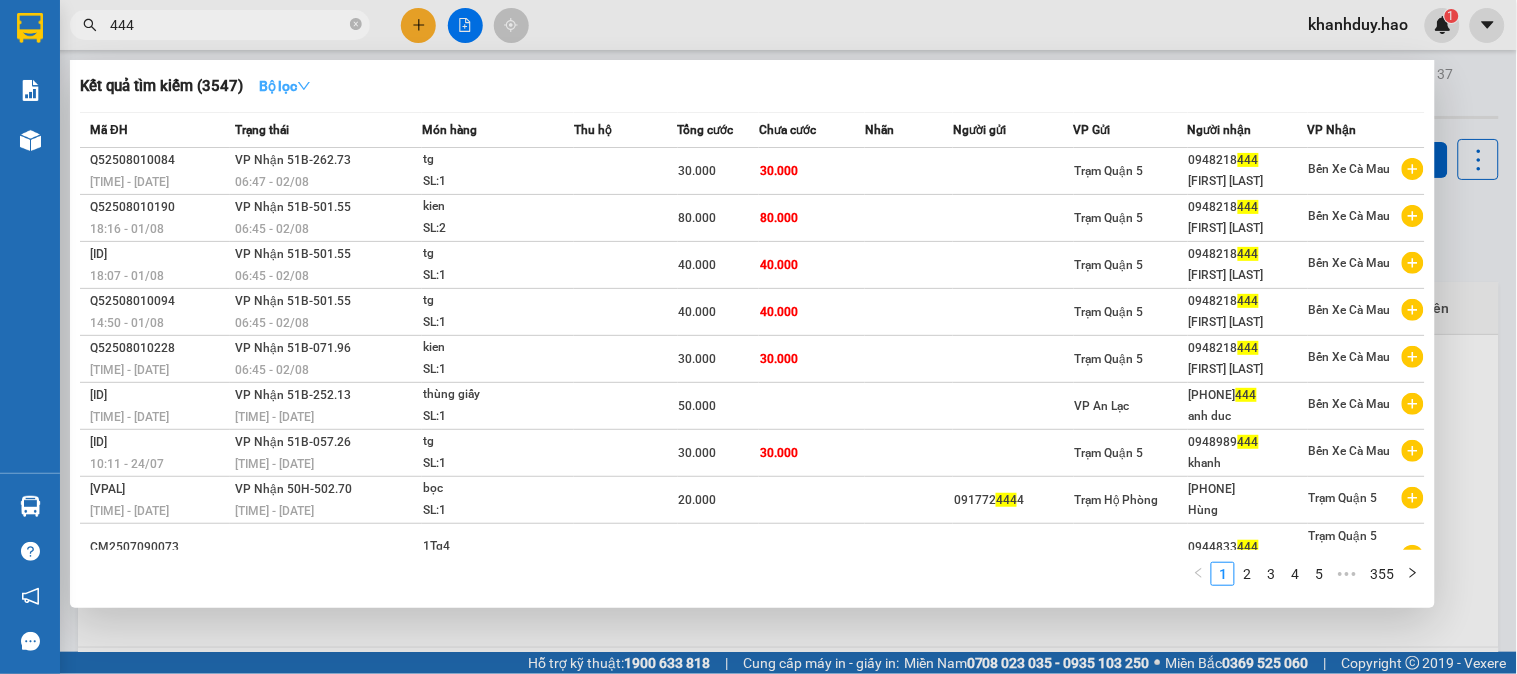 type on "444" 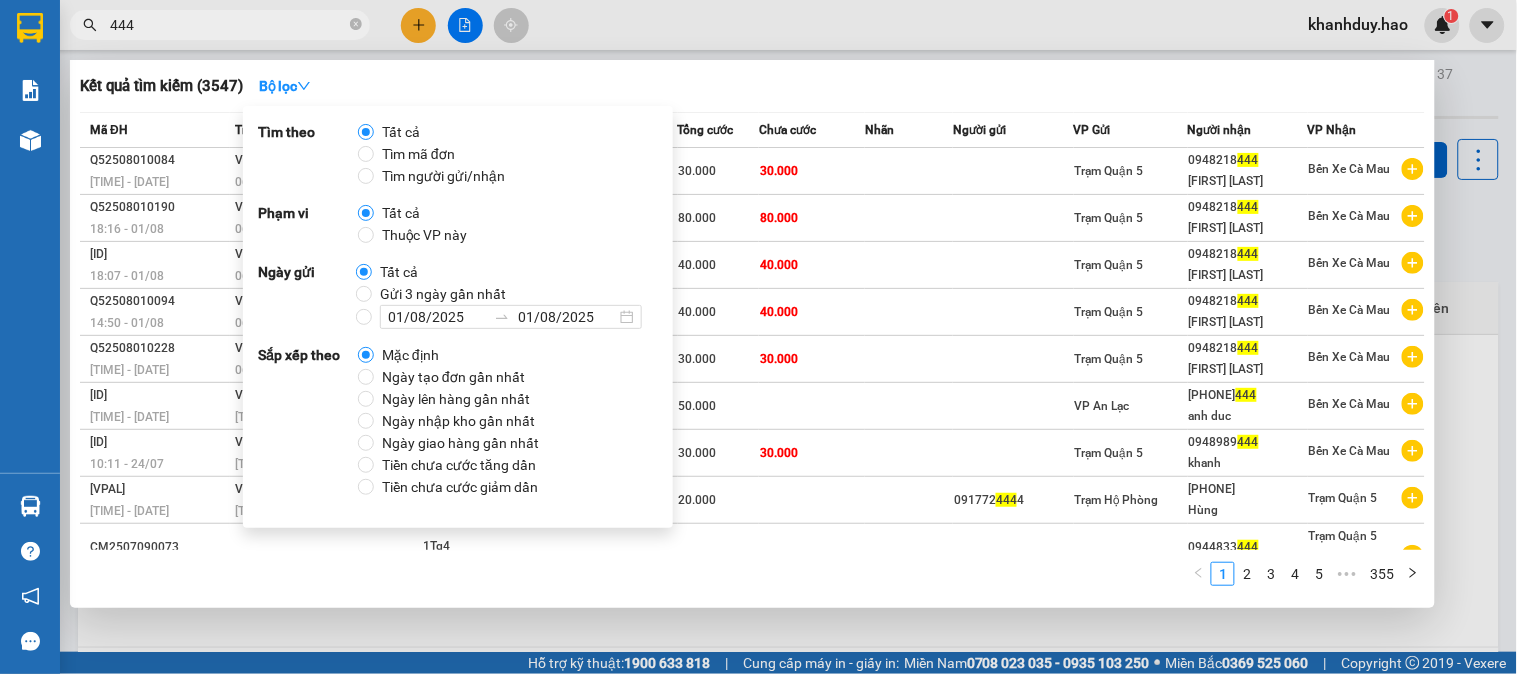 click on "Tất cả" at bounding box center [401, 213] 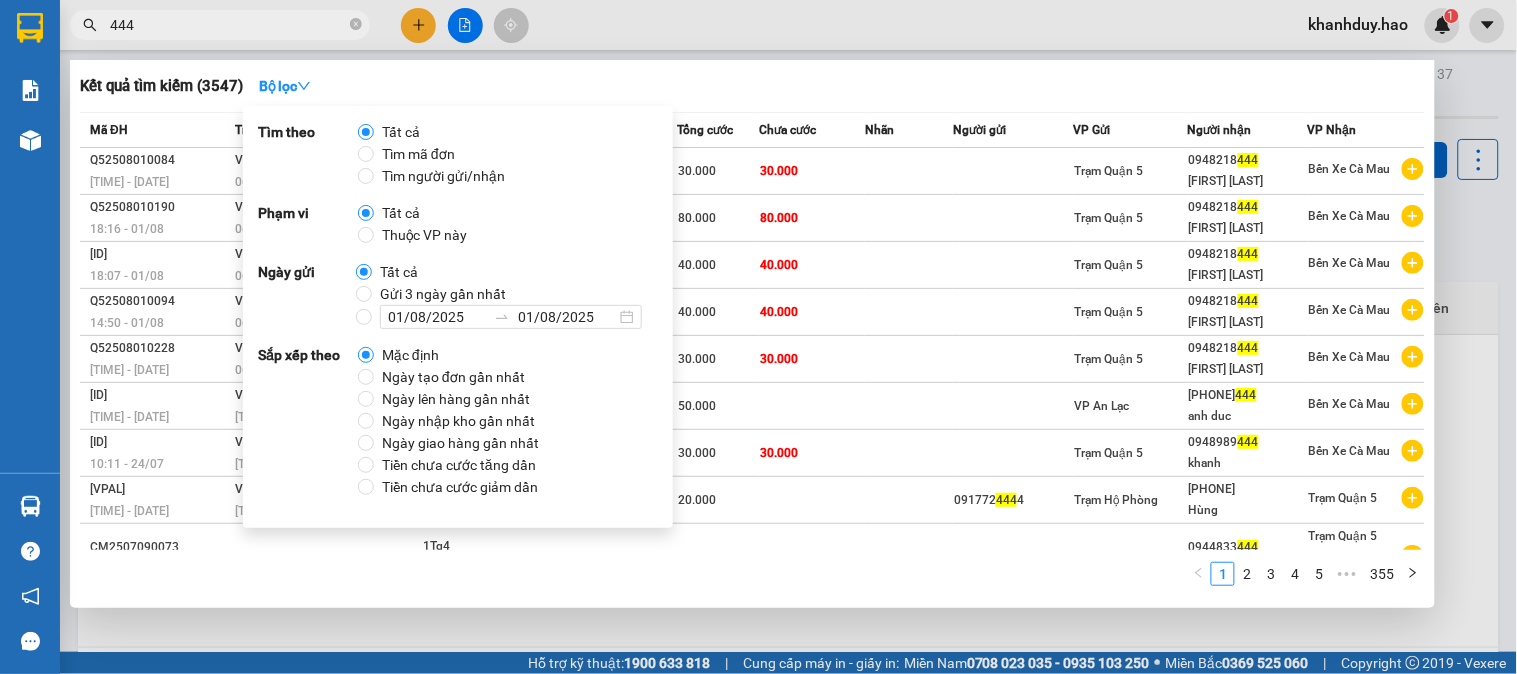 click on "Thuộc VP này" at bounding box center [424, 235] 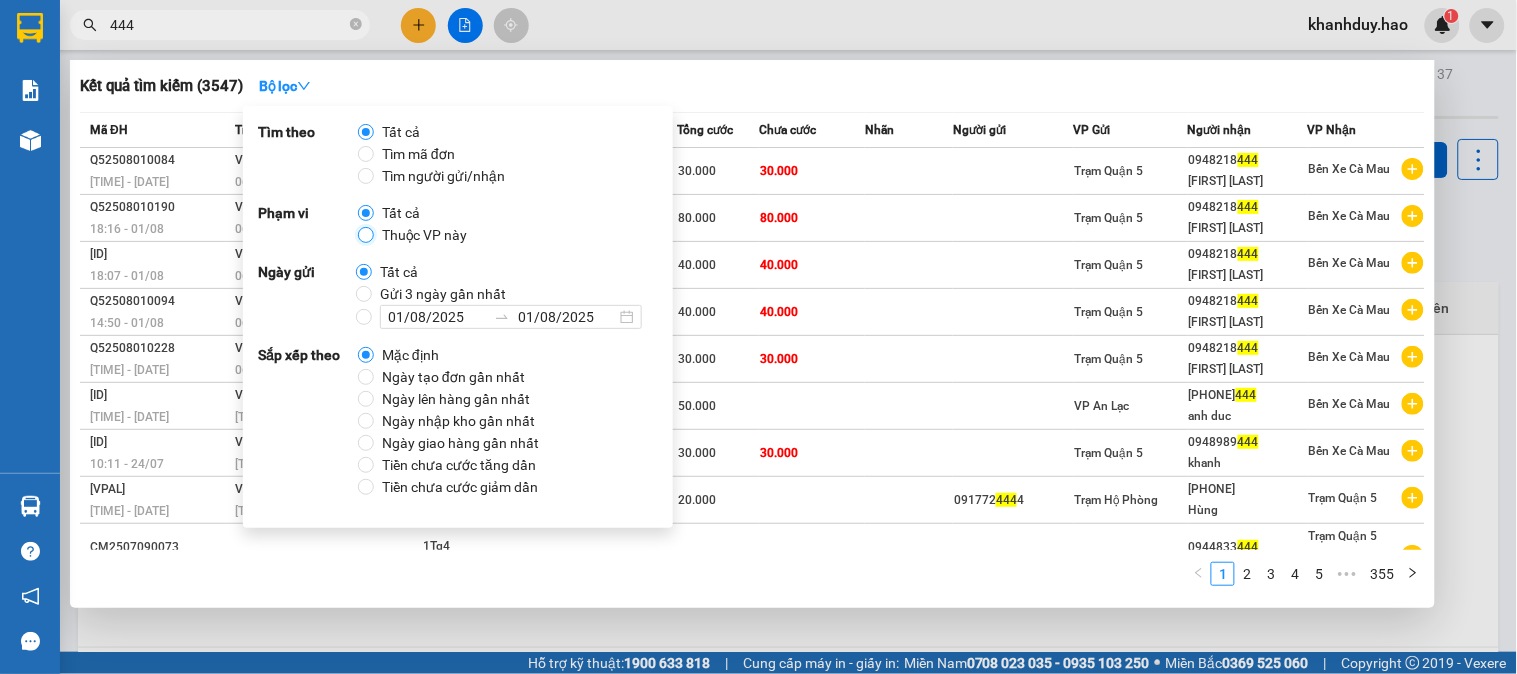 radio on "true" 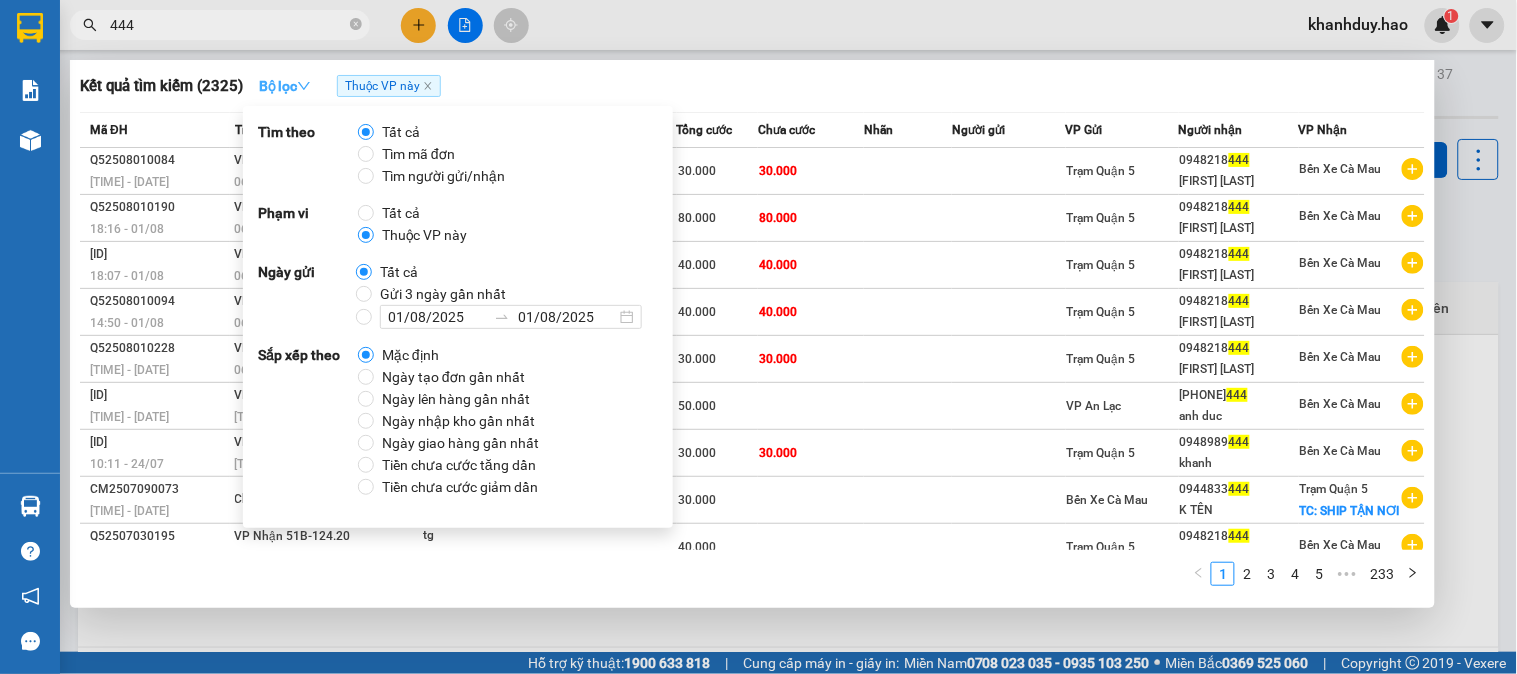 click on "Bộ lọc" at bounding box center [285, 86] 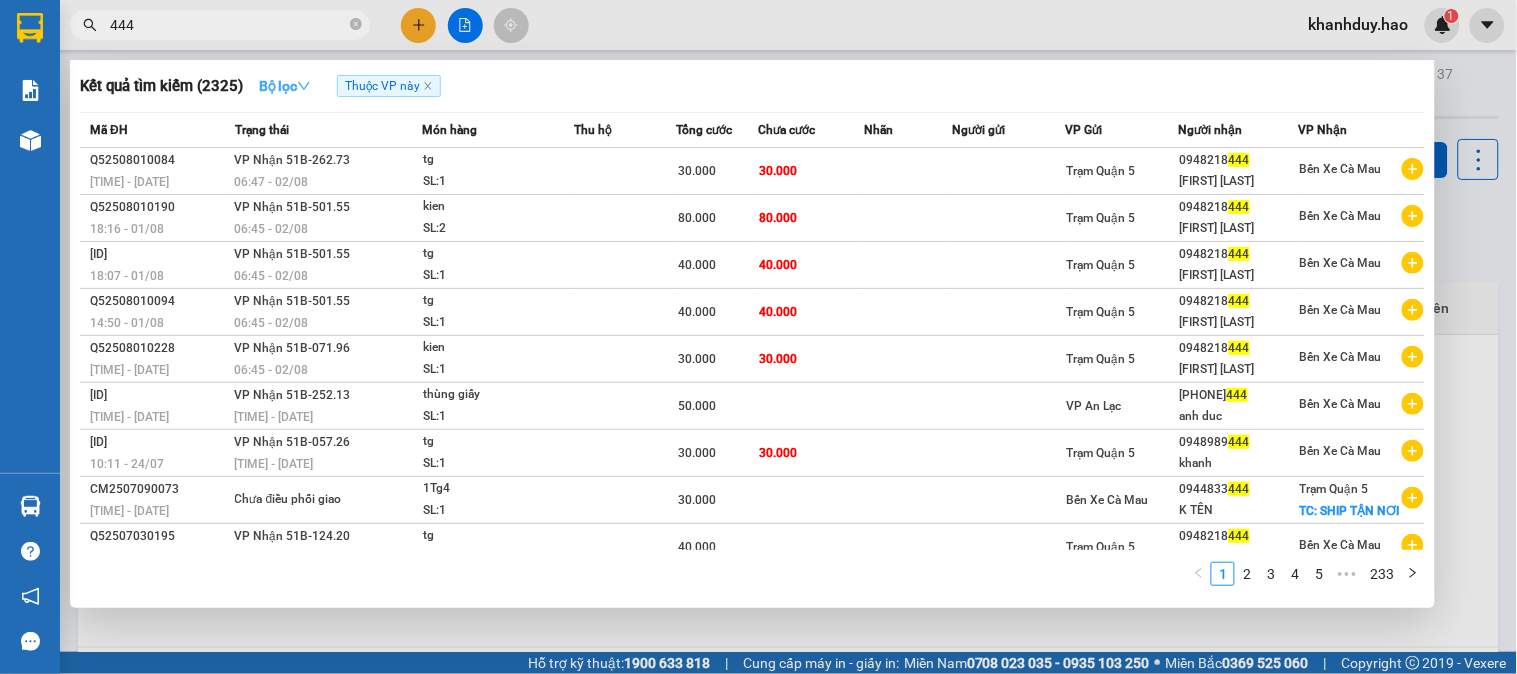 click on "Bộ lọc" at bounding box center [285, 86] 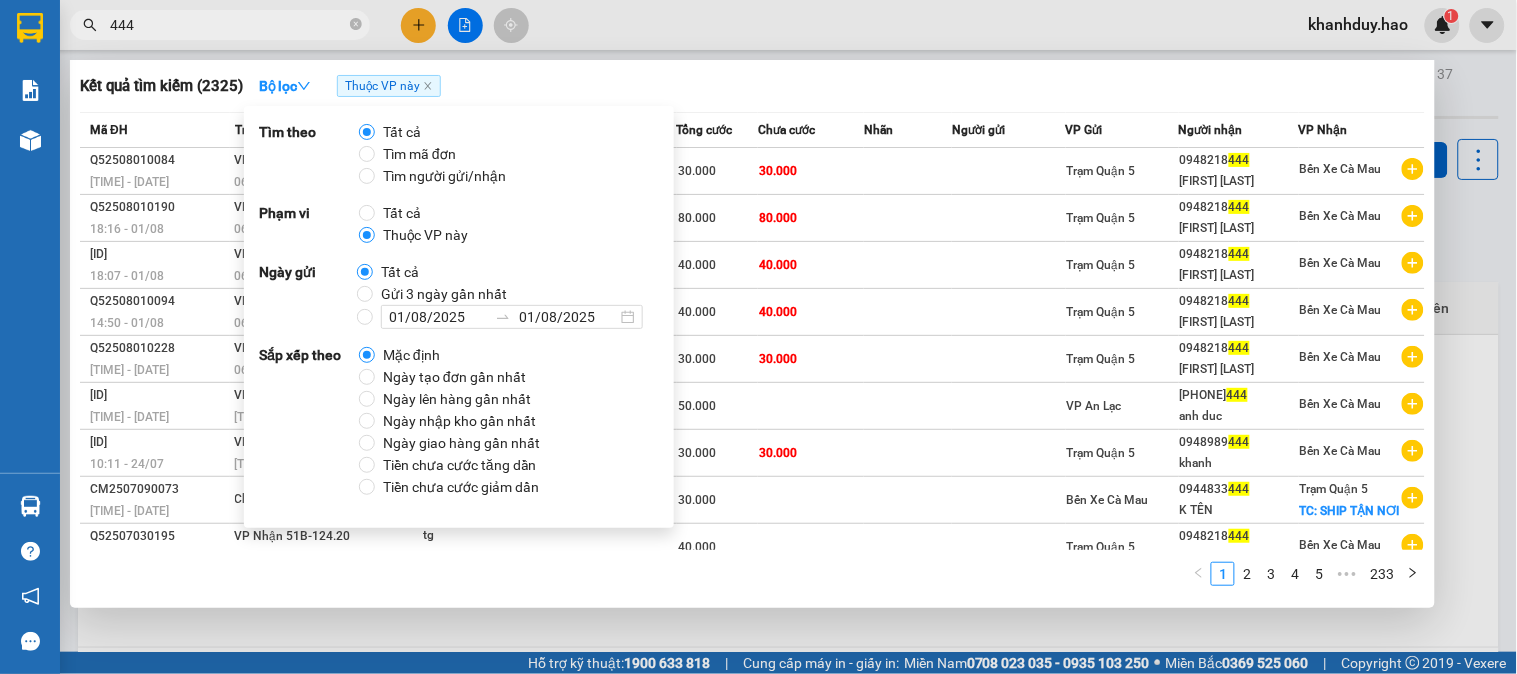 click on "Tất cả" at bounding box center [400, 272] 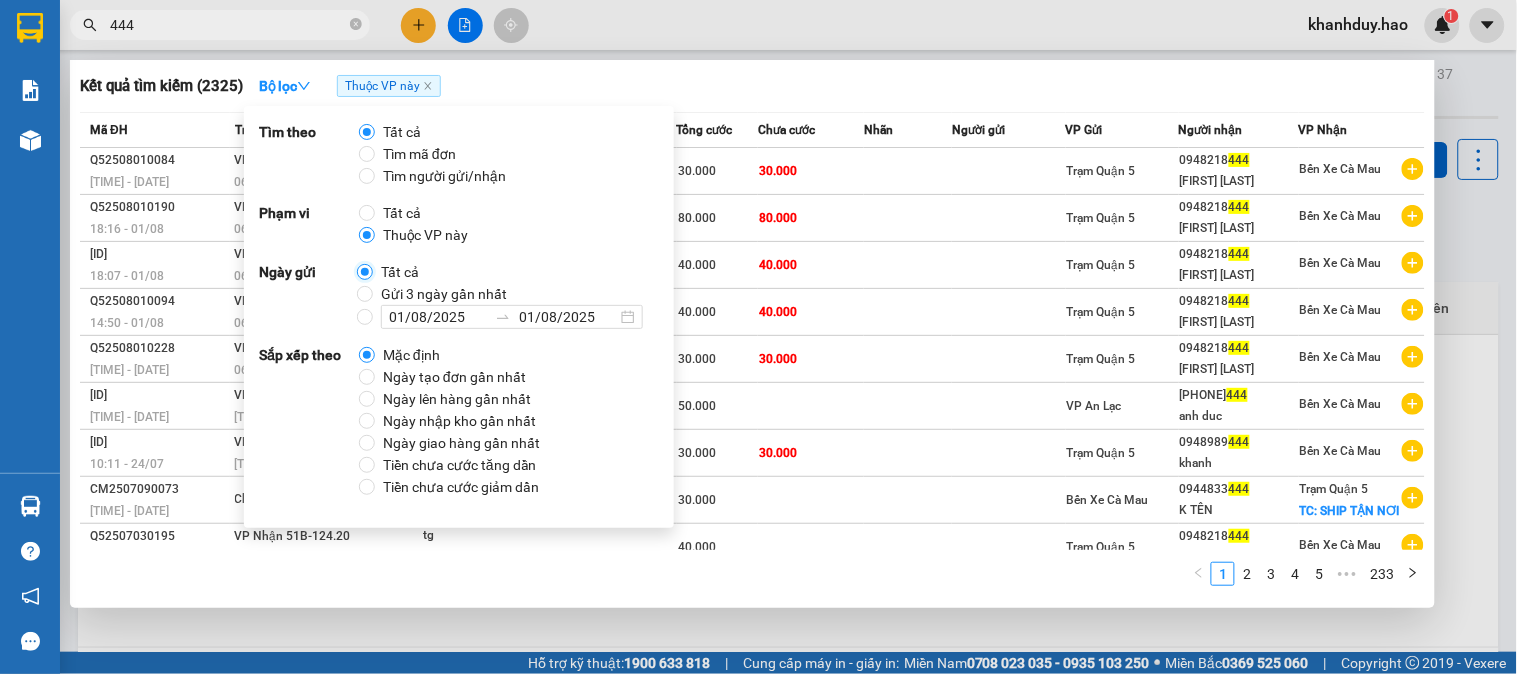 click on "Tất cả" at bounding box center [365, 272] 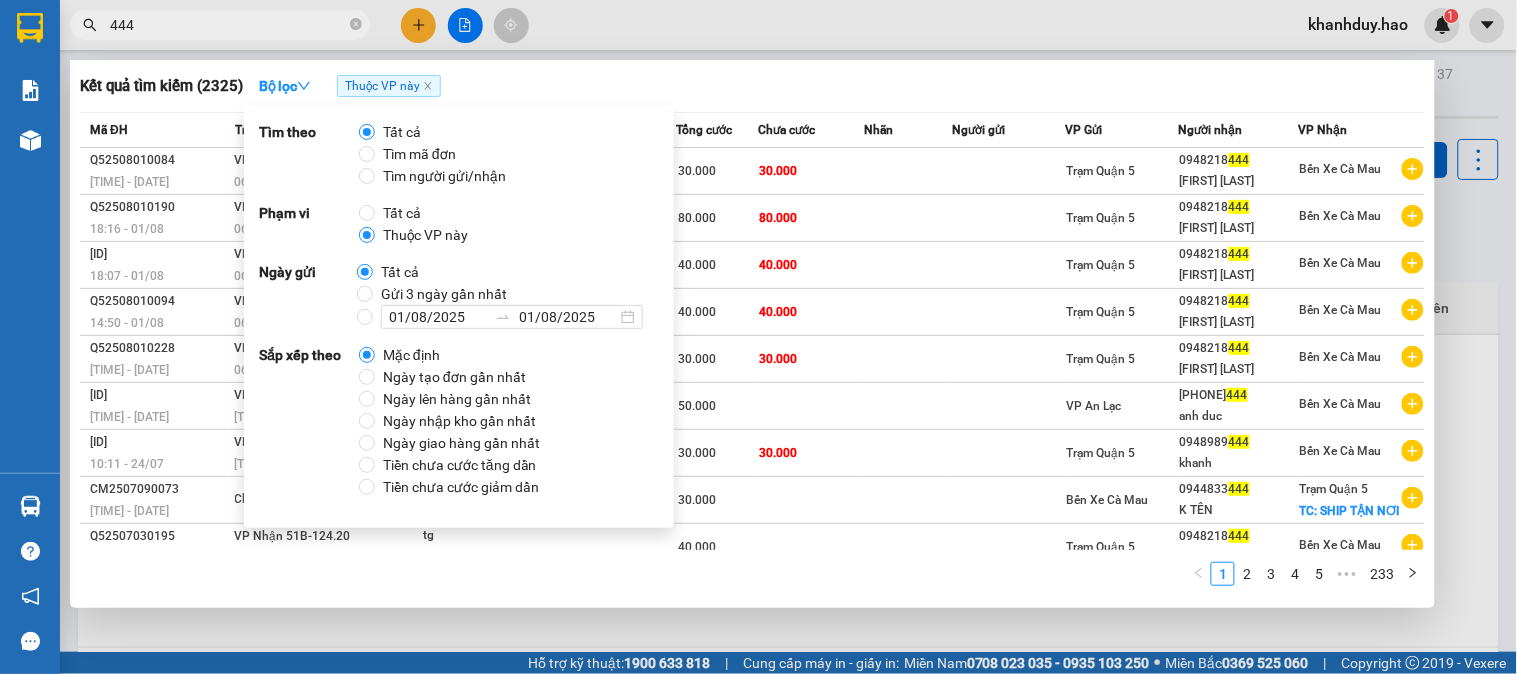click on "Gửi 3 ngày gần nhất" at bounding box center (444, 294) 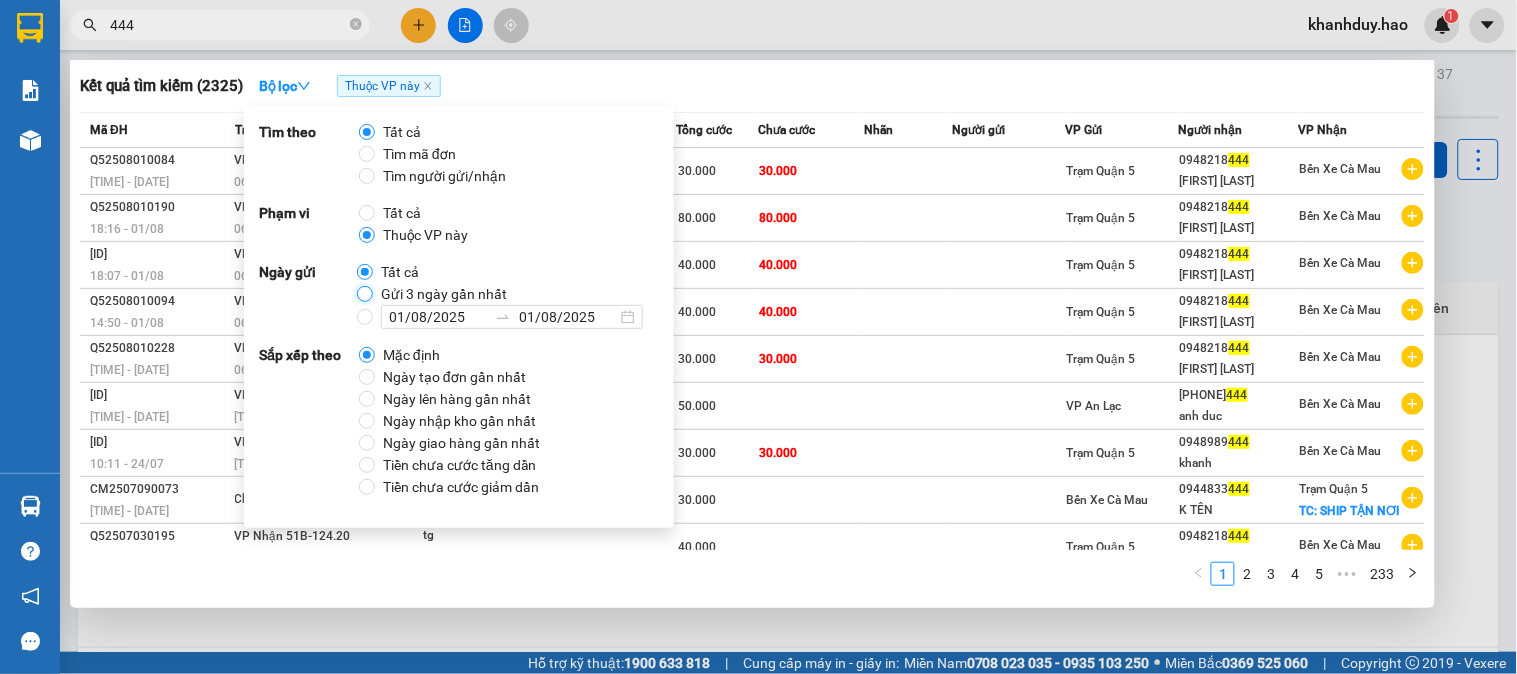 radio on "true" 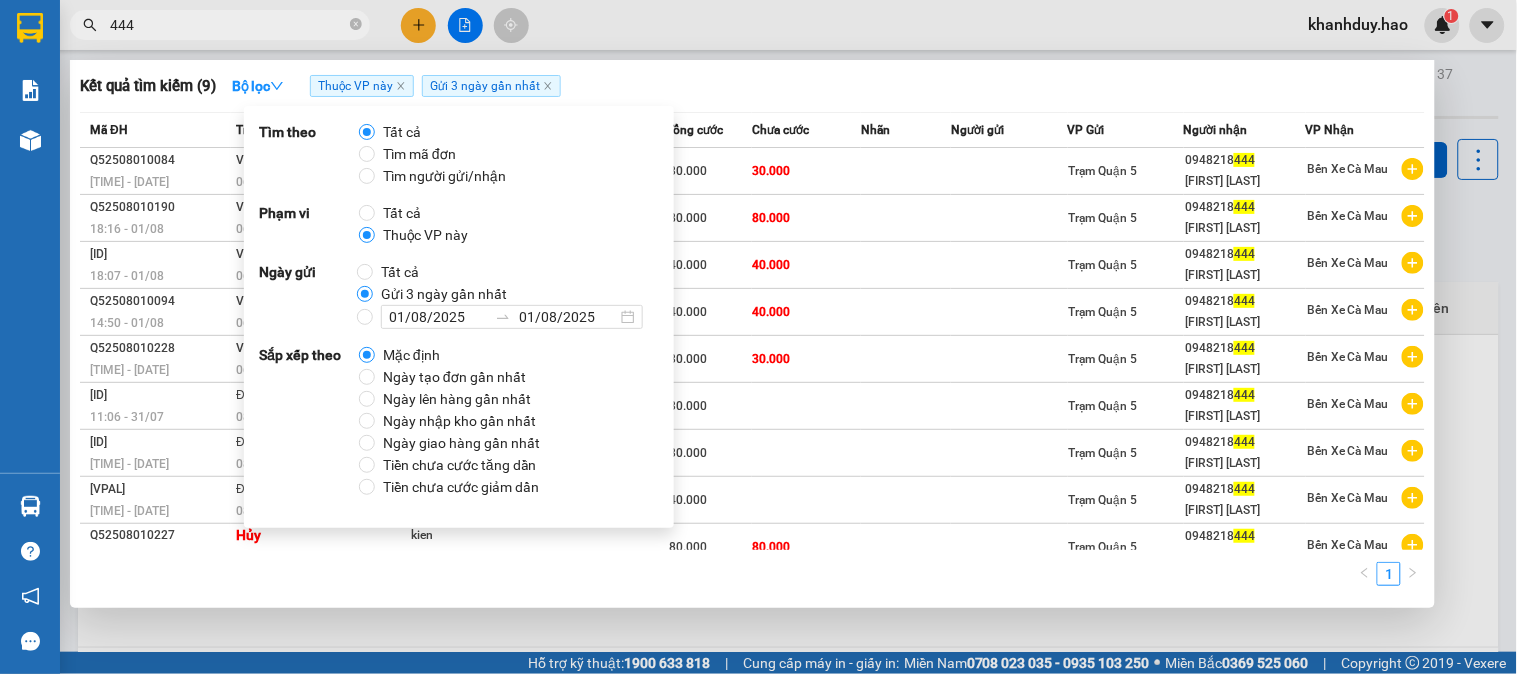 drag, startPoint x: 938, startPoint y: 97, endPoint x: 863, endPoint y: 97, distance: 75 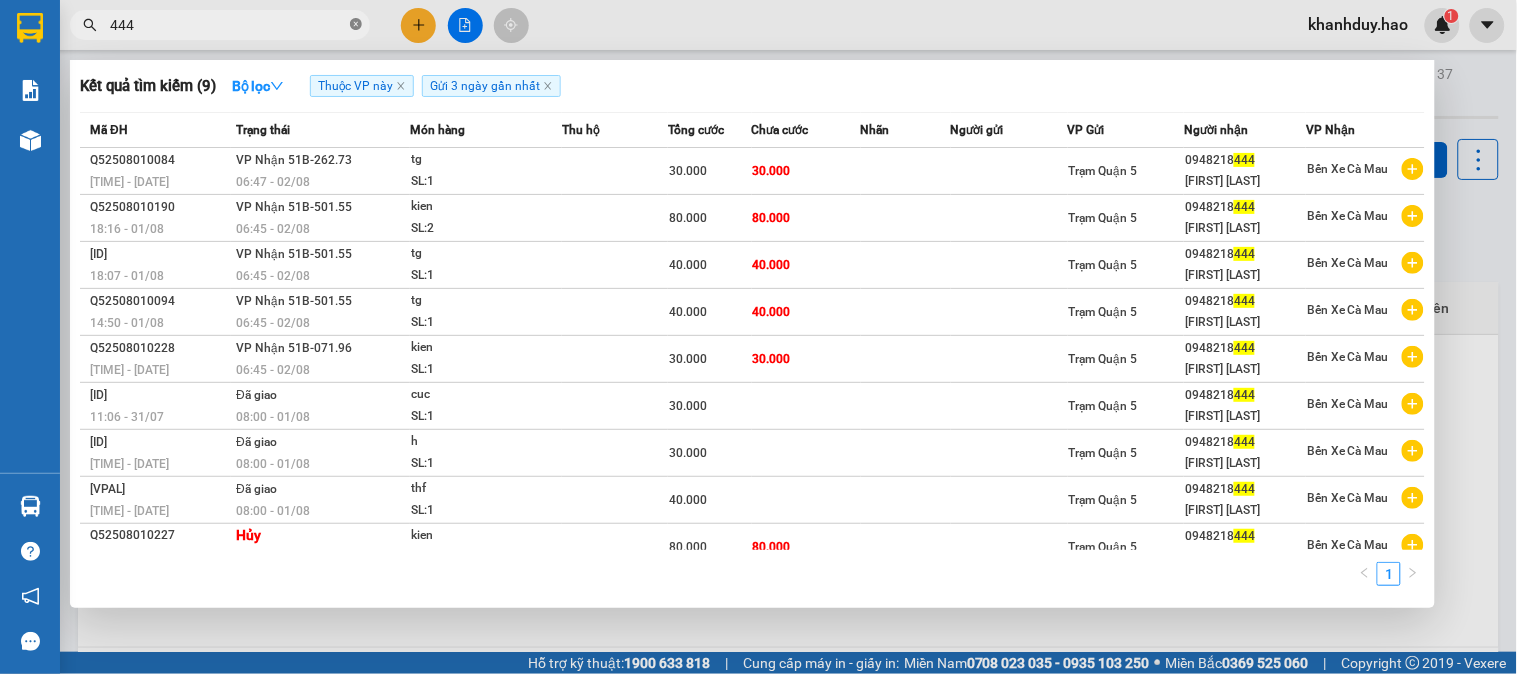 click 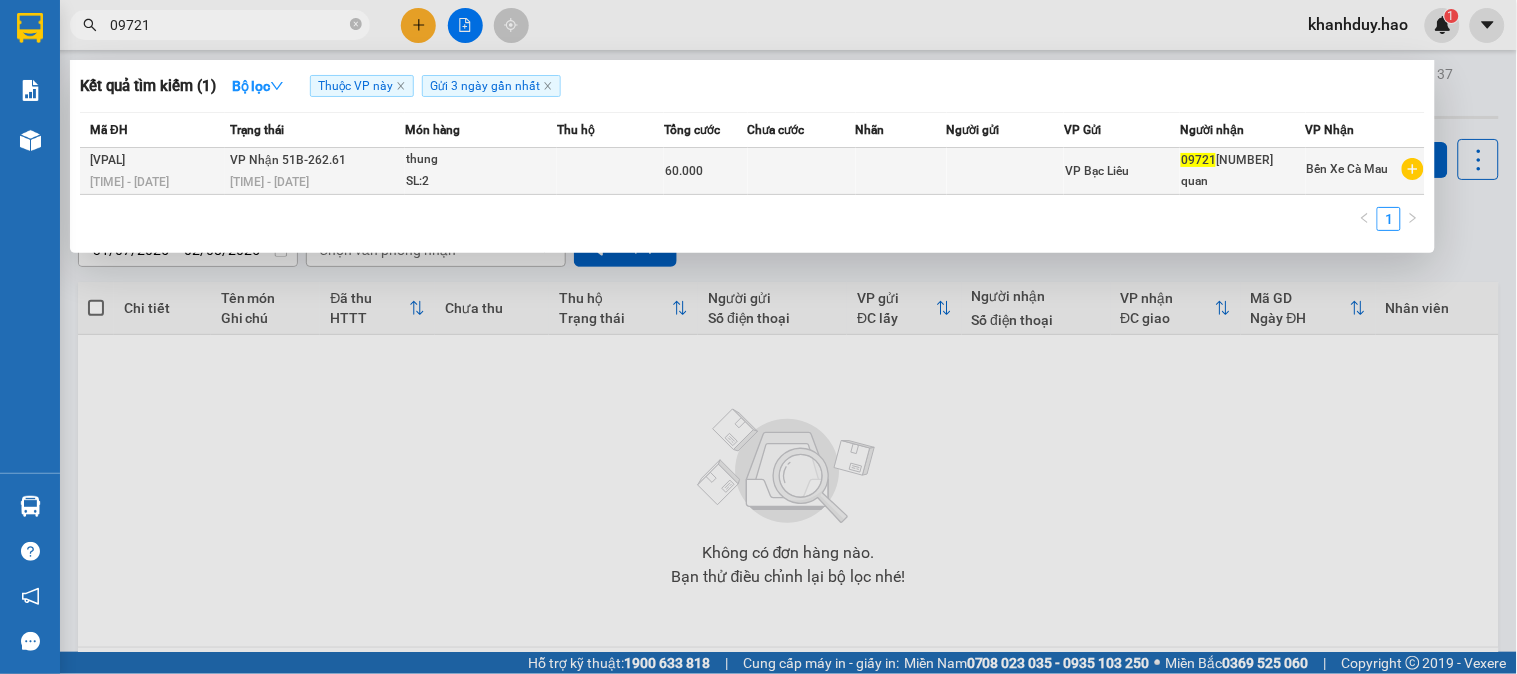 type on "09721" 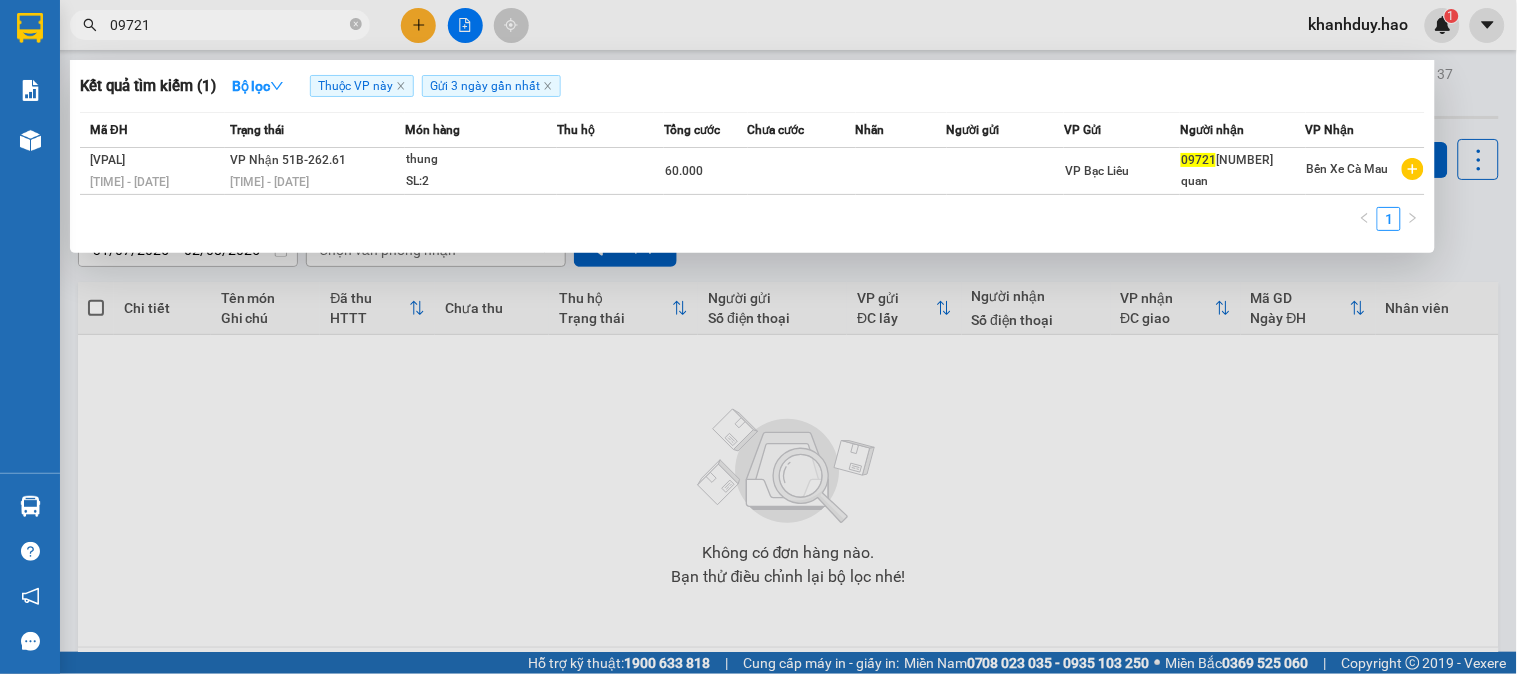 click on "thung" at bounding box center (481, 160) 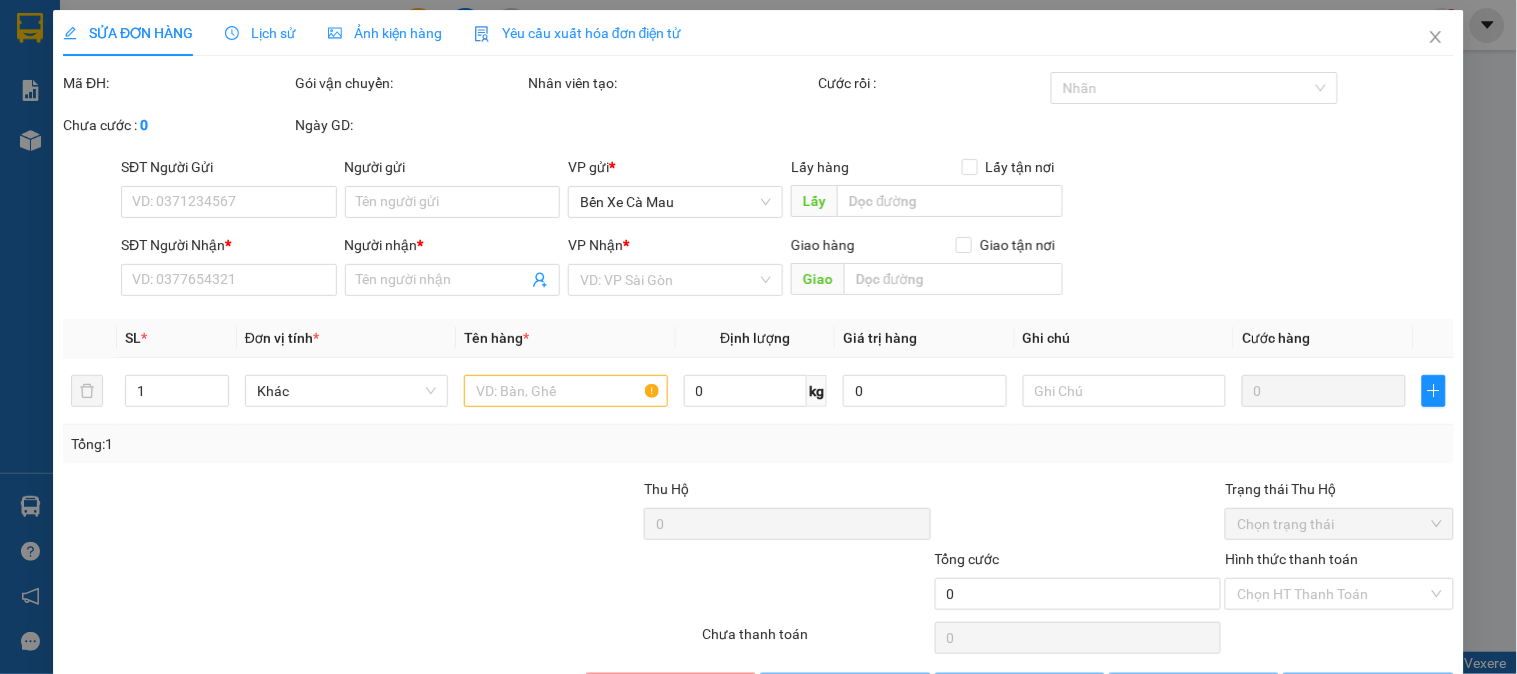 click on "Ảnh kiện hàng" at bounding box center [385, 33] 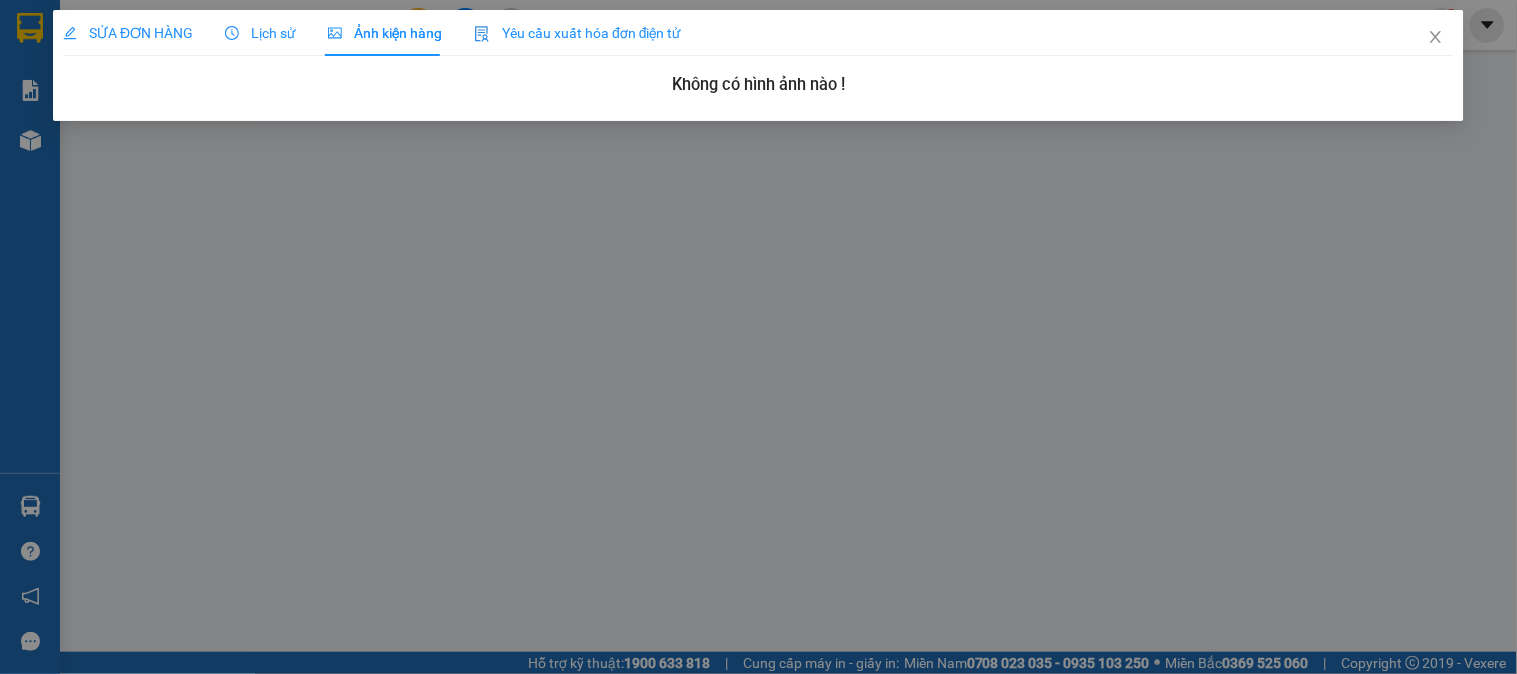 type on "0972117721" 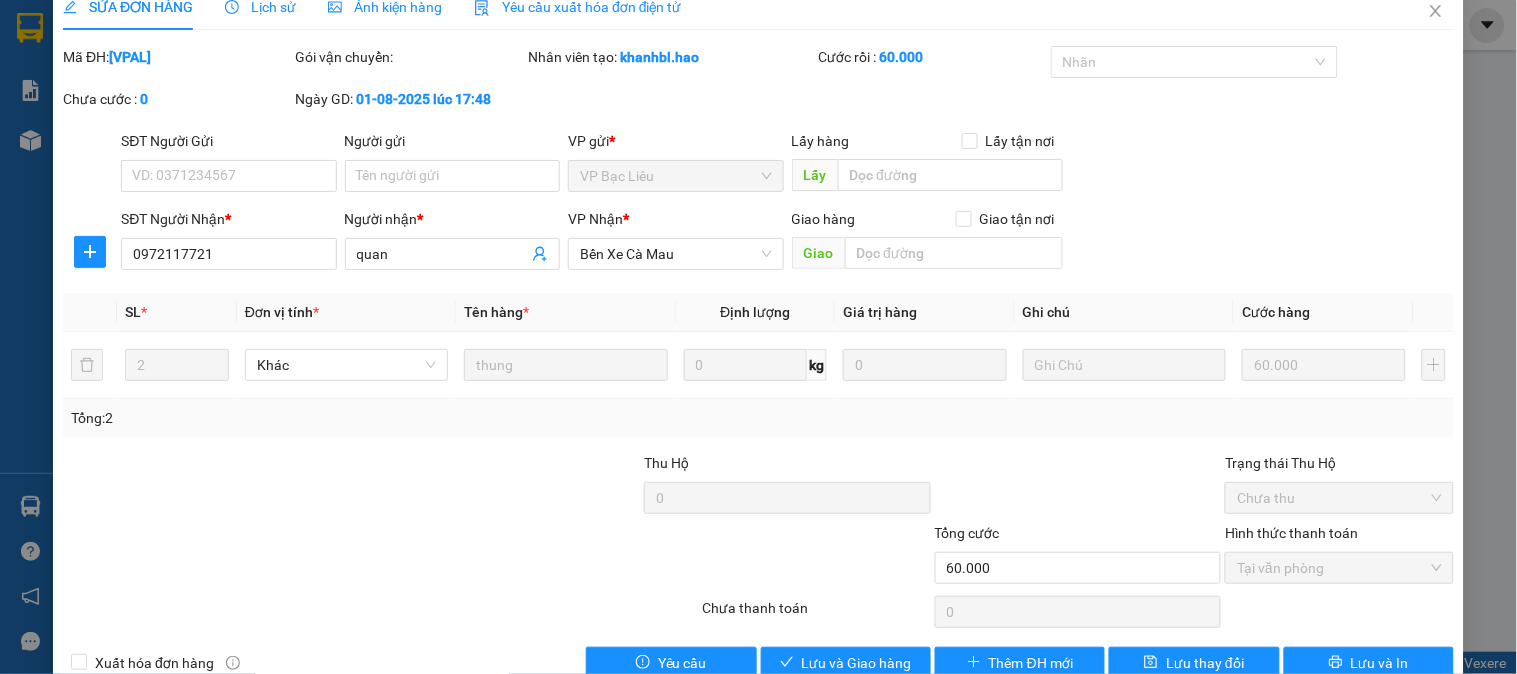 scroll, scrollTop: 70, scrollLeft: 0, axis: vertical 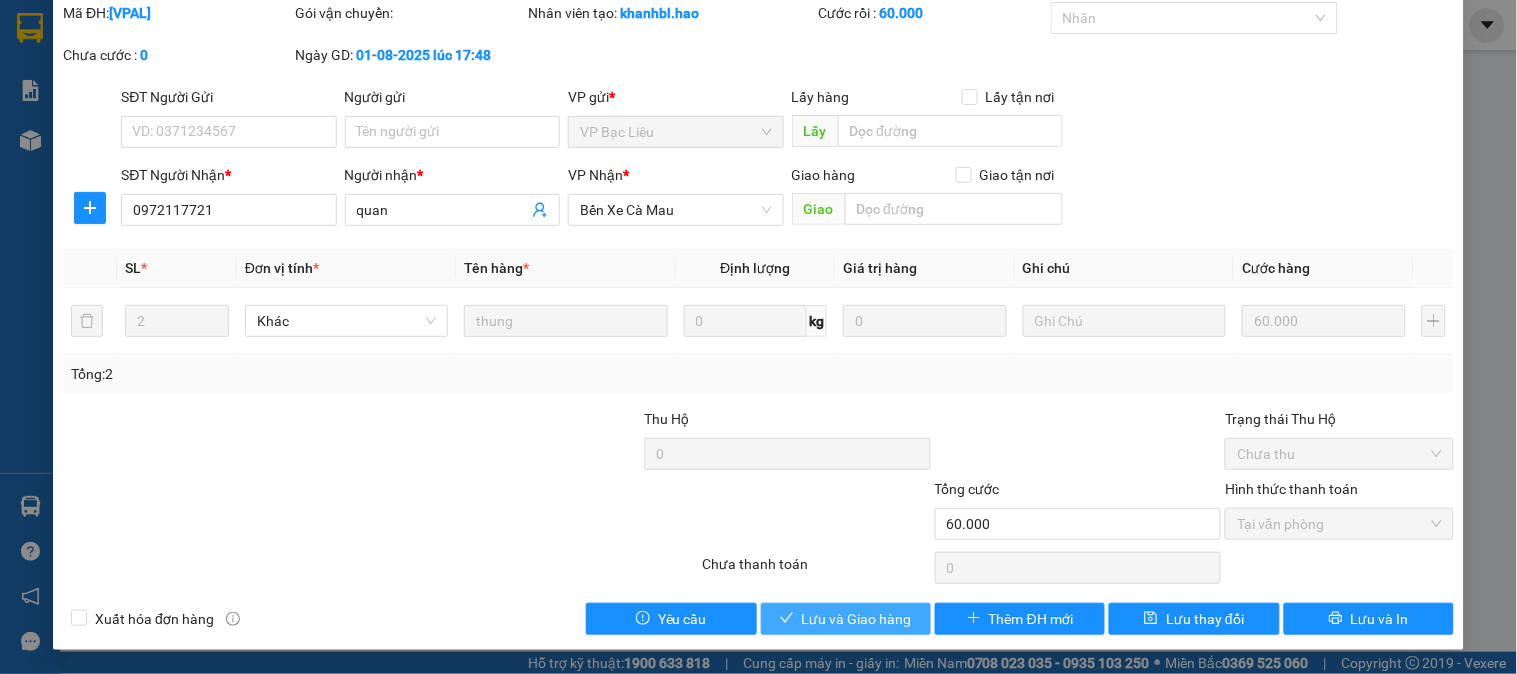 click on "Lưu và Giao hàng" at bounding box center [857, 619] 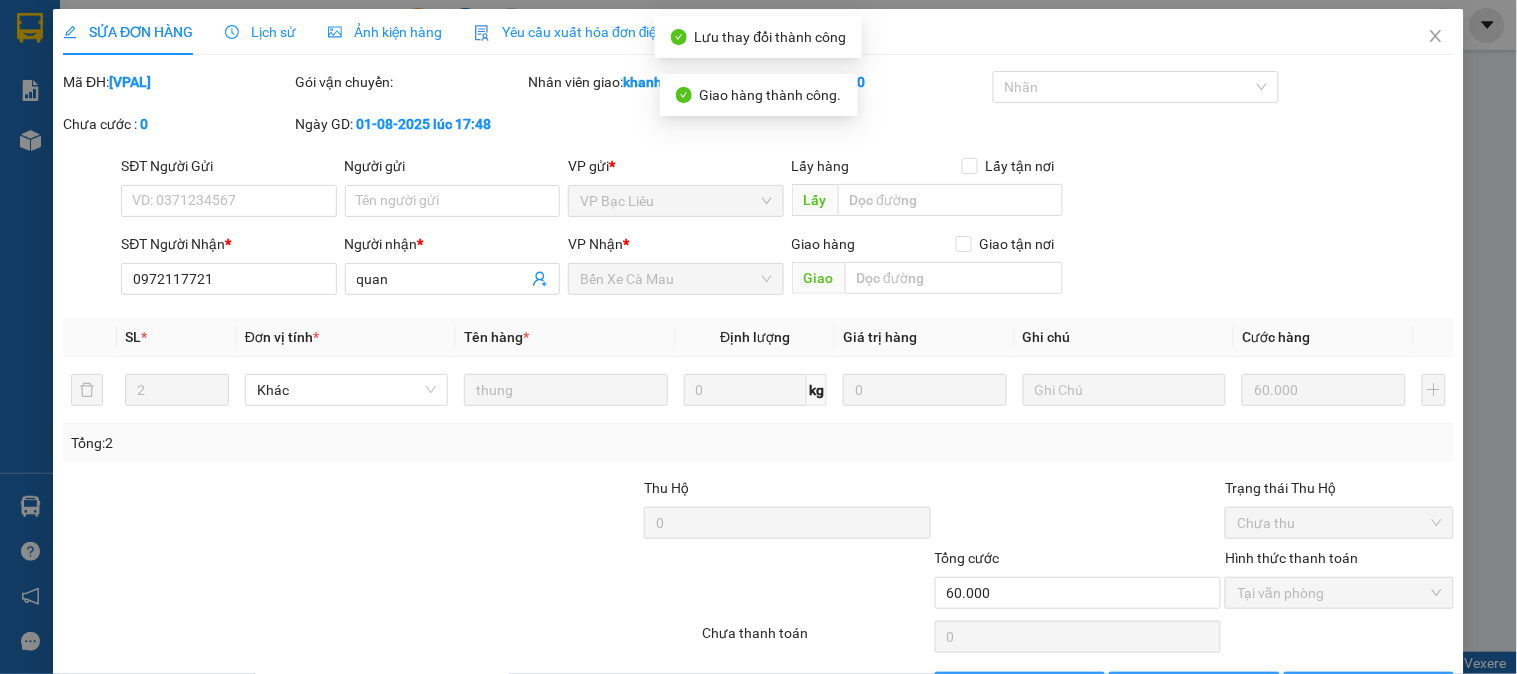 scroll, scrollTop: 0, scrollLeft: 0, axis: both 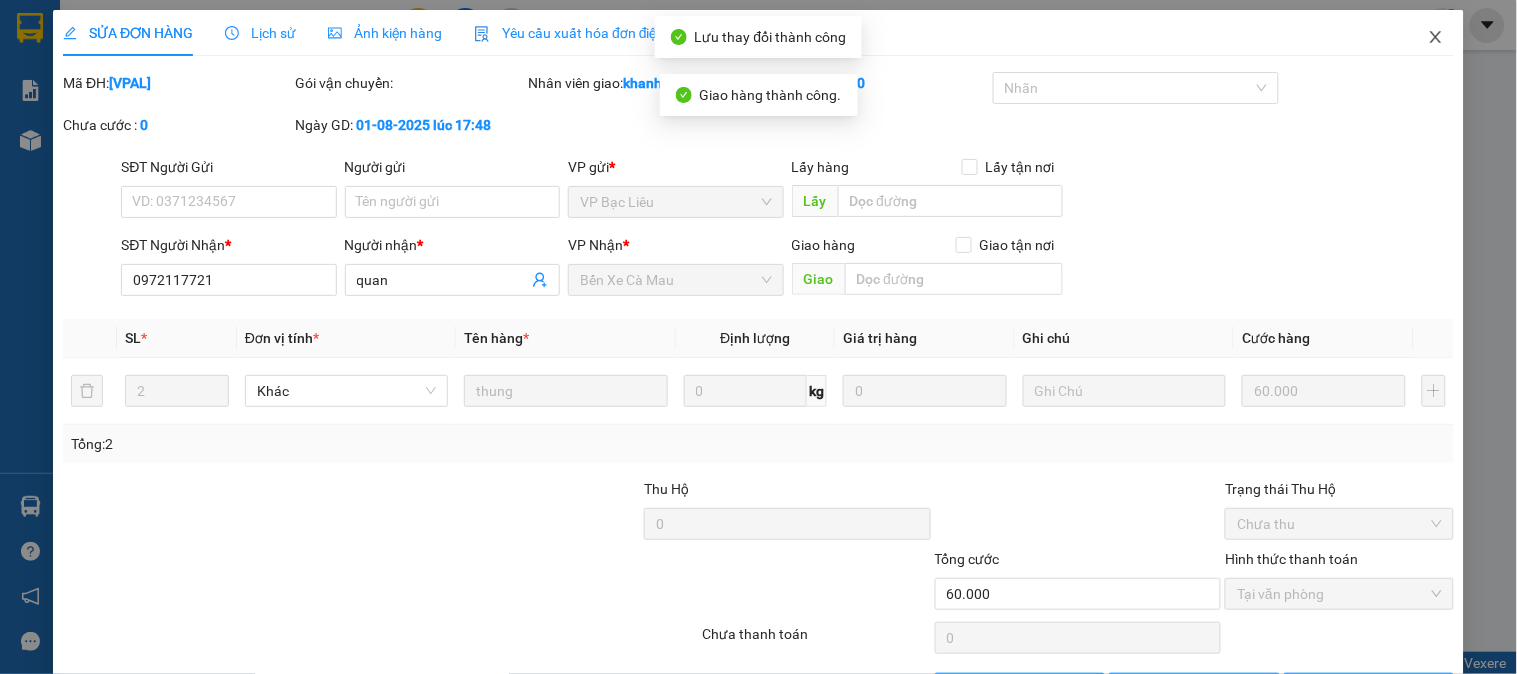 click 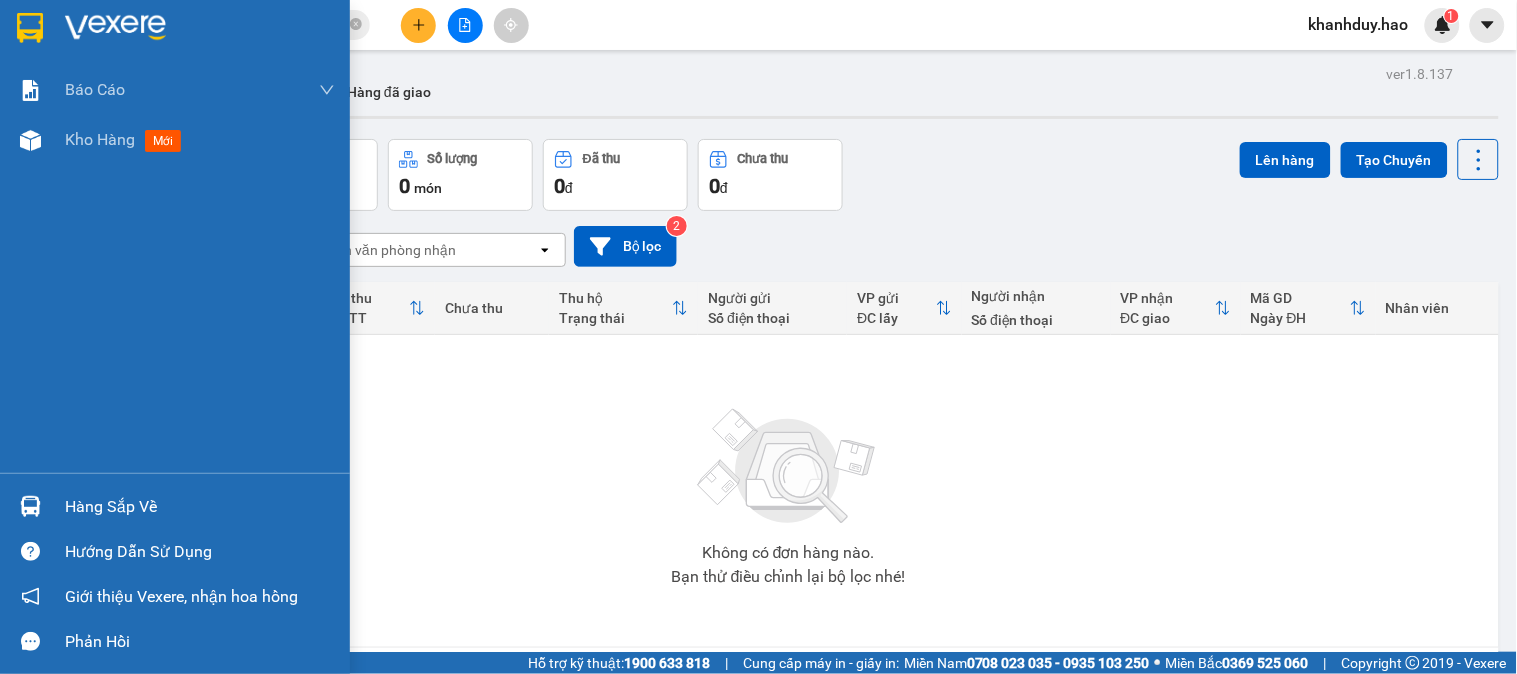 click on "Hàng sắp về" at bounding box center [200, 507] 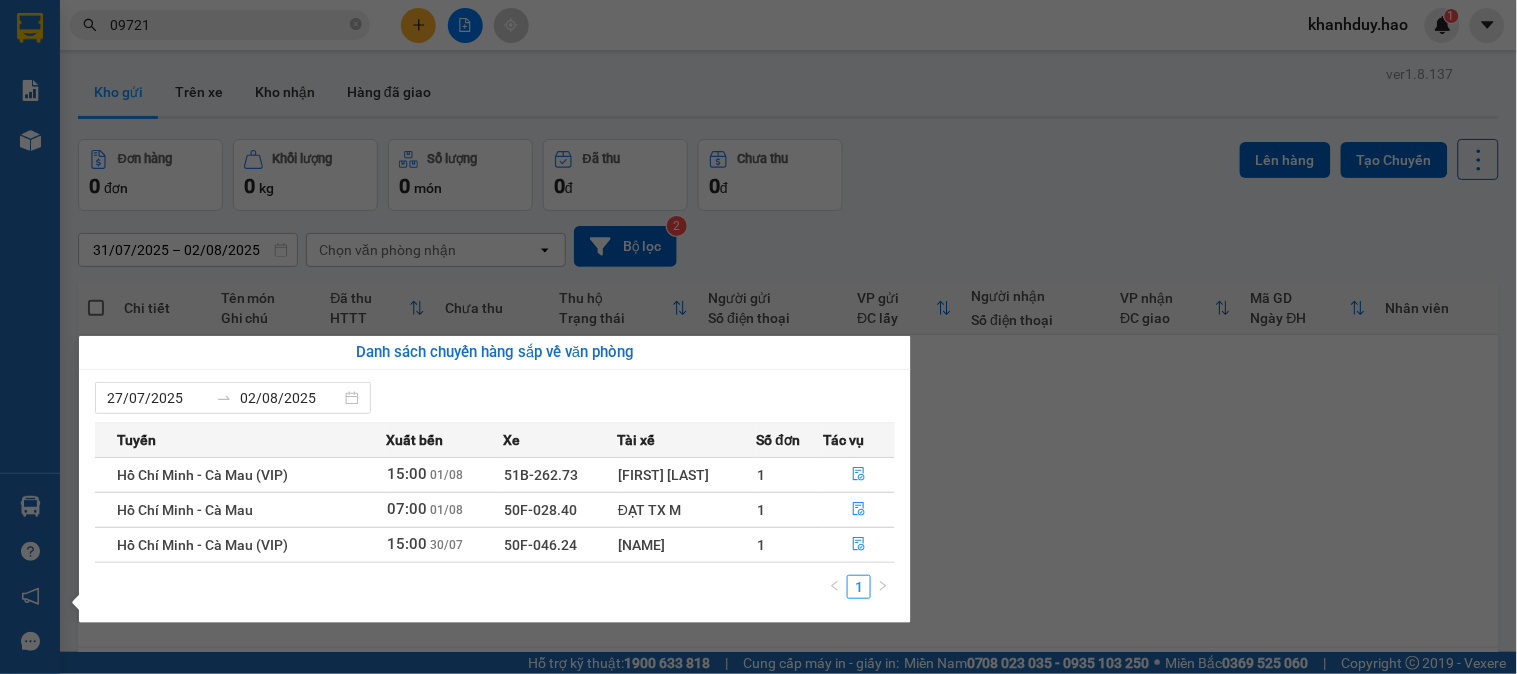 click on "Kết quả tìm kiếm ( 1 )  Bộ lọc  Thuộc VP này Gửi 3 ngày gần nhất Mã ĐH Trạng thái Món hàng Thu hộ Tổng cước Chưa cước Nhãn Người gửi VP Gửi Người nhận VP Nhận VPBL2508010011 17:48 - 01/08 VP Nhận   51B-262.61 06:50 - 02/08 thung SL:  2 60.000 VP Bạc Liêu 09721 17721 quan Bến Xe Cà Mau 1 09721 khanhduy.hao 1     Báo cáo BC tiền công nợ Báo cáo dòng tiền (trưởng trạm) Doanh số tạo đơn theo VP gửi (trưởng trạm)     Kho hàng mới Hàng sắp về Hướng dẫn sử dụng Giới thiệu Vexere, nhận hoa hồng Phản hồi Phần mềm hỗ trợ bạn tốt chứ? ver  1.8.137 Kho gửi Trên xe Kho nhận Hàng đã giao Đơn hàng 0 đơn Khối lượng 0 kg Số lượng 0 món Đã thu 0  đ Chưa thu 0  đ Lên hàng Tạo Chuyến 31/07/2025 – 02/08/2025 Press the down arrow key to interact with the calendar and select a date. Press the escape button to close the calendar. Chọn văn phòng nhận open 2 |" at bounding box center [758, 337] 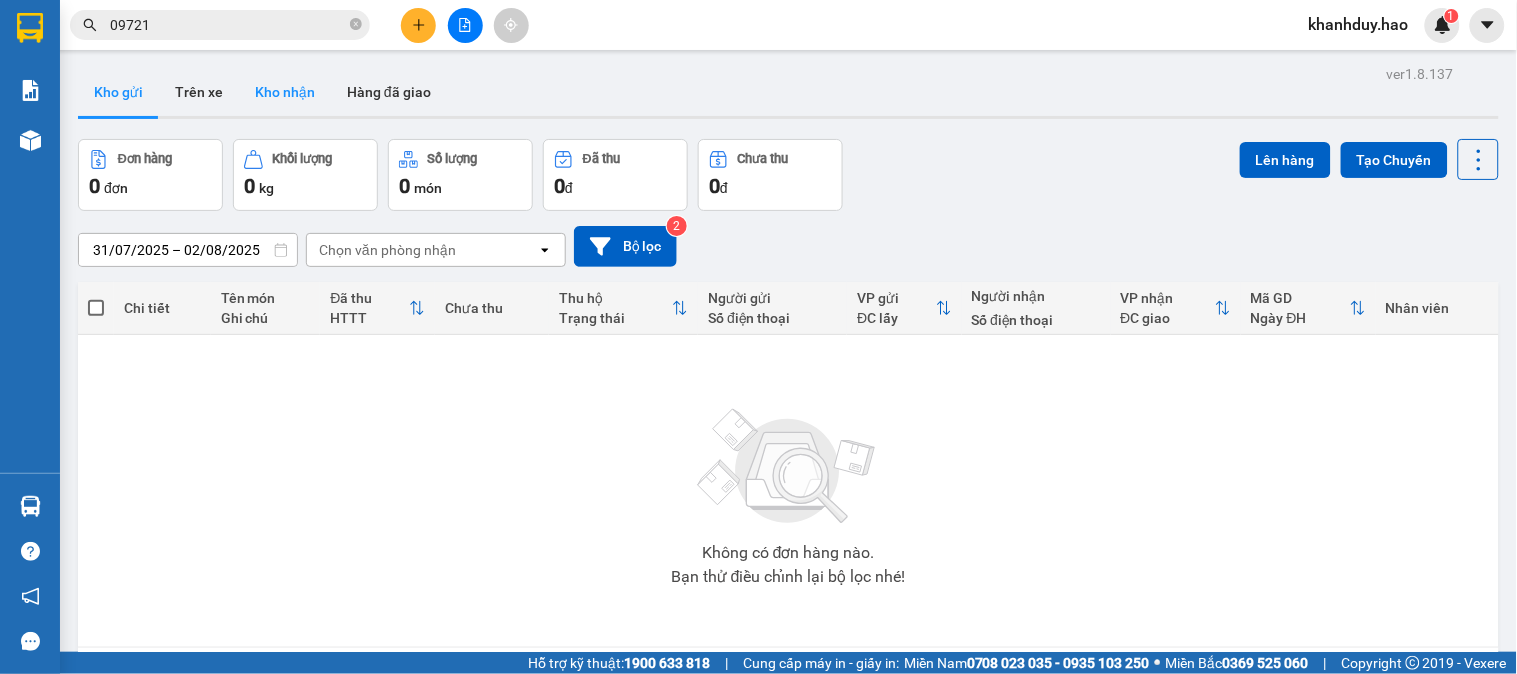 click on "Kho nhận" at bounding box center [285, 92] 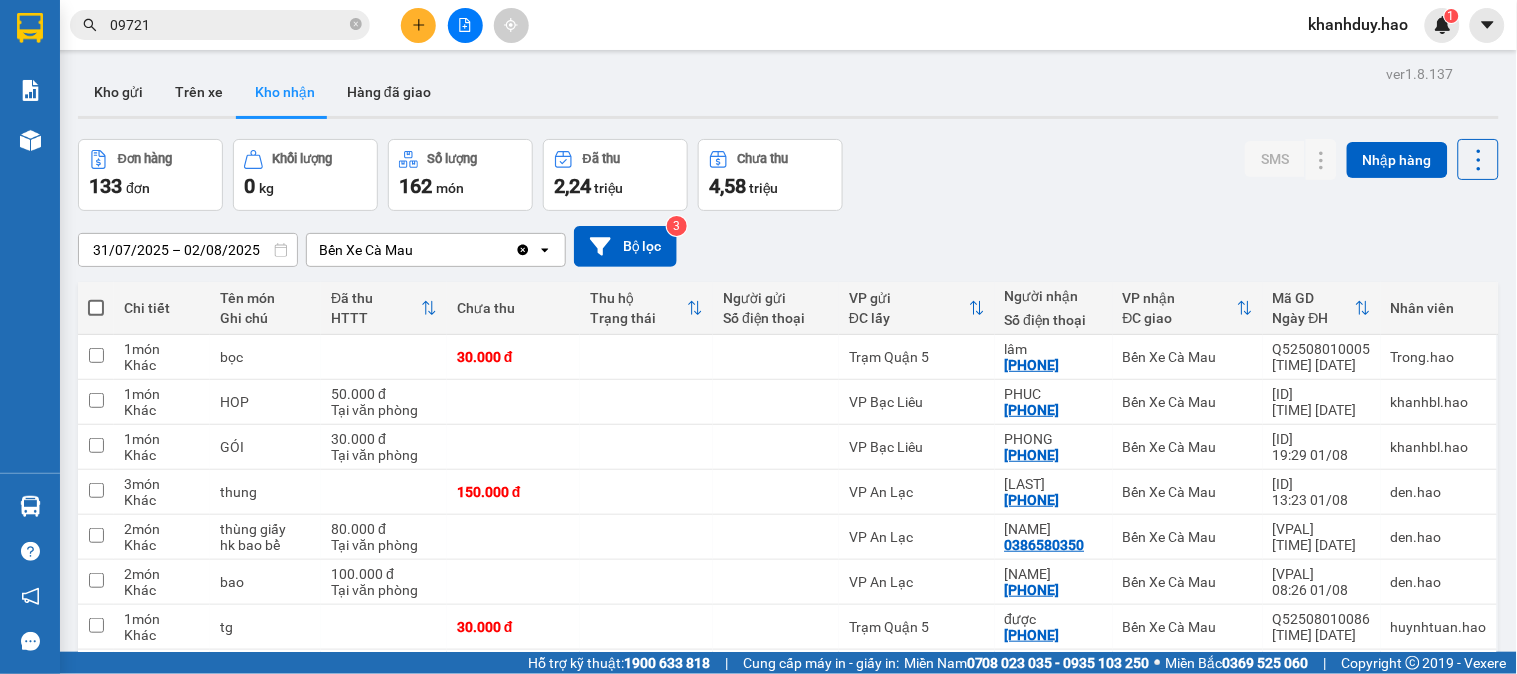 click on "31/07/2025 – 02/08/2025" at bounding box center (188, 250) 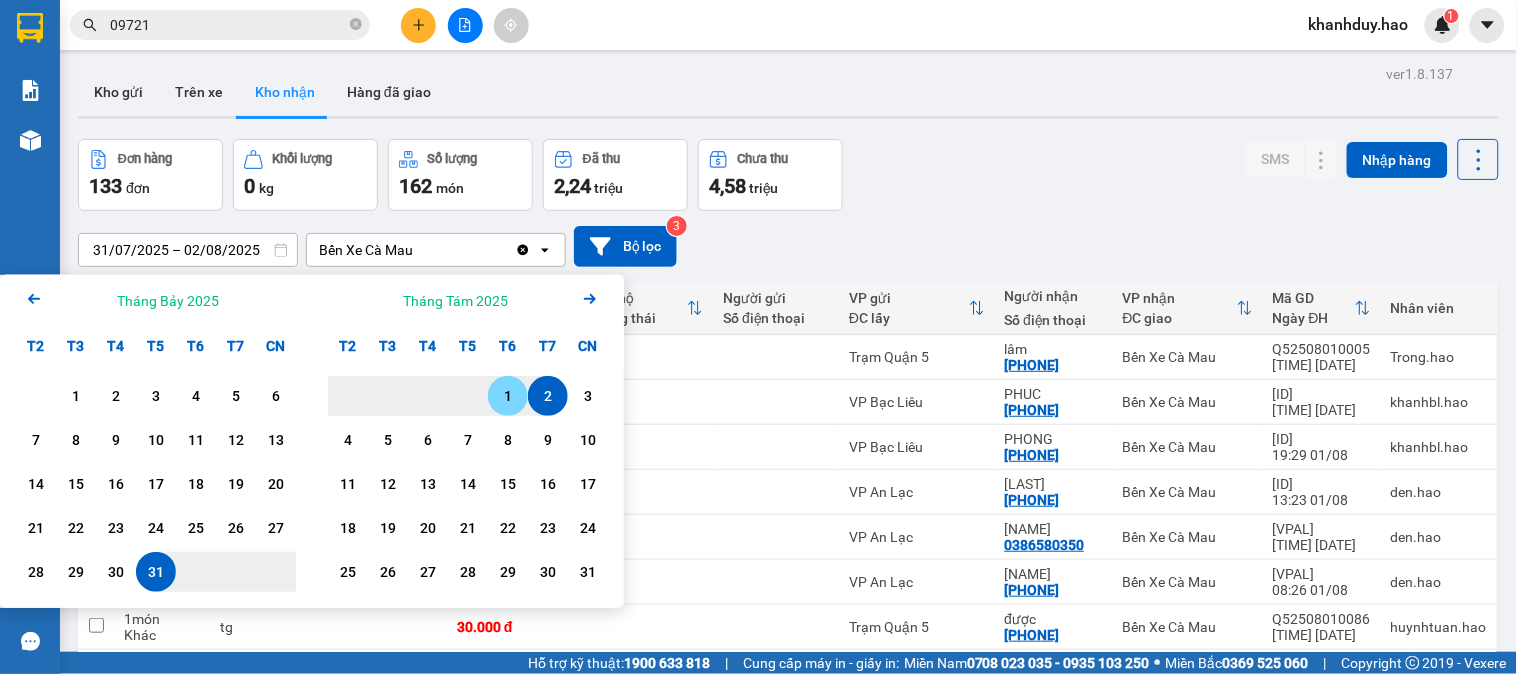 click on "1" at bounding box center (508, 396) 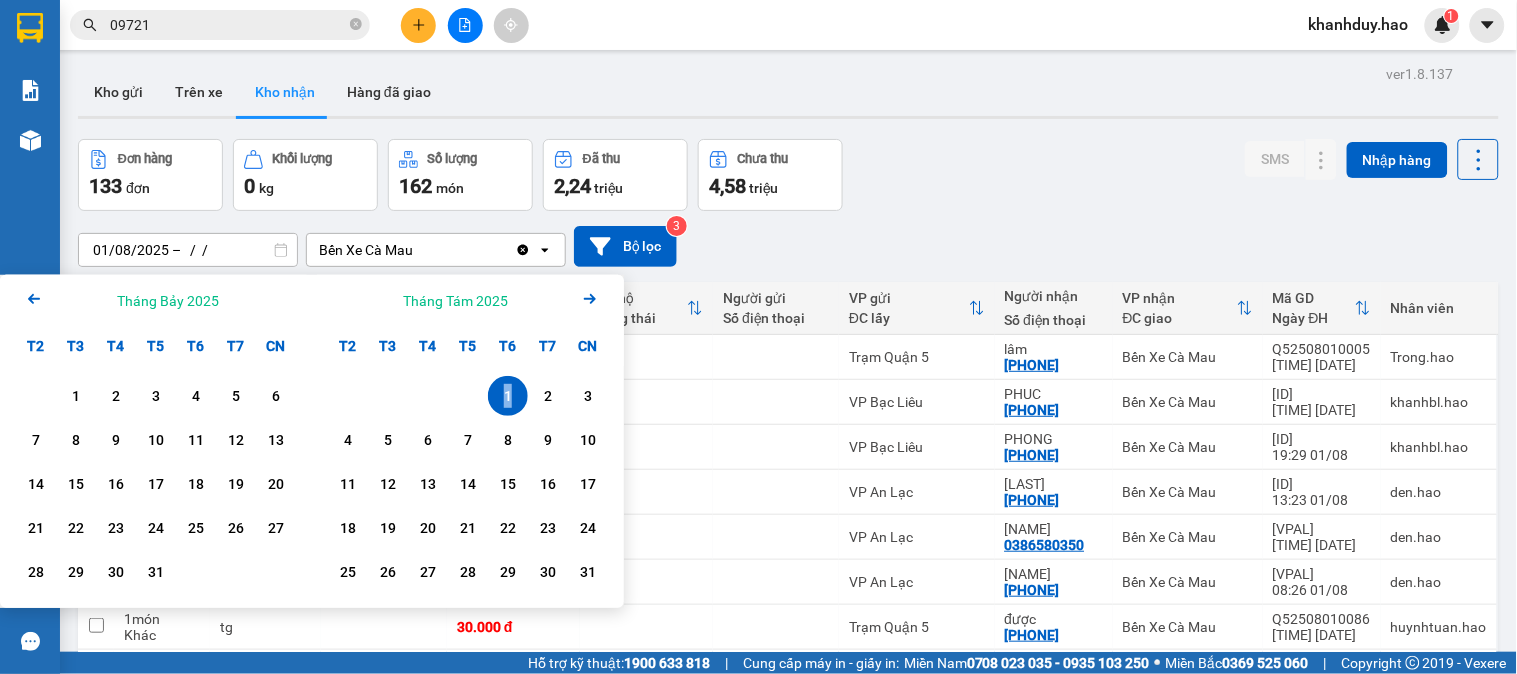 click on "1" at bounding box center (508, 396) 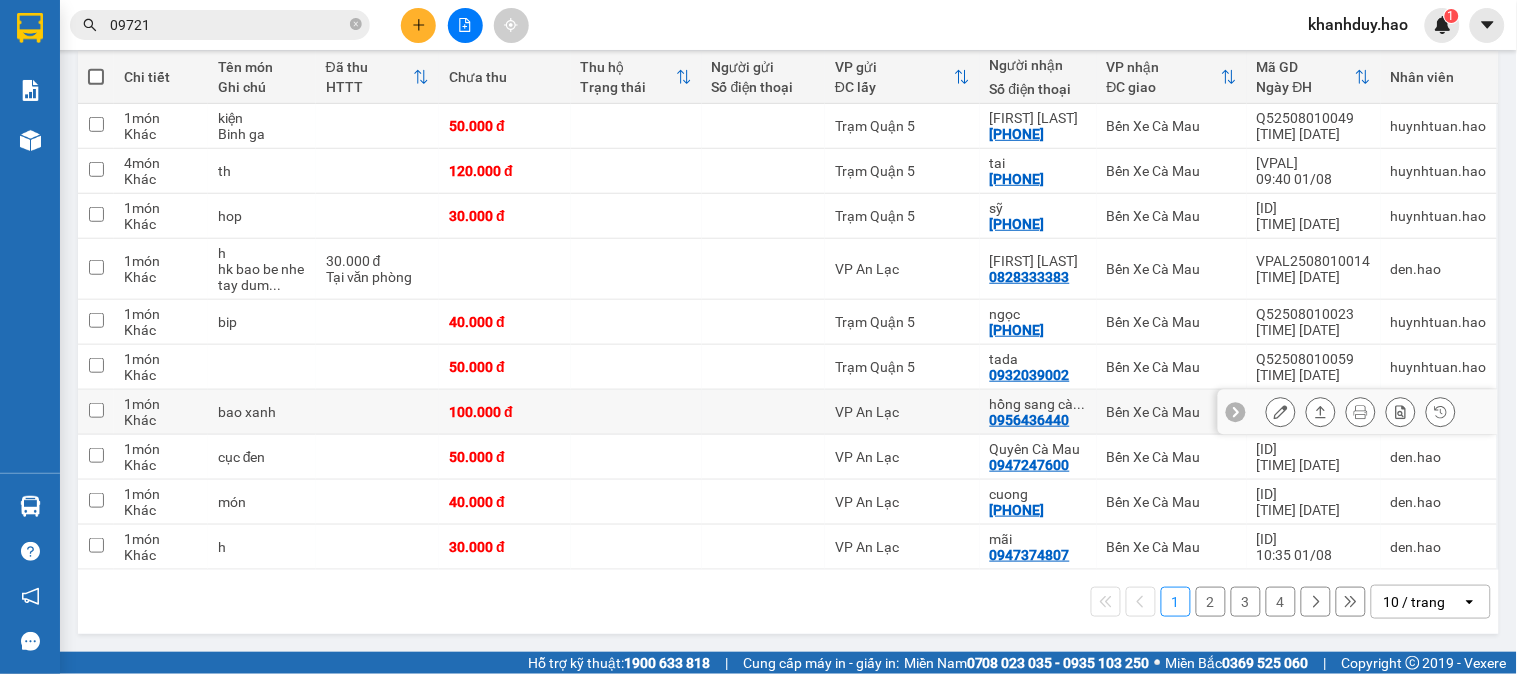 scroll, scrollTop: 232, scrollLeft: 0, axis: vertical 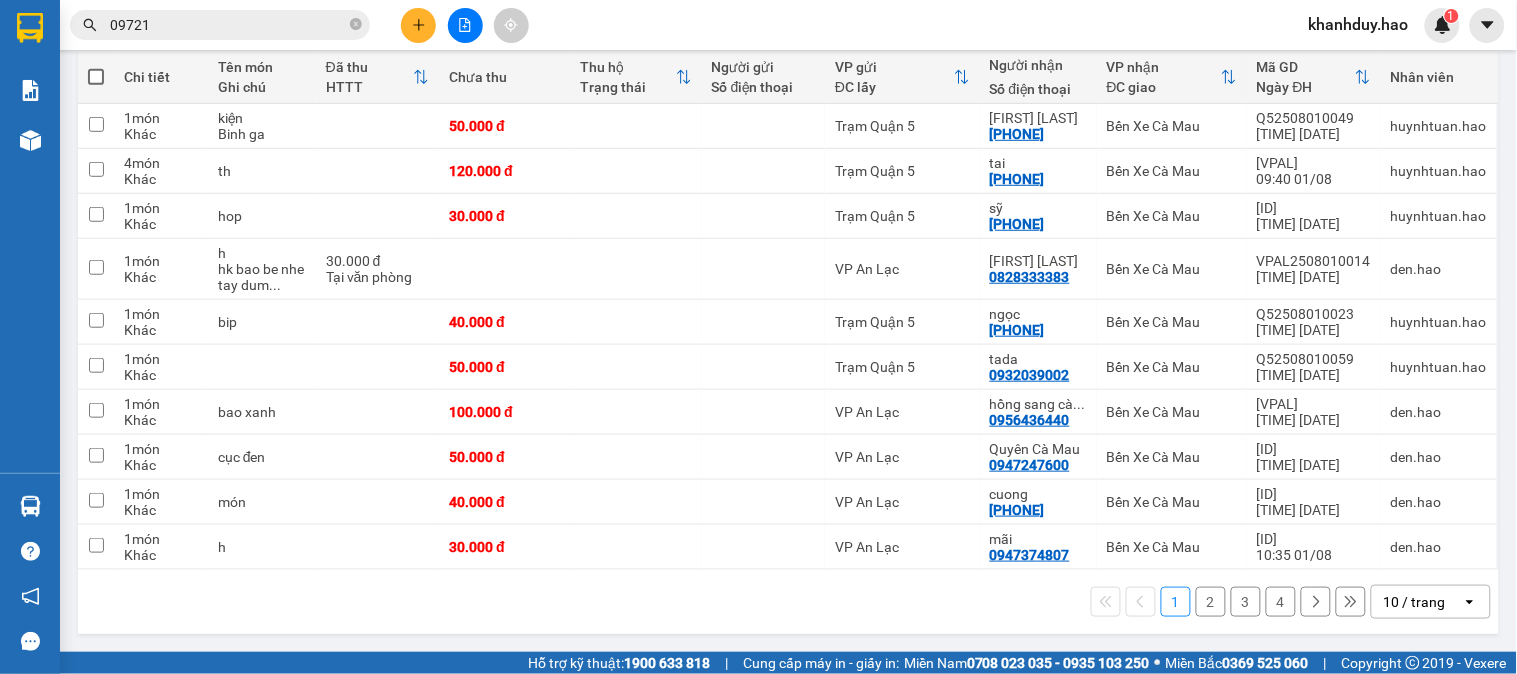 click on "10 / trang" at bounding box center [1417, 602] 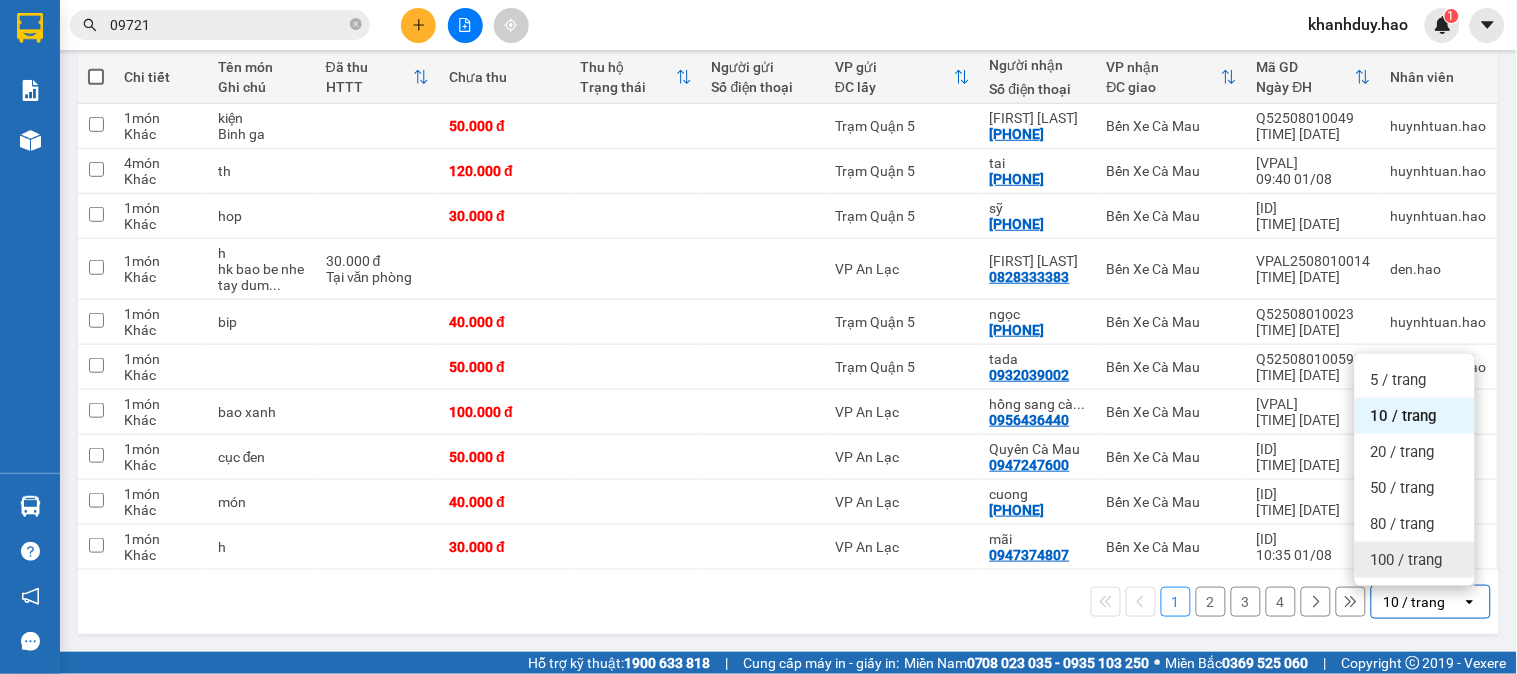 click on "100 / trang" at bounding box center [1407, 560] 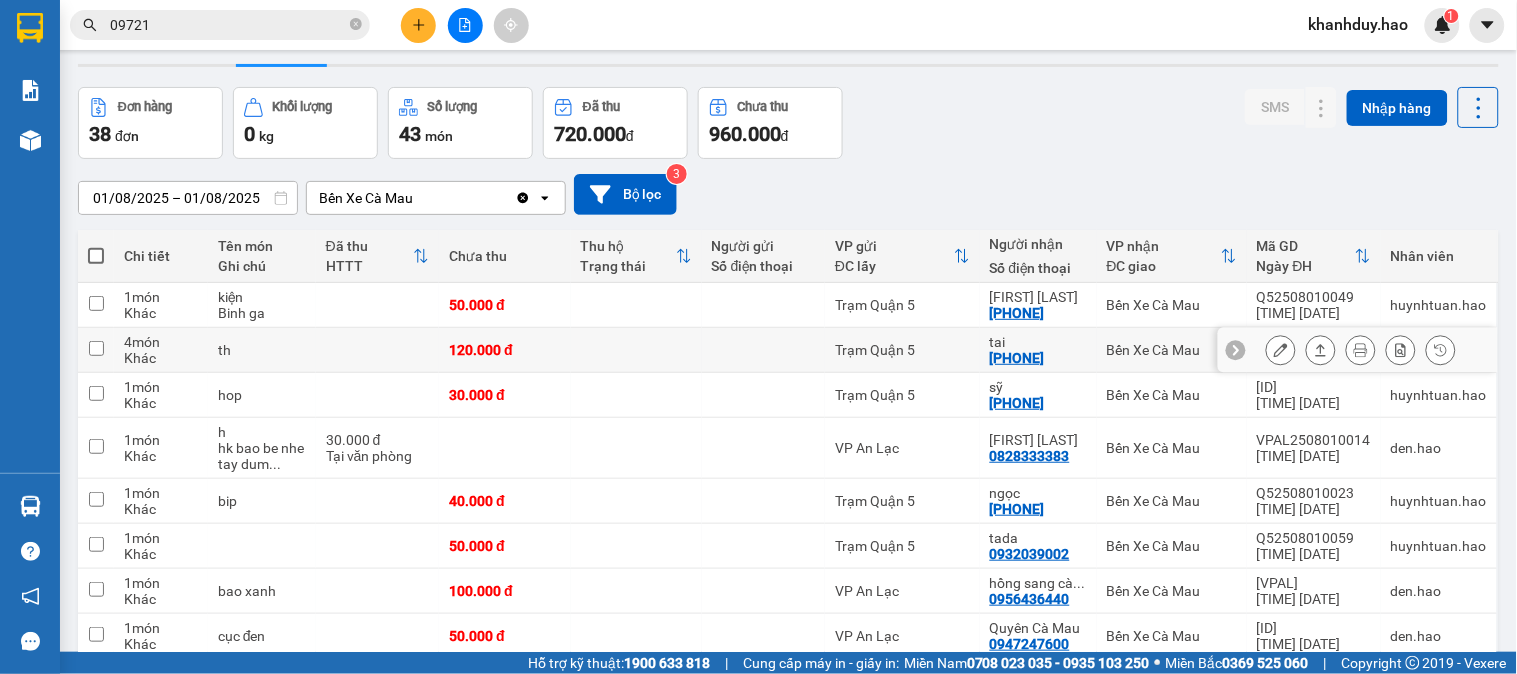 scroll, scrollTop: 0, scrollLeft: 0, axis: both 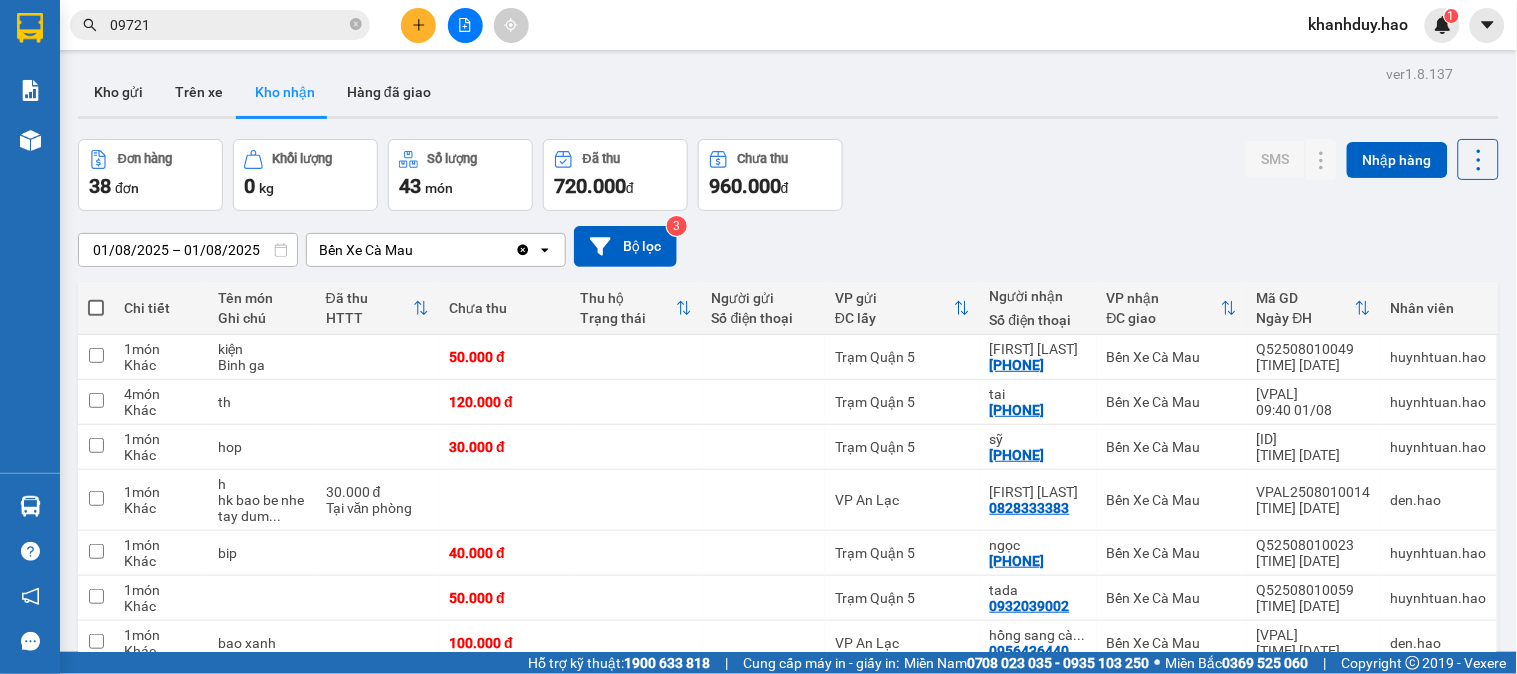 click 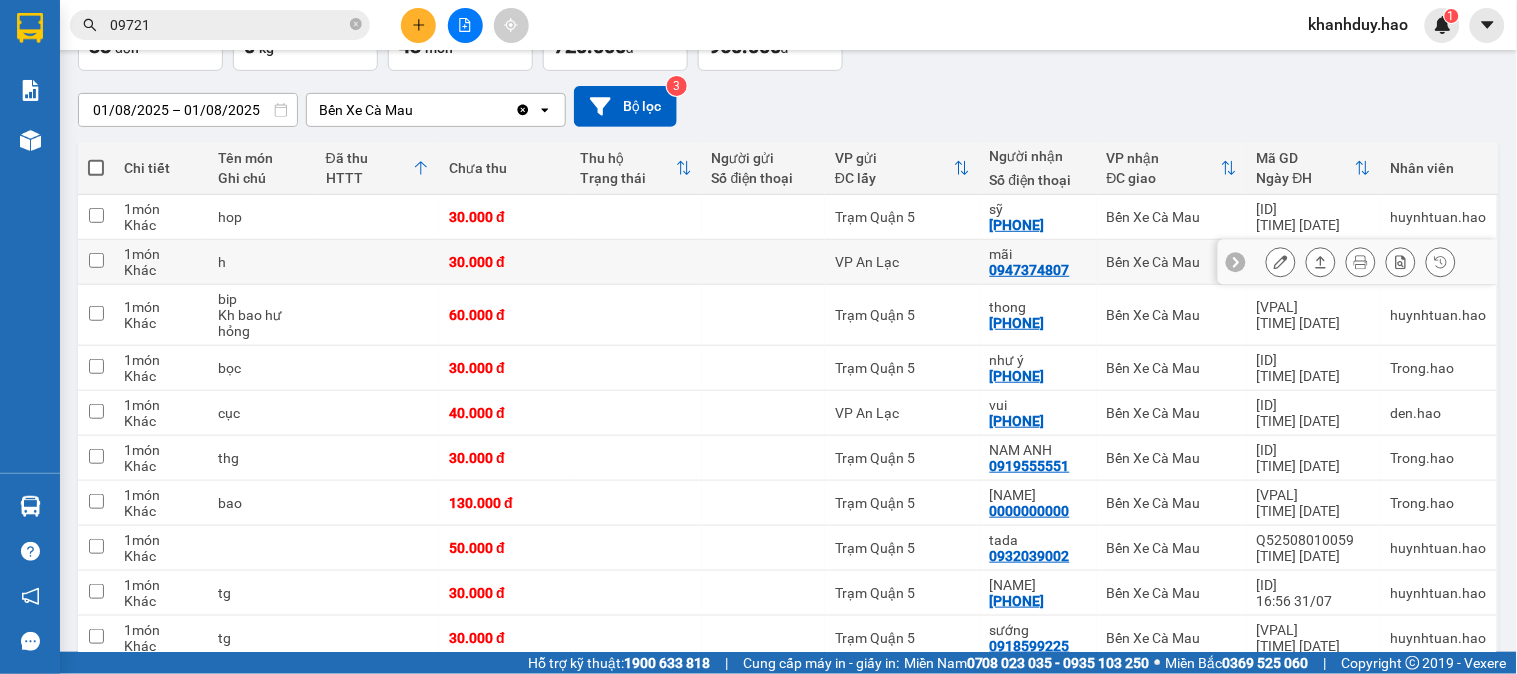 scroll, scrollTop: 0, scrollLeft: 0, axis: both 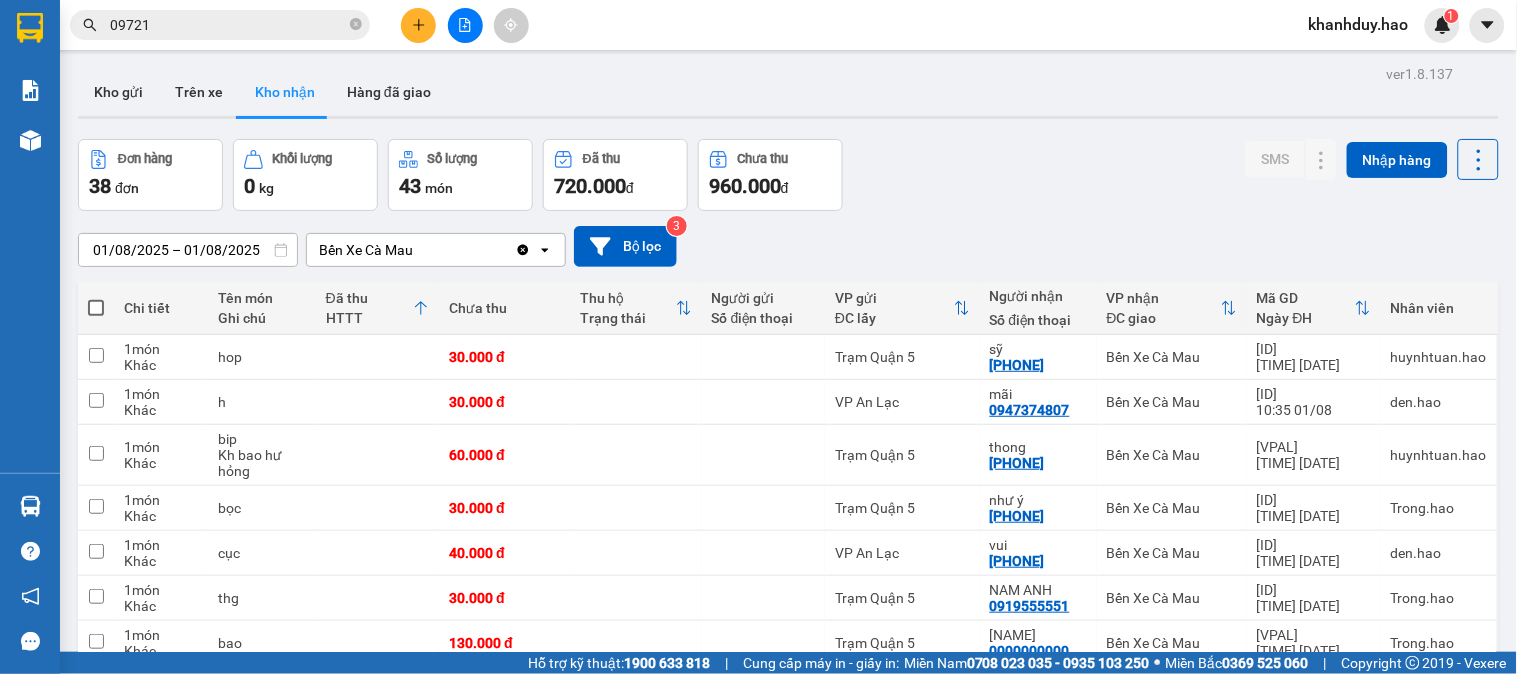 click on "01/08/2025 – 01/08/2025" at bounding box center (188, 250) 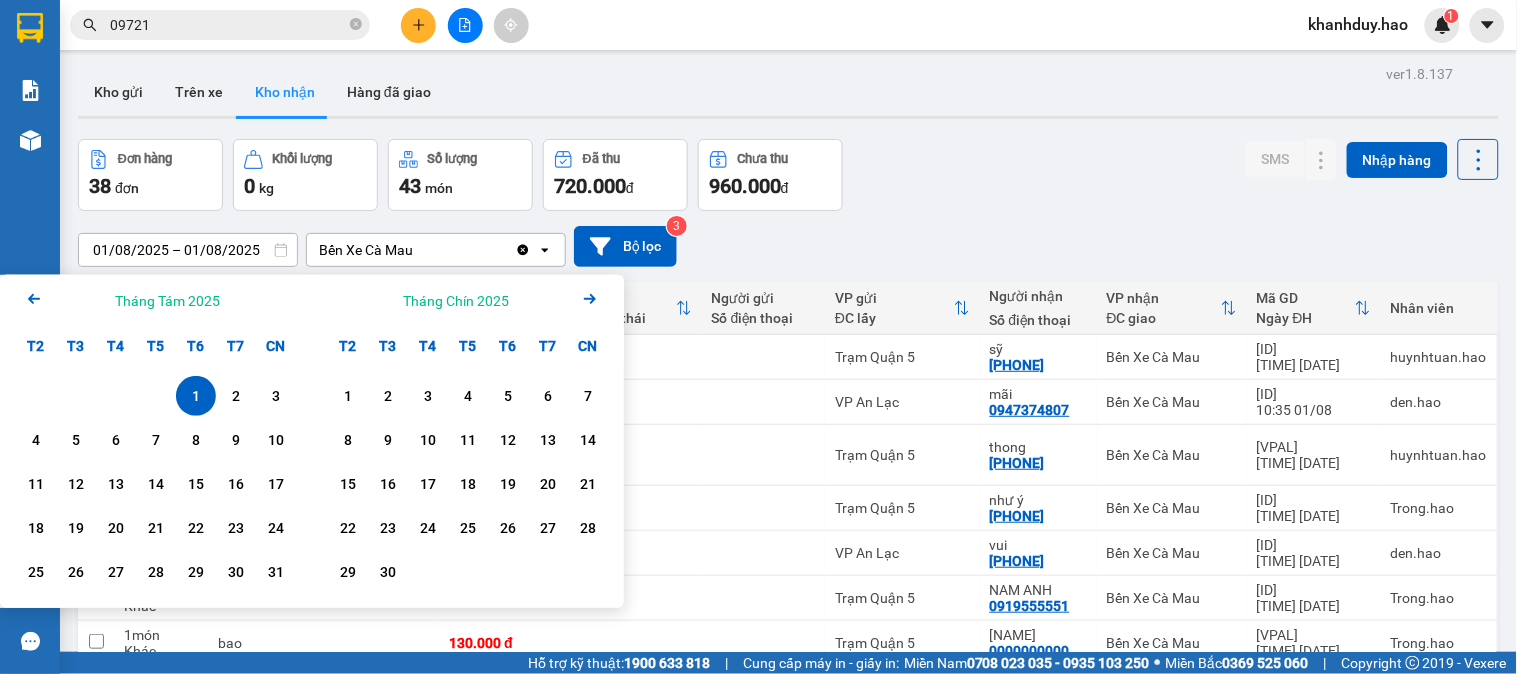 click on "Arrow Left" 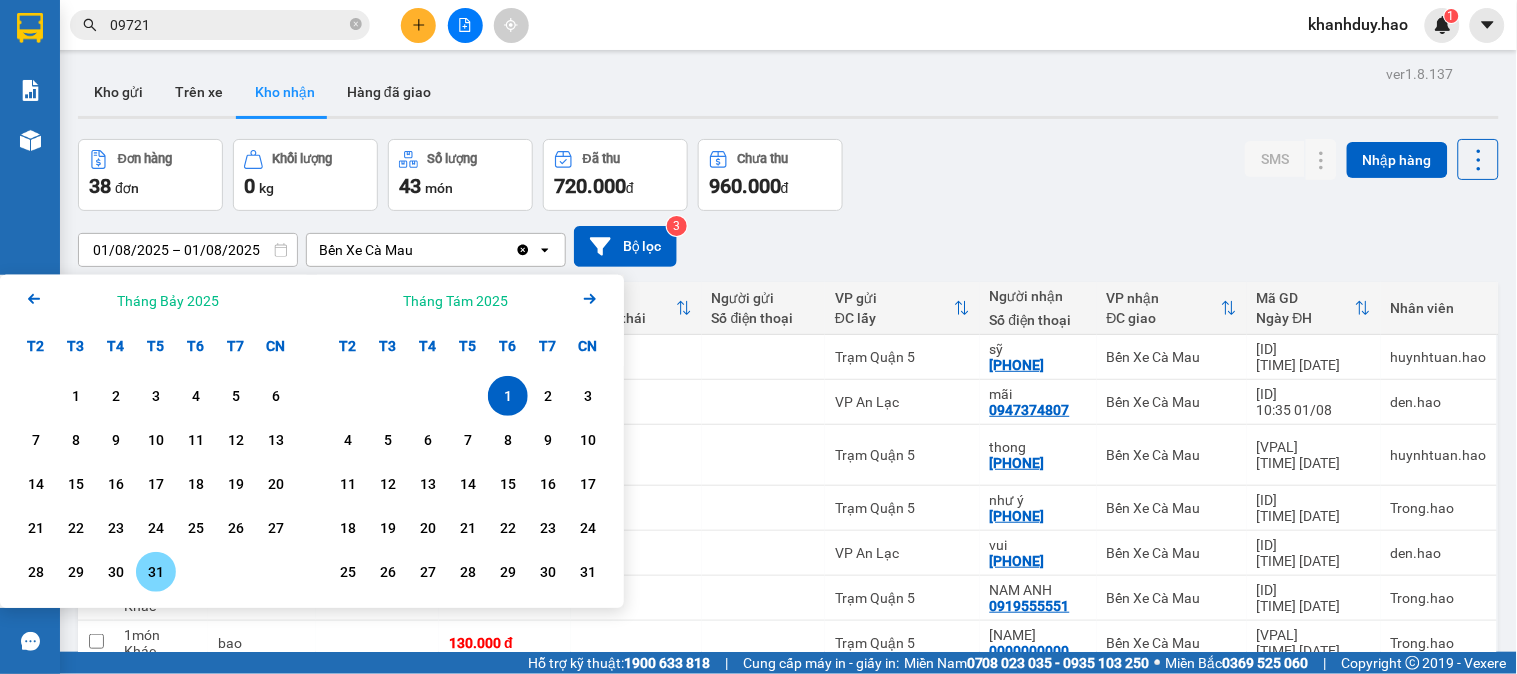 click on "31" at bounding box center [156, 572] 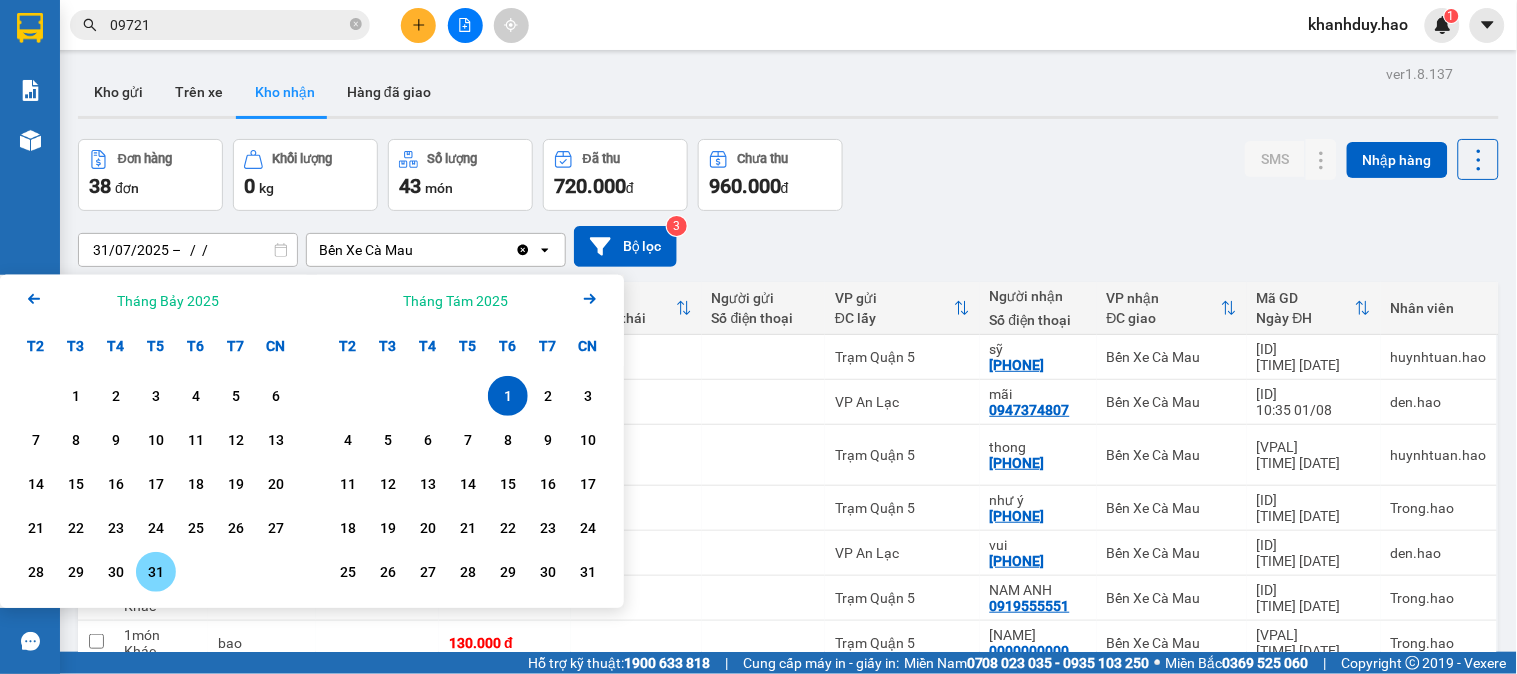 click on "31" at bounding box center [156, 572] 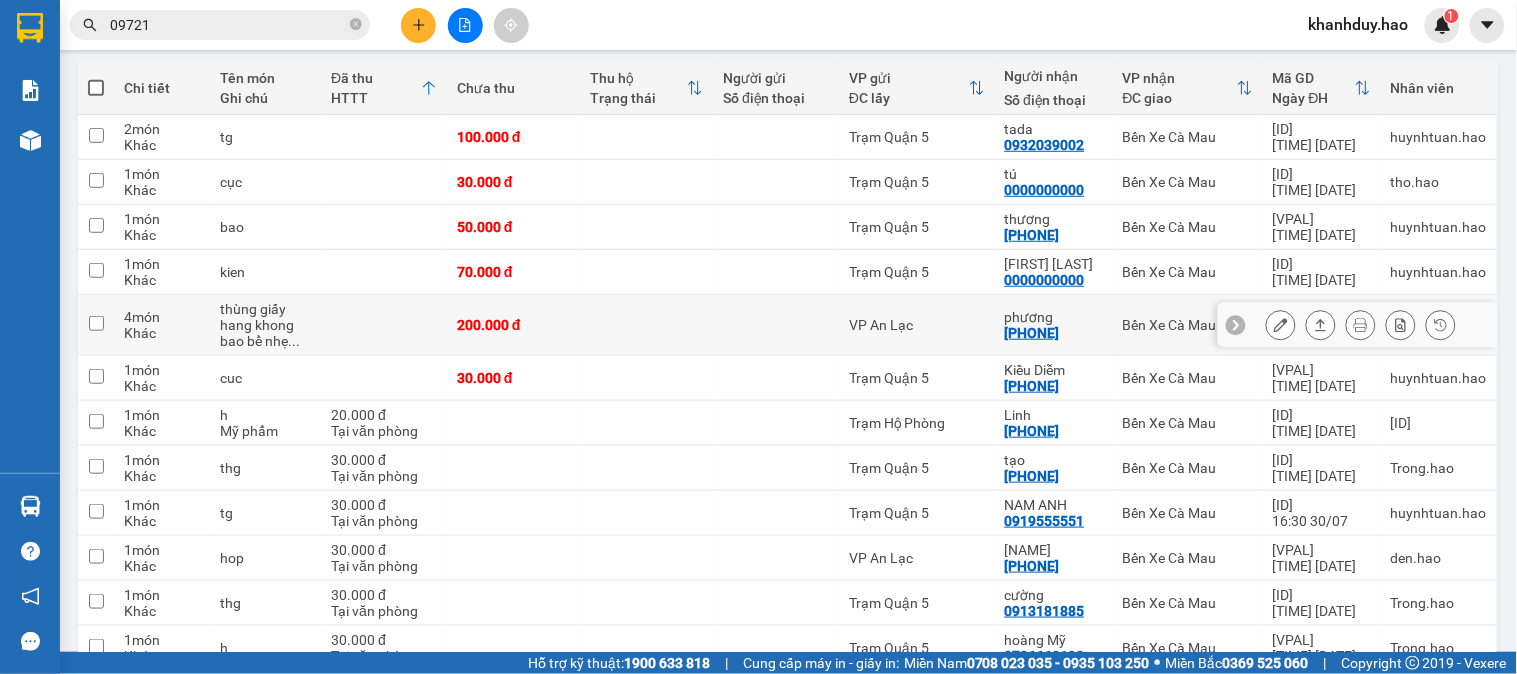 scroll, scrollTop: 222, scrollLeft: 0, axis: vertical 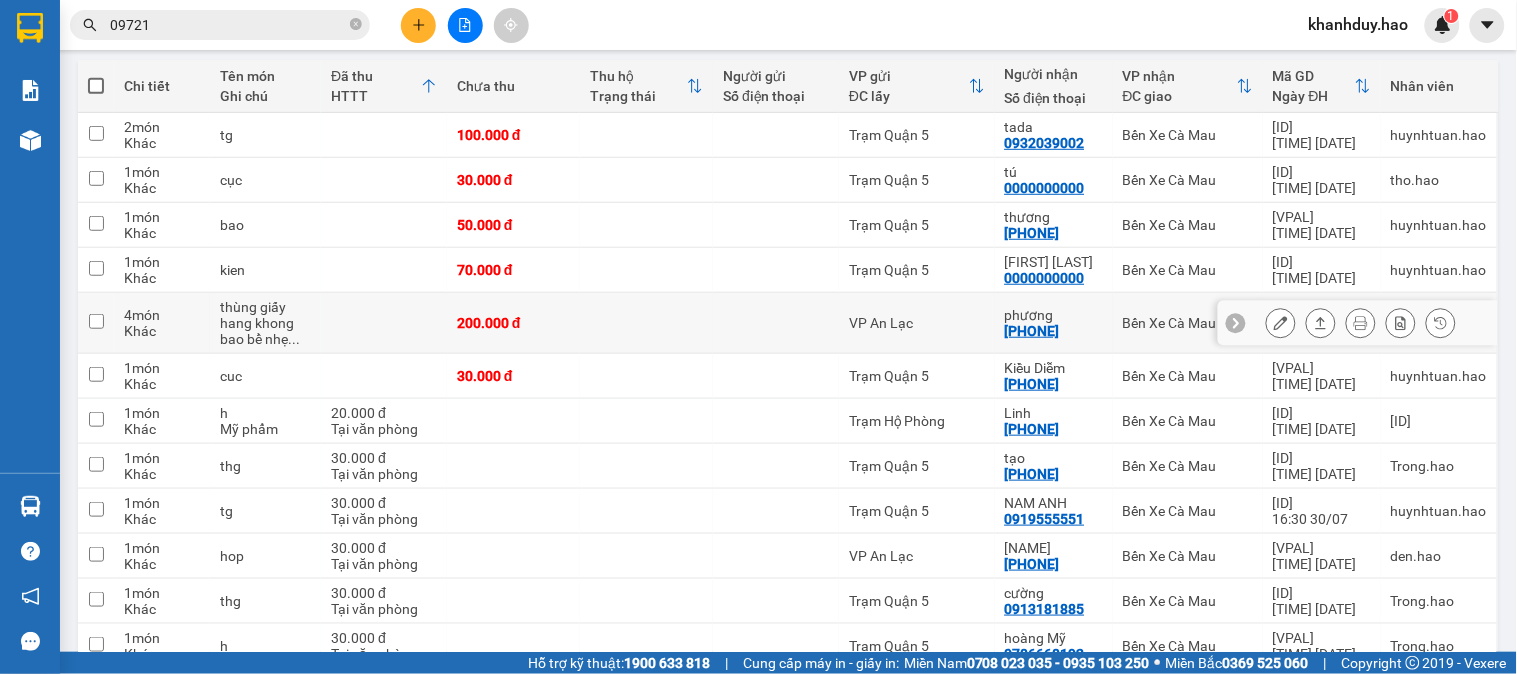 click 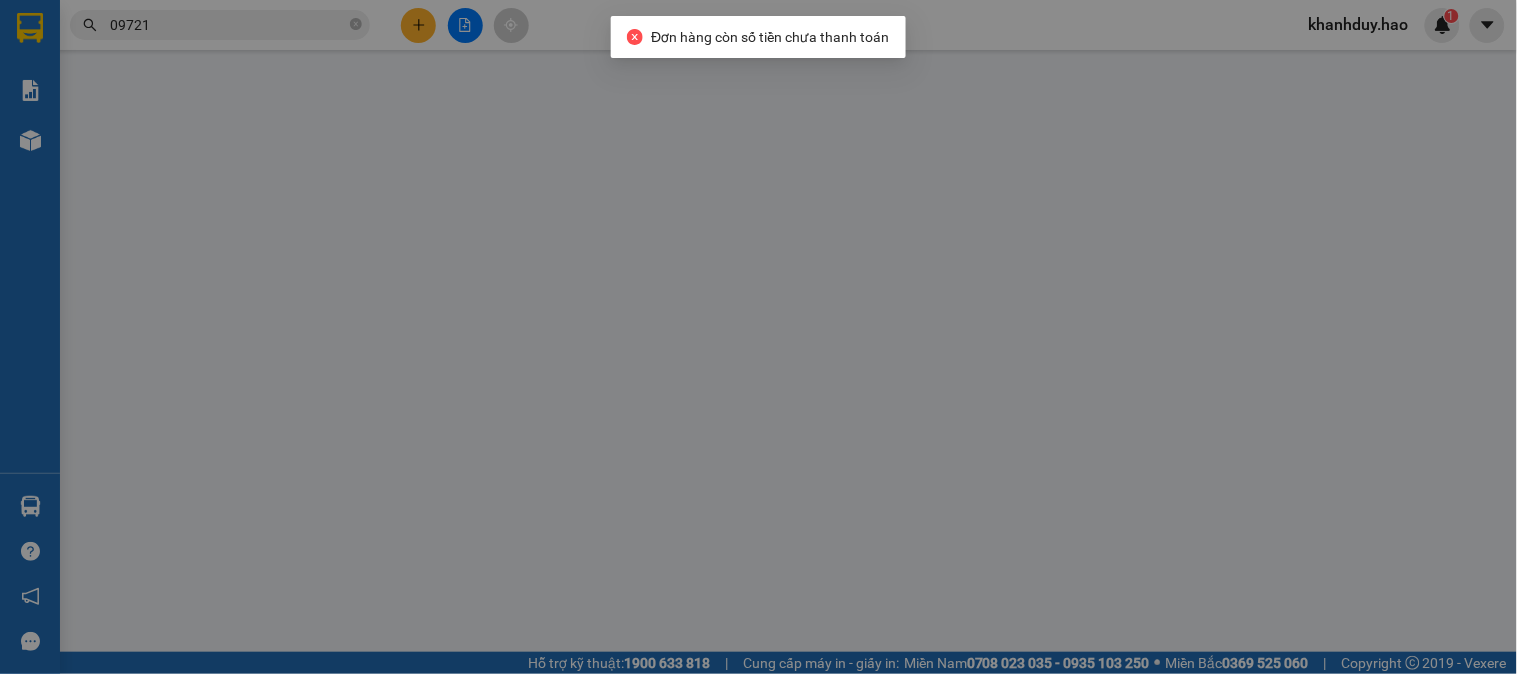 type on "0914110063" 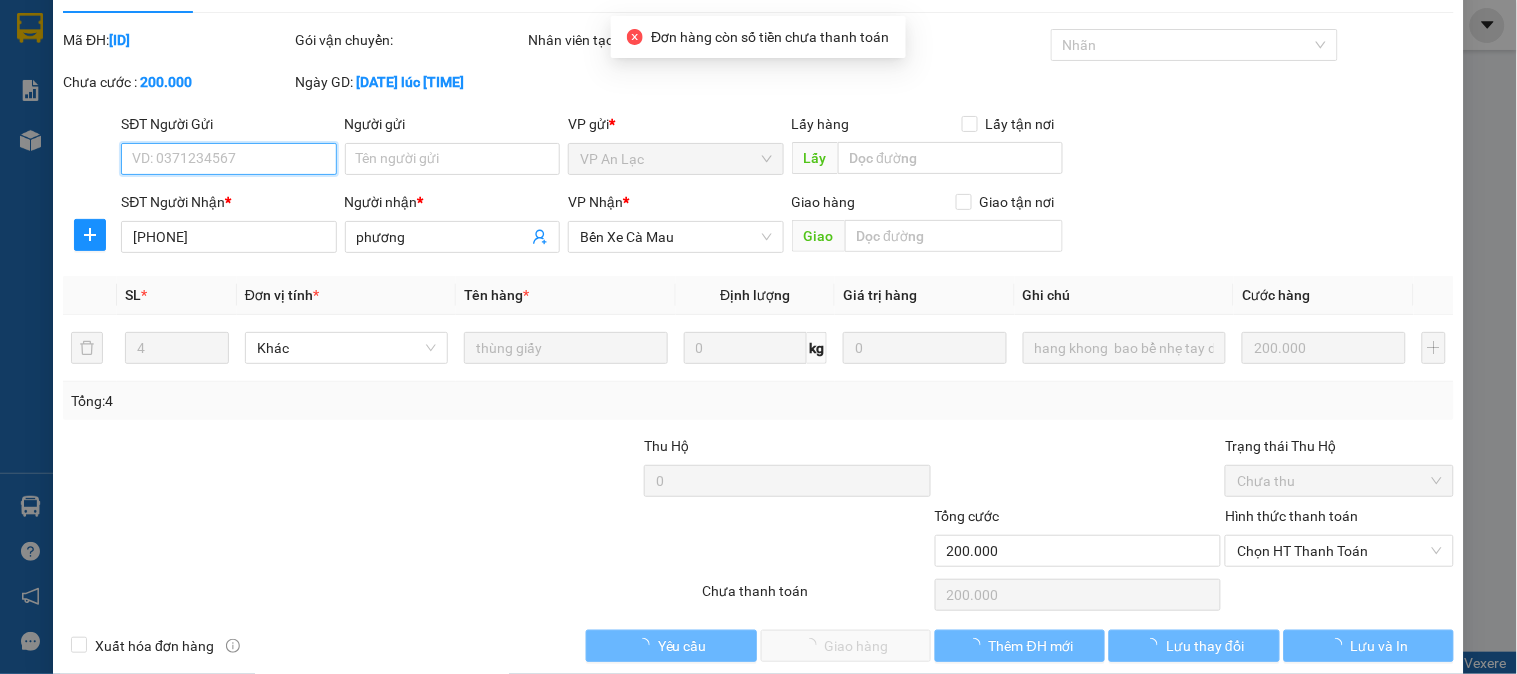scroll, scrollTop: 70, scrollLeft: 0, axis: vertical 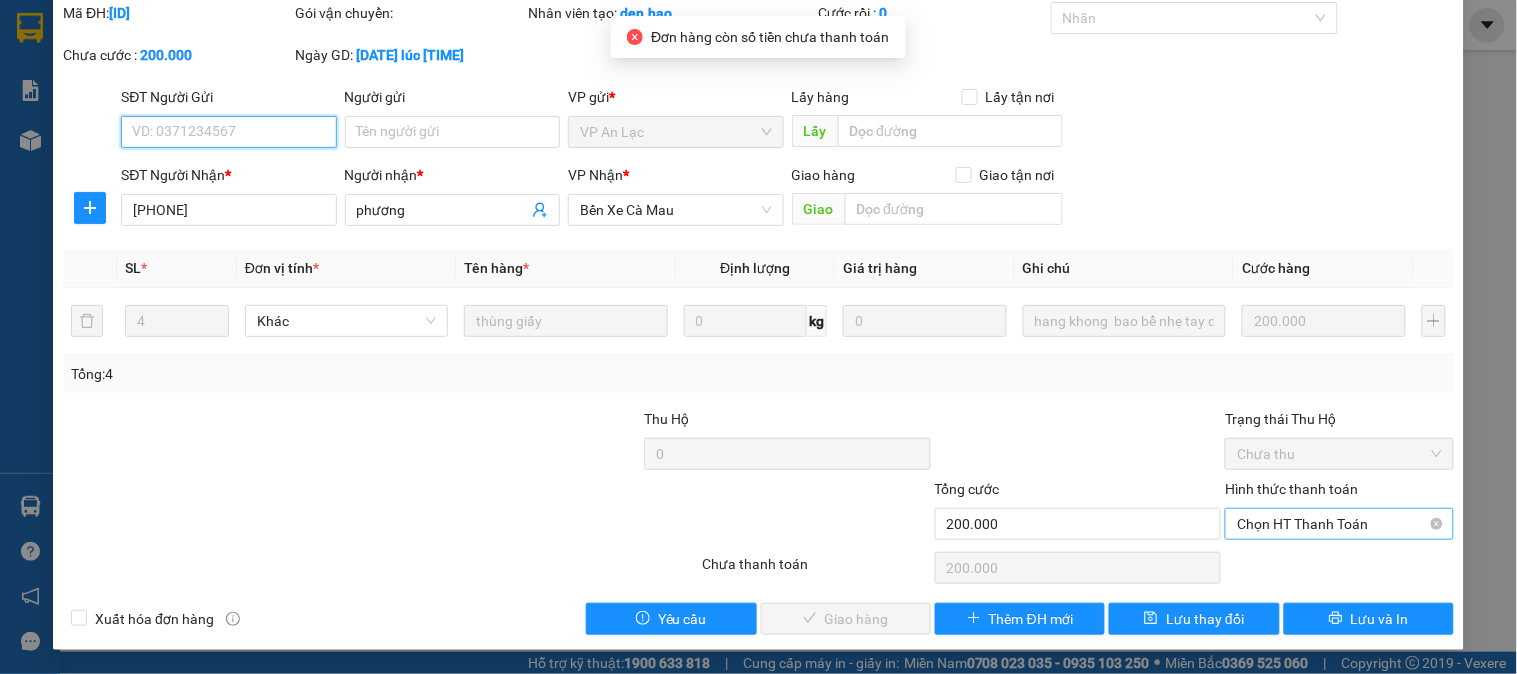 click on "Chọn HT Thanh Toán" at bounding box center (1339, 524) 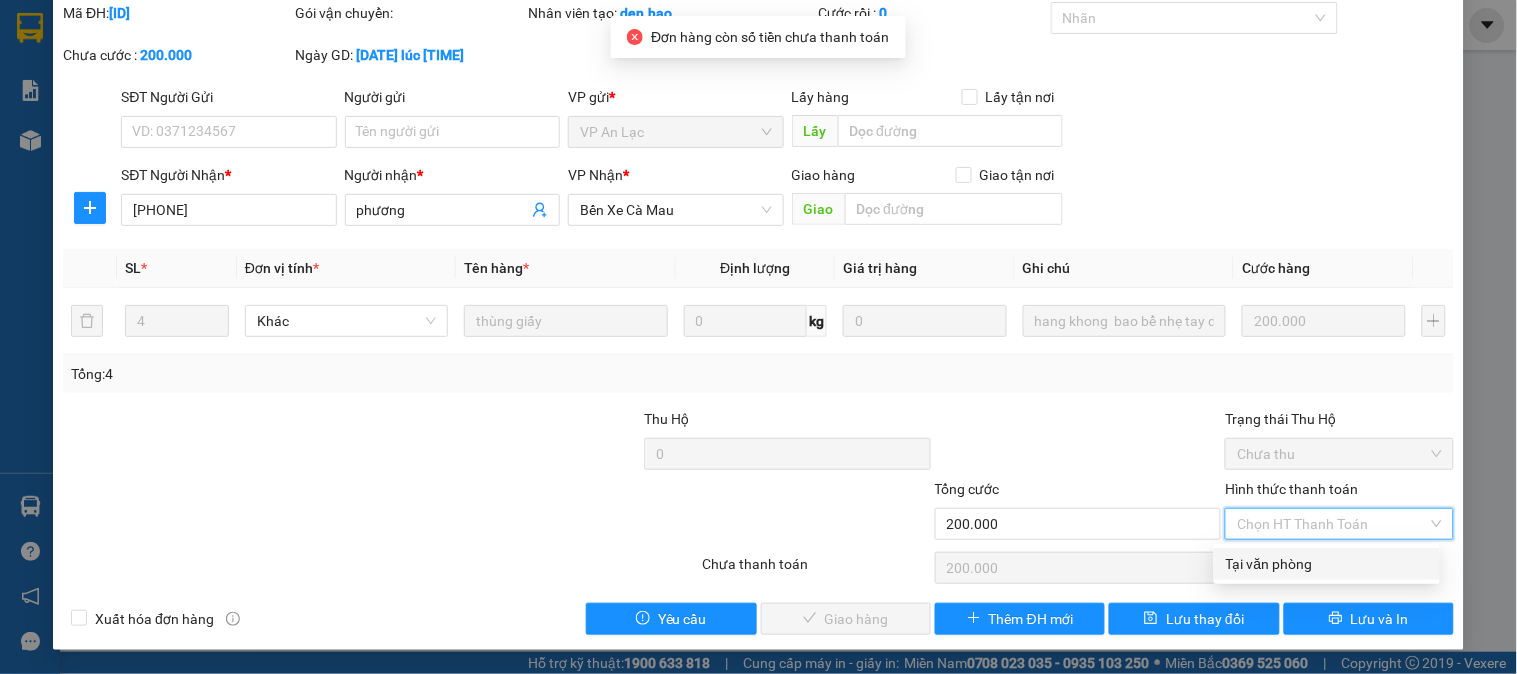click on "Tại văn phòng" at bounding box center [1327, 564] 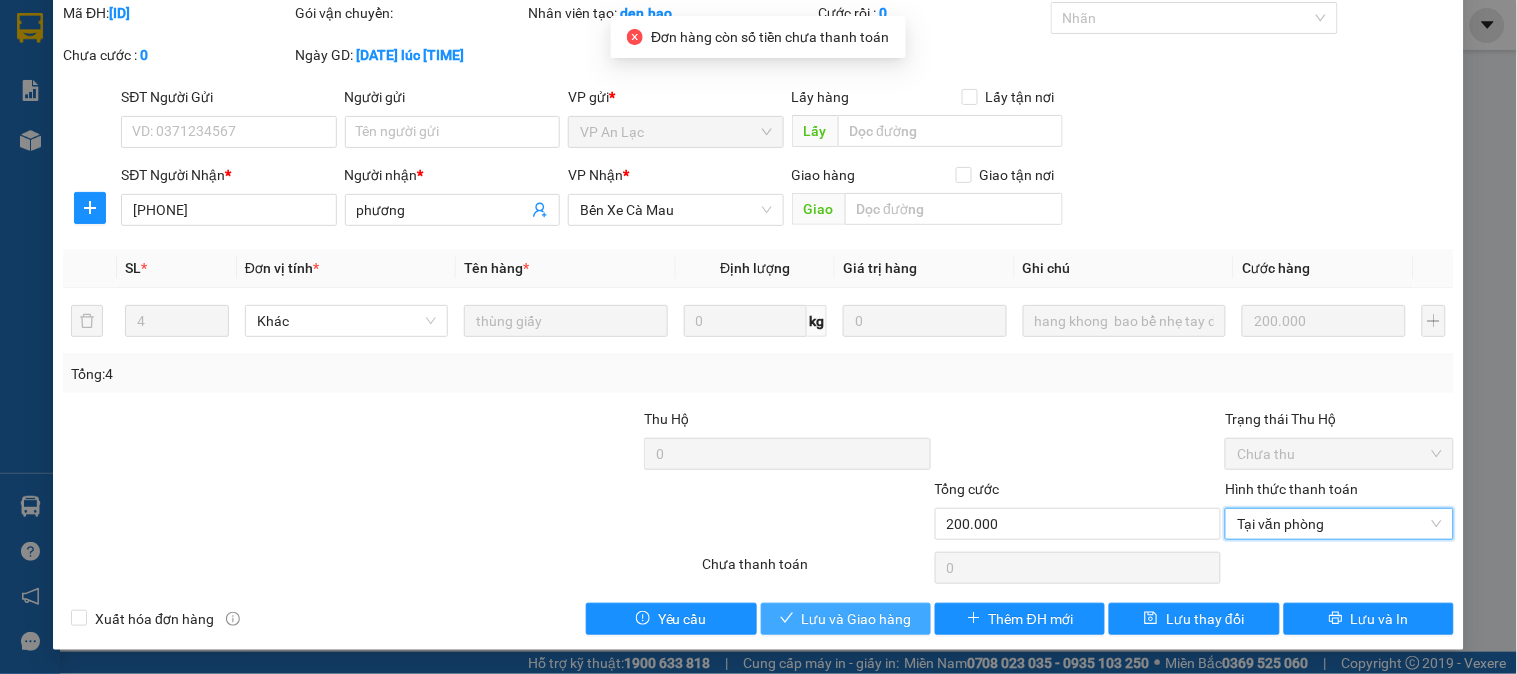 click on "Lưu và Giao hàng" at bounding box center (857, 619) 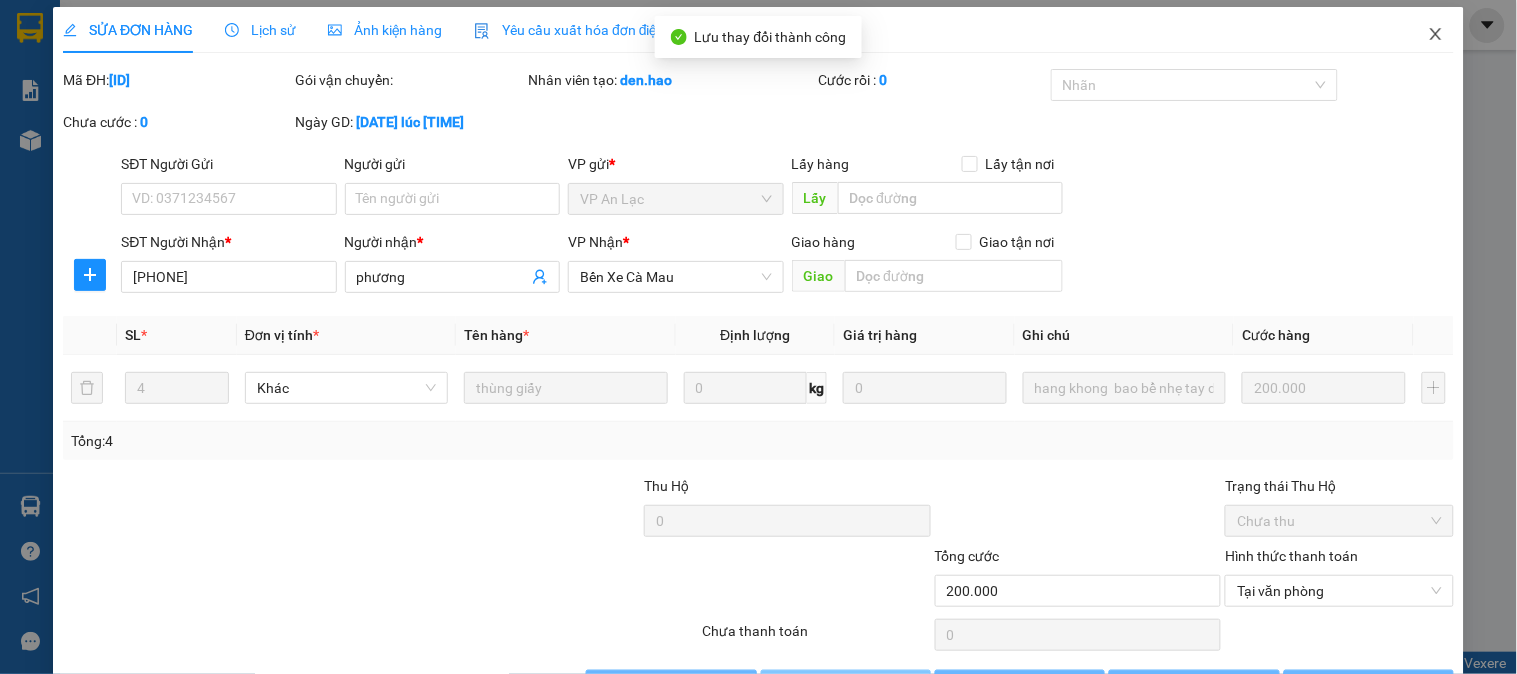 scroll, scrollTop: 0, scrollLeft: 0, axis: both 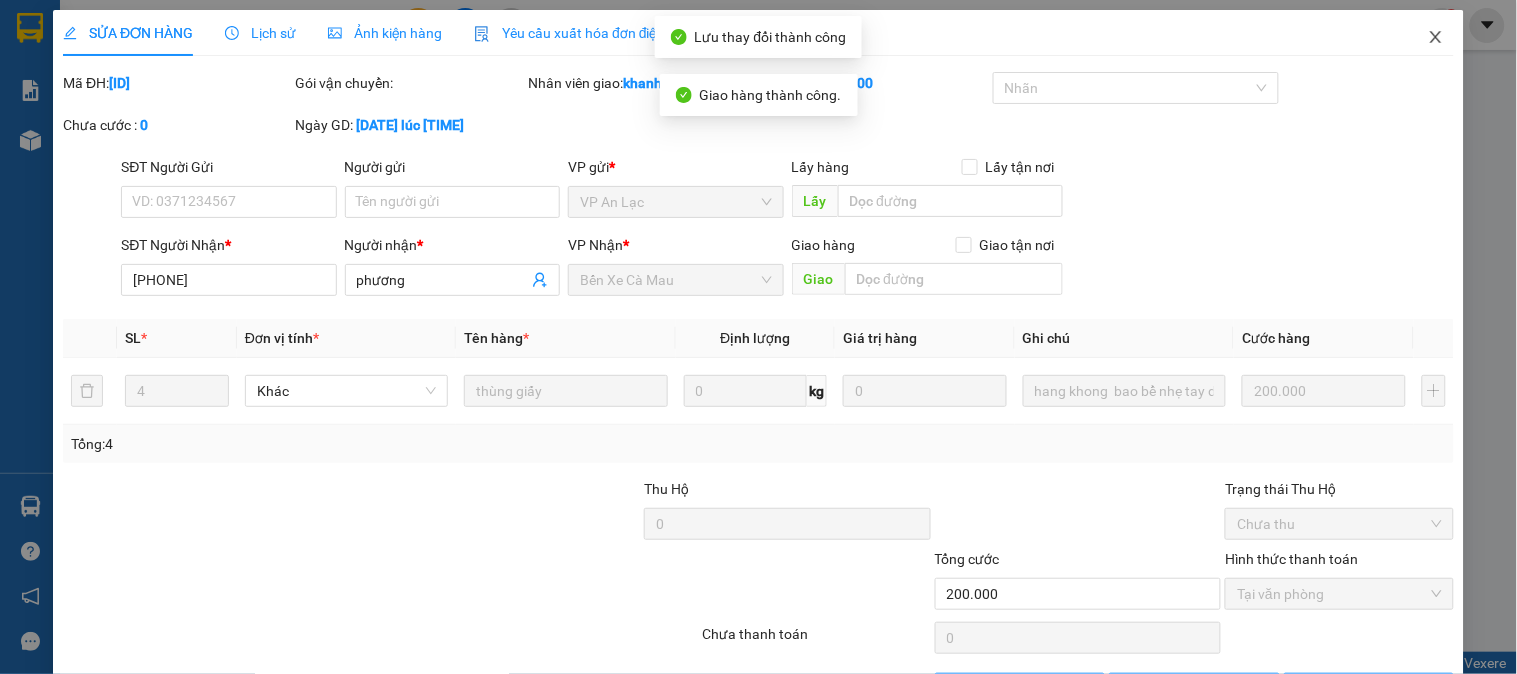 click 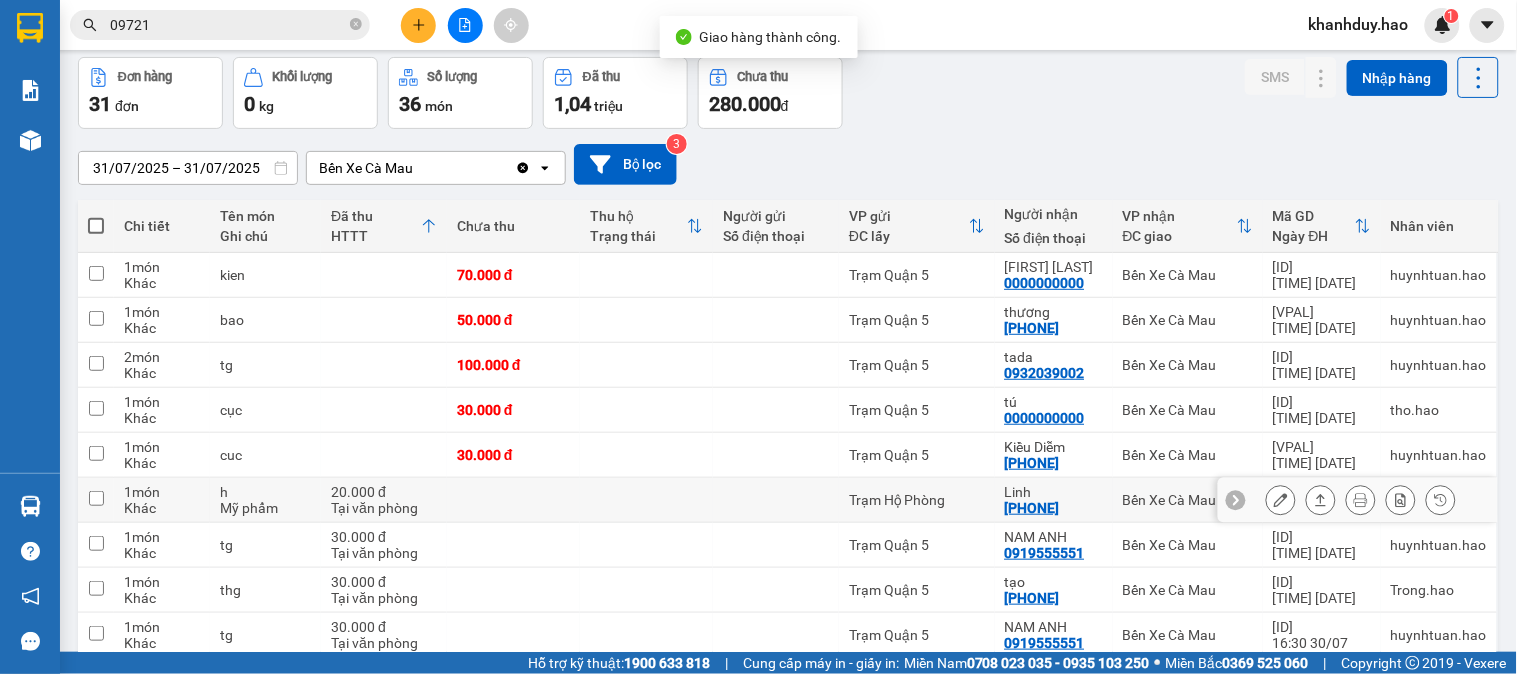 scroll, scrollTop: 111, scrollLeft: 0, axis: vertical 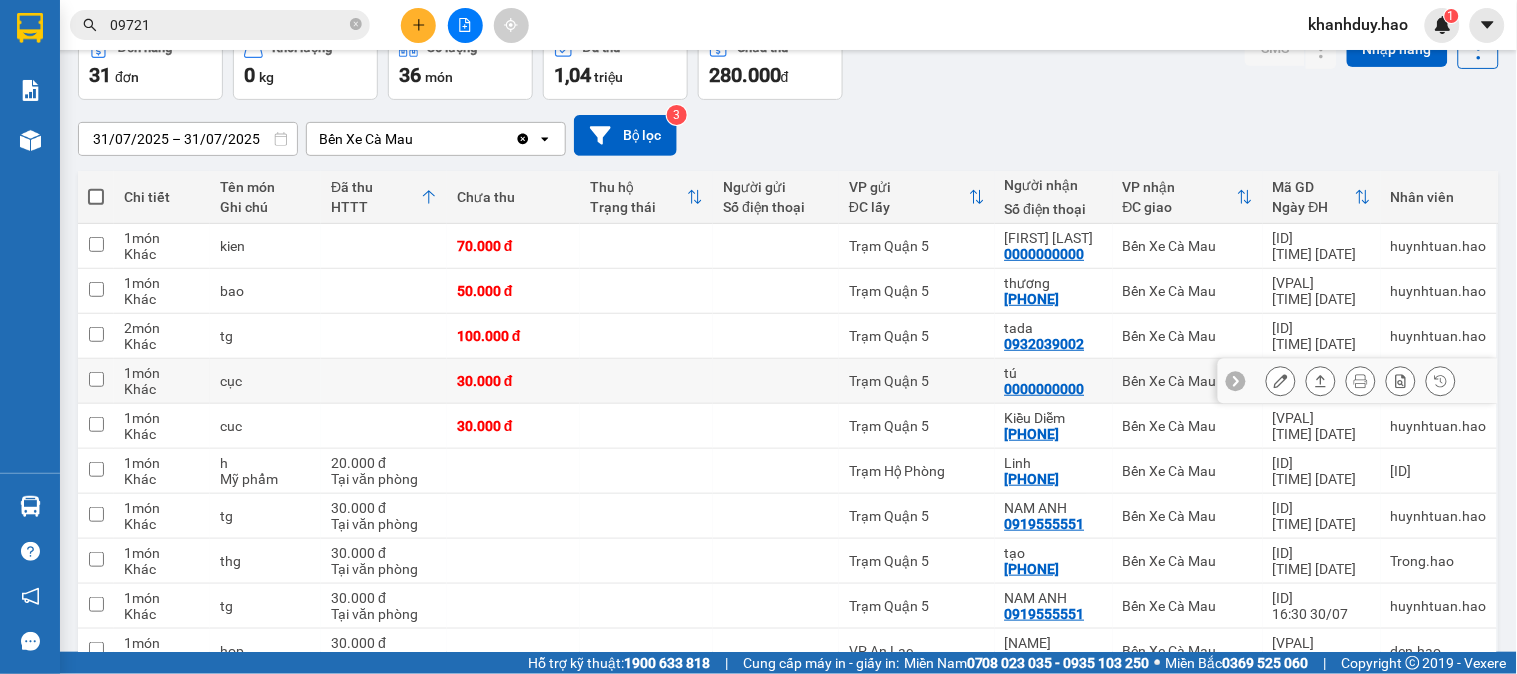 click 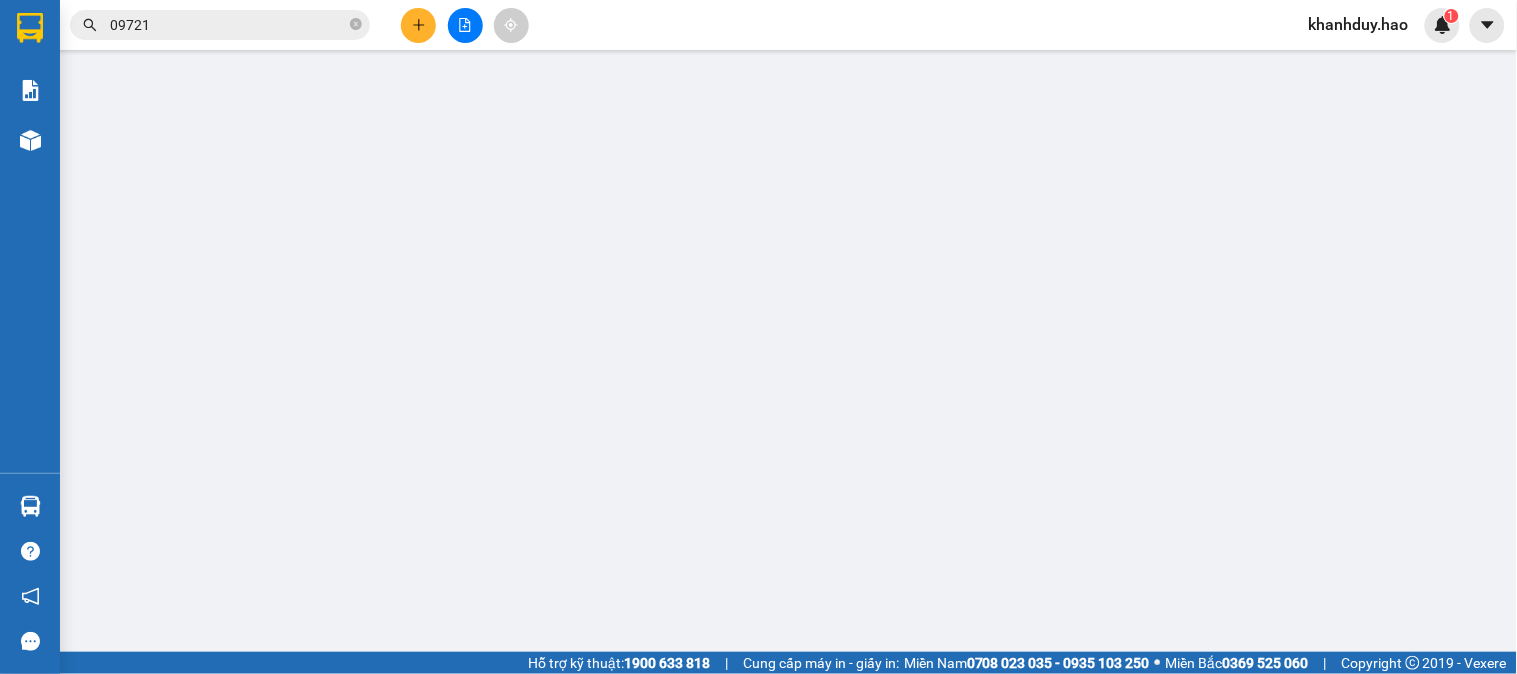 type on "0000000000" 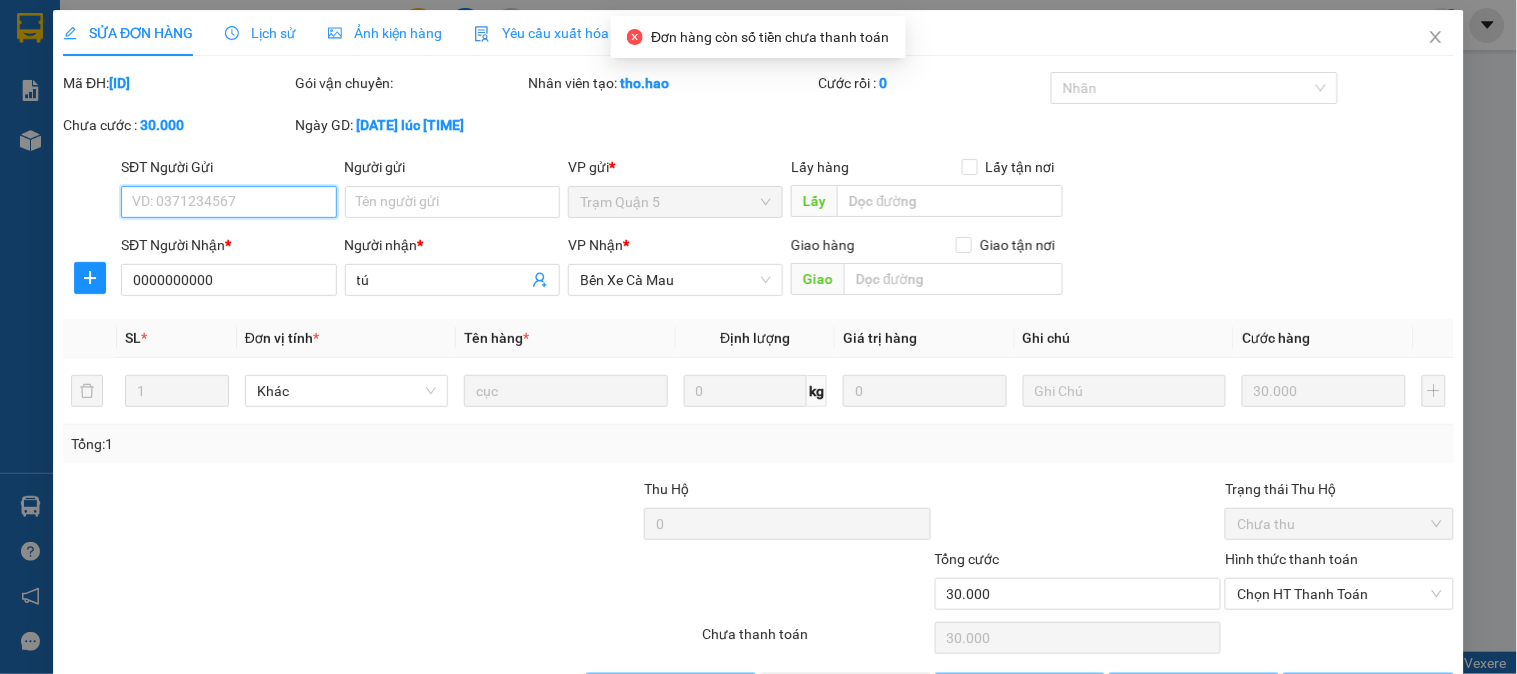 scroll, scrollTop: 0, scrollLeft: 0, axis: both 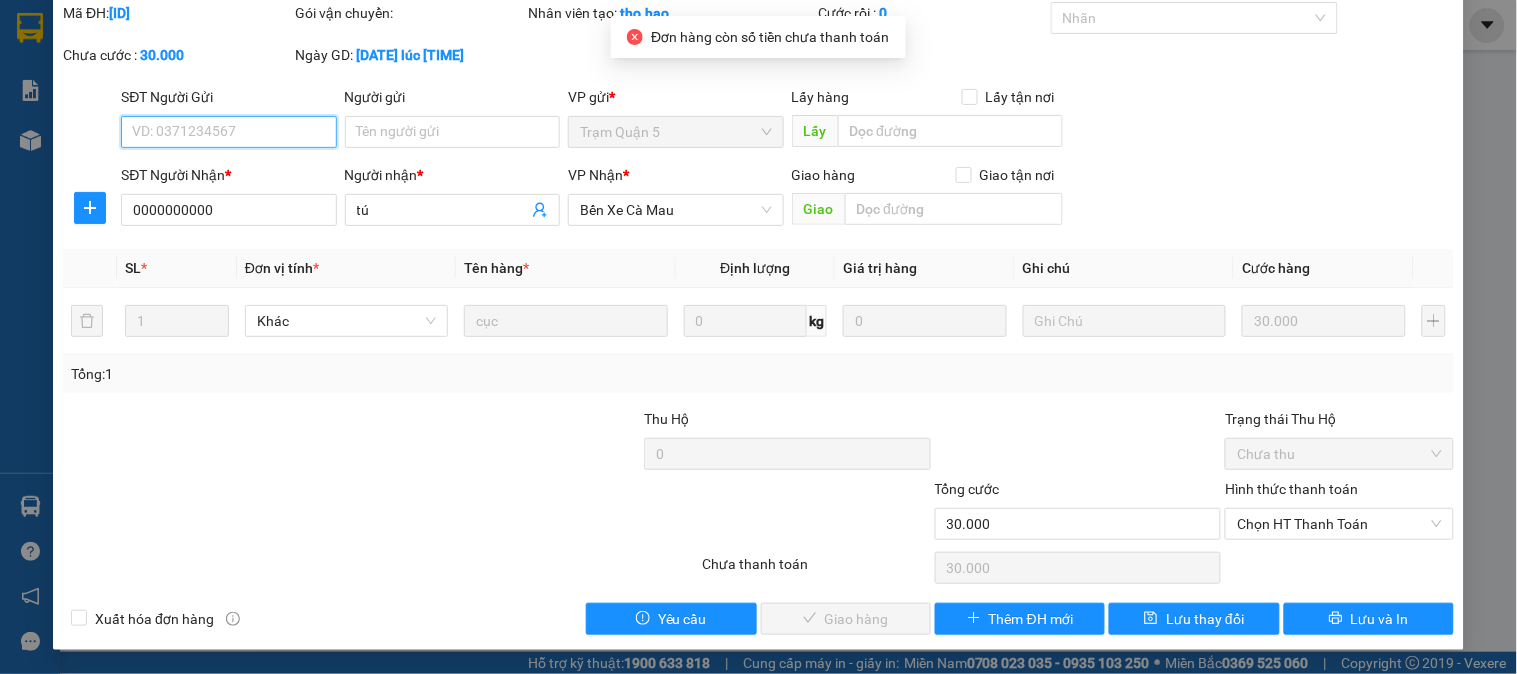 drag, startPoint x: 1263, startPoint y: 515, endPoint x: 1265, endPoint y: 554, distance: 39.051247 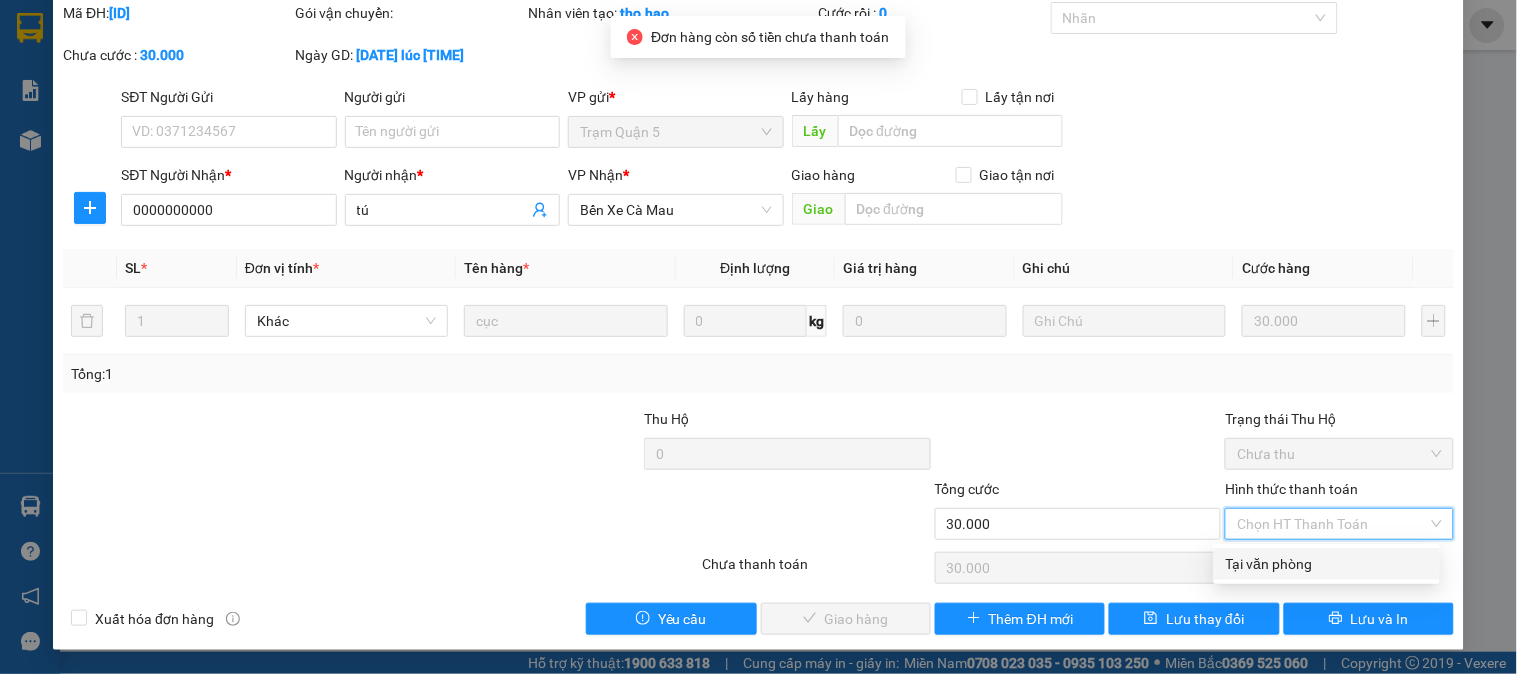 click on "Tại văn phòng" at bounding box center (1327, 564) 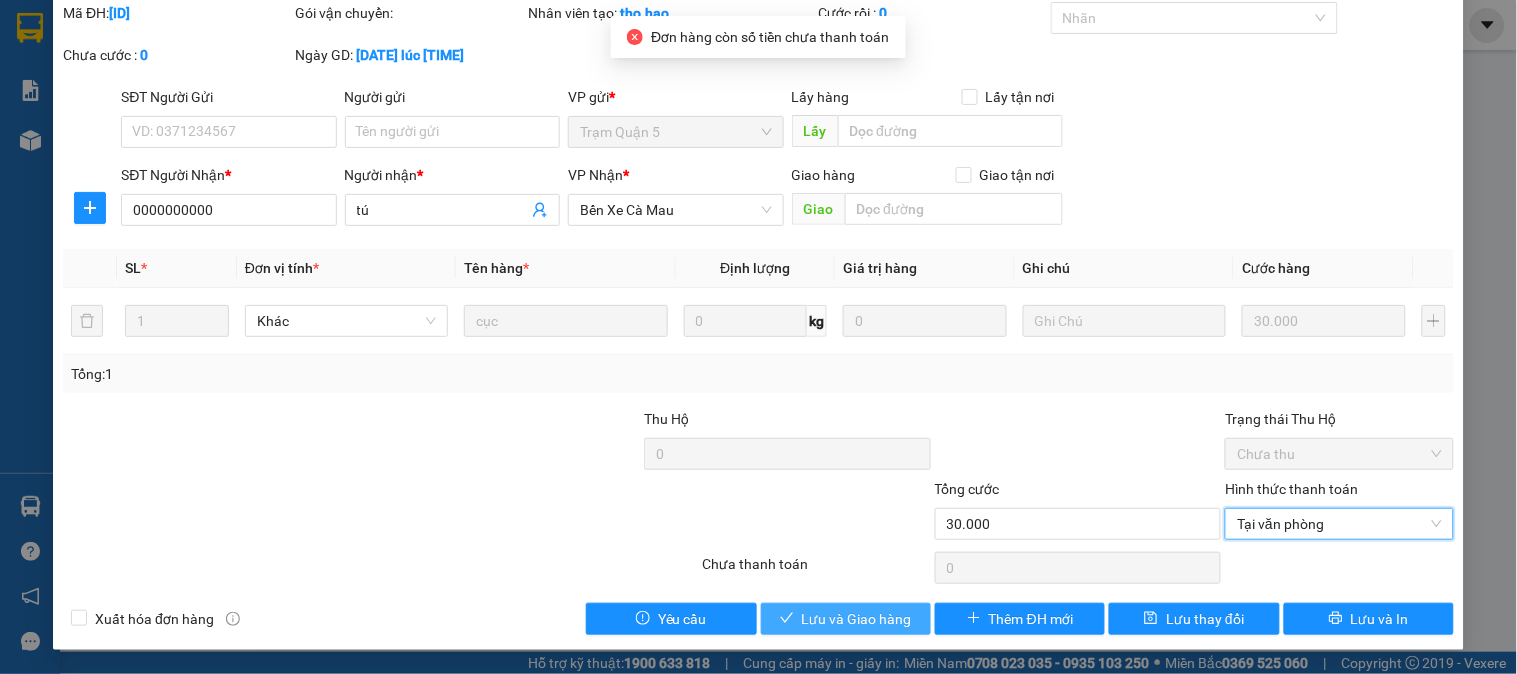 click on "Lưu và Giao hàng" at bounding box center [857, 619] 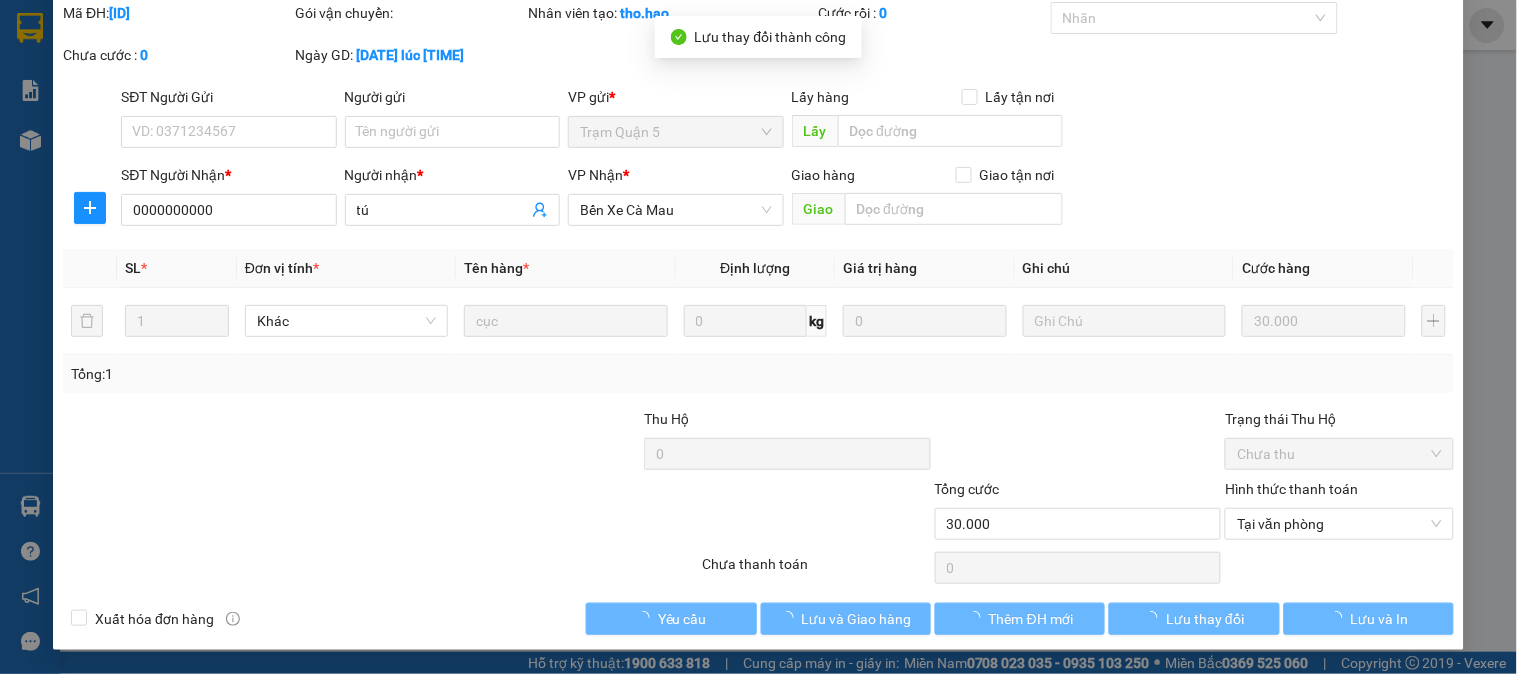 scroll, scrollTop: 0, scrollLeft: 0, axis: both 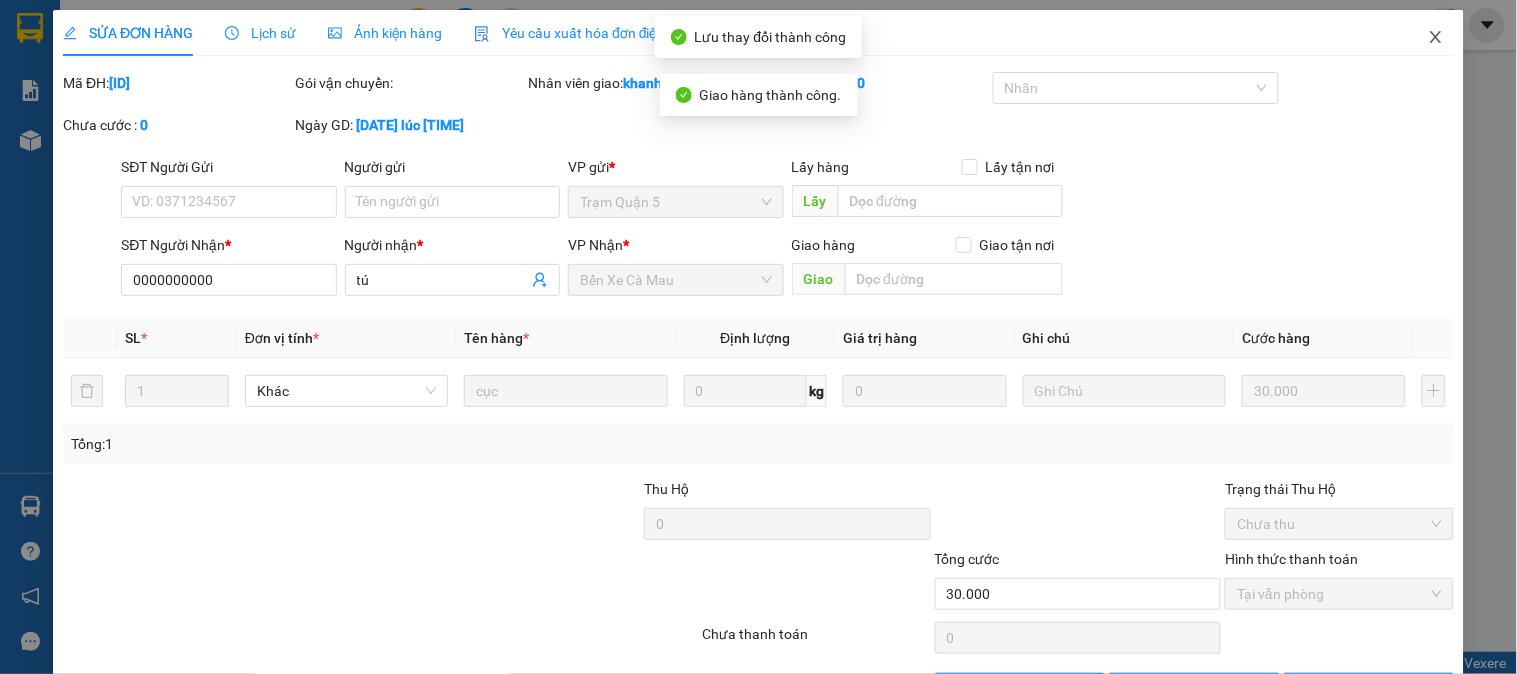 click at bounding box center (1436, 38) 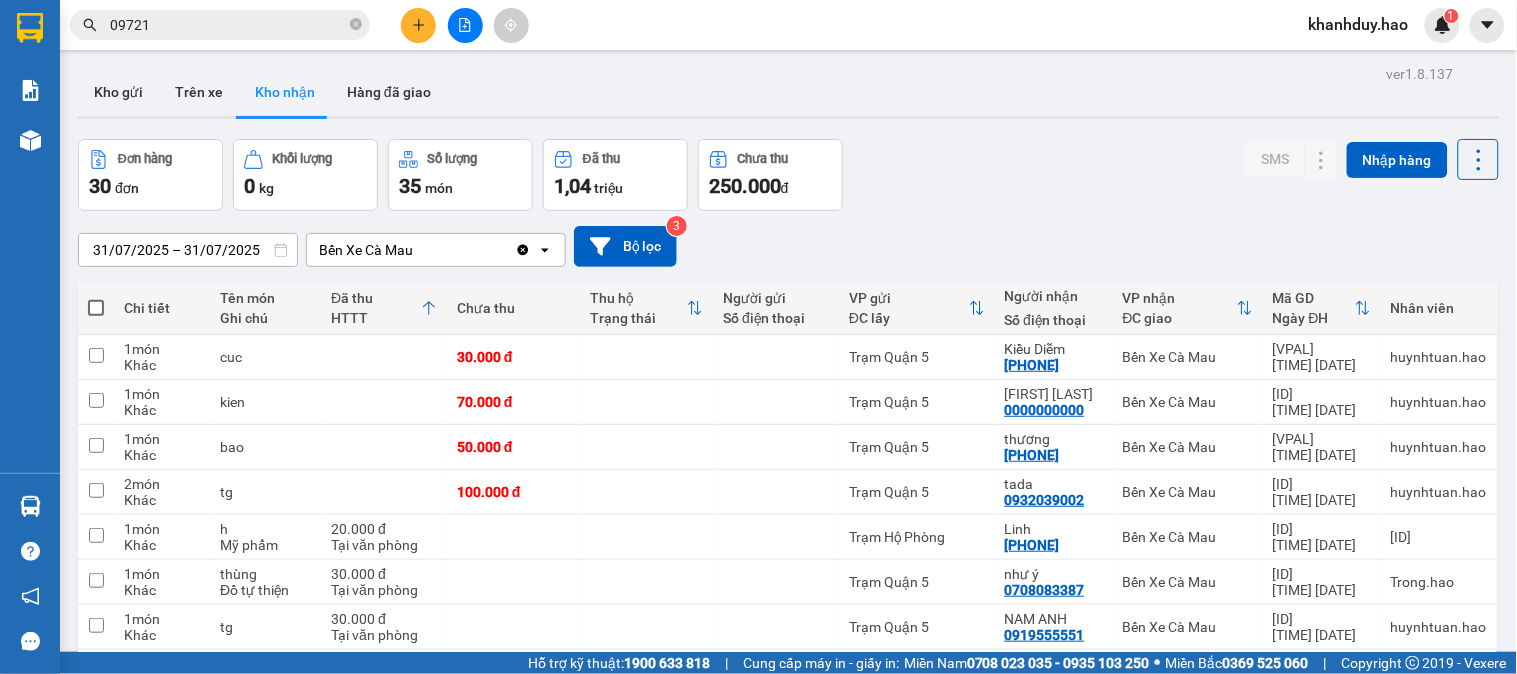 click on "31/07/2025 – 31/07/2025" at bounding box center (188, 250) 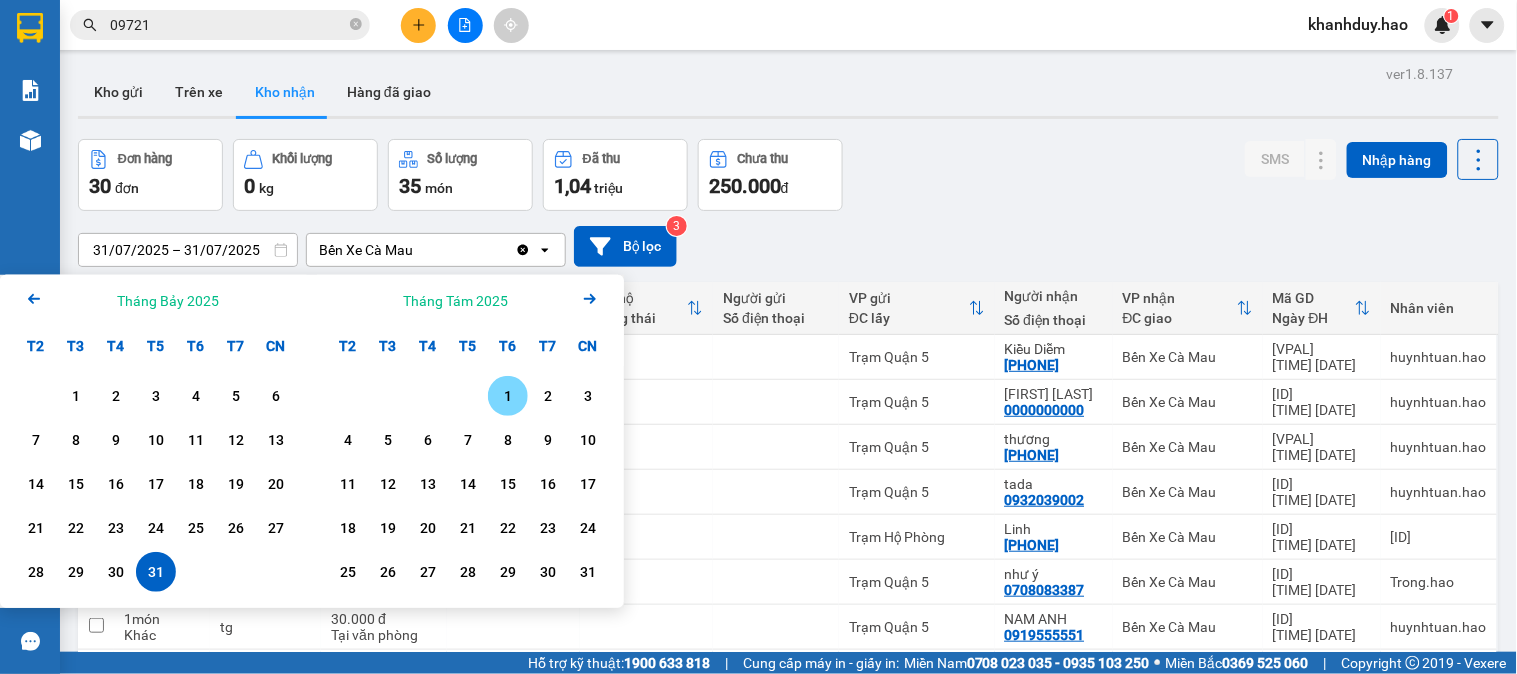 click on "1" at bounding box center [508, 396] 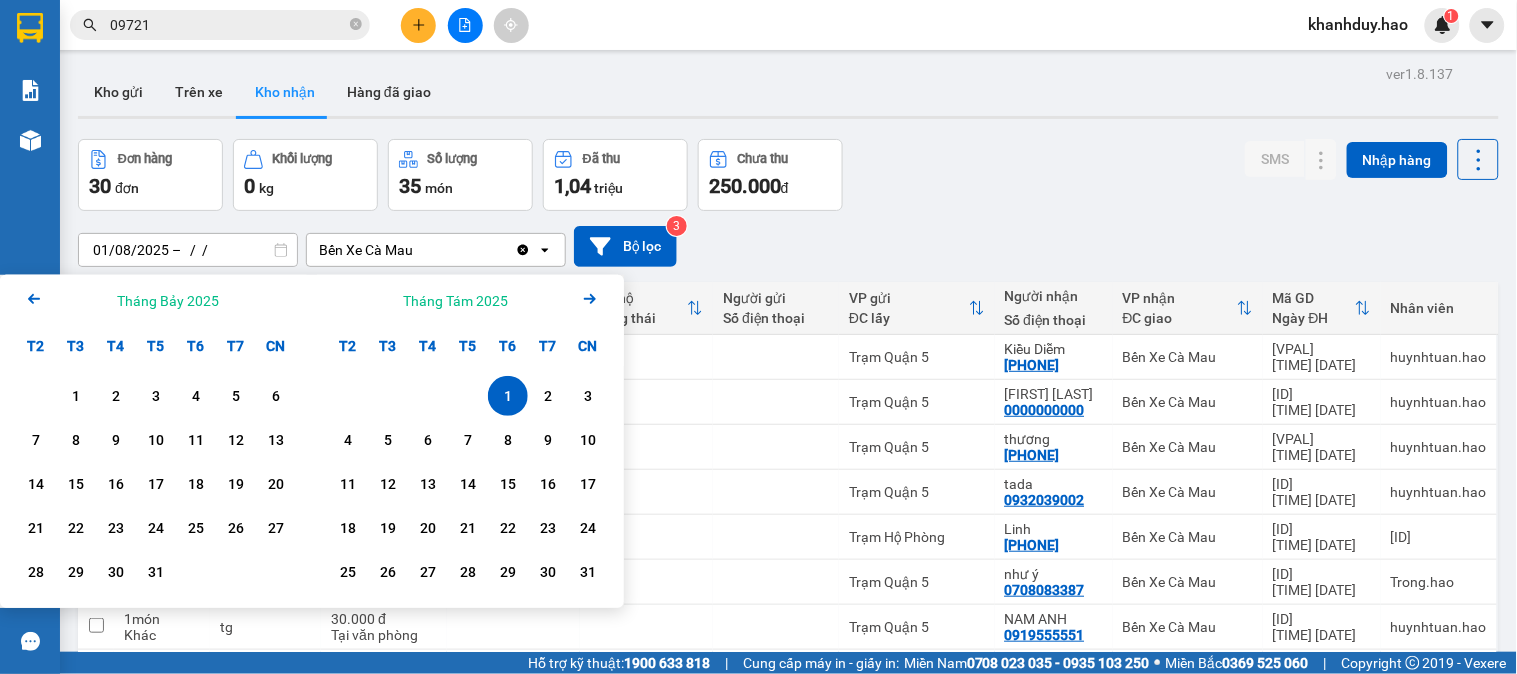 click on "1" at bounding box center (508, 396) 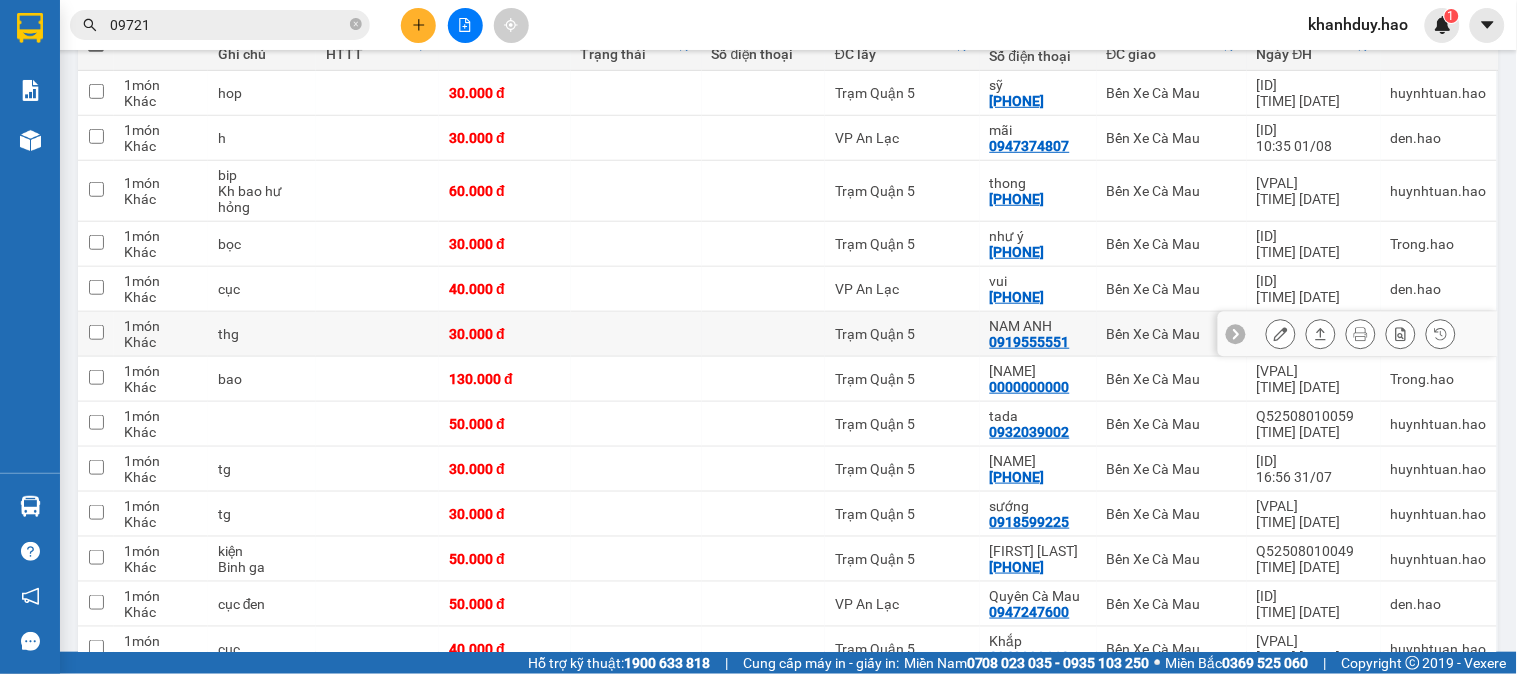 scroll, scrollTop: 333, scrollLeft: 0, axis: vertical 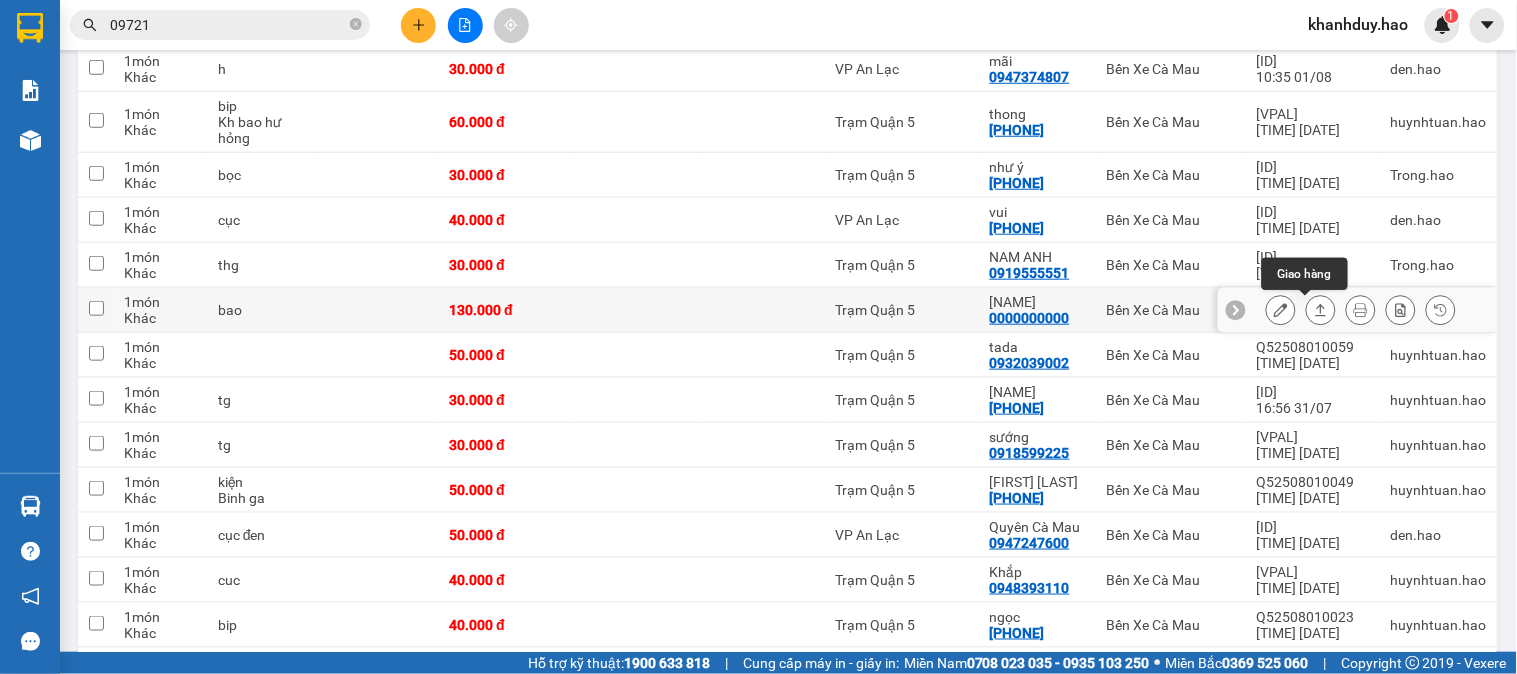click 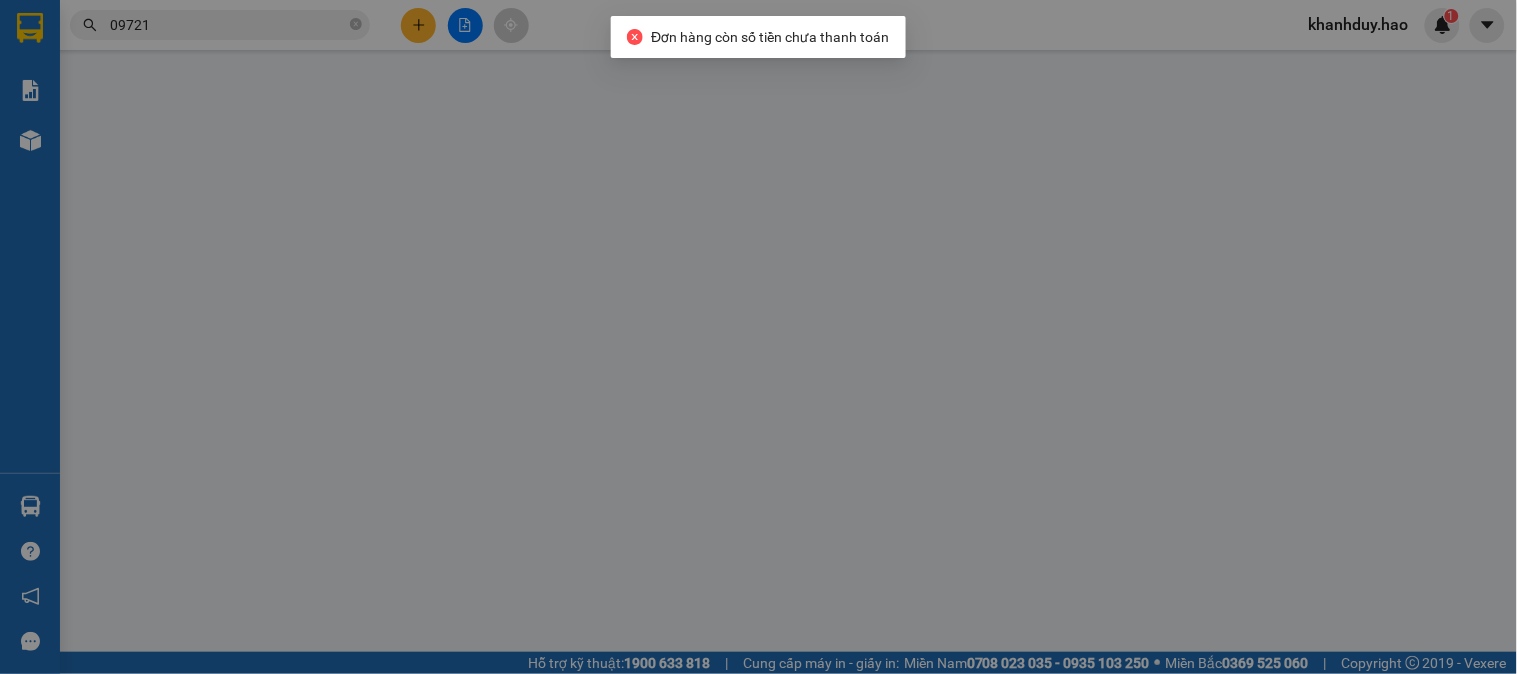 type on "0000000000" 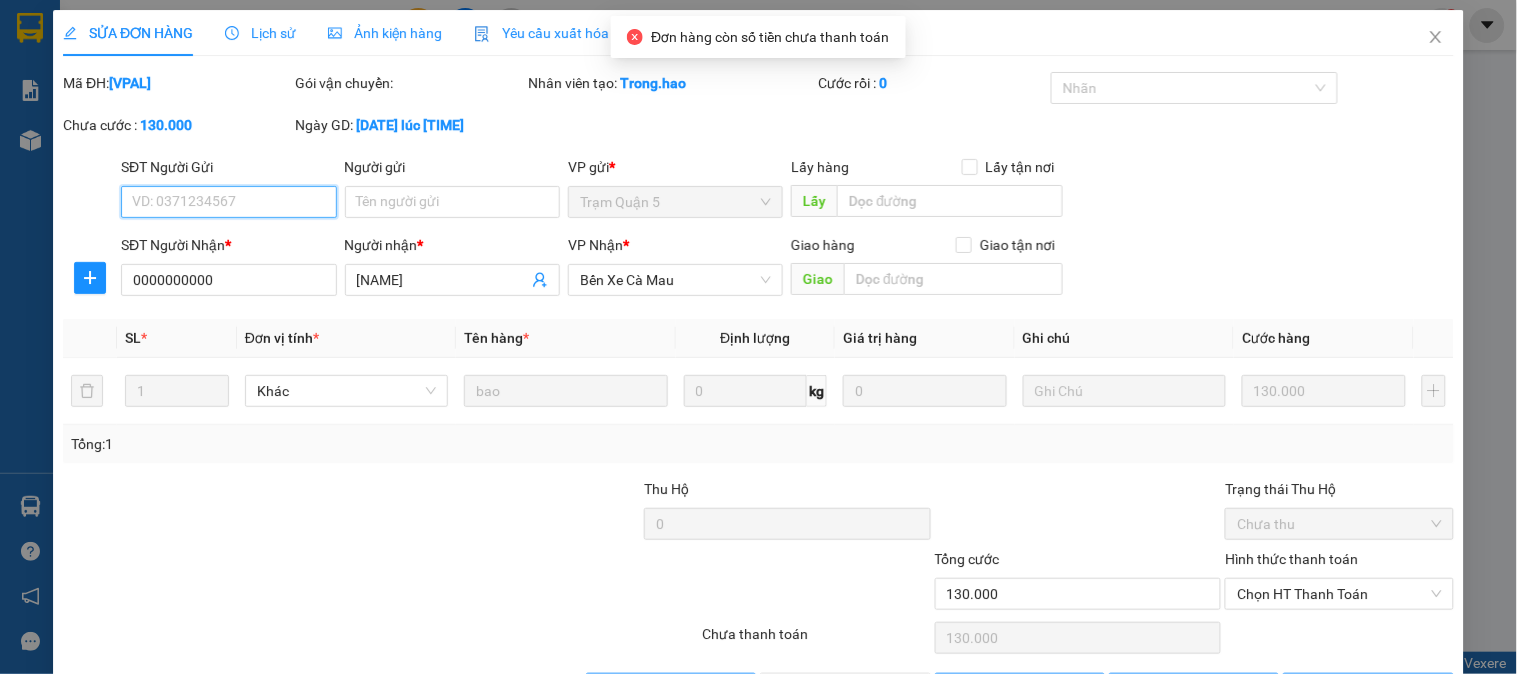scroll, scrollTop: 0, scrollLeft: 0, axis: both 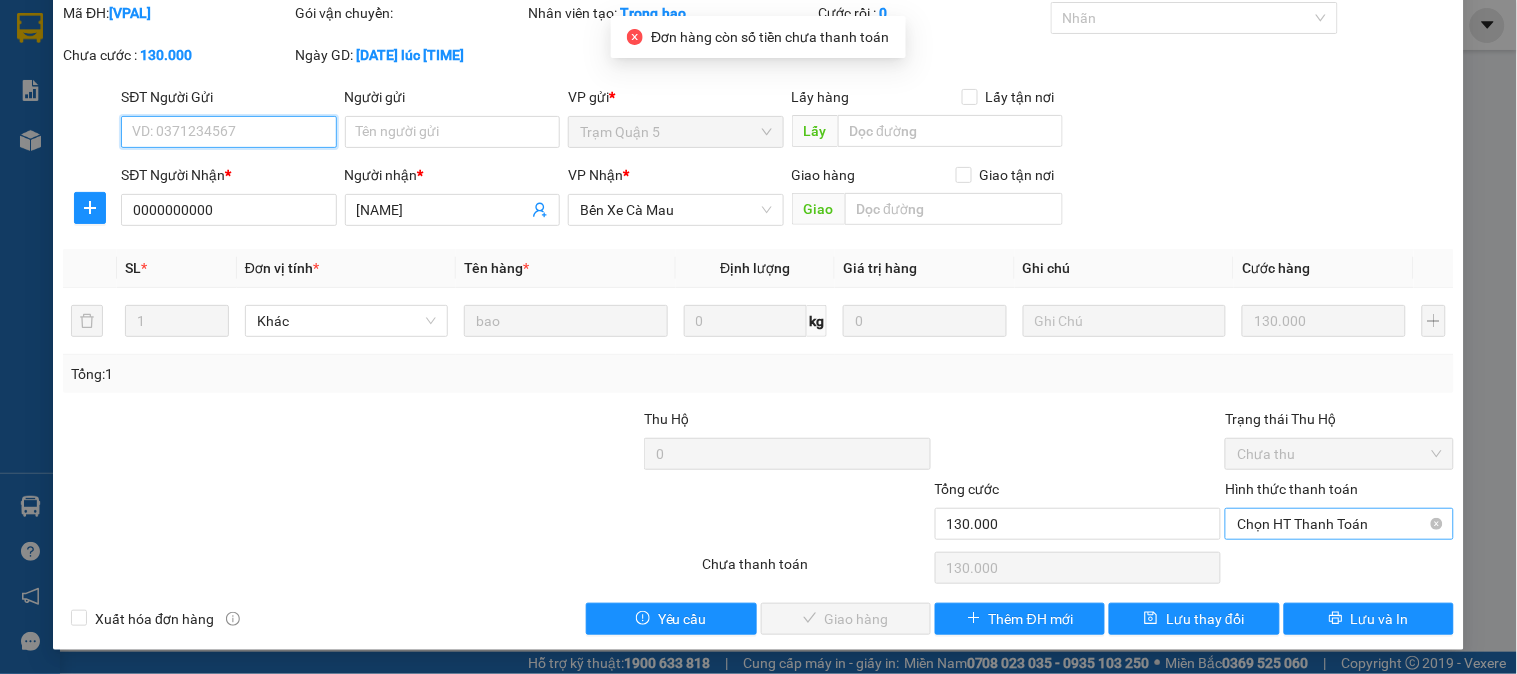 click on "Chọn HT Thanh Toán" at bounding box center (1339, 524) 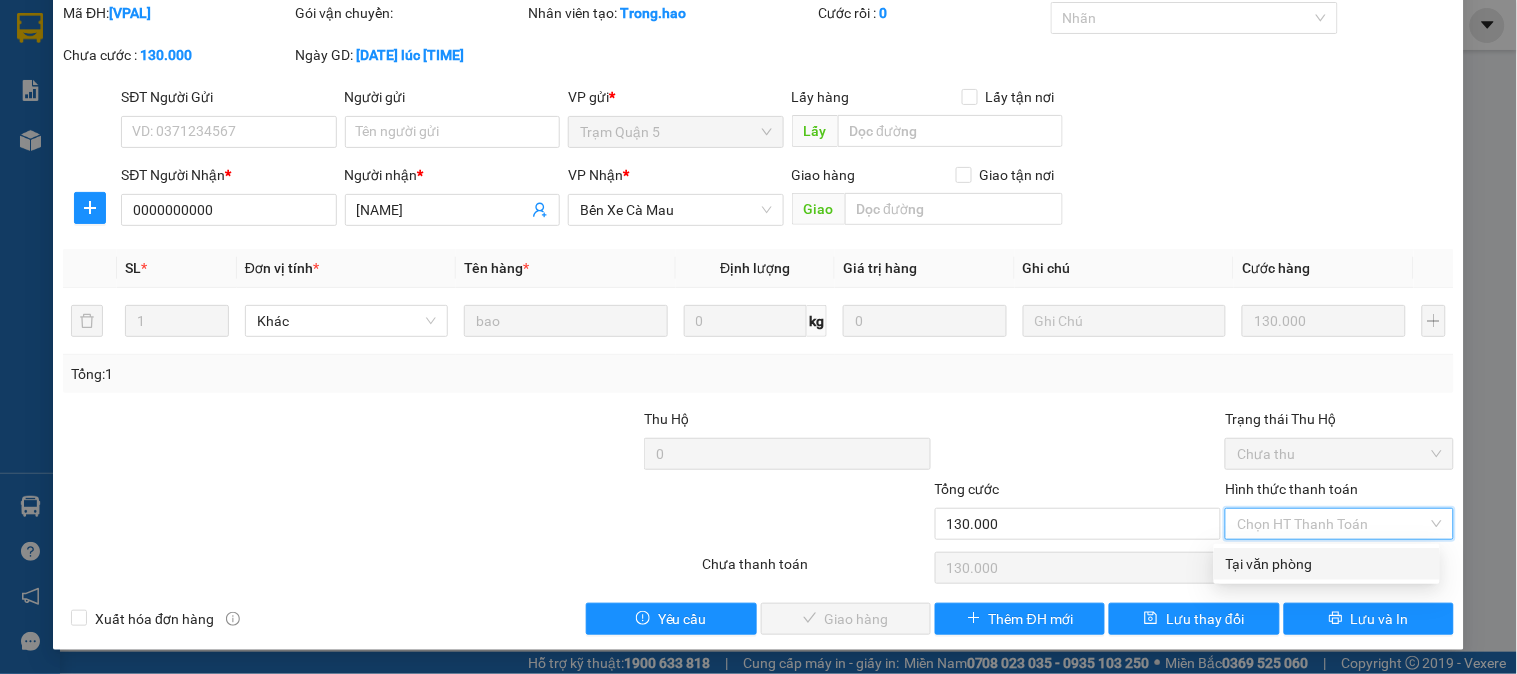 click on "Tại văn phòng" at bounding box center [1327, 564] 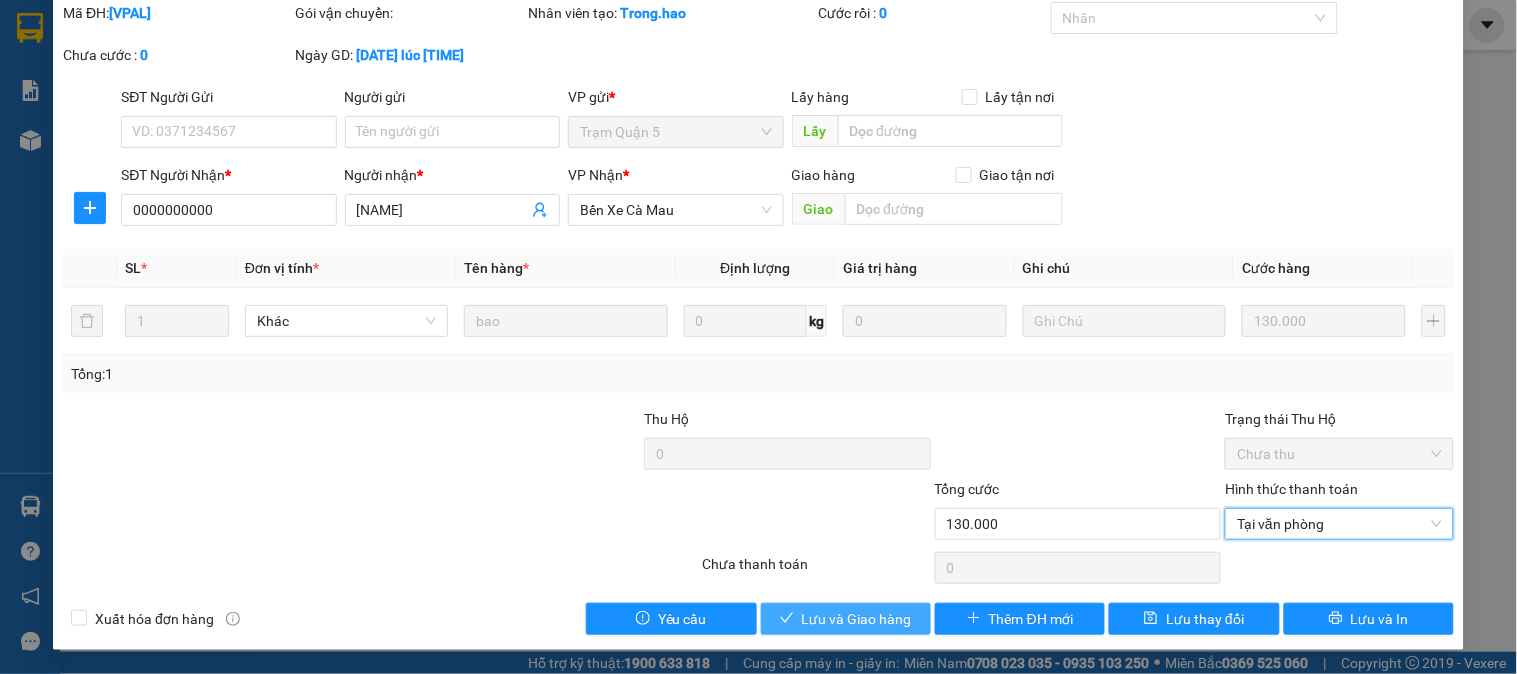 click on "Lưu và Giao hàng" at bounding box center (857, 619) 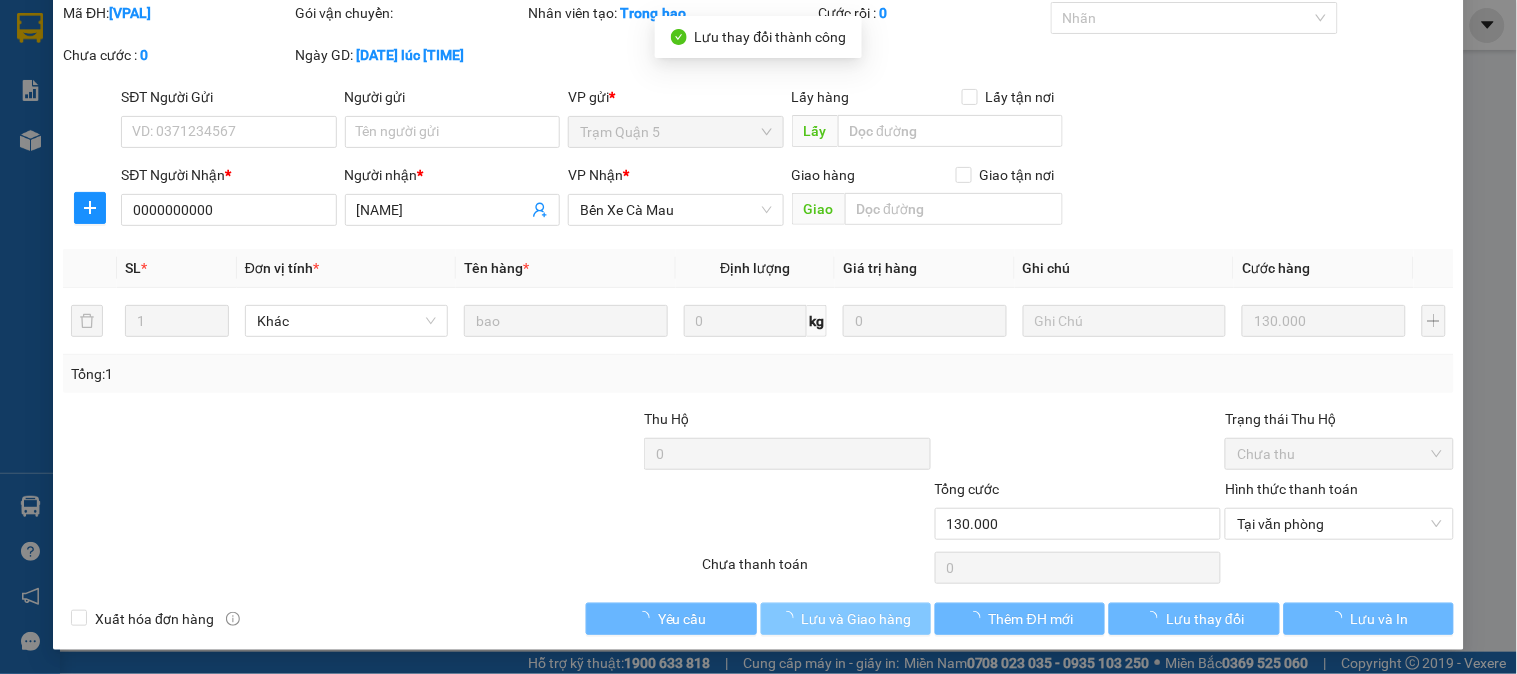 scroll, scrollTop: 0, scrollLeft: 0, axis: both 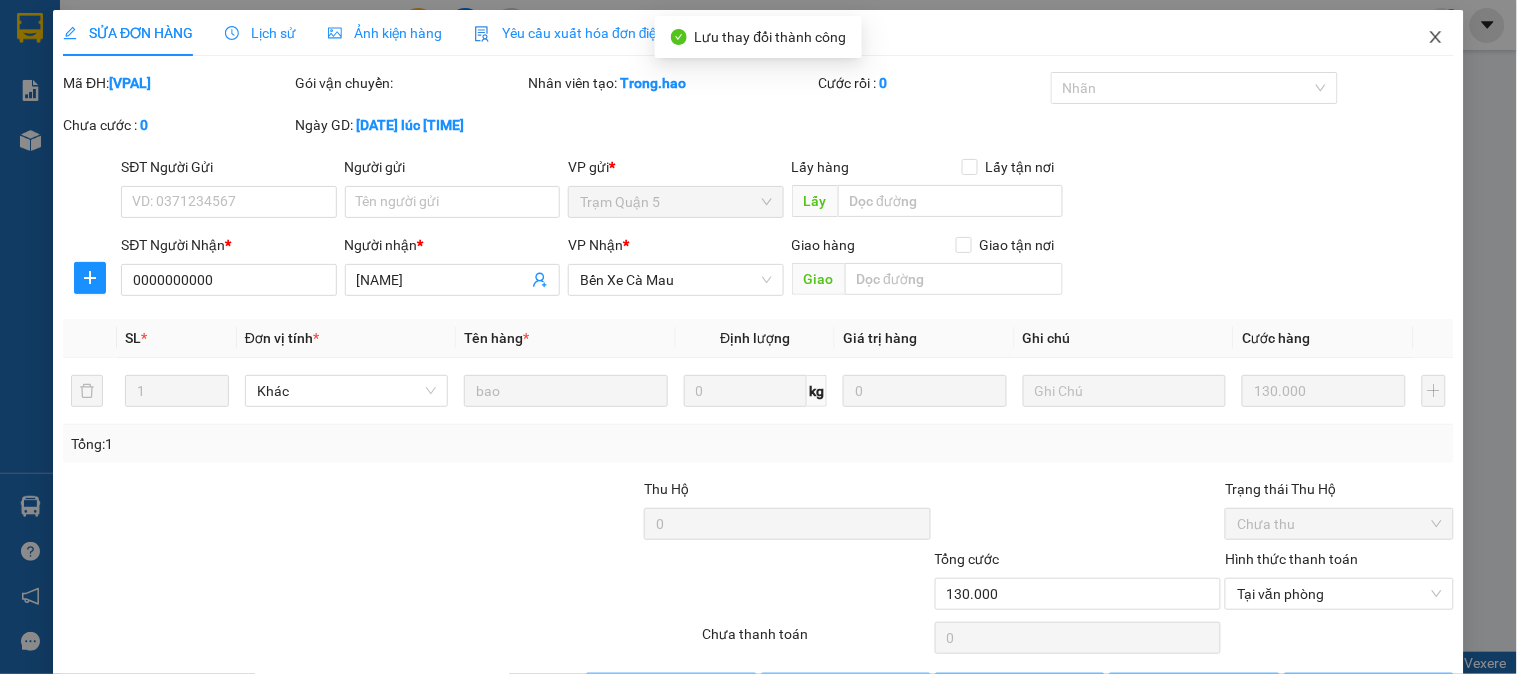 click at bounding box center (1436, 38) 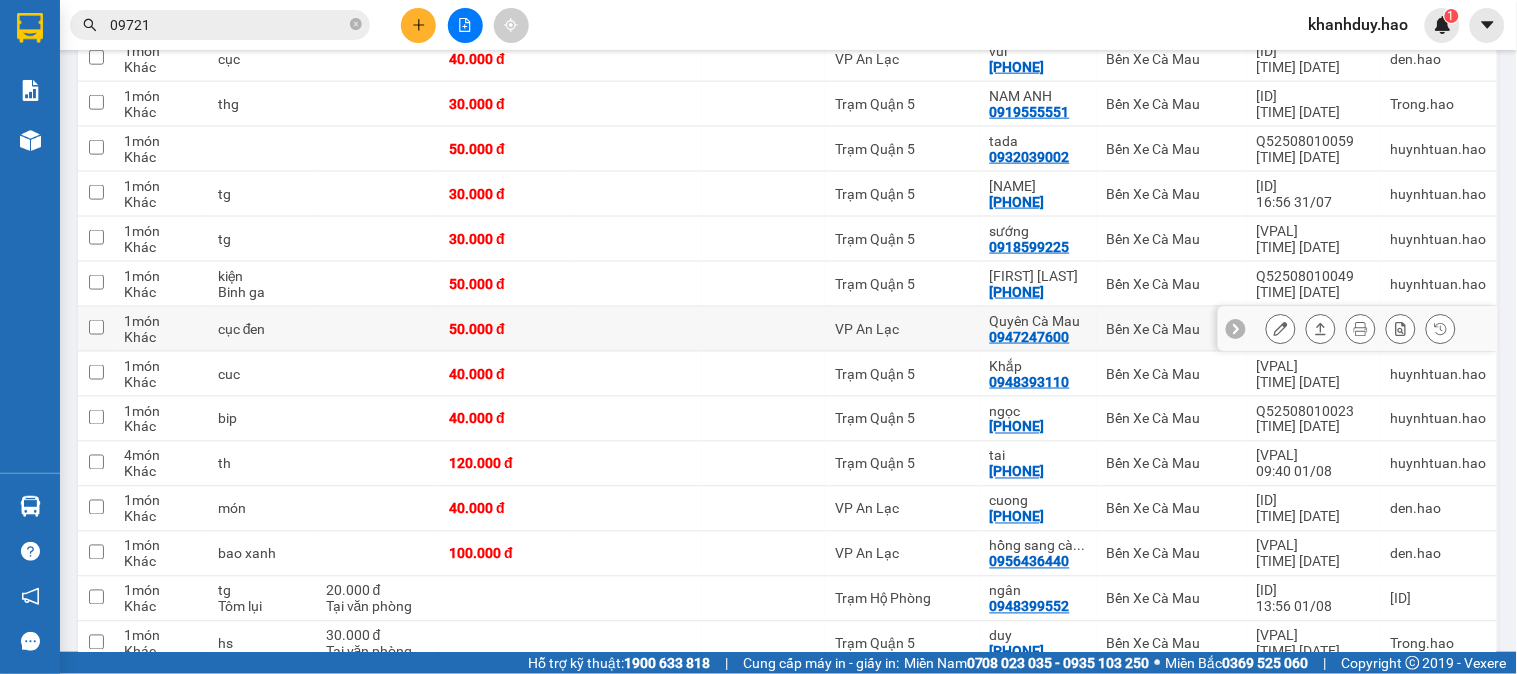scroll, scrollTop: 666, scrollLeft: 0, axis: vertical 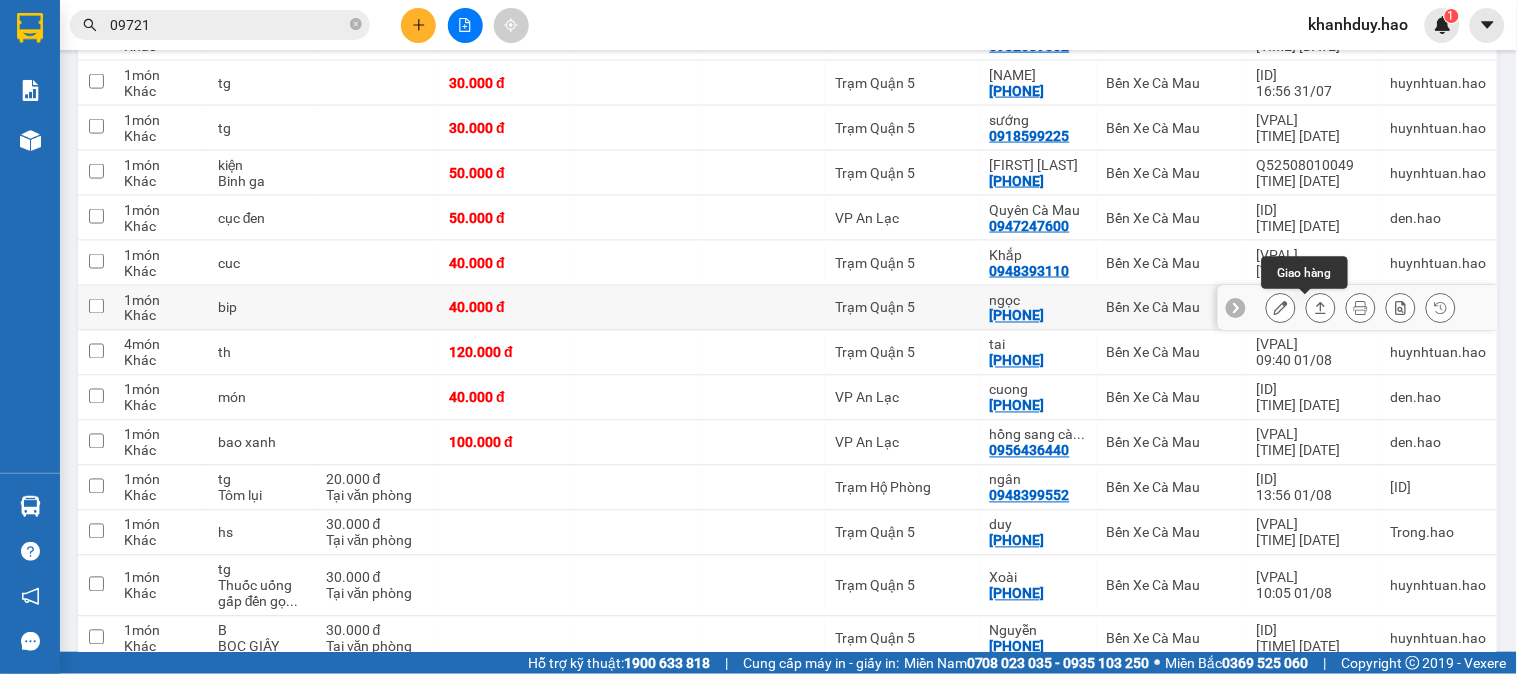 click 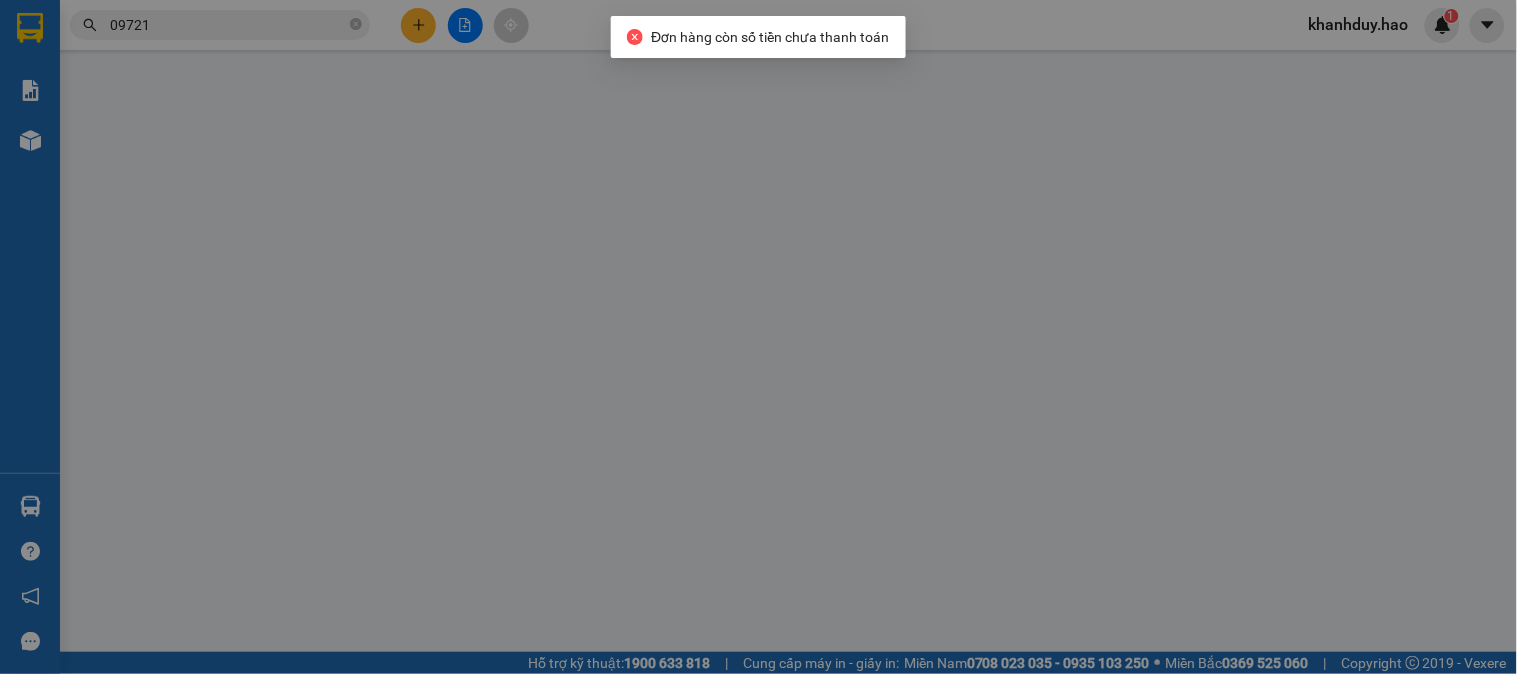 scroll, scrollTop: 0, scrollLeft: 0, axis: both 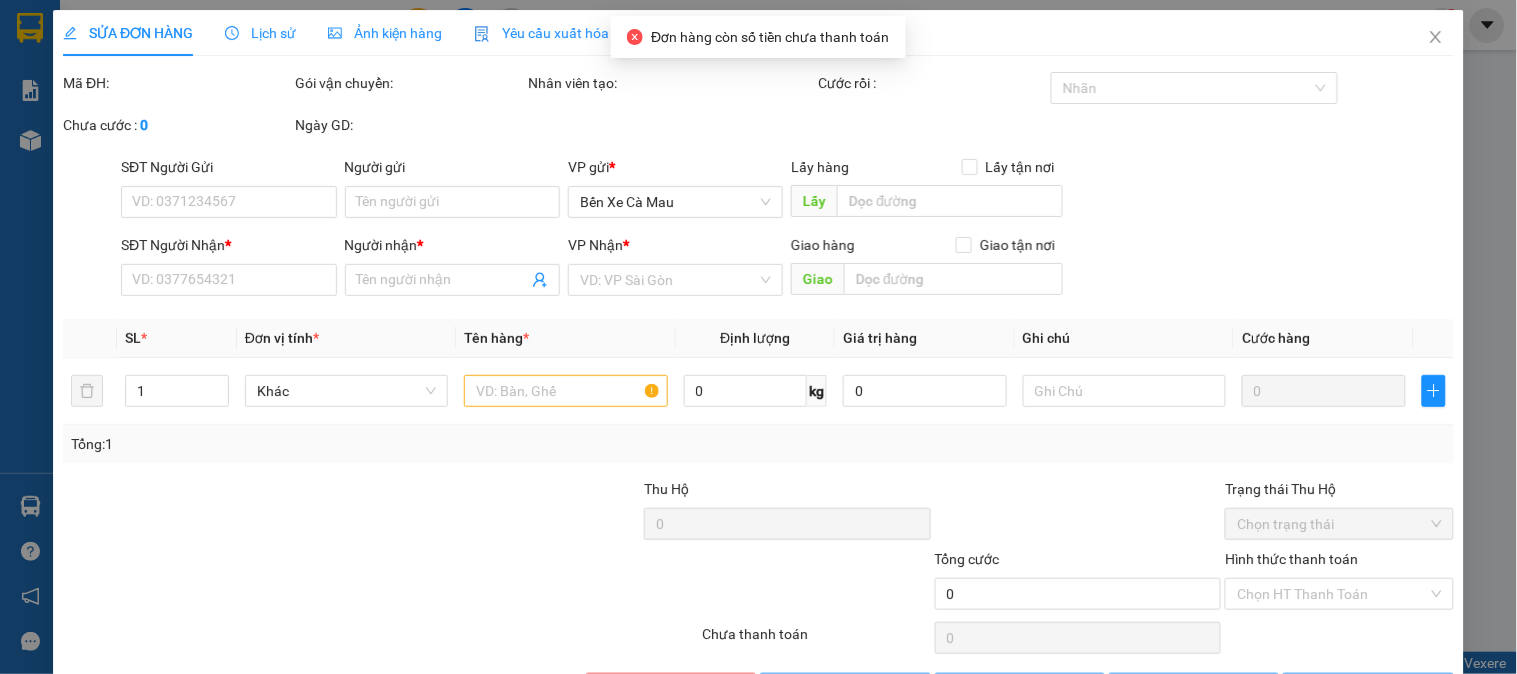 type on "0384320151" 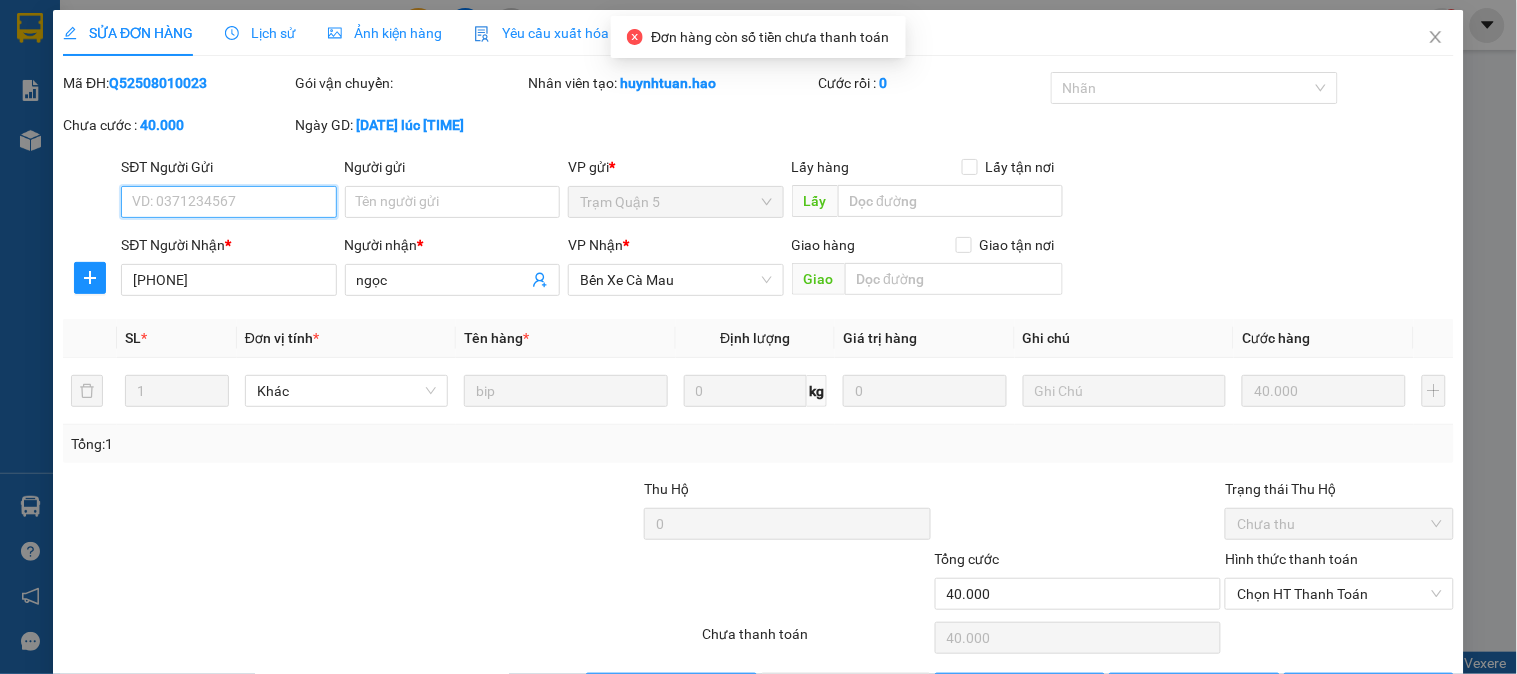 scroll, scrollTop: 60, scrollLeft: 0, axis: vertical 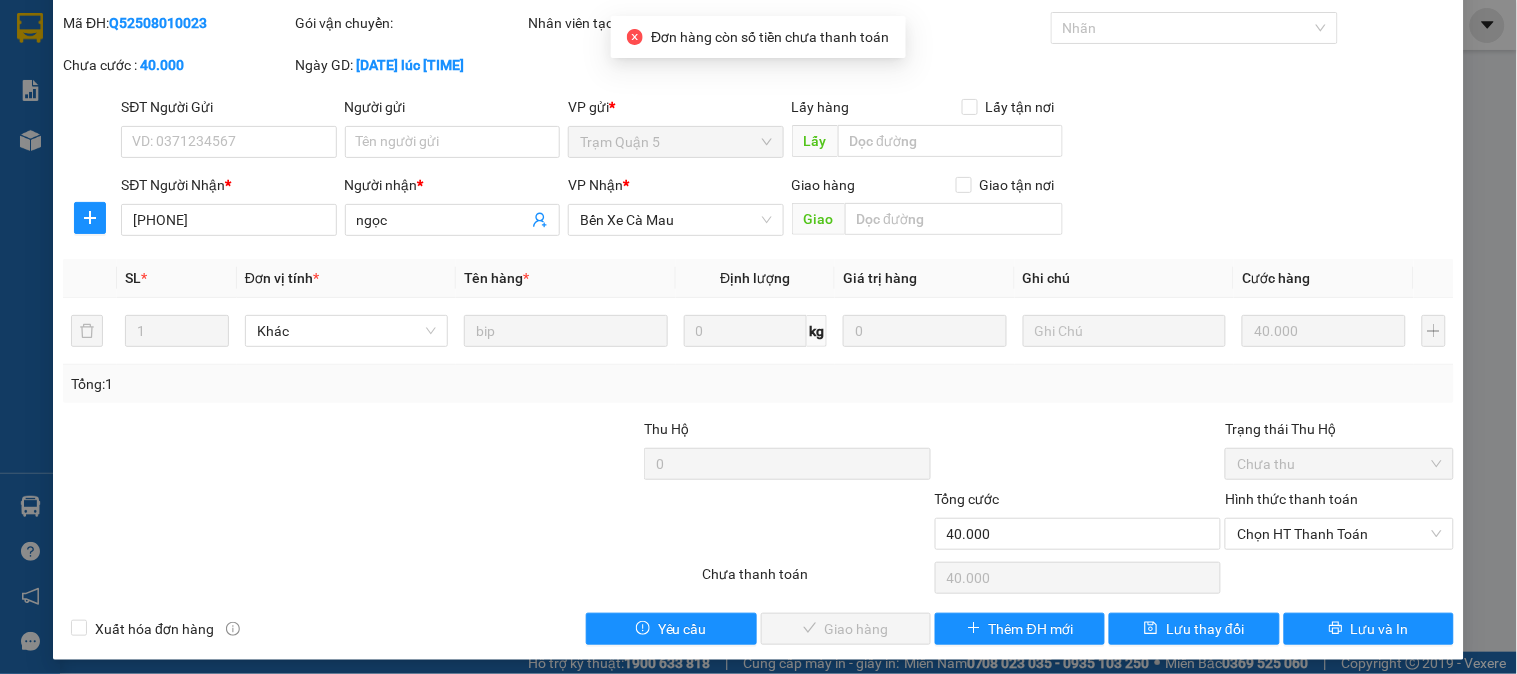 click on "Chọn HT Thanh Toán" at bounding box center [1339, 578] 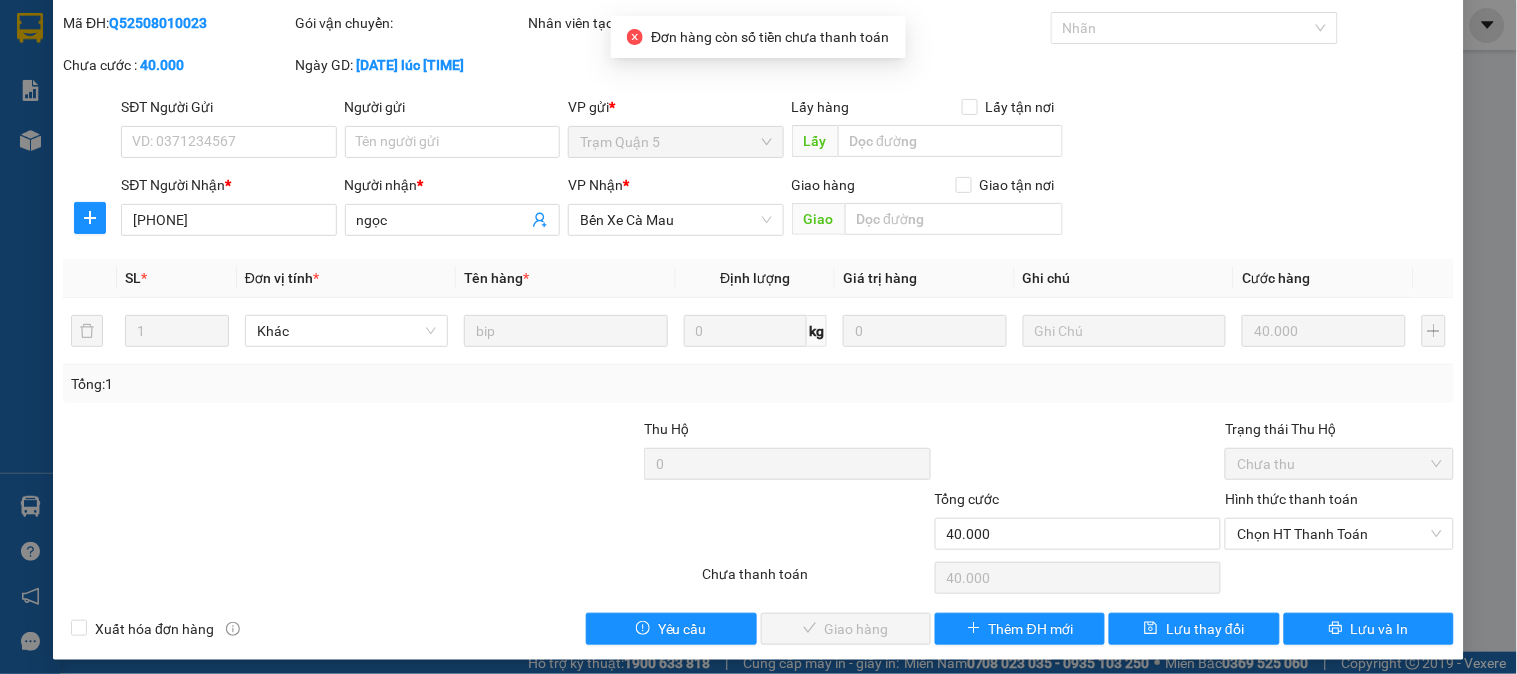 click on "Hình thức thanh toán Chọn HT Thanh Toán" at bounding box center (1339, 523) 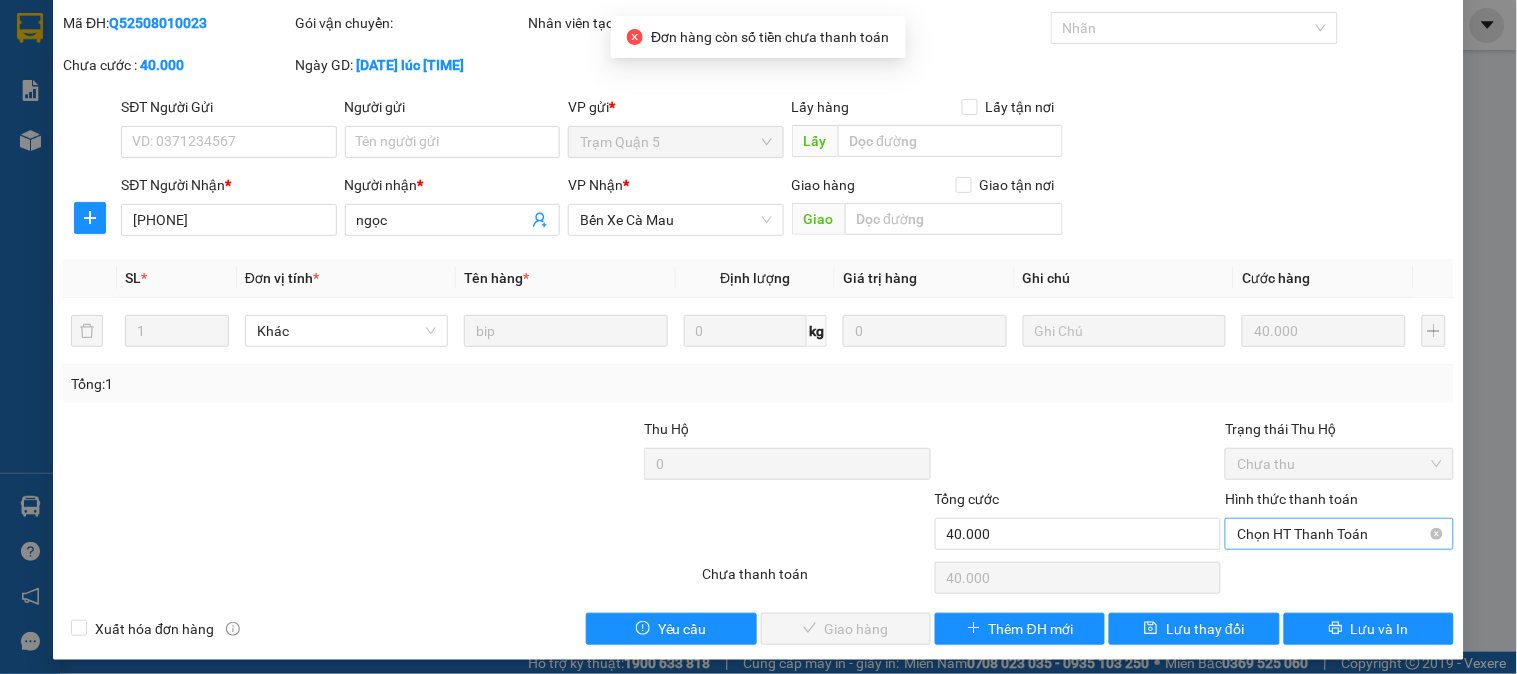 click on "Chọn HT Thanh Toán" at bounding box center (1339, 534) 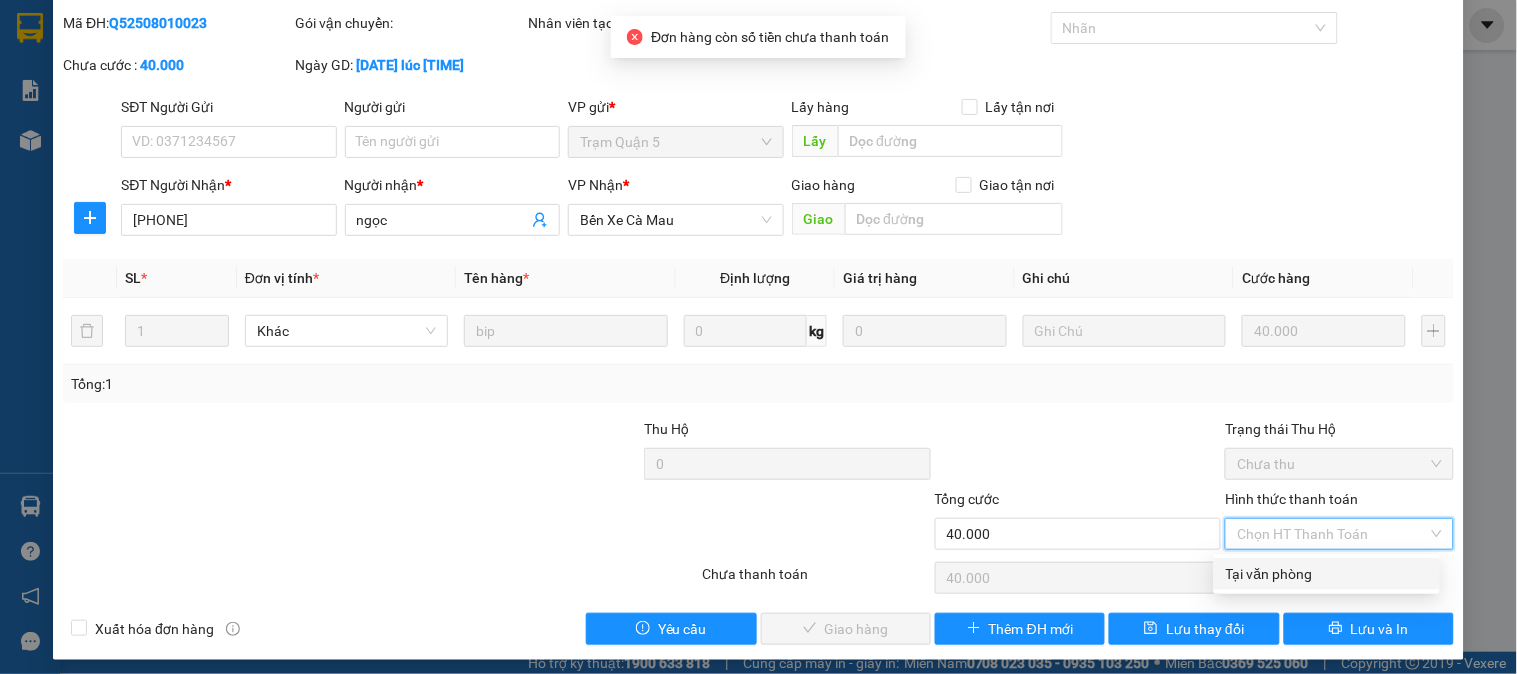 click on "Tại văn phòng" at bounding box center (1327, 574) 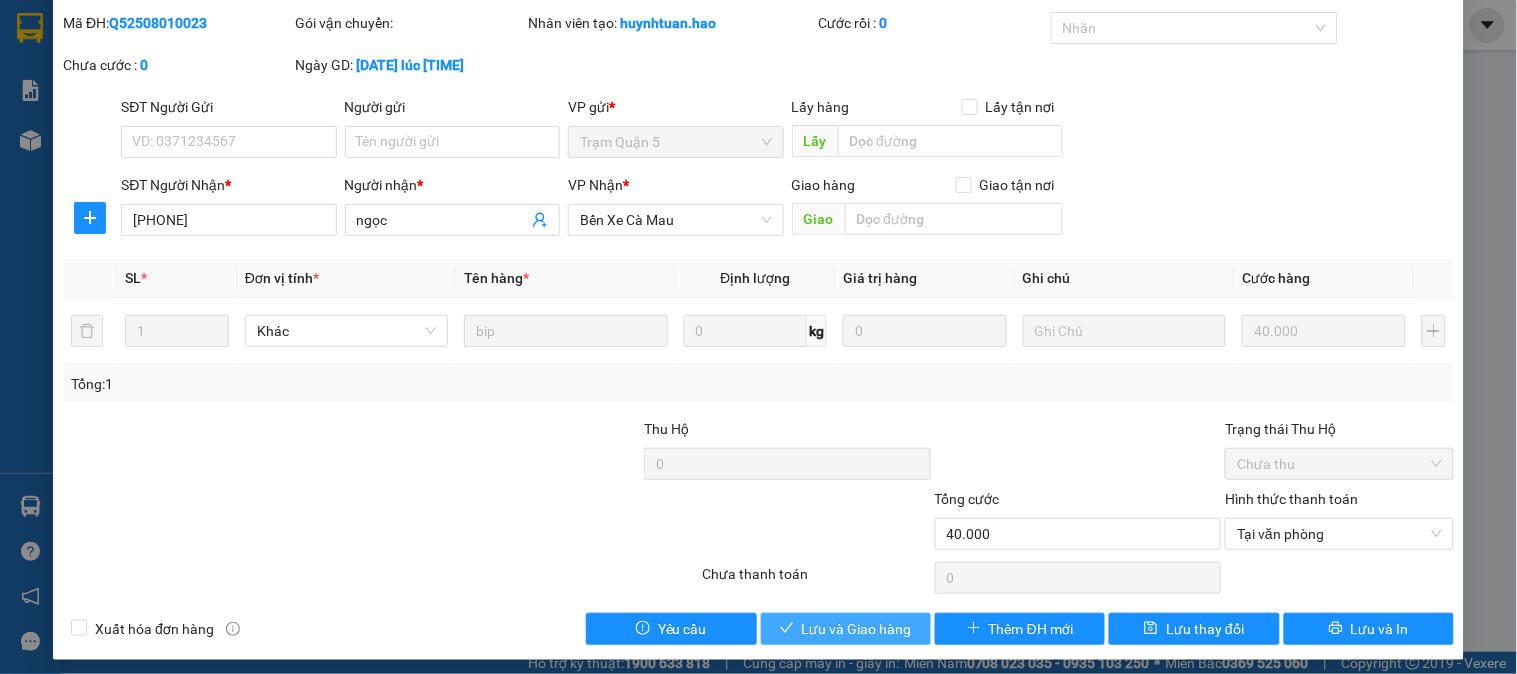 click 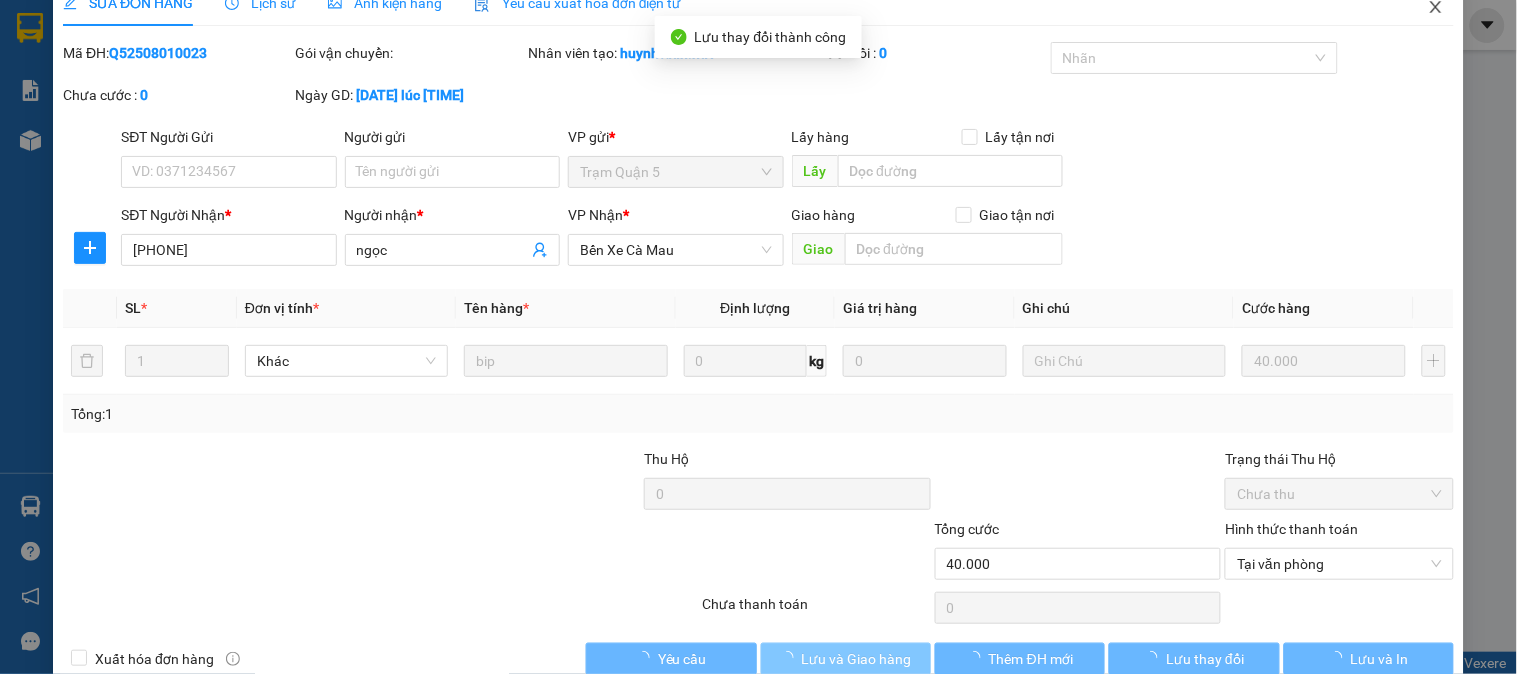 scroll, scrollTop: 0, scrollLeft: 0, axis: both 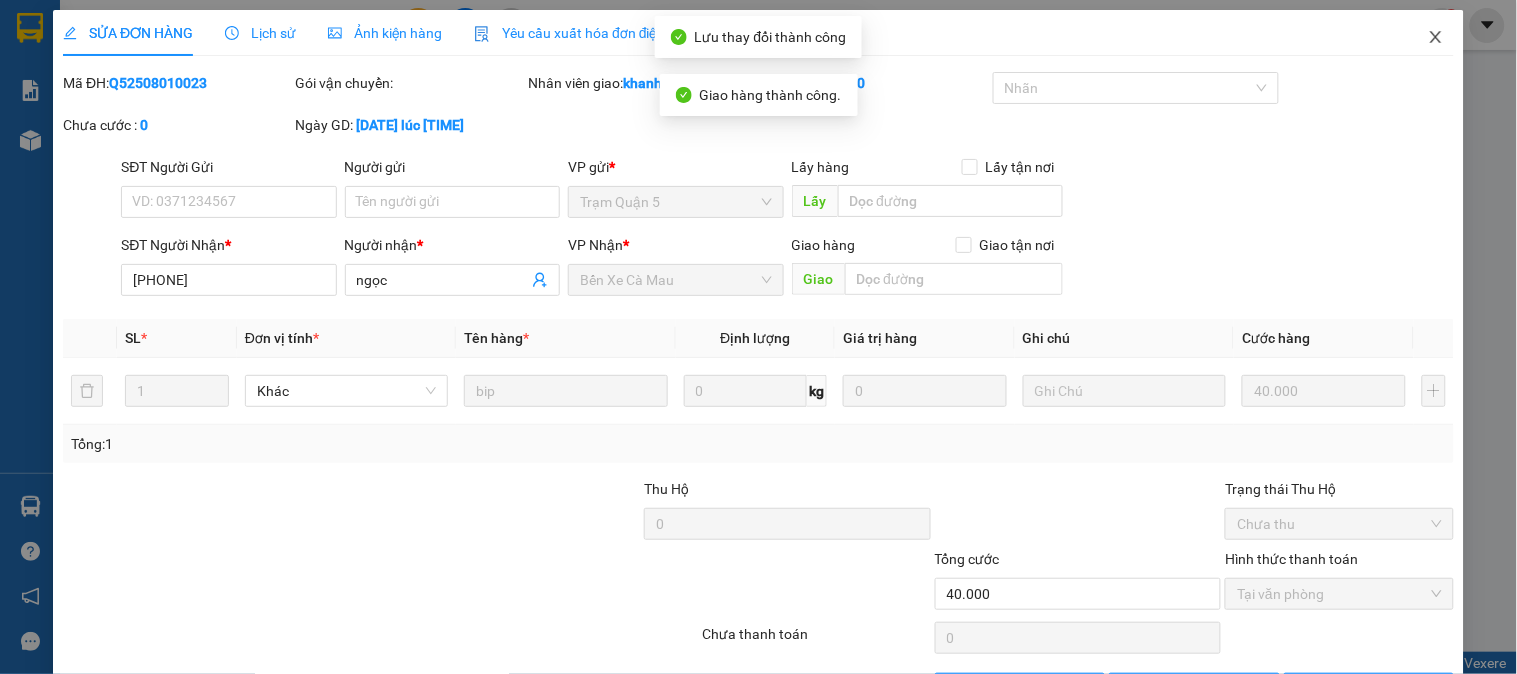 click at bounding box center [1436, 38] 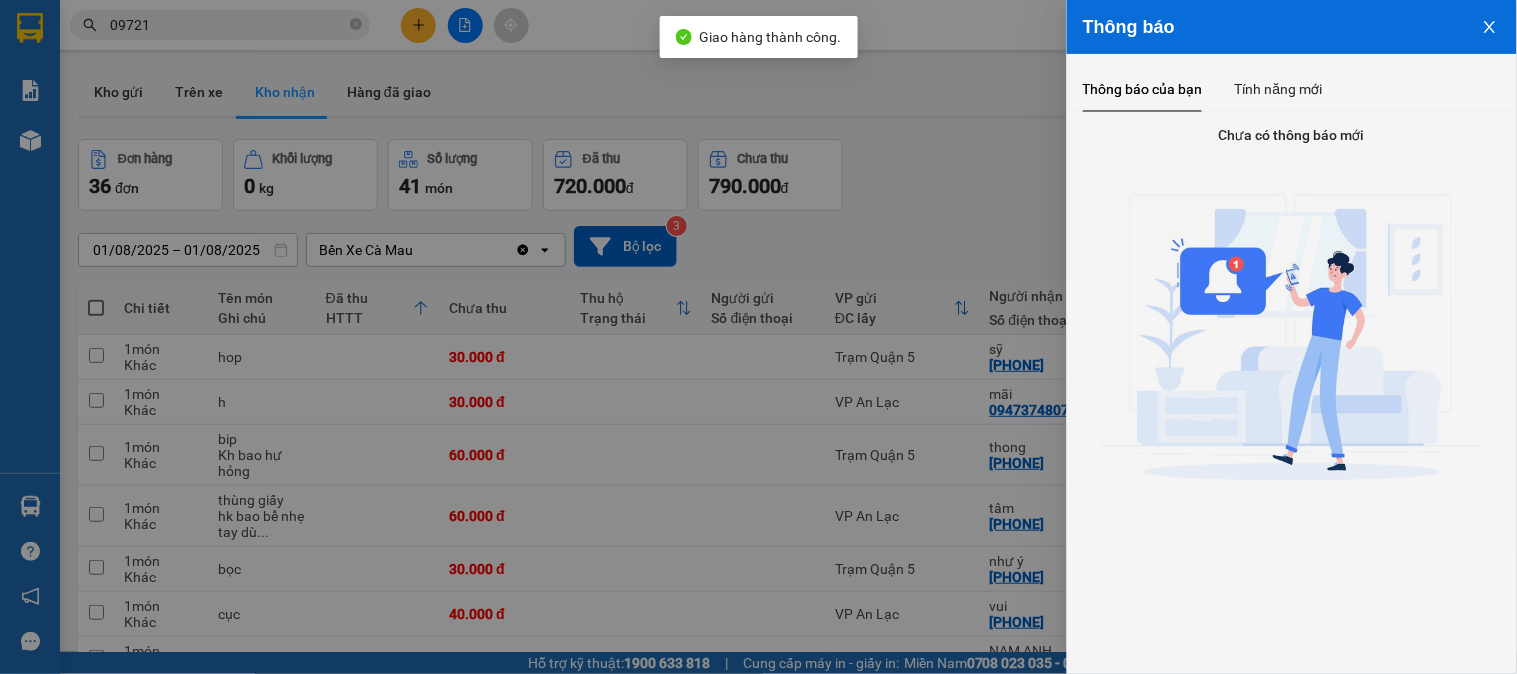 click at bounding box center (758, 337) 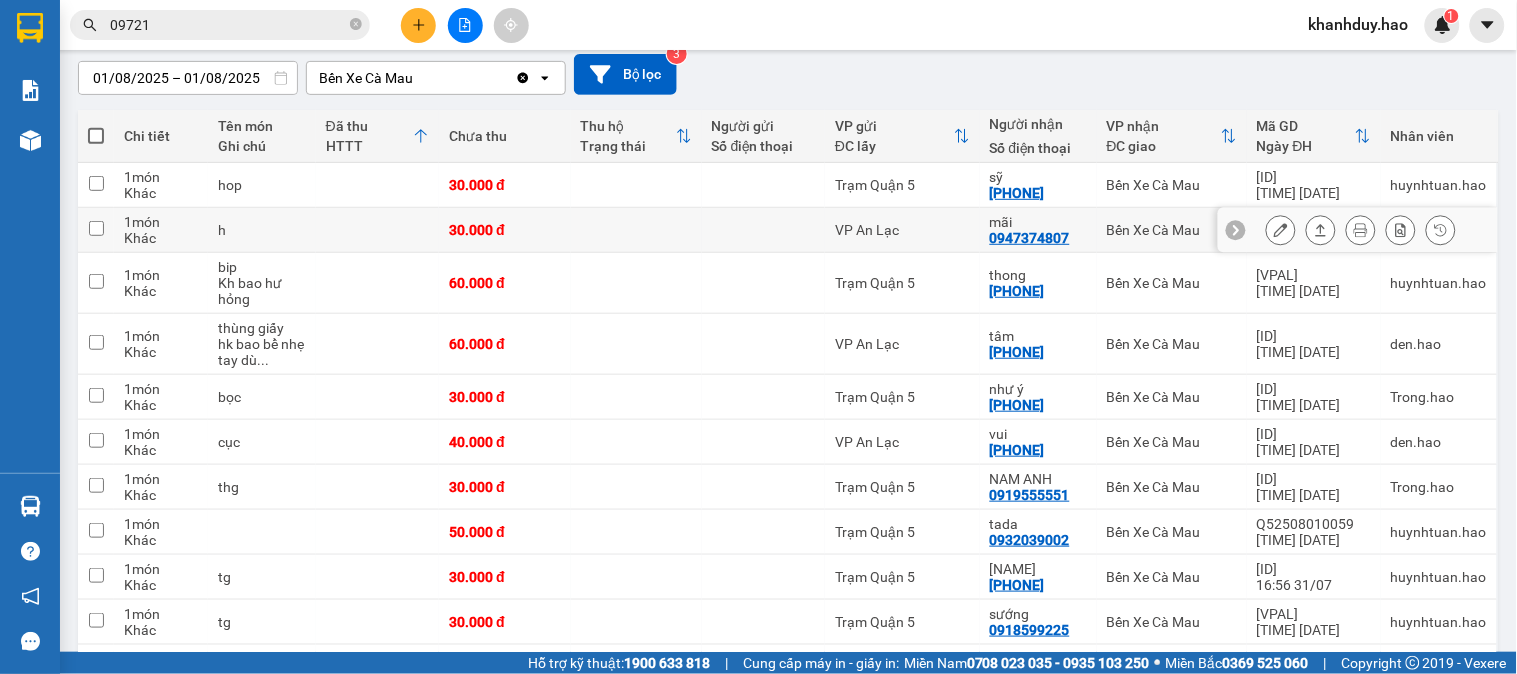 scroll, scrollTop: 0, scrollLeft: 0, axis: both 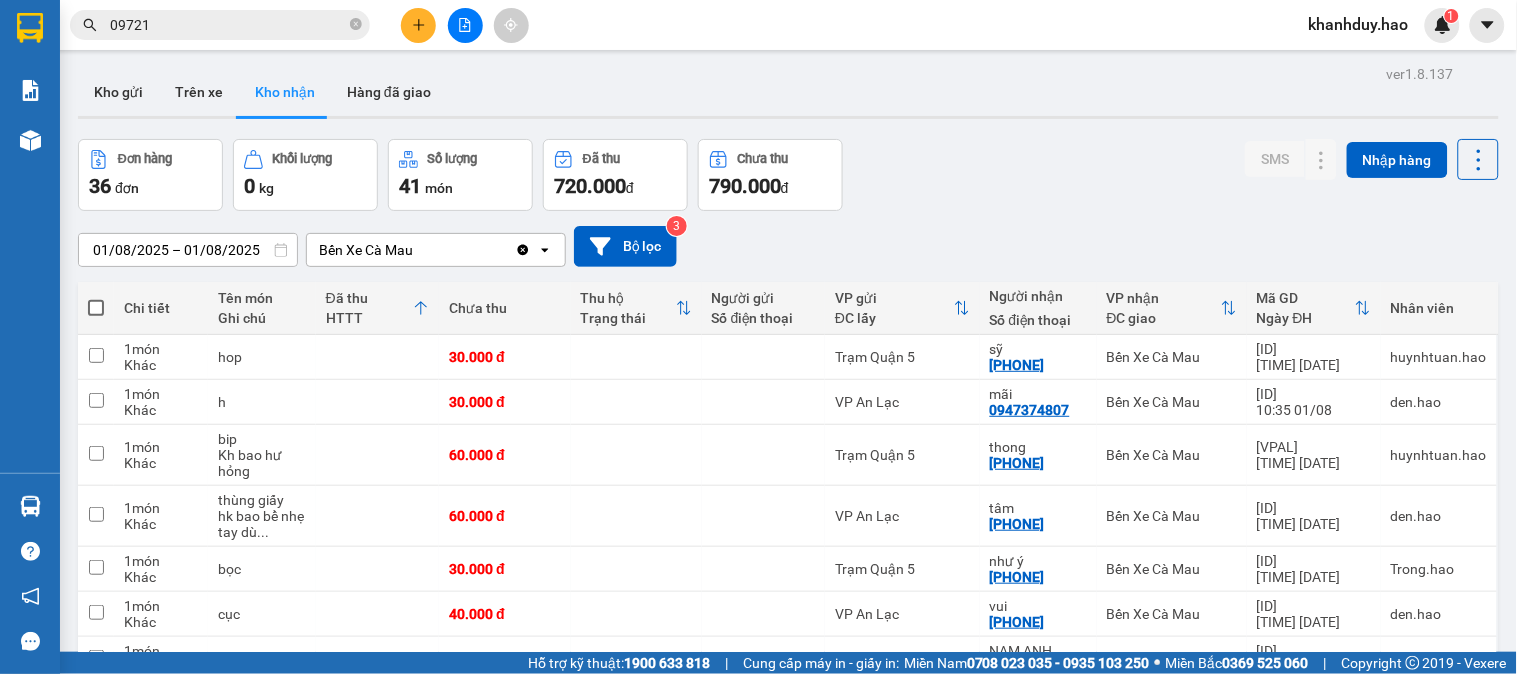 click on "Tên món Ghi chú" at bounding box center [262, 308] 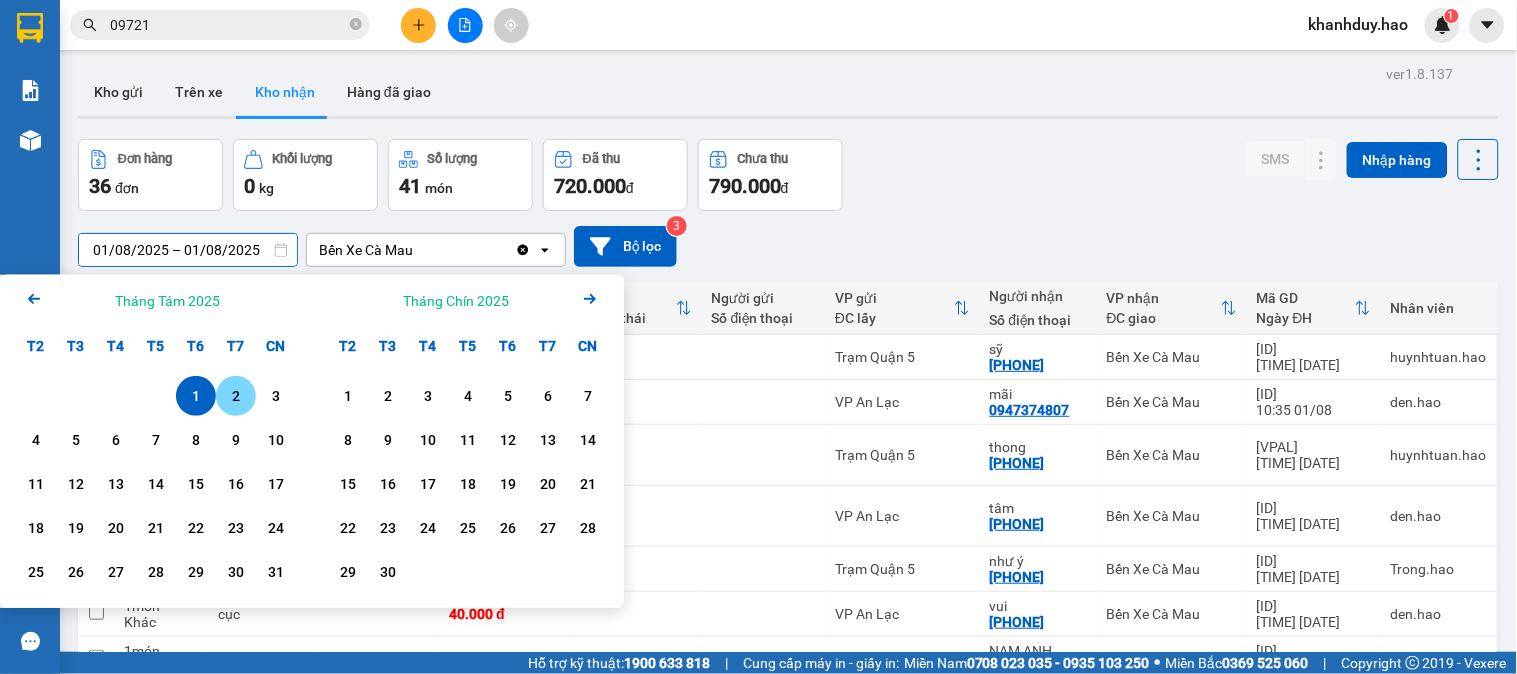 click on "2" at bounding box center [236, 396] 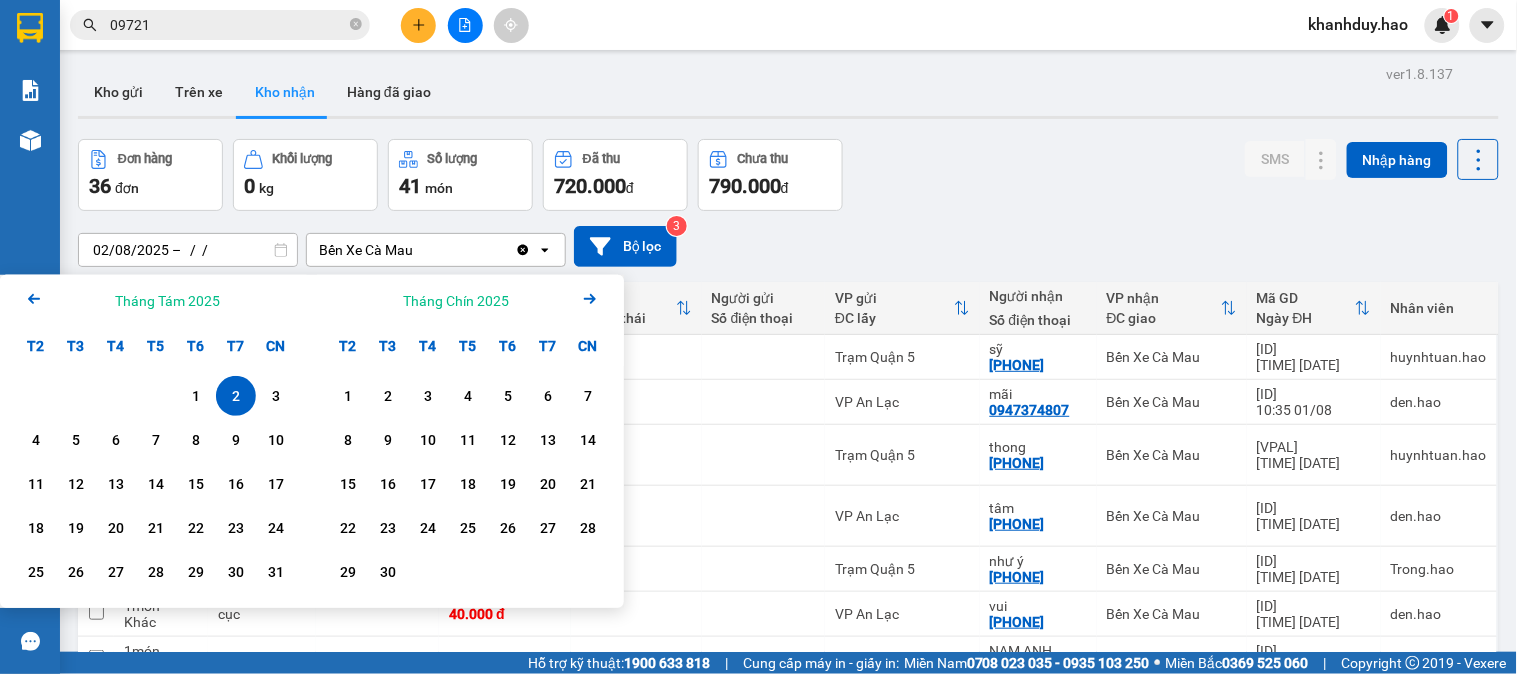 click on "2" at bounding box center (236, 396) 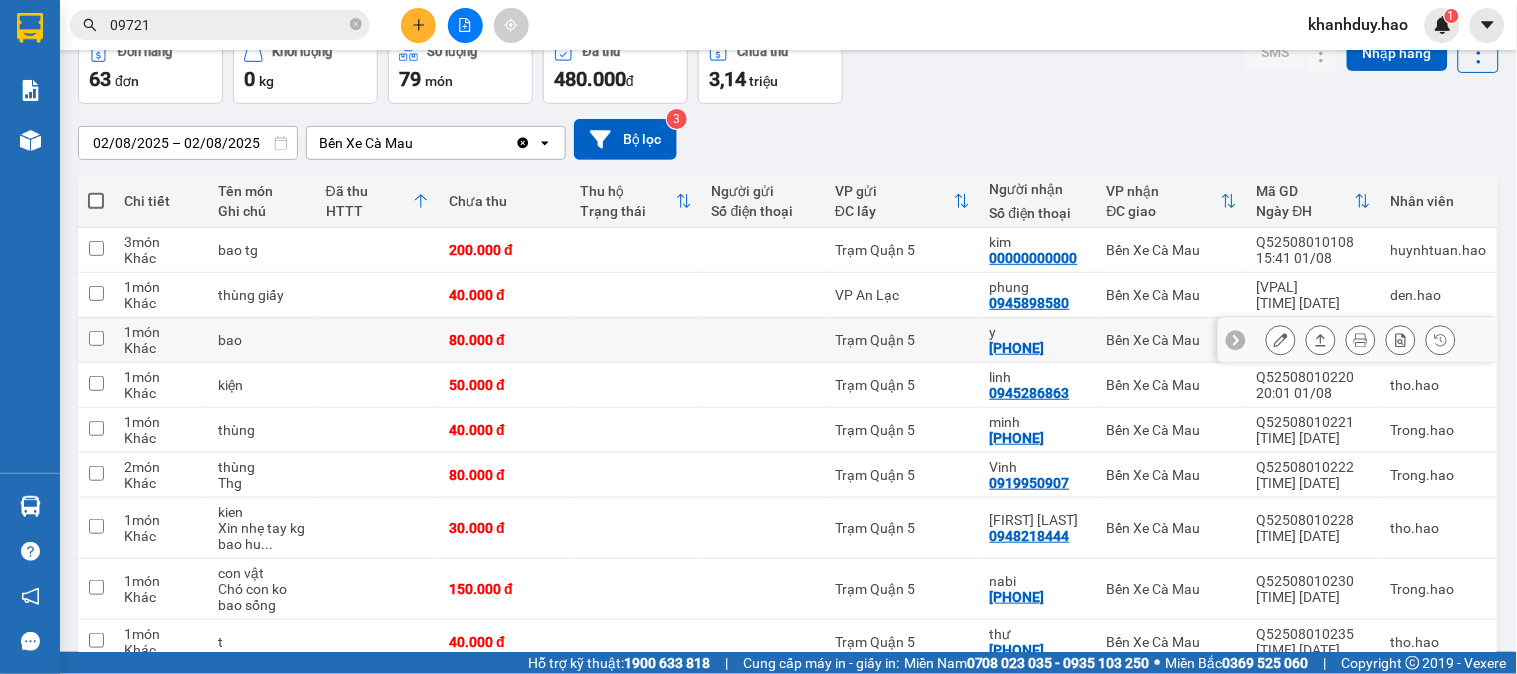scroll, scrollTop: 0, scrollLeft: 0, axis: both 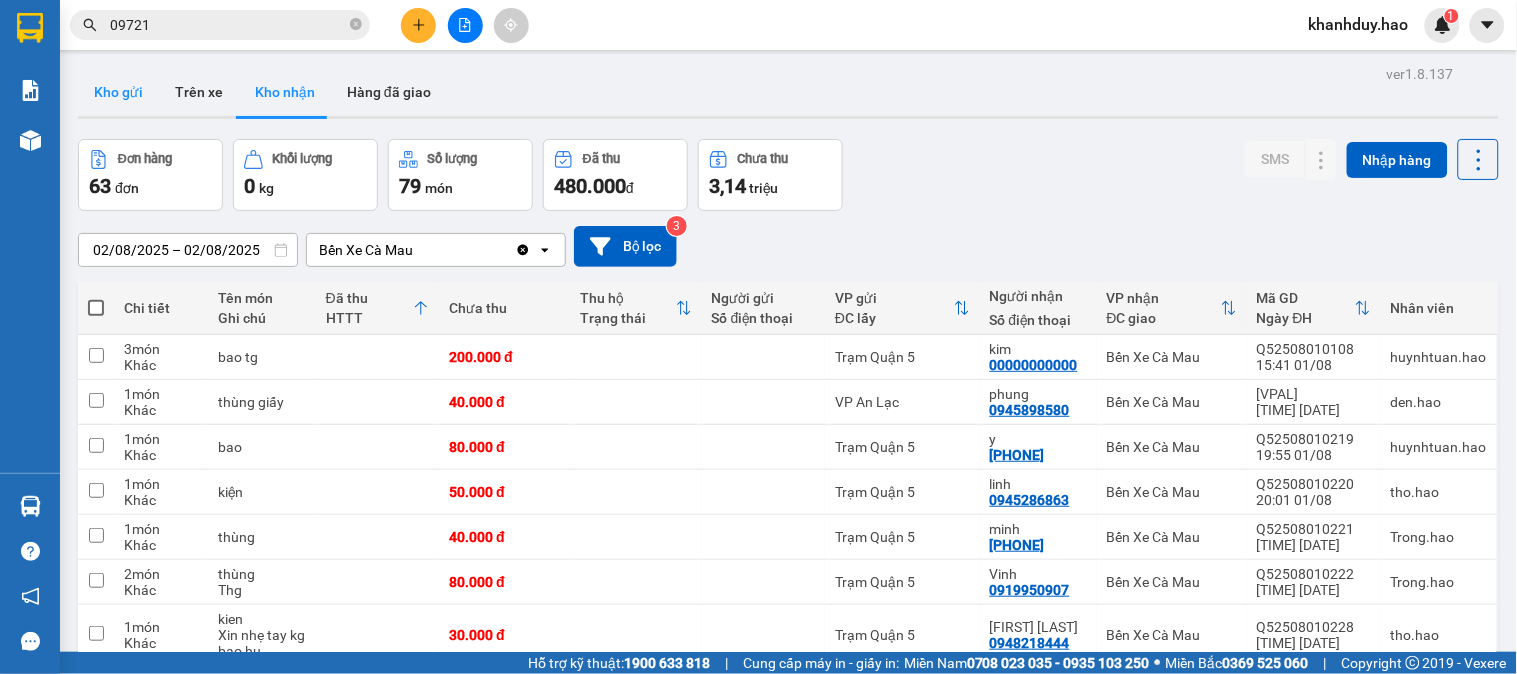 click on "Kho gửi" at bounding box center (118, 92) 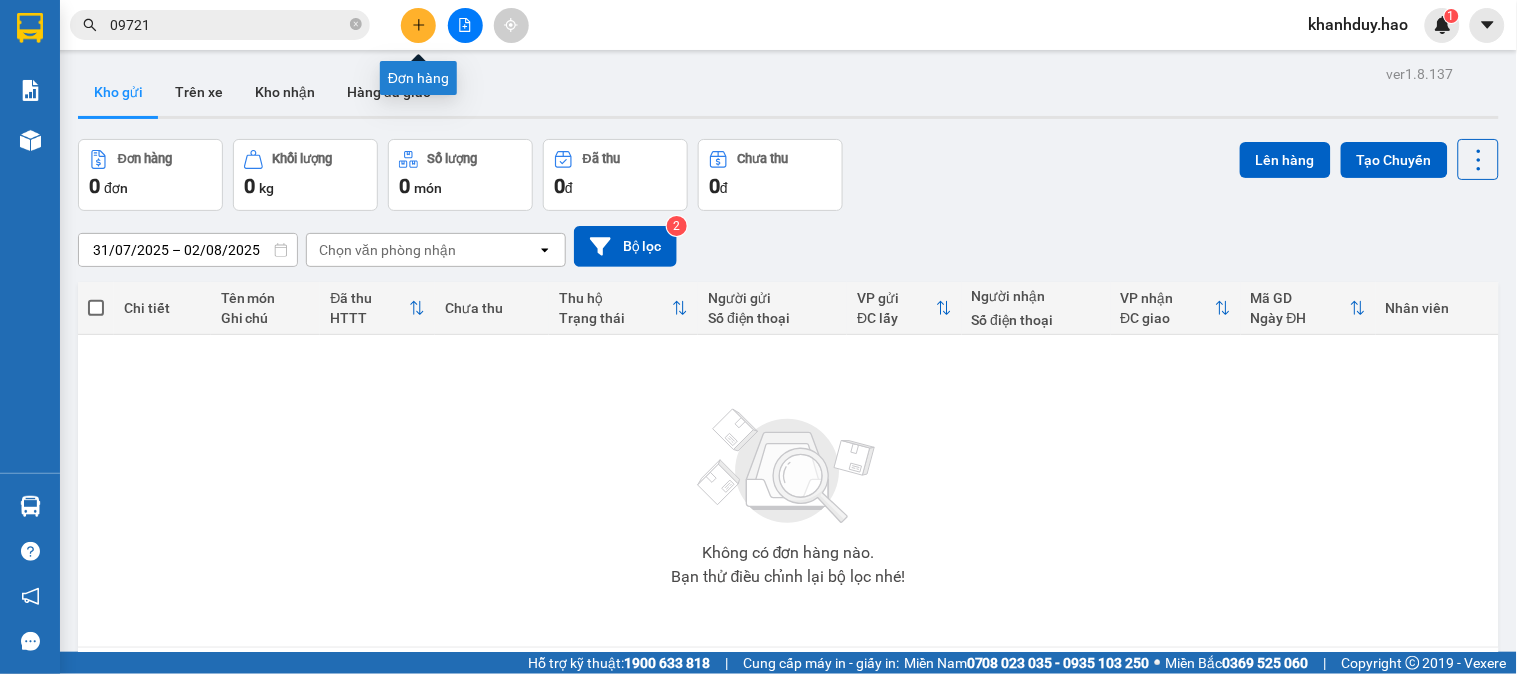 click 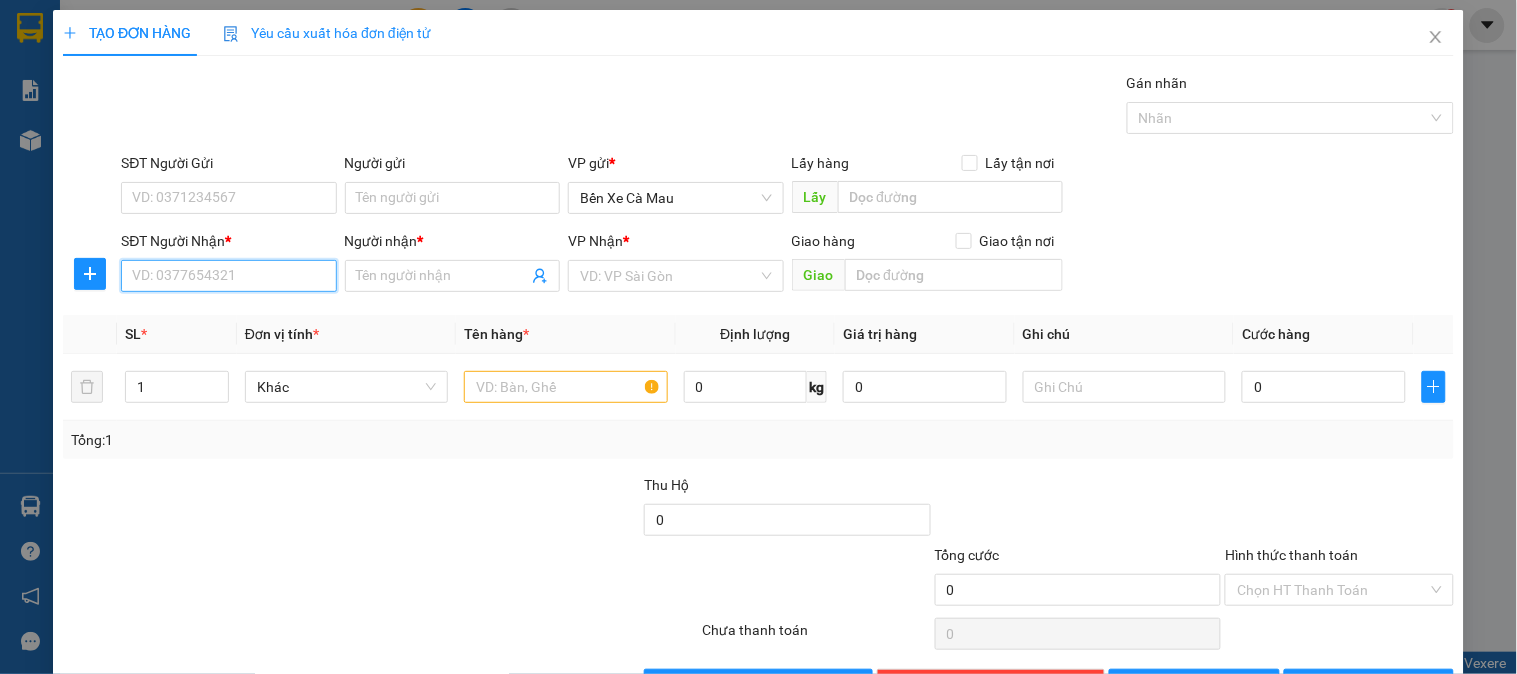click on "SĐT Người Nhận  *" at bounding box center [228, 276] 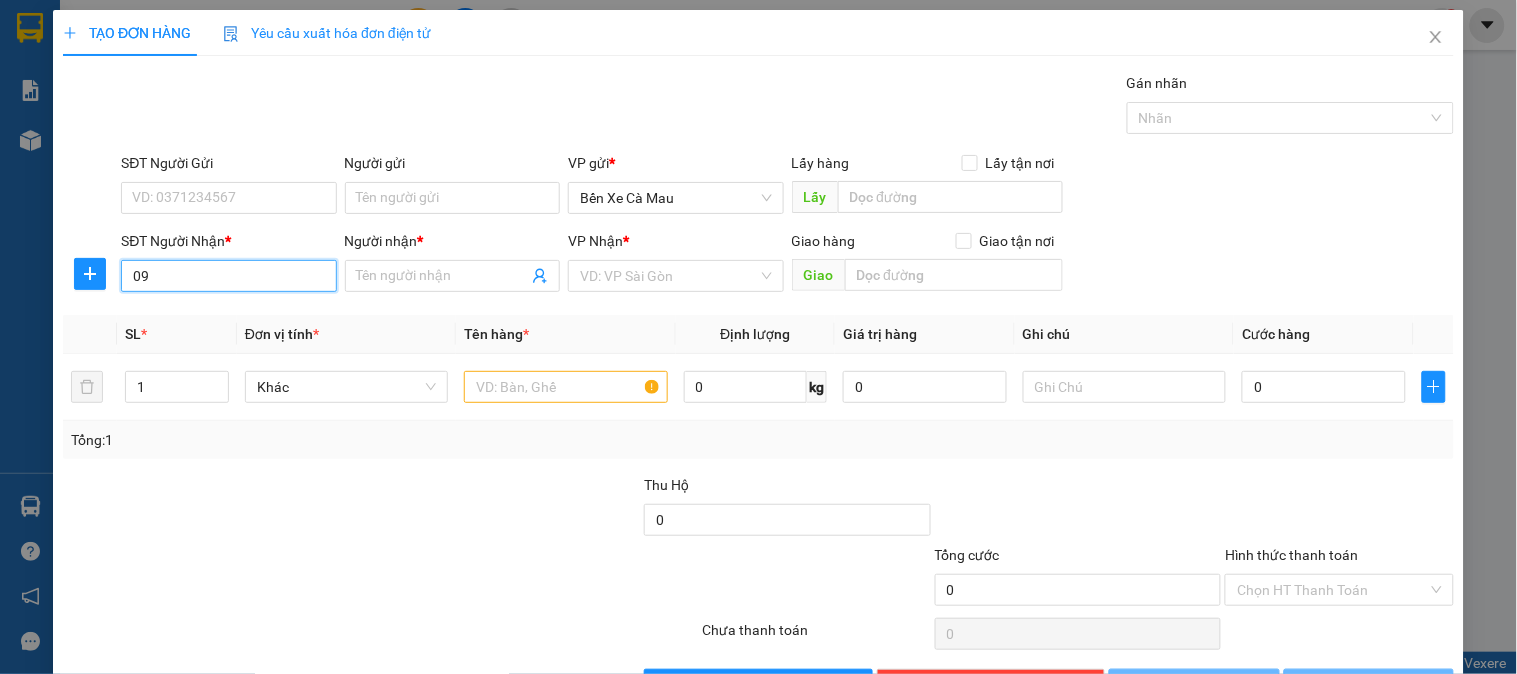 type on "0" 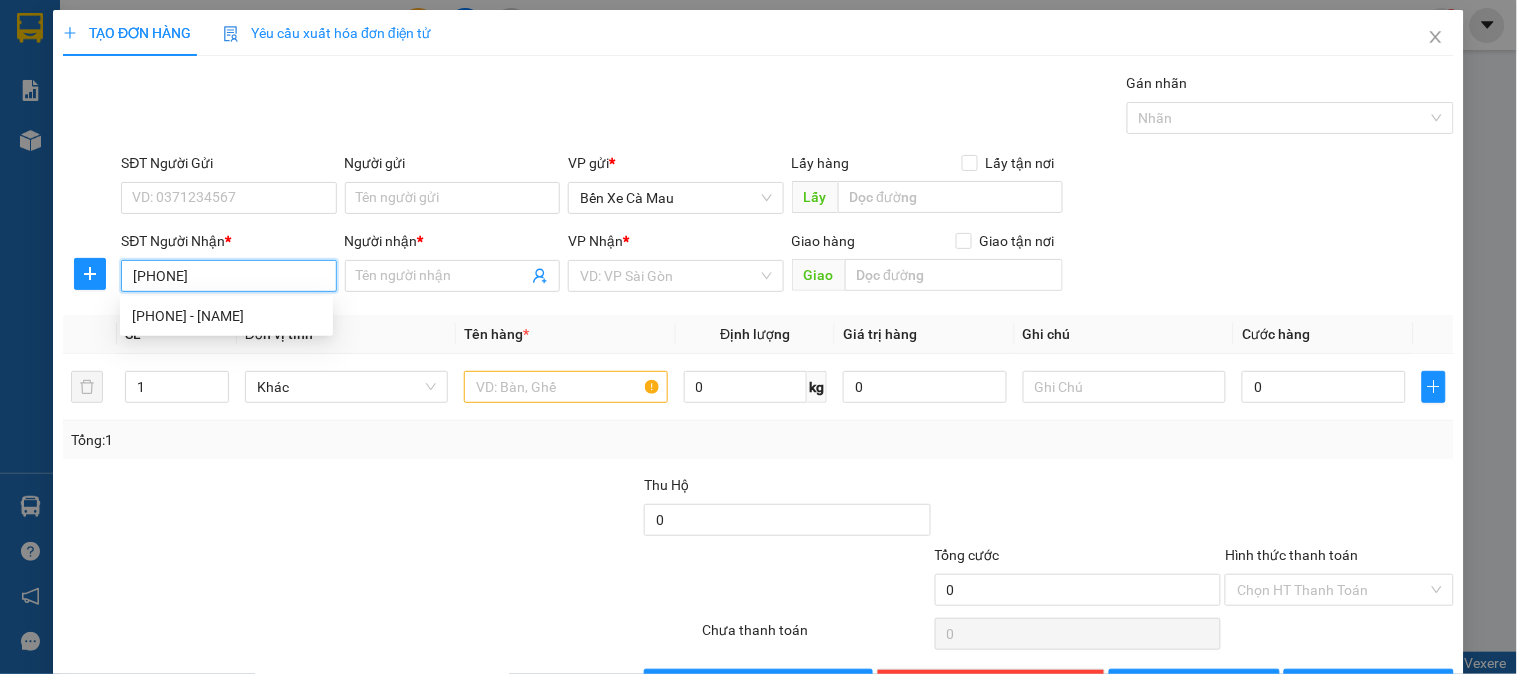 click on "0898323869 - điều" at bounding box center [226, 316] 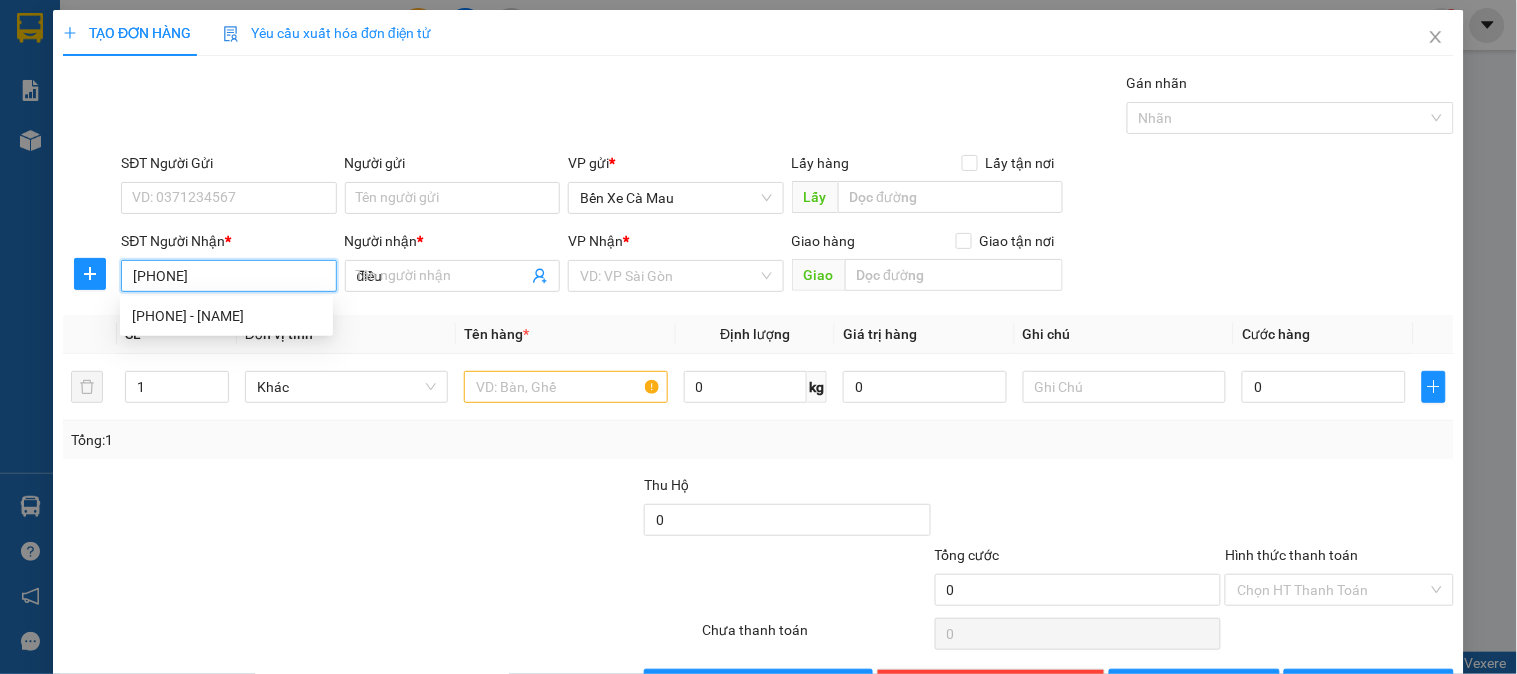 type on "80.000" 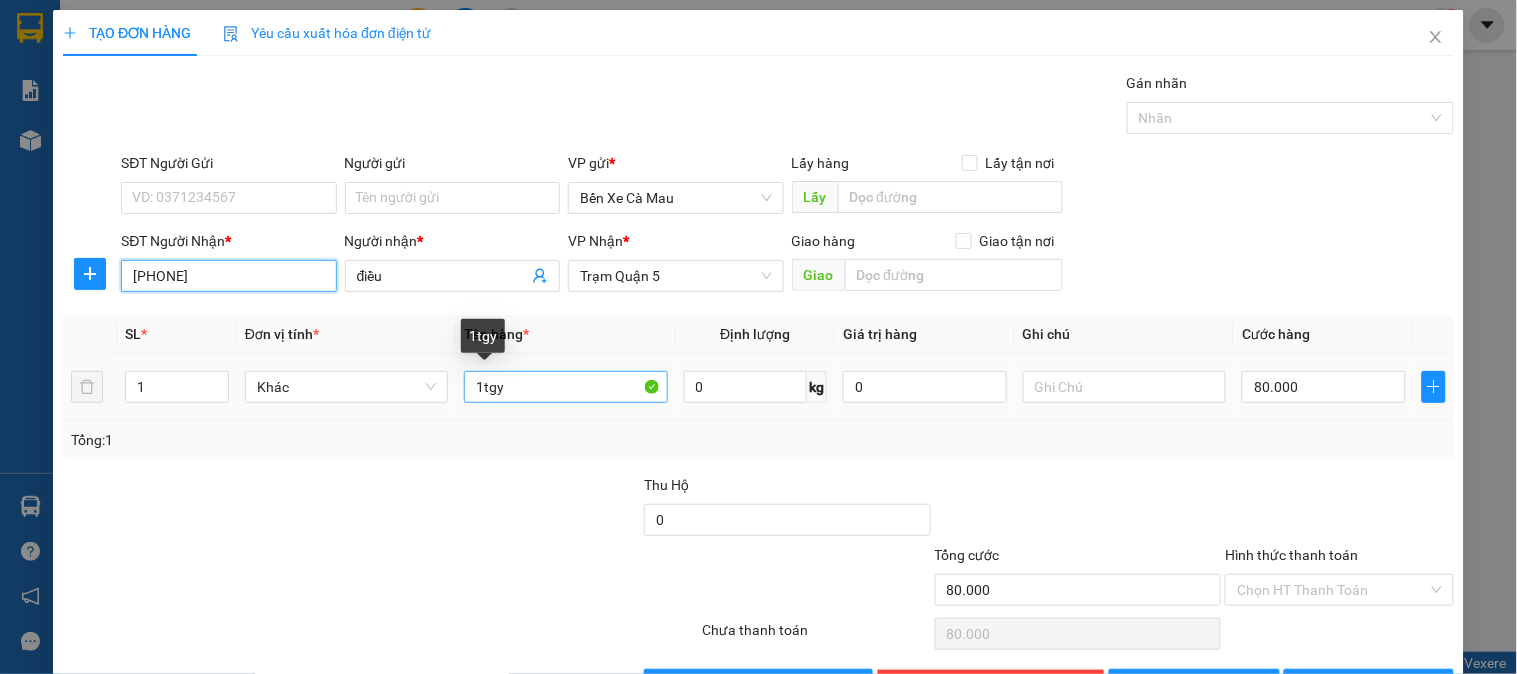 type on "[PHONE]" 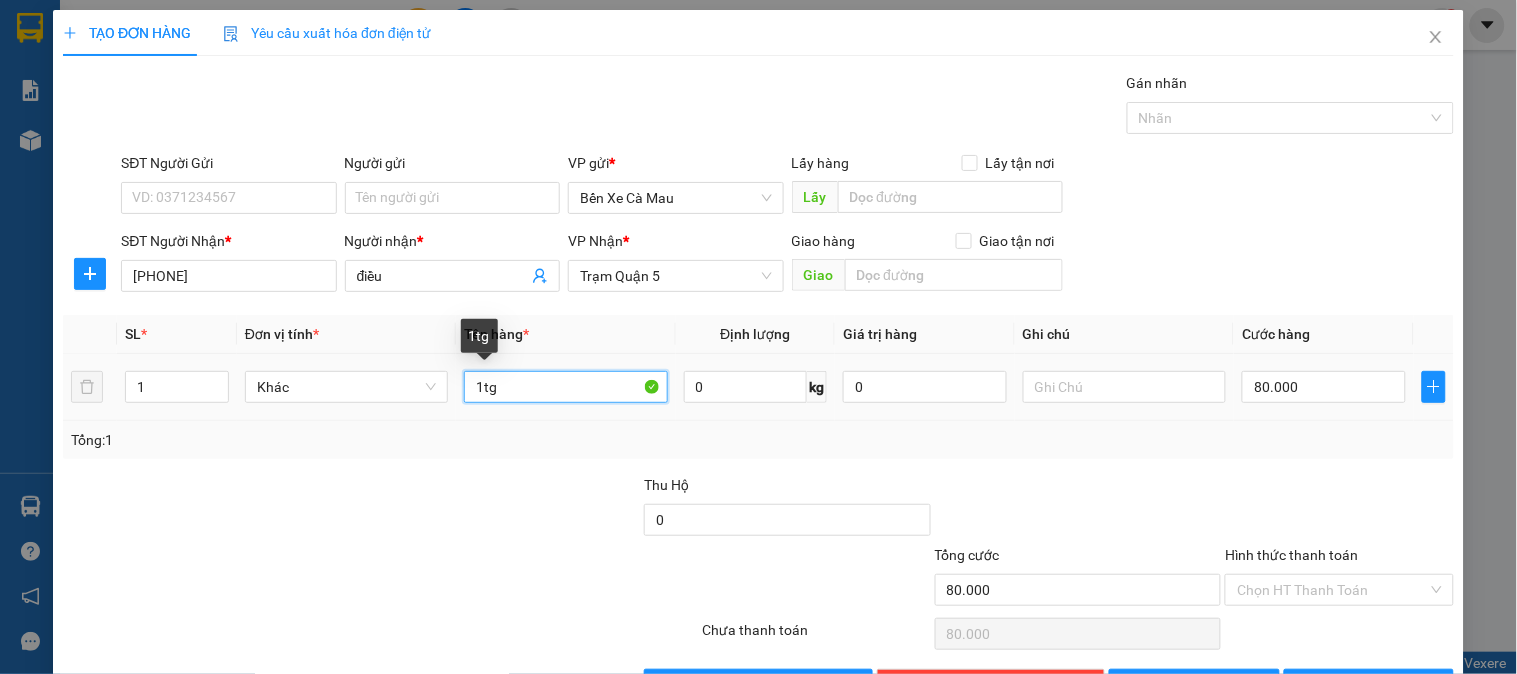 click on "1tg" at bounding box center [565, 387] 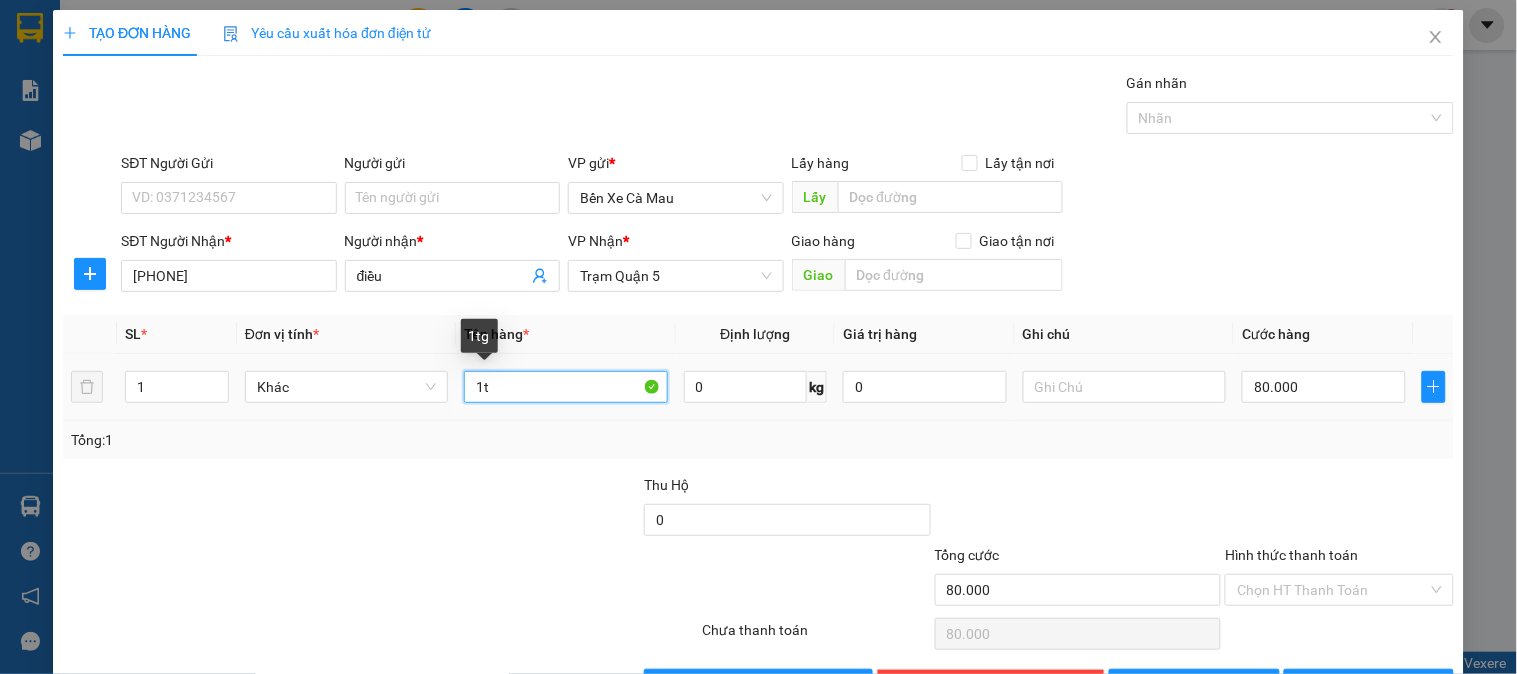 type on "1" 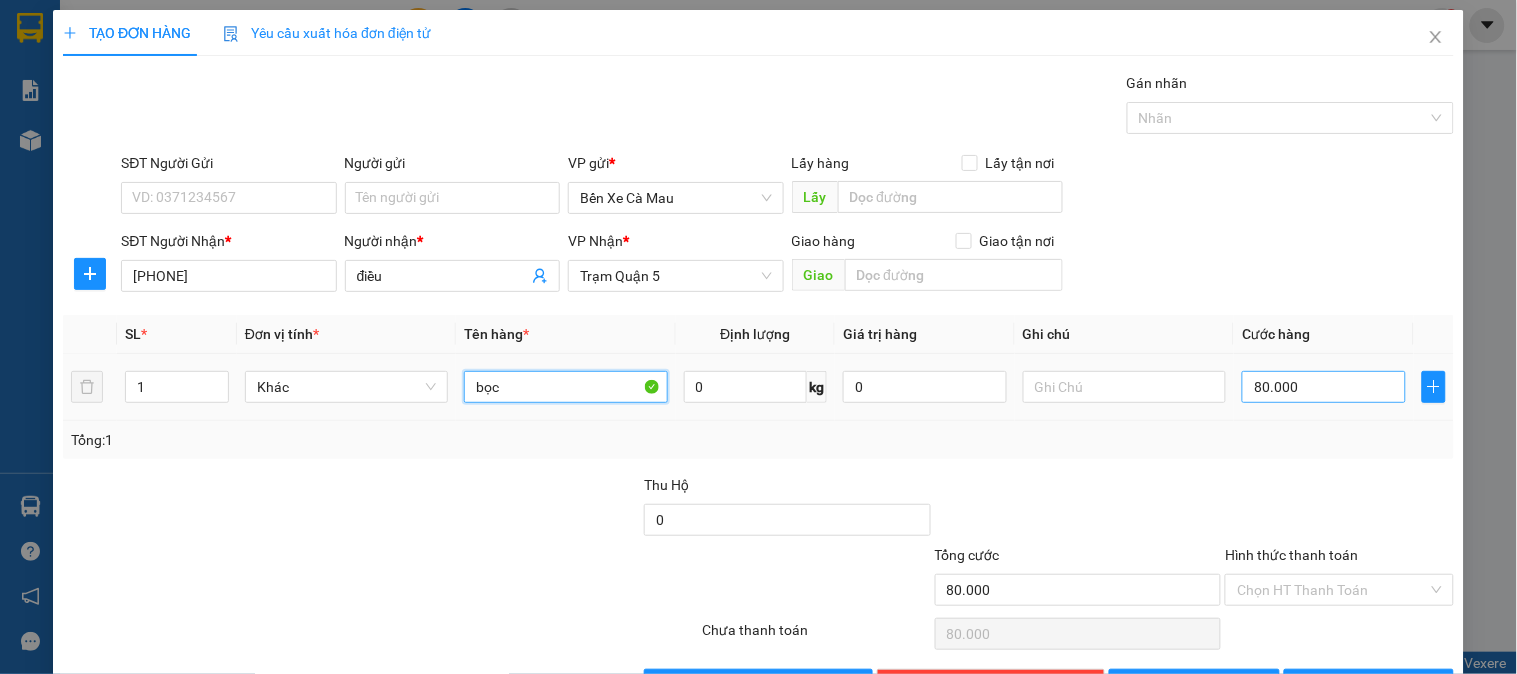 type on "bọc" 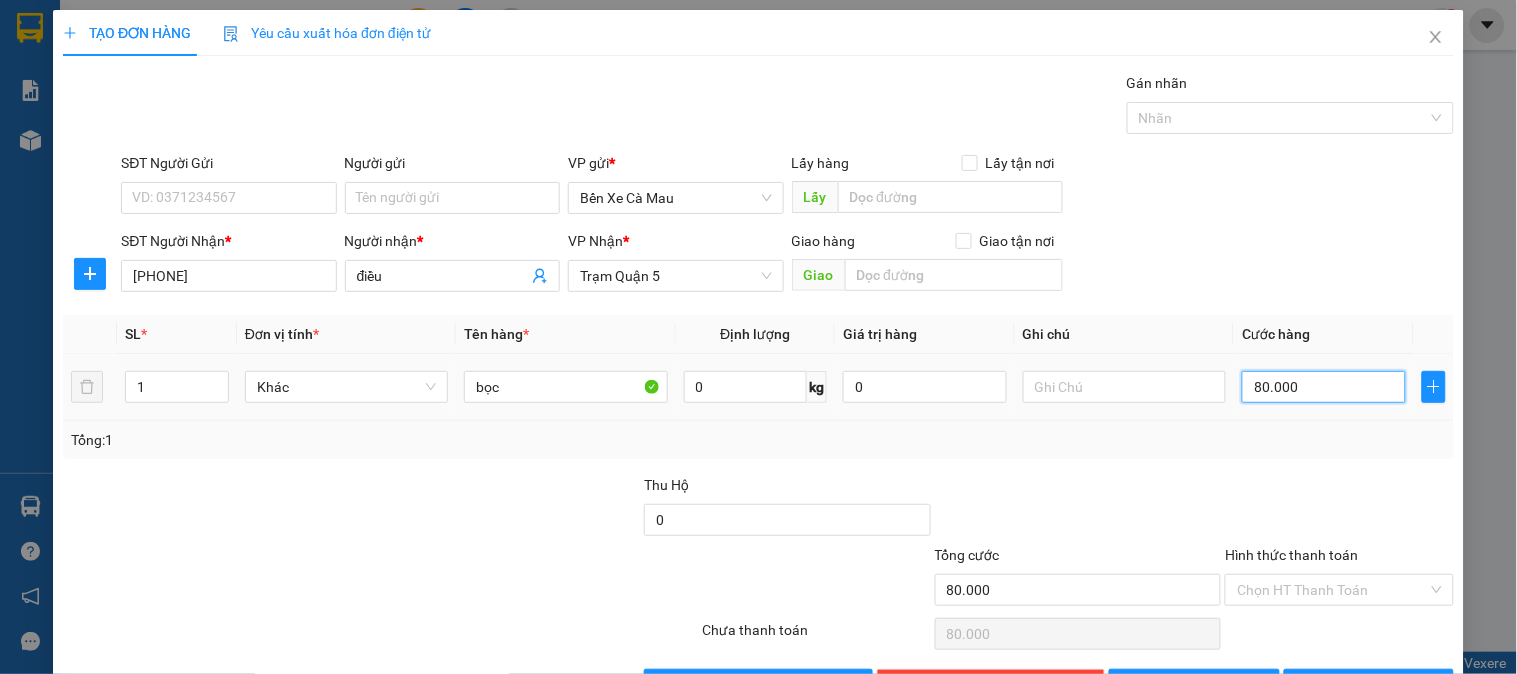 type on "0" 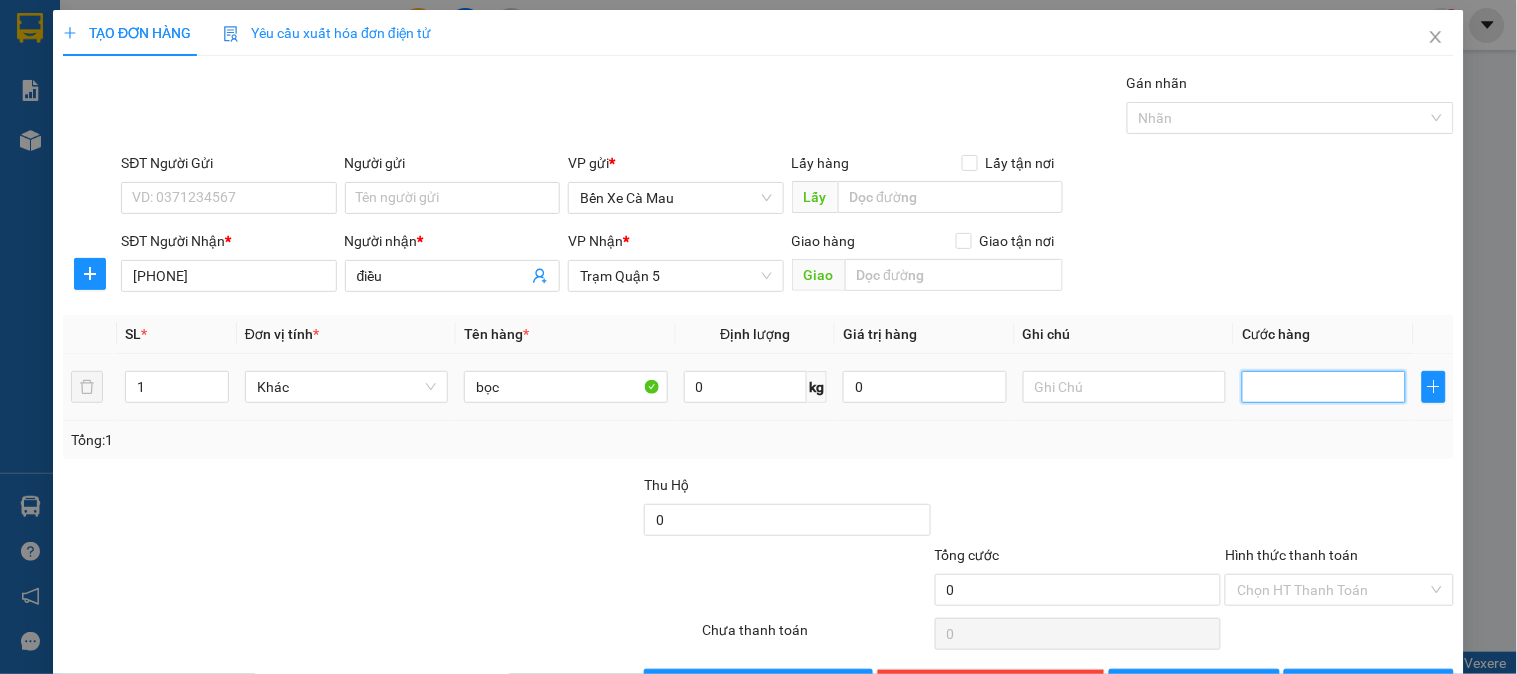 click at bounding box center [1324, 387] 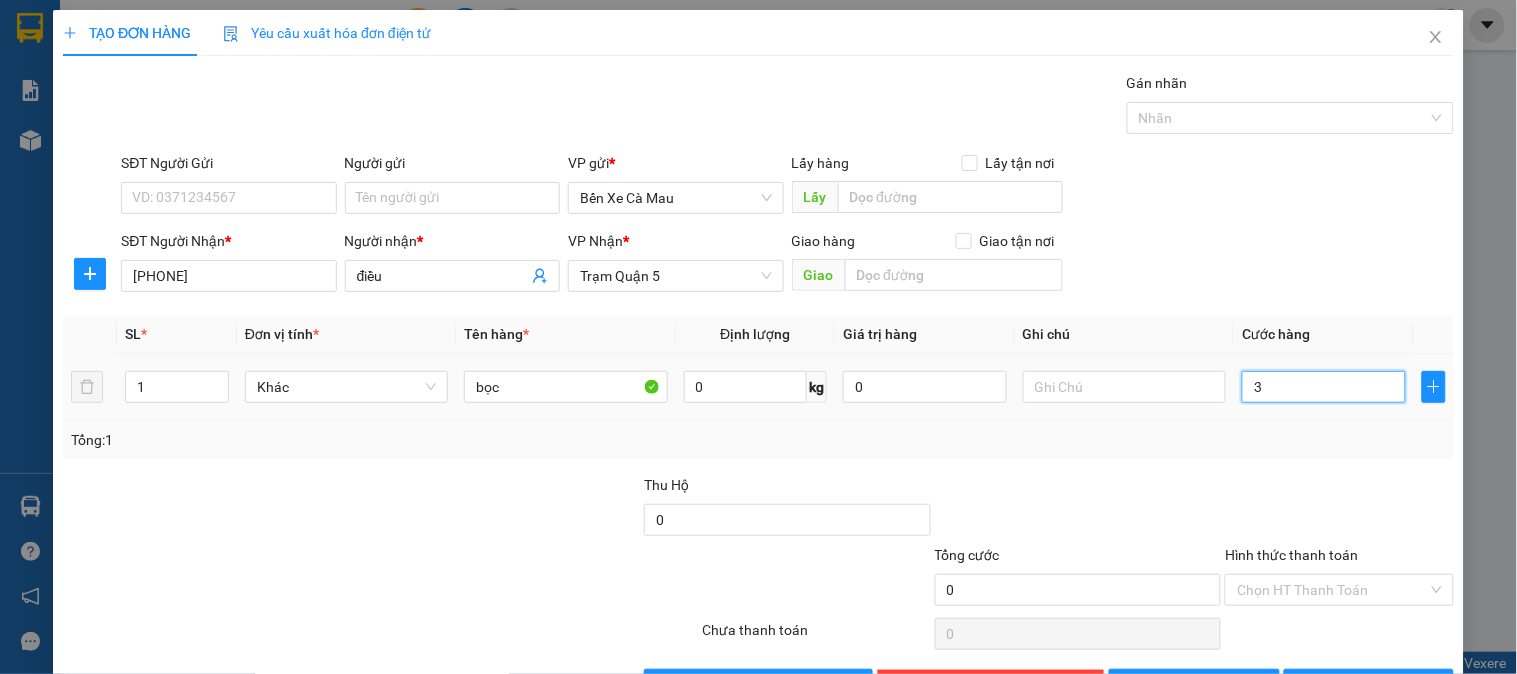 type on "3" 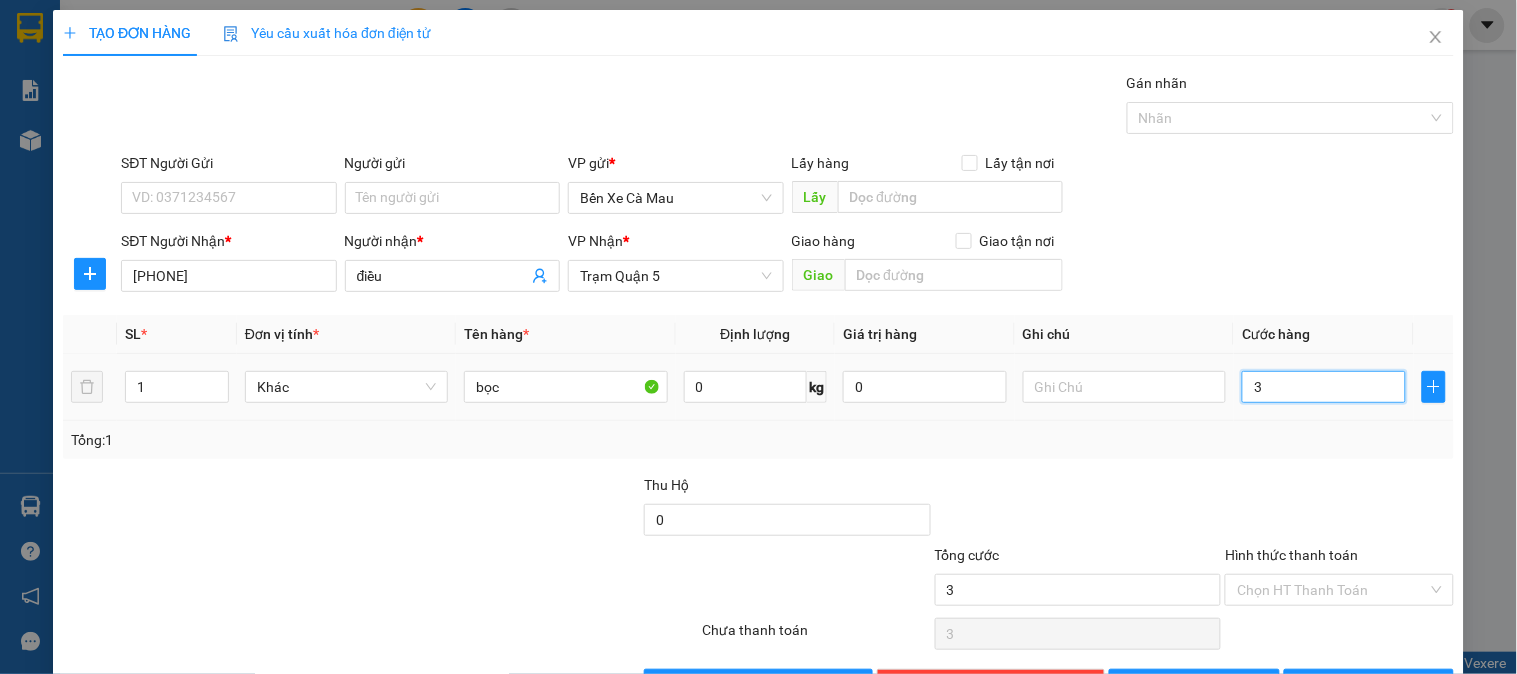 type on "30" 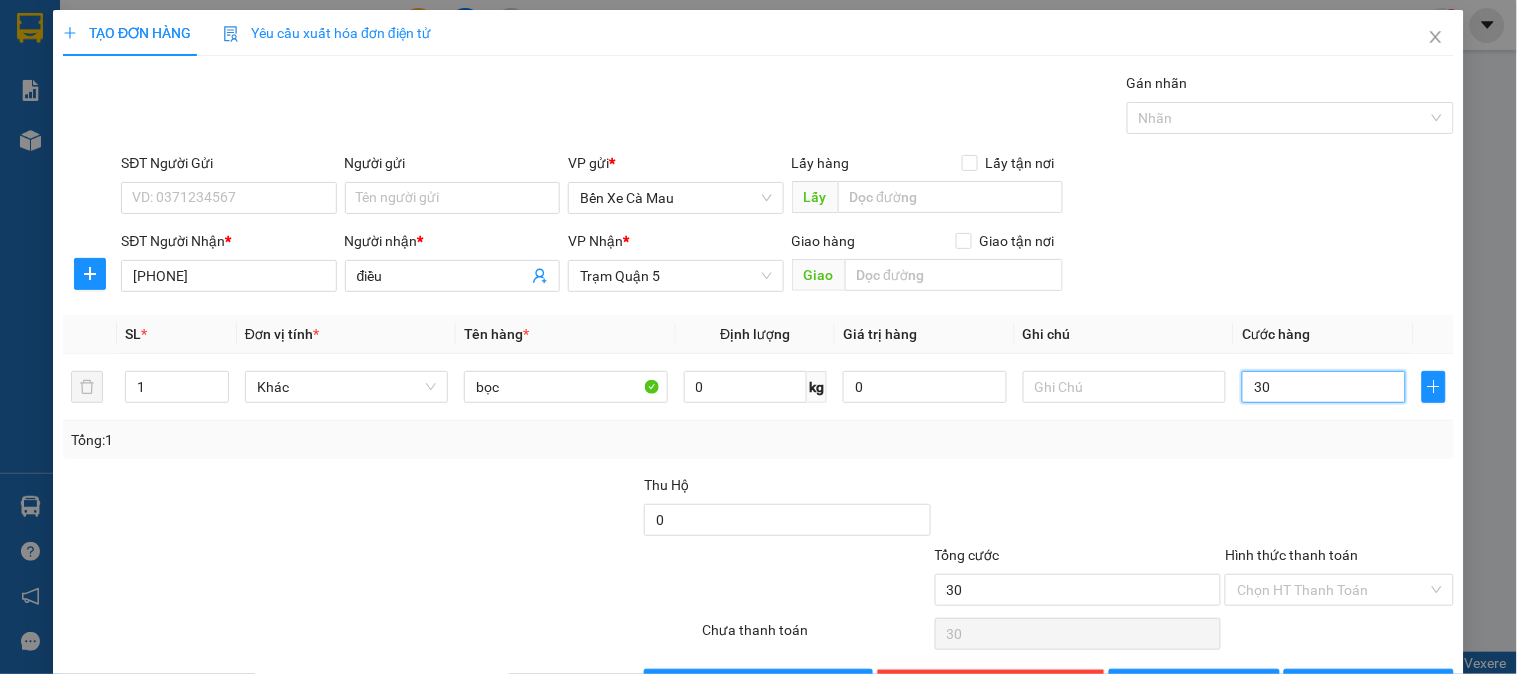 type on "30" 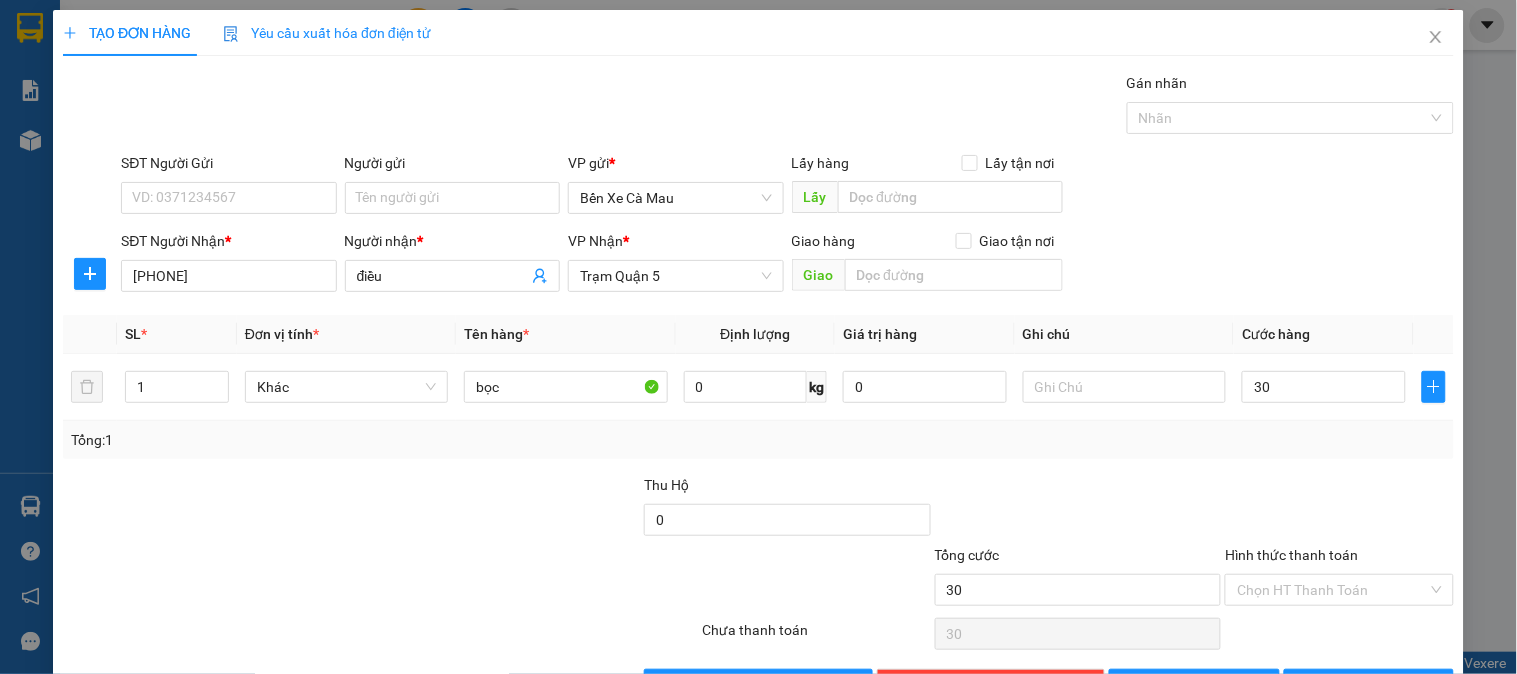 click on "SĐT Người Gửi VD: 0371234567 Người gửi Tên người gửi VP gửi  * Bến Xe Cà Mau Lấy hàng Lấy tận nơi Lấy" at bounding box center [787, 187] 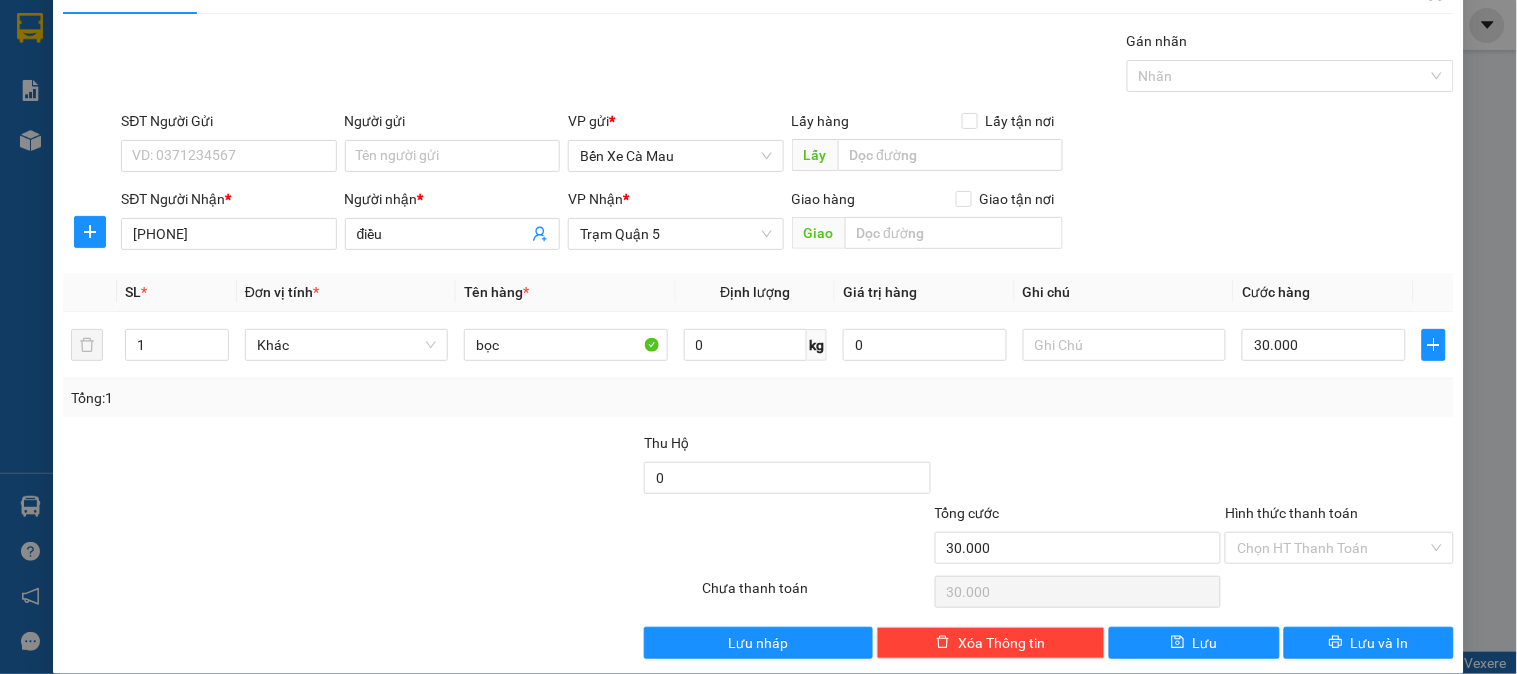 scroll, scrollTop: 65, scrollLeft: 0, axis: vertical 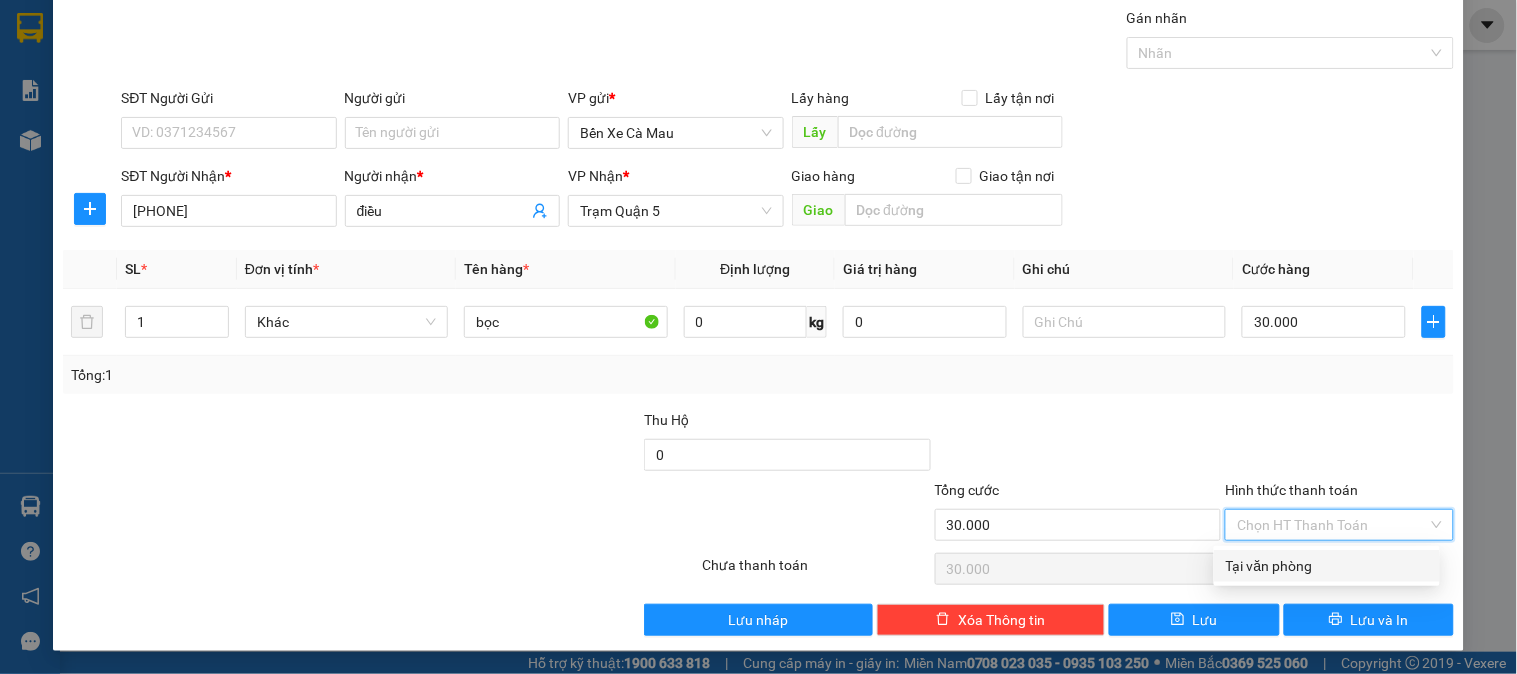 click on "Hình thức thanh toán" at bounding box center (1332, 525) 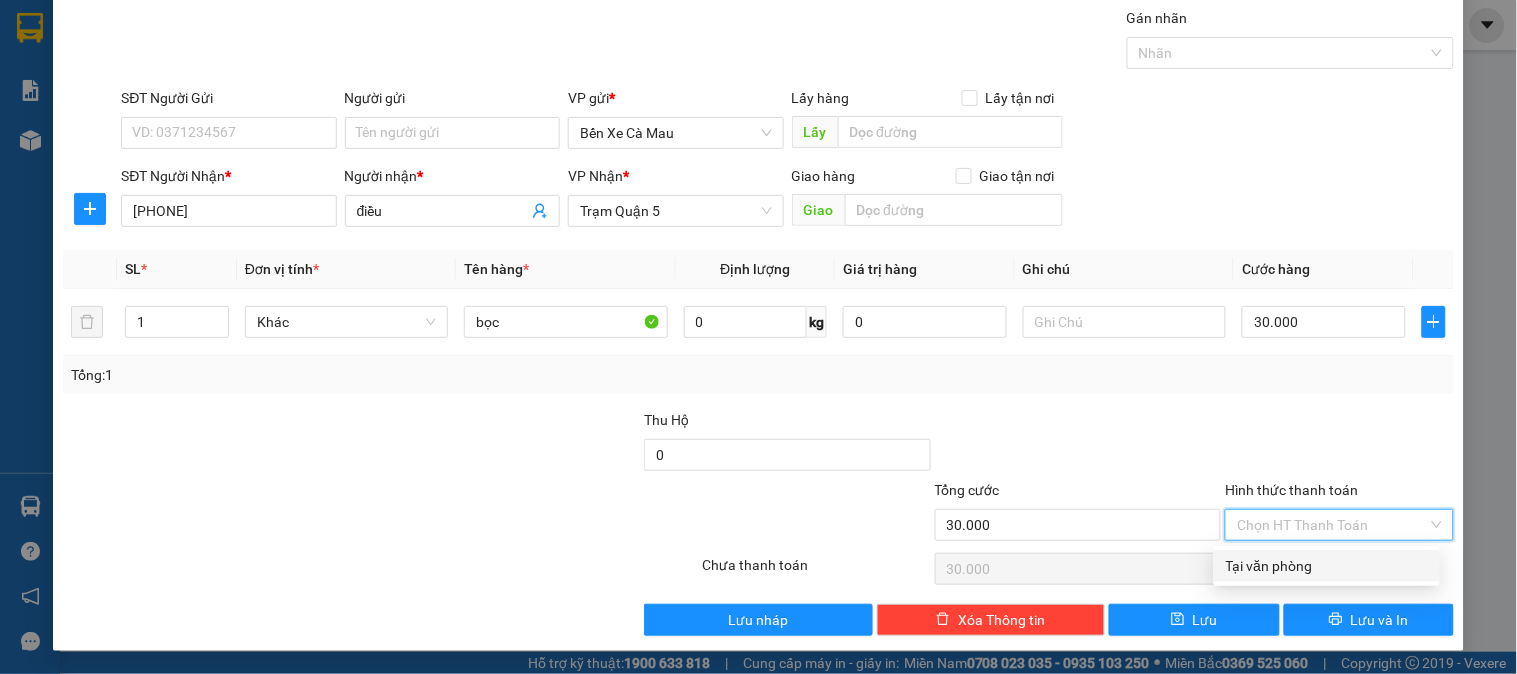 click on "Tại văn phòng" at bounding box center (1327, 566) 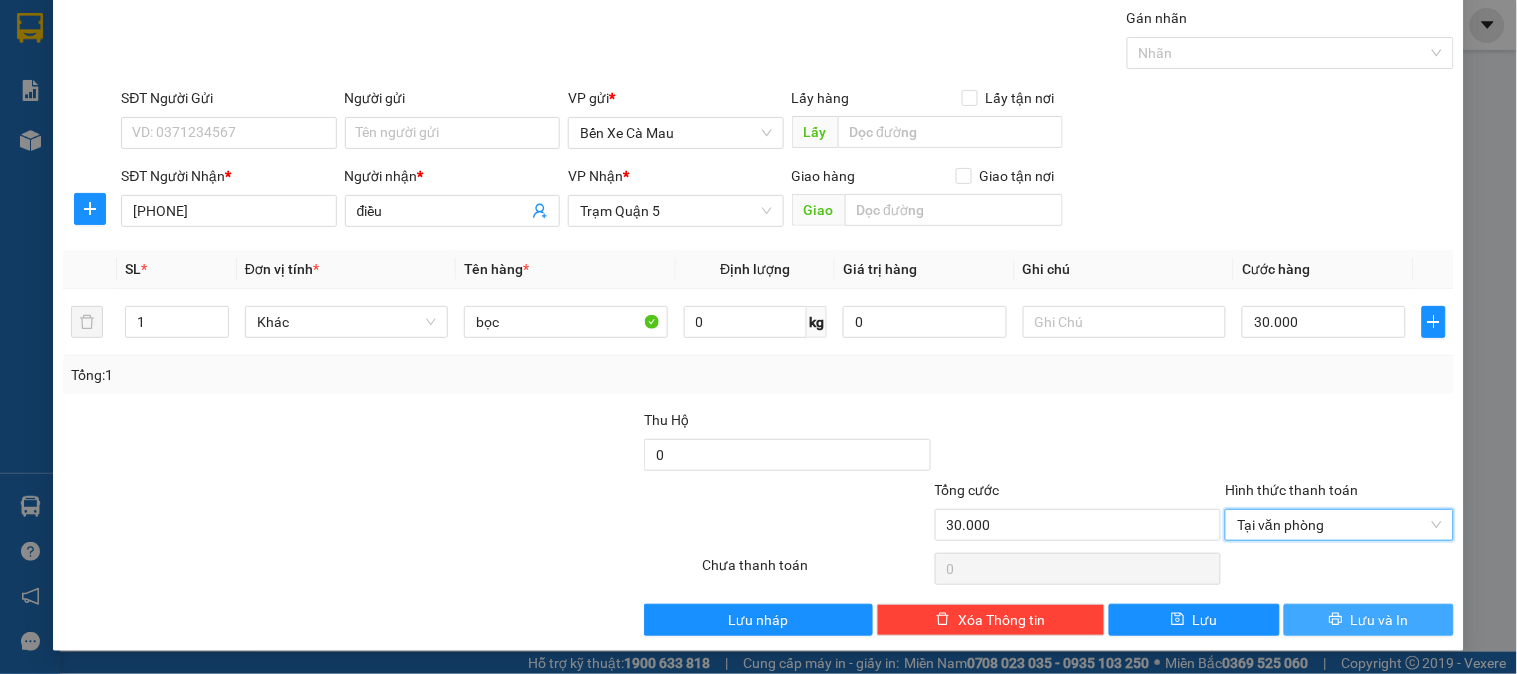 click on "Lưu và In" at bounding box center (1380, 620) 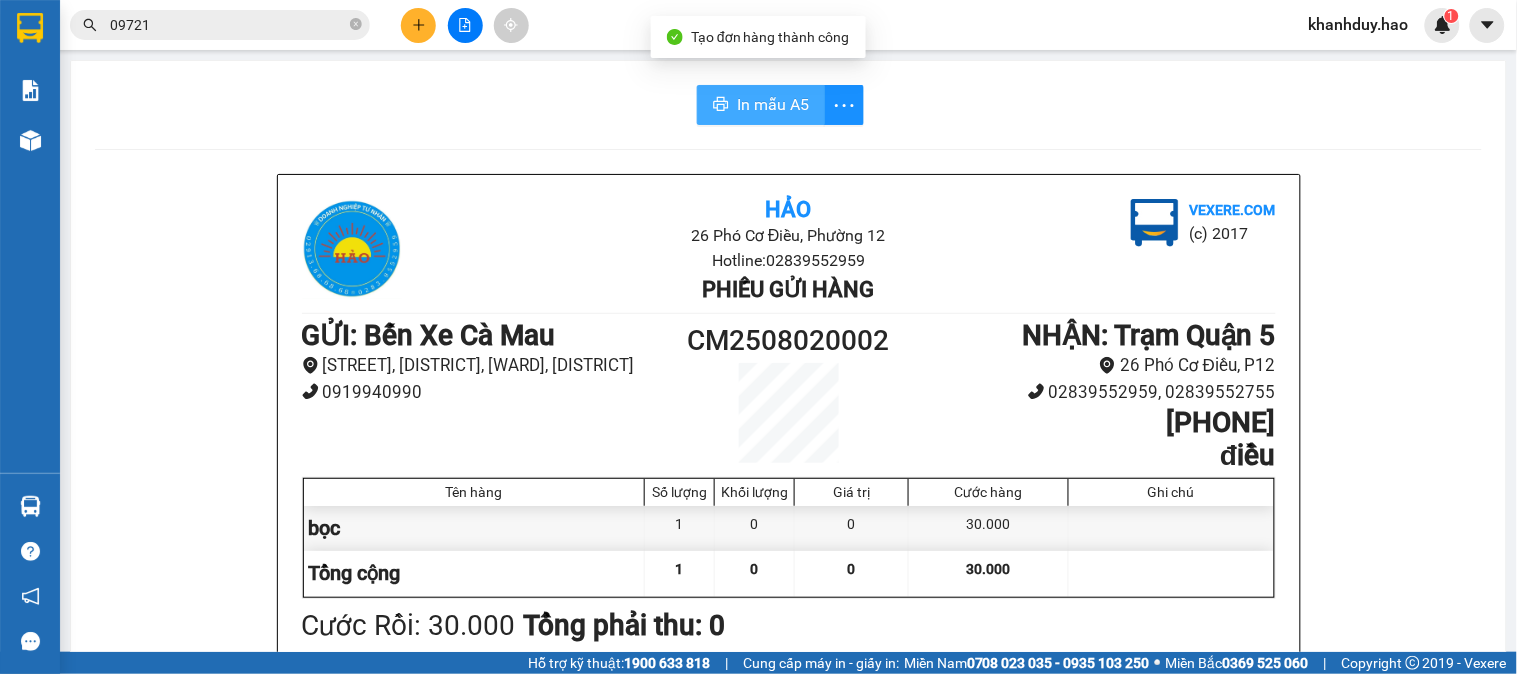 click on "In mẫu A5" at bounding box center (761, 105) 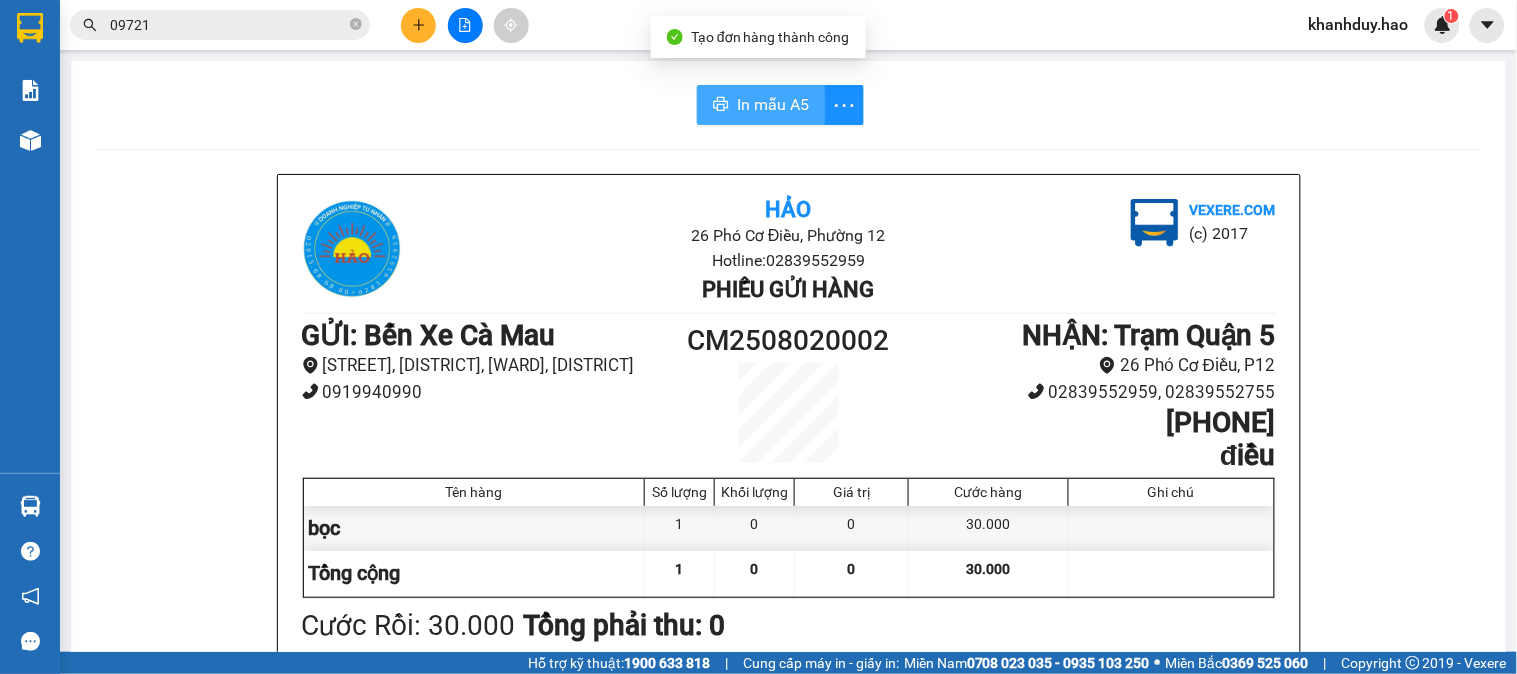 scroll, scrollTop: 0, scrollLeft: 0, axis: both 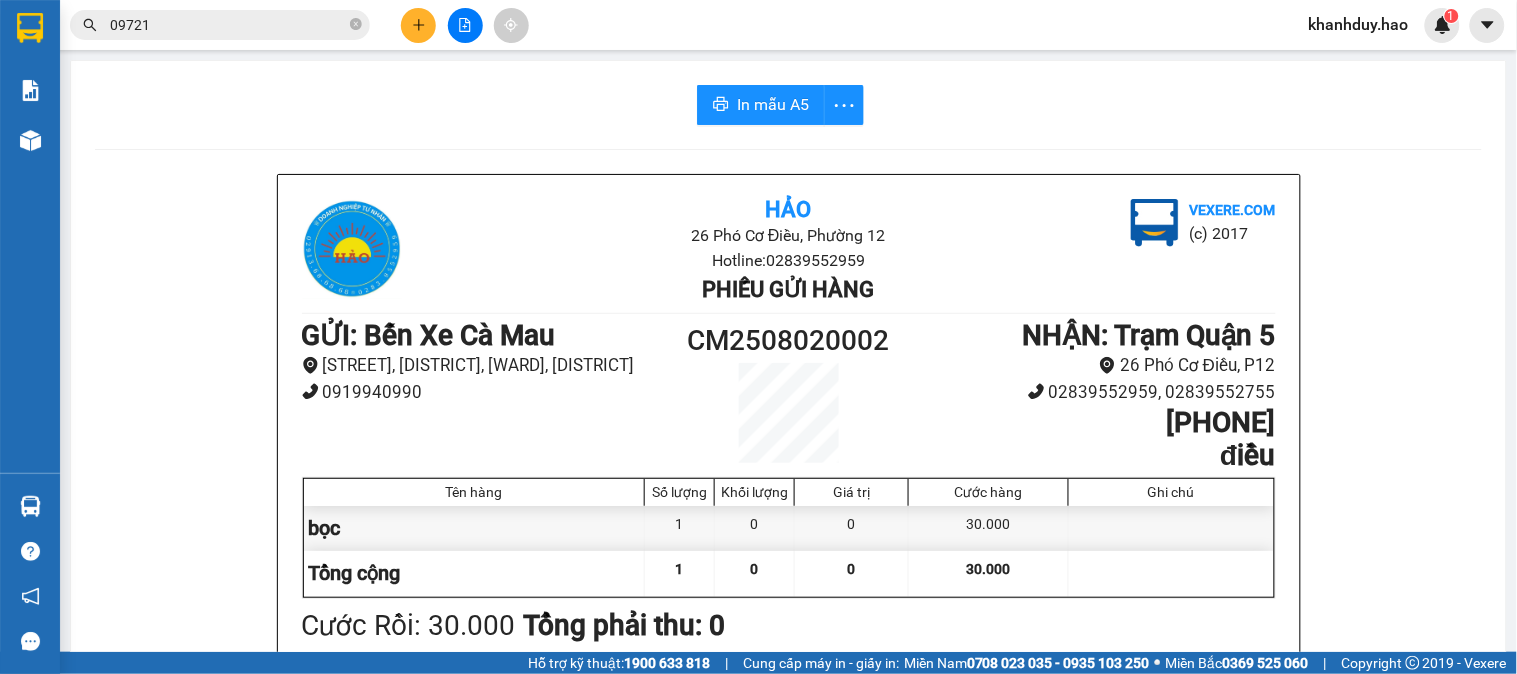 click at bounding box center [418, 25] 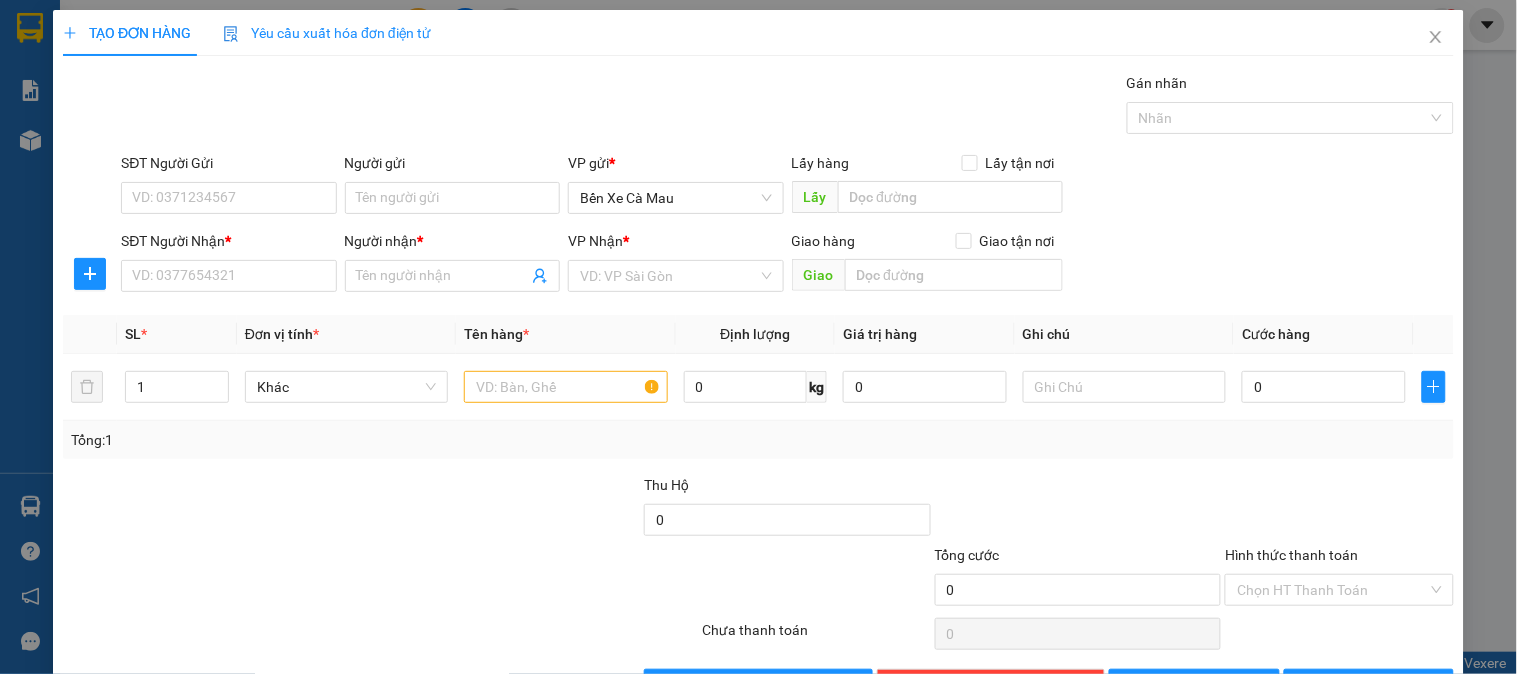 click on "SĐT Người Nhận  * VD: 0377654321" at bounding box center [228, 265] 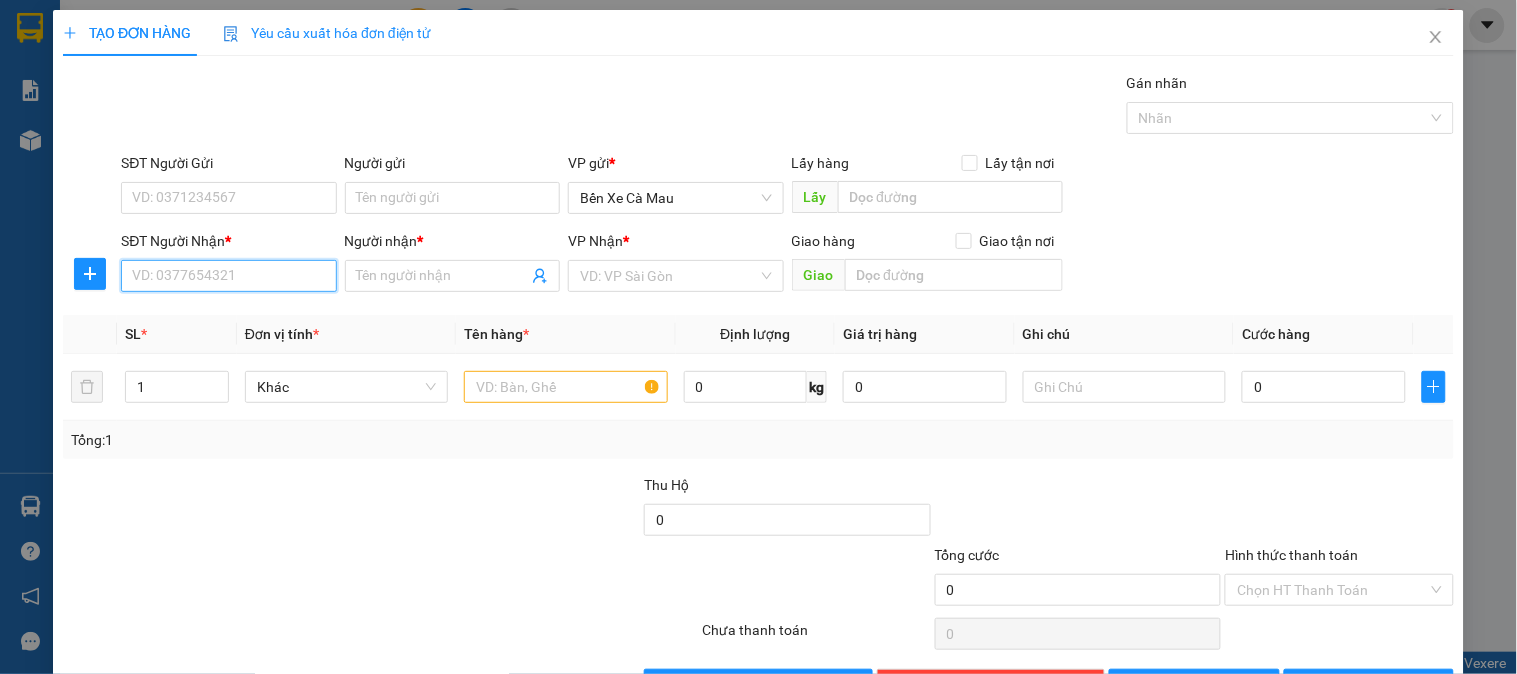 click on "SĐT Người Nhận  *" at bounding box center [228, 276] 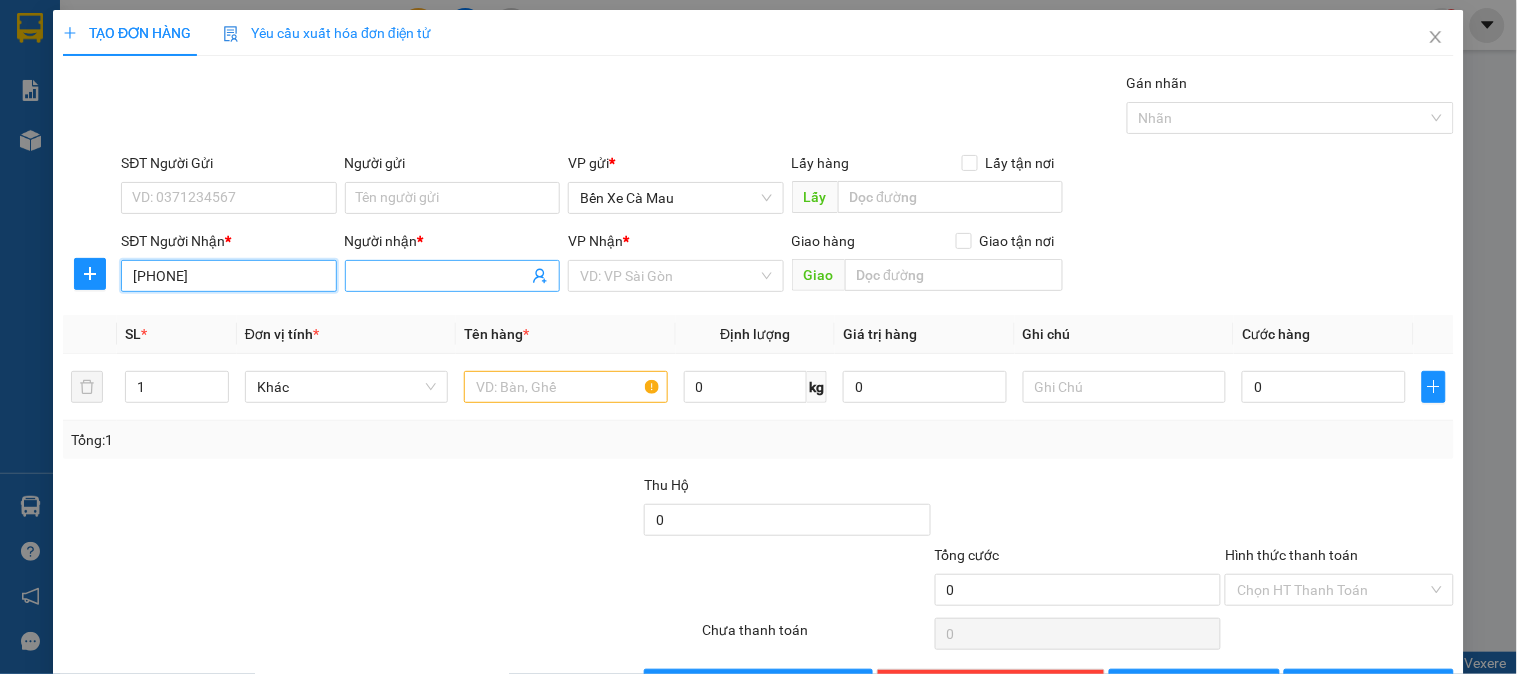 type on "[PHONE]" 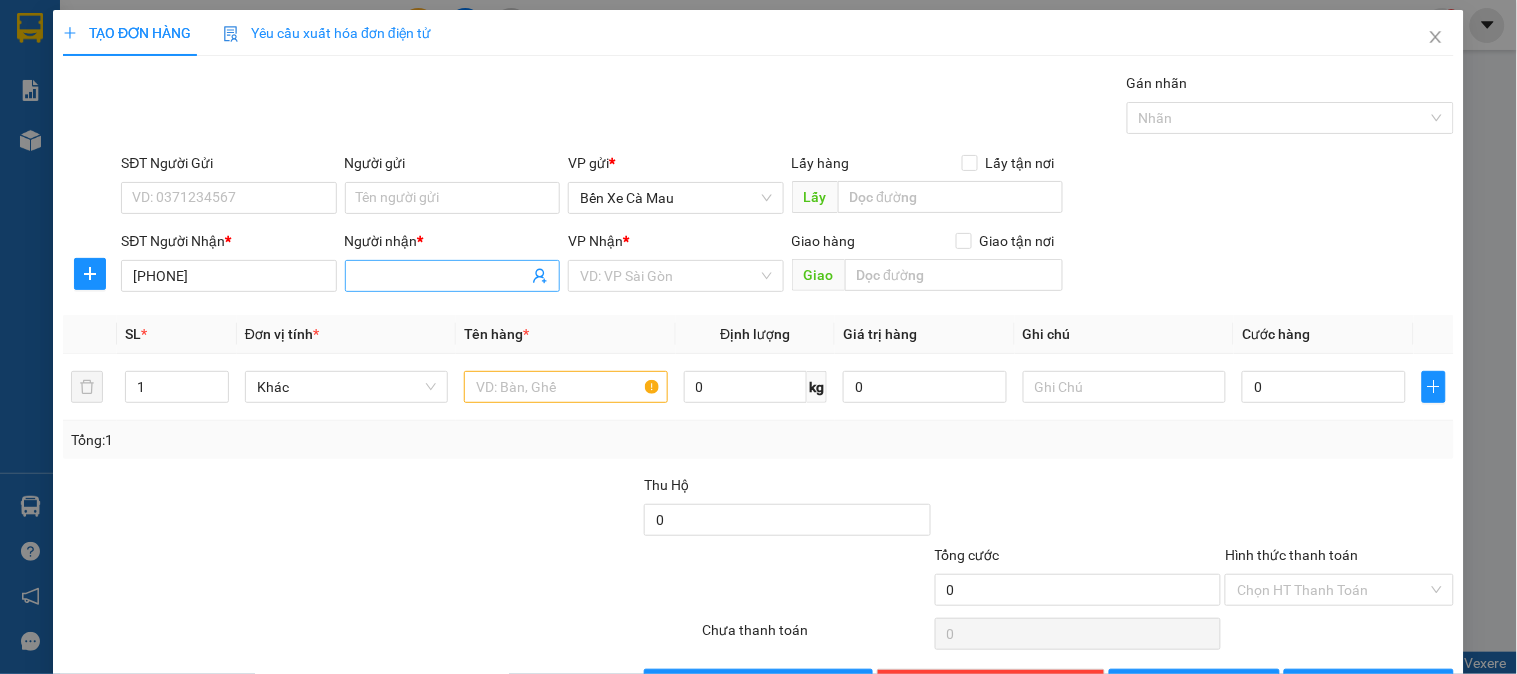 click on "Người nhận  *" at bounding box center [442, 276] 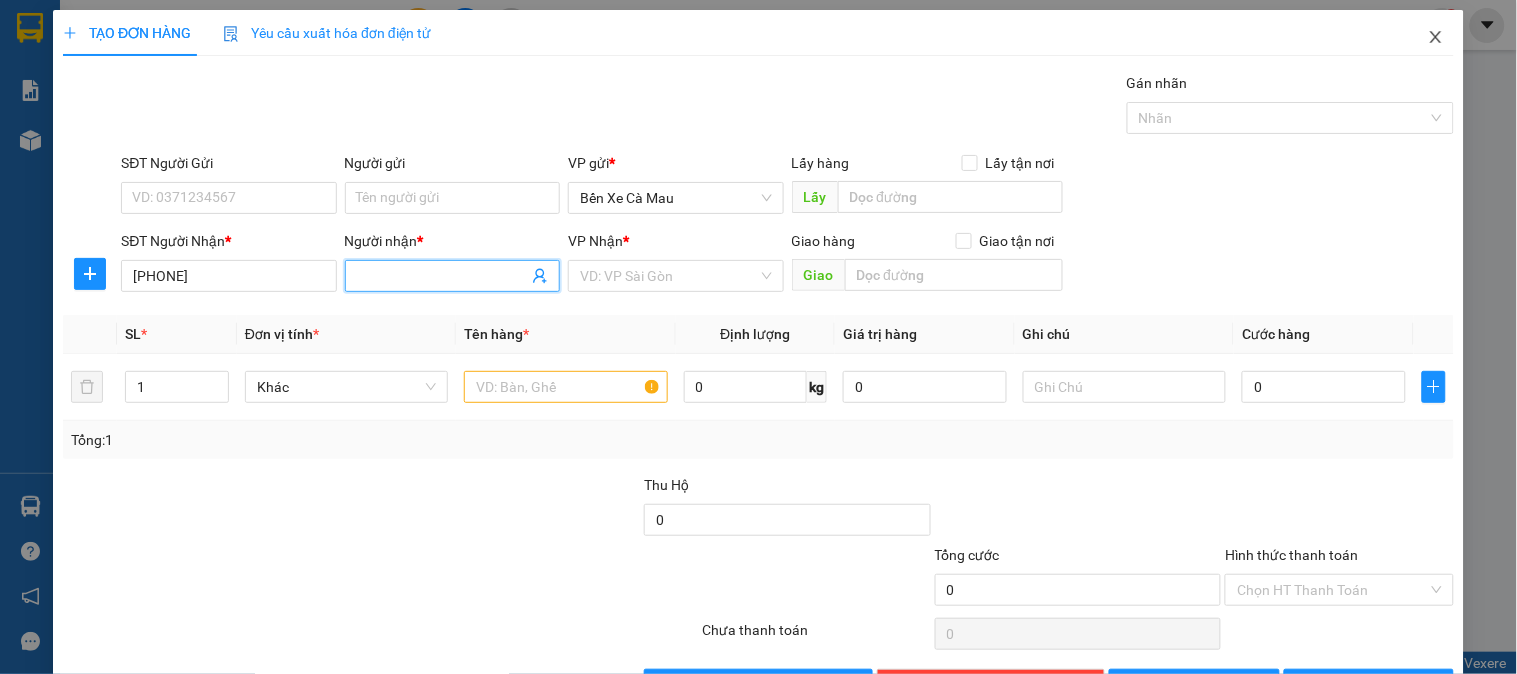 click 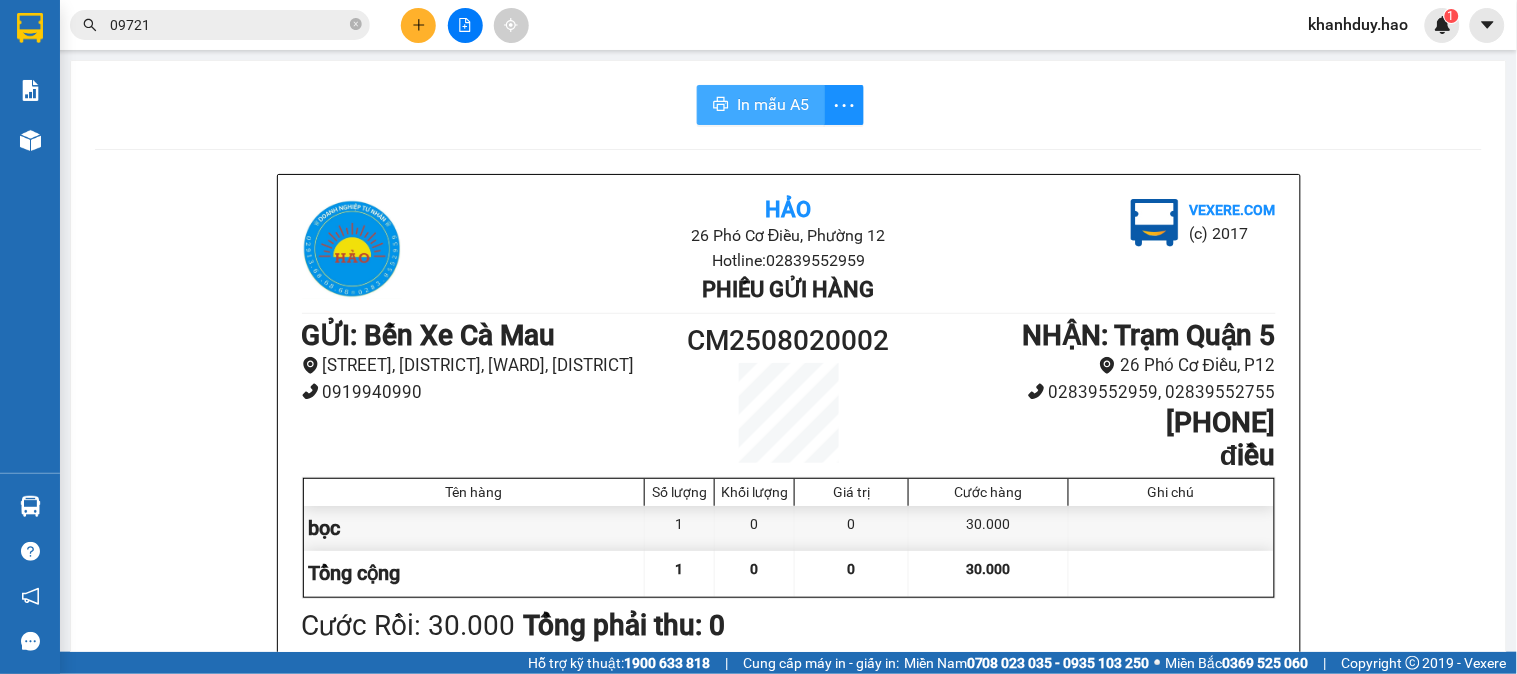 click on "In mẫu A5" at bounding box center (773, 104) 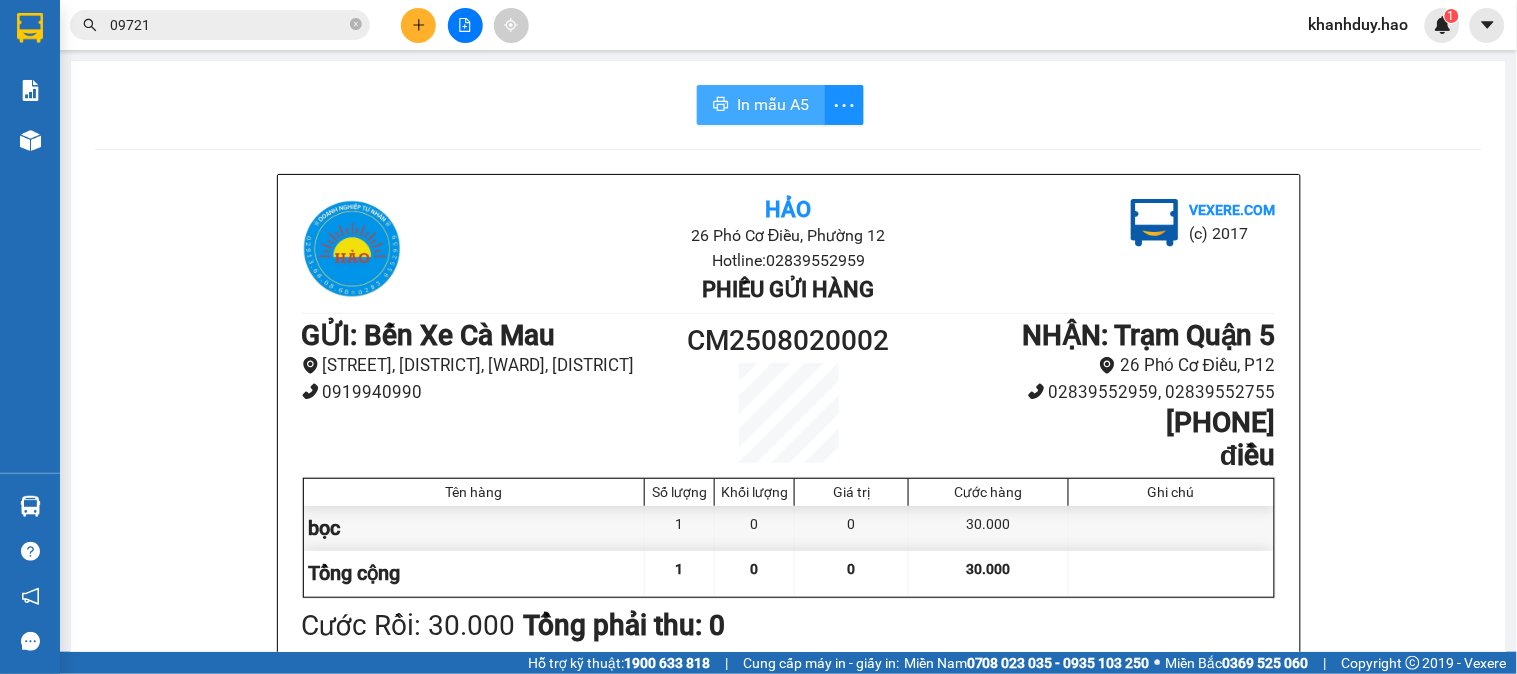 scroll, scrollTop: 0, scrollLeft: 0, axis: both 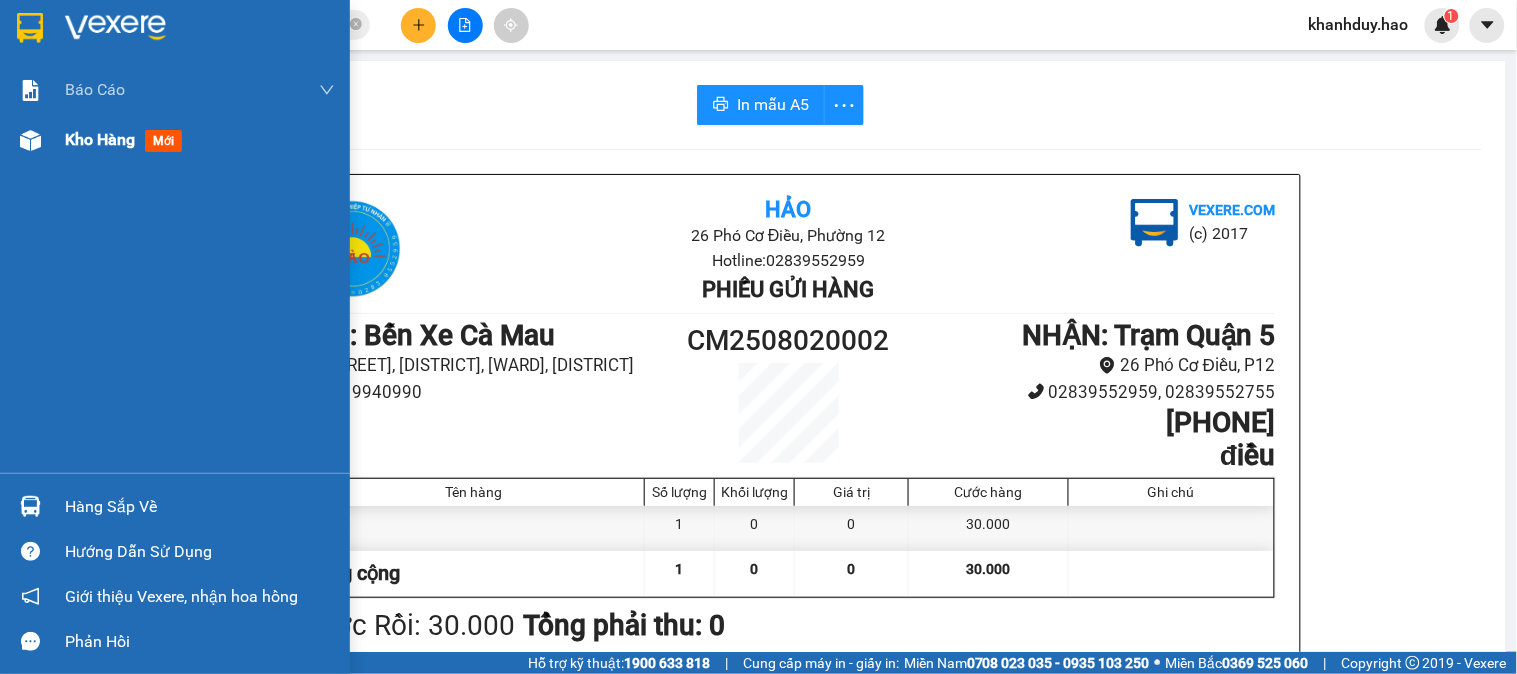click on "Kho hàng mới" at bounding box center [200, 140] 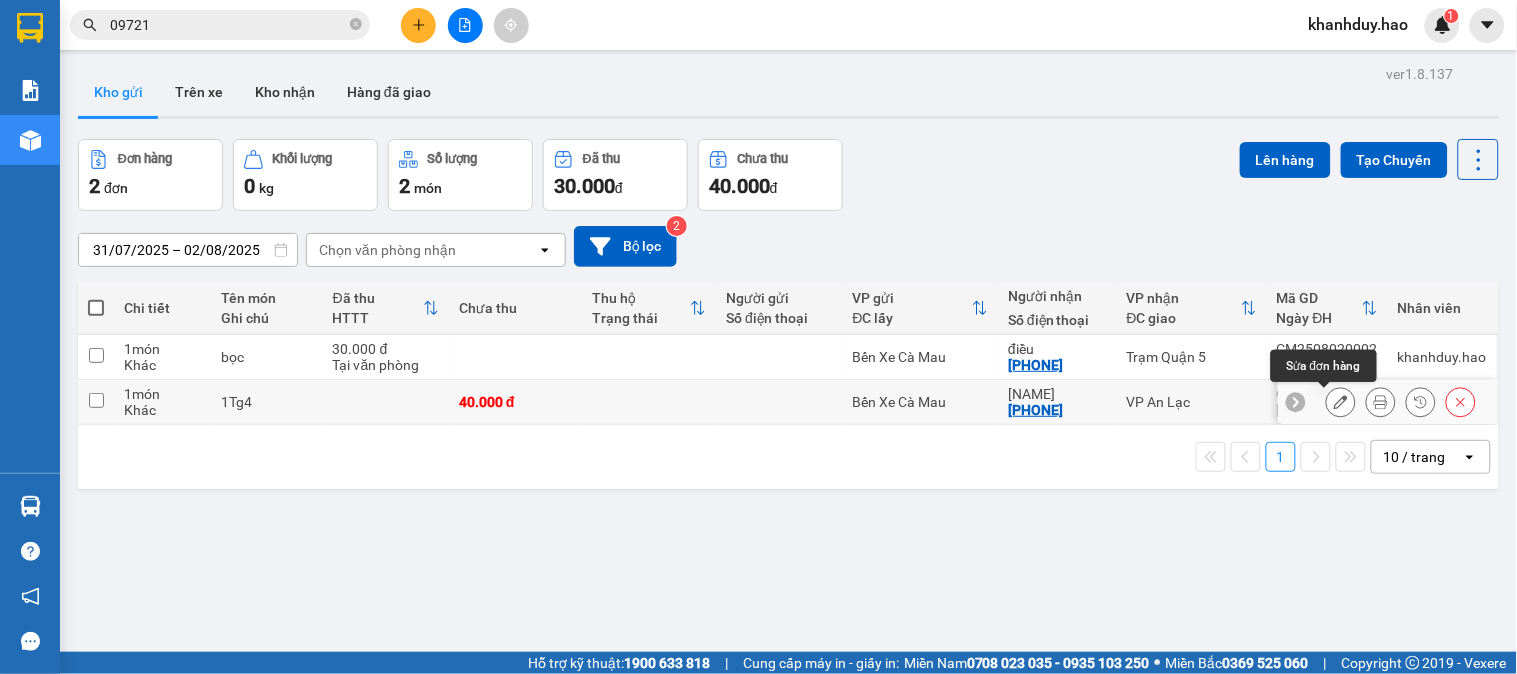 click 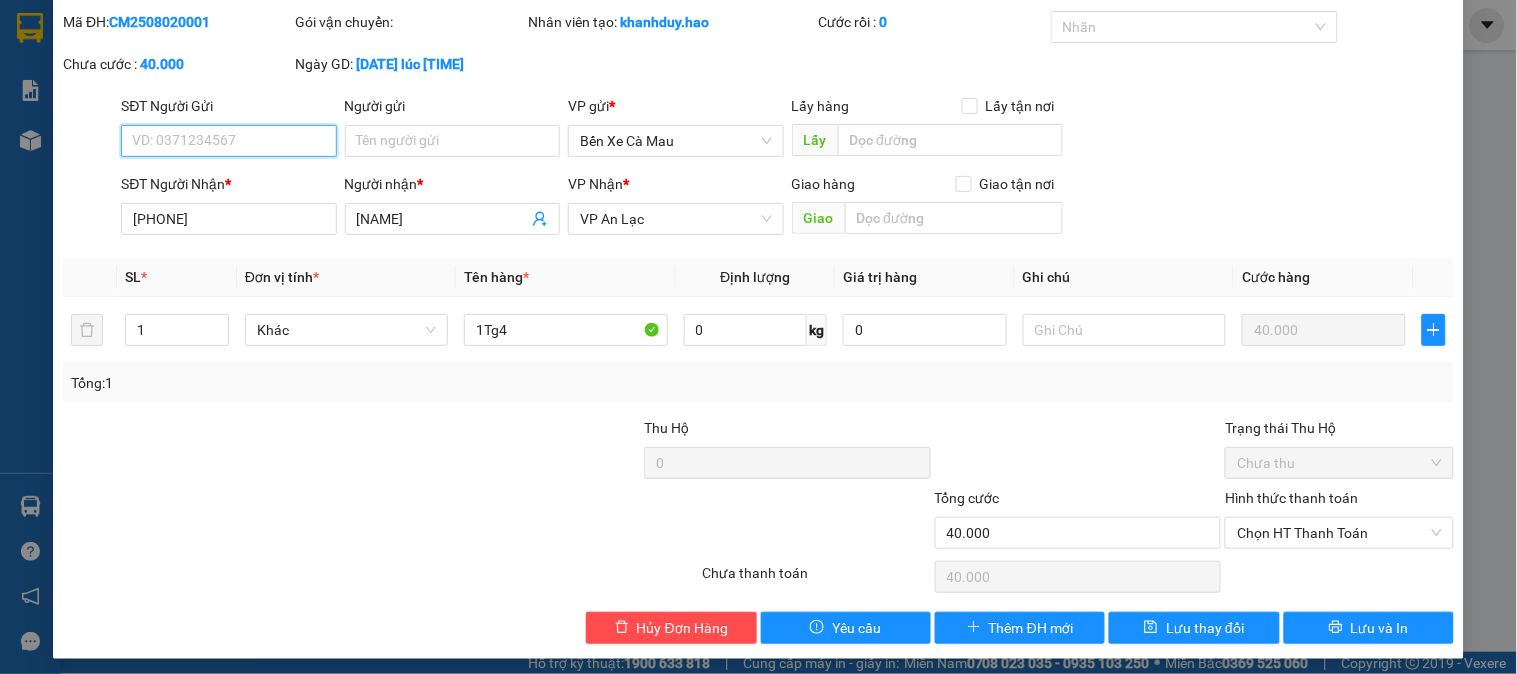 scroll, scrollTop: 70, scrollLeft: 0, axis: vertical 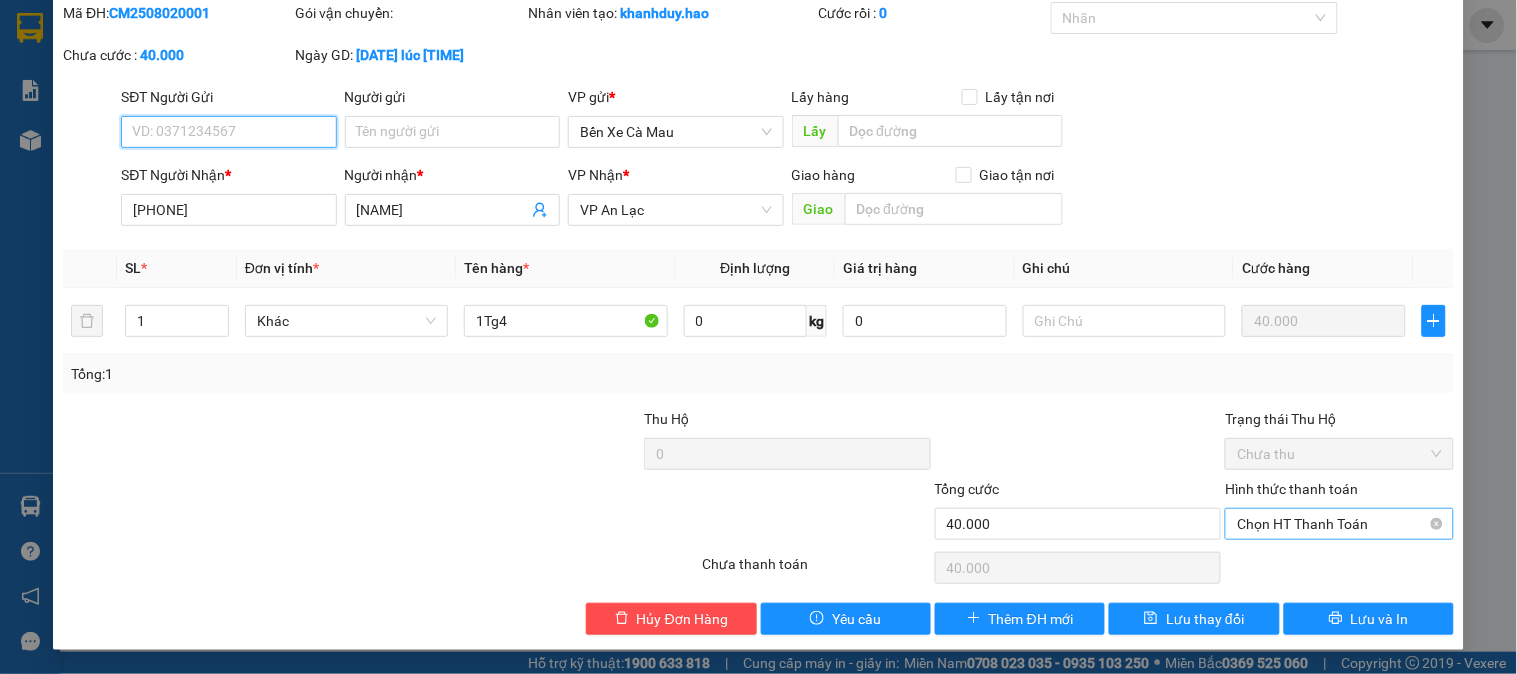 click on "Chọn HT Thanh Toán" at bounding box center (1339, 524) 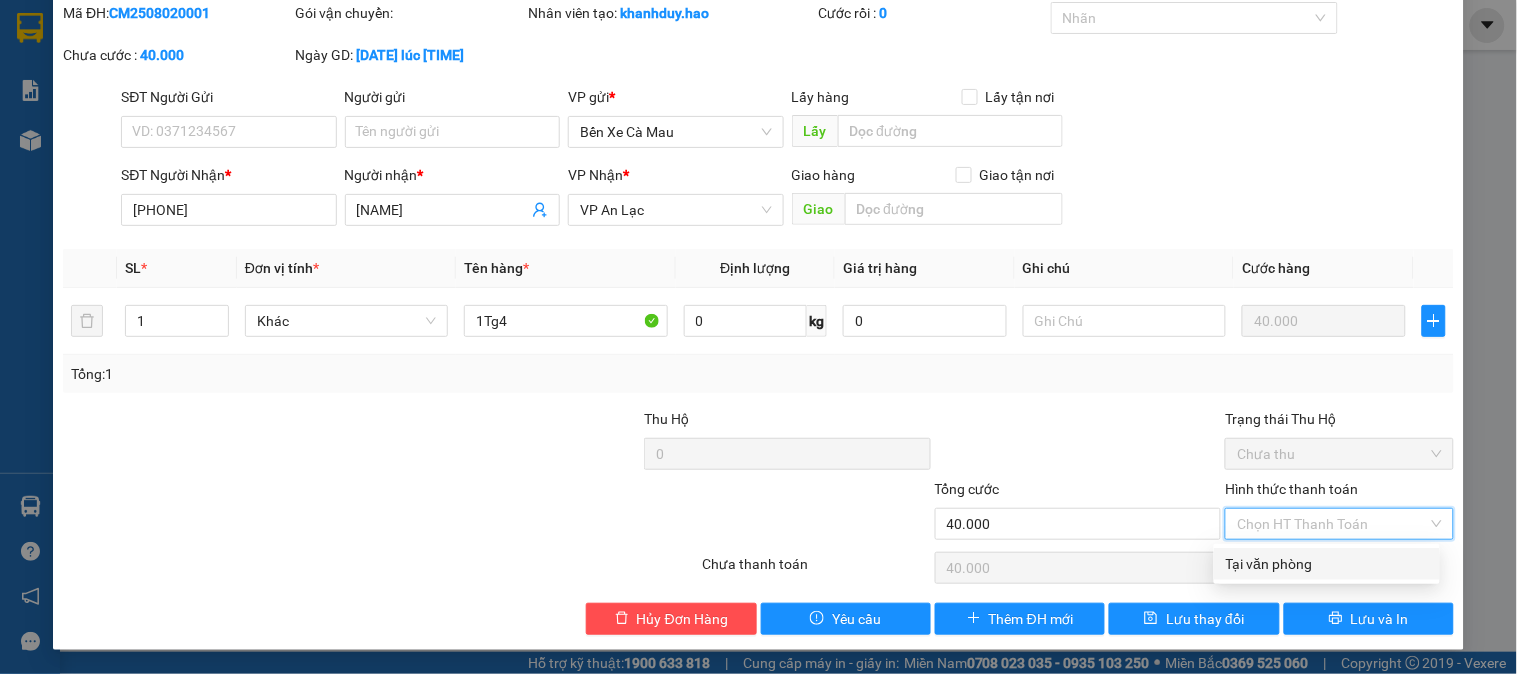 click on "Tại văn phòng" at bounding box center [1327, 564] 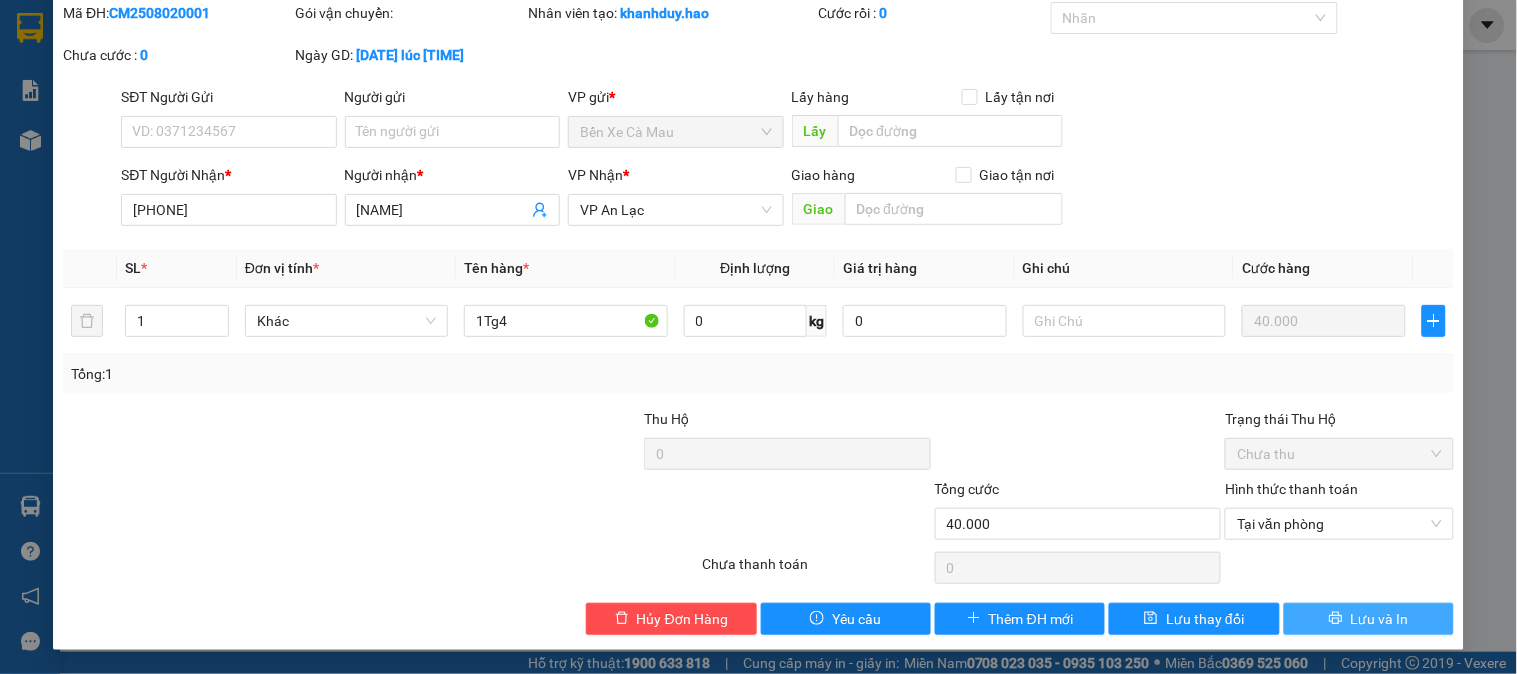 click on "Lưu và In" at bounding box center (1369, 619) 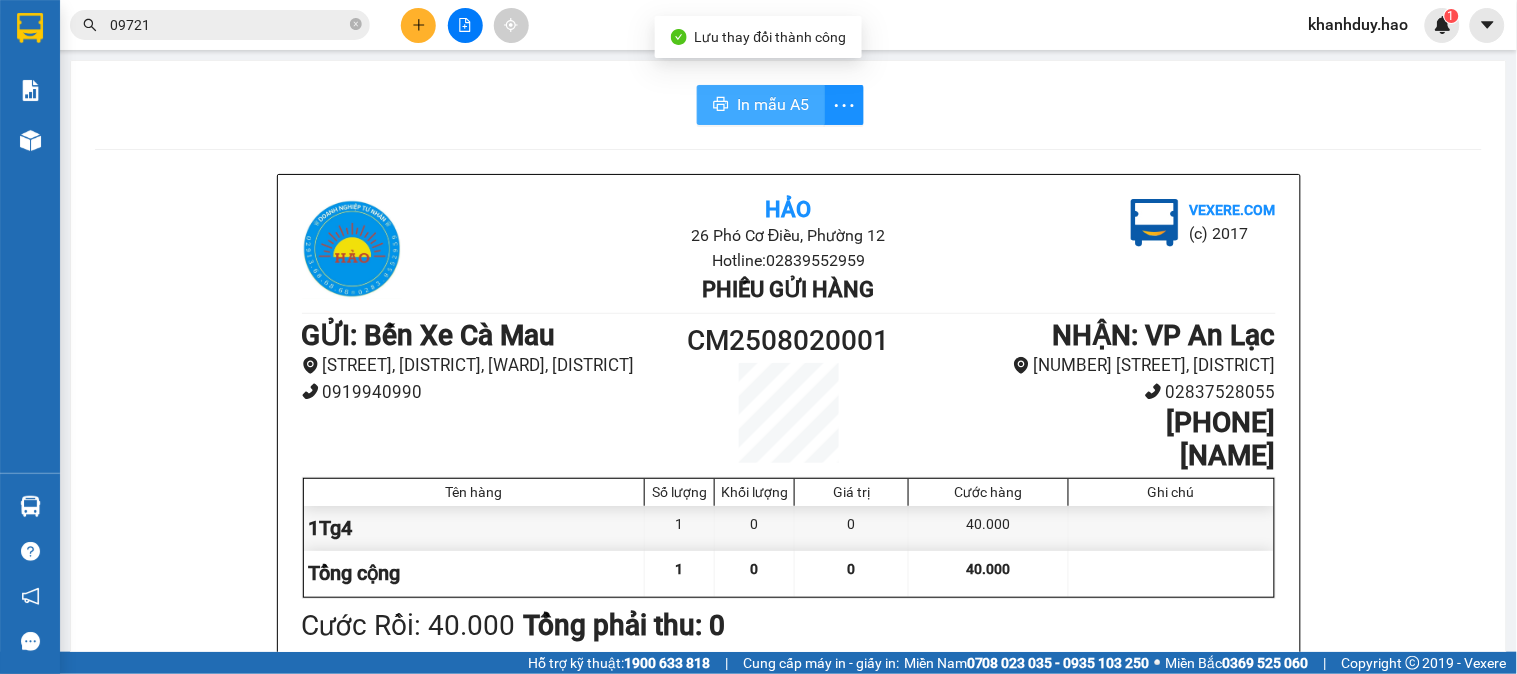 click on "In mẫu A5" at bounding box center [773, 104] 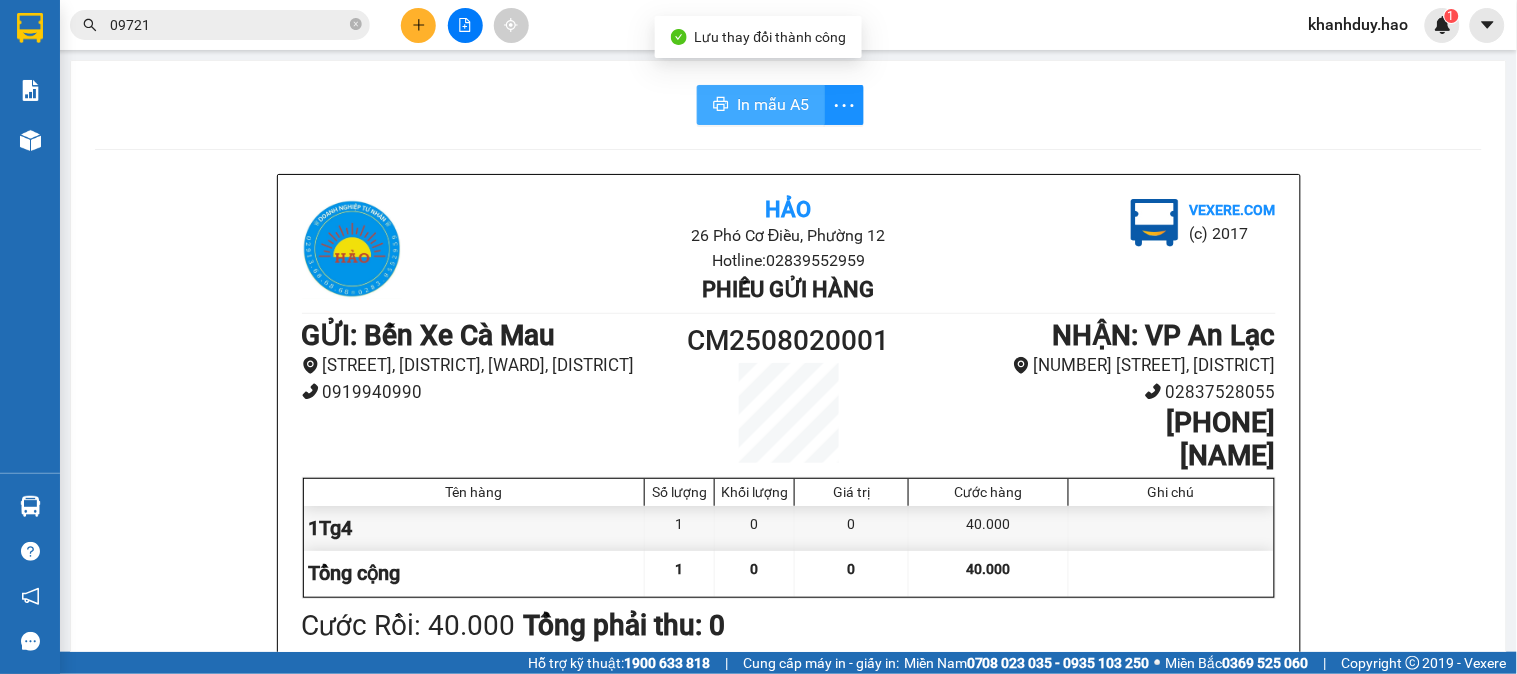 scroll, scrollTop: 0, scrollLeft: 0, axis: both 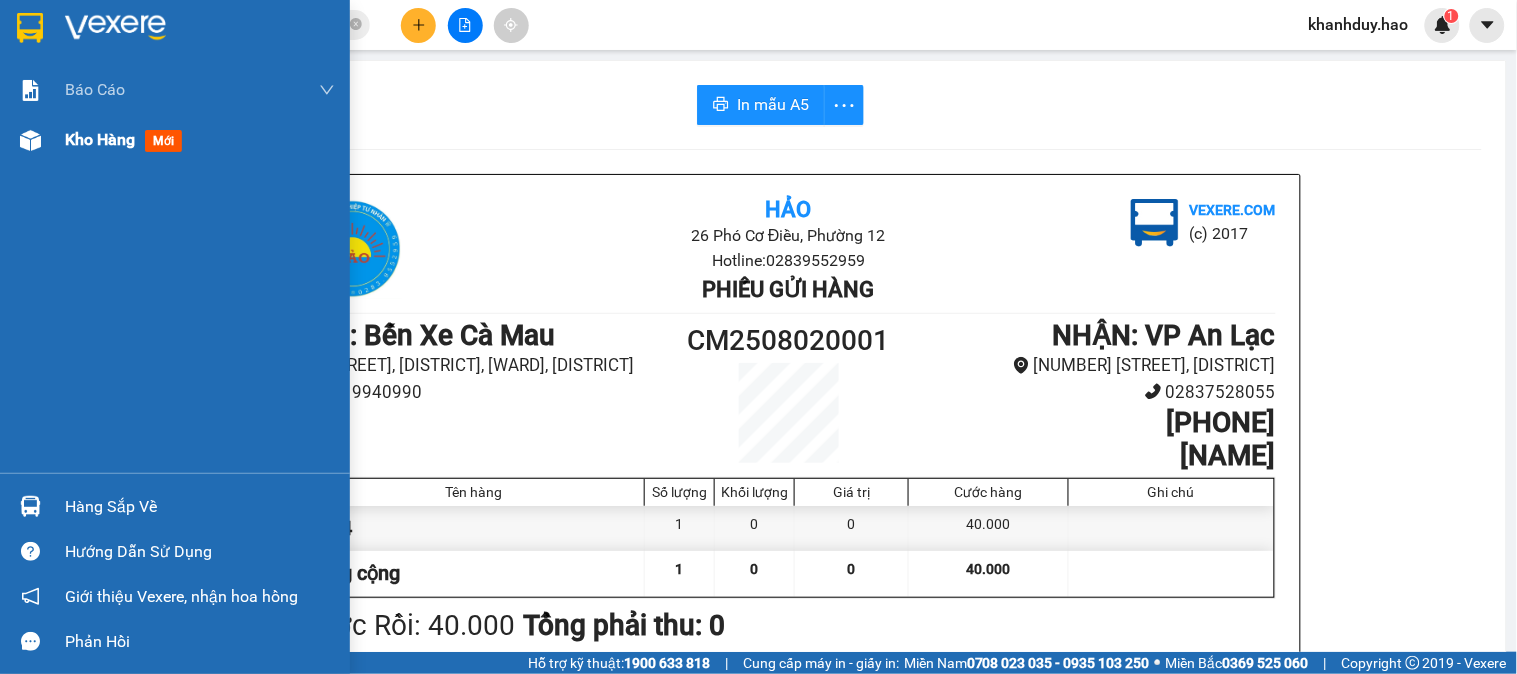 click on "Kho hàng mới" at bounding box center [200, 140] 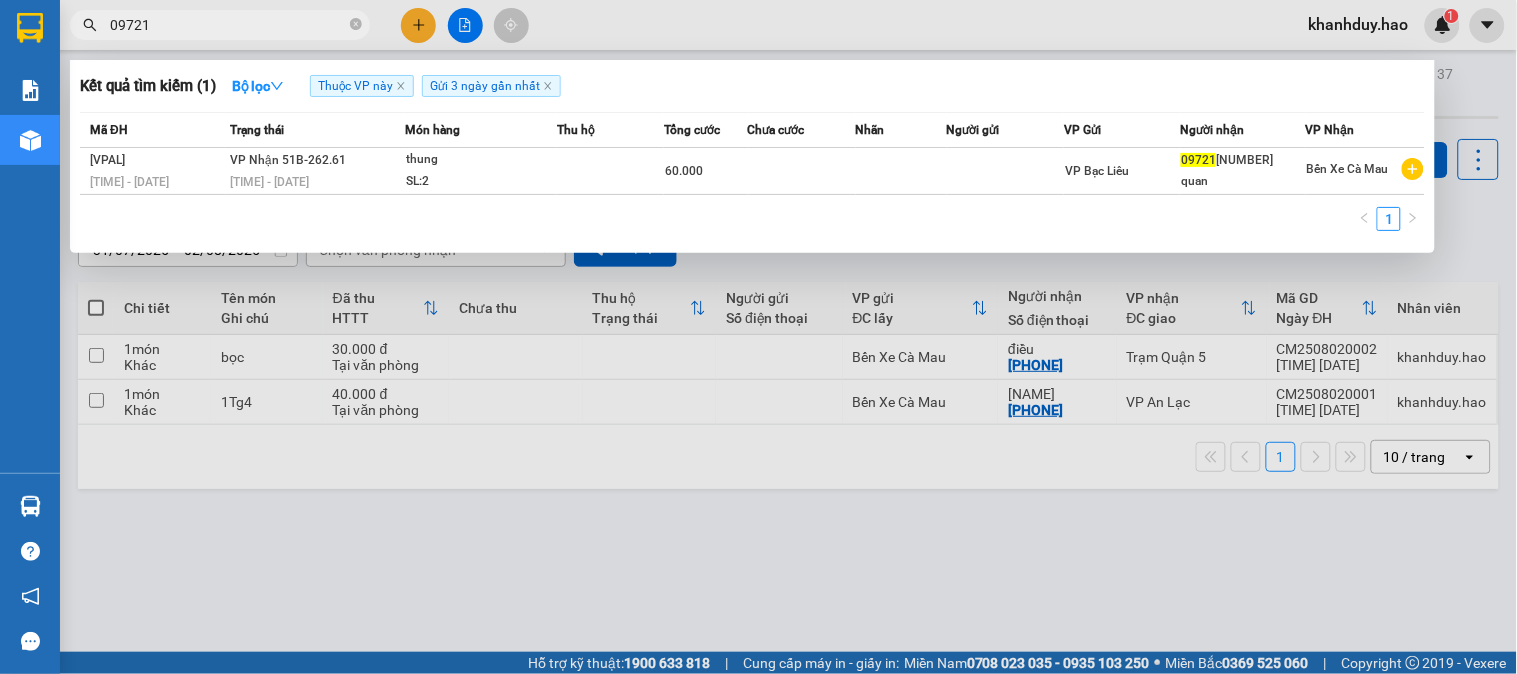 click on "09721" at bounding box center (220, 25) 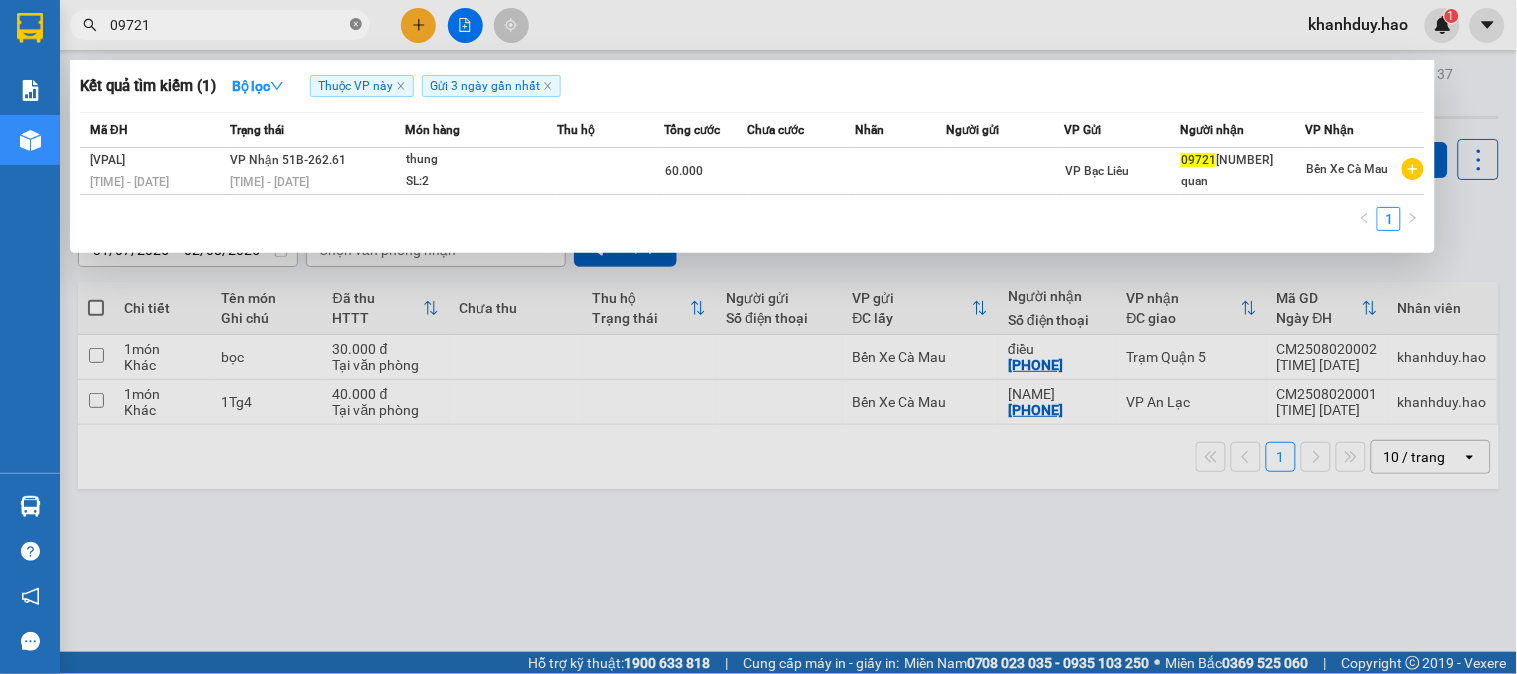 click 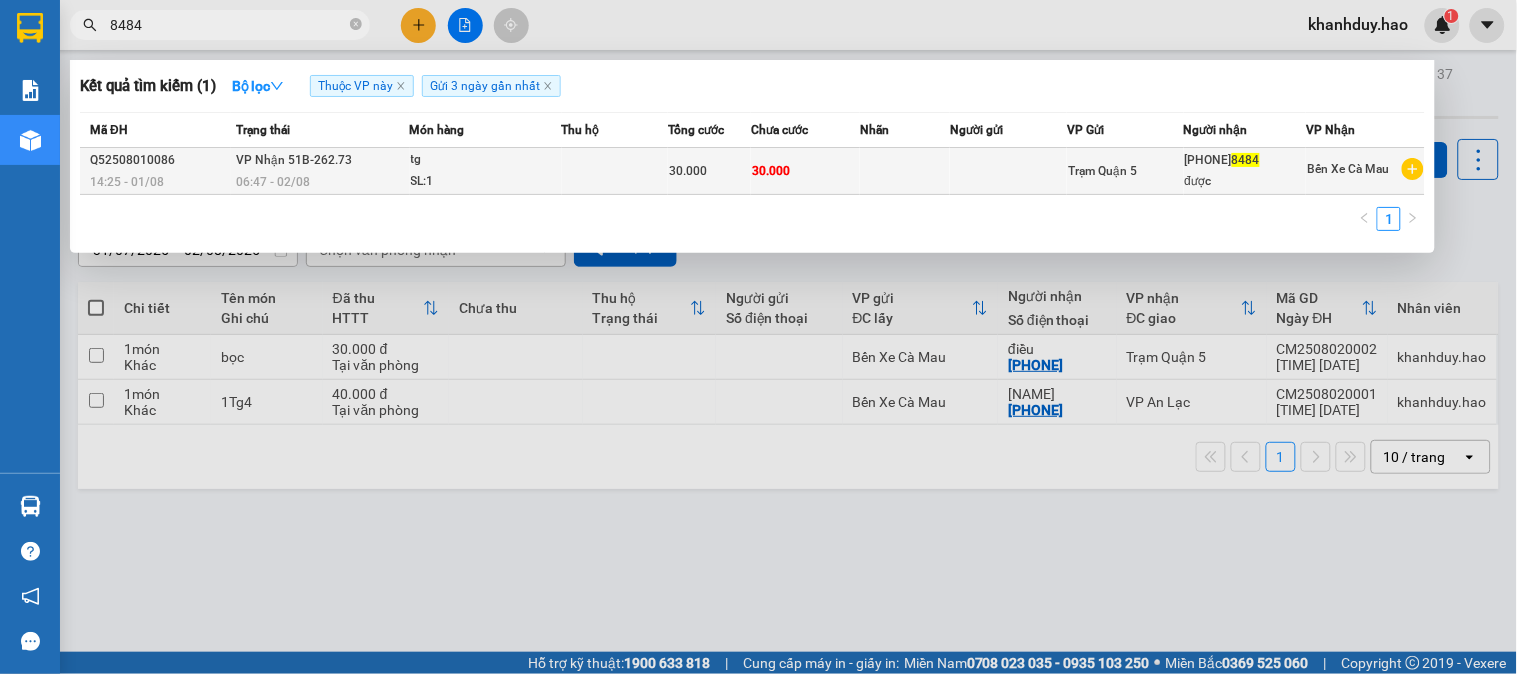 type on "8484" 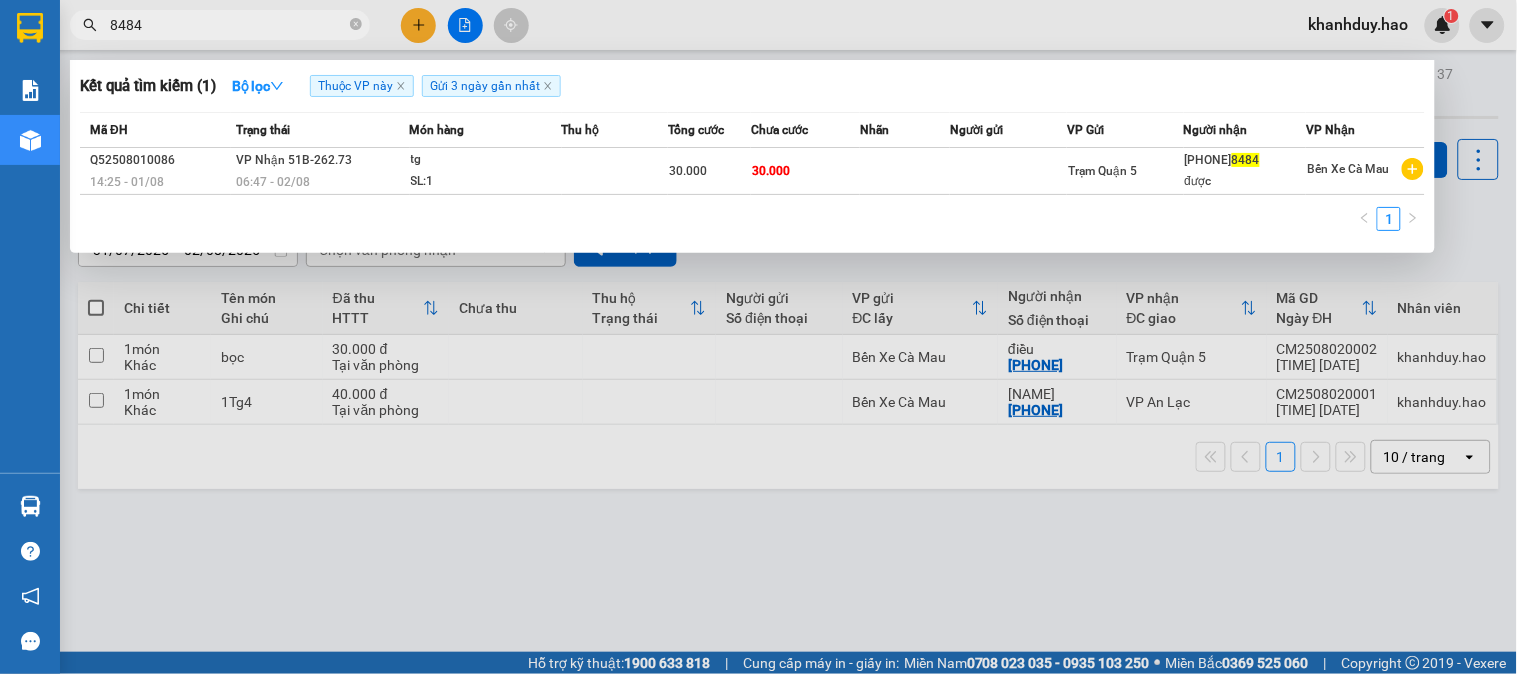 click on "tg" at bounding box center [486, 160] 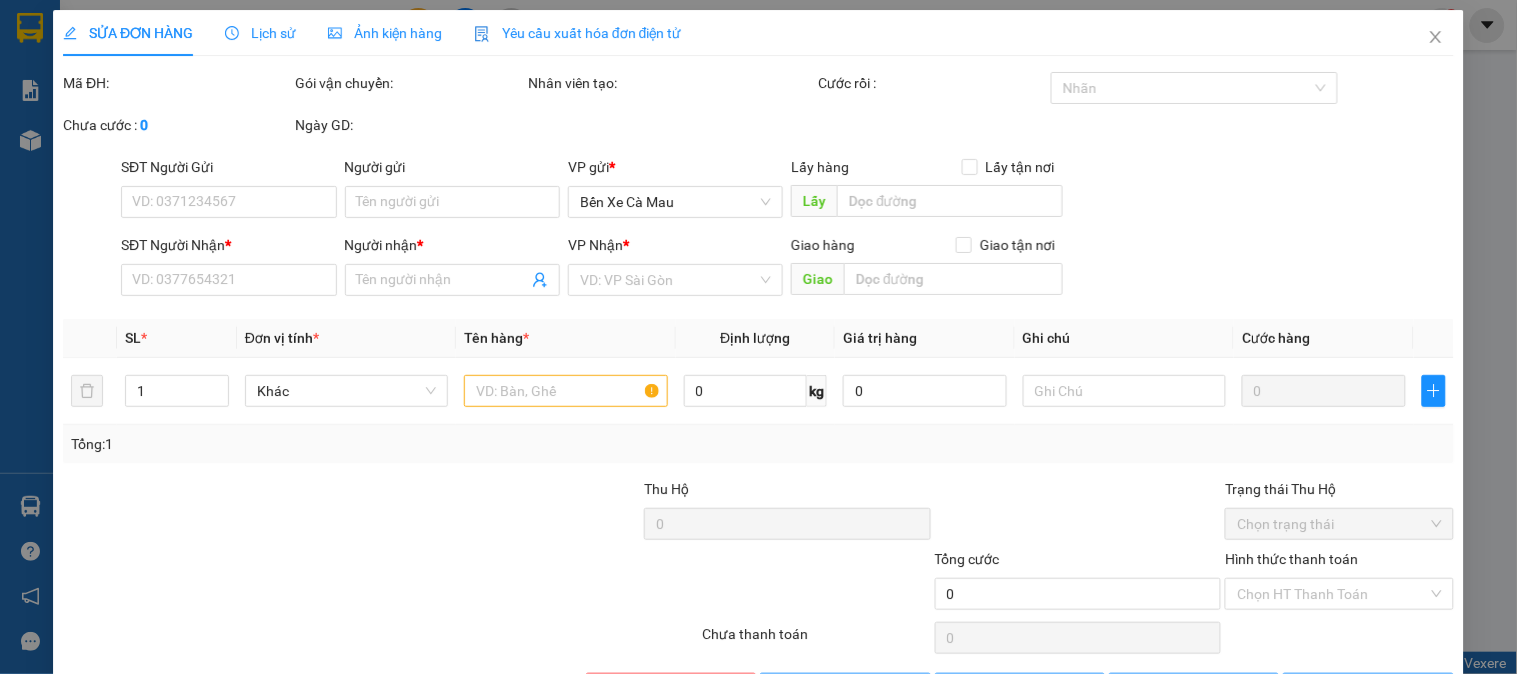 click on "Ảnh kiện hàng" at bounding box center [385, 33] 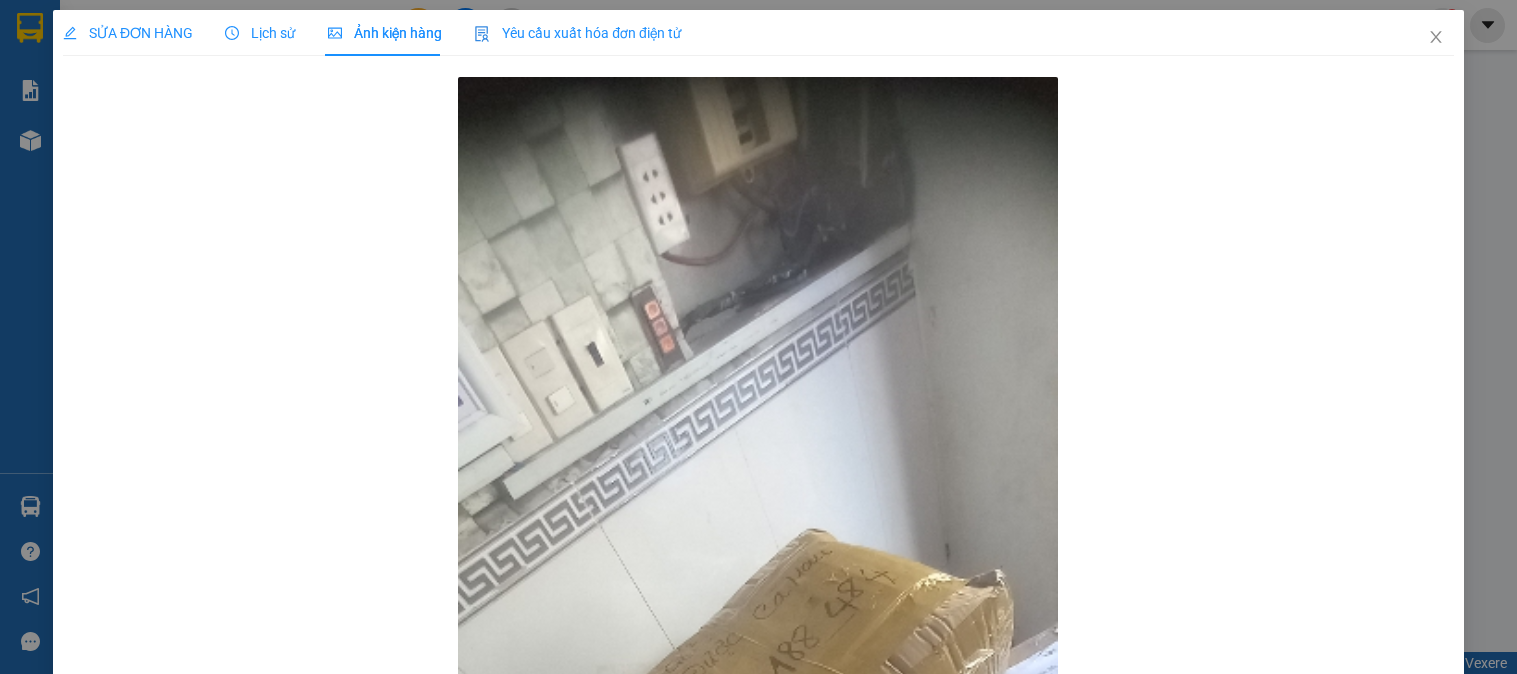 scroll, scrollTop: 0, scrollLeft: 0, axis: both 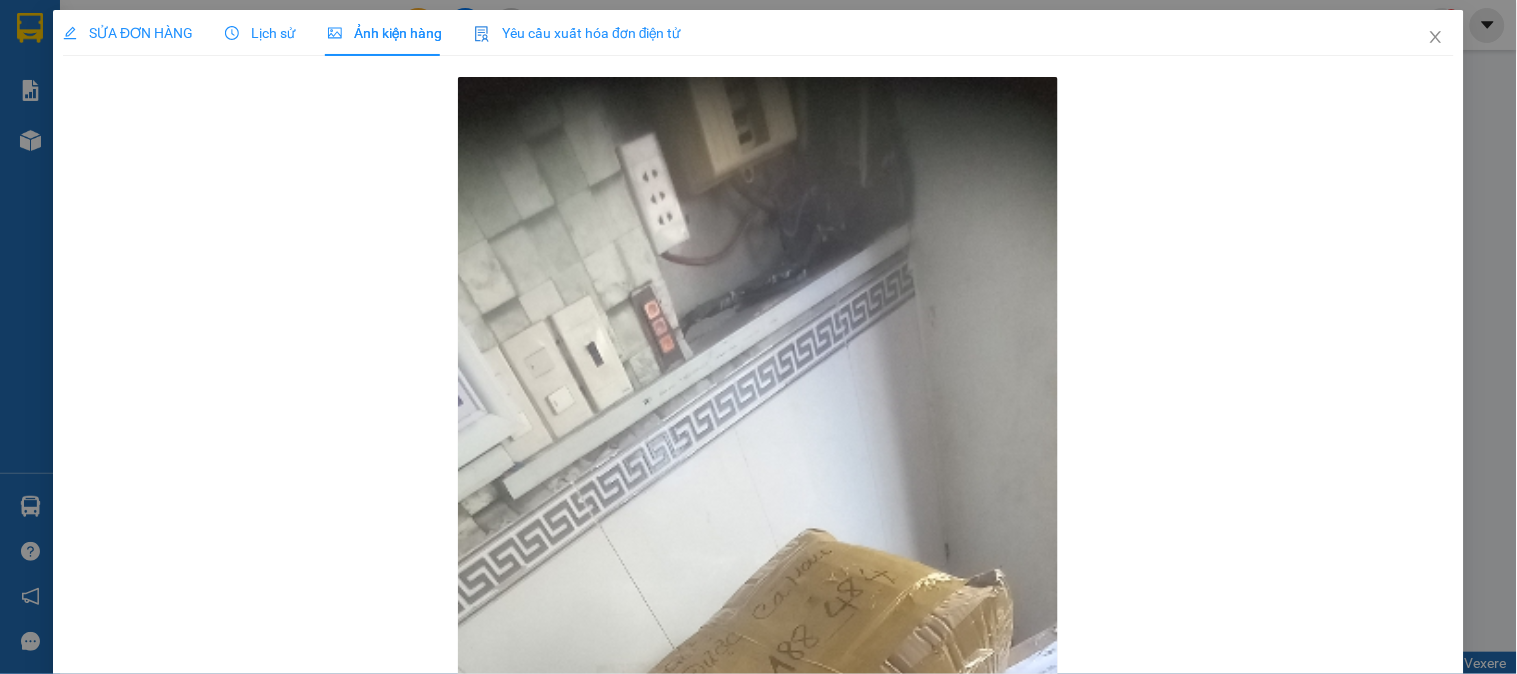 click on "SỬA ĐƠN HÀNG" at bounding box center [128, 33] 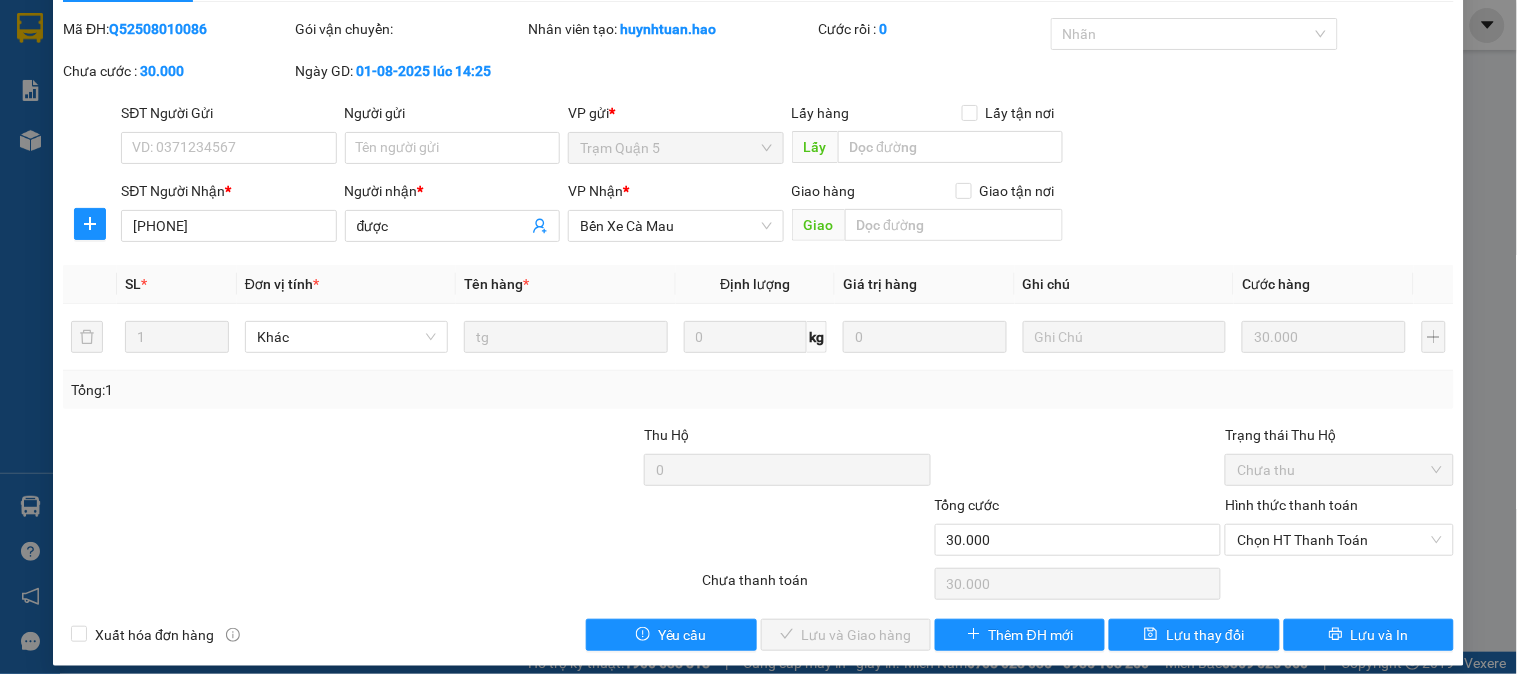 scroll, scrollTop: 70, scrollLeft: 0, axis: vertical 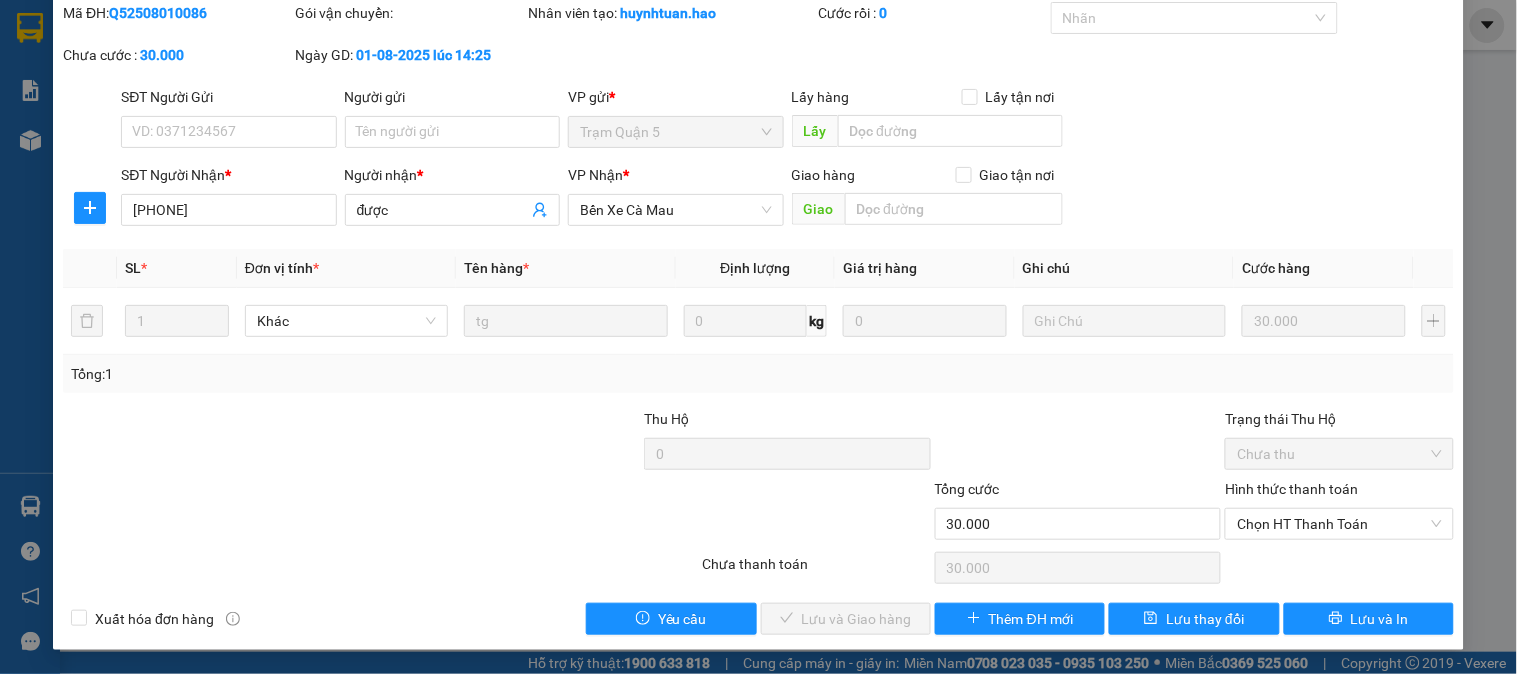 drag, startPoint x: 1362, startPoint y: 525, endPoint x: 1353, endPoint y: 554, distance: 30.364452 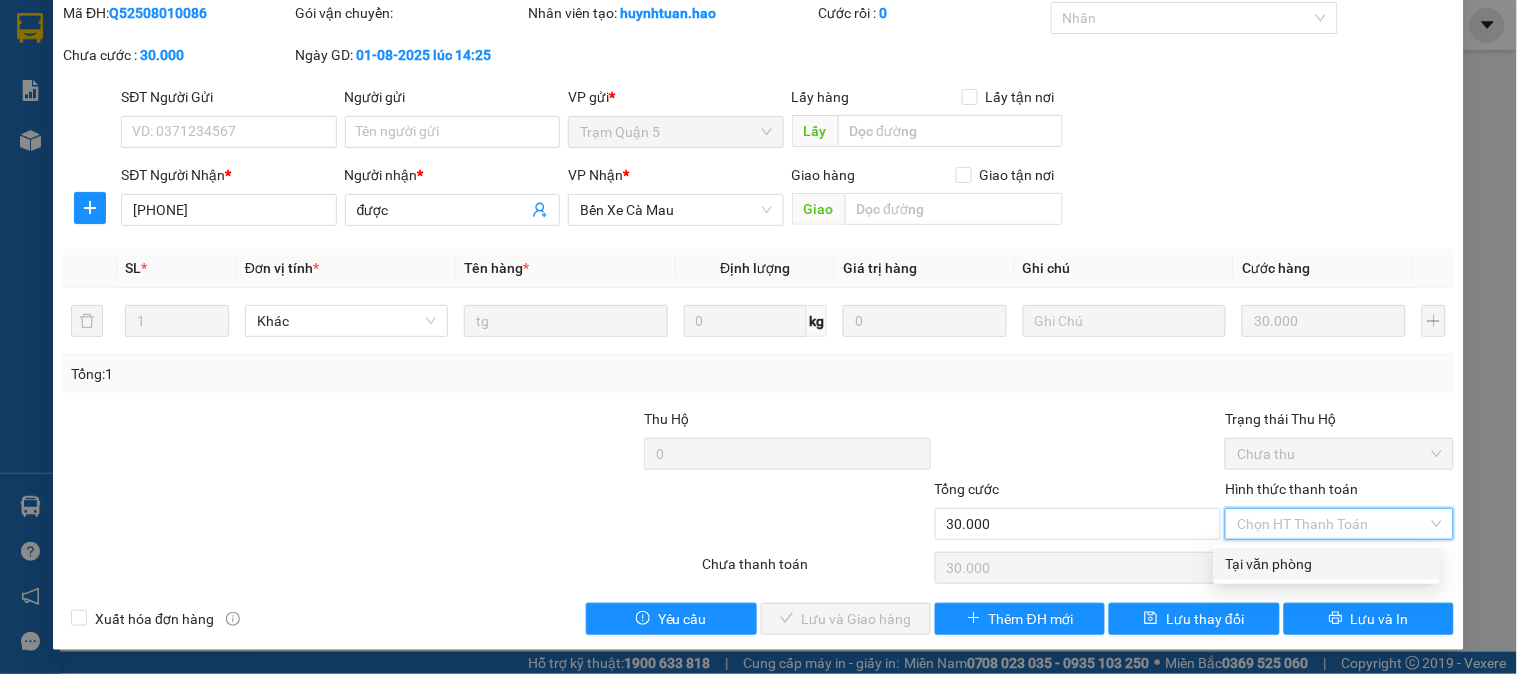 drag, startPoint x: 1343, startPoint y: 567, endPoint x: 967, endPoint y: 548, distance: 376.47974 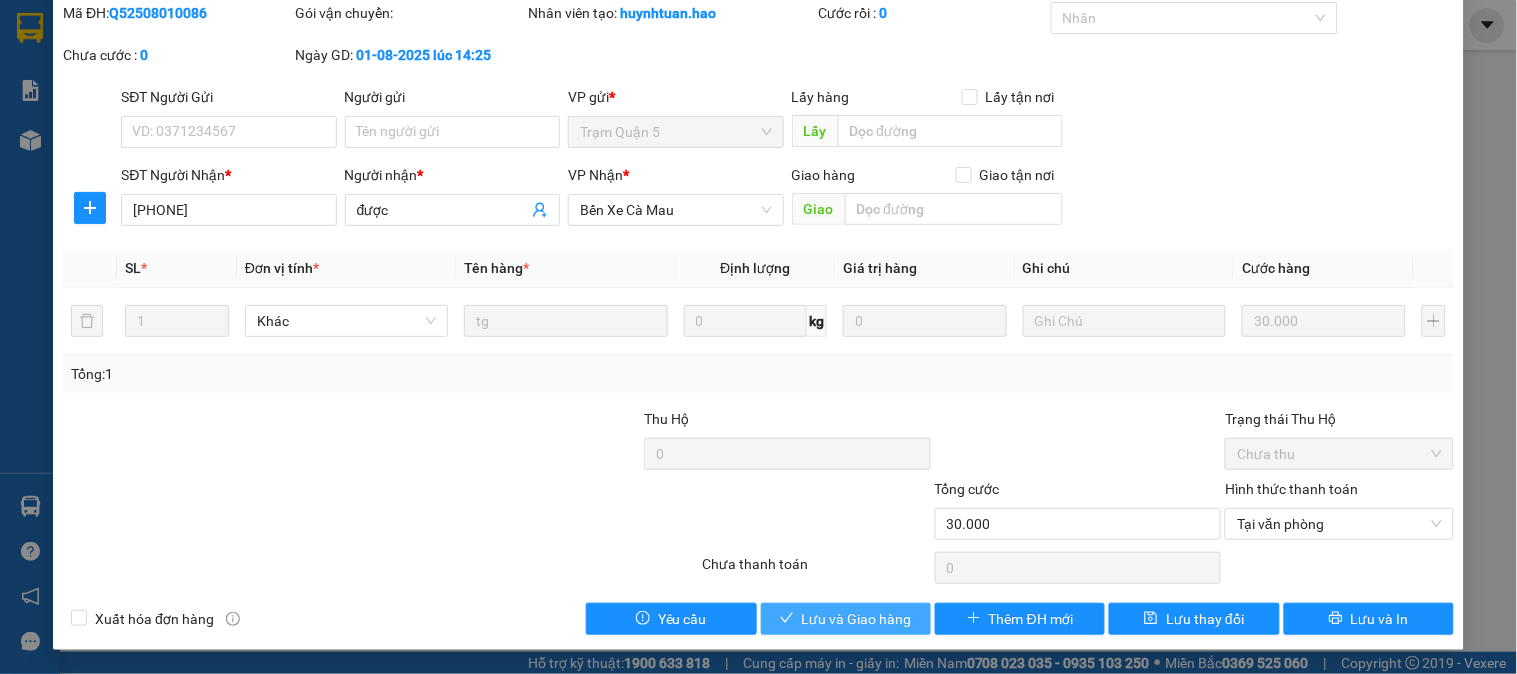 click on "Lưu và Giao hàng" at bounding box center (846, 619) 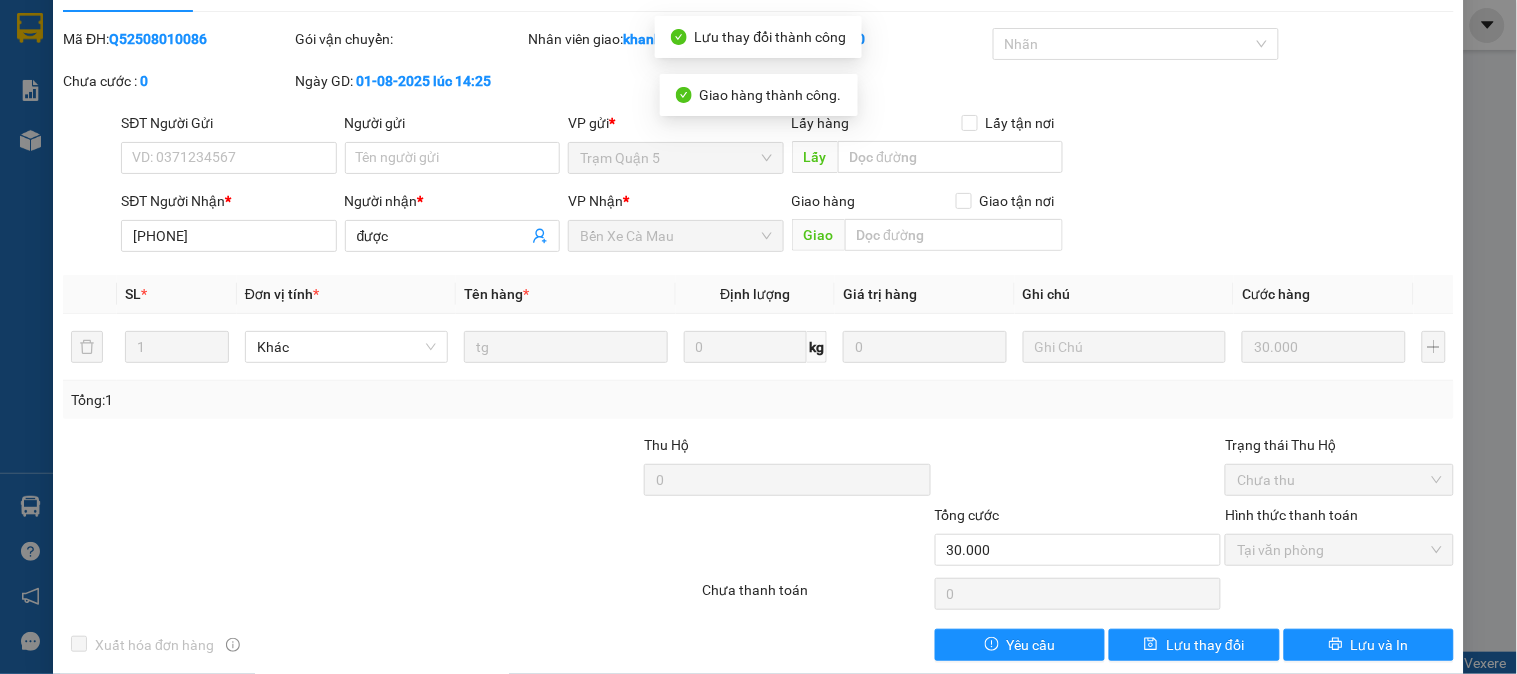 scroll, scrollTop: 0, scrollLeft: 0, axis: both 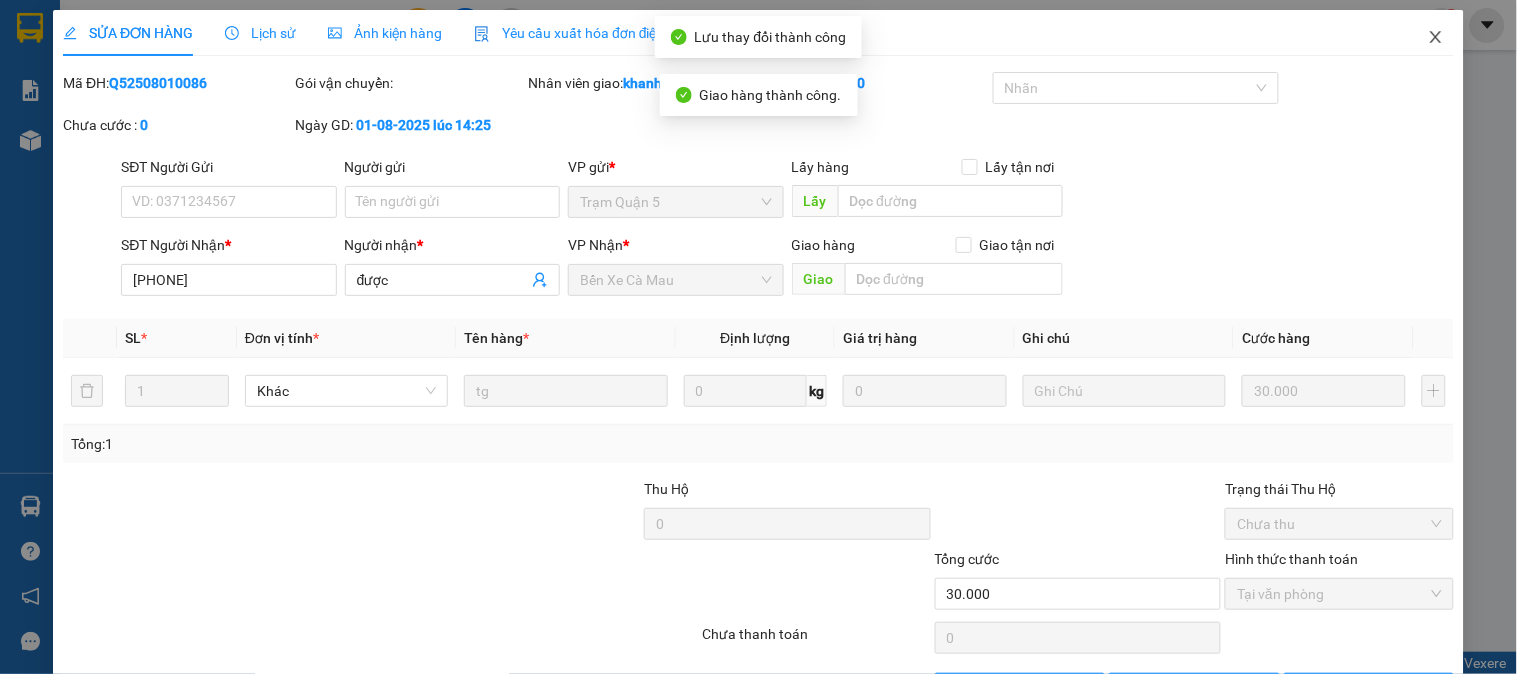 click at bounding box center (1436, 38) 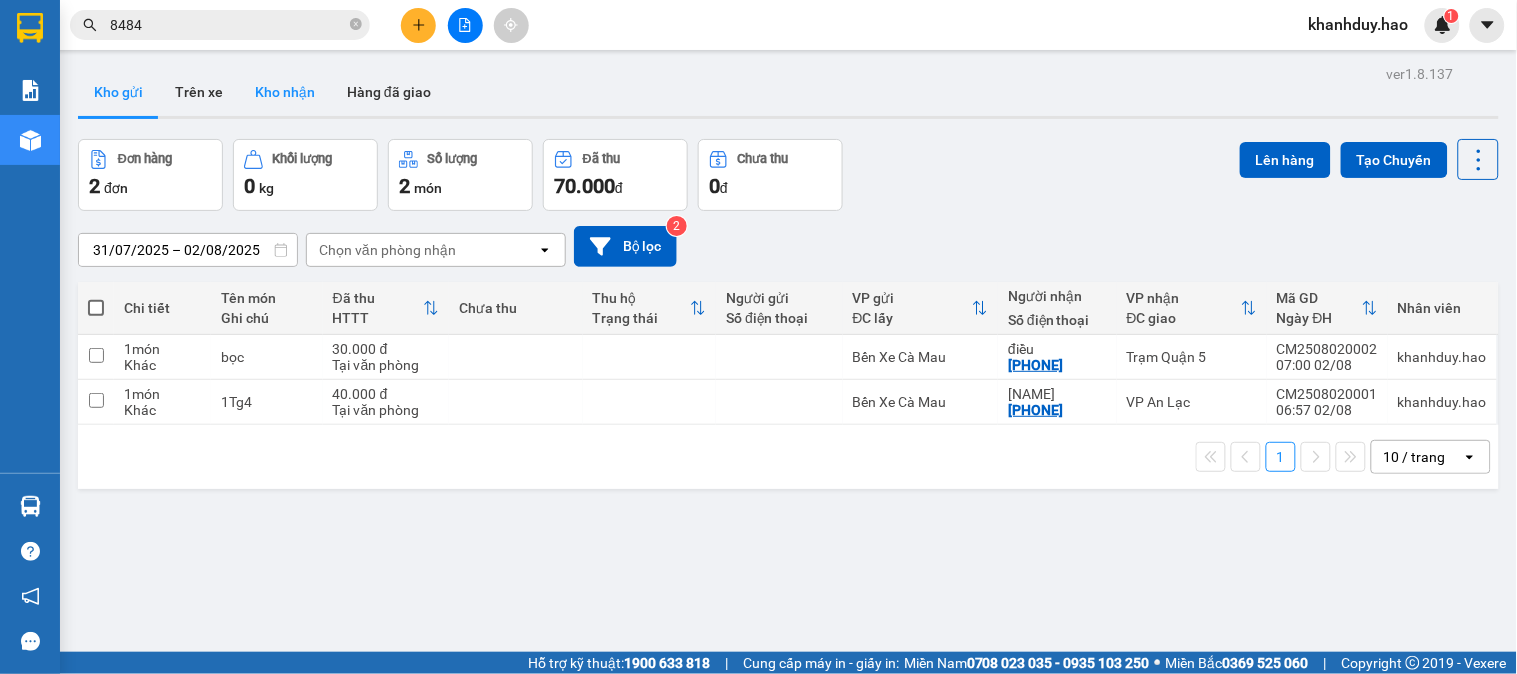 click on "Kho nhận" at bounding box center [285, 92] 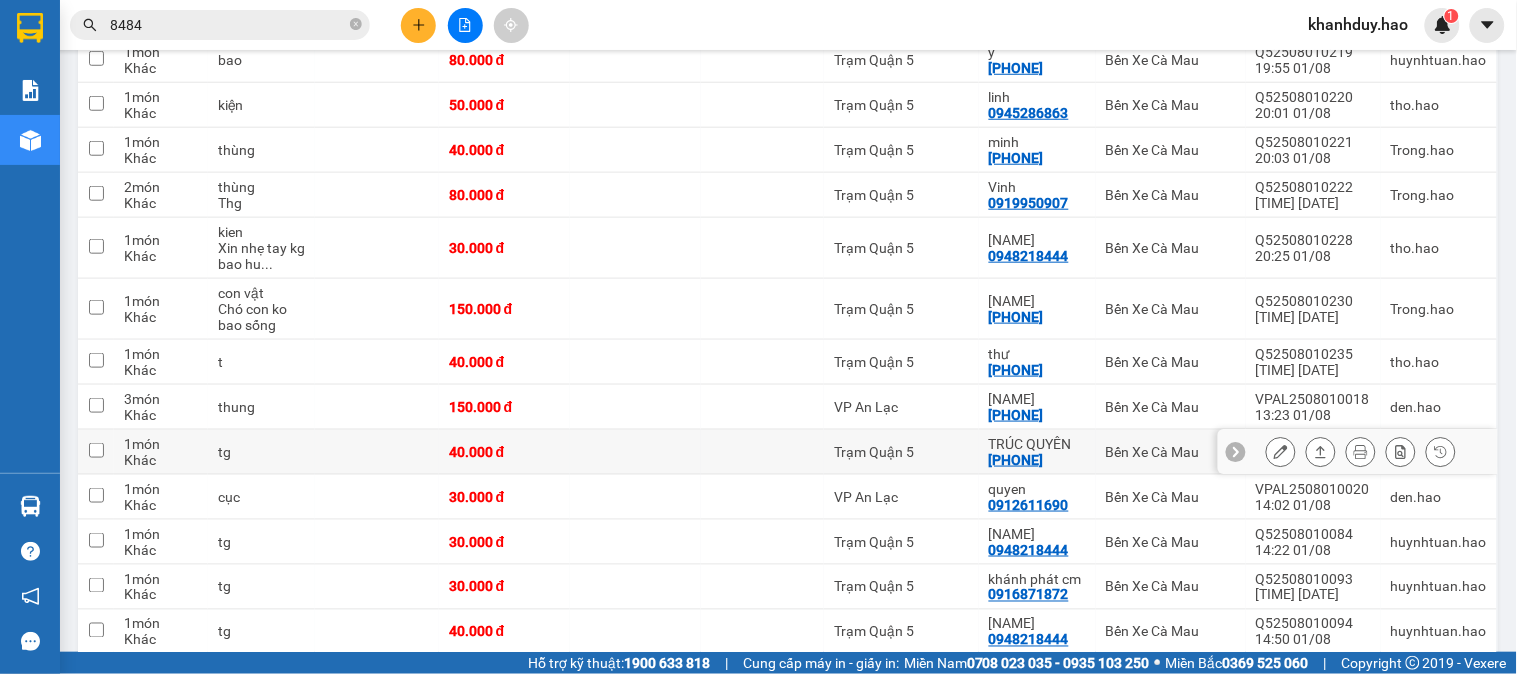 scroll, scrollTop: 0, scrollLeft: 0, axis: both 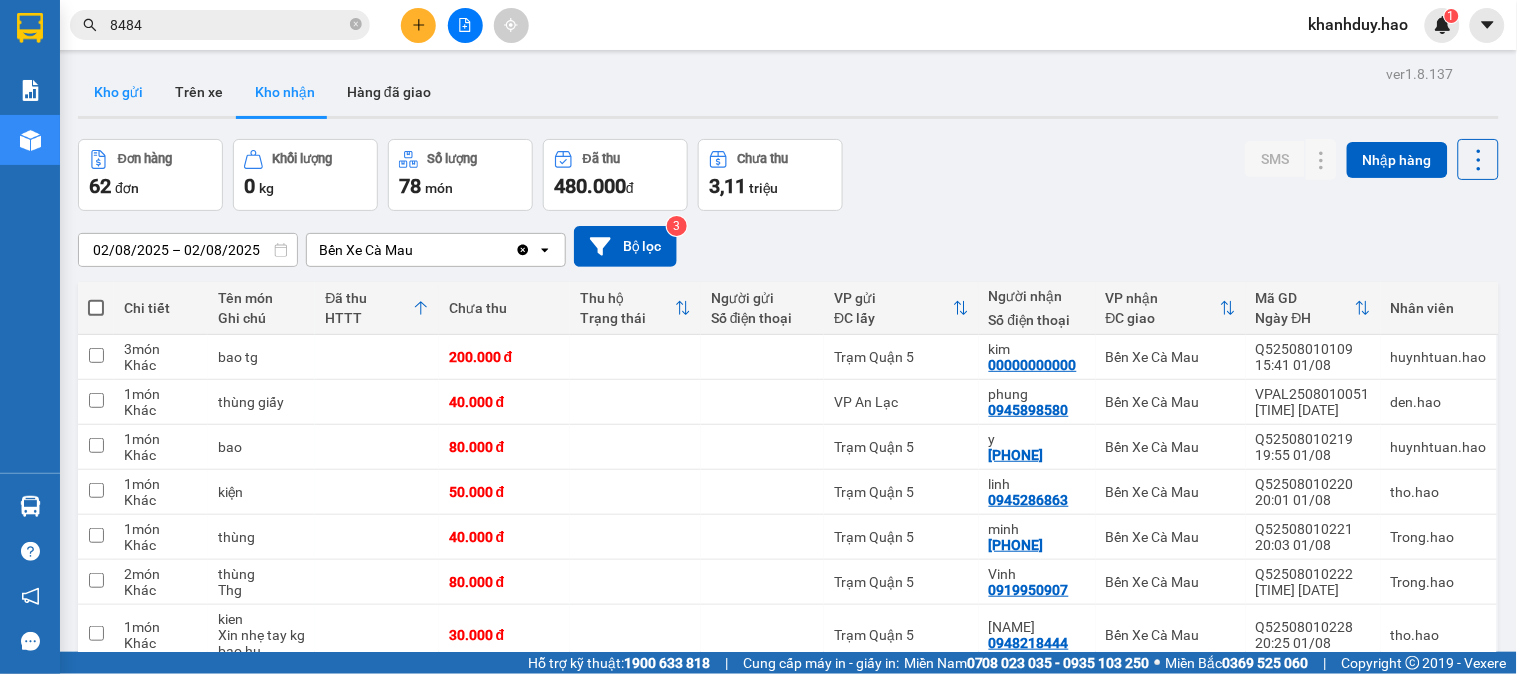 click on "Kho gửi" at bounding box center (118, 92) 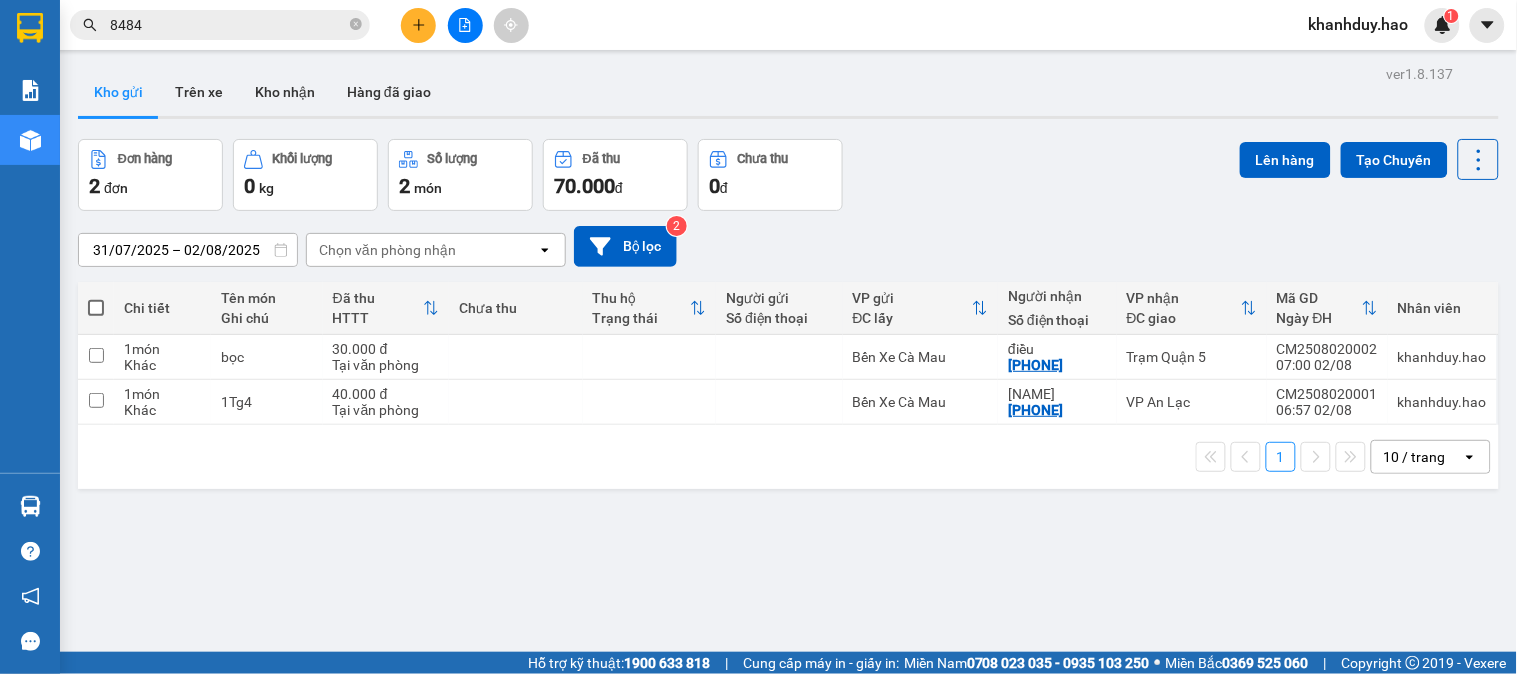 click at bounding box center [418, 25] 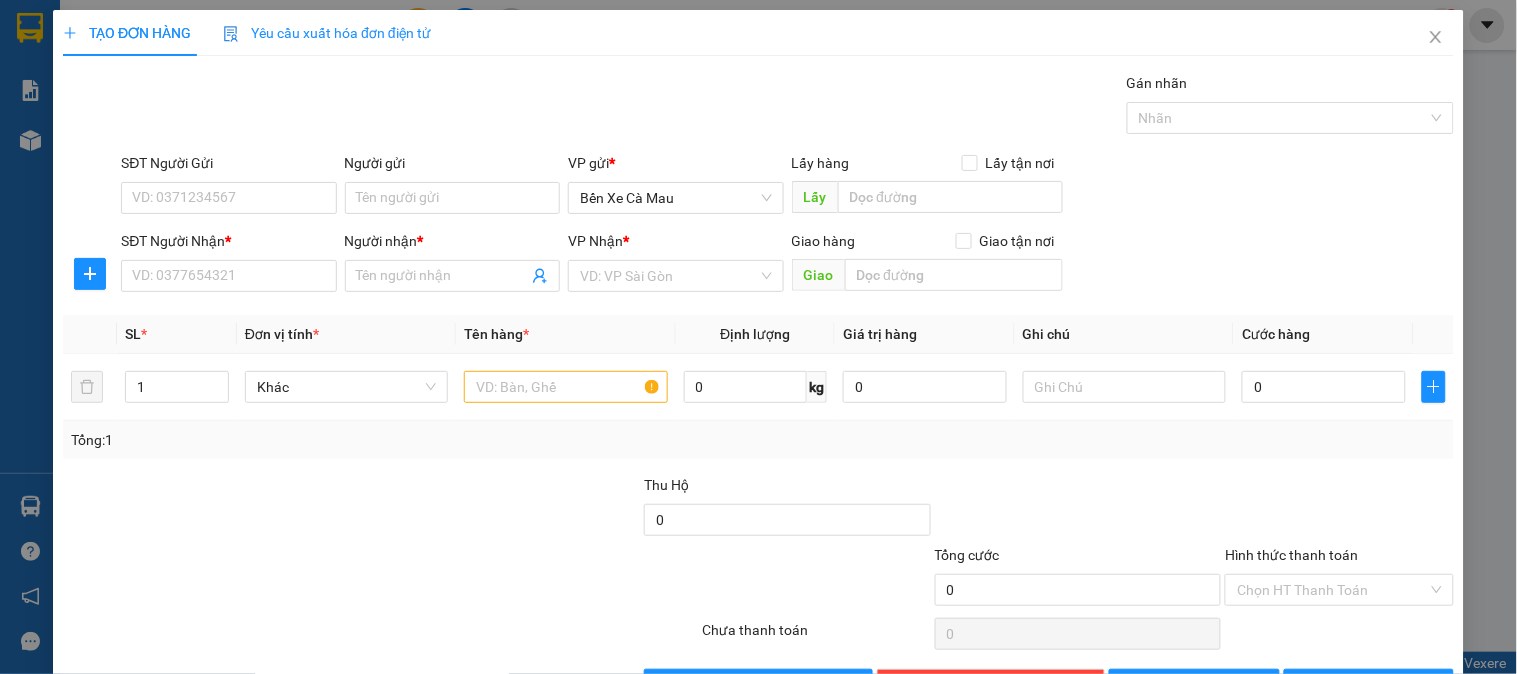 click on "SĐT Người Nhận  * VD: 0377654321" at bounding box center (228, 265) 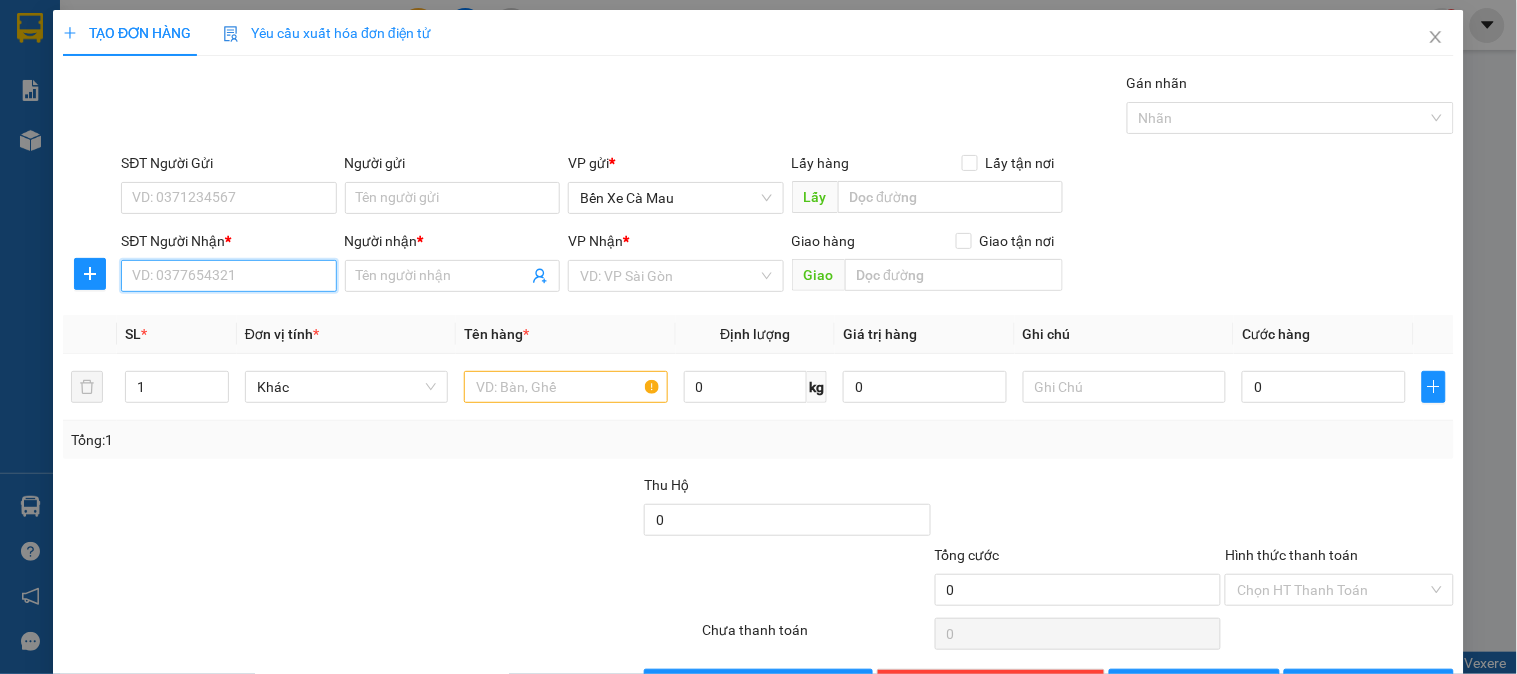 click on "SĐT Người Nhận  *" at bounding box center (228, 276) 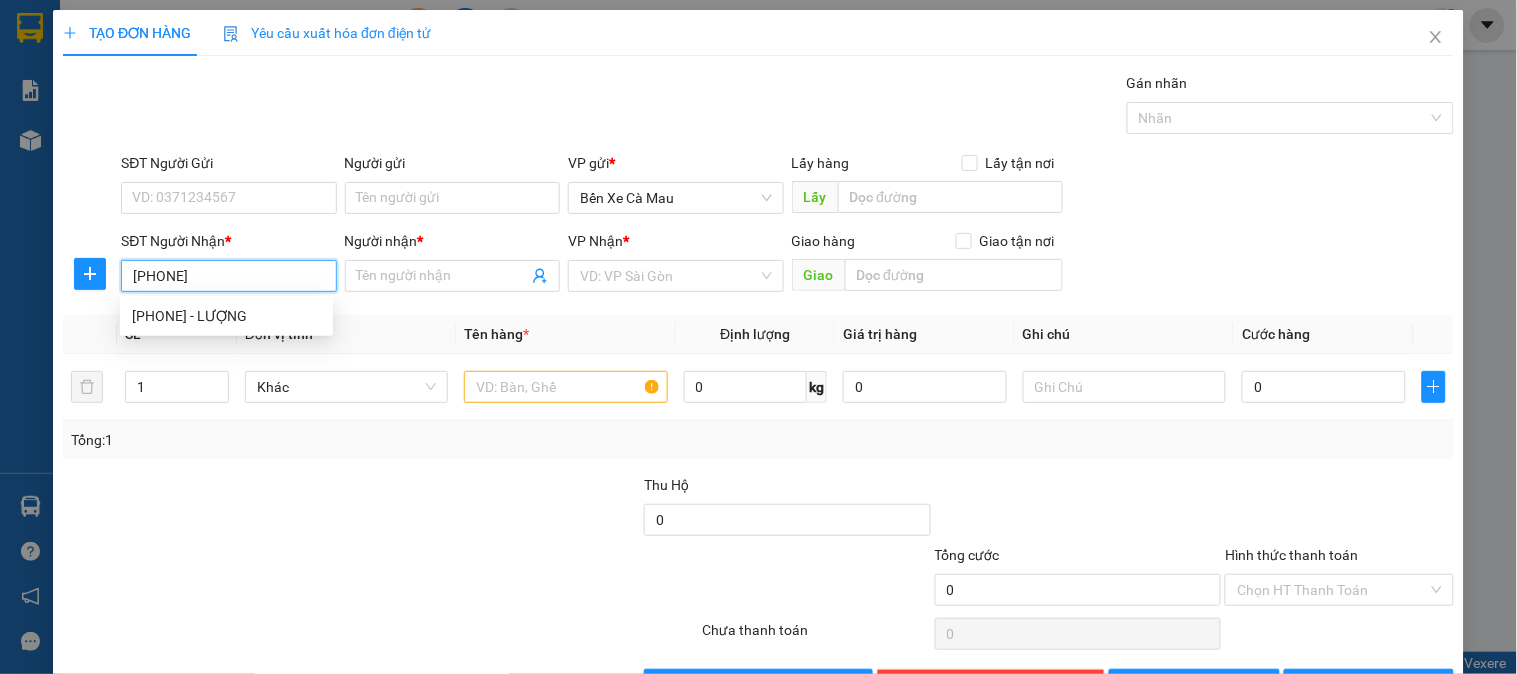 click on "0963970917 - LƯỢNG" at bounding box center [226, 316] 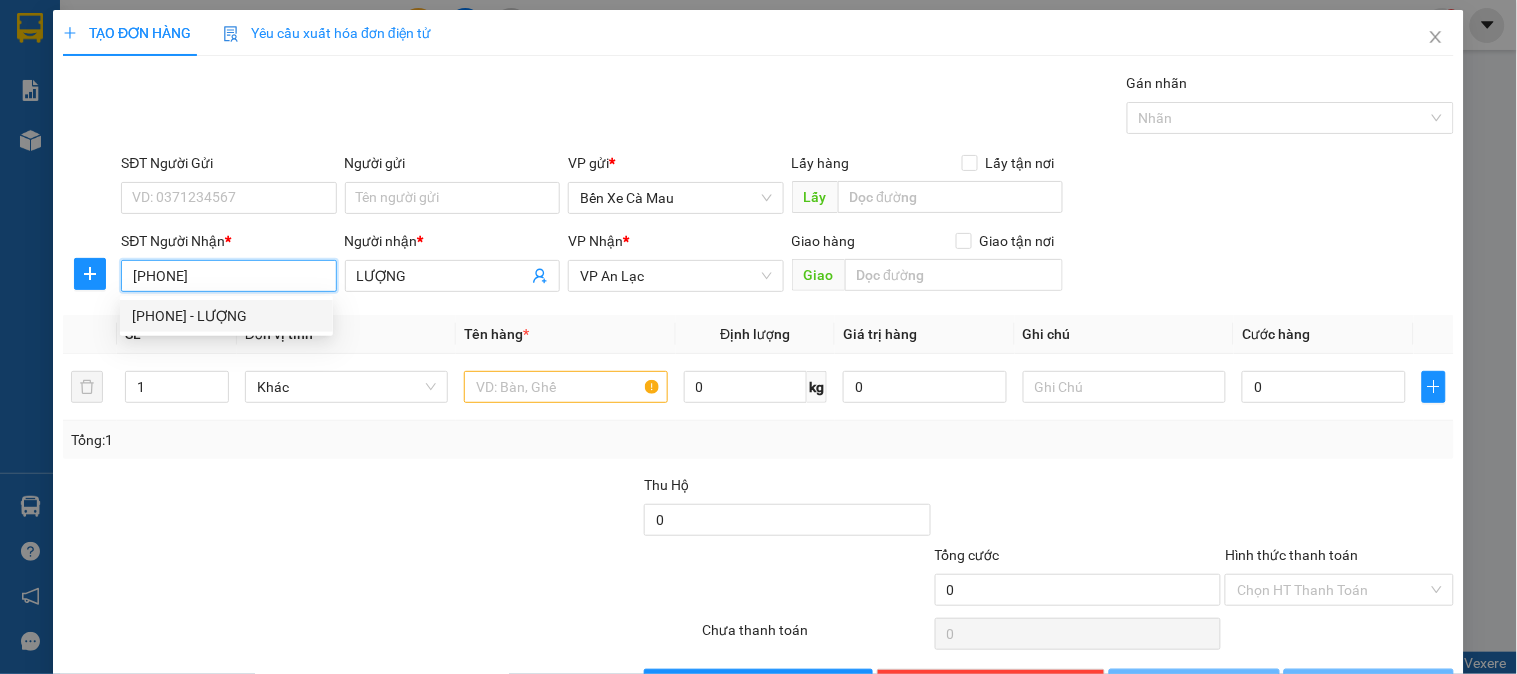 type on "50.000" 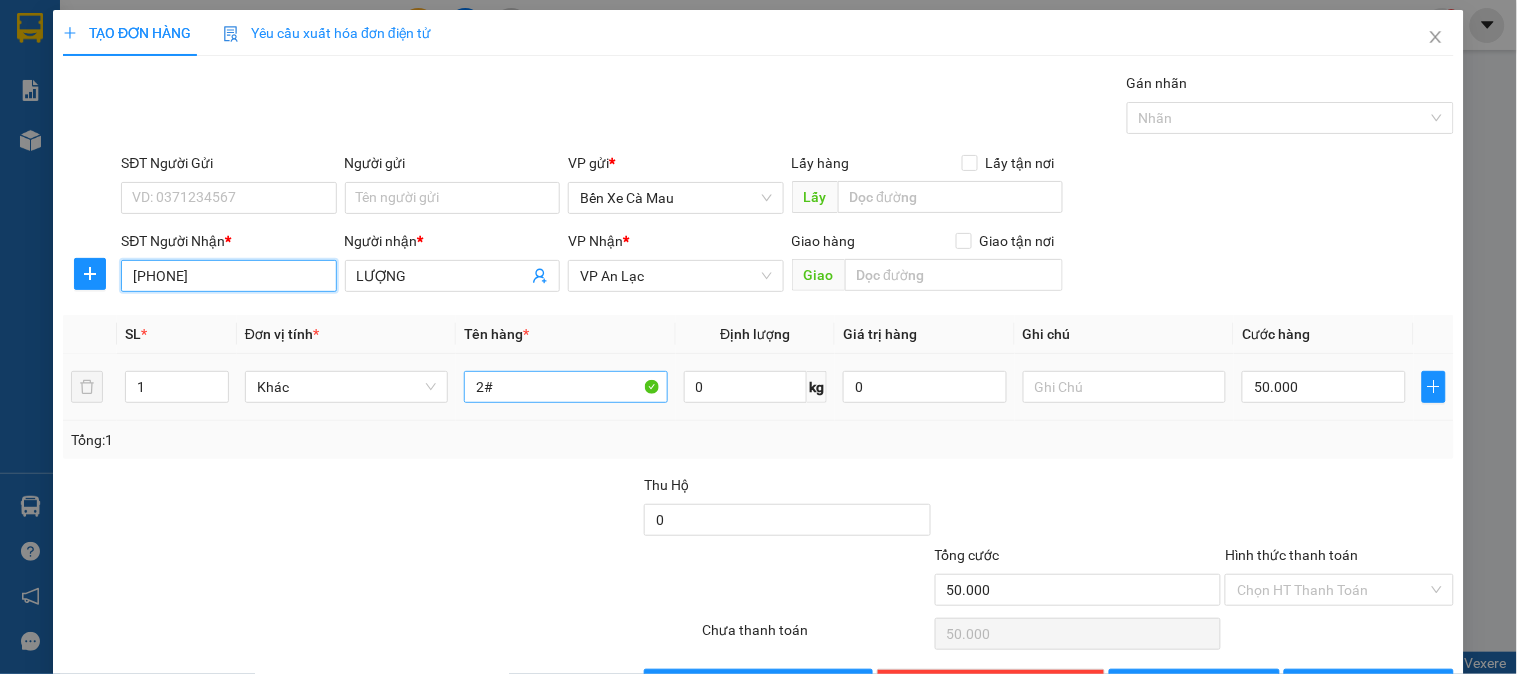 type on "[PHONE]" 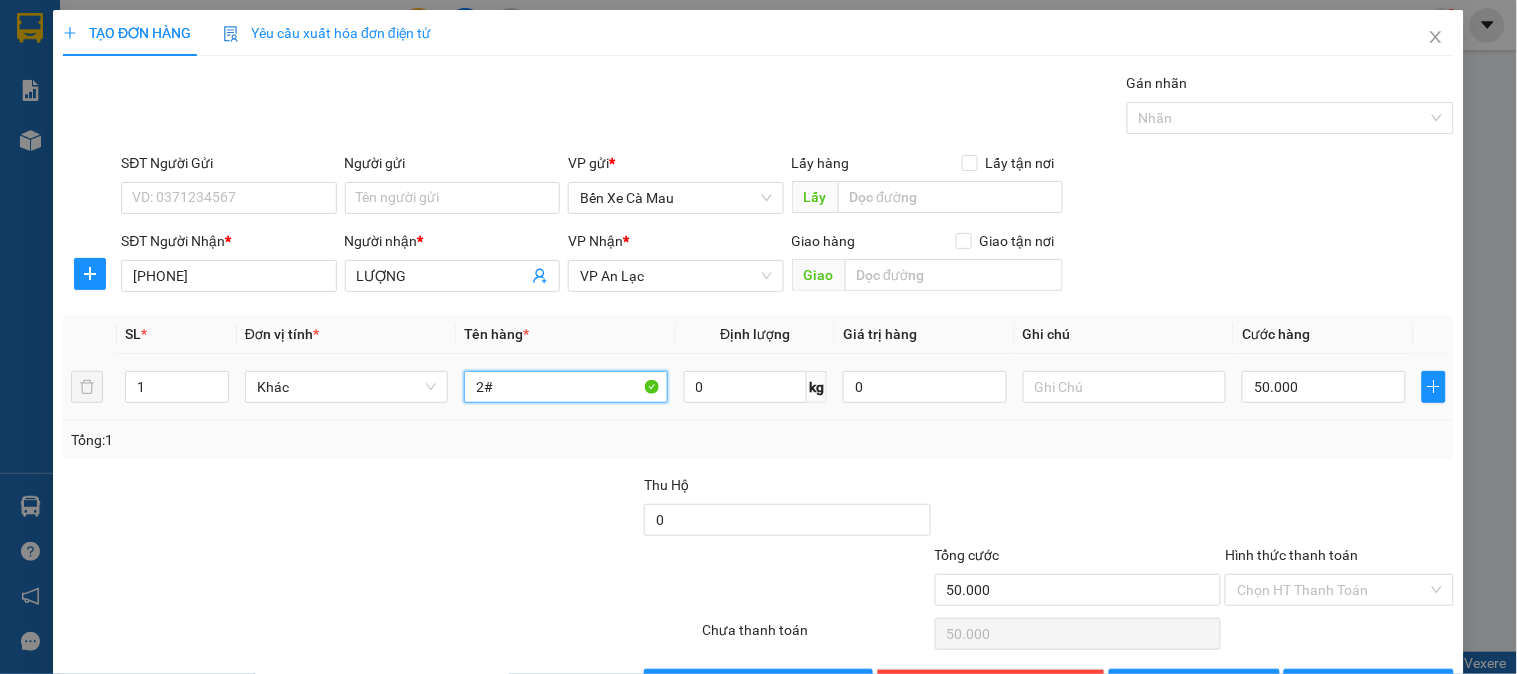 type on "2" 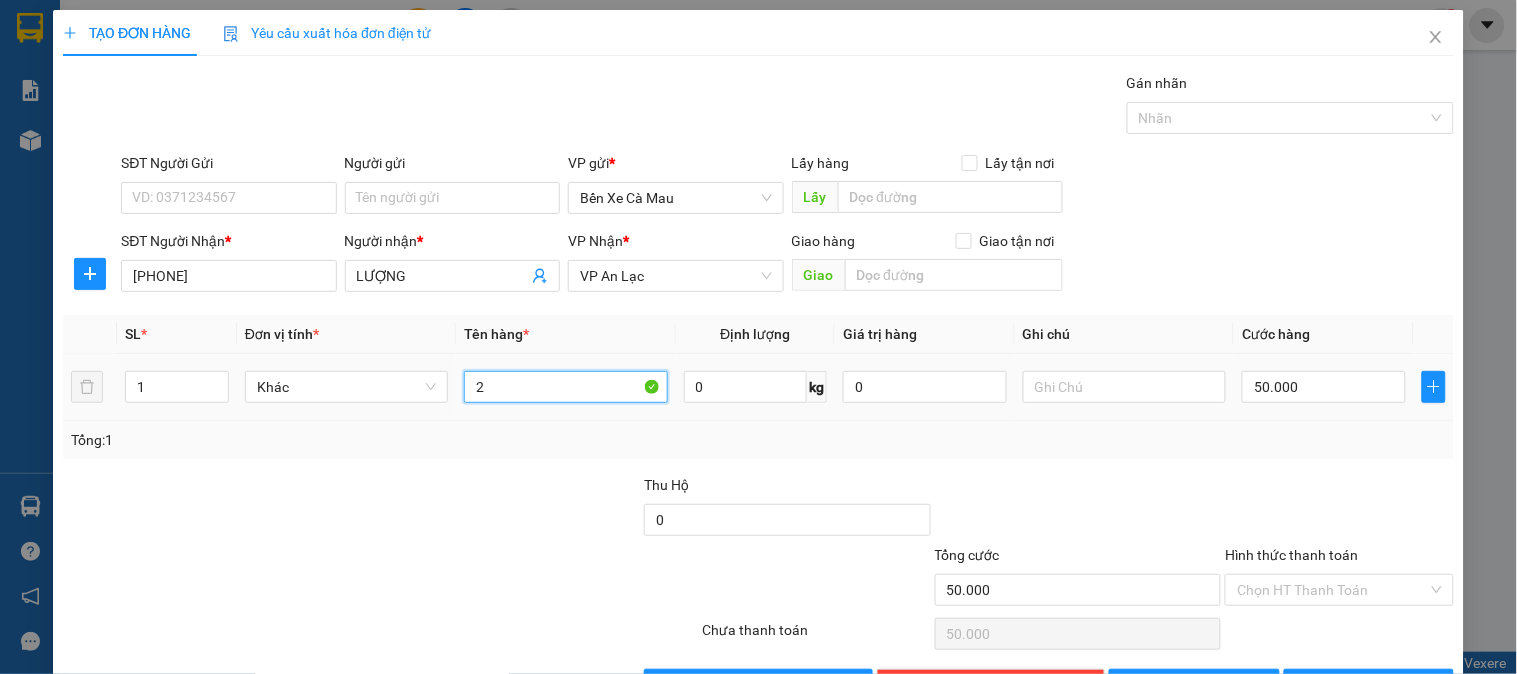 click on "2" at bounding box center [565, 387] 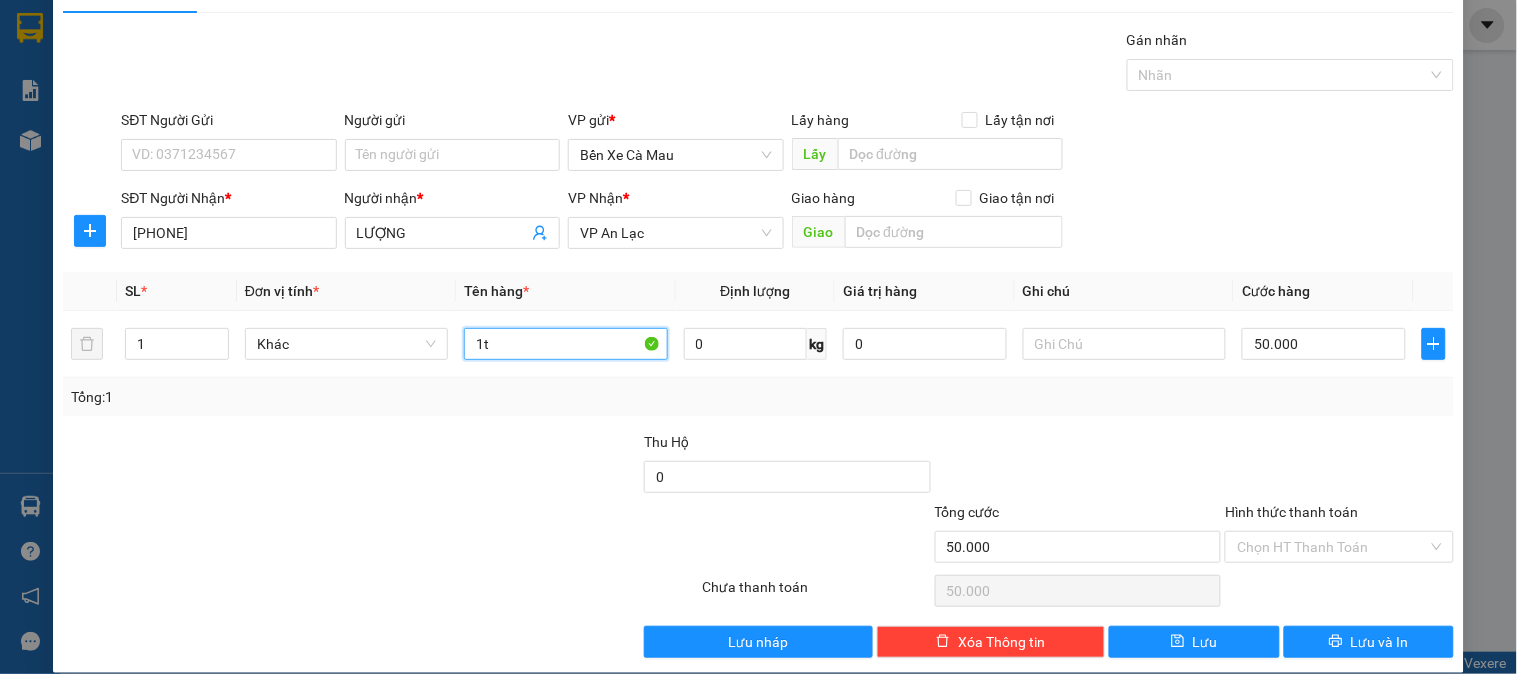 scroll, scrollTop: 65, scrollLeft: 0, axis: vertical 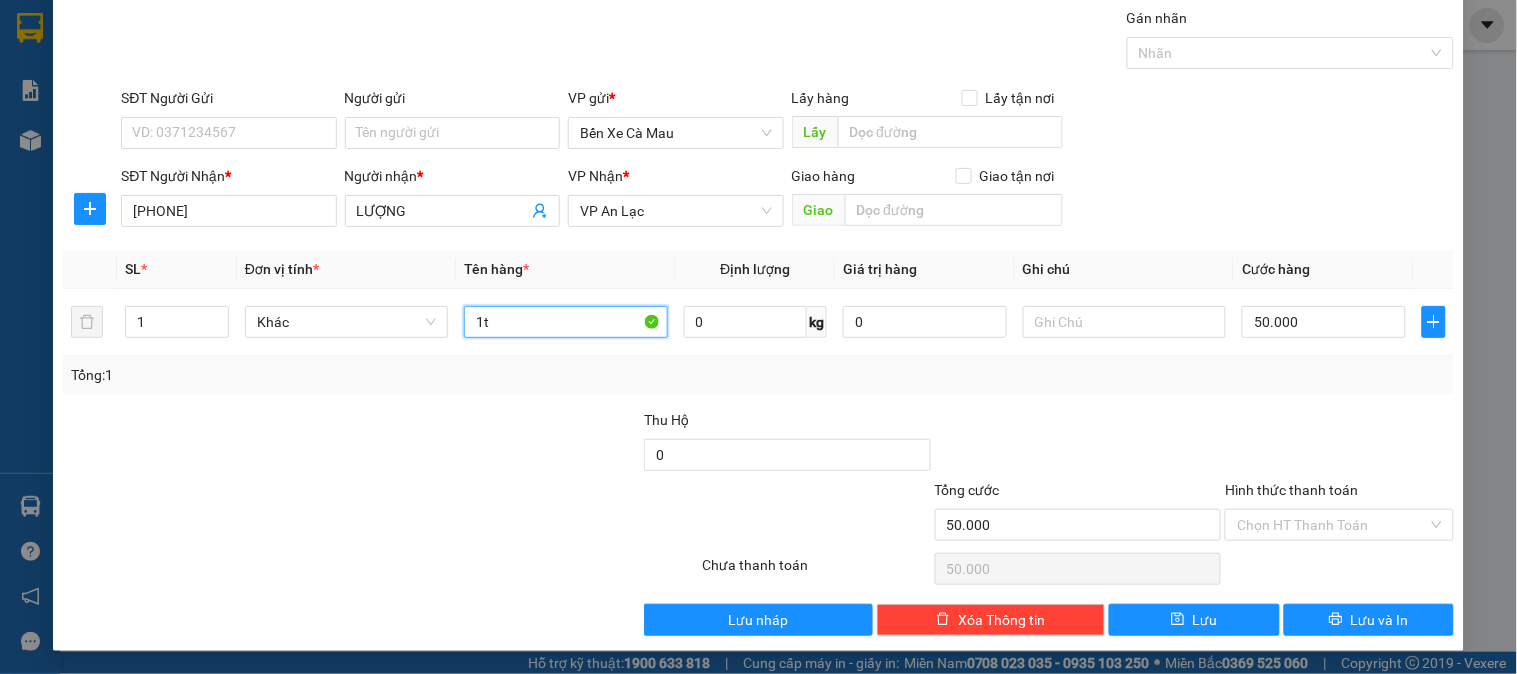 type on "1t" 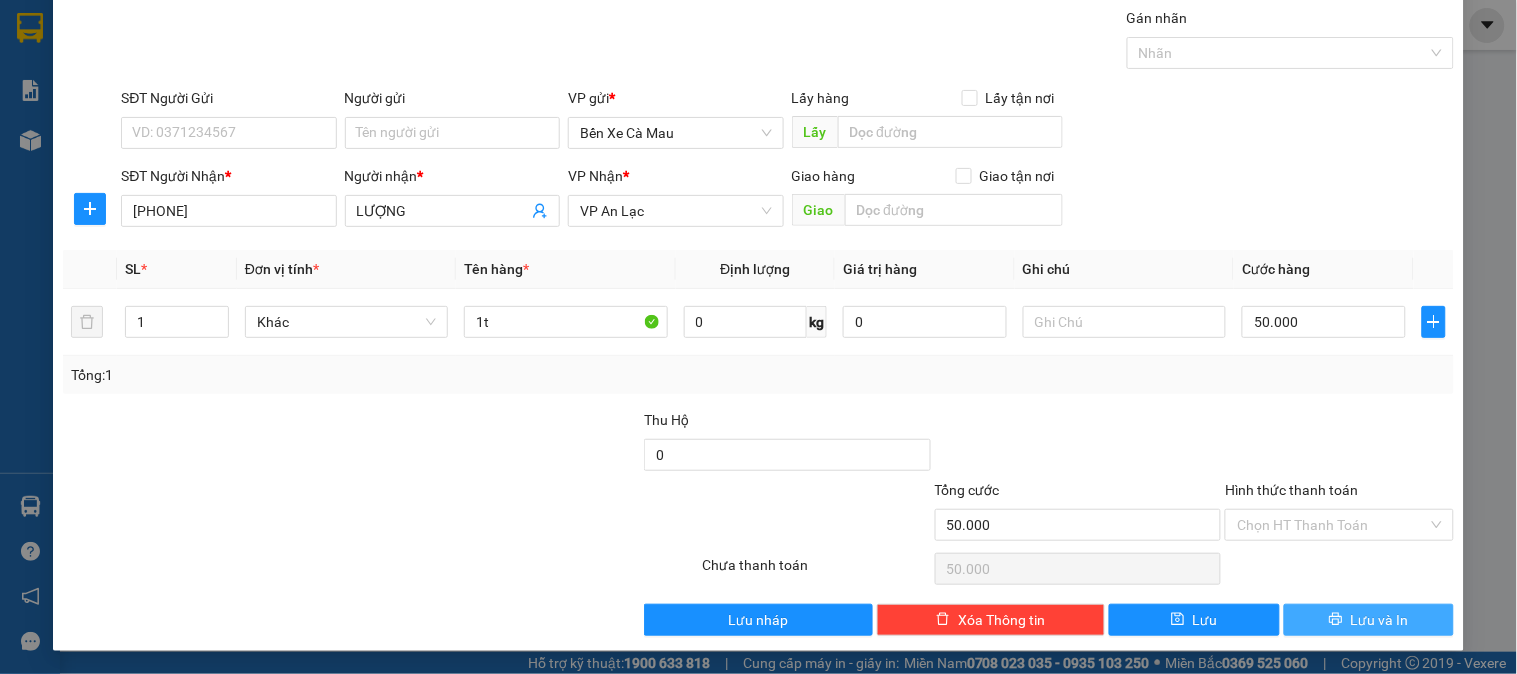 drag, startPoint x: 1351, startPoint y: 594, endPoint x: 1351, endPoint y: 623, distance: 29 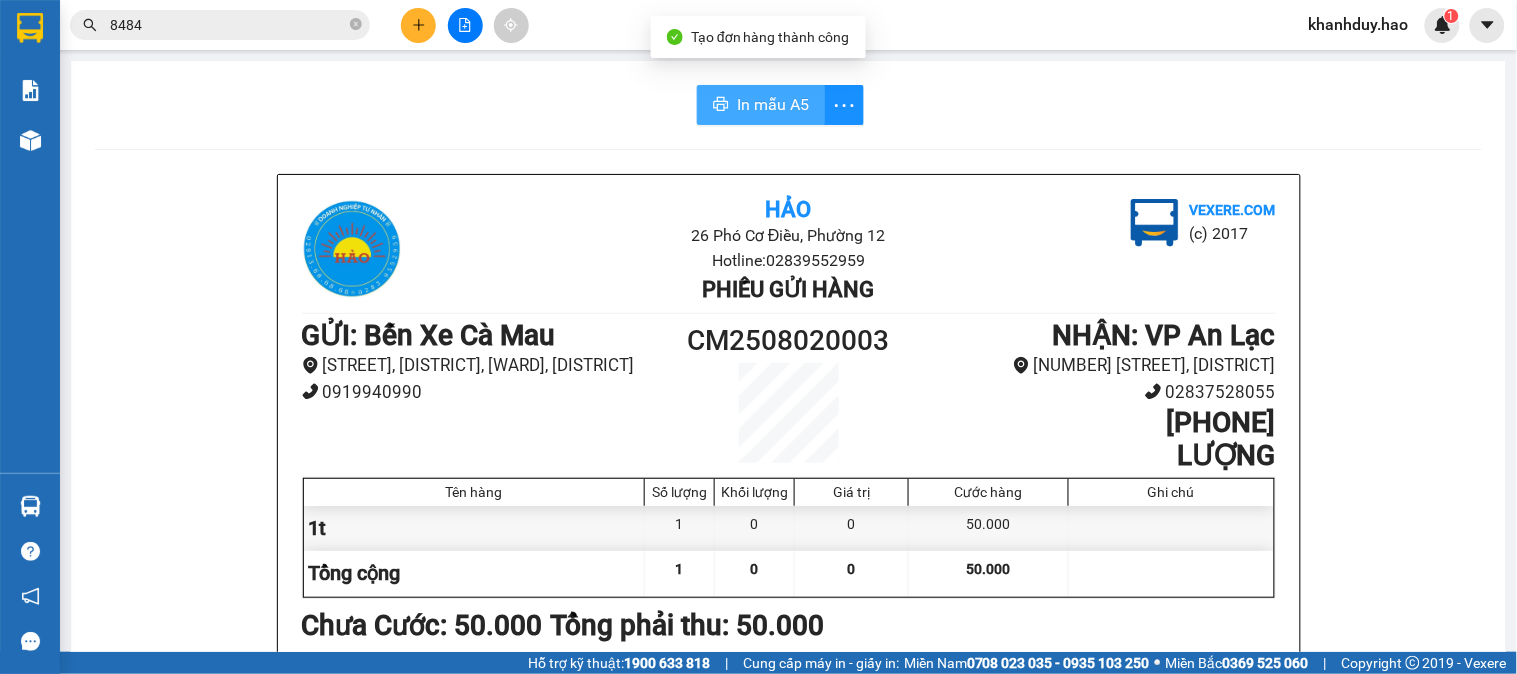 click on "In mẫu A5" at bounding box center [761, 105] 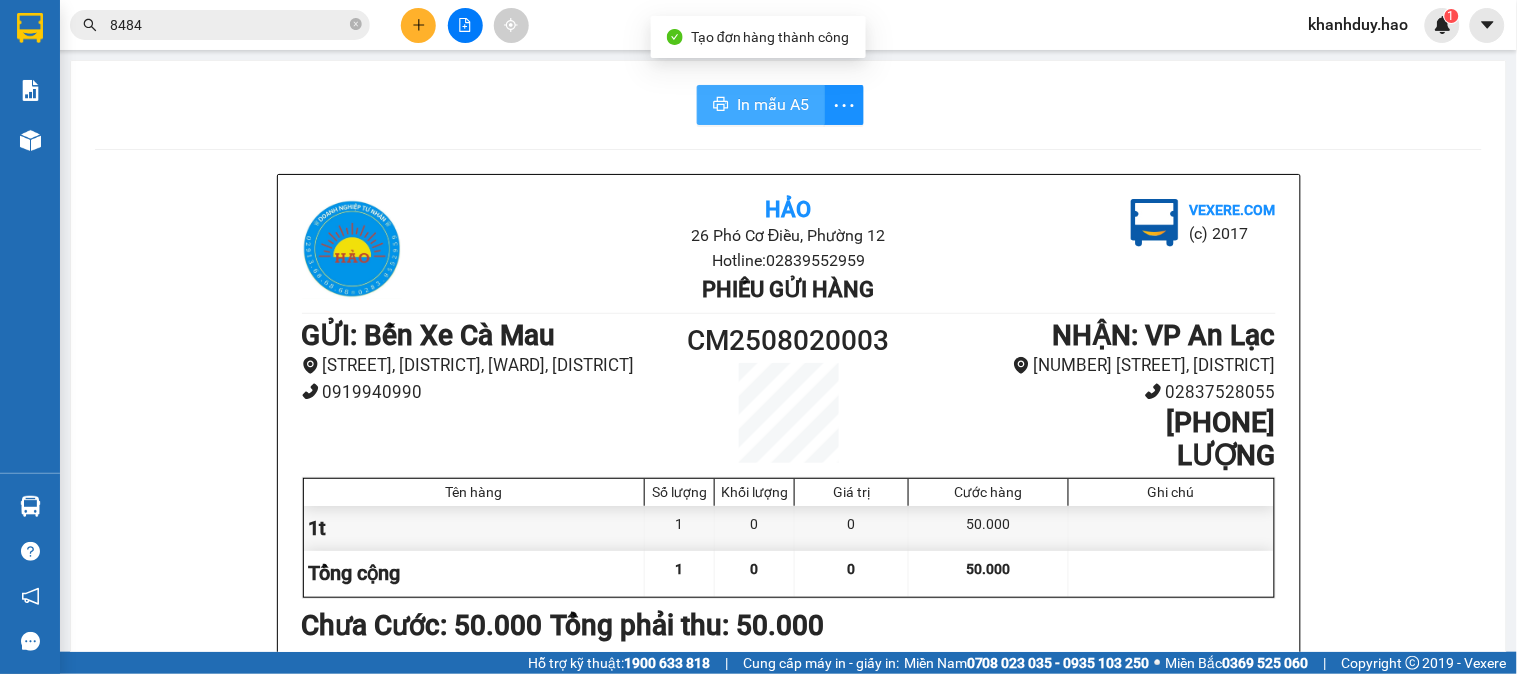 scroll, scrollTop: 0, scrollLeft: 0, axis: both 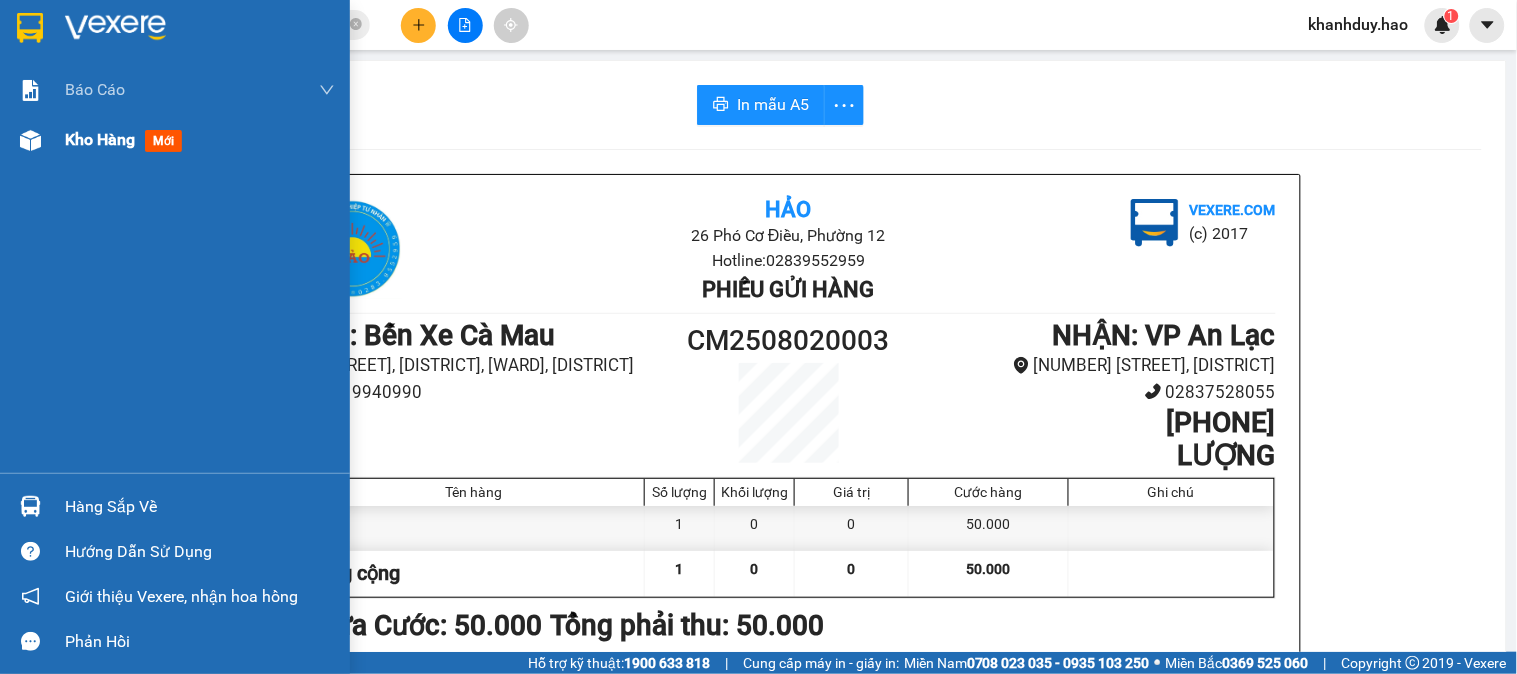 click at bounding box center (30, 140) 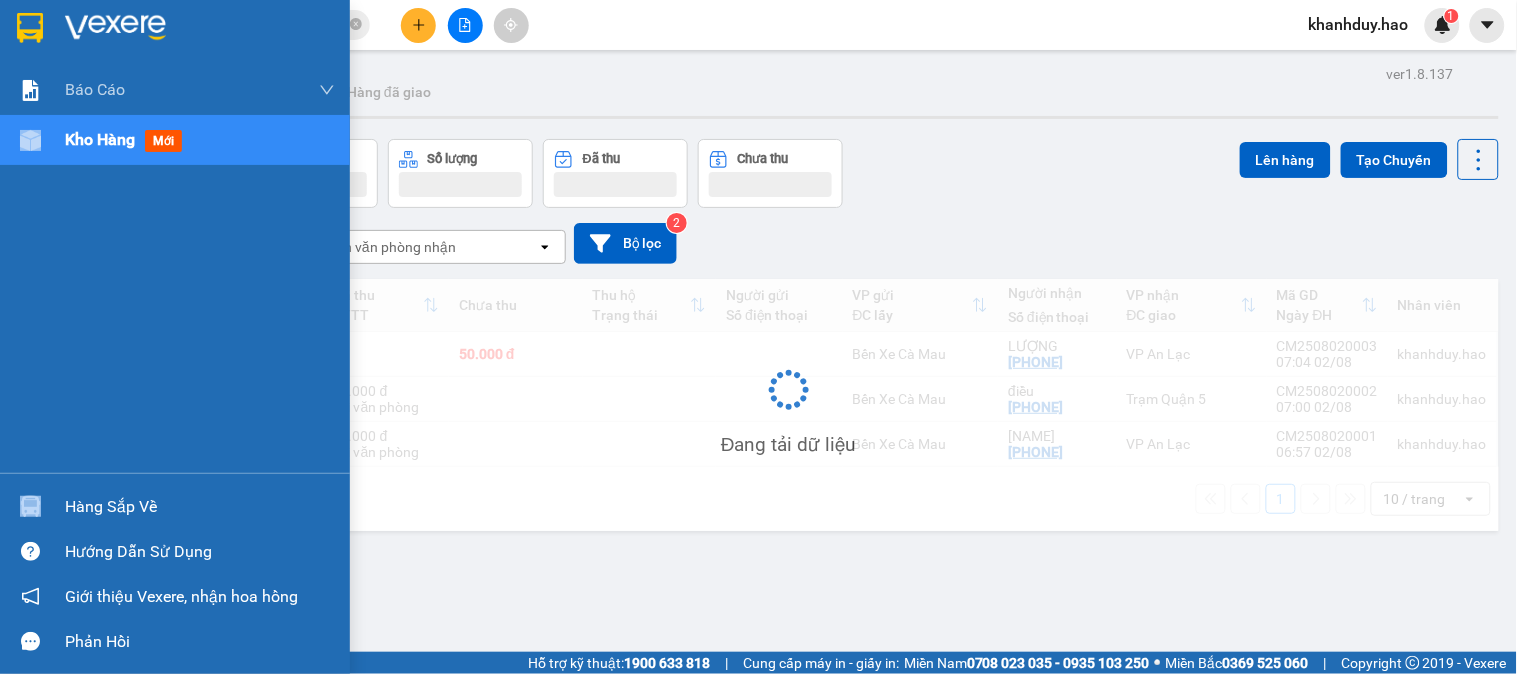 click at bounding box center (30, 140) 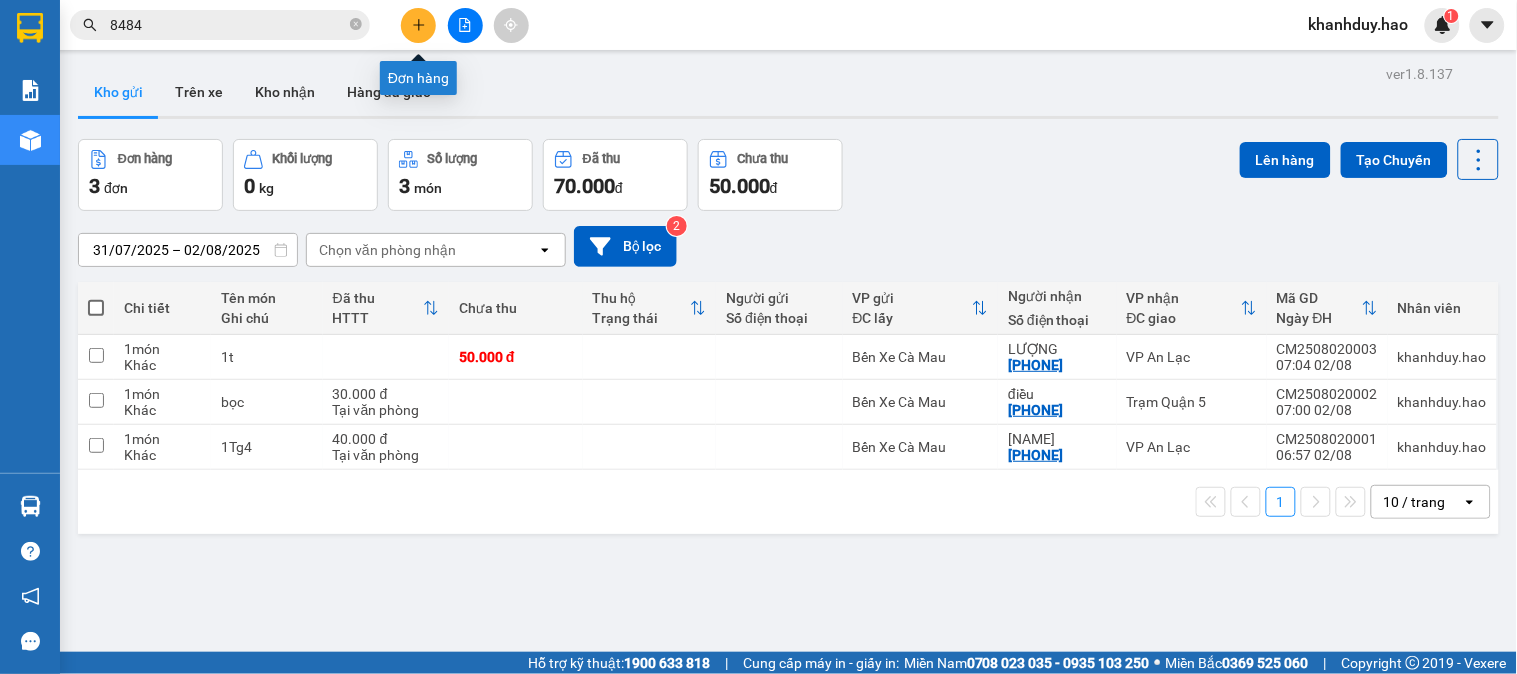 click 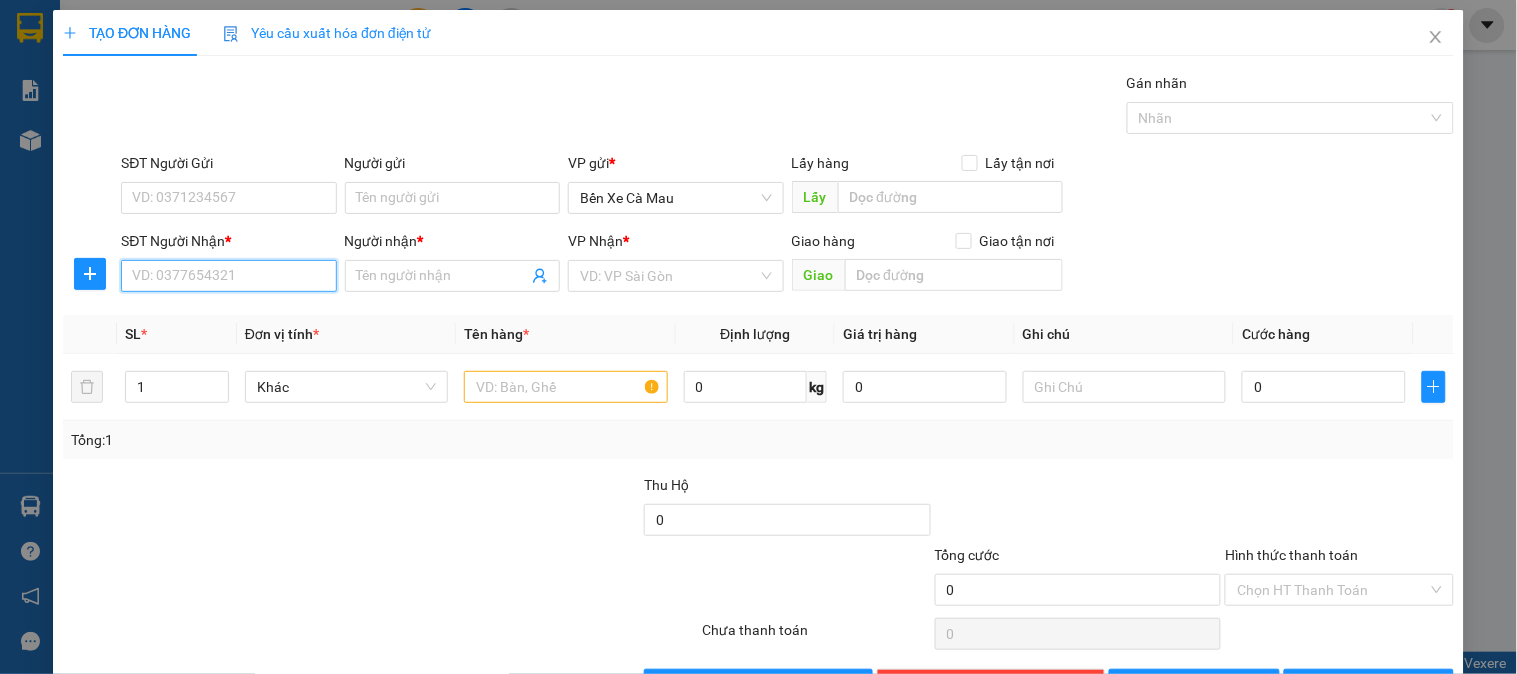 click on "SĐT Người Nhận  *" at bounding box center [228, 276] 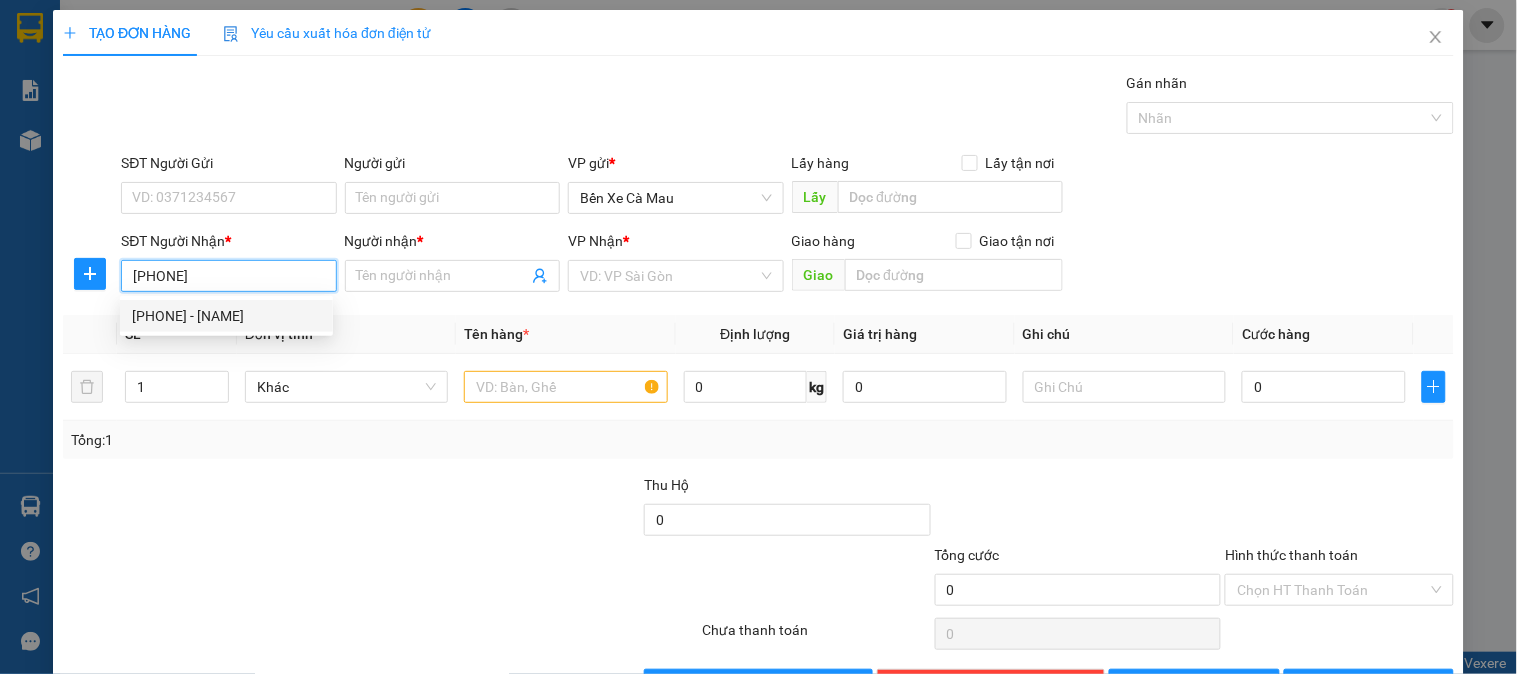 click on "0916329394 - A LIÊM" at bounding box center [226, 316] 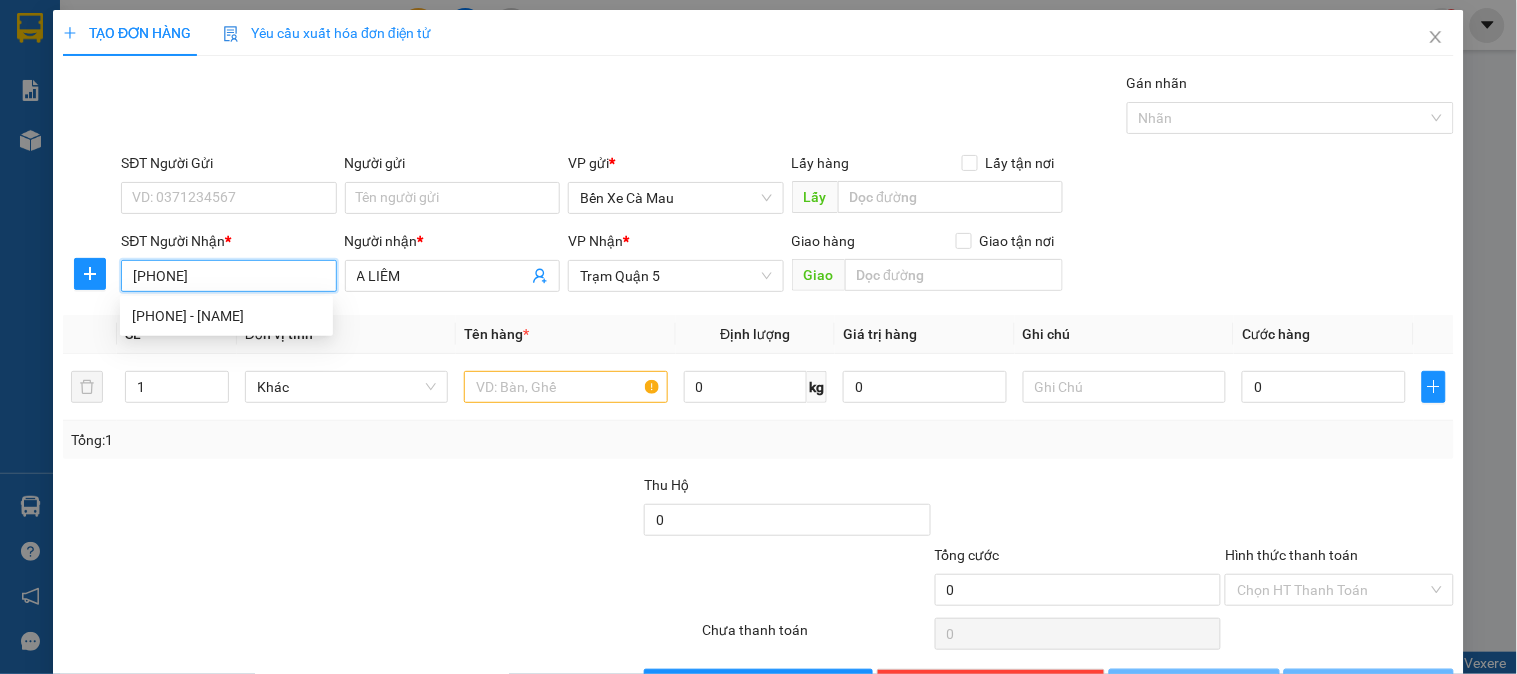 type on "50.000" 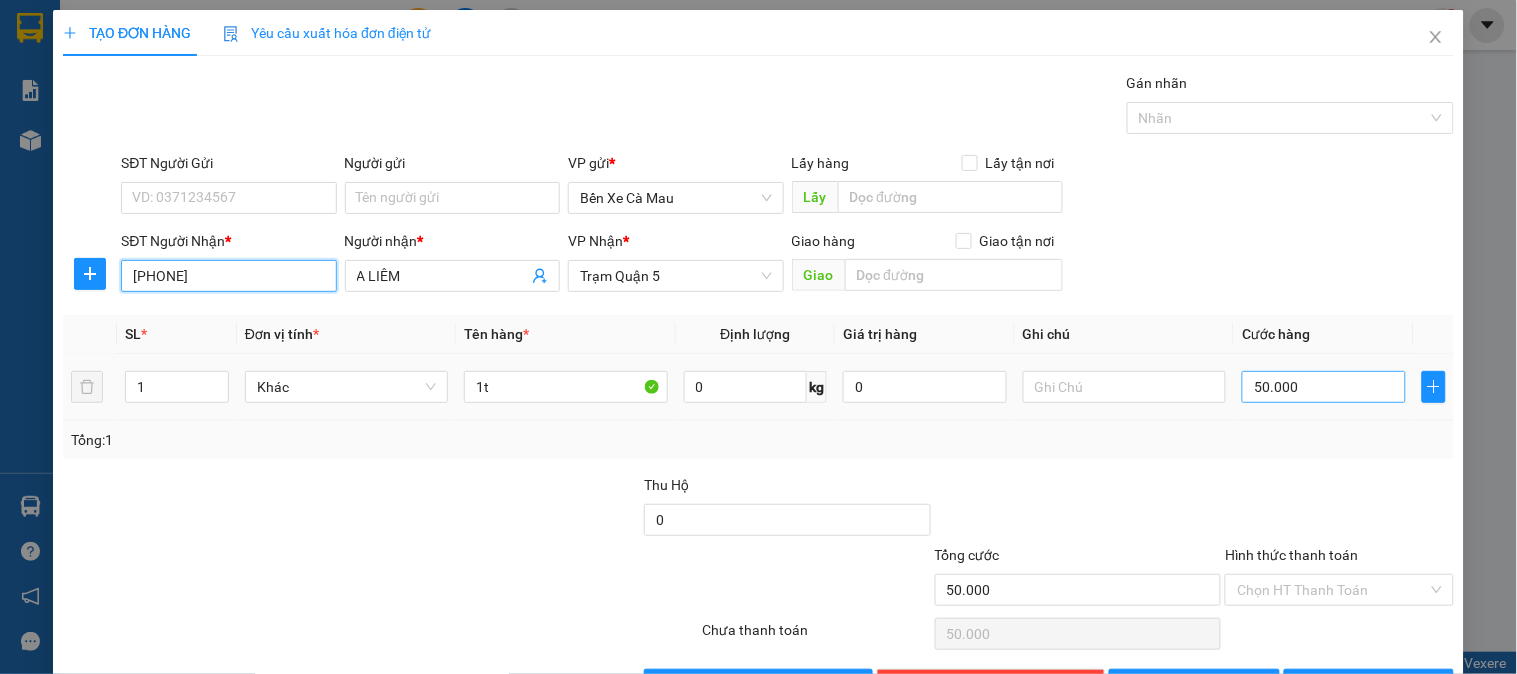type on "[PHONE]" 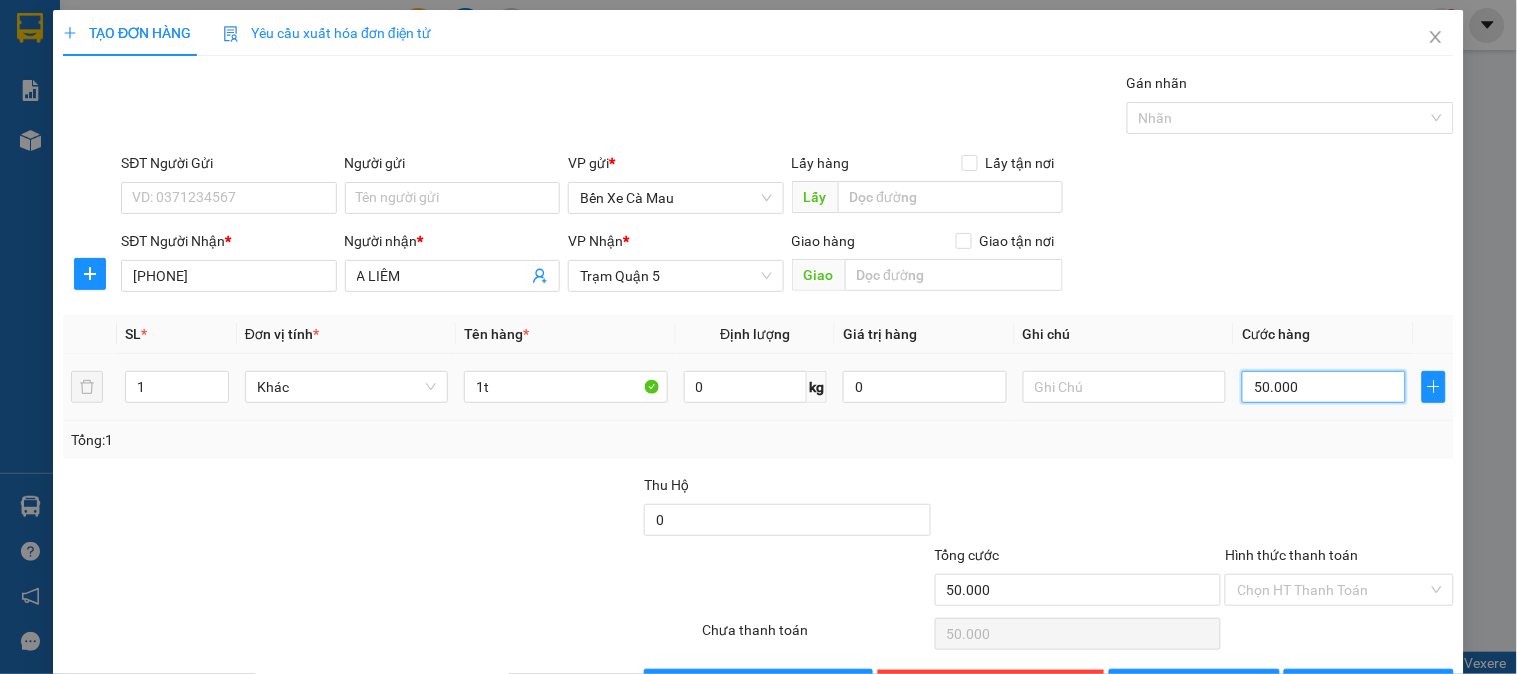 click on "50.000" at bounding box center [1324, 387] 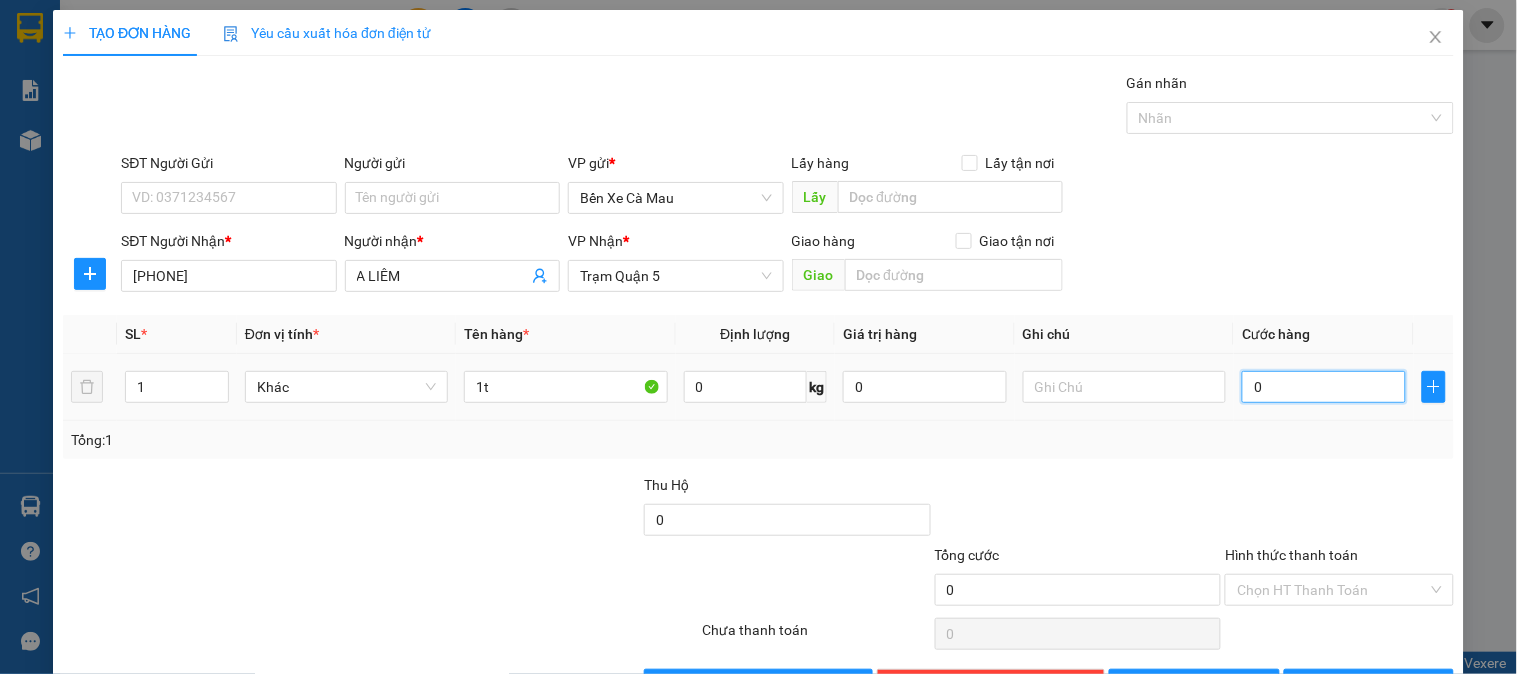 type on "004" 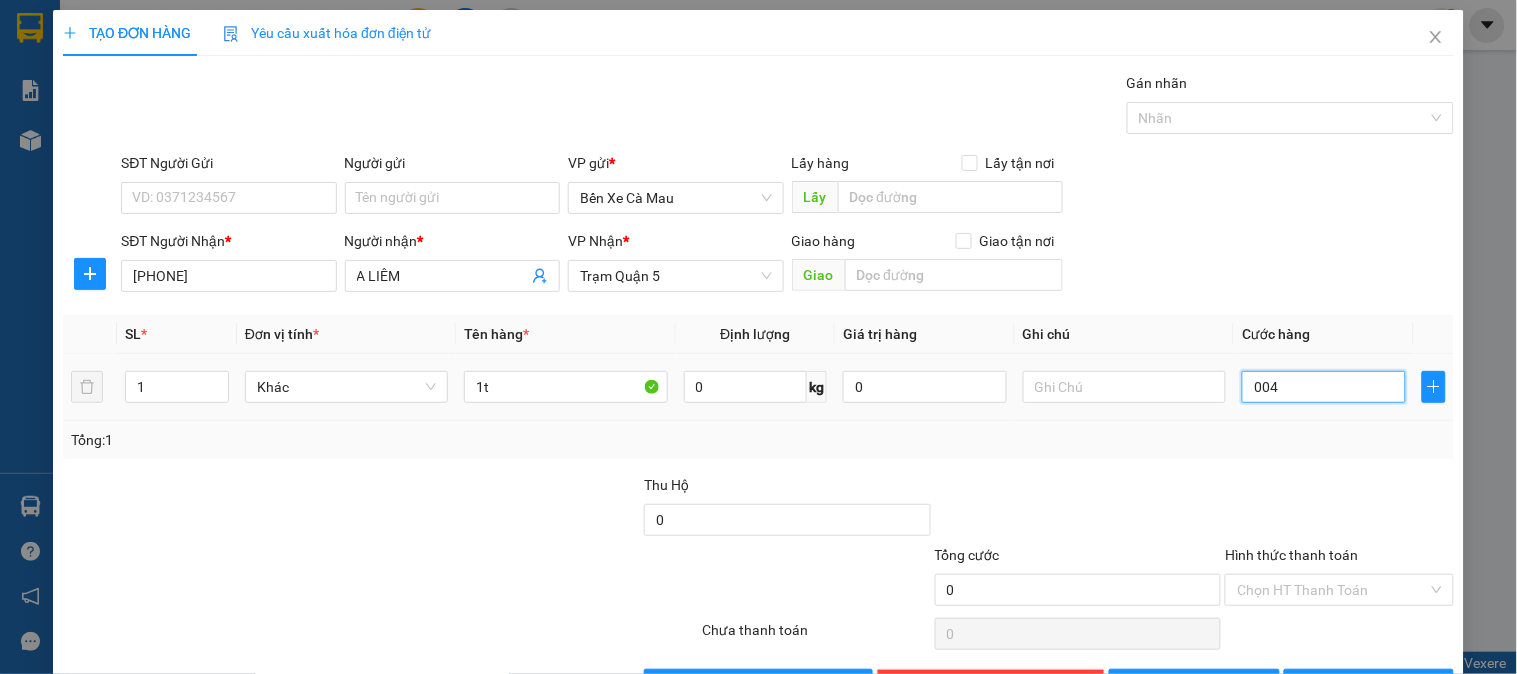 type on "4" 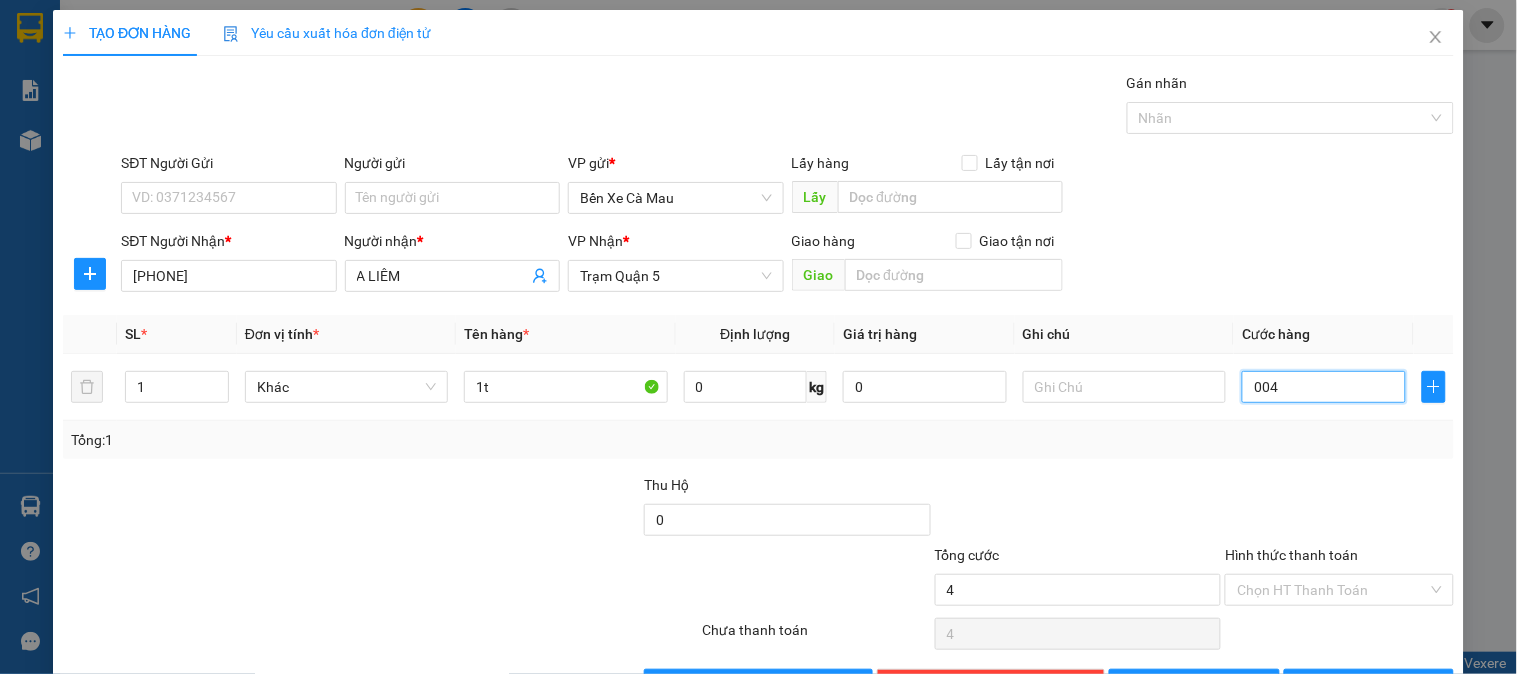 type on "40" 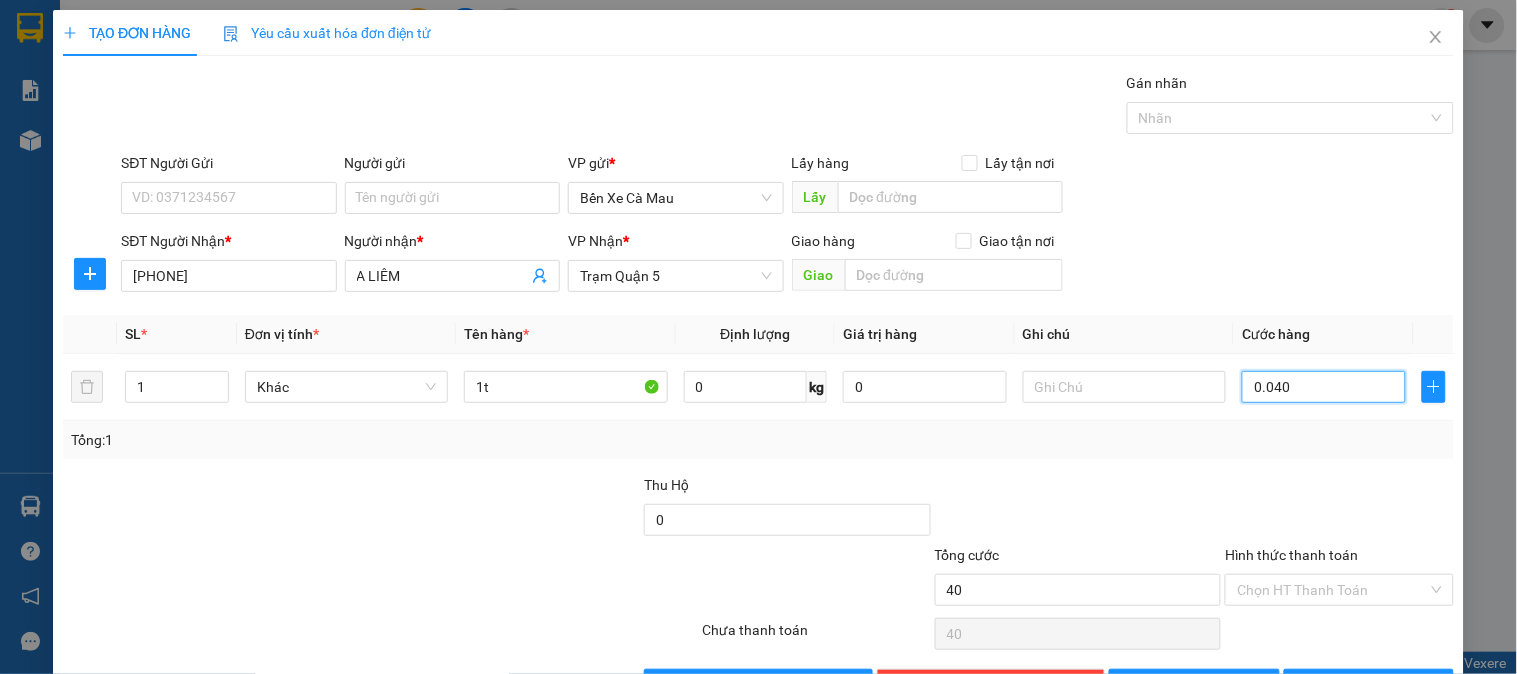 type on "0.040" 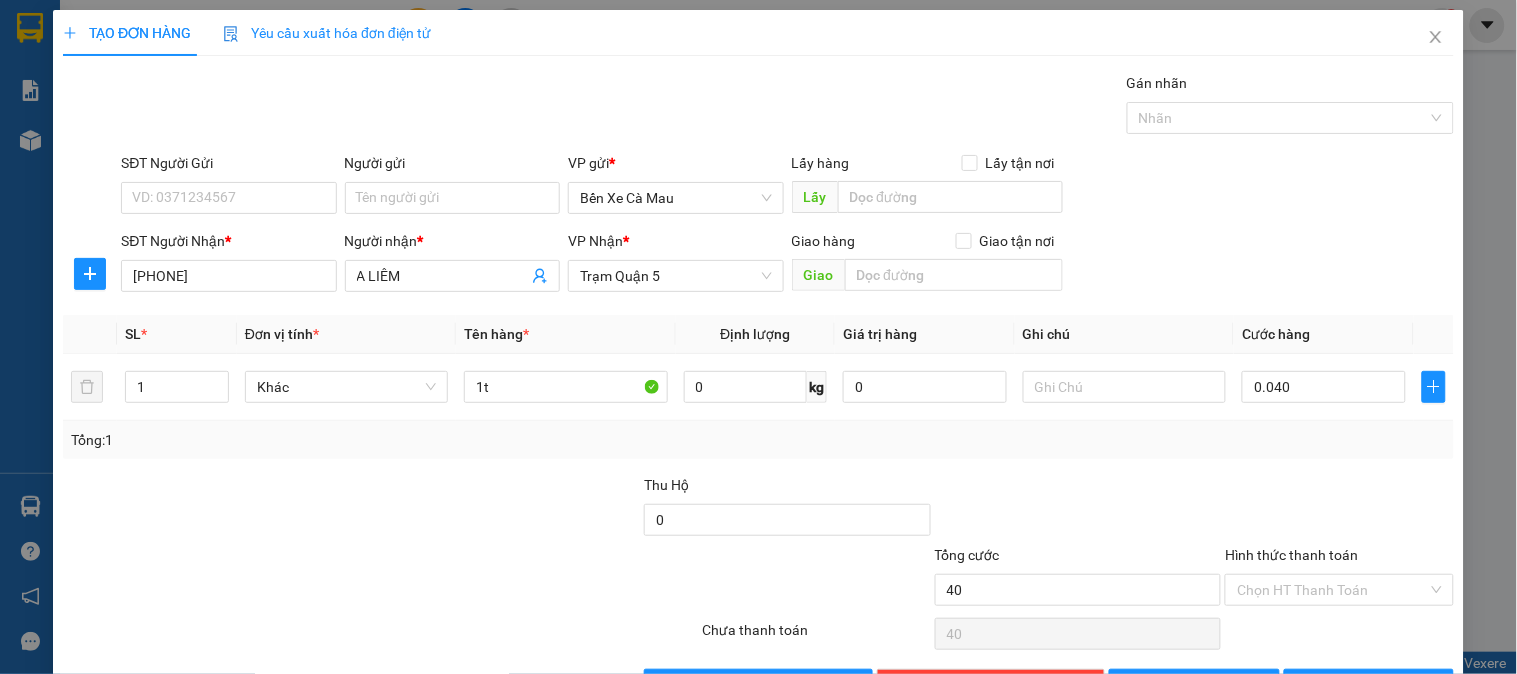 type on "40.000" 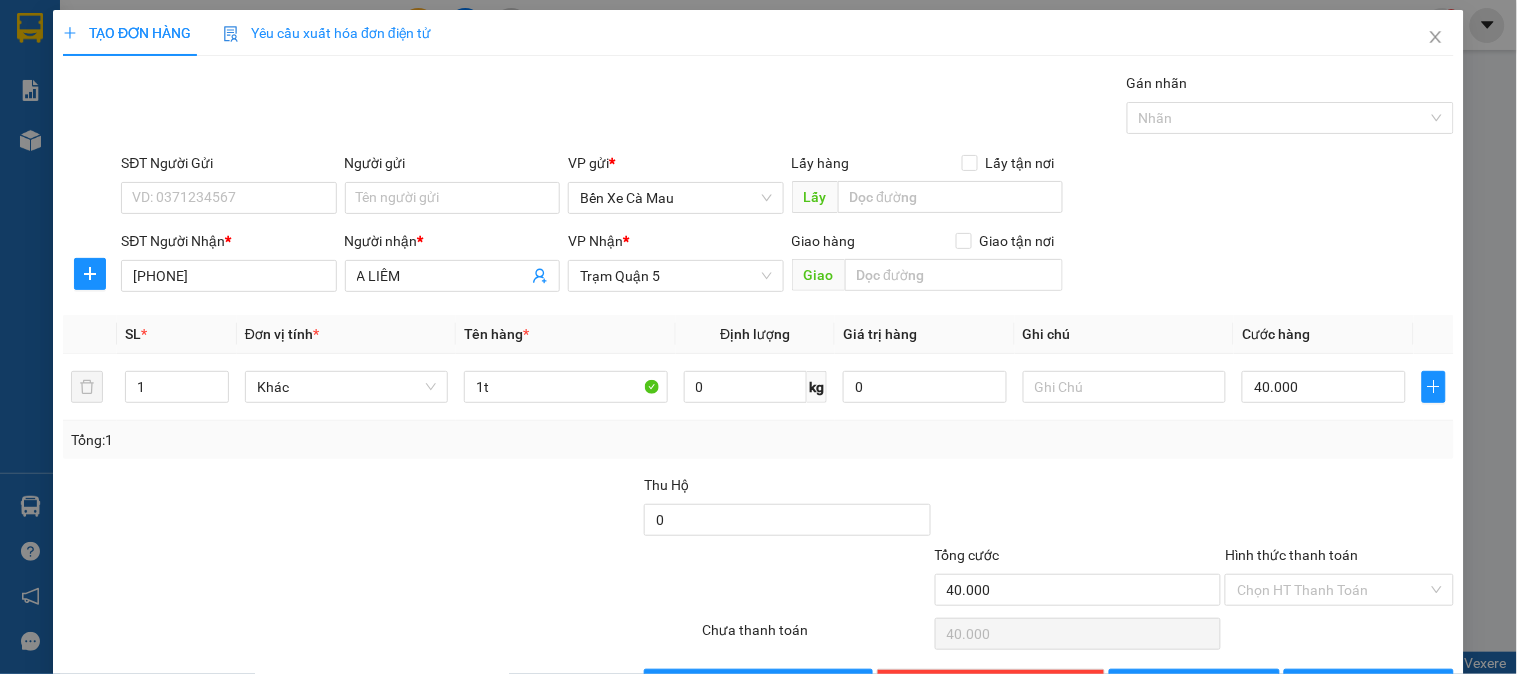 click on "SĐT Người Nhận  * 0916329394 Người nhận  * A LIÊM VP Nhận  * Trạm Quận 5 Giao hàng Giao tận nơi Giao" at bounding box center [787, 265] 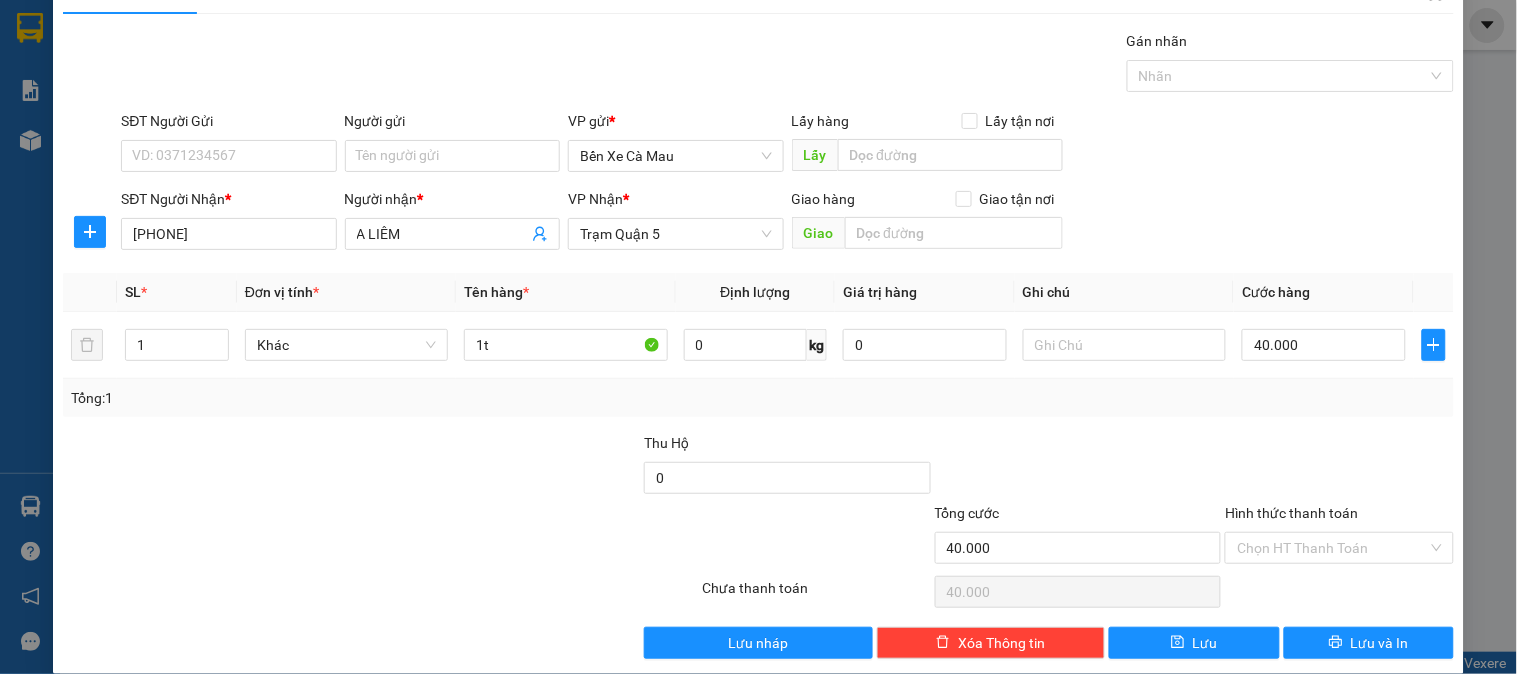 scroll, scrollTop: 65, scrollLeft: 0, axis: vertical 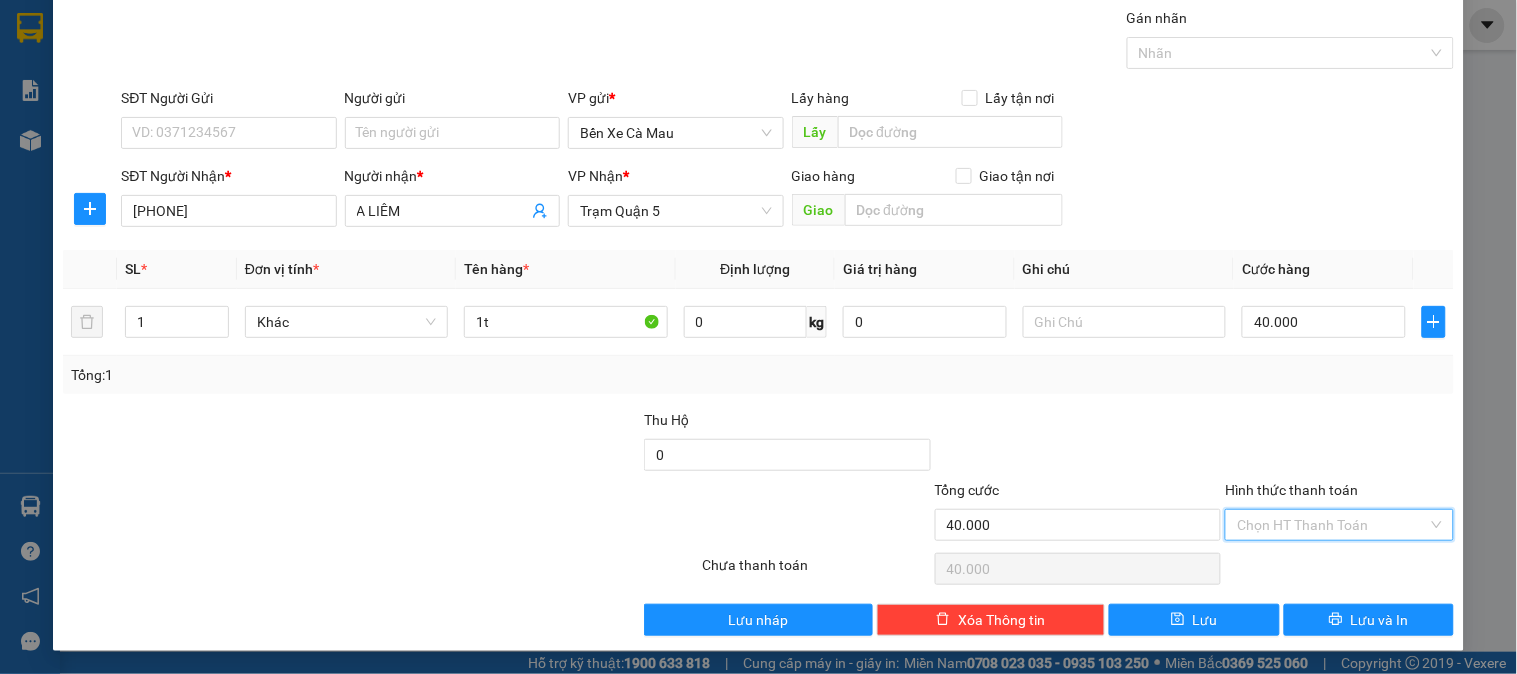 click on "Hình thức thanh toán" at bounding box center [1332, 525] 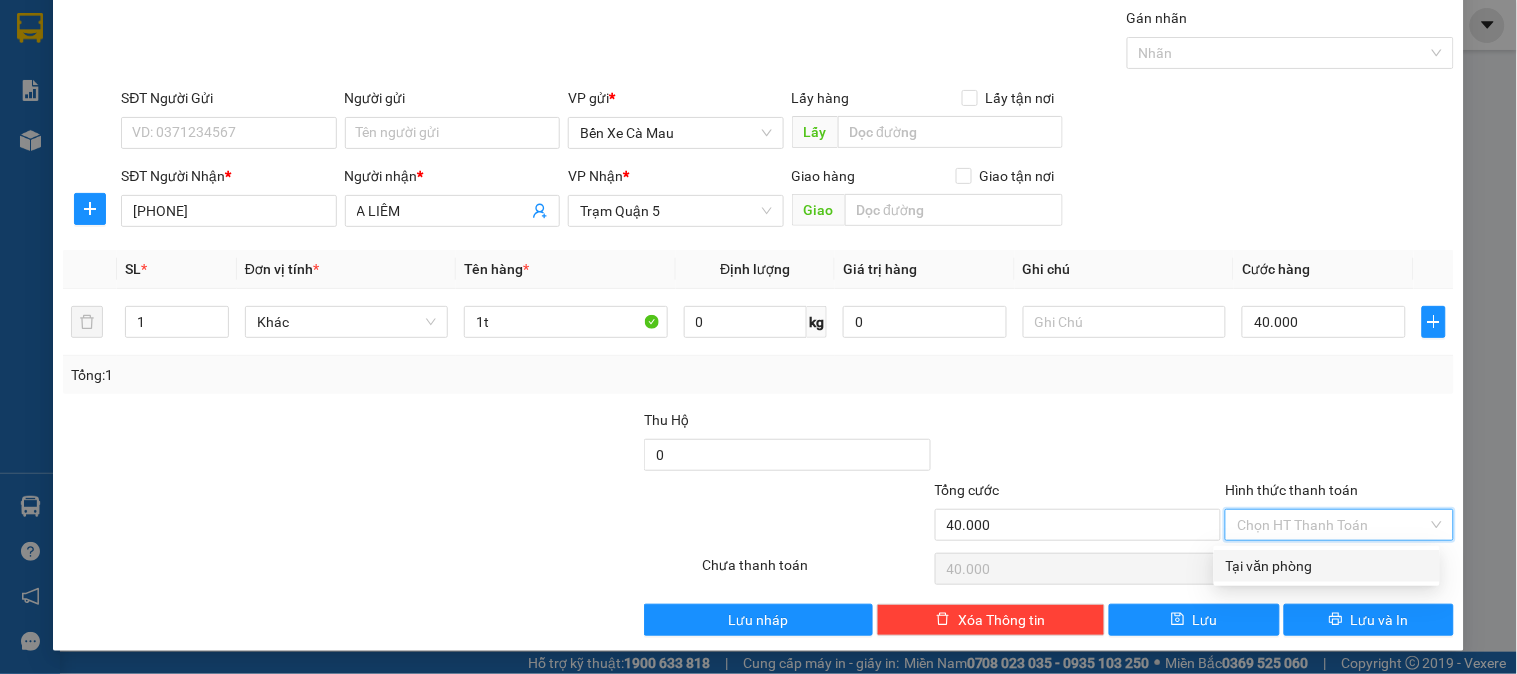 click on "Tại văn phòng" at bounding box center (1327, 566) 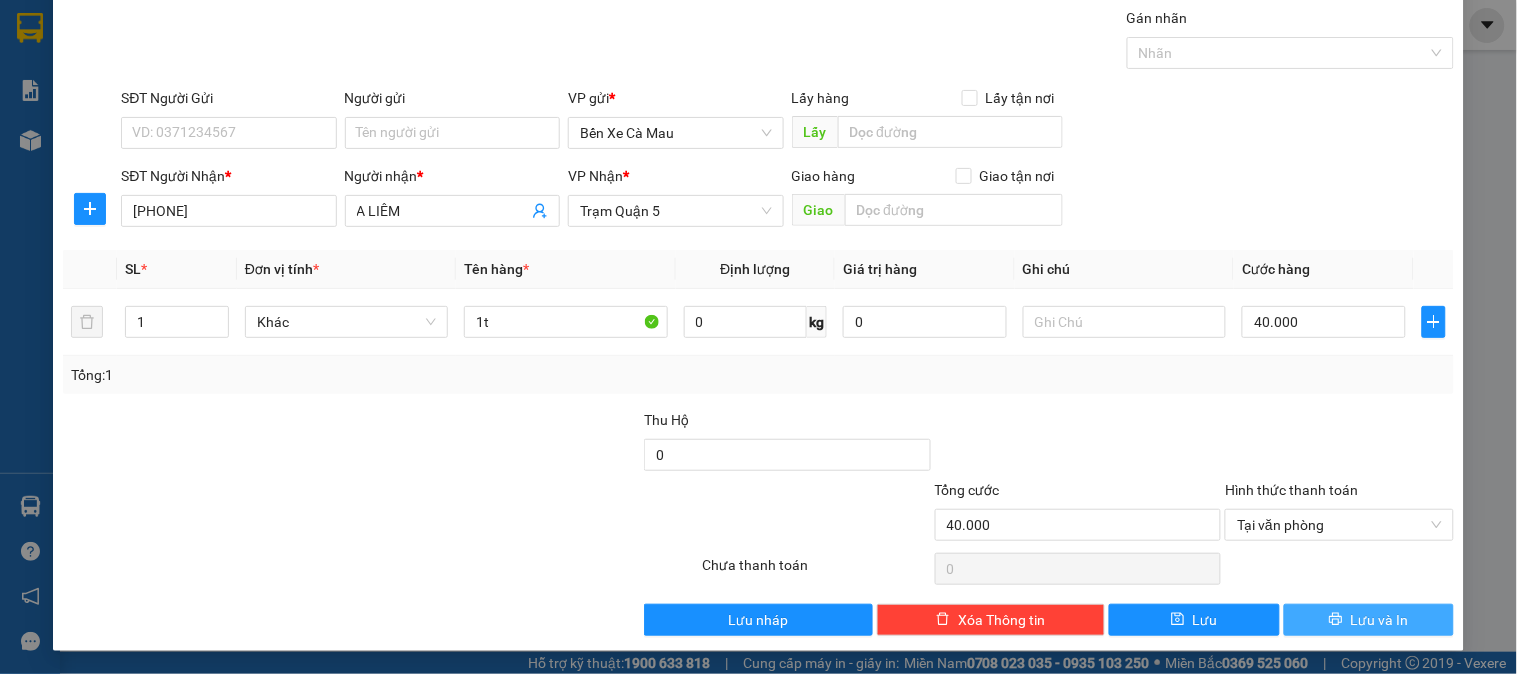 click 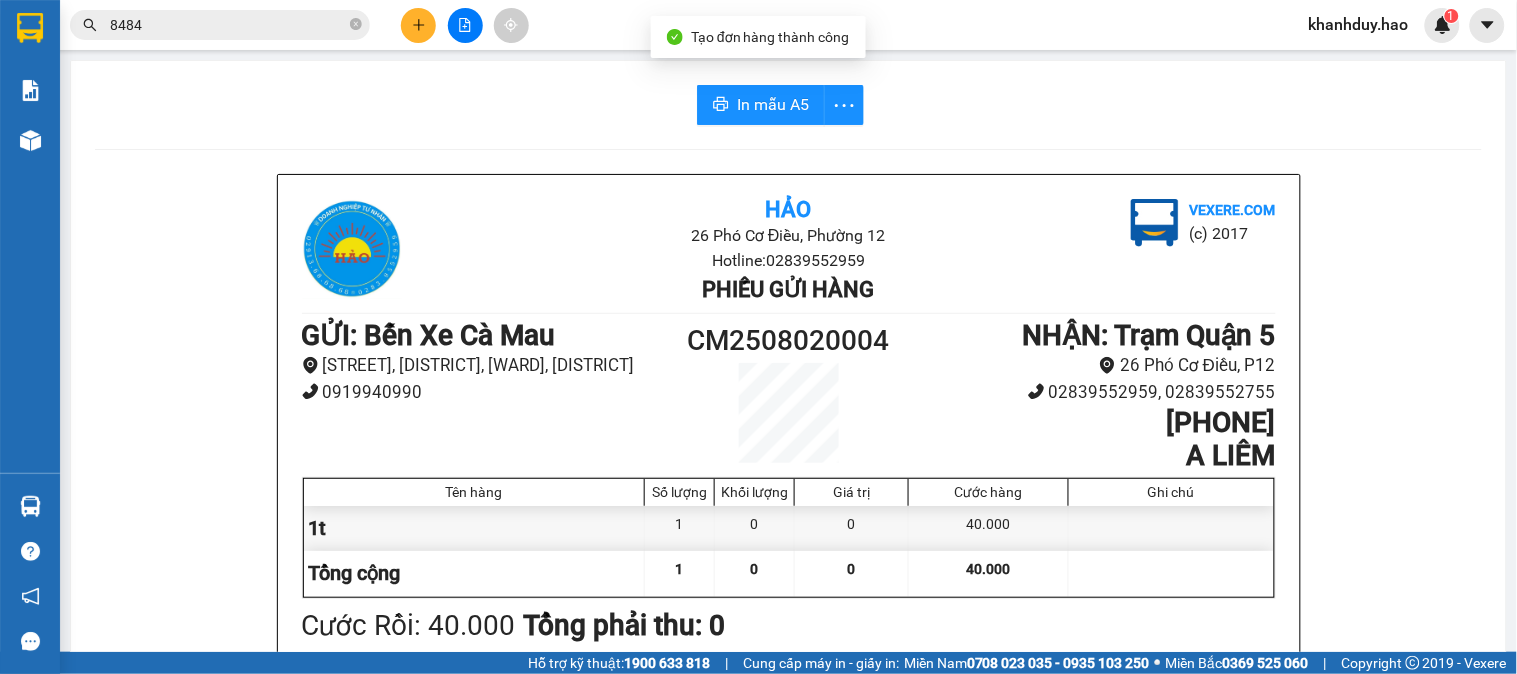 click on "In mẫu A5
Hảo 26 Phó Cơ Điều, Phường 12 Hotline:  02839552959 Phiếu gửi hàng Vexere.com (c) 2017 GỬI :   Bến Xe Cà Mau   Quốc Lộ 1A, Lý Thường Kiệt, Khóm 5, Phường 6   0919940990 CM2508020004 NHẬN :   Trạm Quận 5   26 Phó Cơ Điều, P12   02839552959, 02839552755 0916329394 A LIÊM  Tên hàng Số lượng Khối lượng Giá trị Cước hàng Ghi chú 1t 1 0 0 40.000 Tổng cộng 1 0 0 40.000 Loading... Cước Rồi : 40.000 Tổng phải thu: 0 Người gửi hàng xác nhận (Tôi đã đọc và đồng ý nộp dung phiếu gửi hàng) NV kiểm tra hàng (Kí và ghi rõ họ tên) 07:04, ngày 02 tháng 08 năm 2025 NV nhận hàng (Kí và ghi rõ họ tên) Khánh Duy NV nhận hàng (Kí và ghi rõ họ tên) Quy định nhận/gửi hàng : Không vận chuyển hàng cấm. Vui lòng nhận hàng kể từ ngày gửi-nhận trong vòng 7 ngày. Nếu qua 7 ngày, mất mát công ty sẽ không chịu trách nhiệm.  Hảo vexere.com" at bounding box center (788, 843) 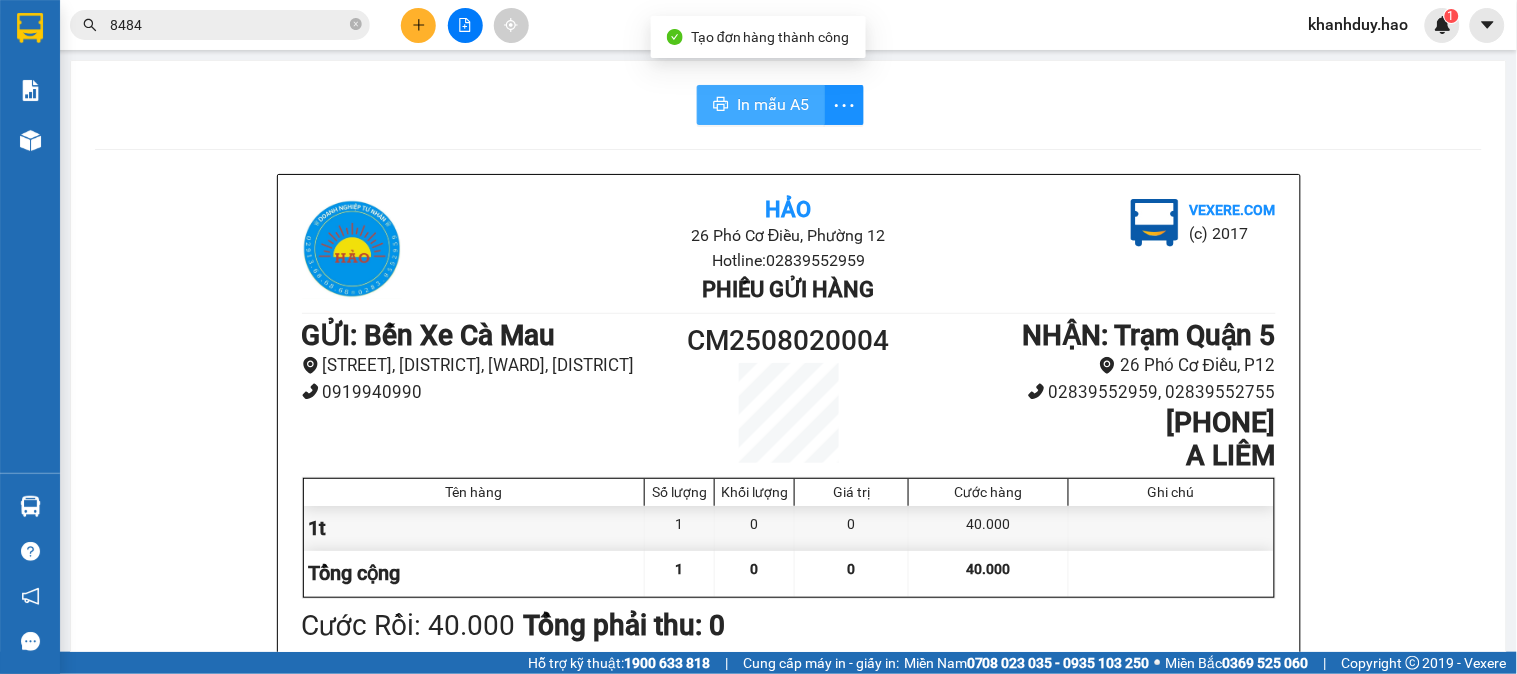 click on "In mẫu A5" at bounding box center (773, 104) 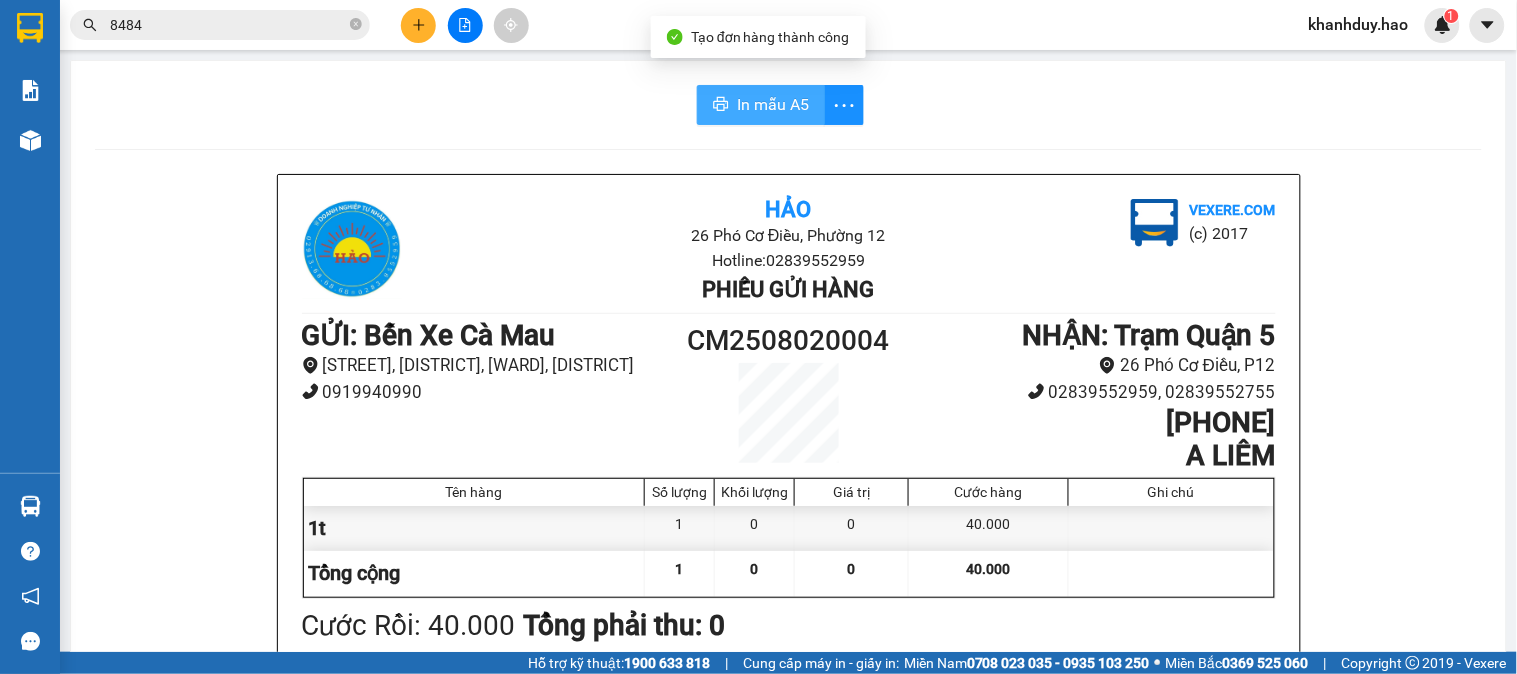 scroll, scrollTop: 0, scrollLeft: 0, axis: both 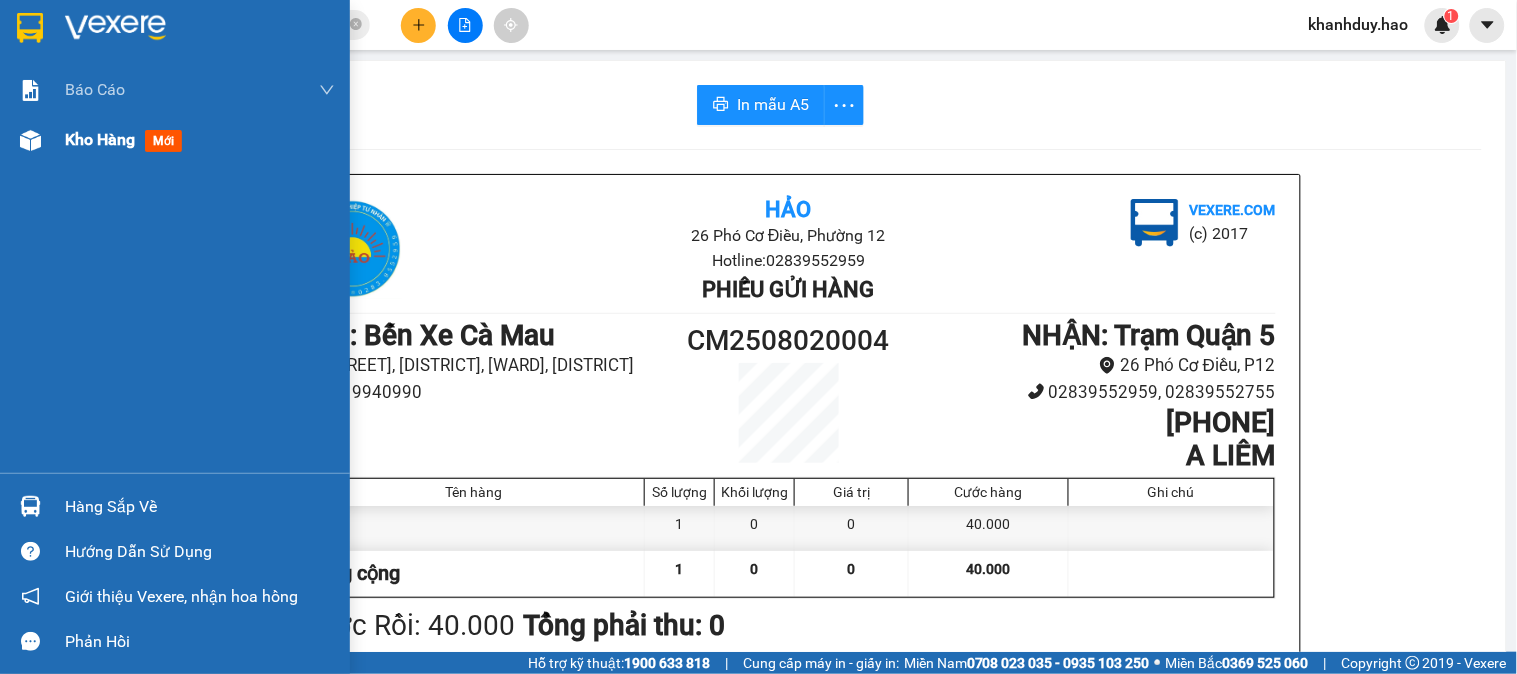 click at bounding box center (30, 140) 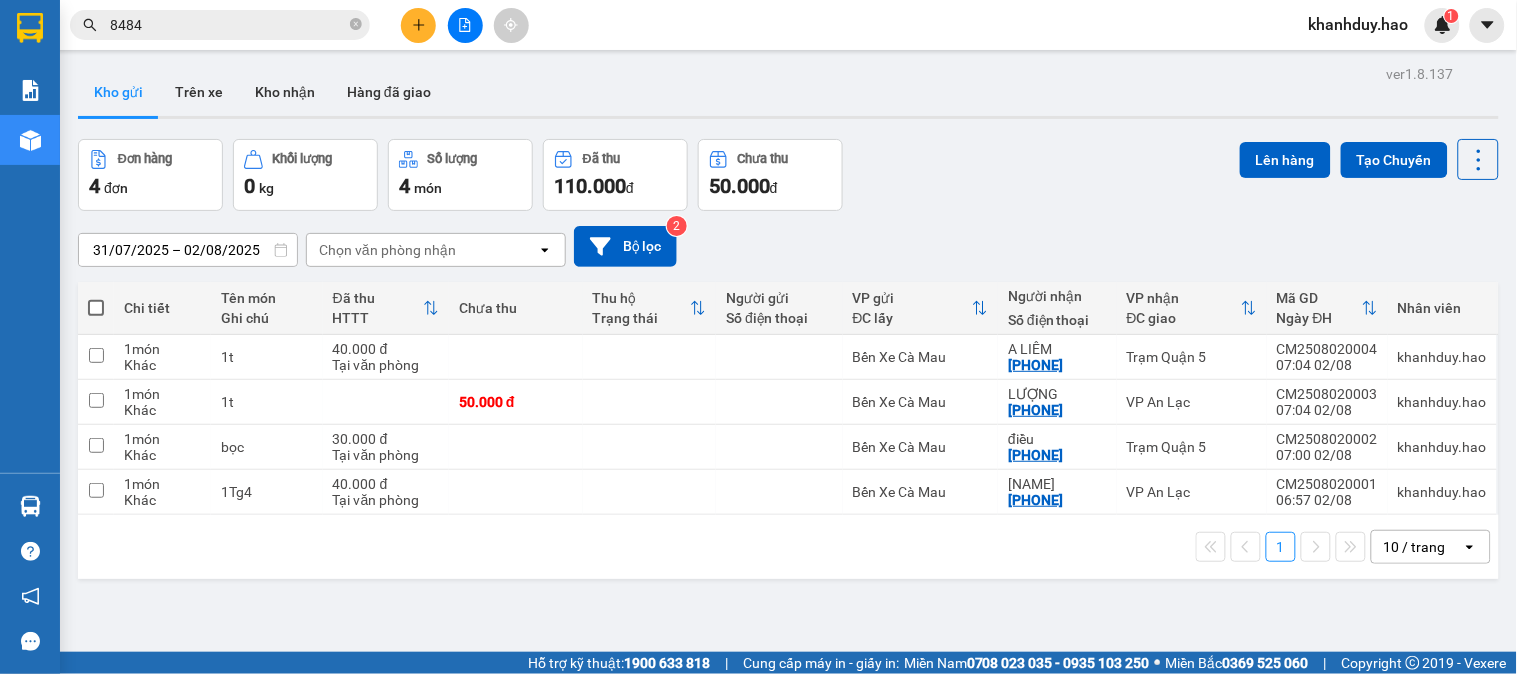 click at bounding box center (465, 25) 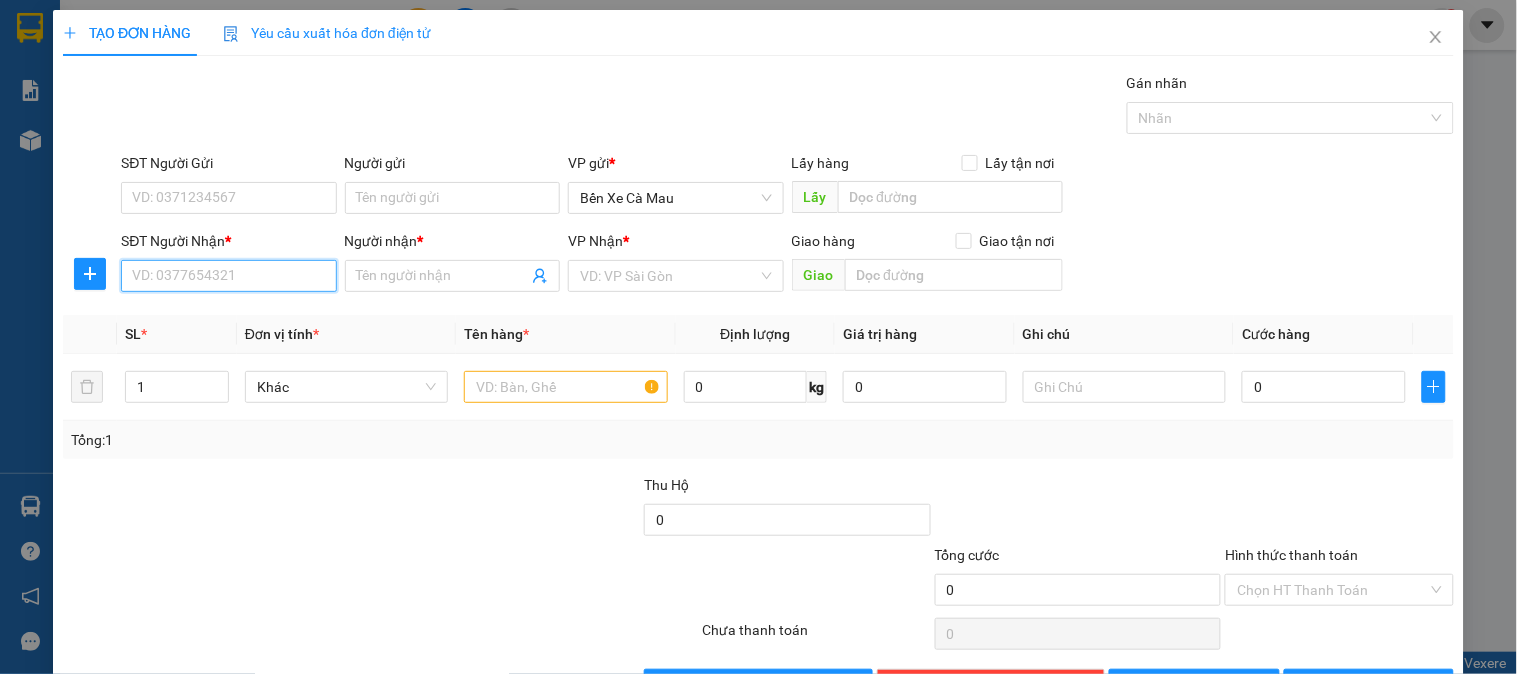 click on "SĐT Người Nhận  *" at bounding box center [228, 276] 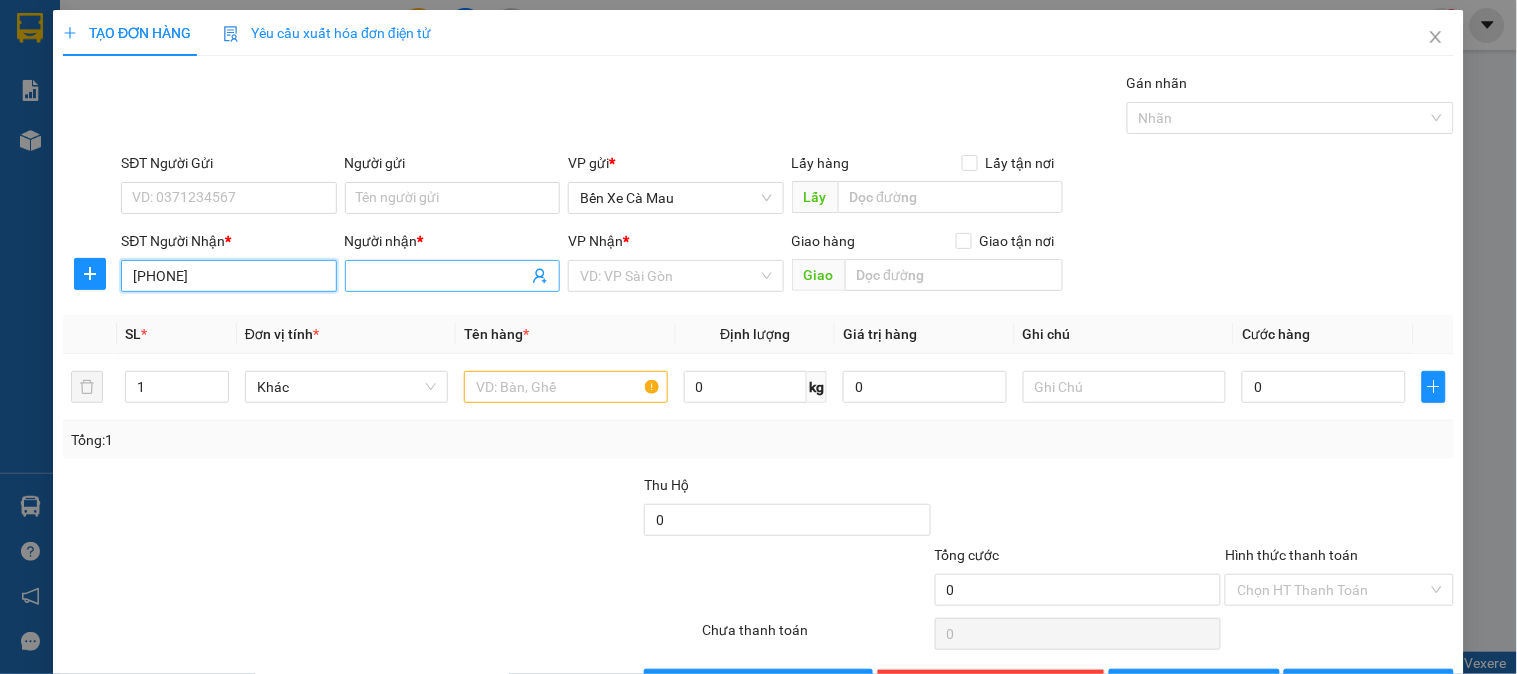 type on "[PHONE]" 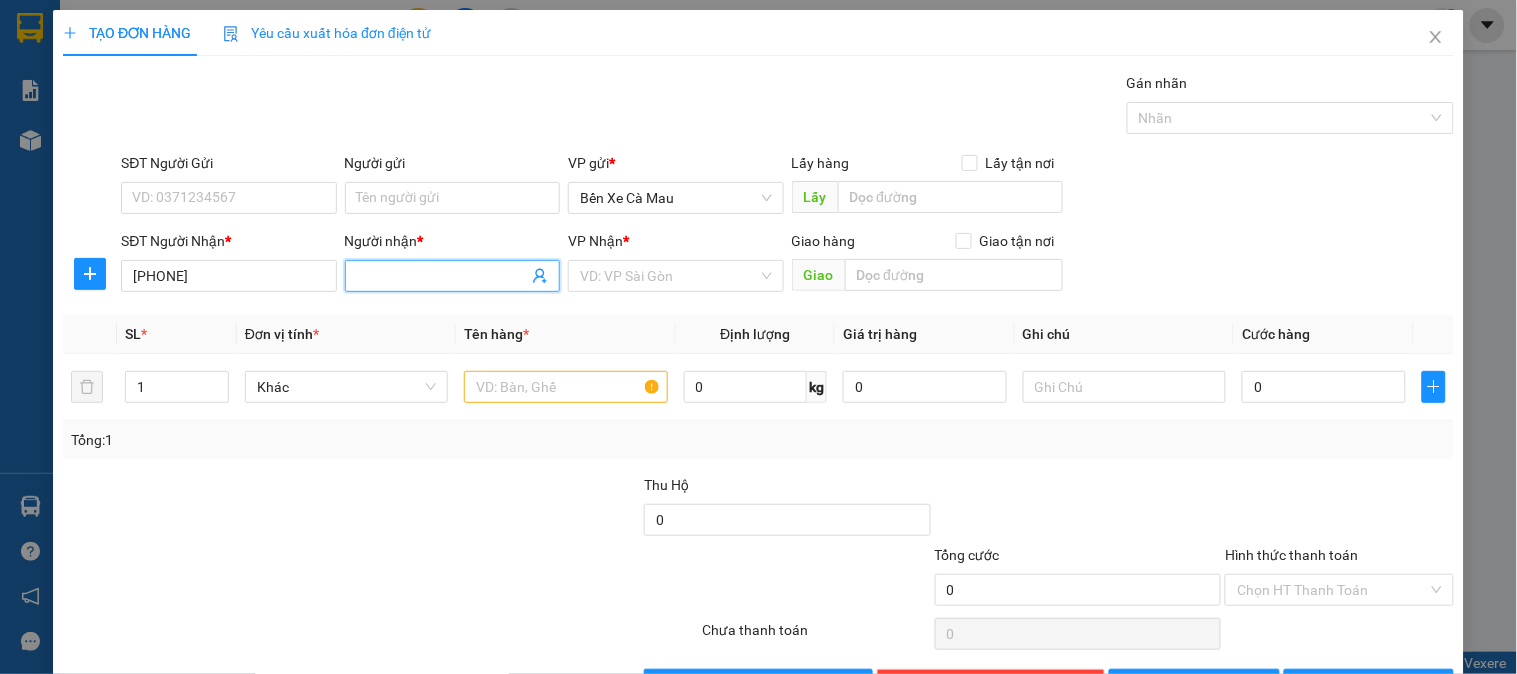 click on "Người nhận  *" at bounding box center [442, 276] 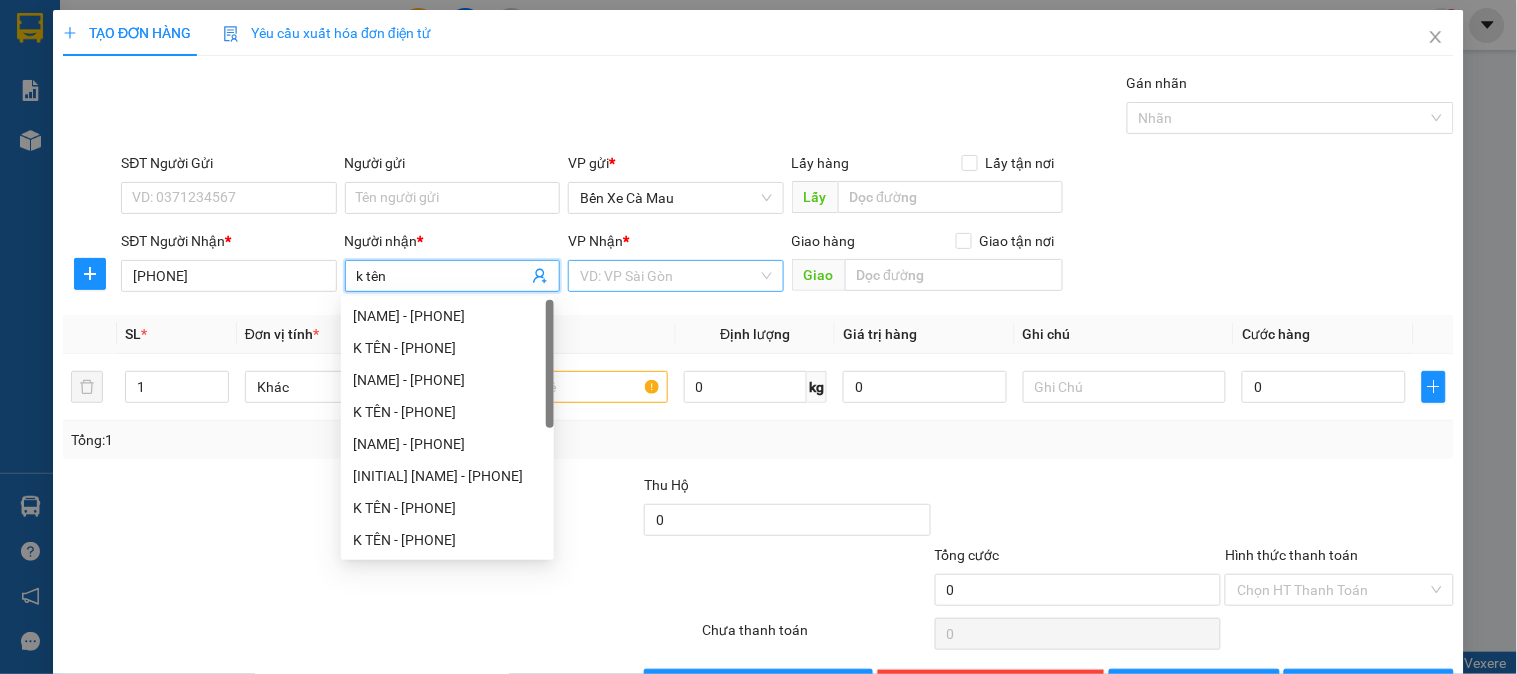 type on "k tên" 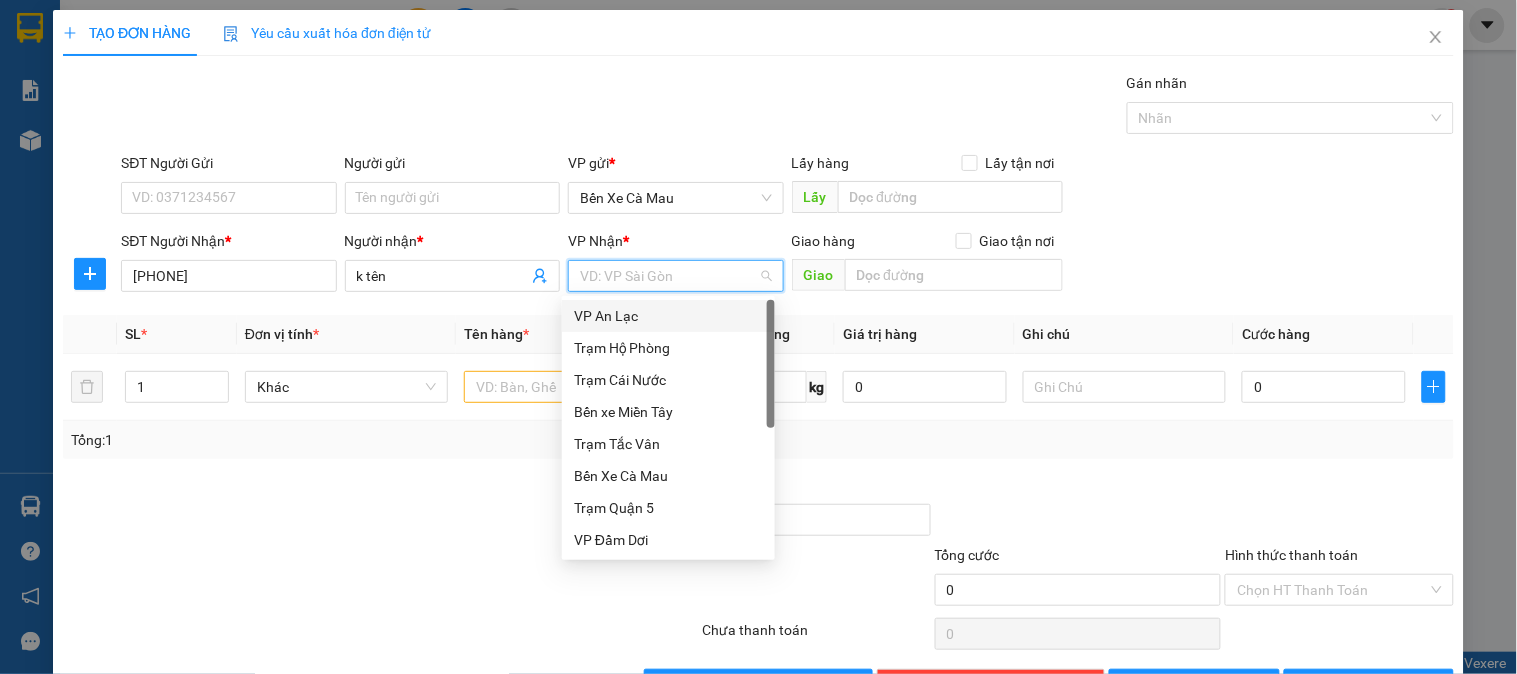 click on "VP An Lạc" at bounding box center (668, 316) 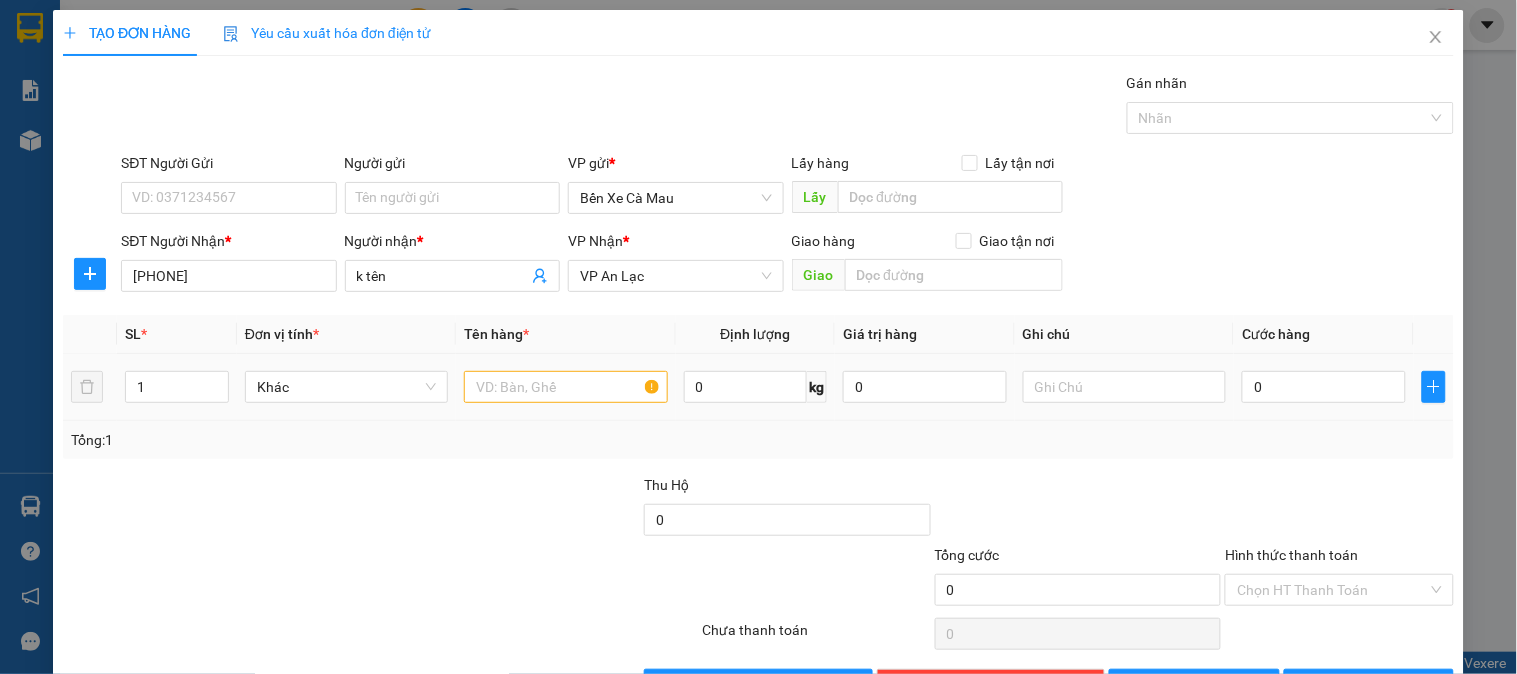 click at bounding box center (565, 387) 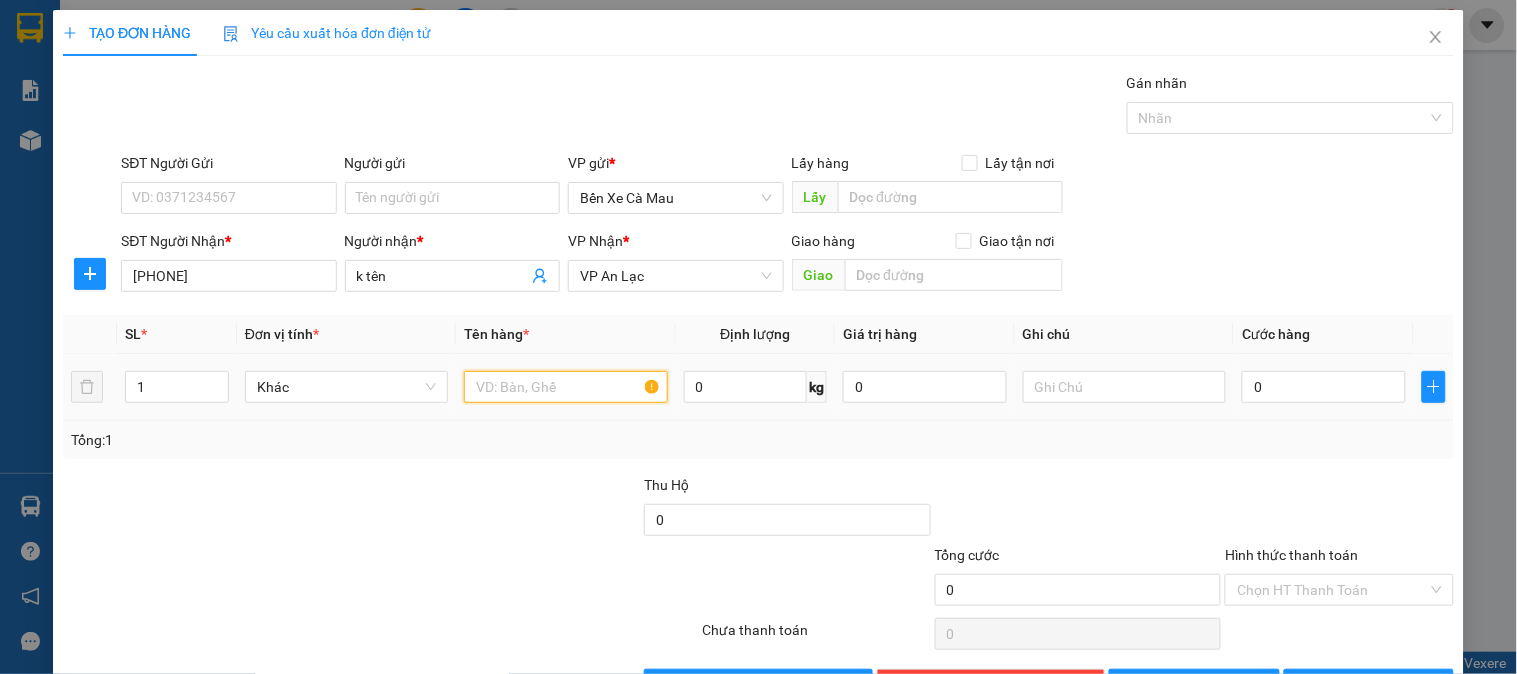 click at bounding box center (565, 387) 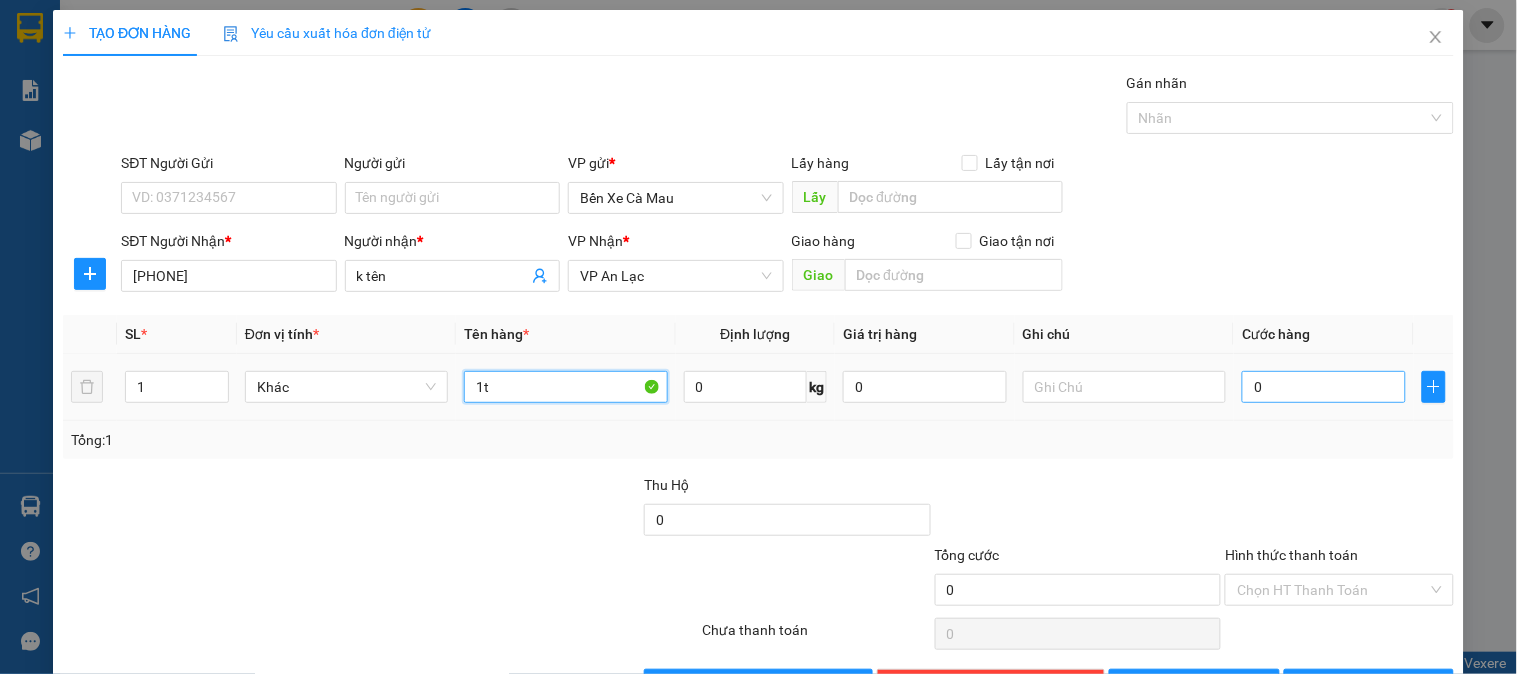 type on "1t" 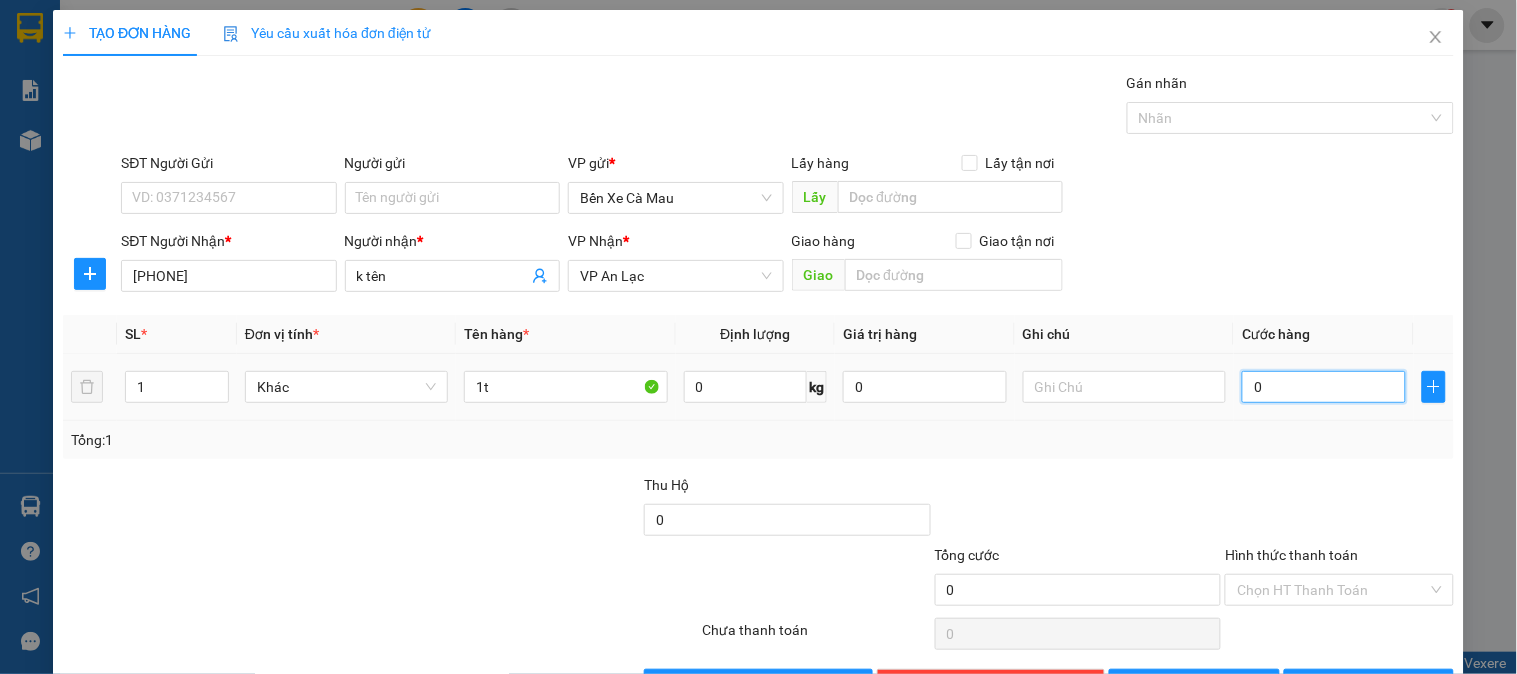 click on "0" at bounding box center (1324, 387) 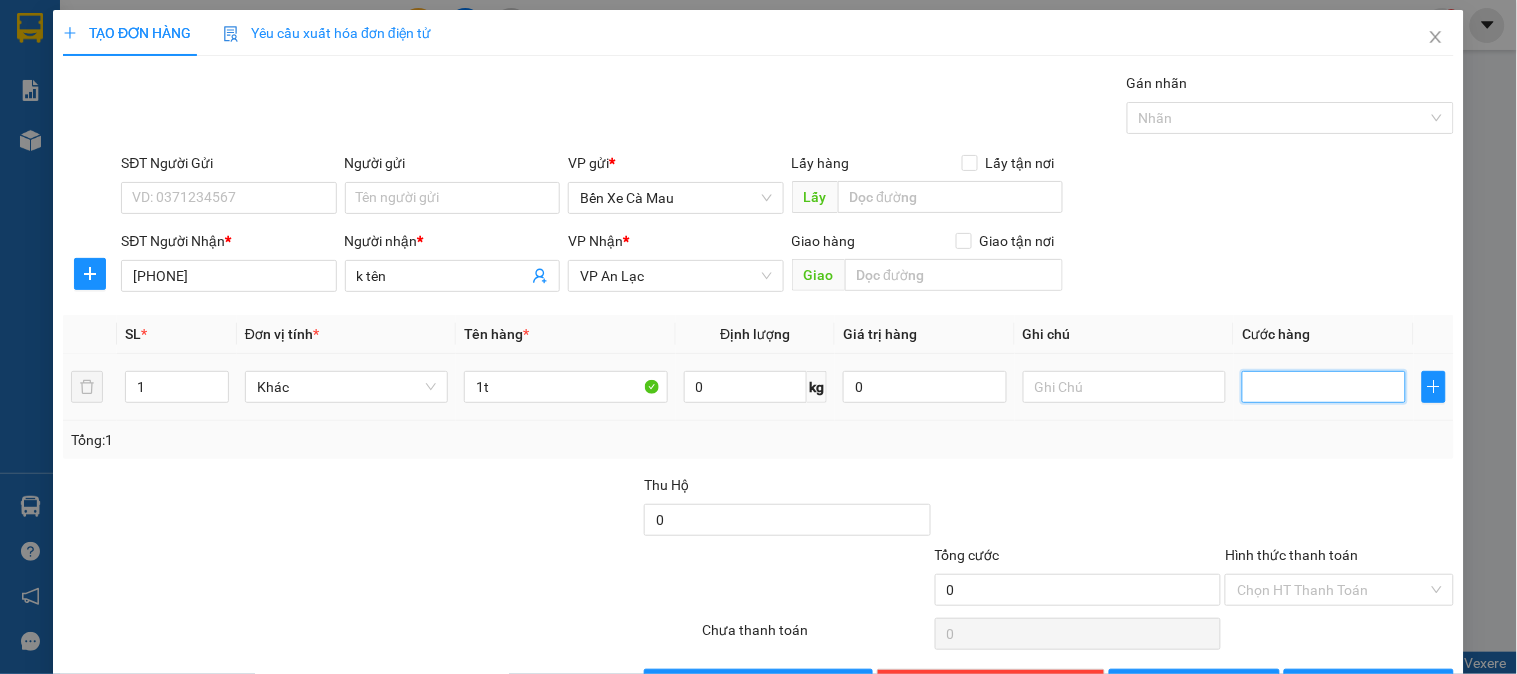 type on "6" 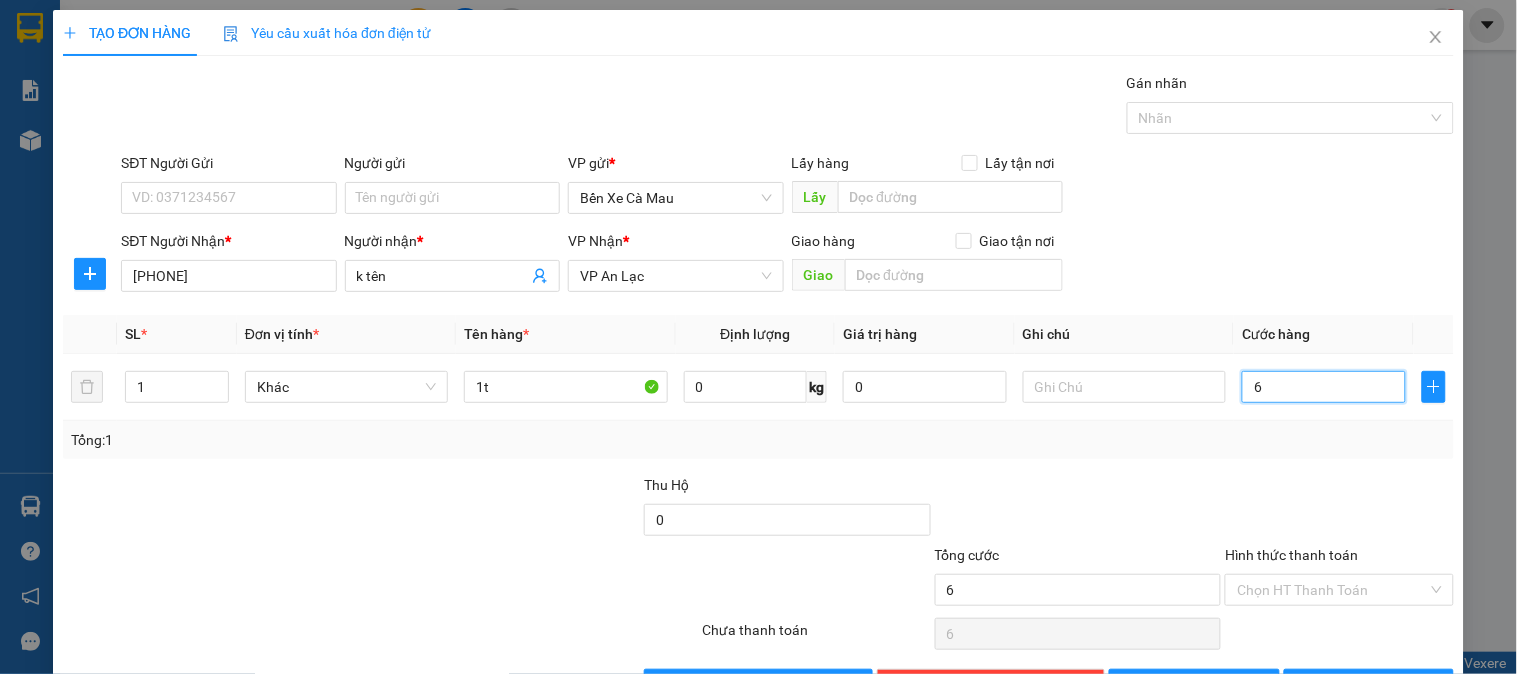 type on "60" 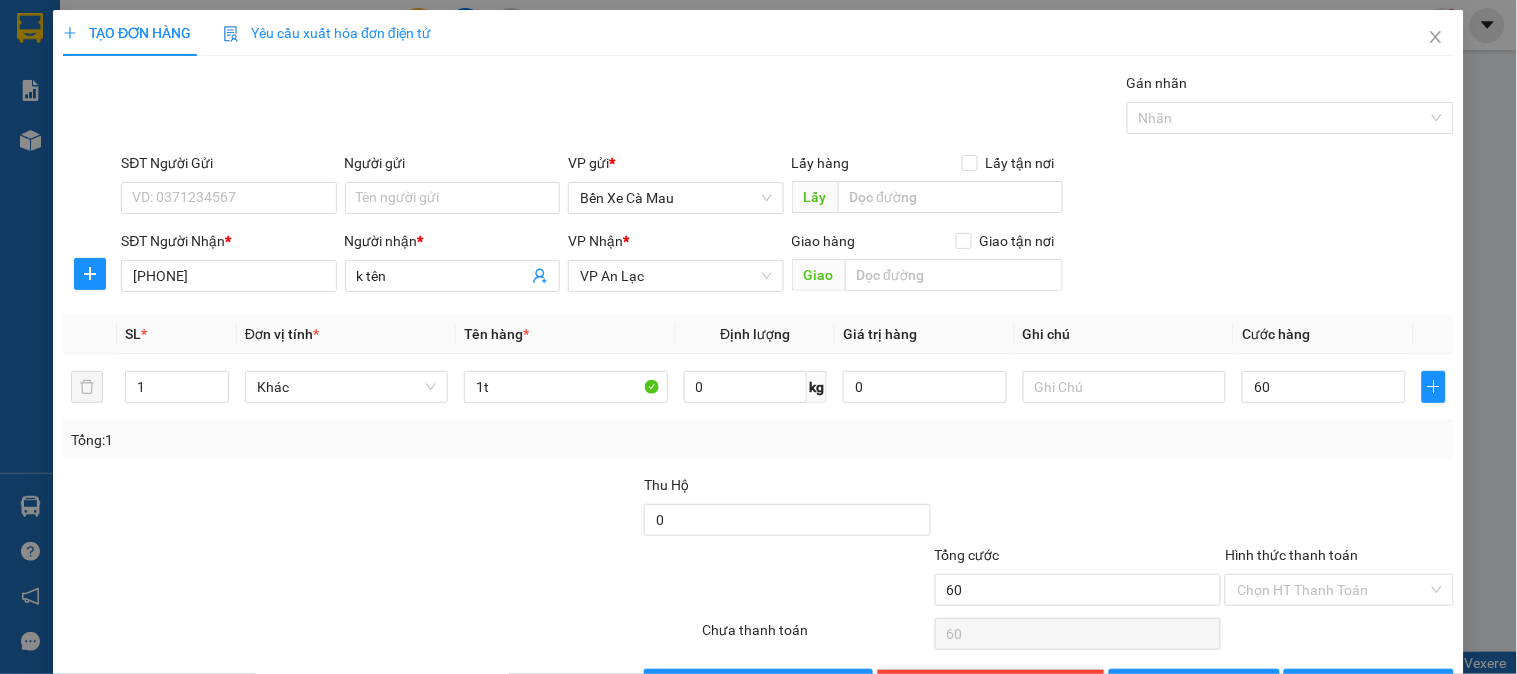 click on "SĐT Người Nhận  * 0379377329 Người nhận  * k tên VP Nhận  * VP An Lạc Giao hàng Giao tận nơi Giao" at bounding box center (787, 265) 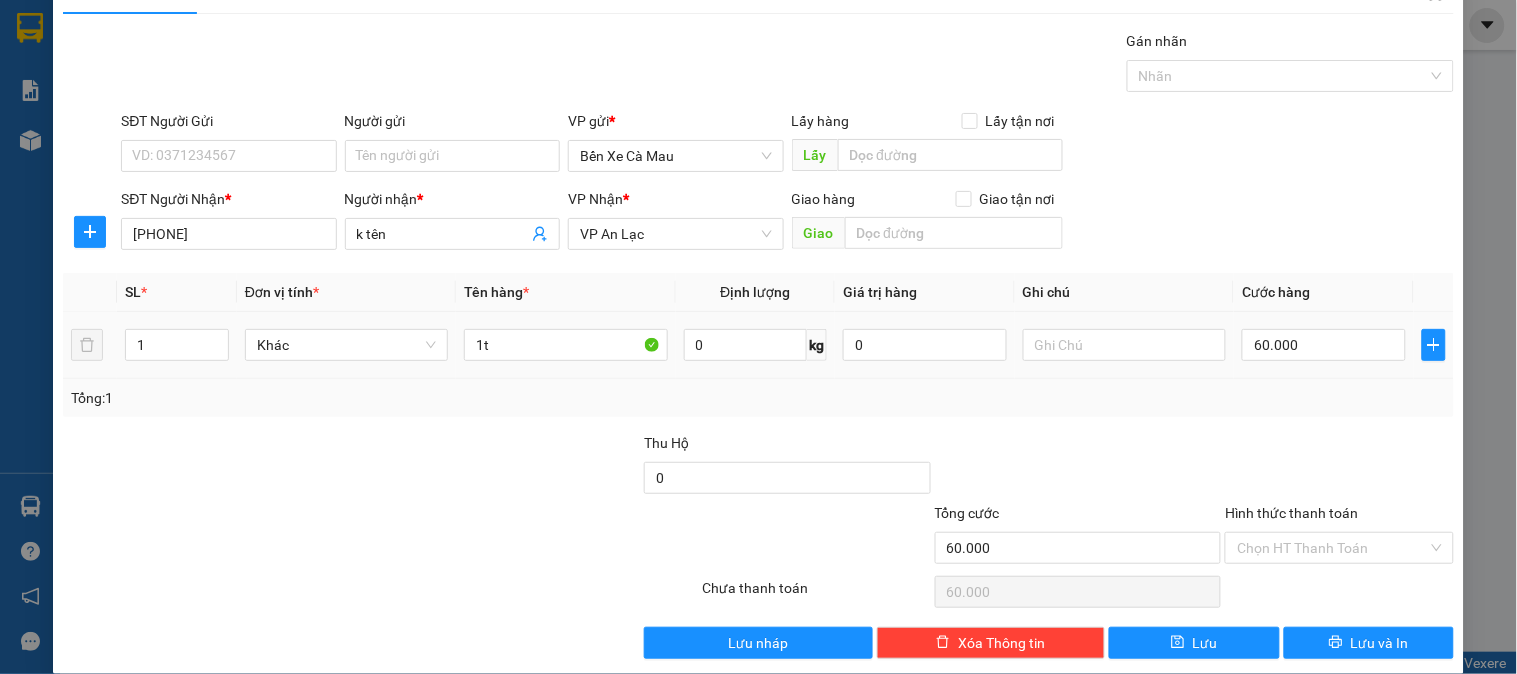 scroll, scrollTop: 65, scrollLeft: 0, axis: vertical 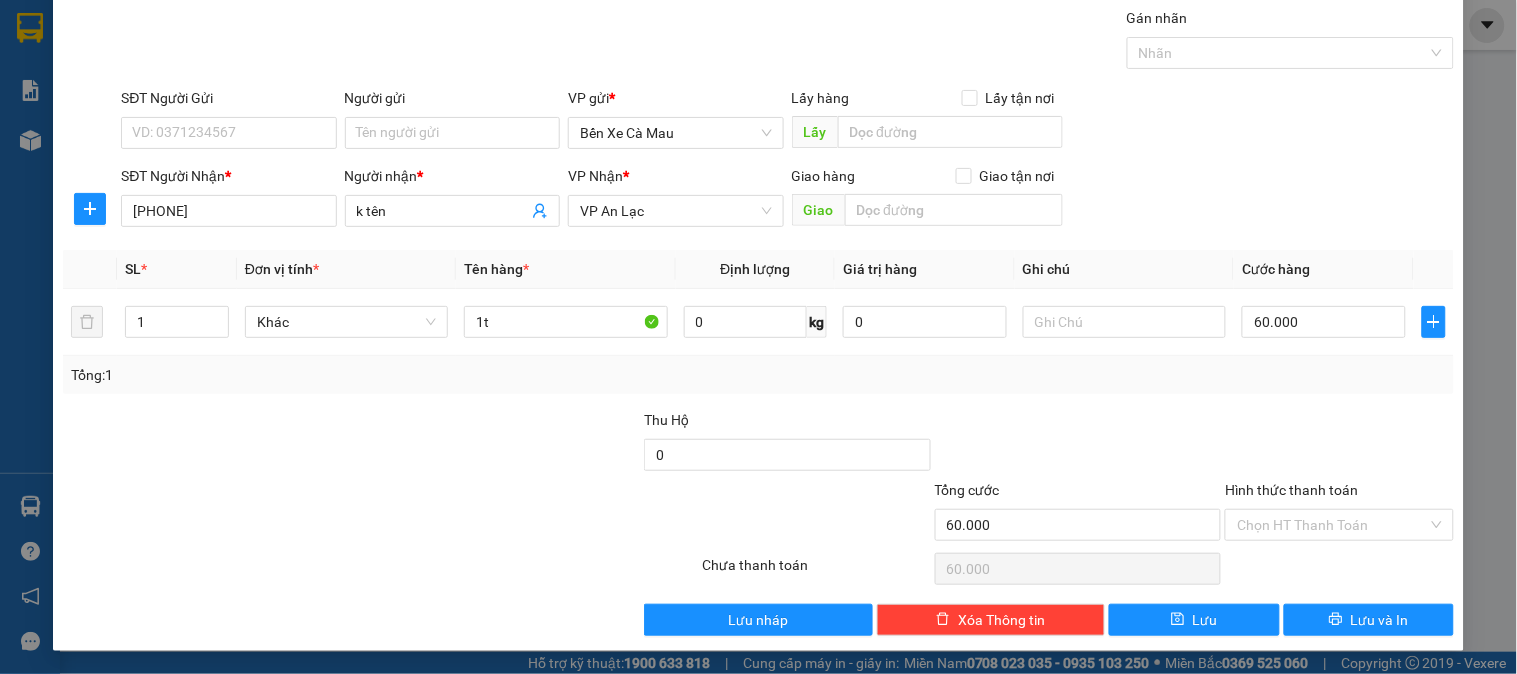 click on "TẠO ĐƠN HÀNG Yêu cầu xuất hóa đơn điện tử Transit Pickup Surcharge Ids Transit Deliver Surcharge Ids Transit Deliver Surcharge Transit Deliver Surcharge Gán nhãn   Nhãn SĐT Người Gửi VD: 0371234567 Người gửi Tên người gửi VP gửi  * Bến Xe Cà Mau Lấy hàng Lấy tận nơi Lấy SĐT Người Nhận  * 0379377329 Người nhận  * k tên VP Nhận  * VP An Lạc Giao hàng Giao tận nơi Giao SL  * Đơn vị tính  * Tên hàng  * Định lượng Giá trị hàng Ghi chú Cước hàng                   1 Khác 1t 0 kg 0 60.000 Tổng:  1 Thu Hộ 0 Tổng cước 60.000 Hình thức thanh toán Chọn HT Thanh Toán Số tiền thu trước 0 Chưa thanh toán 60.000 Chọn HT Thanh Toán Lưu nháp Xóa Thông tin Lưu Lưu và In" at bounding box center [758, 298] 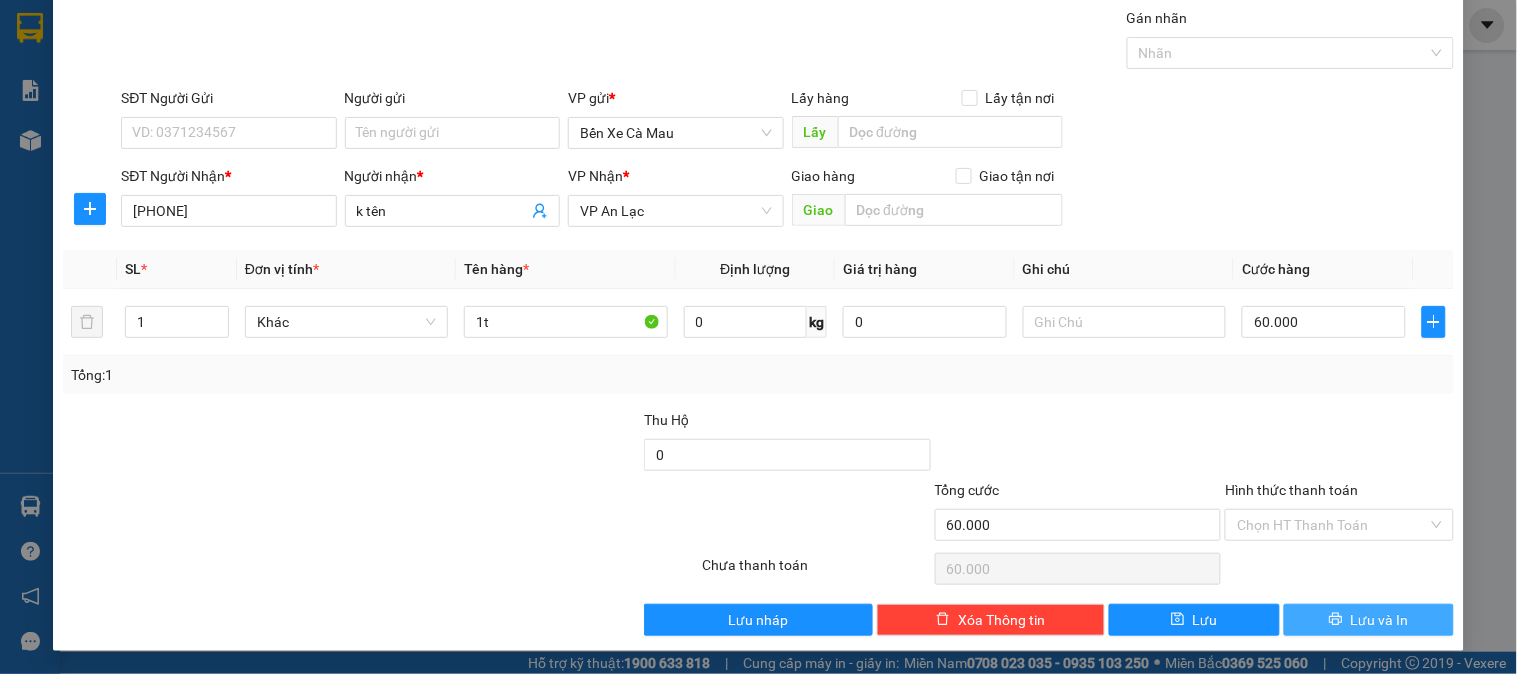 click 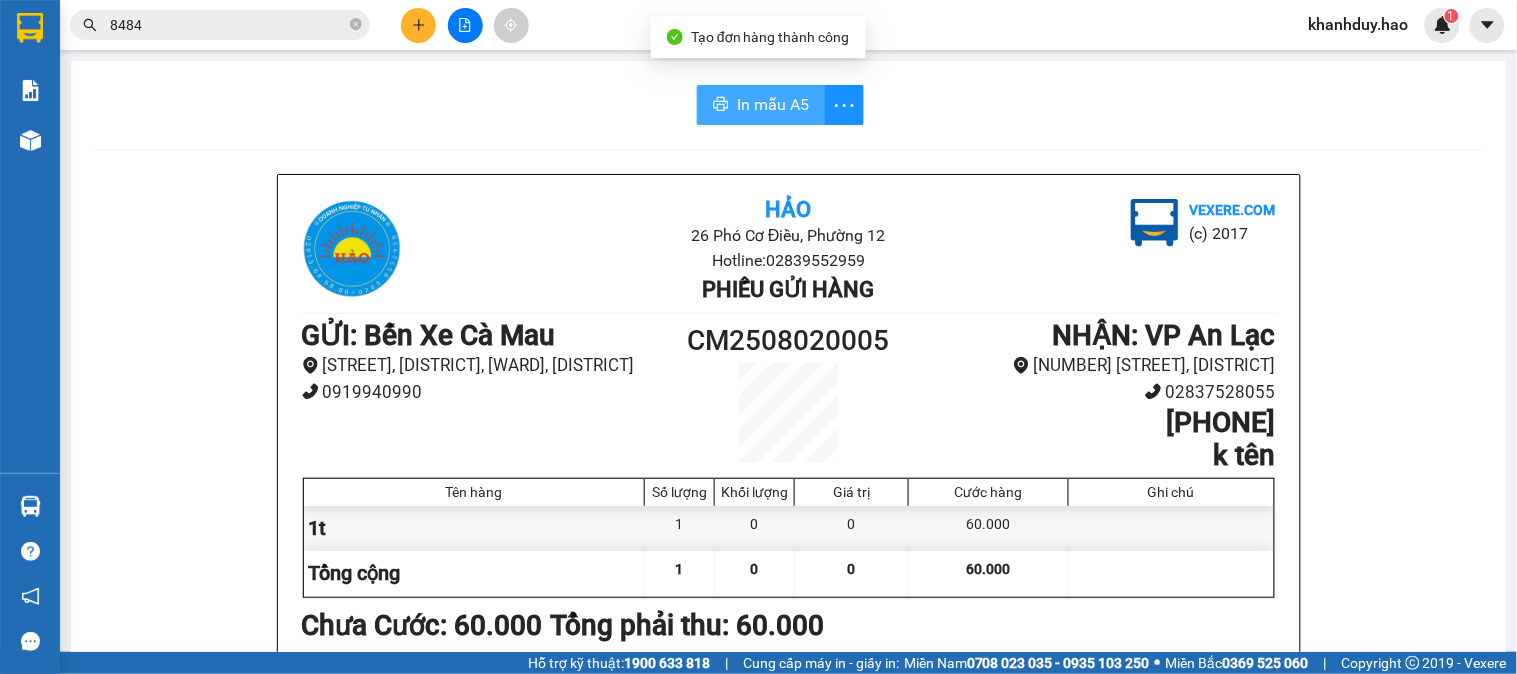 click on "In mẫu A5" at bounding box center [773, 104] 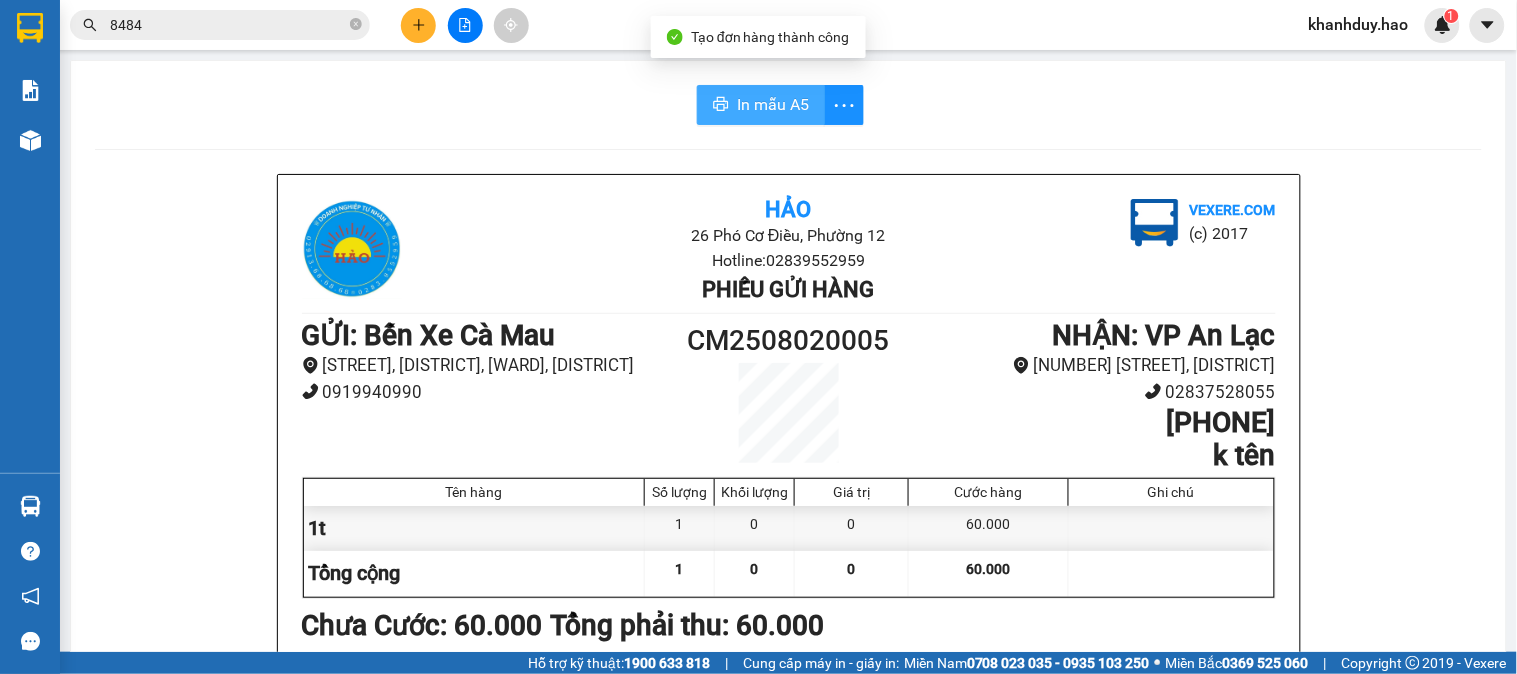scroll, scrollTop: 0, scrollLeft: 0, axis: both 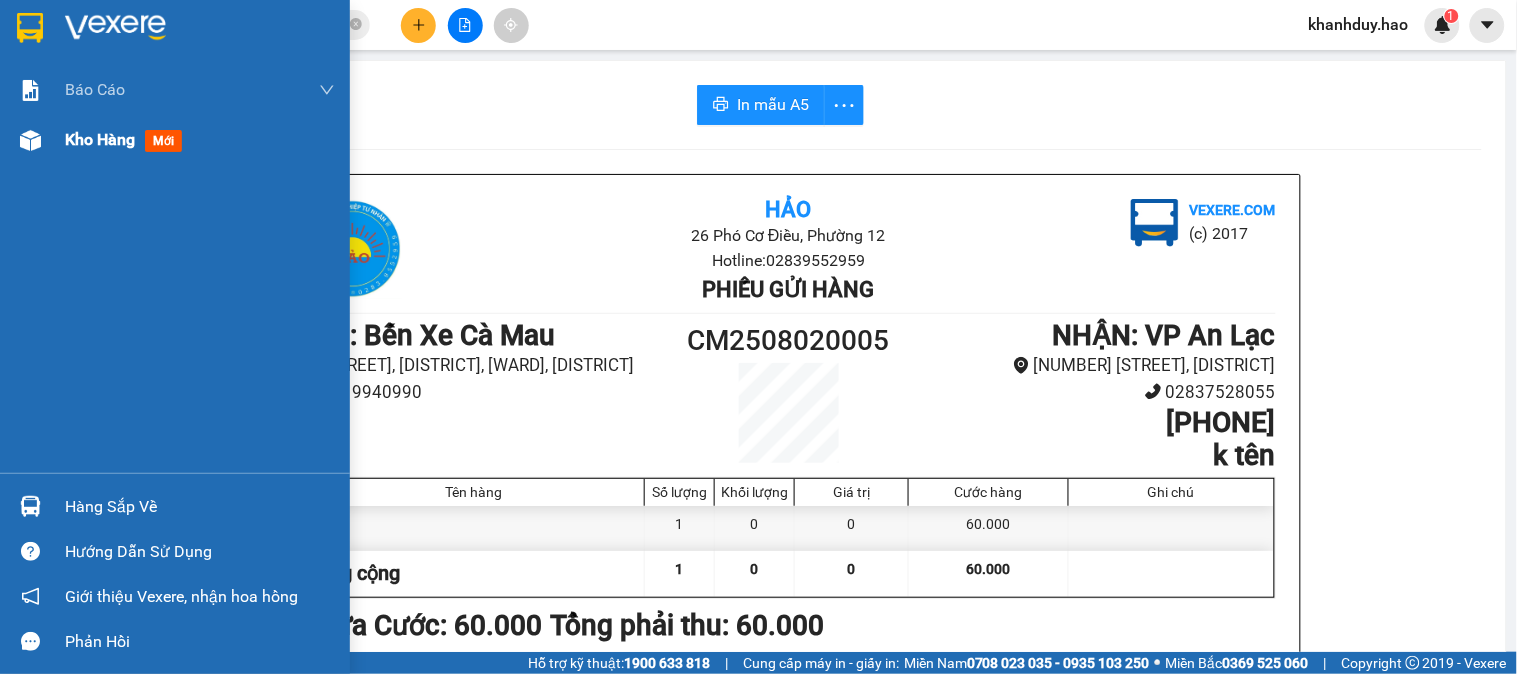 click on "Kho hàng mới" at bounding box center [200, 140] 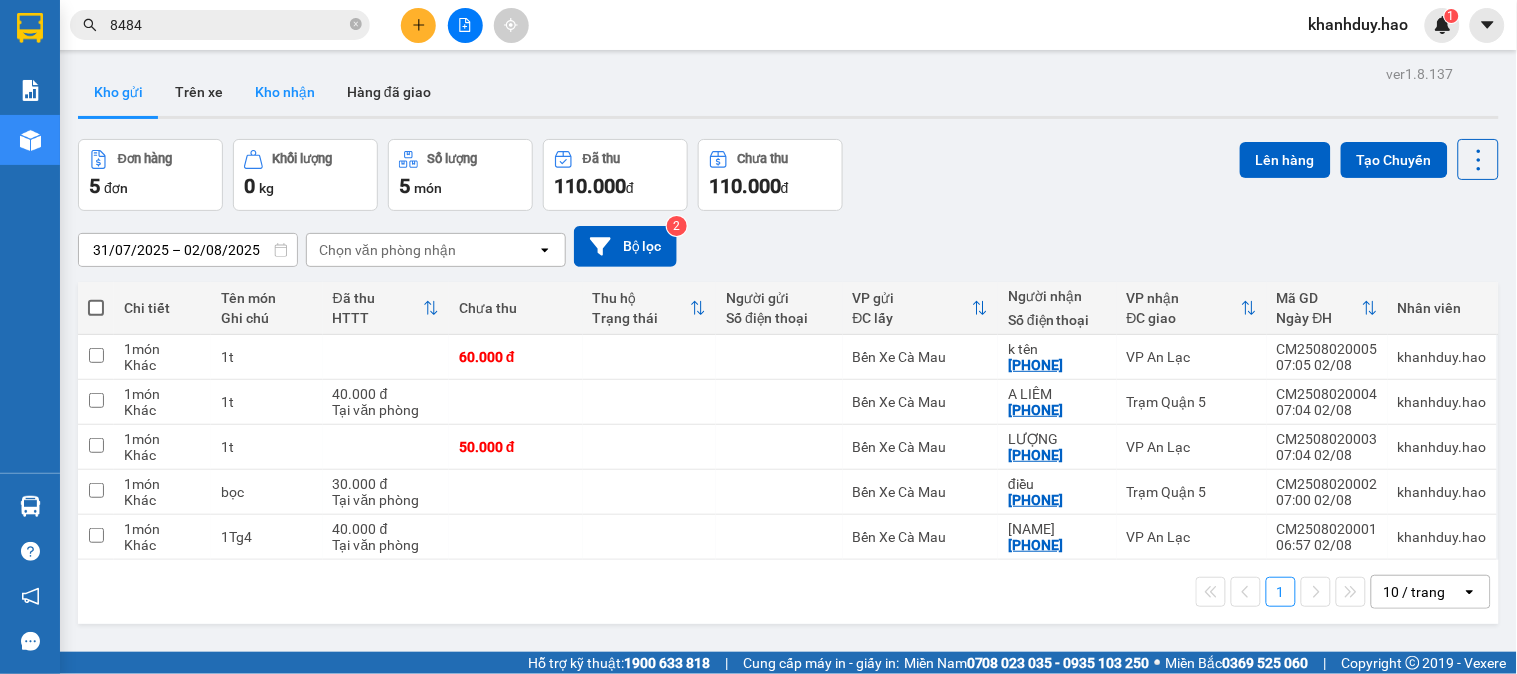 click on "Kho nhận" at bounding box center (285, 92) 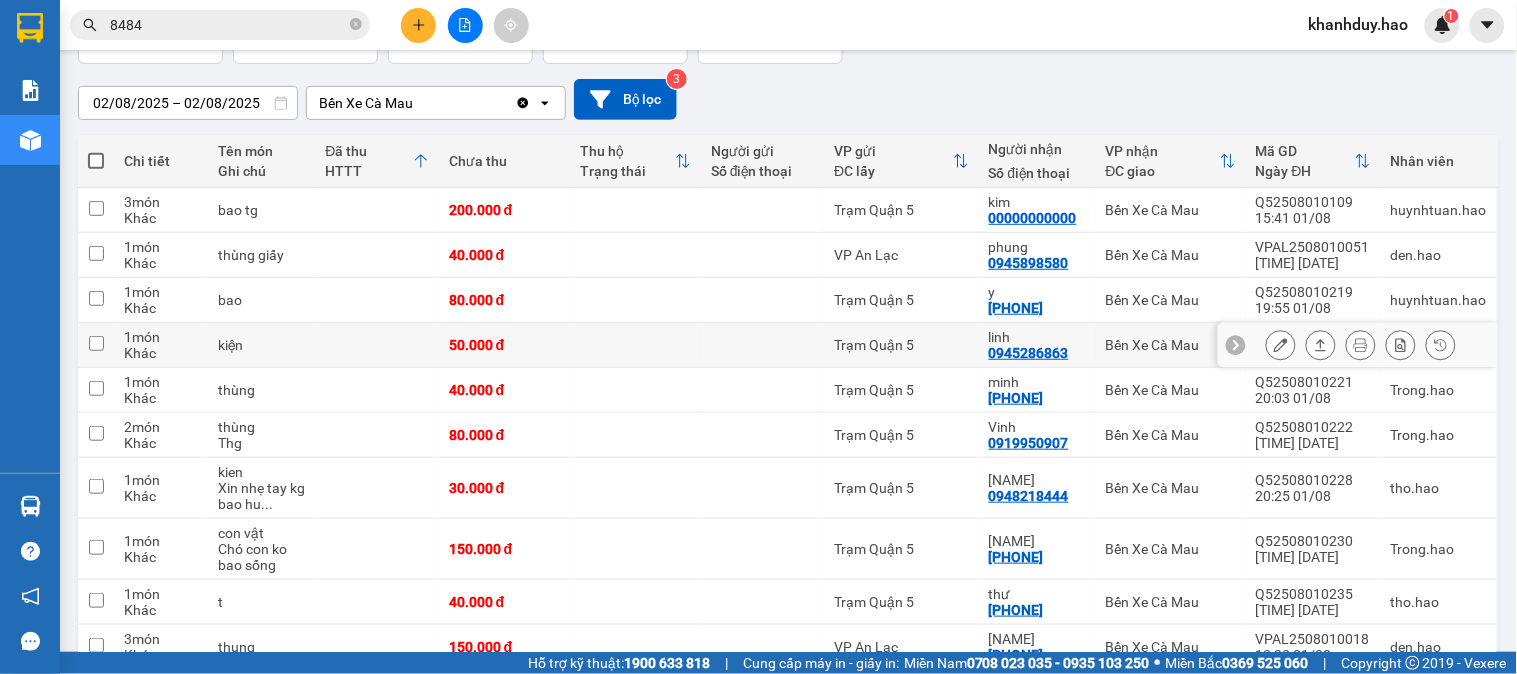 scroll, scrollTop: 0, scrollLeft: 0, axis: both 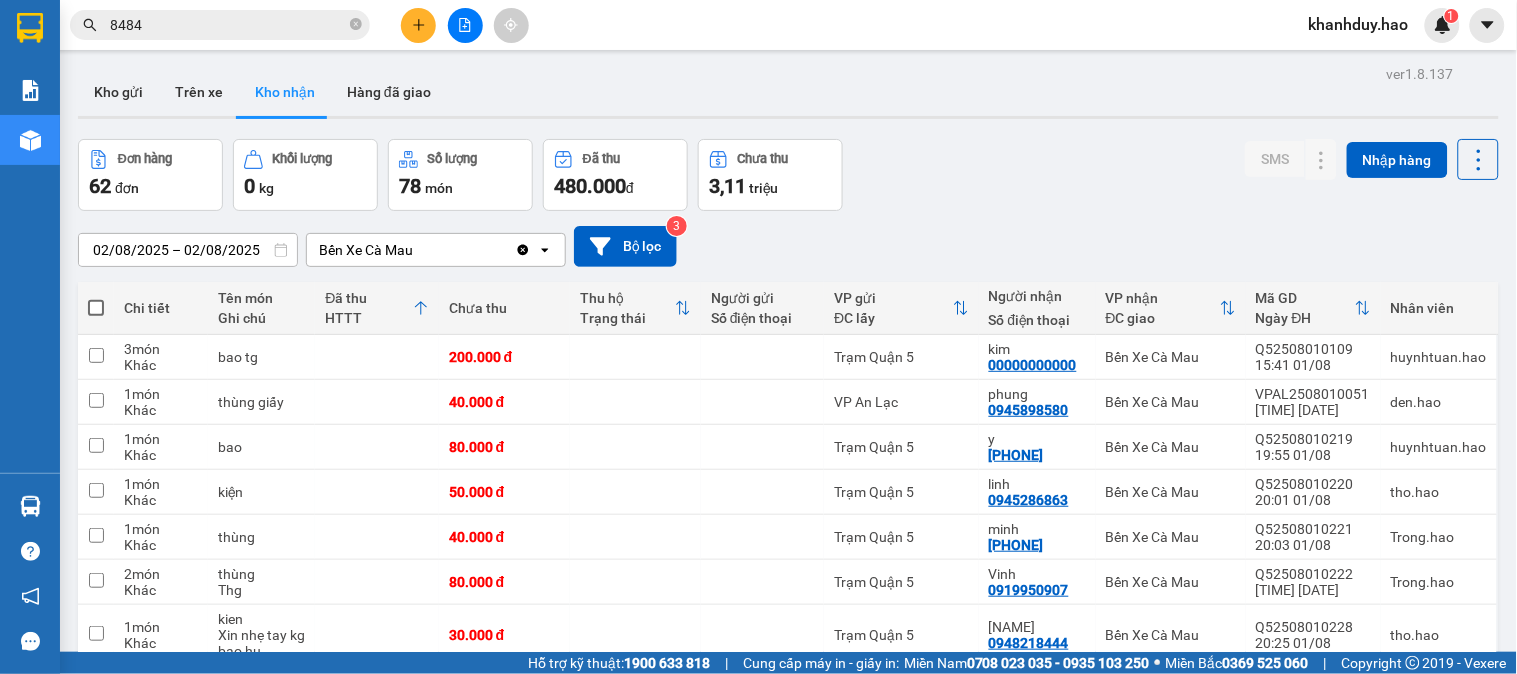 click on "8484" at bounding box center [228, 25] 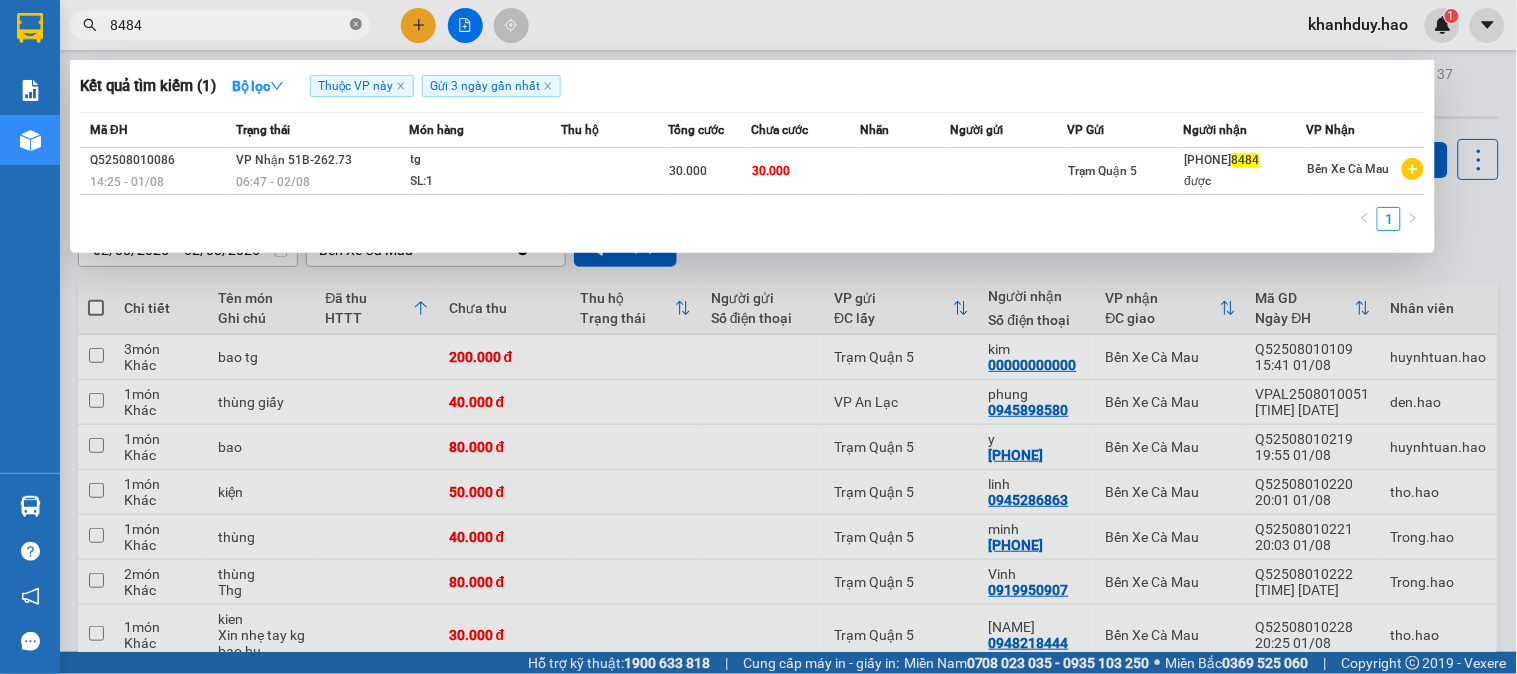 click 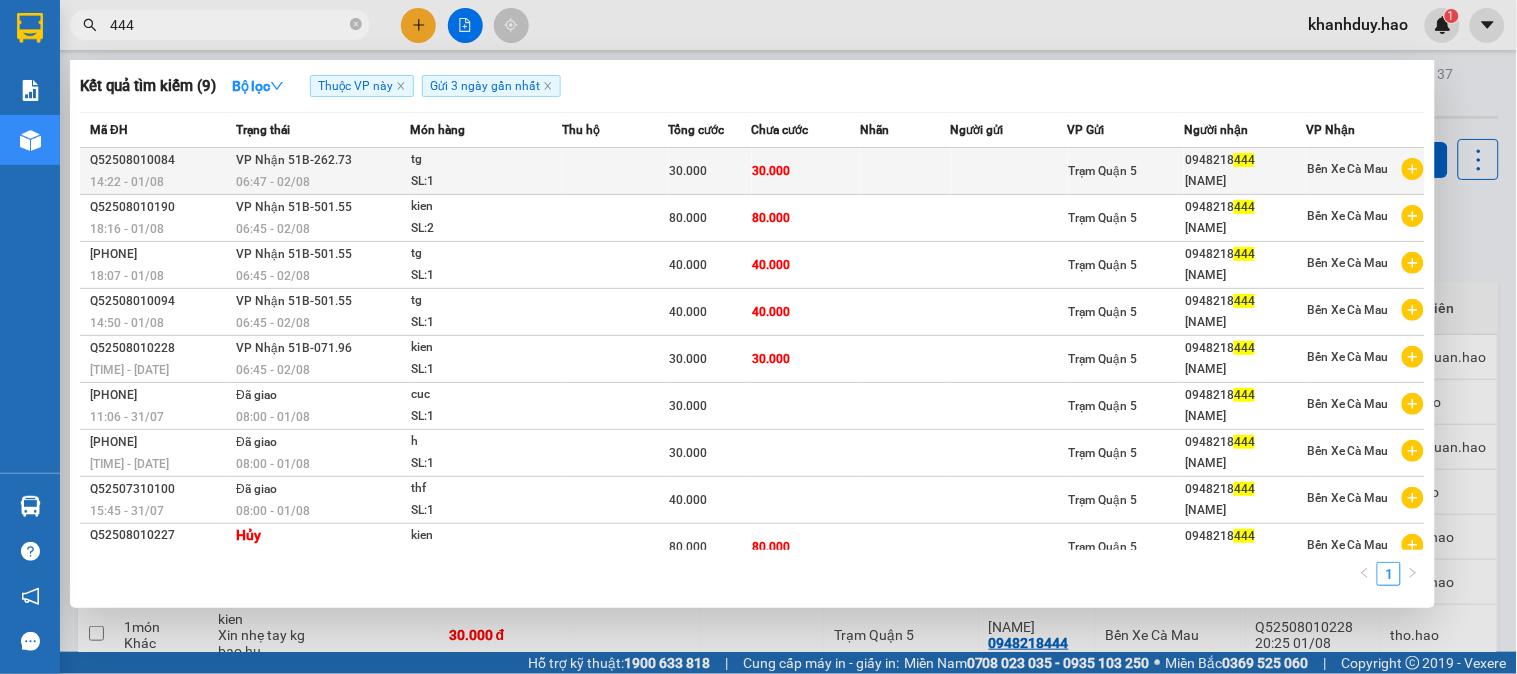 type on "444" 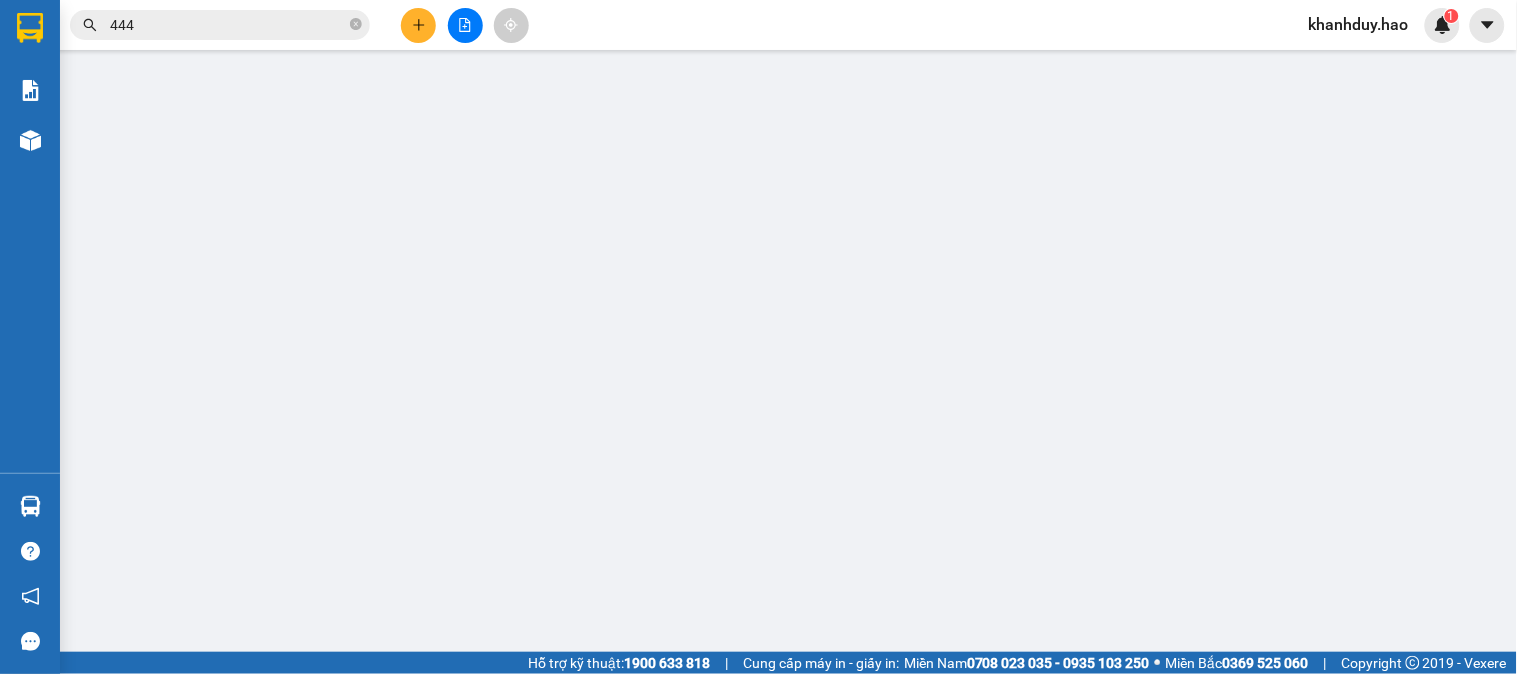 type on "0948218444" 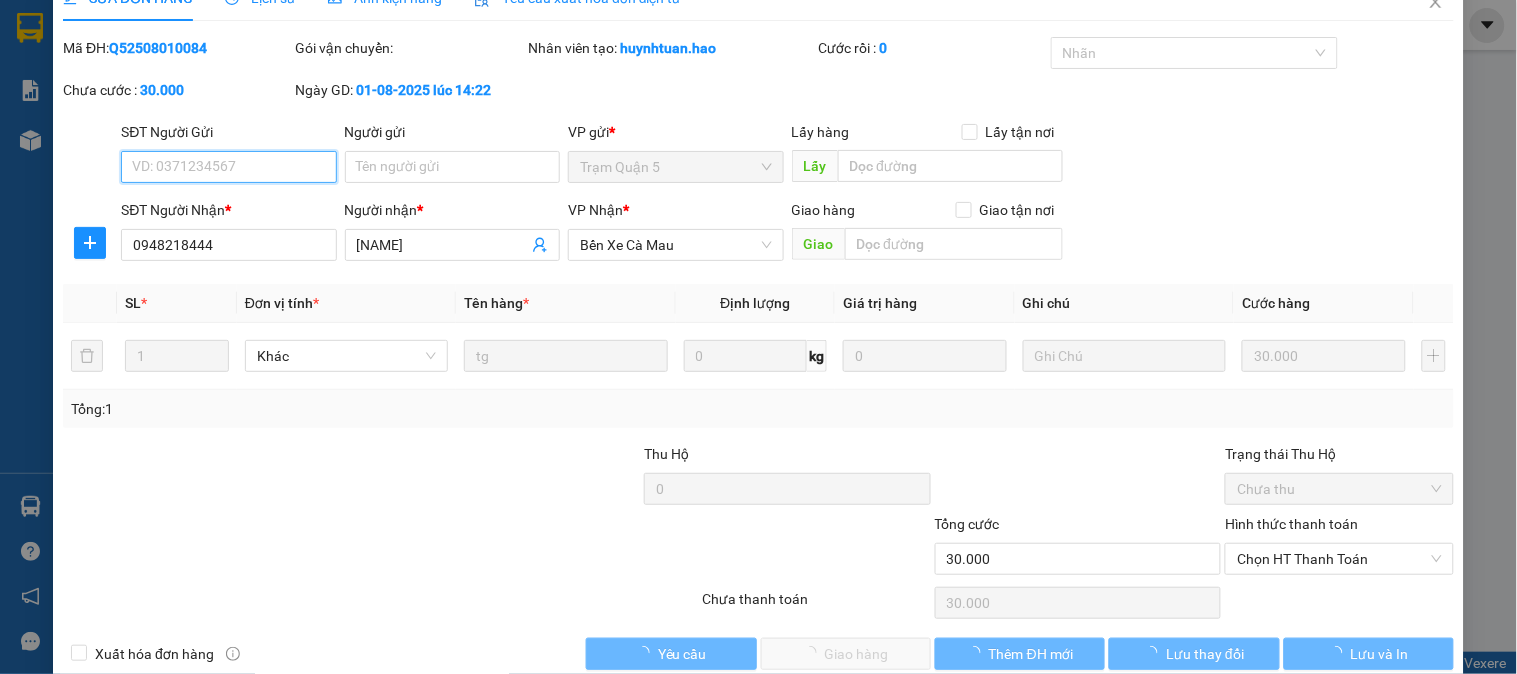 scroll, scrollTop: 70, scrollLeft: 0, axis: vertical 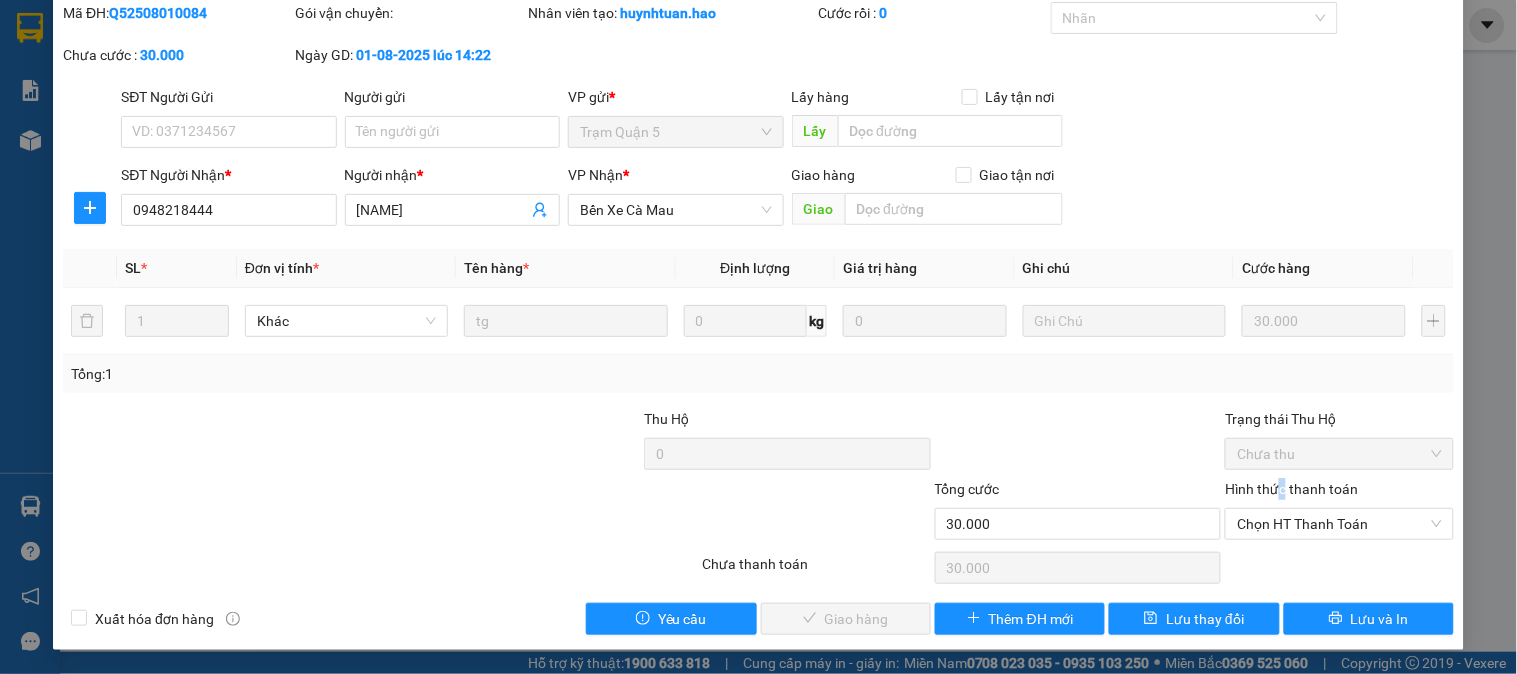 click on "Hình thức thanh toán" at bounding box center (1291, 489) 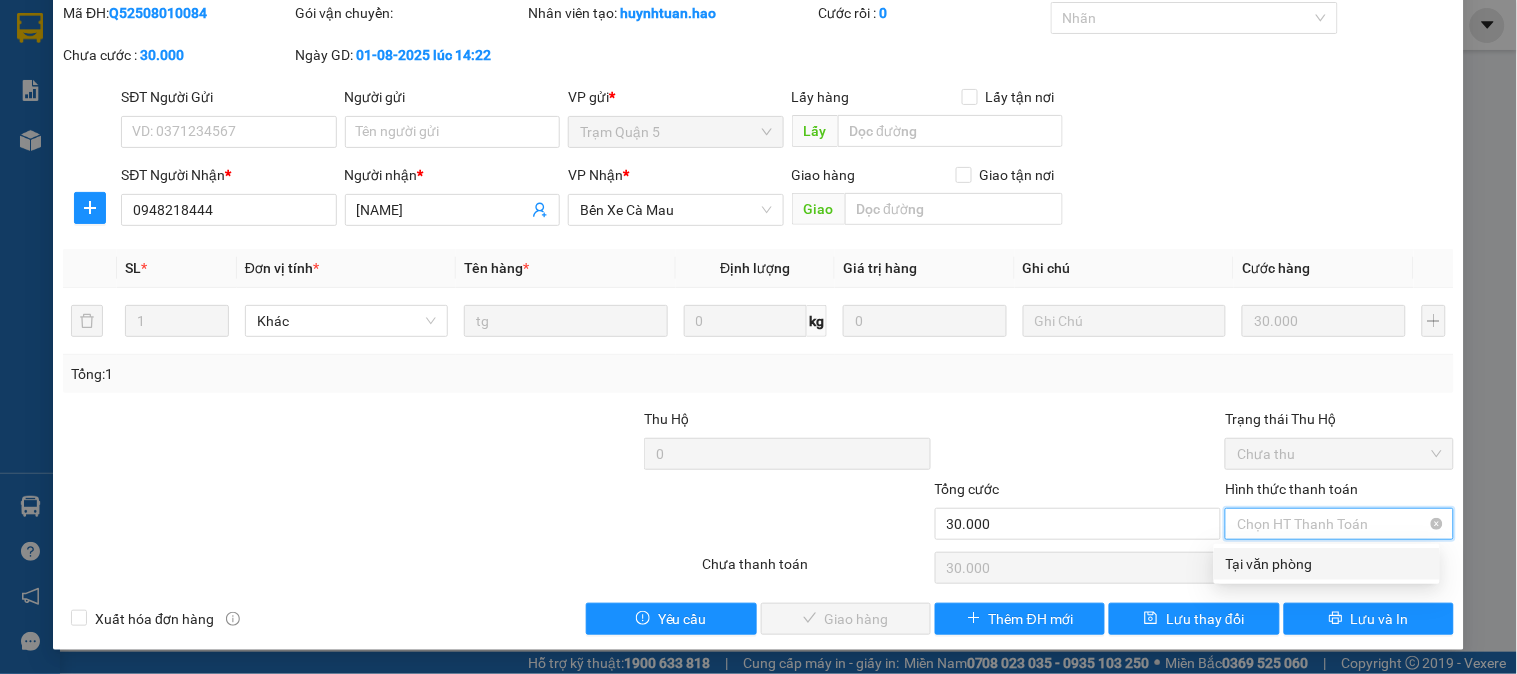 click on "Chọn HT Thanh Toán" at bounding box center (1339, 524) 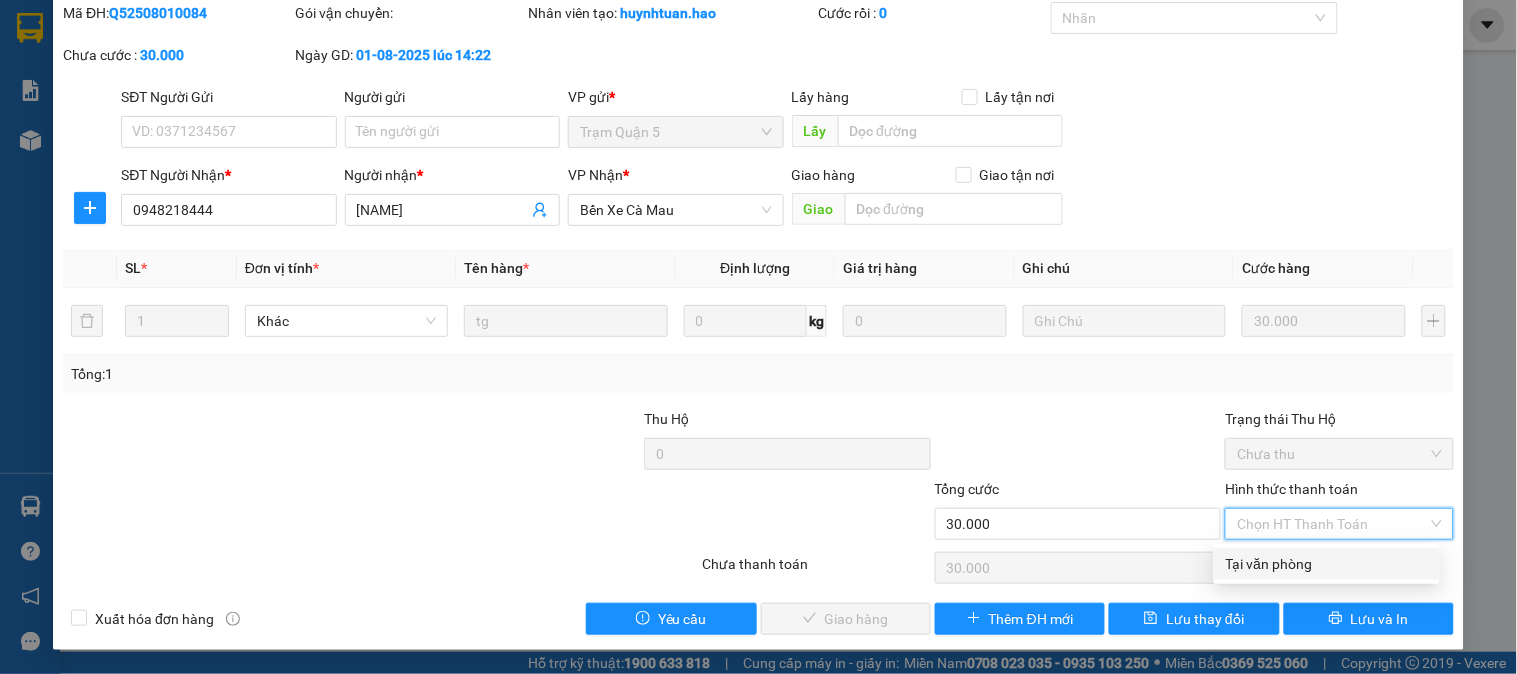 click on "Tại văn phòng" at bounding box center [1327, 564] 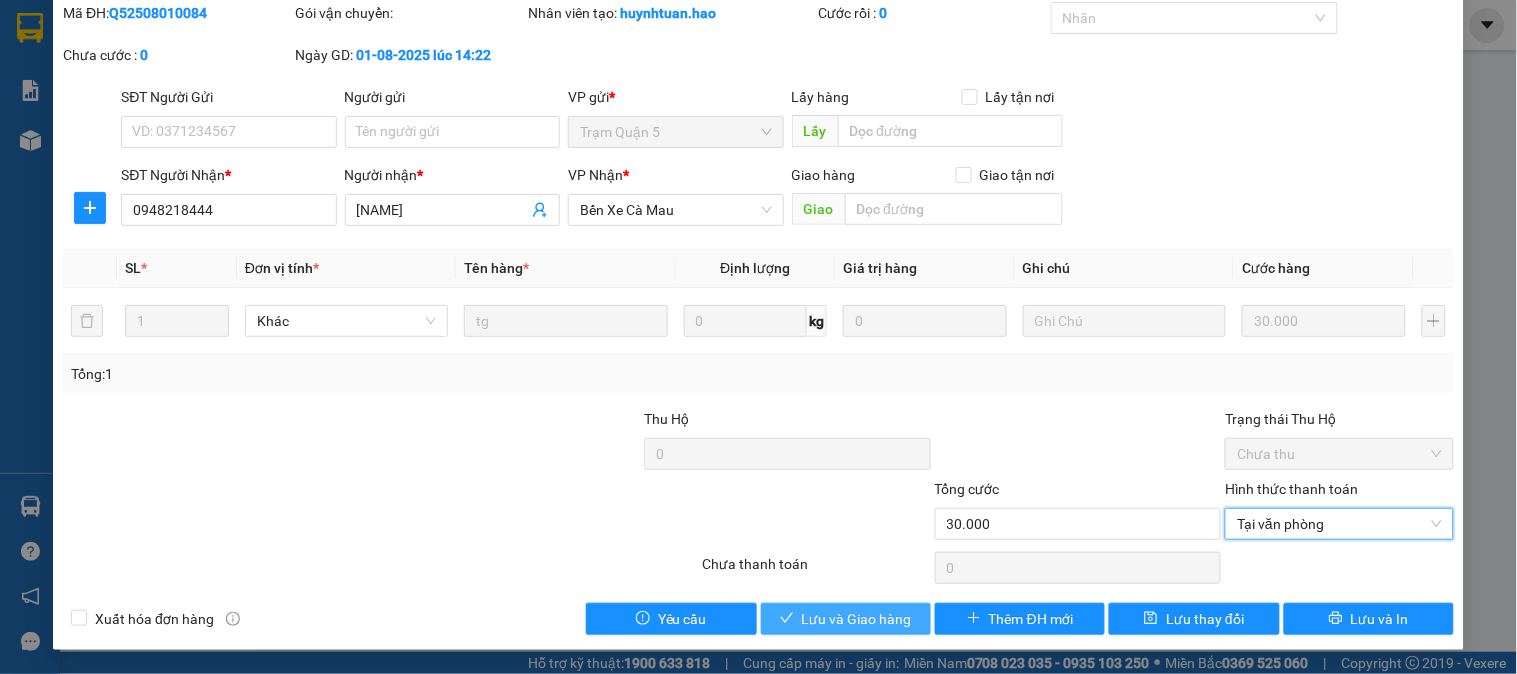 drag, startPoint x: 834, startPoint y: 621, endPoint x: 848, endPoint y: 594, distance: 30.413813 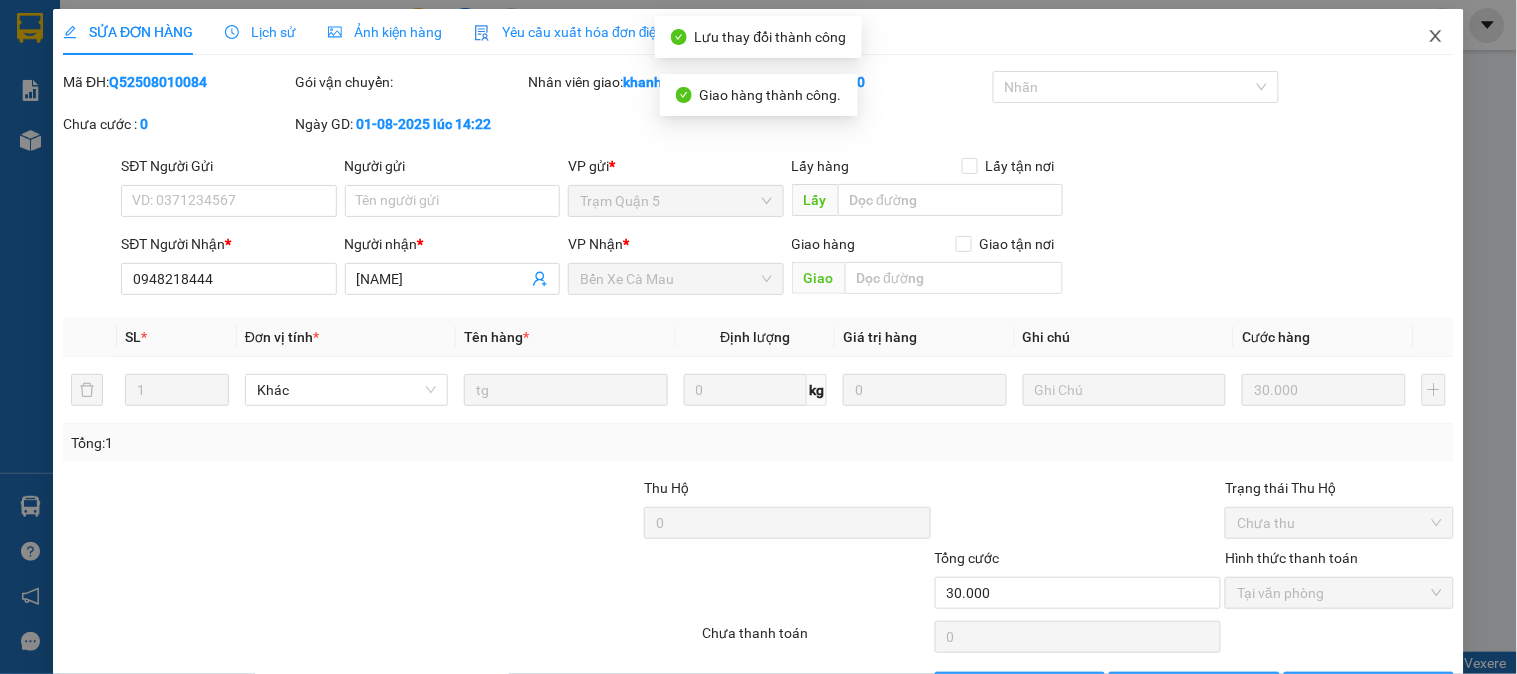 scroll, scrollTop: 0, scrollLeft: 0, axis: both 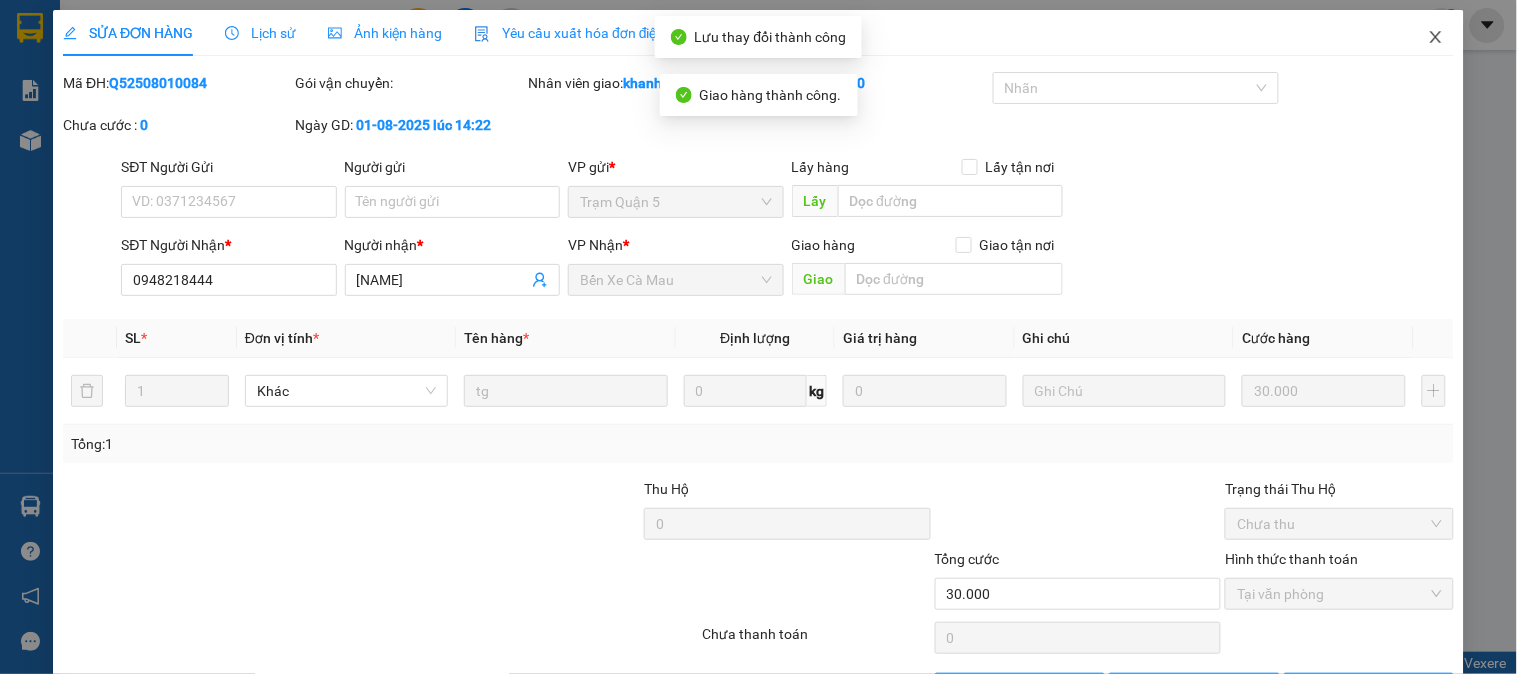 click at bounding box center (1436, 38) 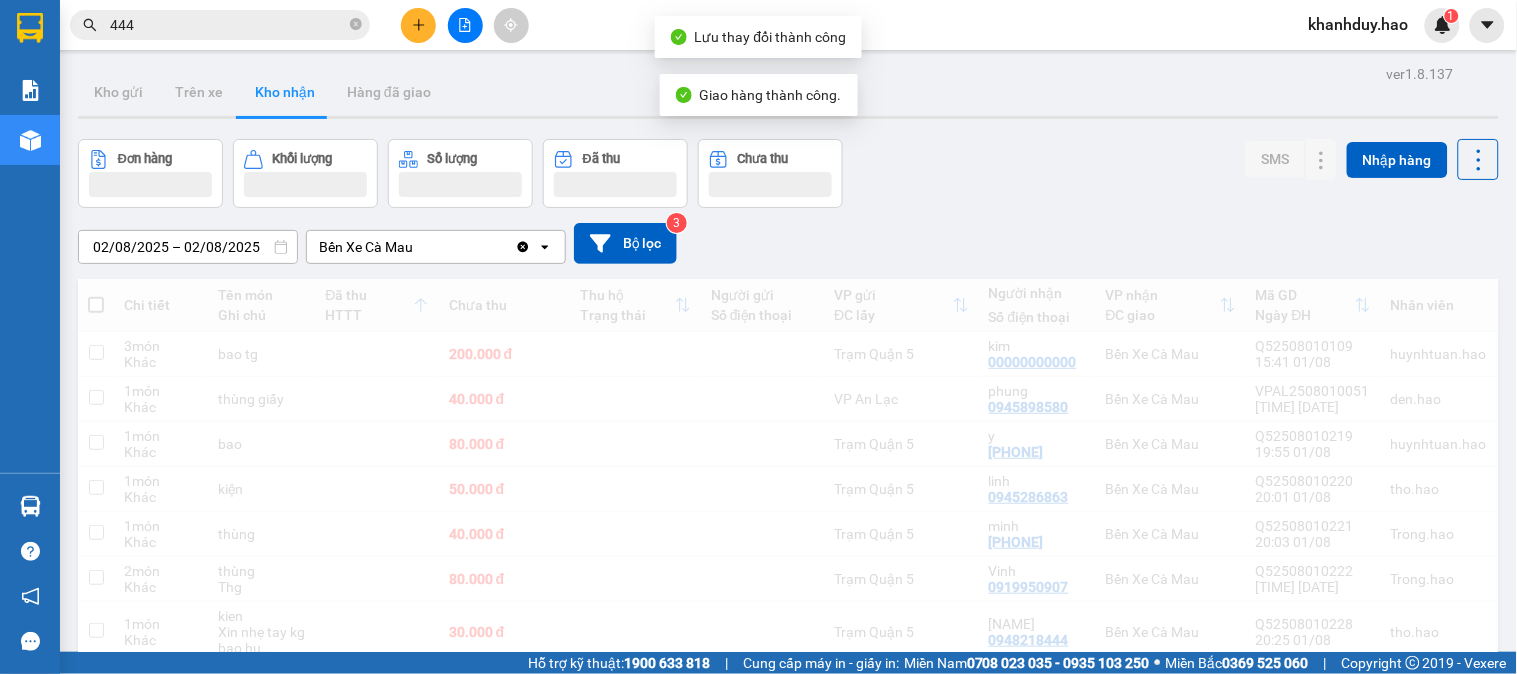 click on "444" at bounding box center [220, 25] 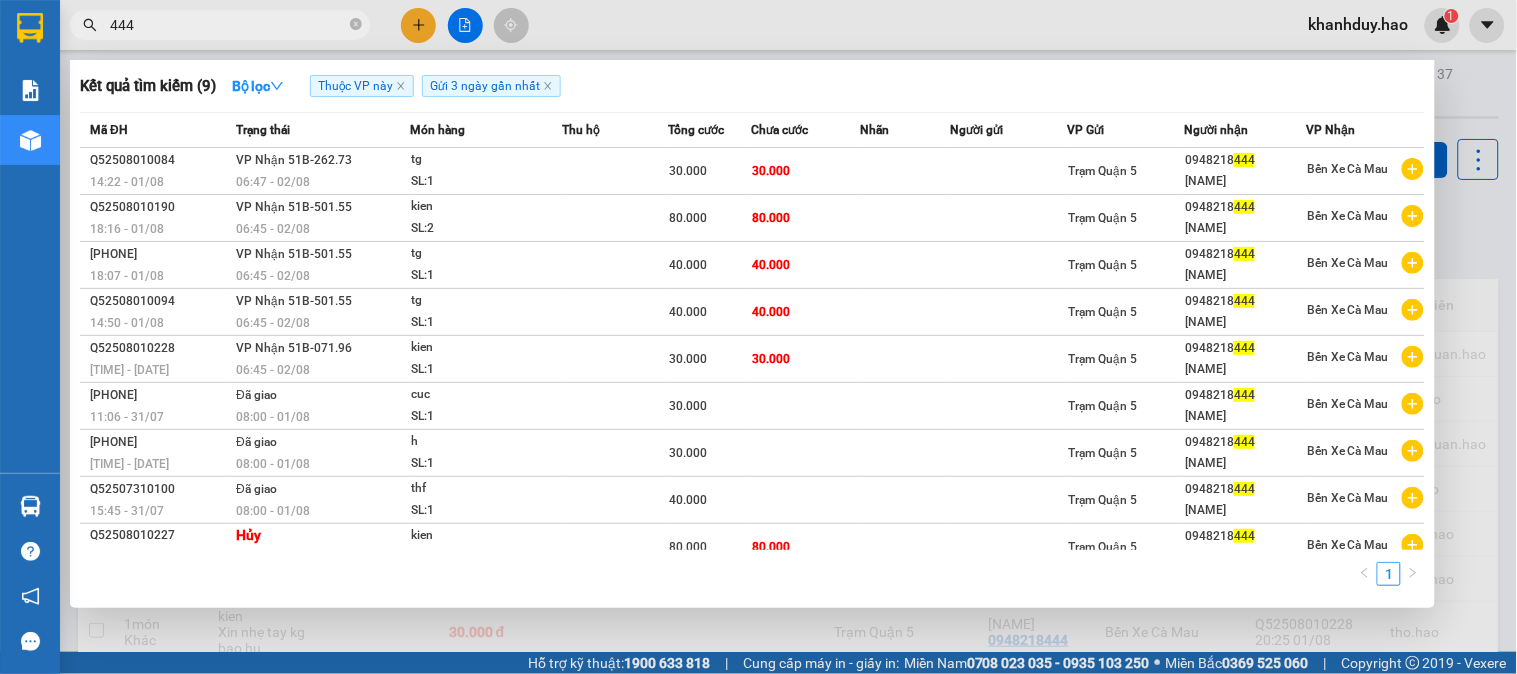 click on "444" at bounding box center [228, 25] 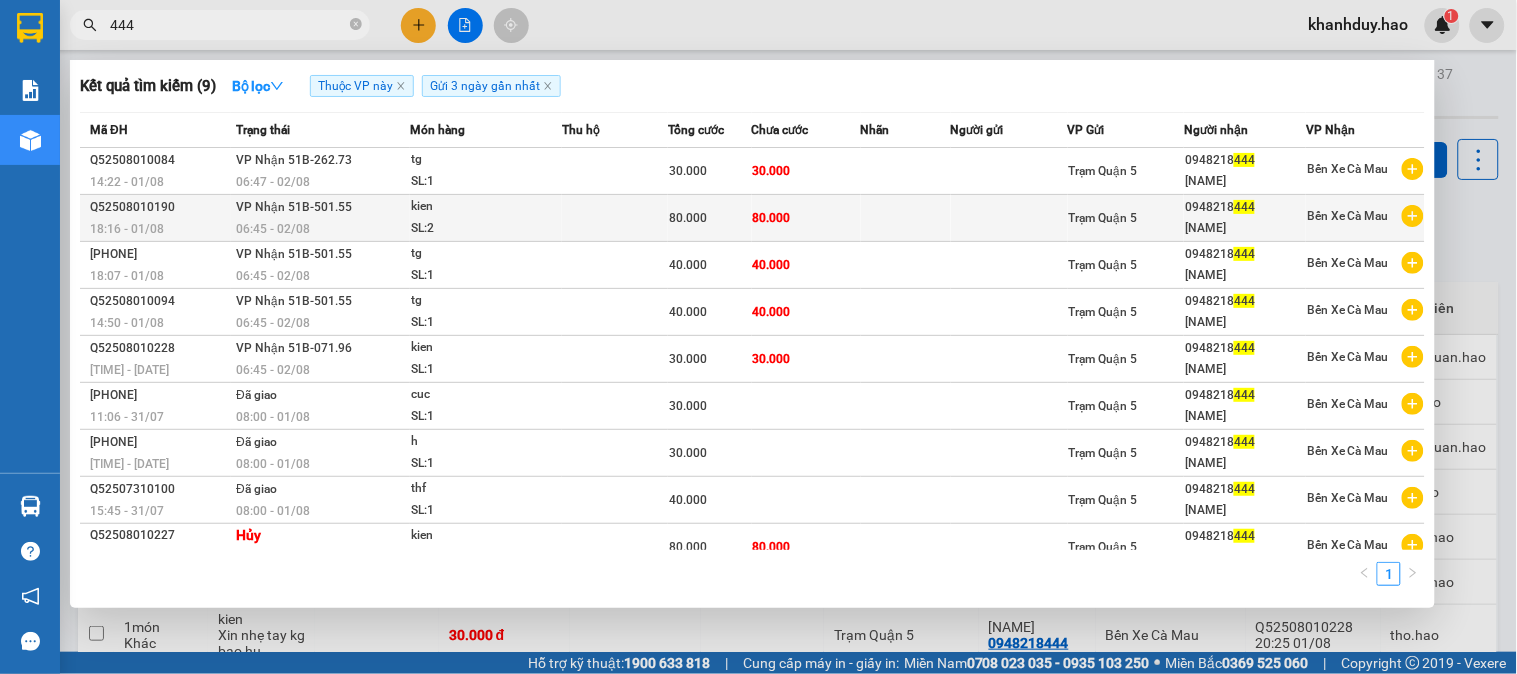 click on "80.000" at bounding box center (806, 218) 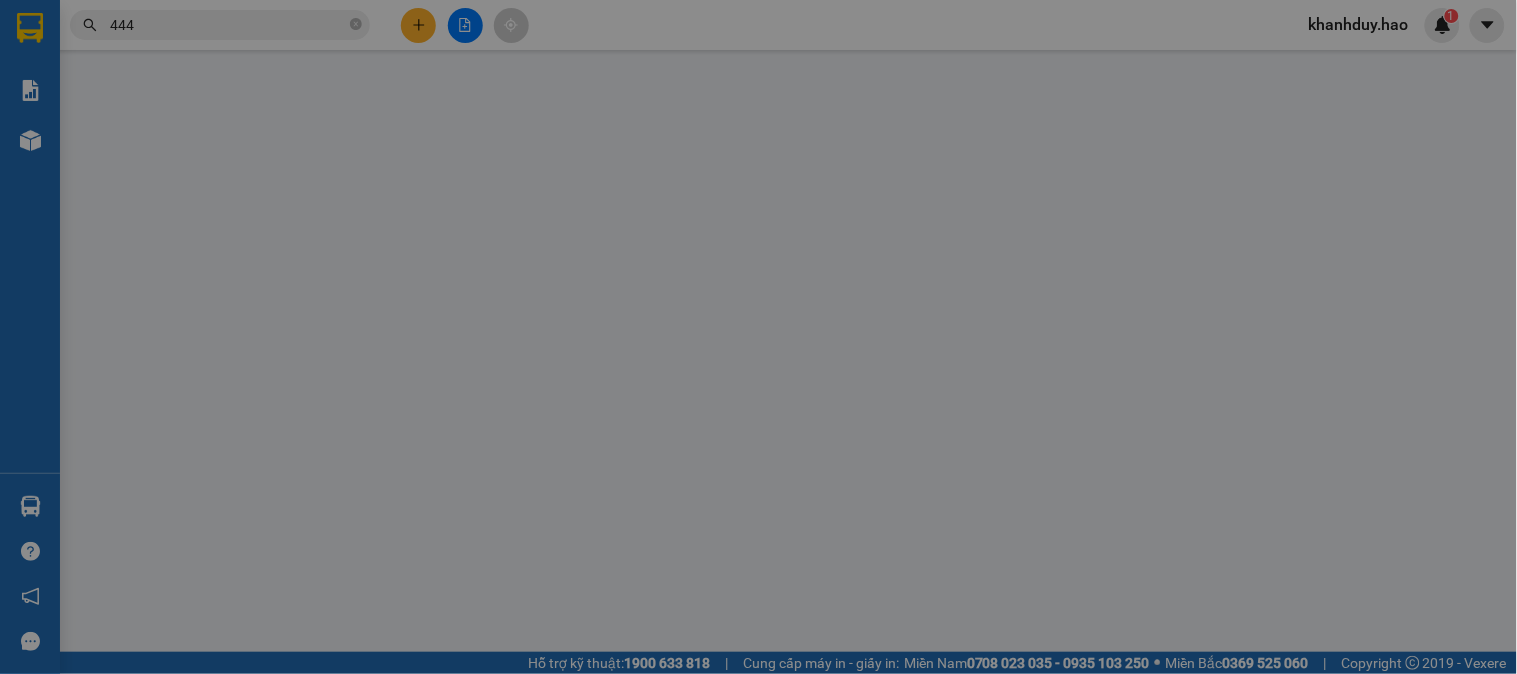 type on "0948218444" 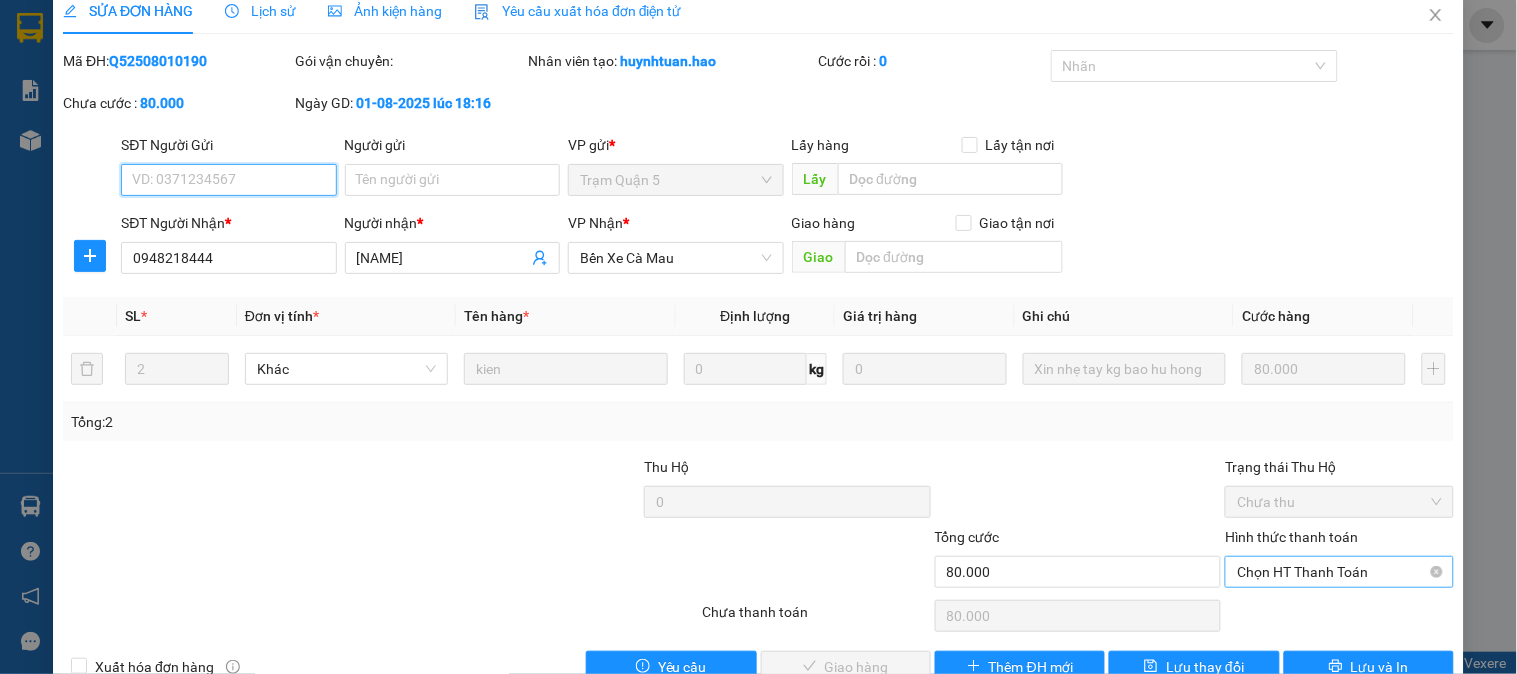 scroll, scrollTop: 70, scrollLeft: 0, axis: vertical 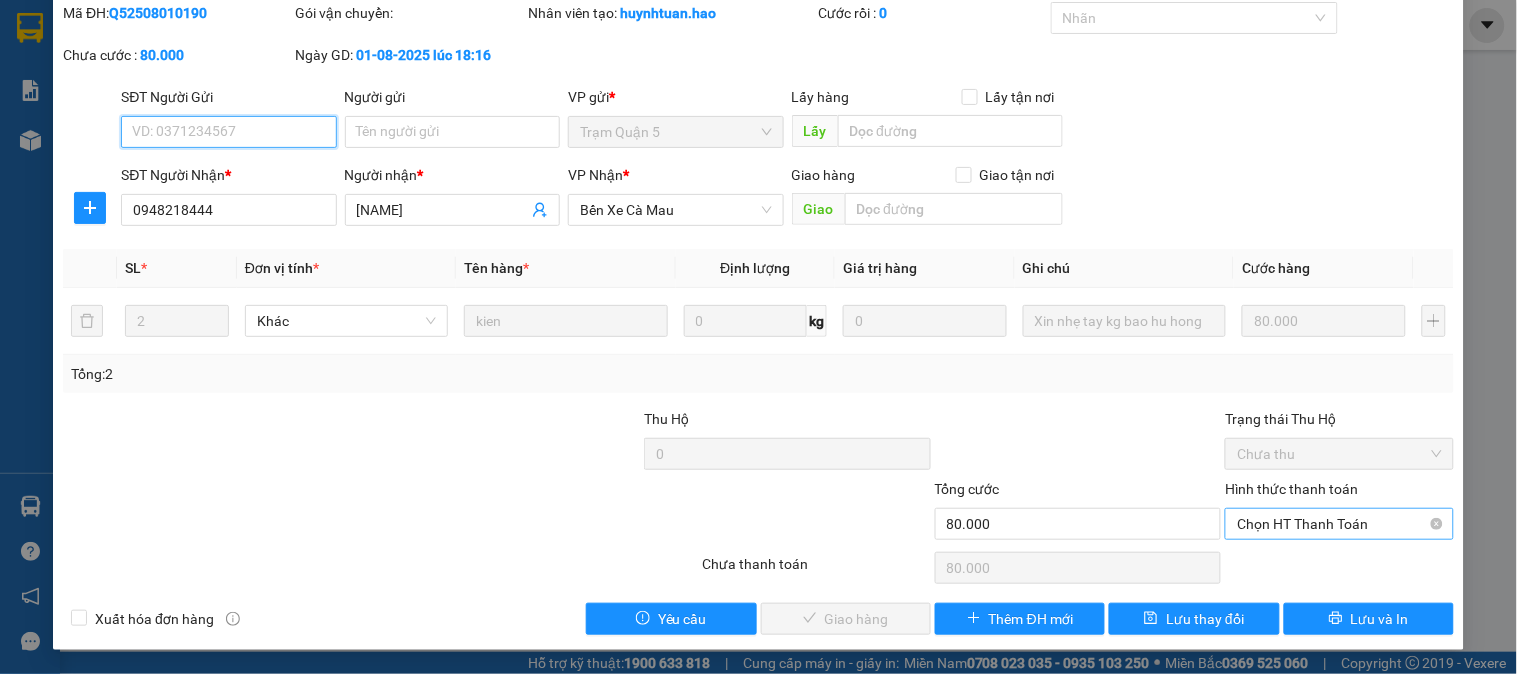 click on "Chọn HT Thanh Toán" at bounding box center (1339, 524) 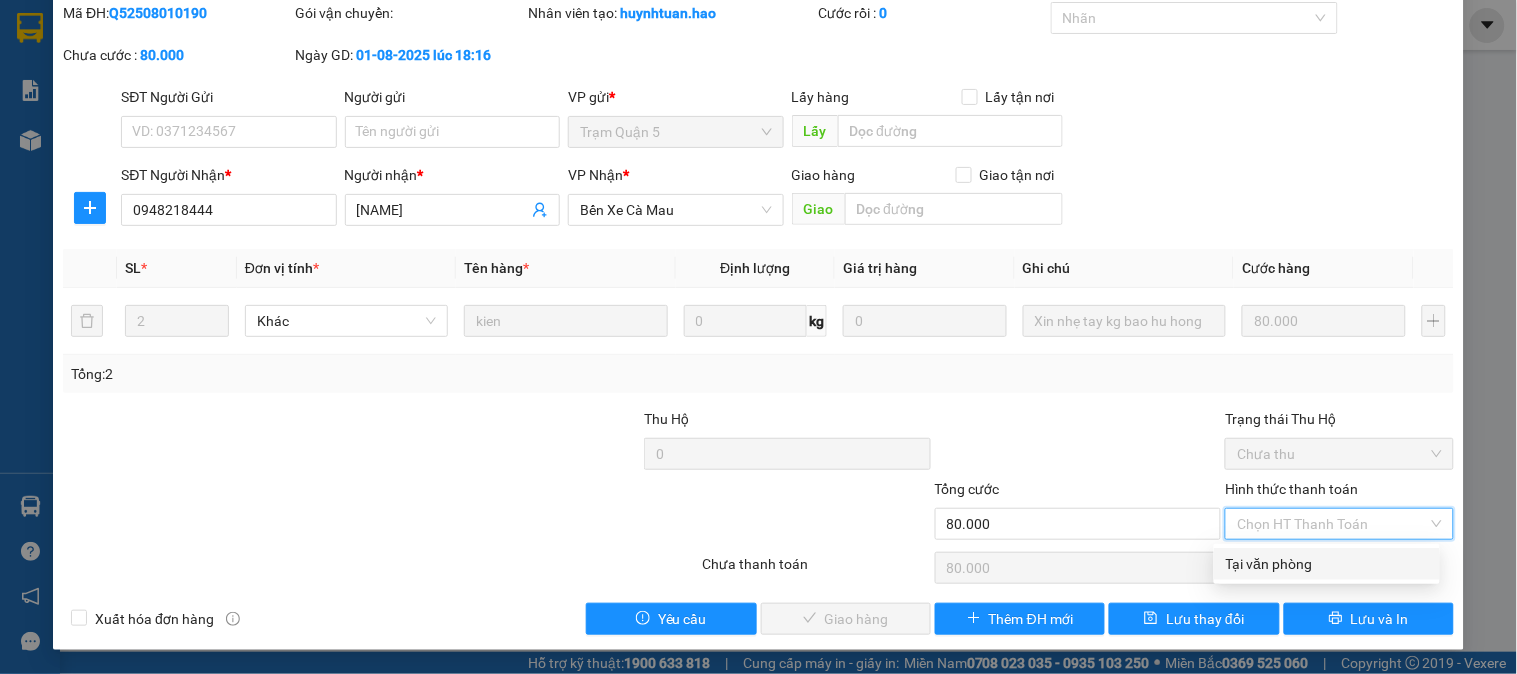 click on "Tại văn phòng" at bounding box center [1327, 564] 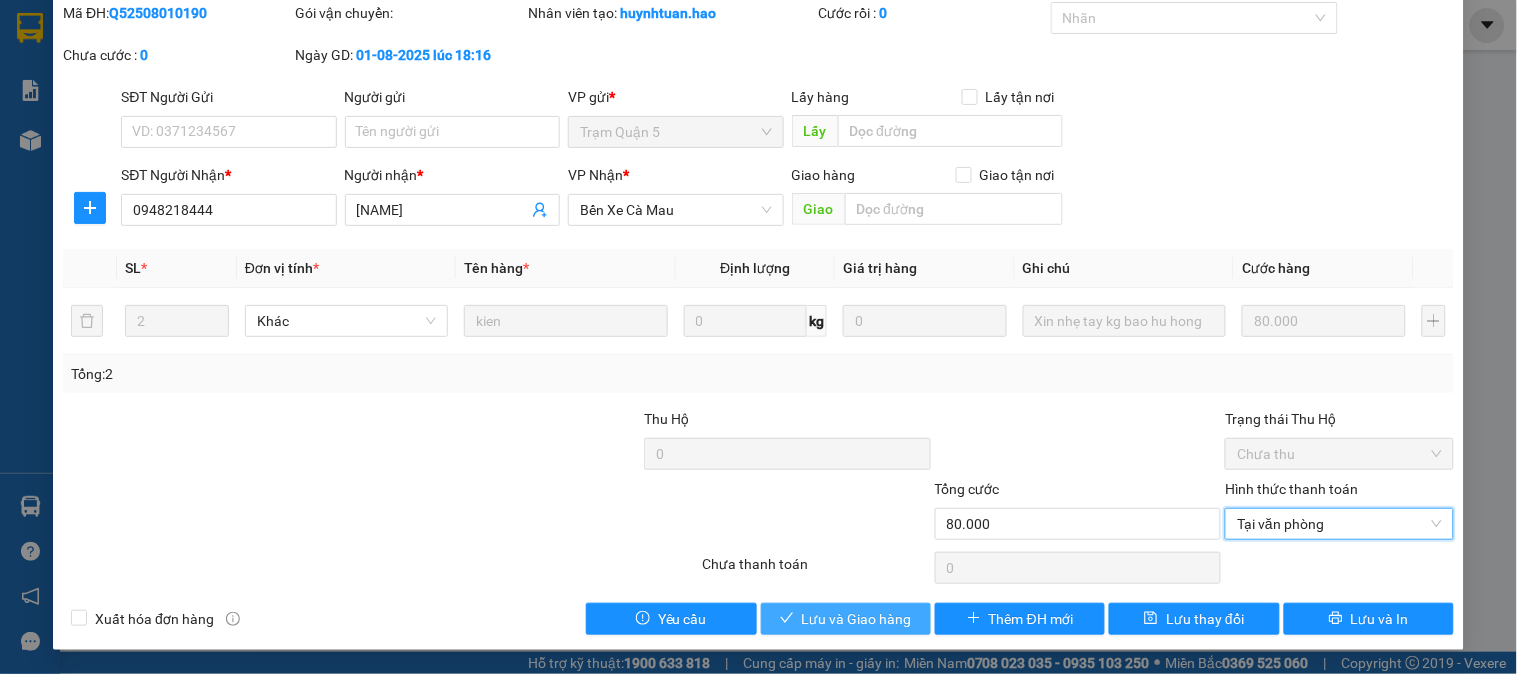 click on "Lưu và Giao hàng" at bounding box center [846, 619] 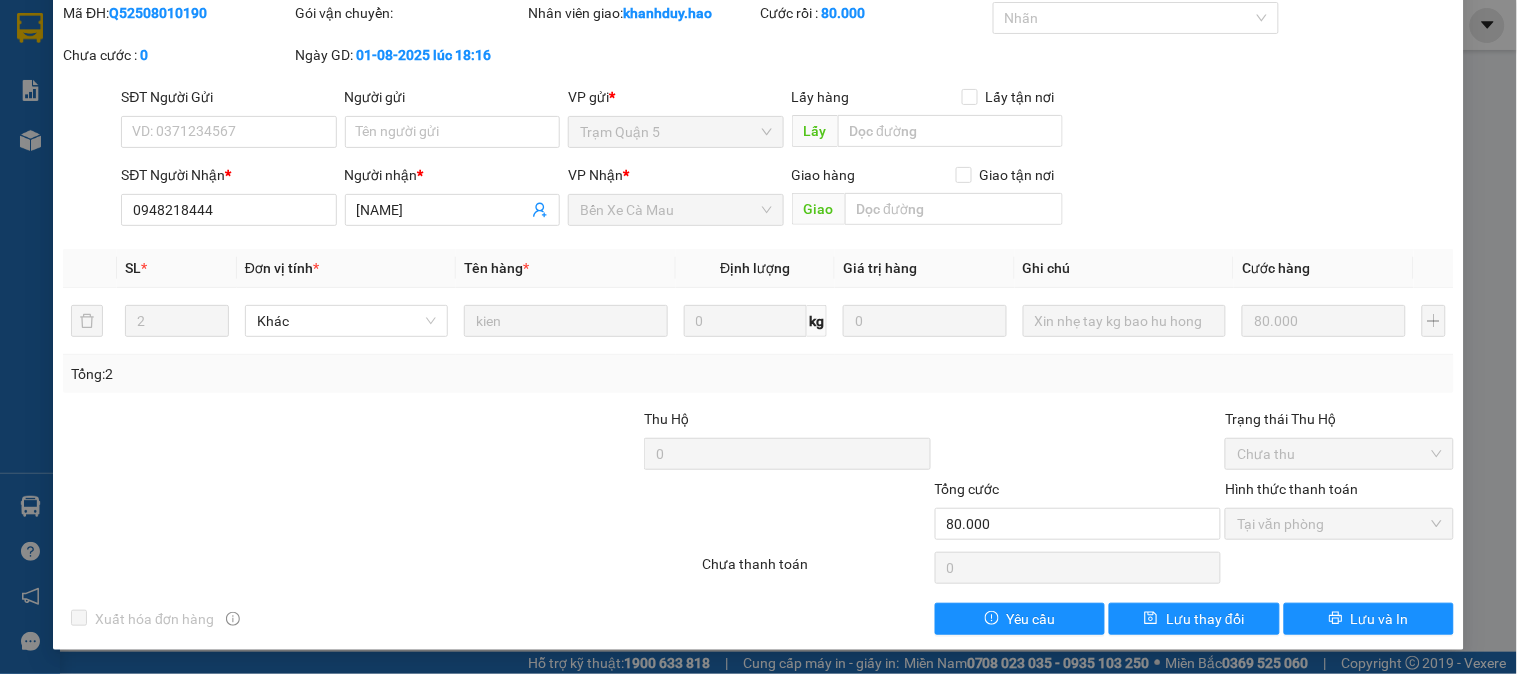 scroll, scrollTop: 0, scrollLeft: 0, axis: both 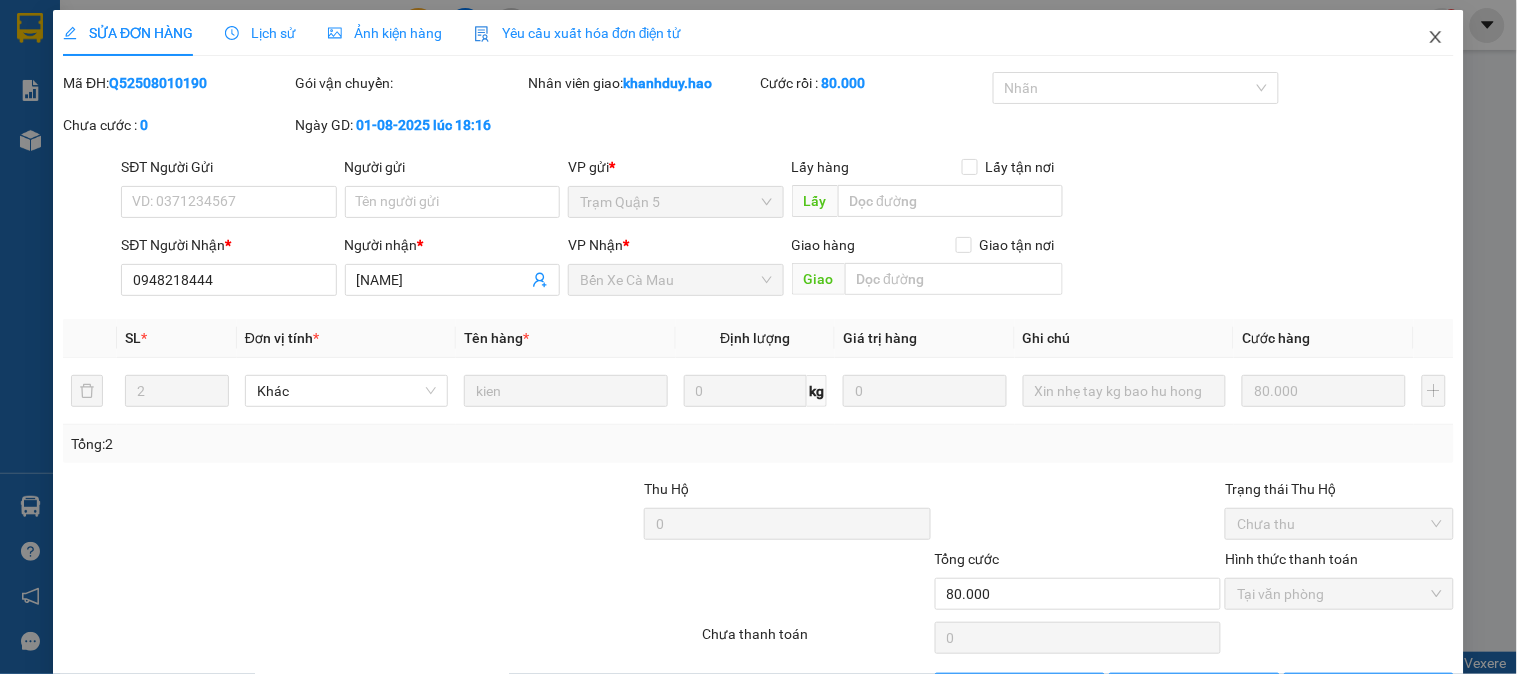 click 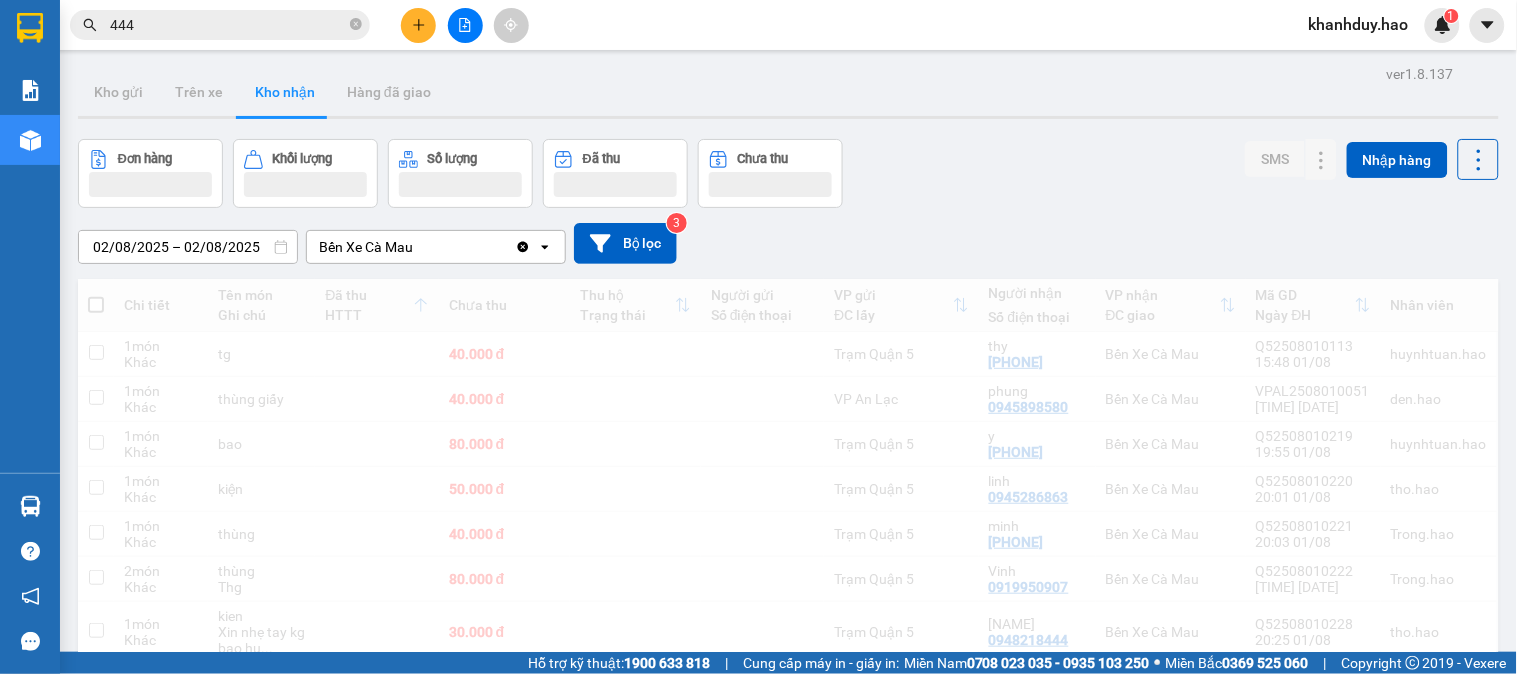 click on "444" at bounding box center [220, 25] 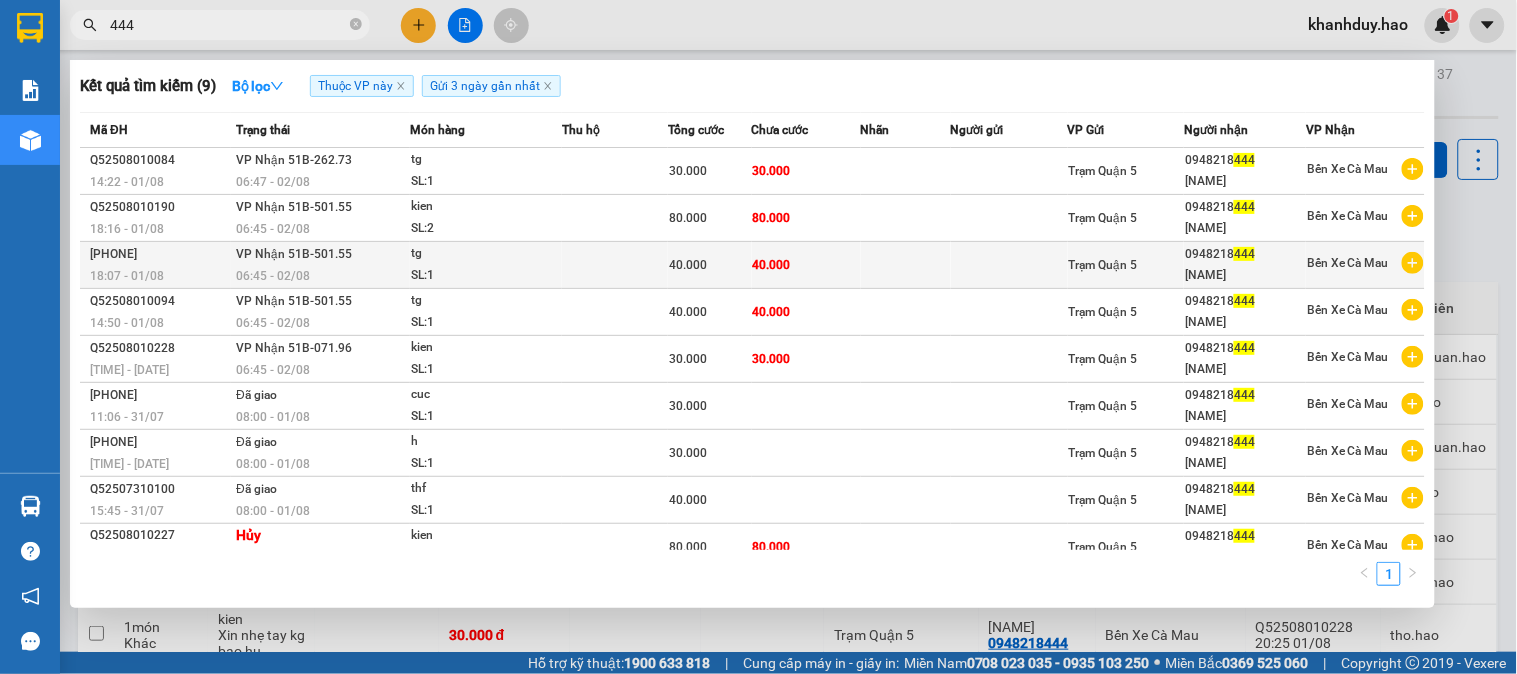 click at bounding box center [906, 265] 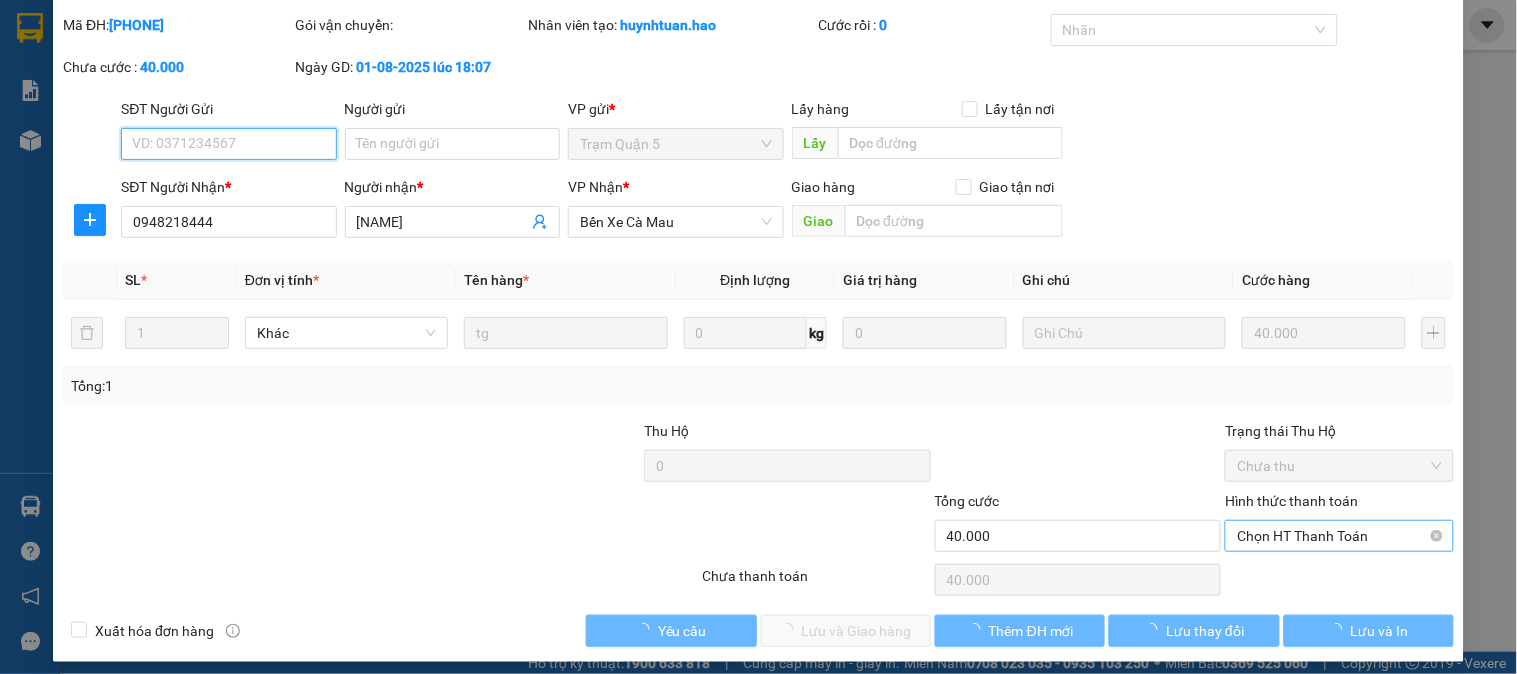 scroll, scrollTop: 70, scrollLeft: 0, axis: vertical 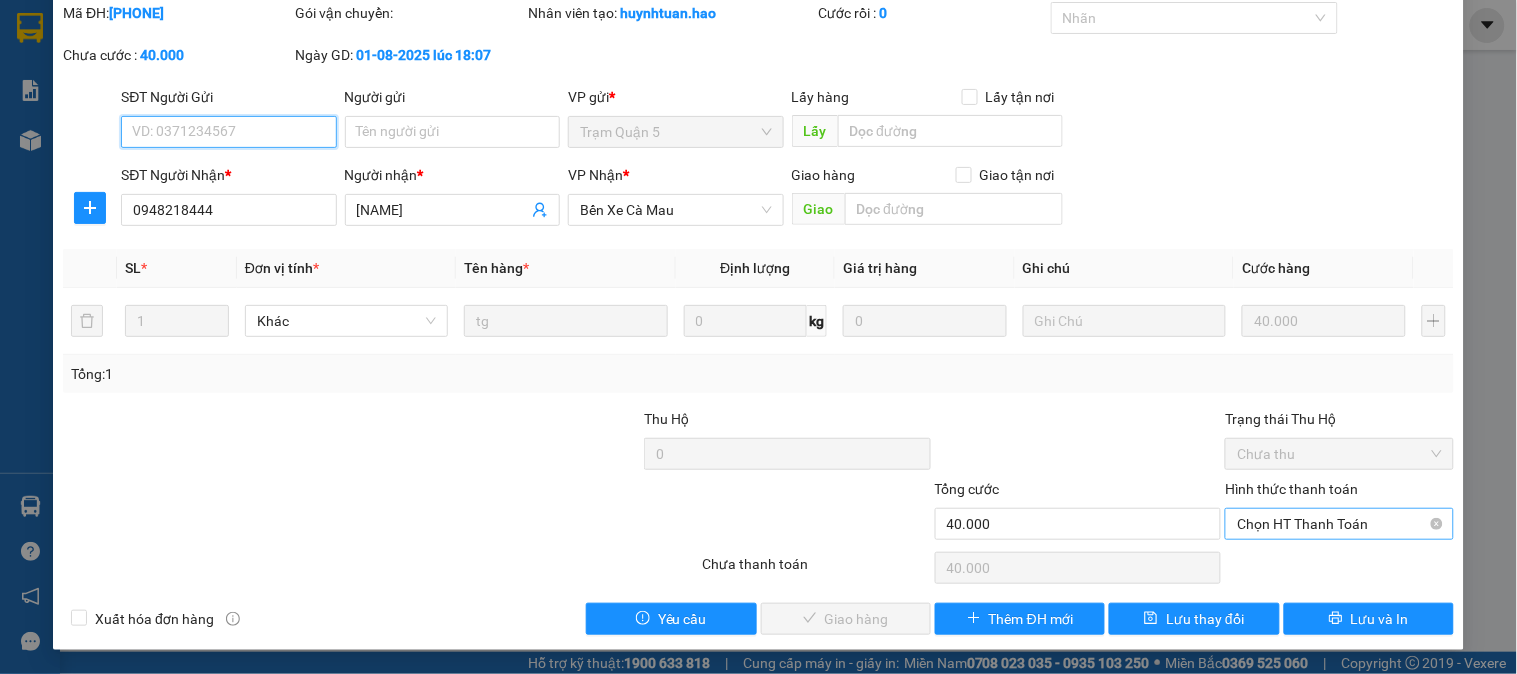click on "Chọn HT Thanh Toán" at bounding box center [1339, 524] 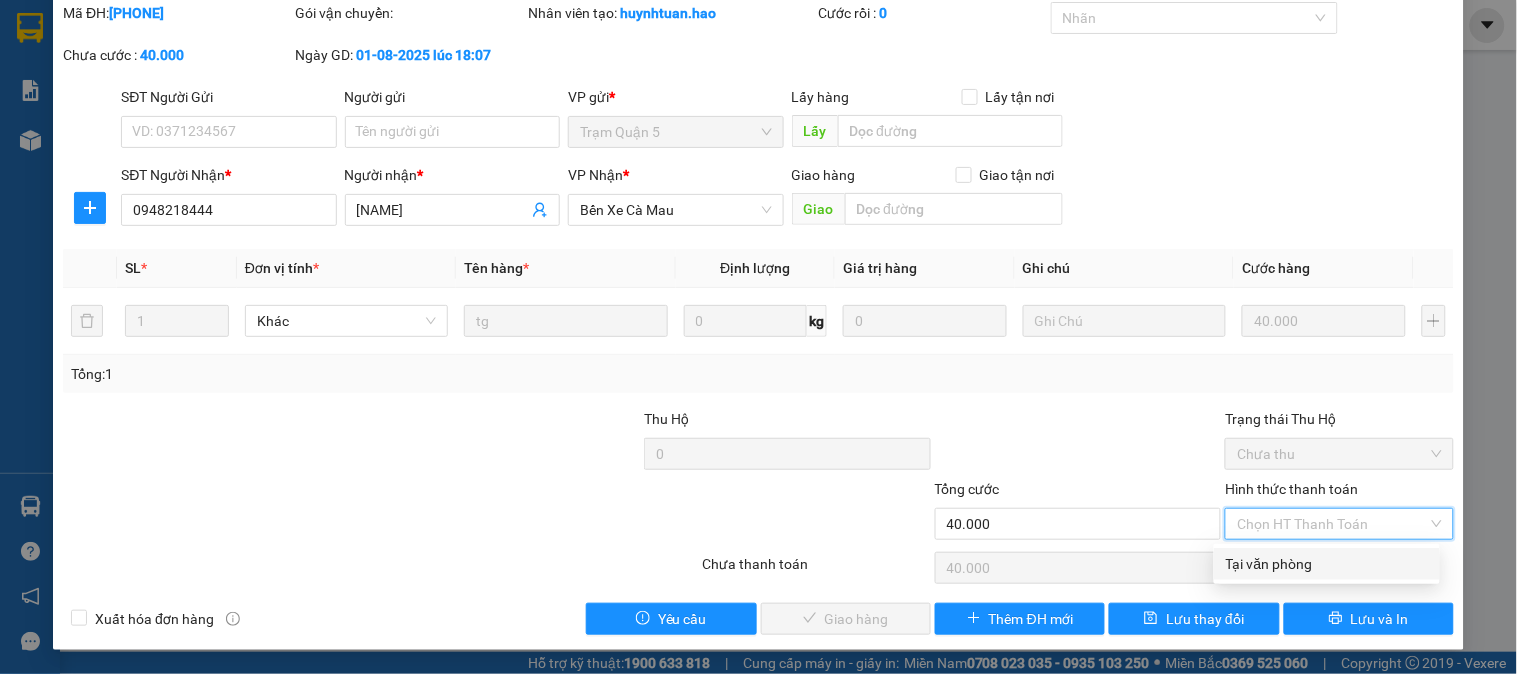 click on "Tại văn phòng" at bounding box center [1327, 564] 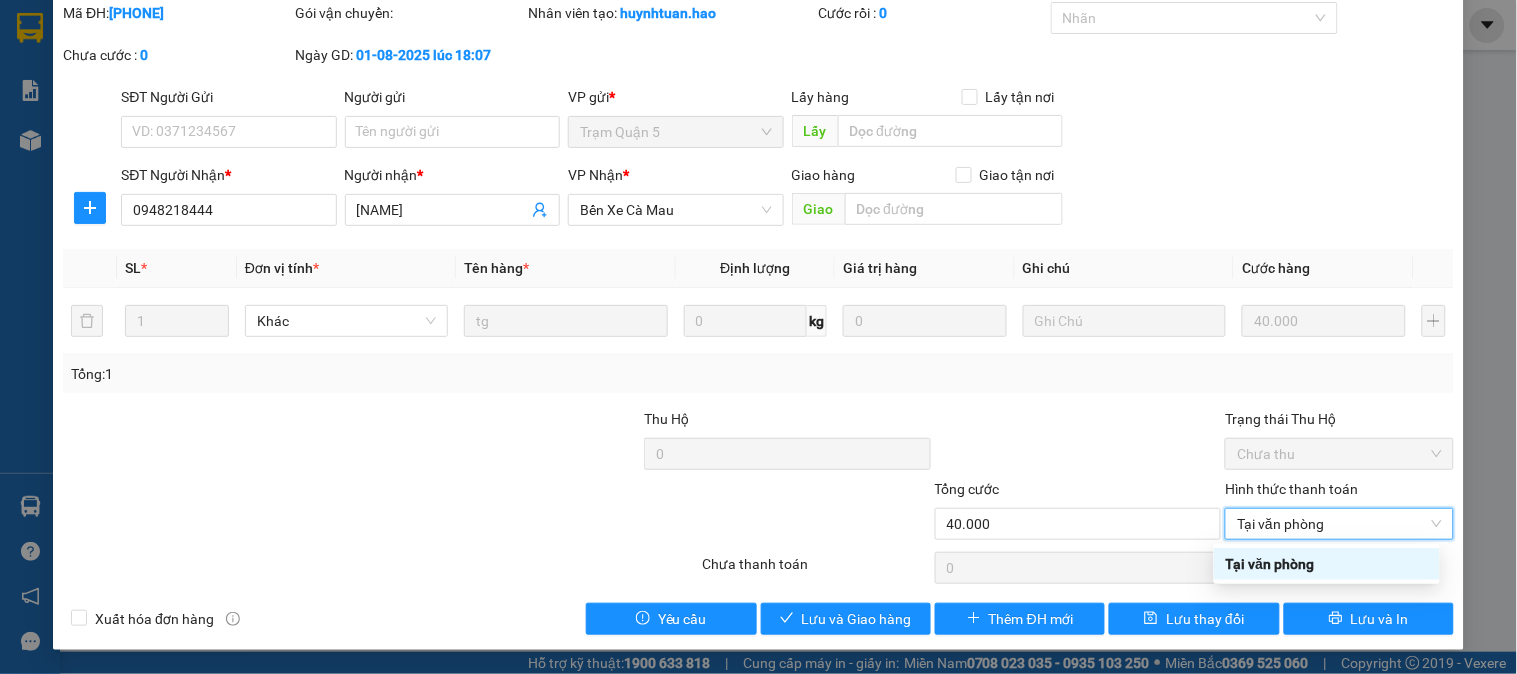 type on "0" 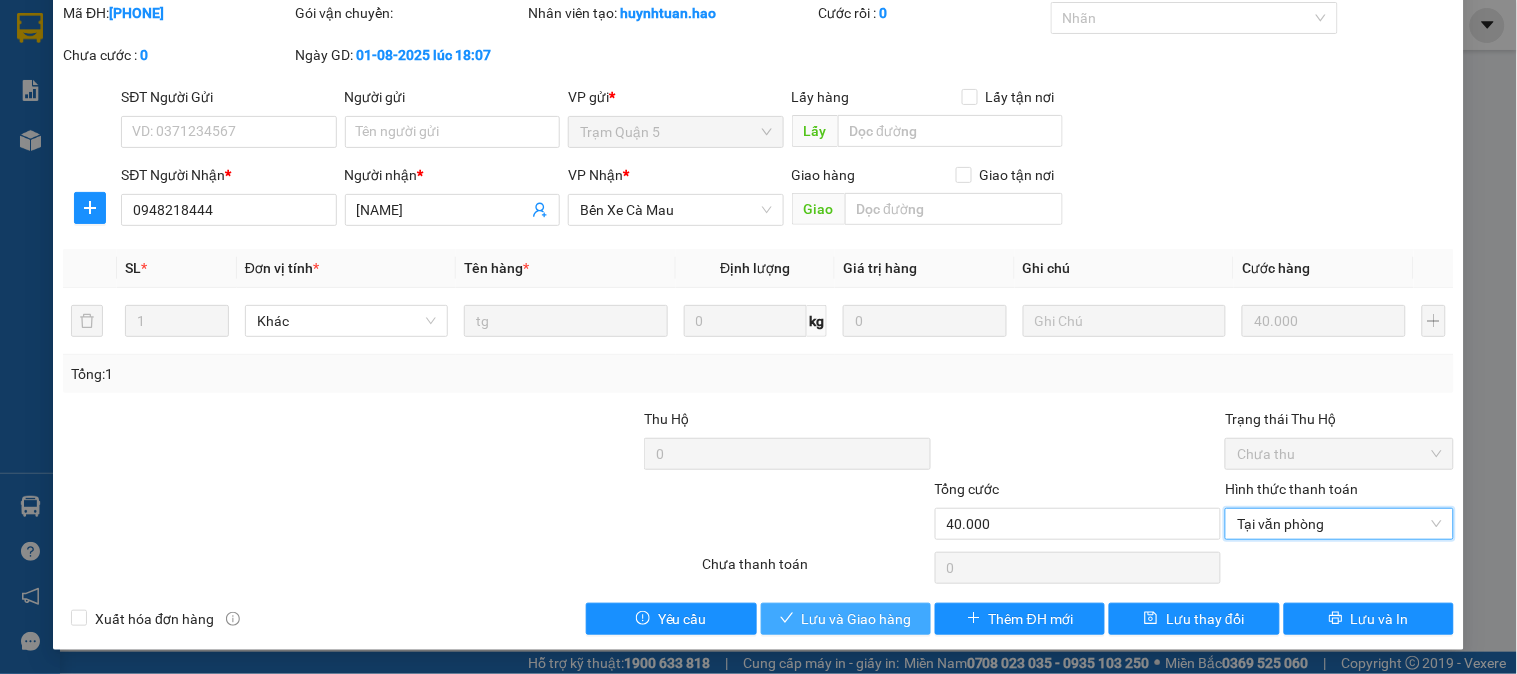 click on "Lưu và Giao hàng" at bounding box center [857, 619] 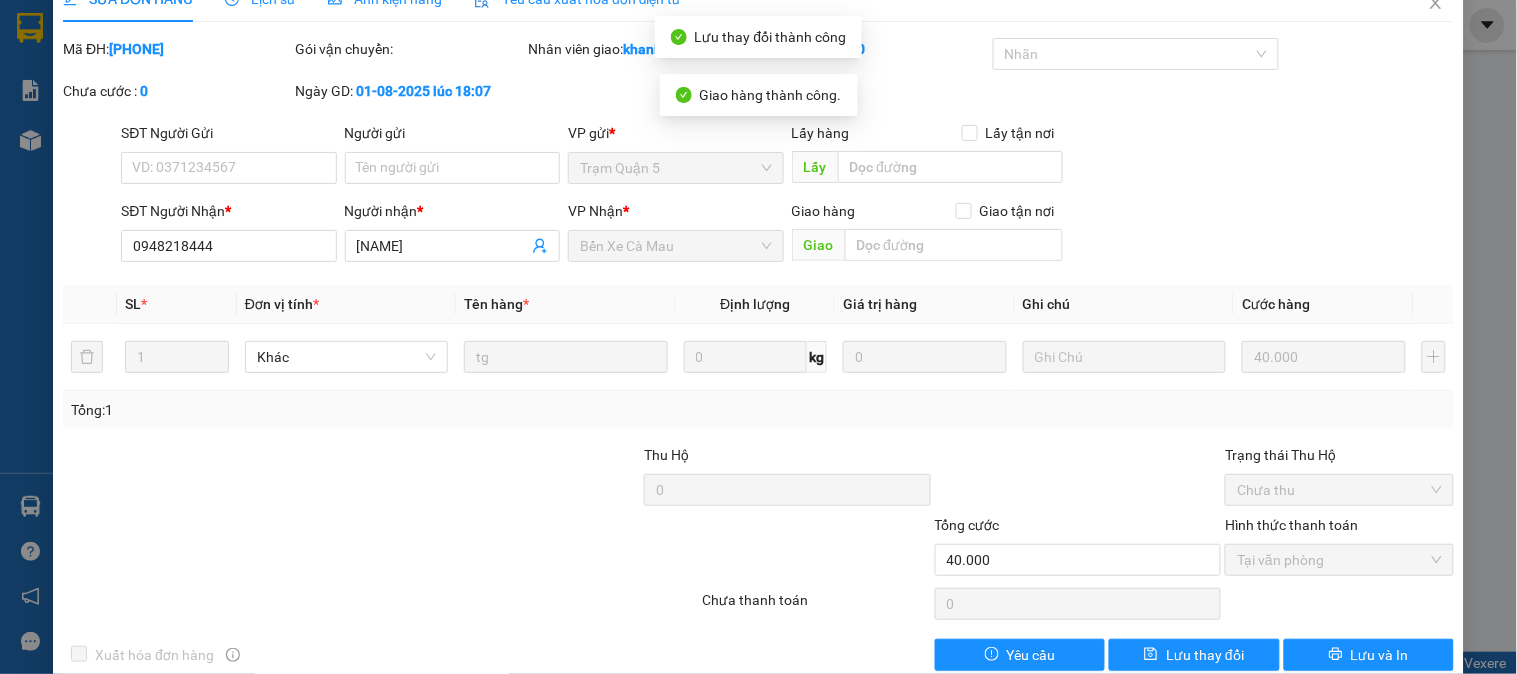 scroll, scrollTop: 0, scrollLeft: 0, axis: both 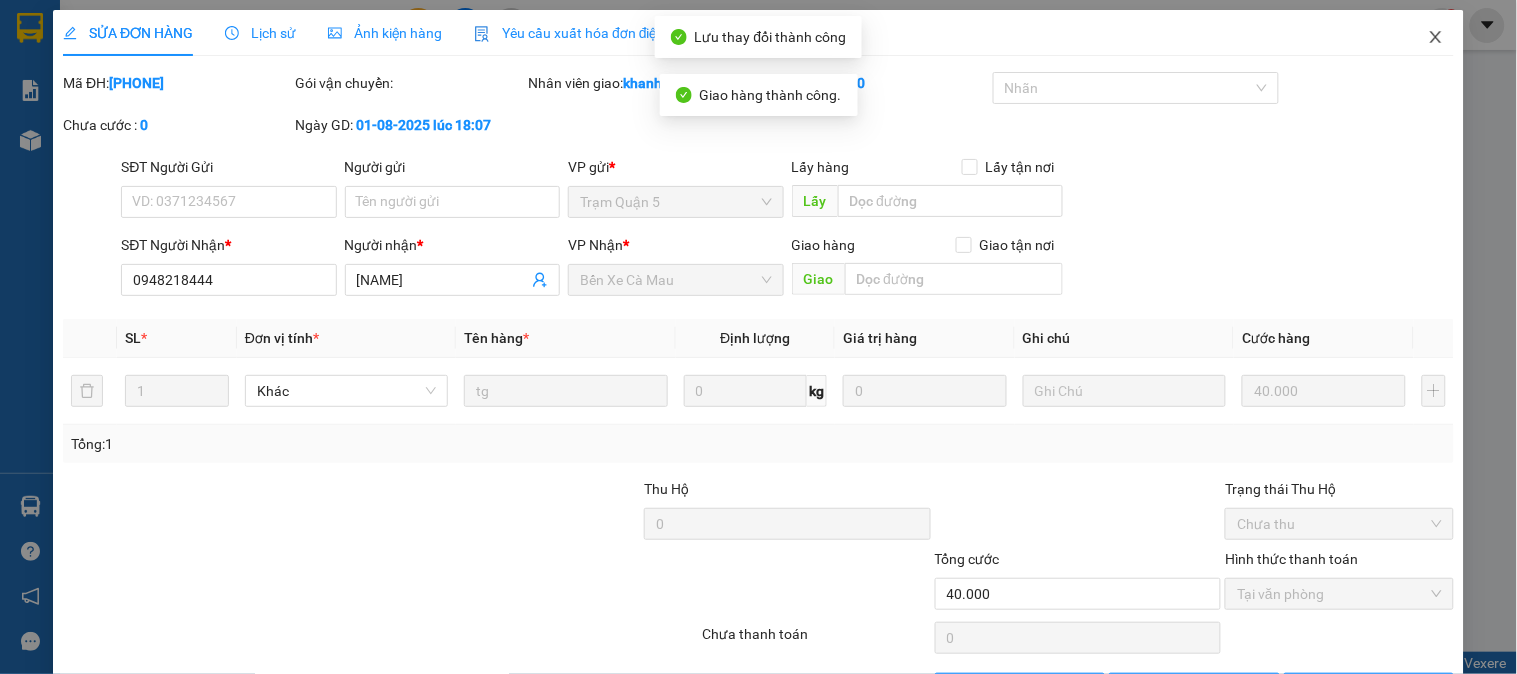 click at bounding box center (1436, 38) 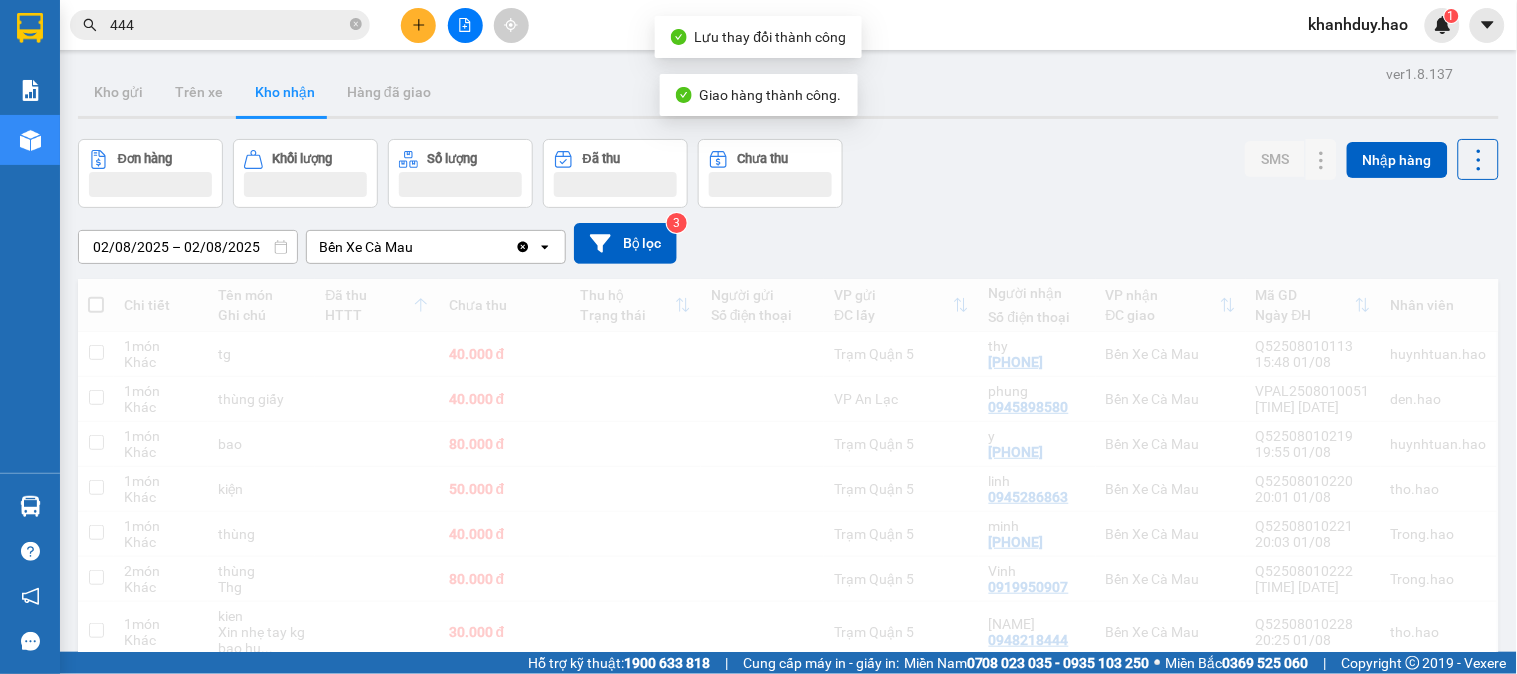click on "444" at bounding box center [228, 25] 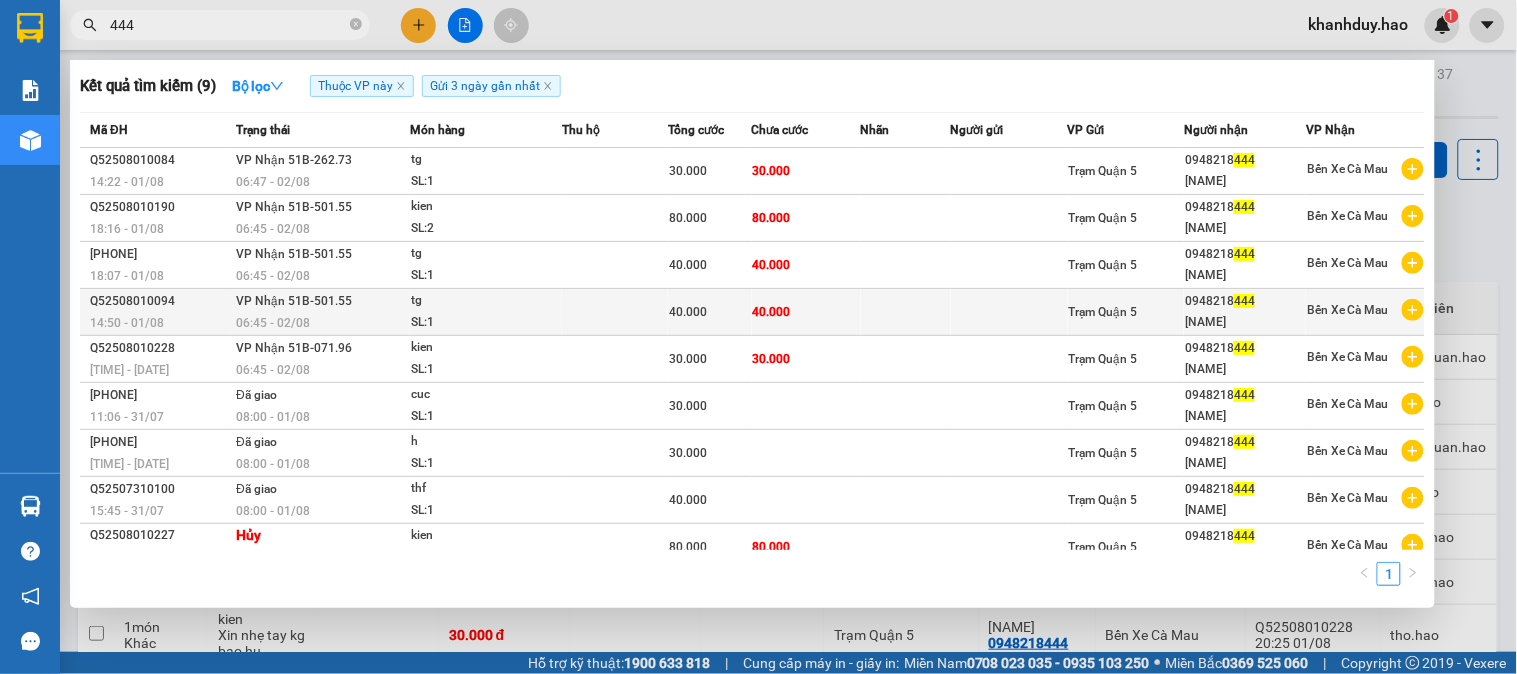 click on "40.000" at bounding box center (709, 312) 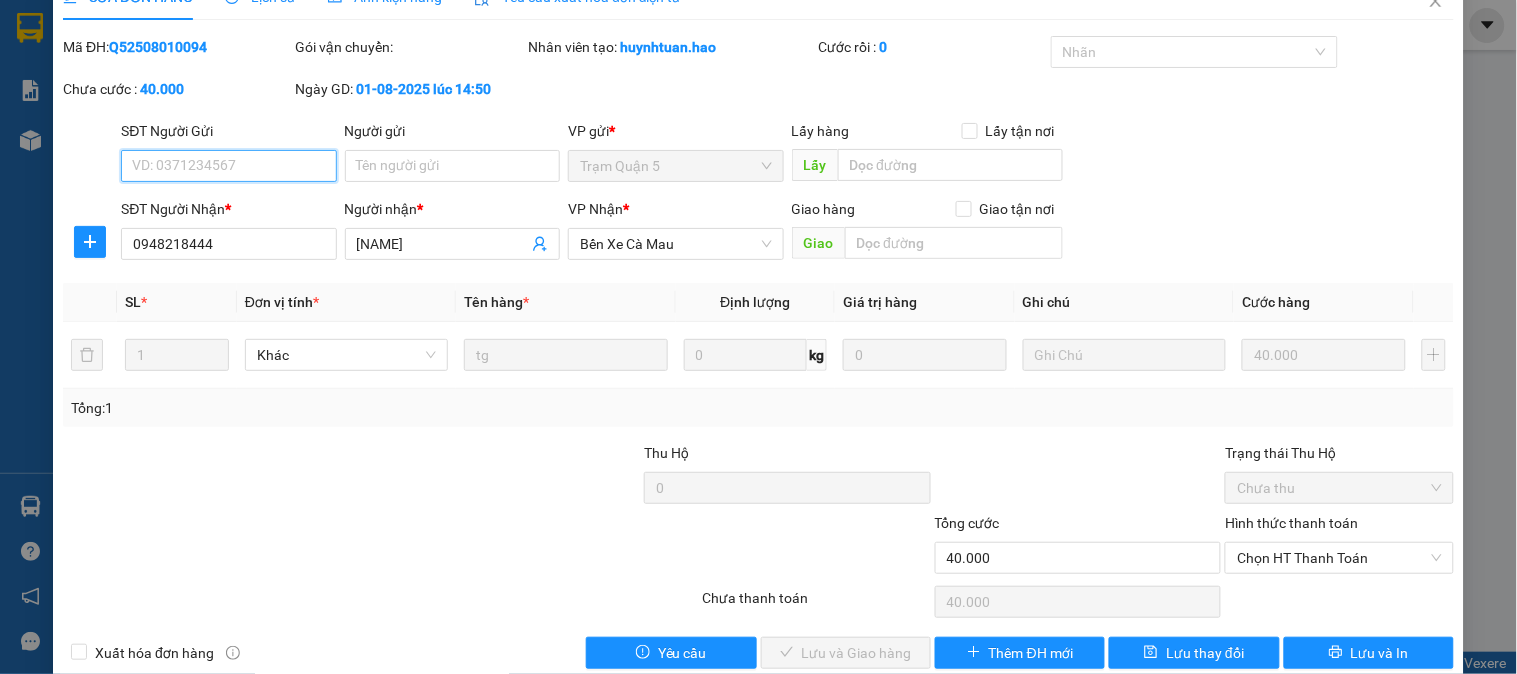scroll, scrollTop: 70, scrollLeft: 0, axis: vertical 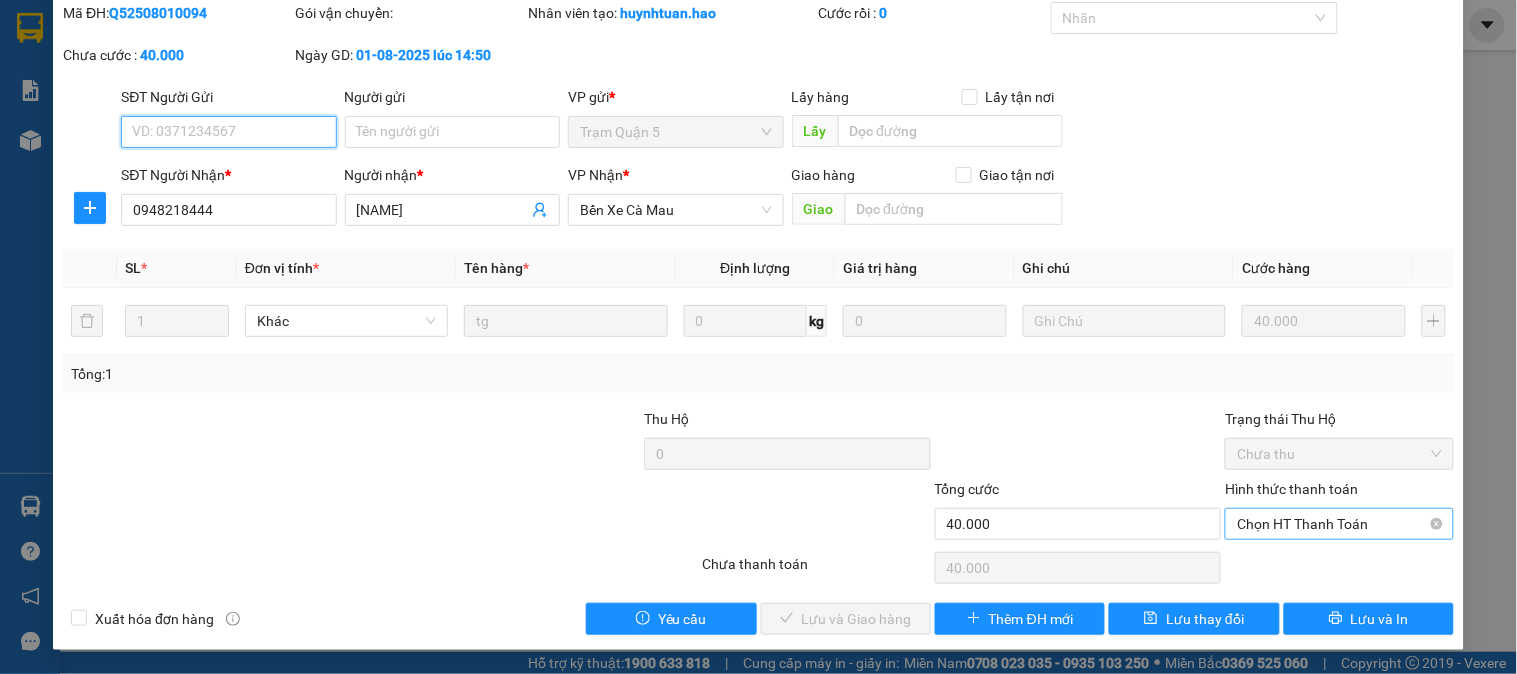 click on "Chọn HT Thanh Toán" at bounding box center (1339, 524) 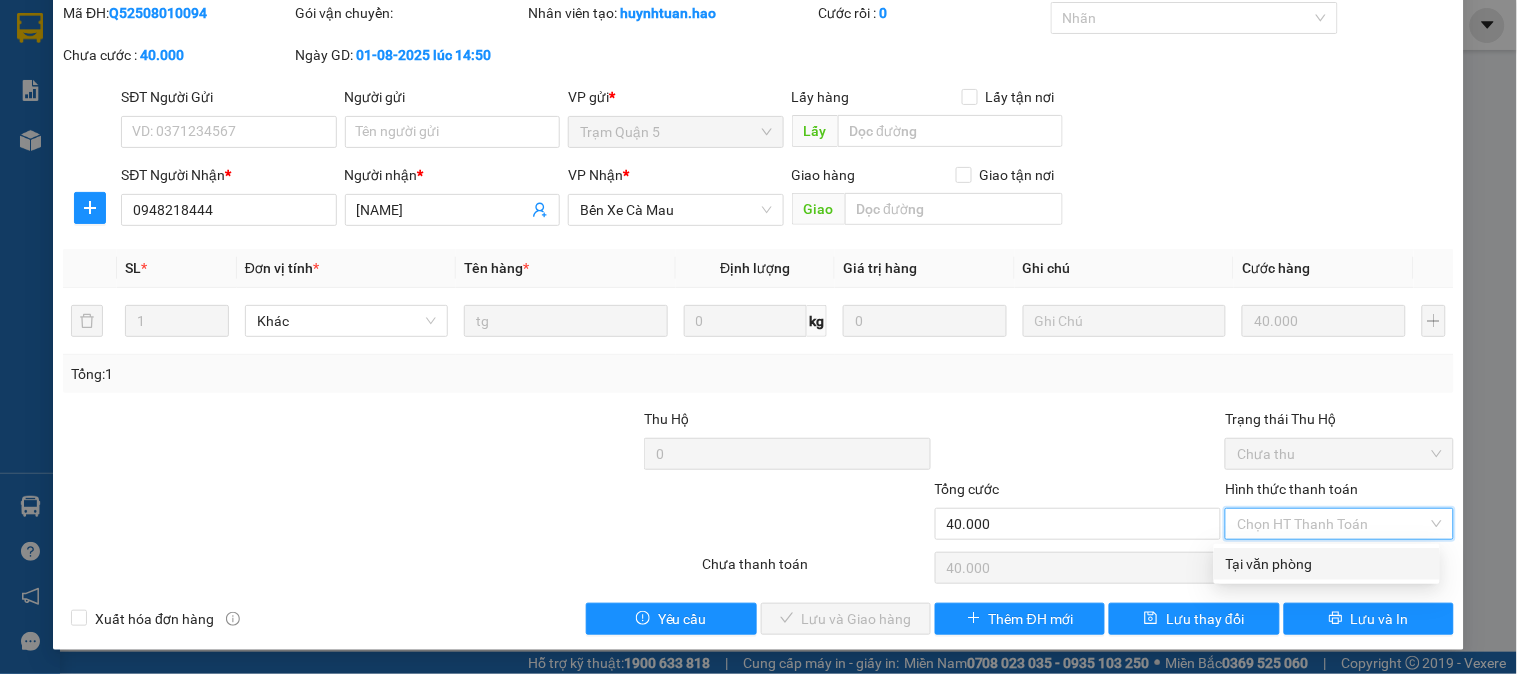 click on "Tại văn phòng" at bounding box center (1327, 564) 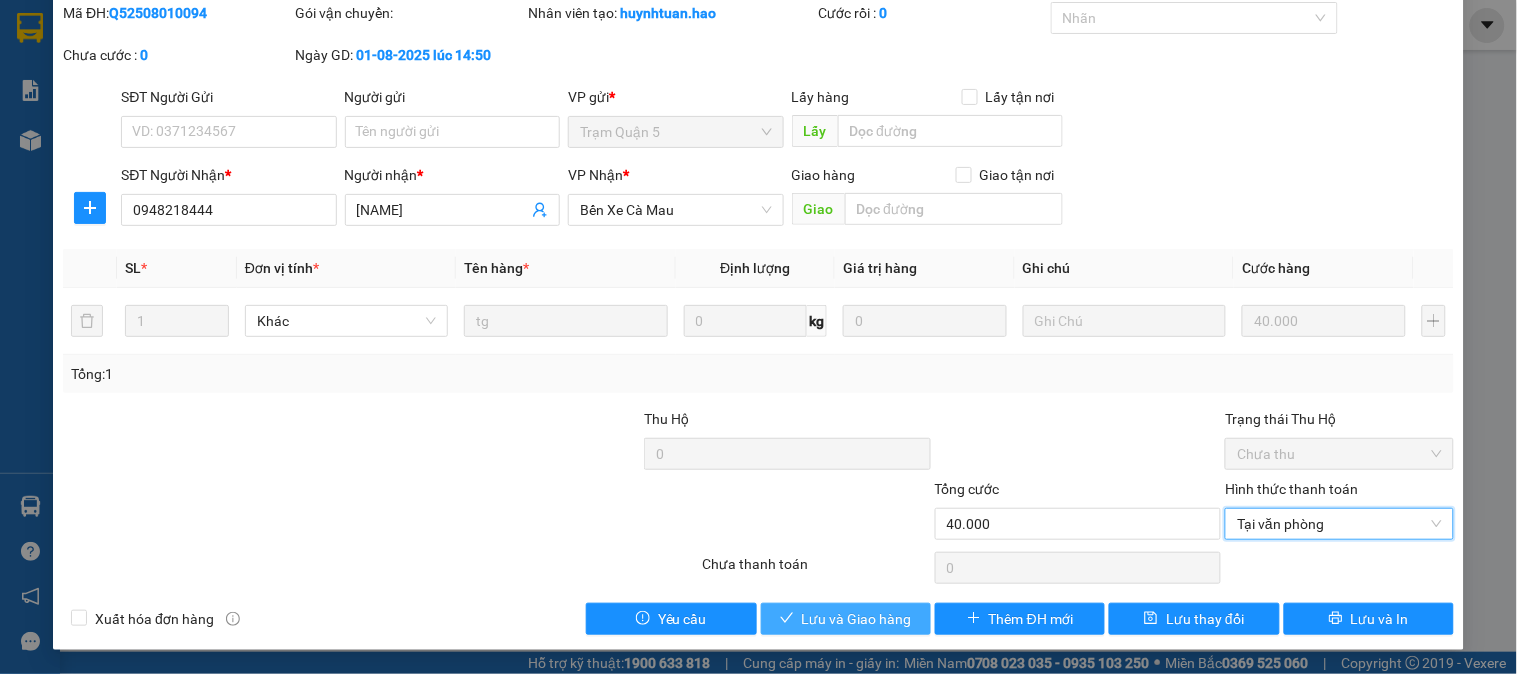 click on "Lưu và Giao hàng" at bounding box center [857, 619] 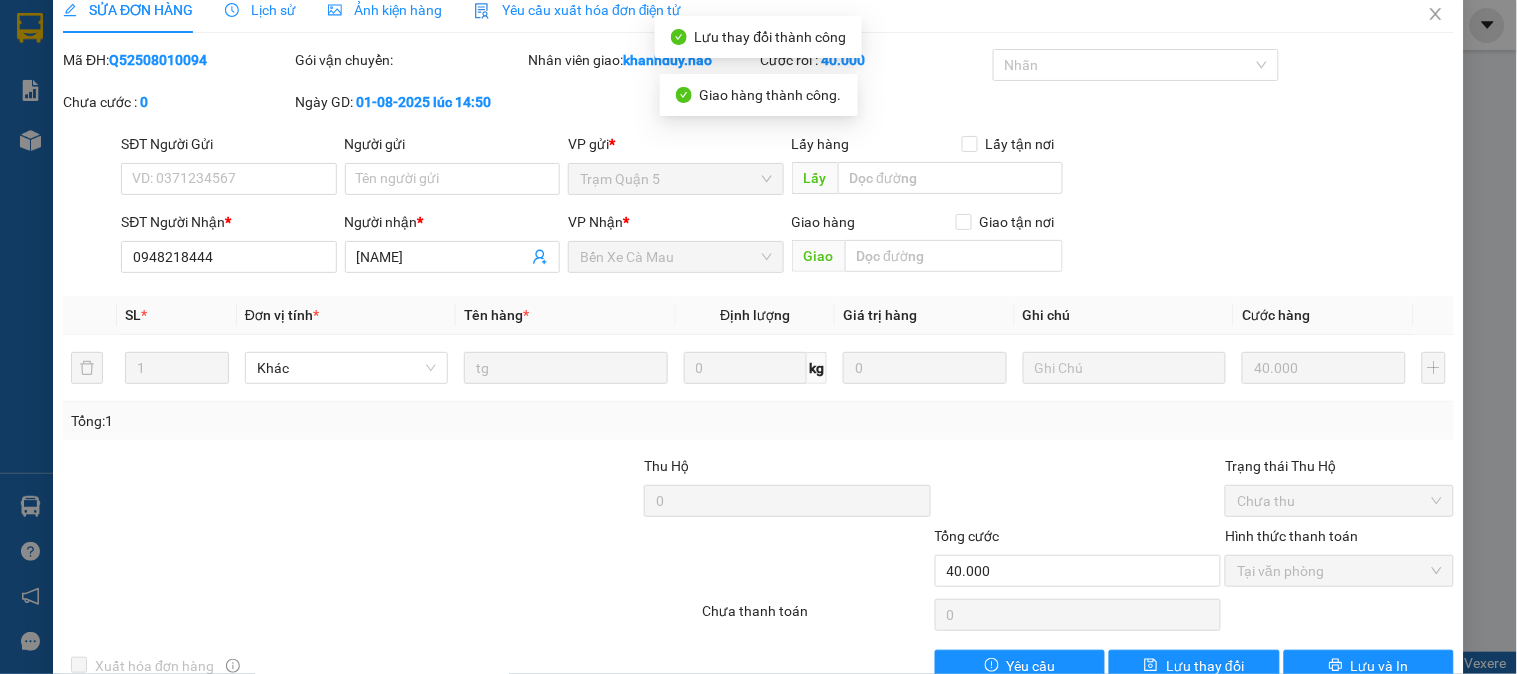 scroll, scrollTop: 0, scrollLeft: 0, axis: both 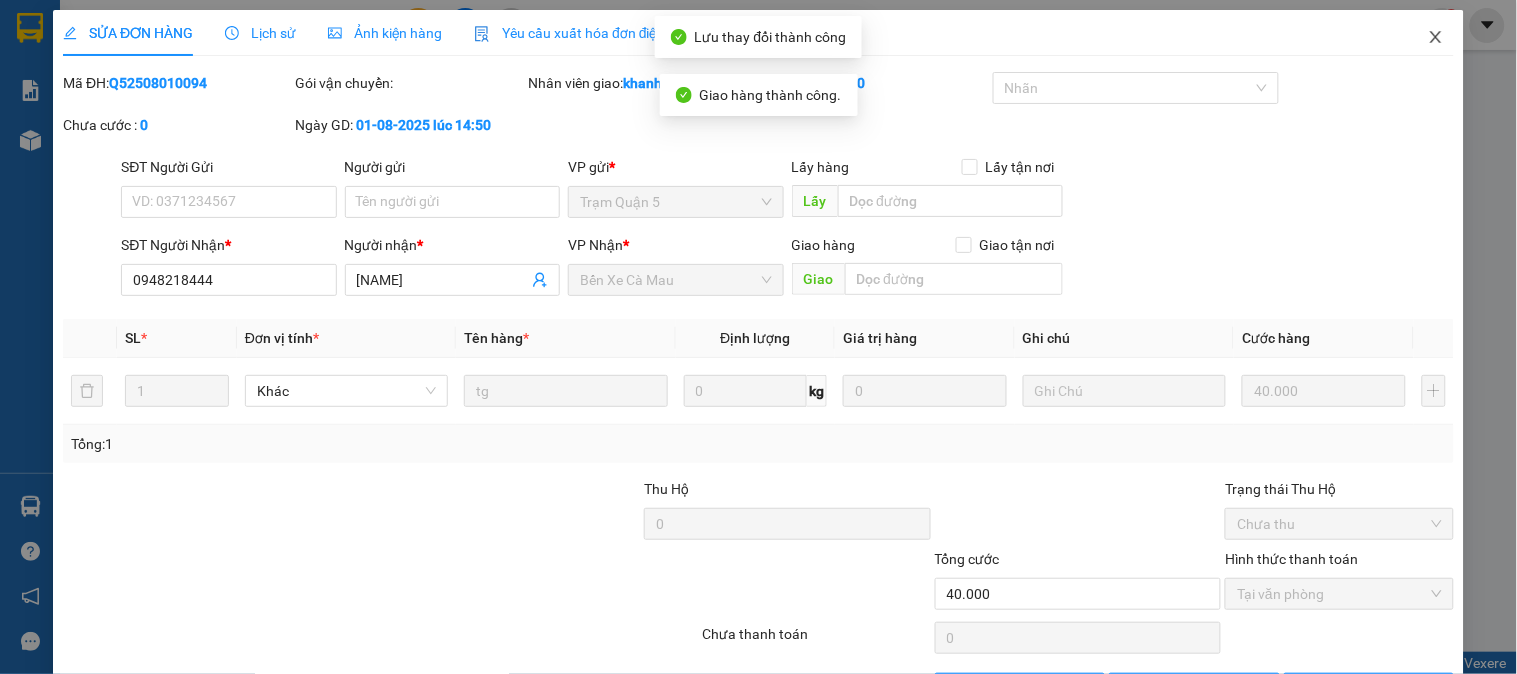 click at bounding box center (1436, 38) 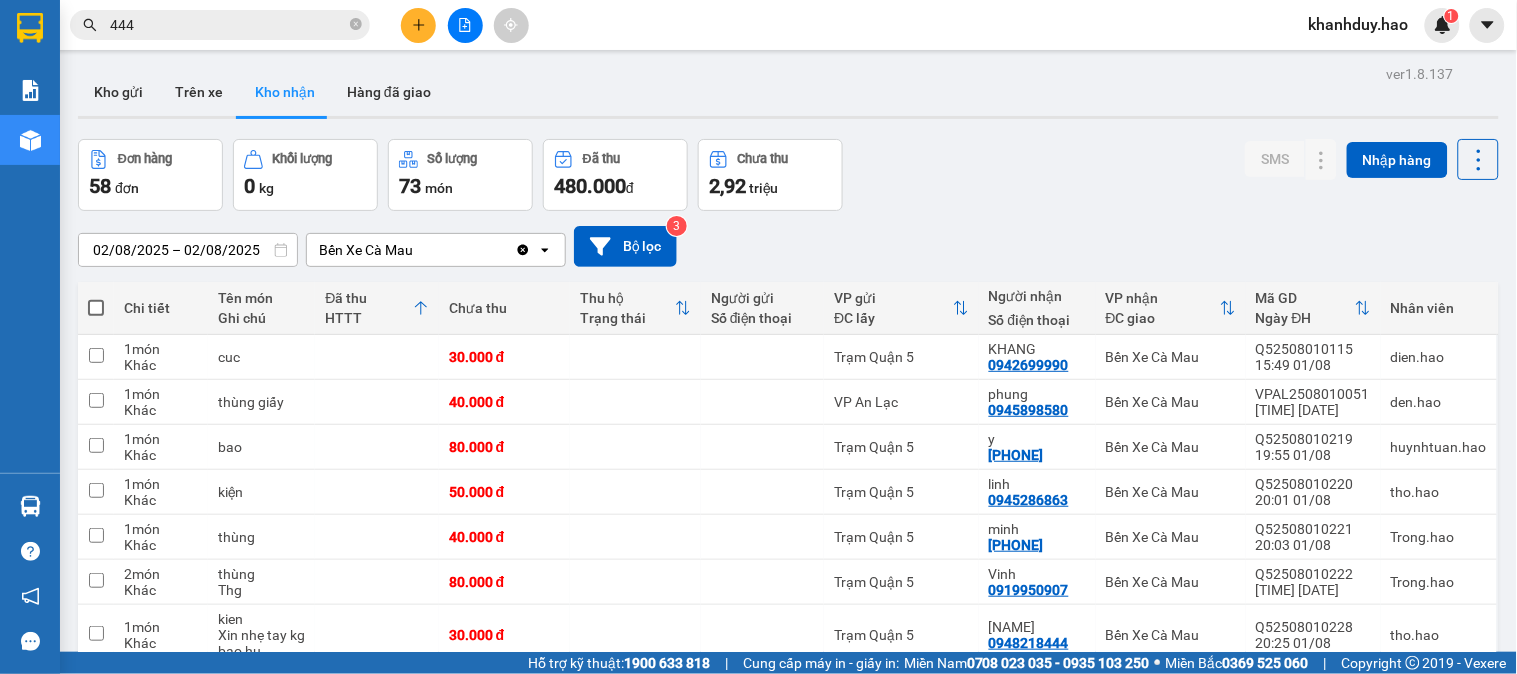 click on "444" at bounding box center (228, 25) 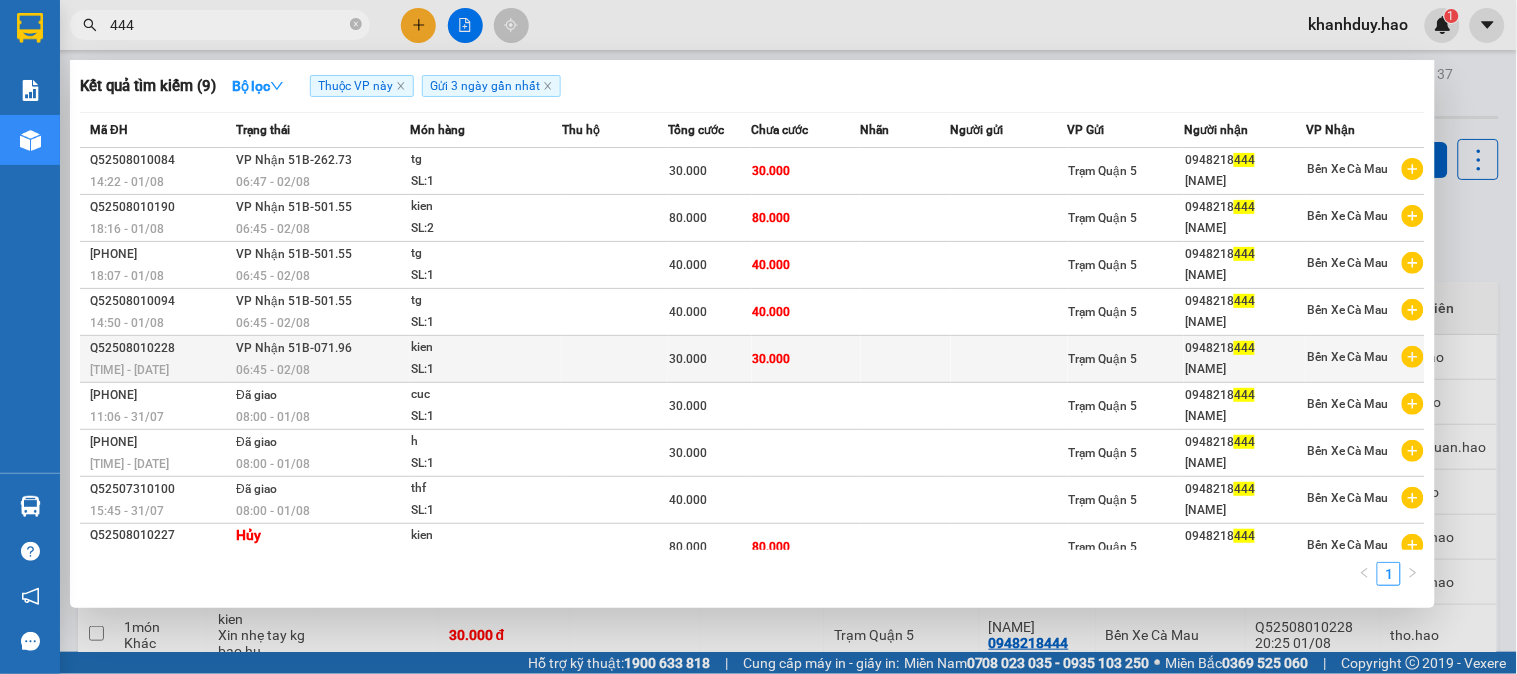 click on "30.000" at bounding box center [806, 359] 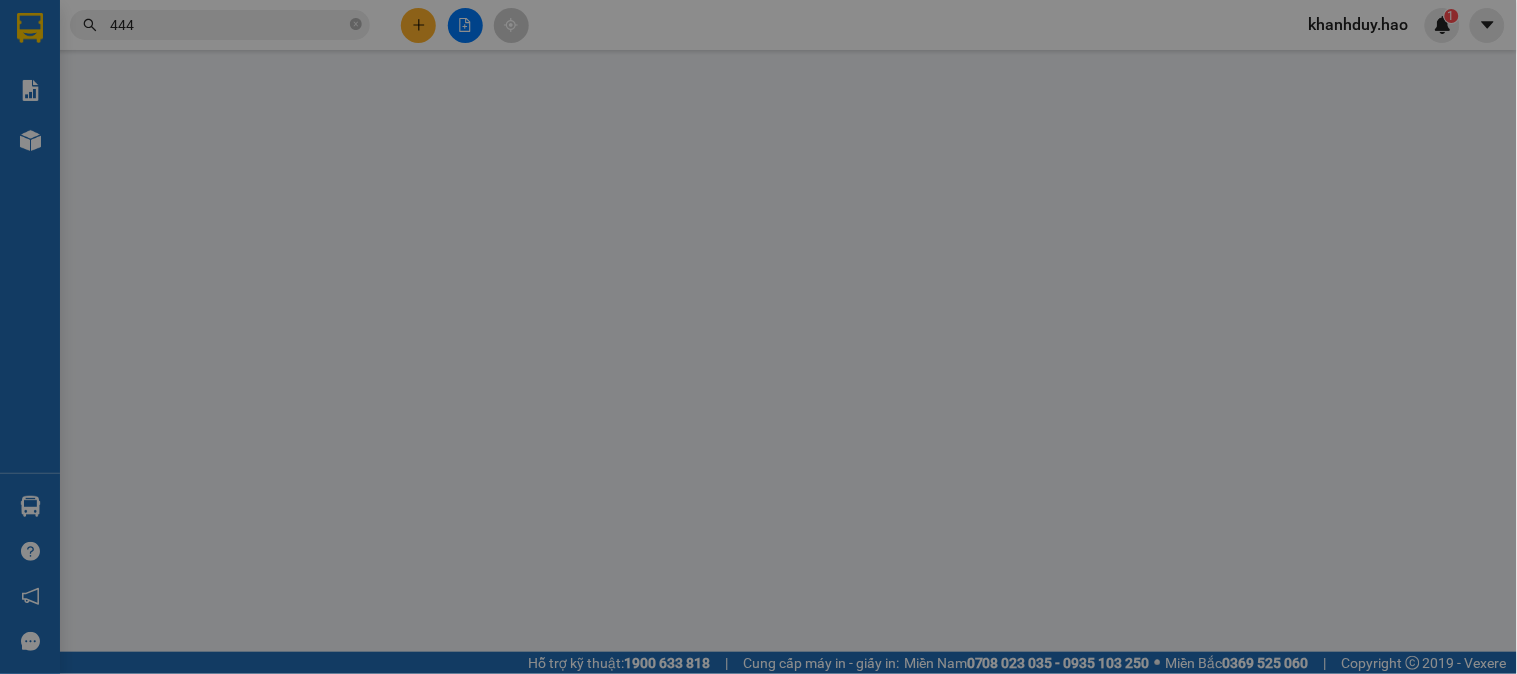 type on "0948218444" 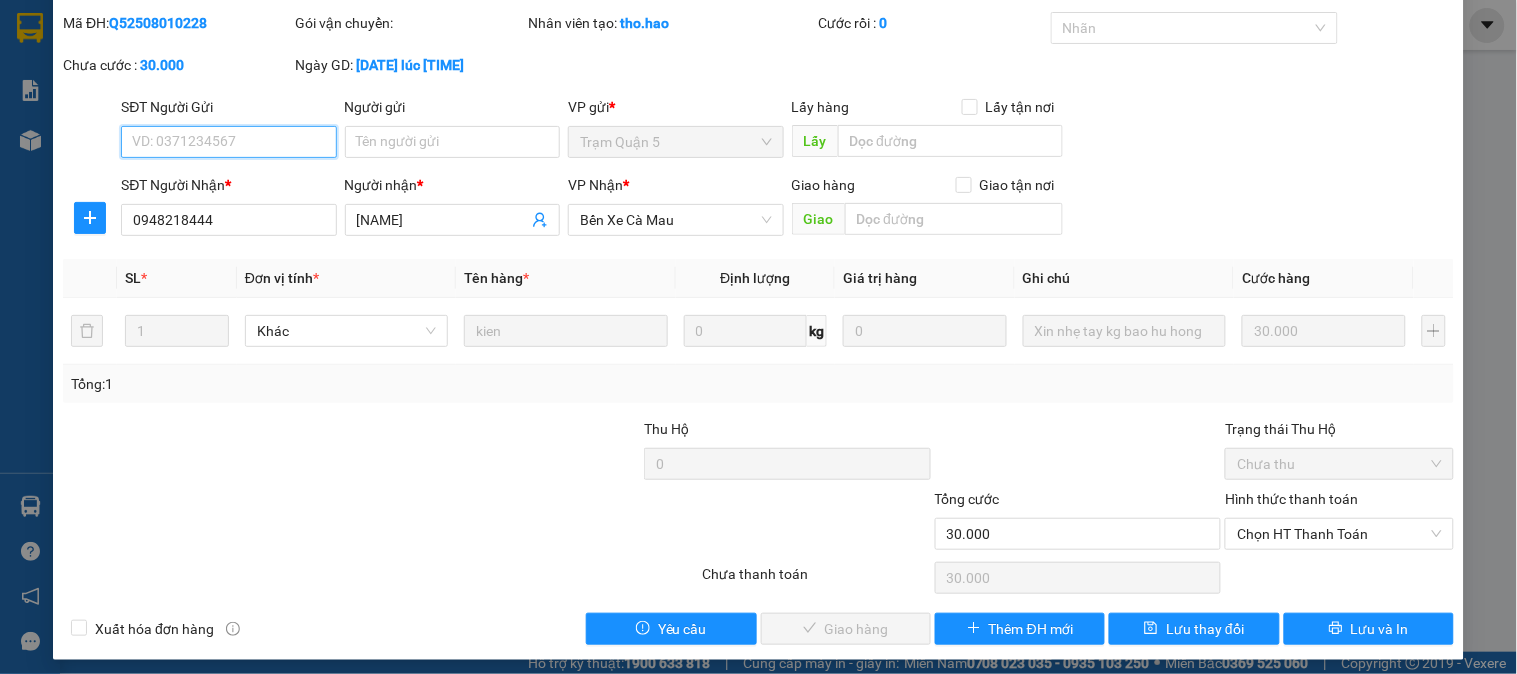 scroll, scrollTop: 70, scrollLeft: 0, axis: vertical 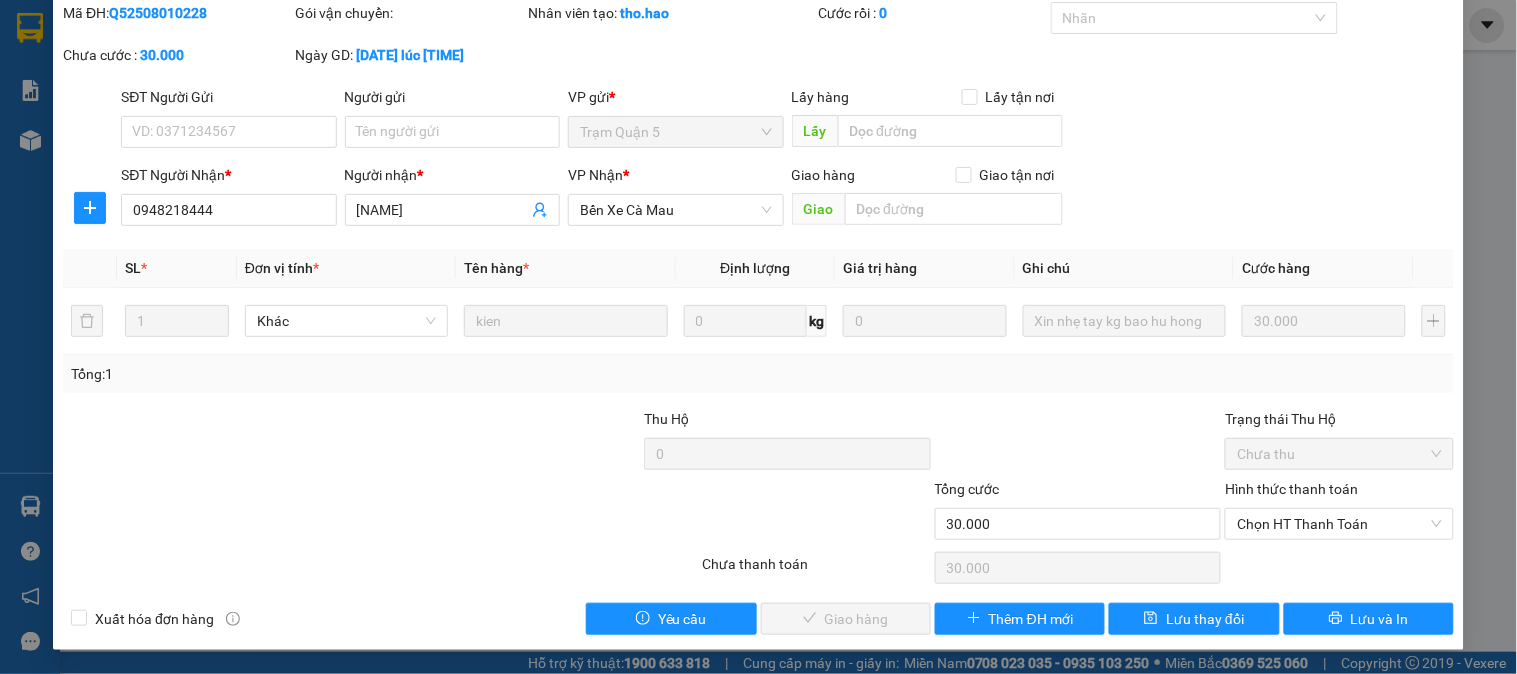 click on "Hình thức thanh toán" at bounding box center [1339, 493] 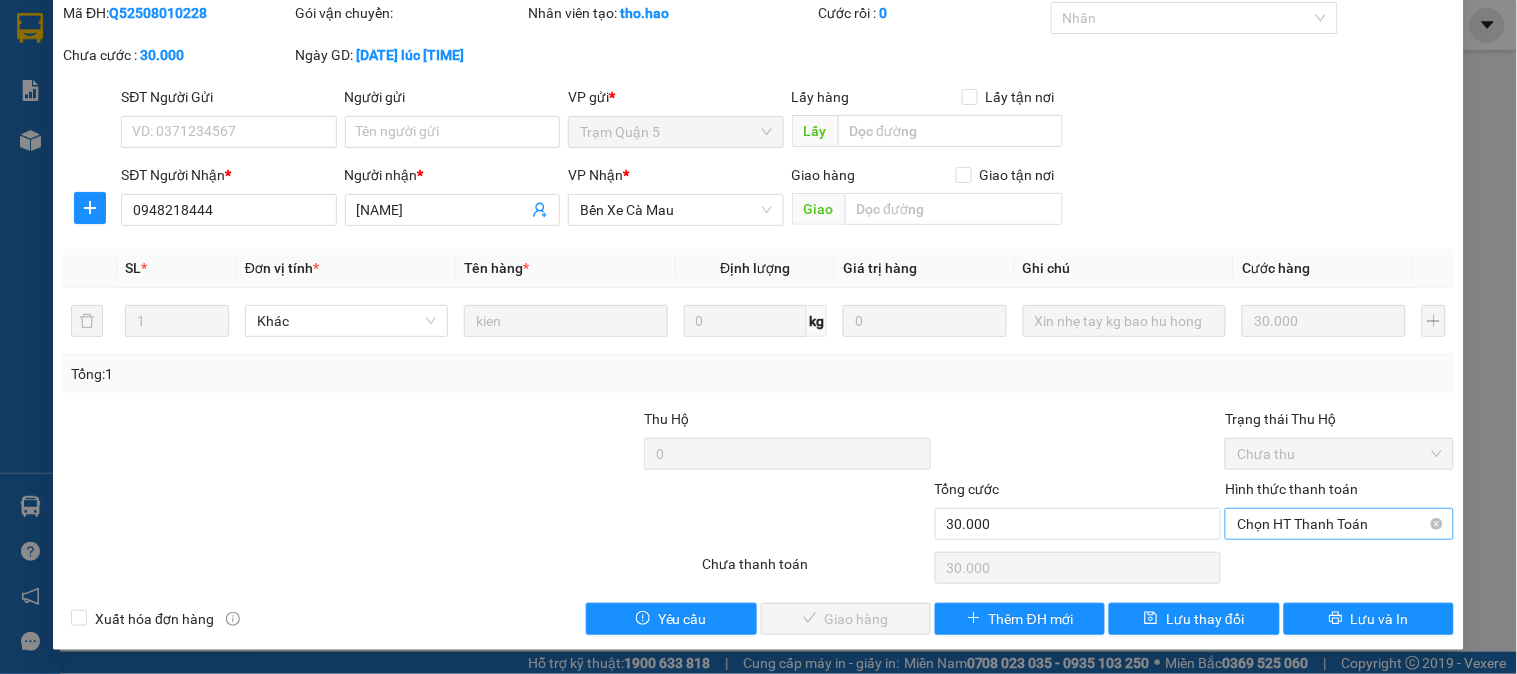 click on "Chọn HT Thanh Toán" at bounding box center [1339, 524] 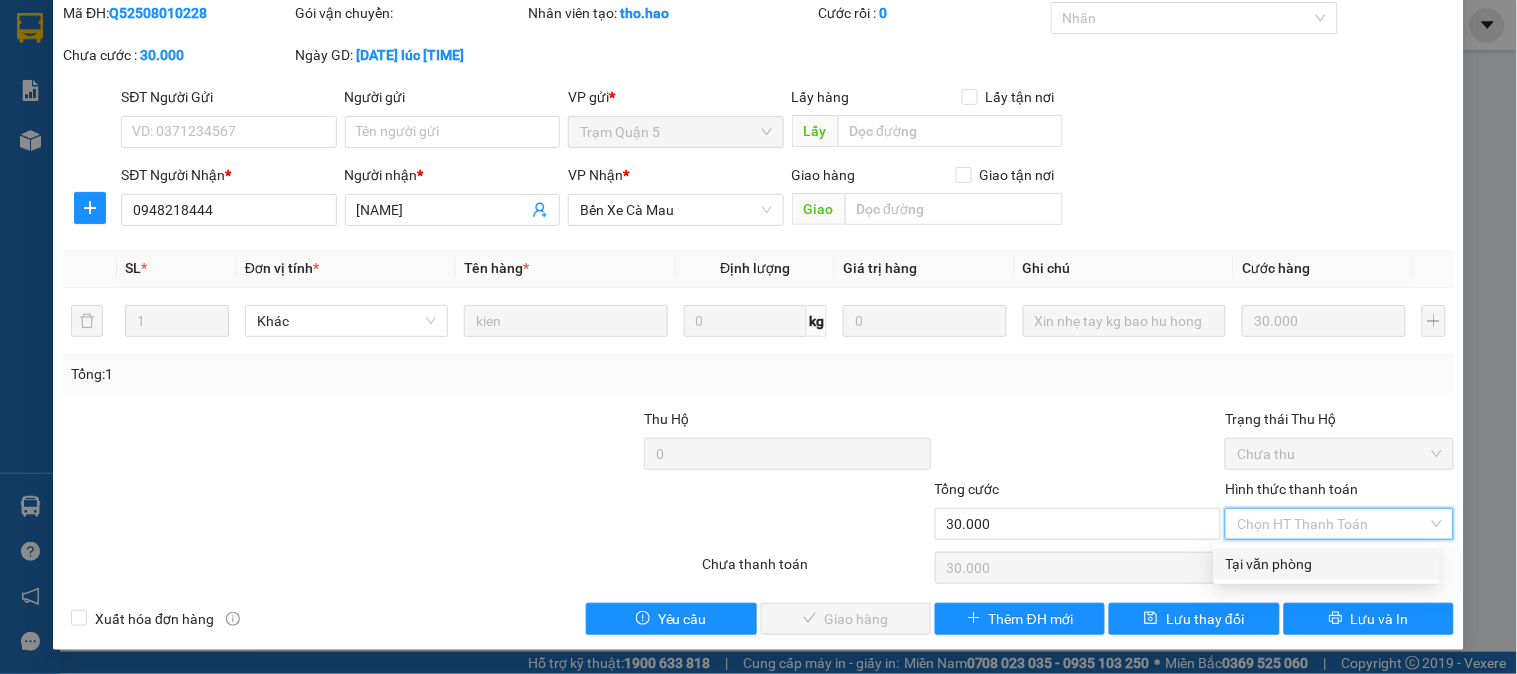 click on "Tại văn phòng" at bounding box center [1327, 564] 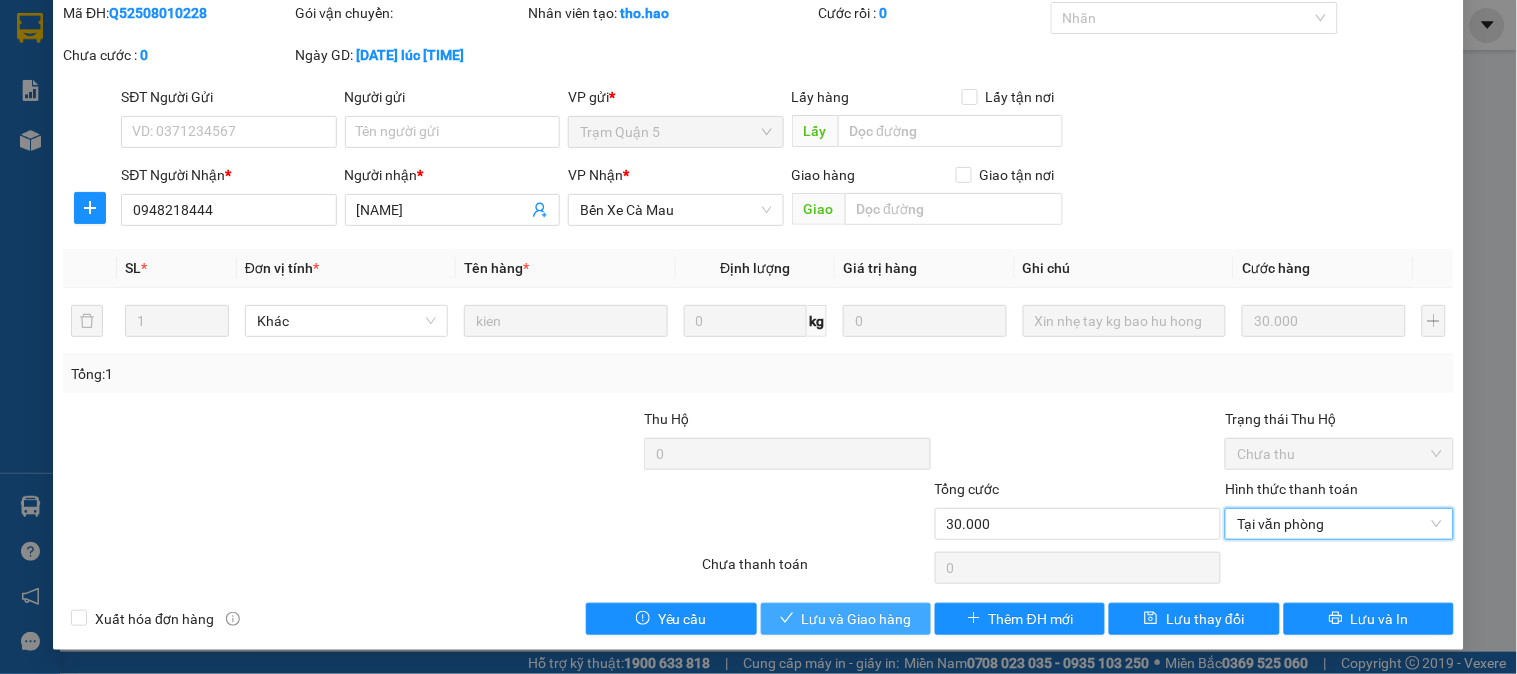 click on "Lưu và Giao hàng" at bounding box center (857, 619) 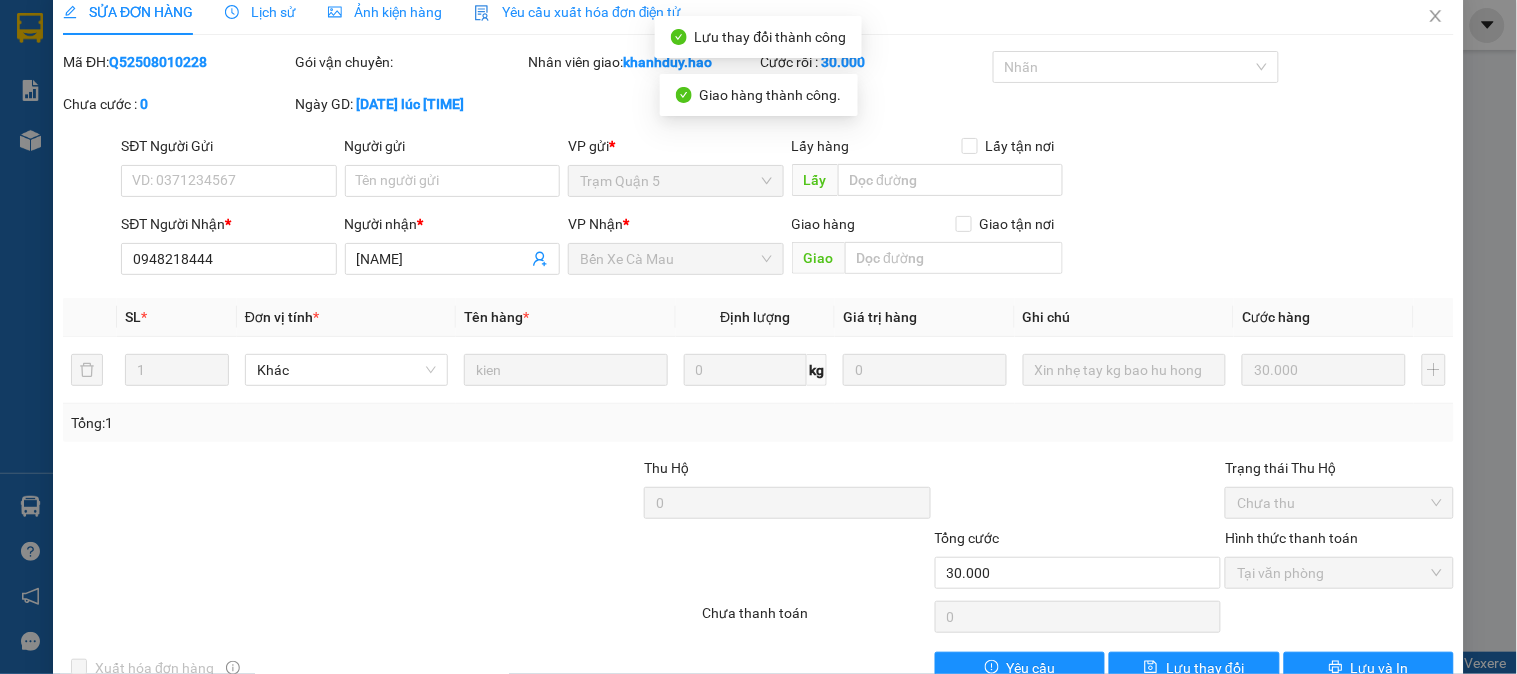 scroll, scrollTop: 0, scrollLeft: 0, axis: both 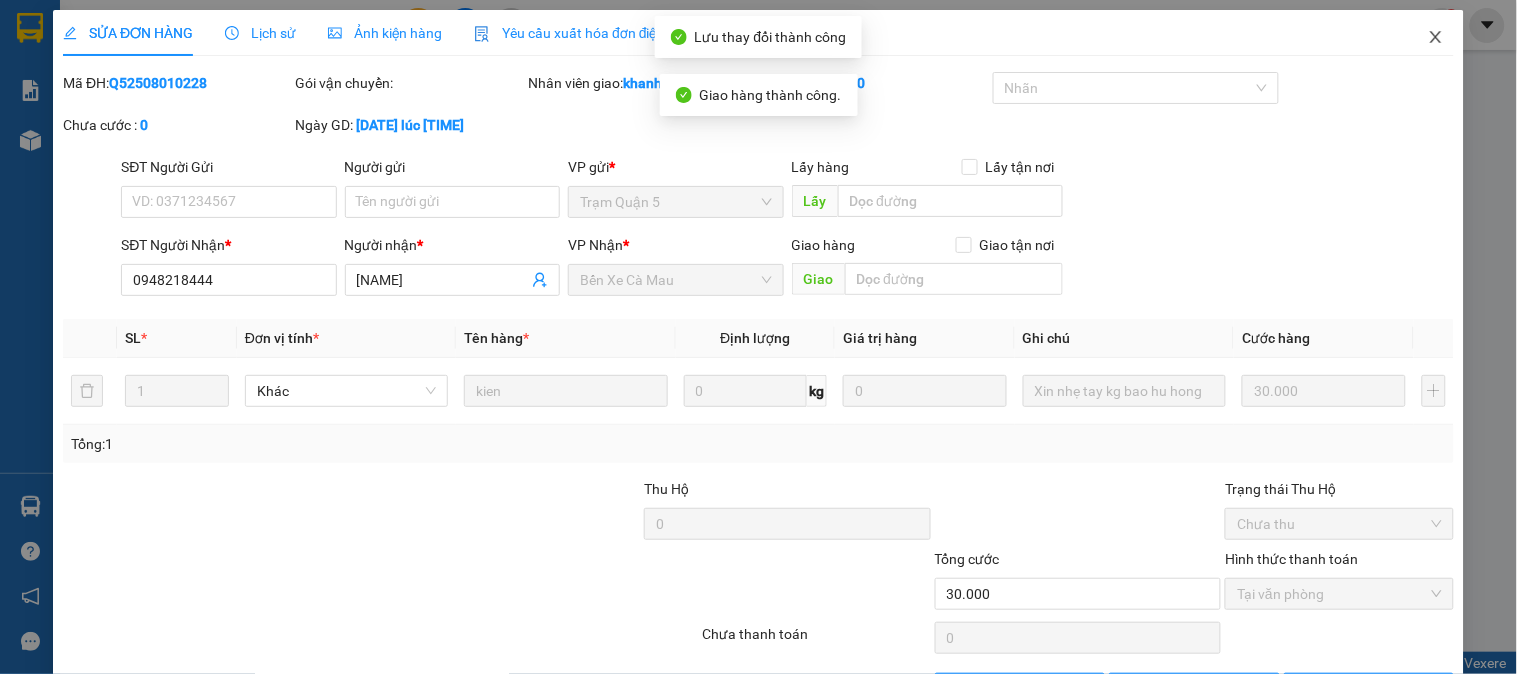 click 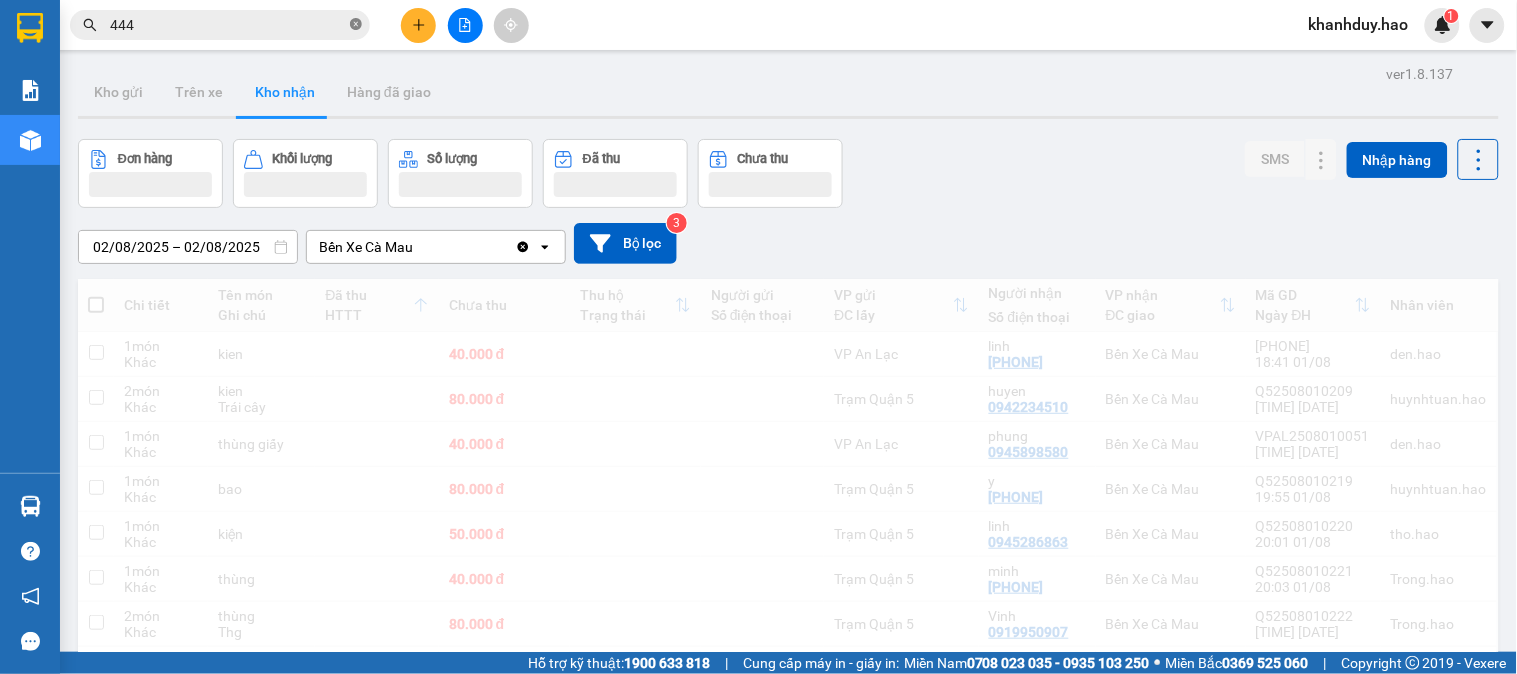 click 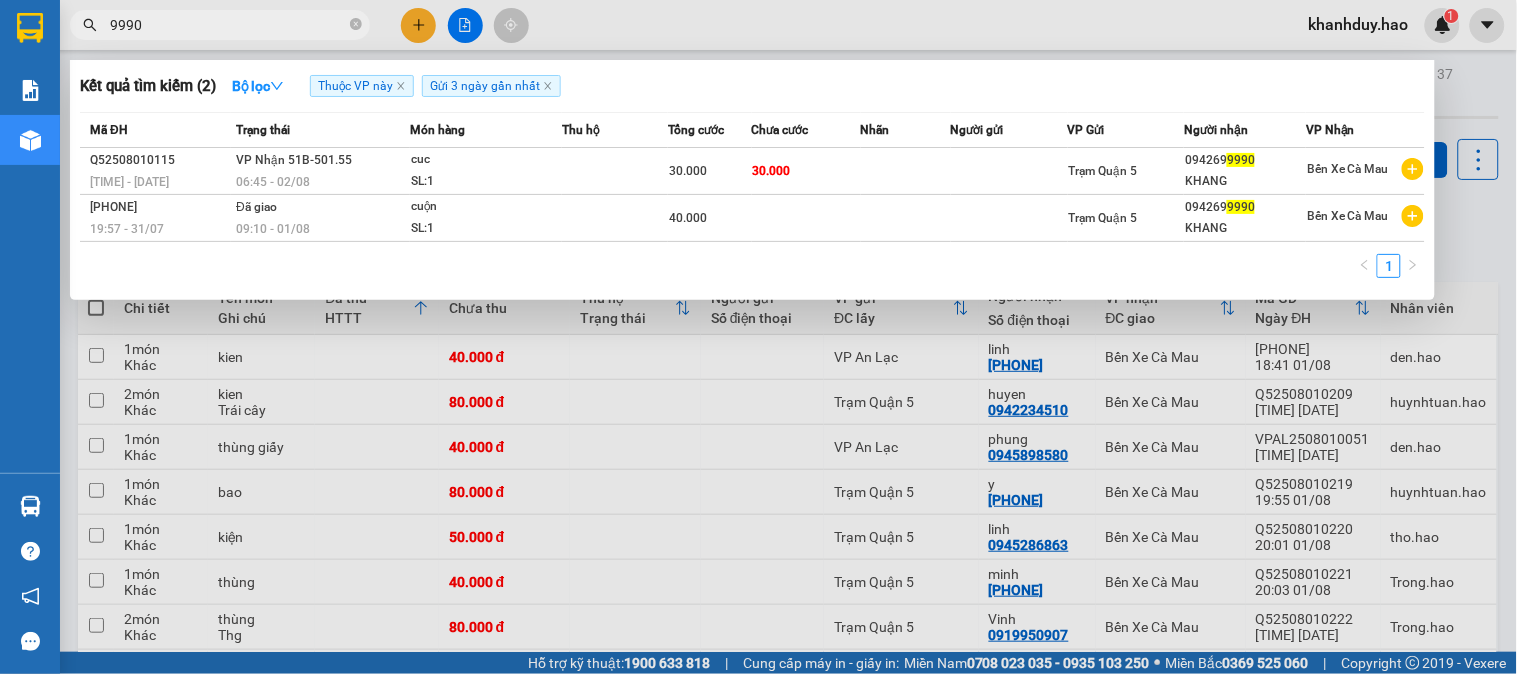 click on "9990" at bounding box center [228, 25] 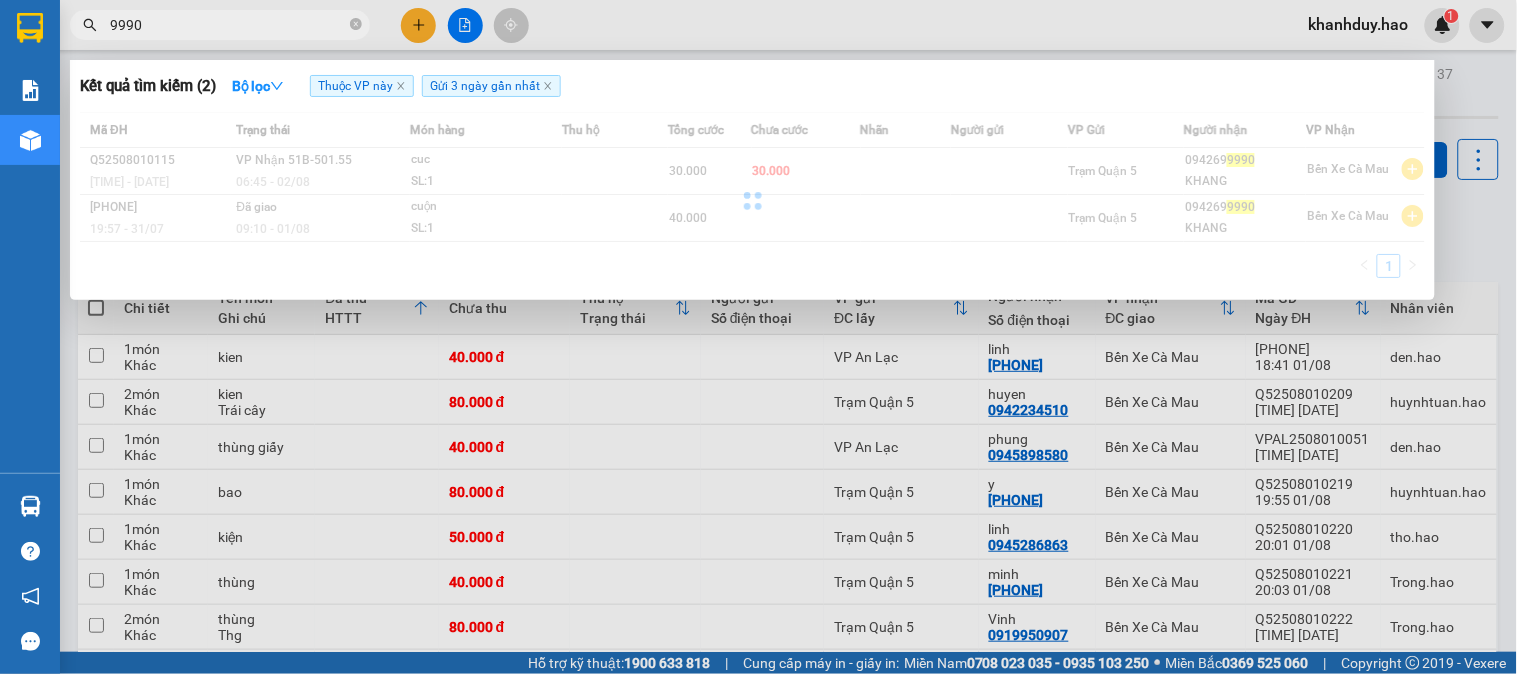 type on "990" 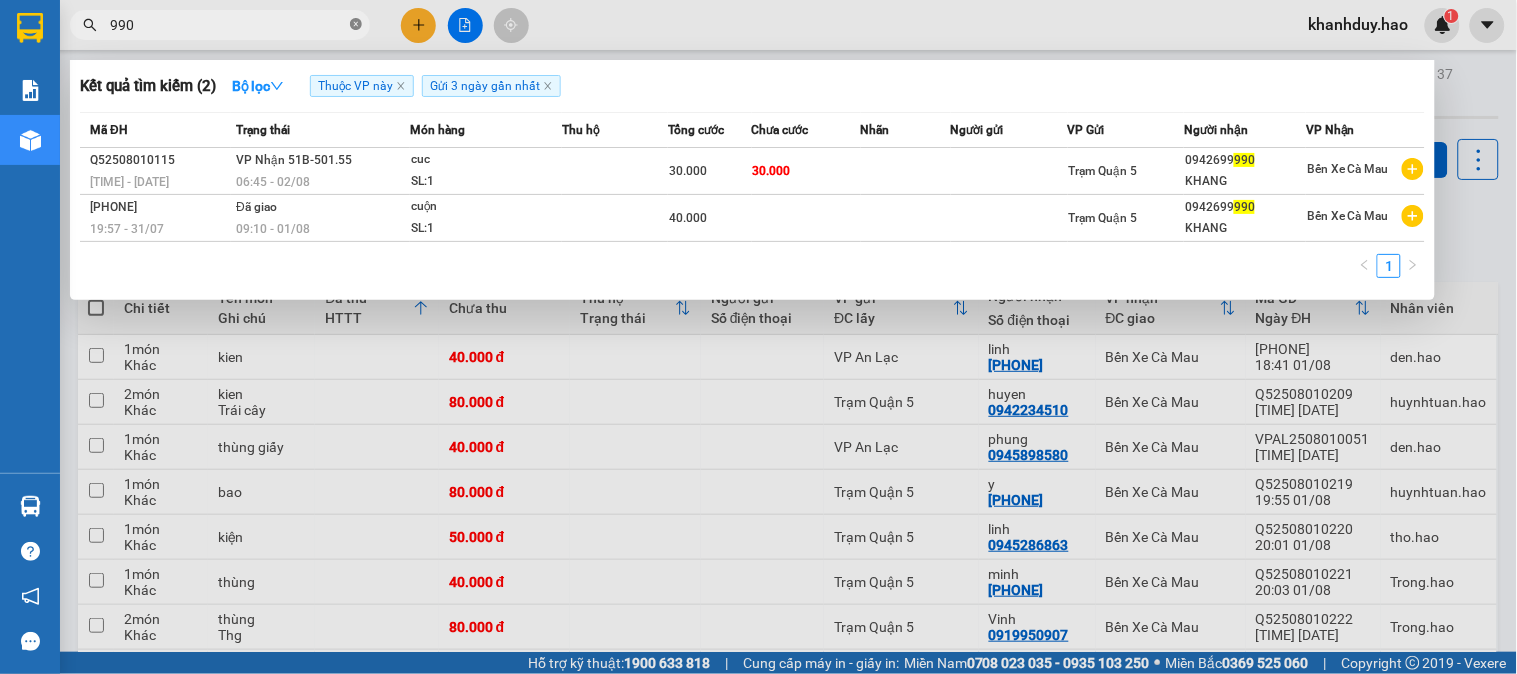 click 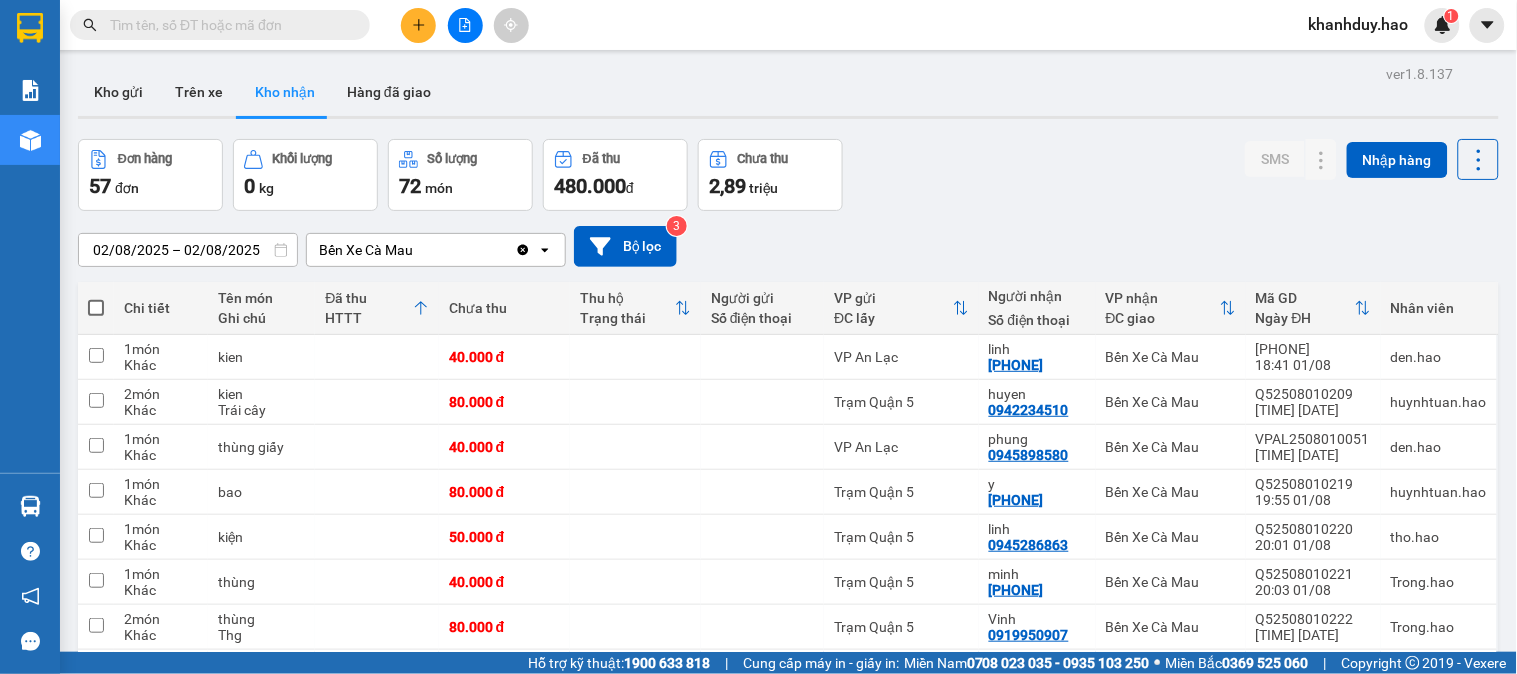 type on "h" 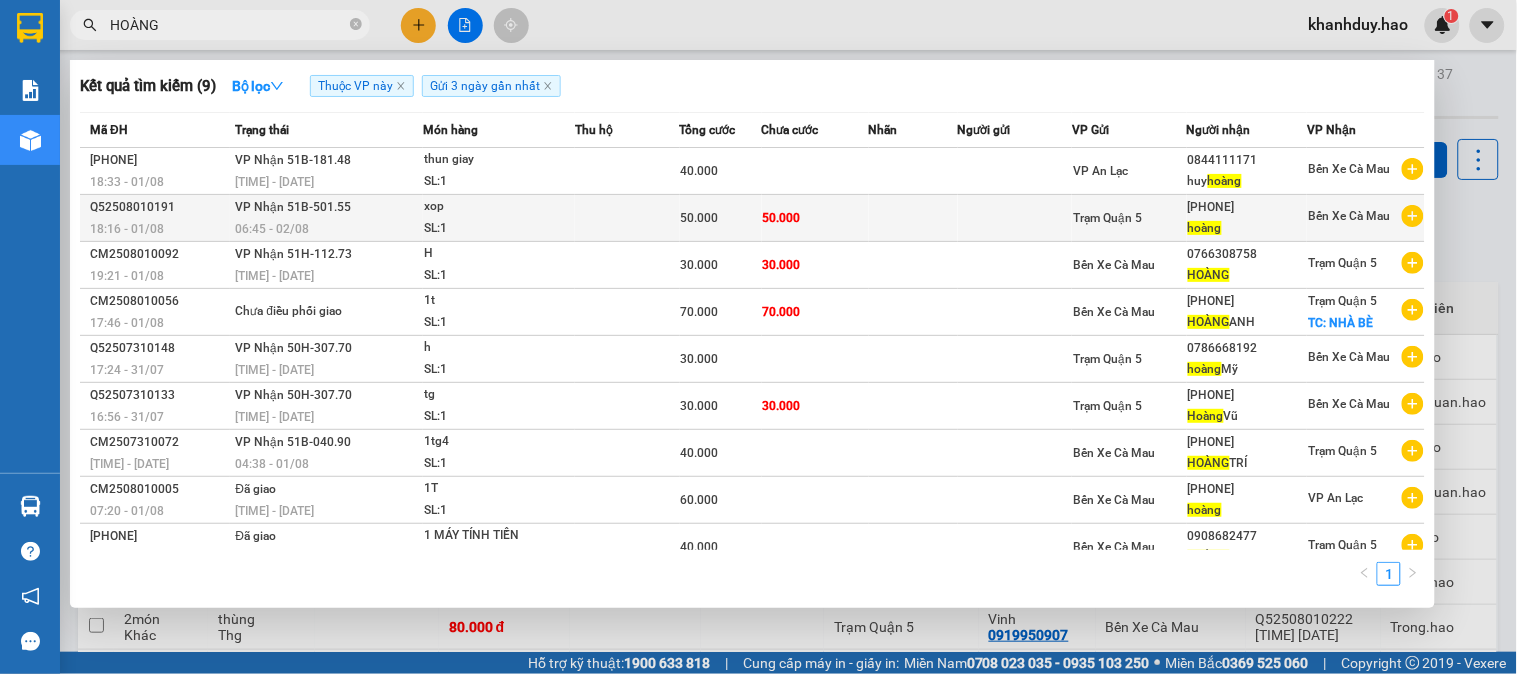 type on "HOÀNG" 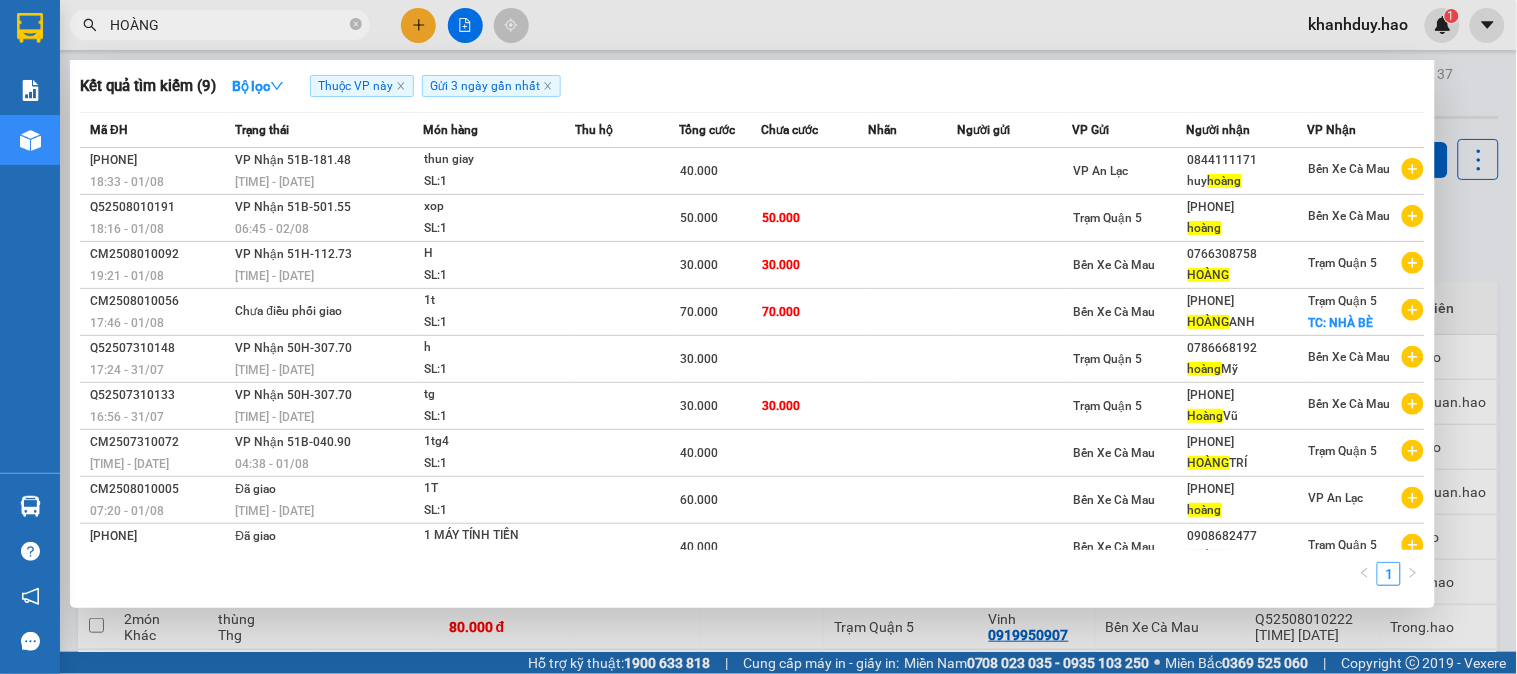 click at bounding box center [1015, 218] 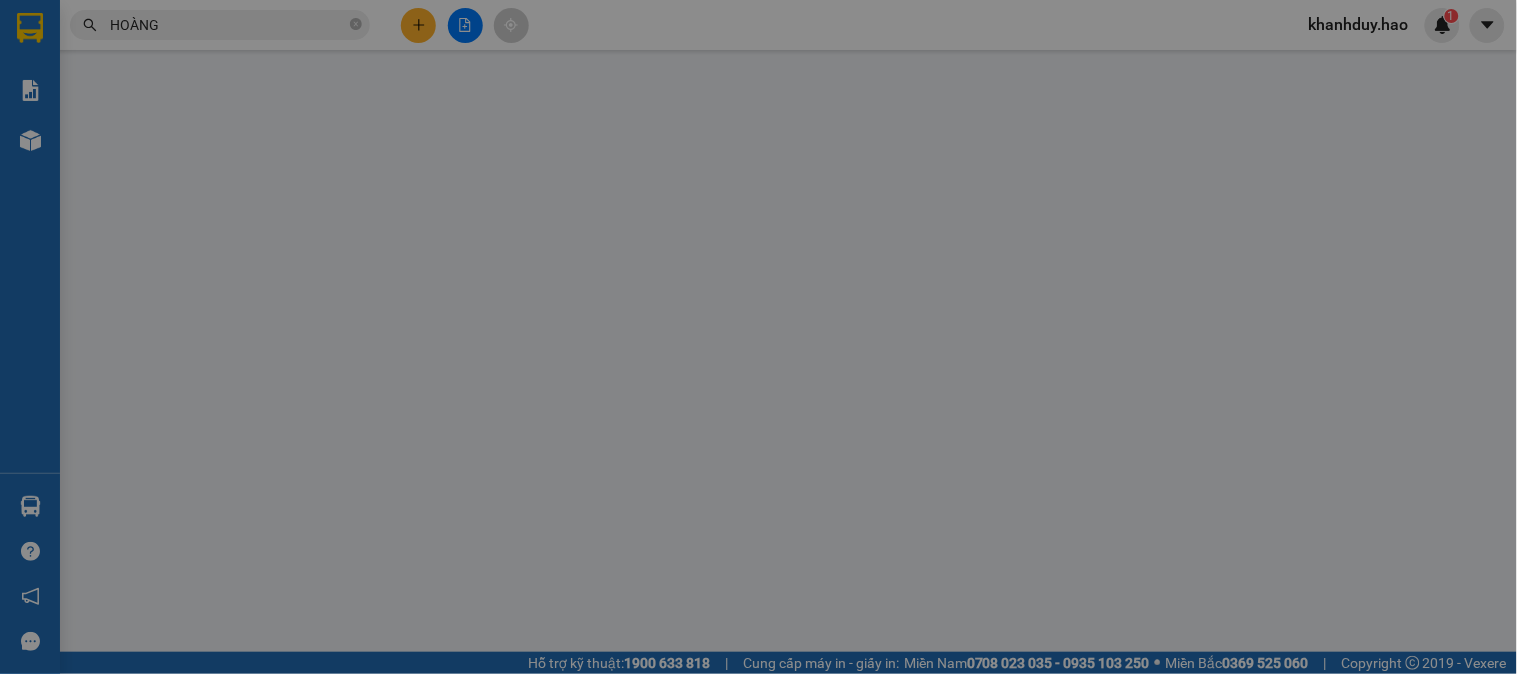 type on "0914210099" 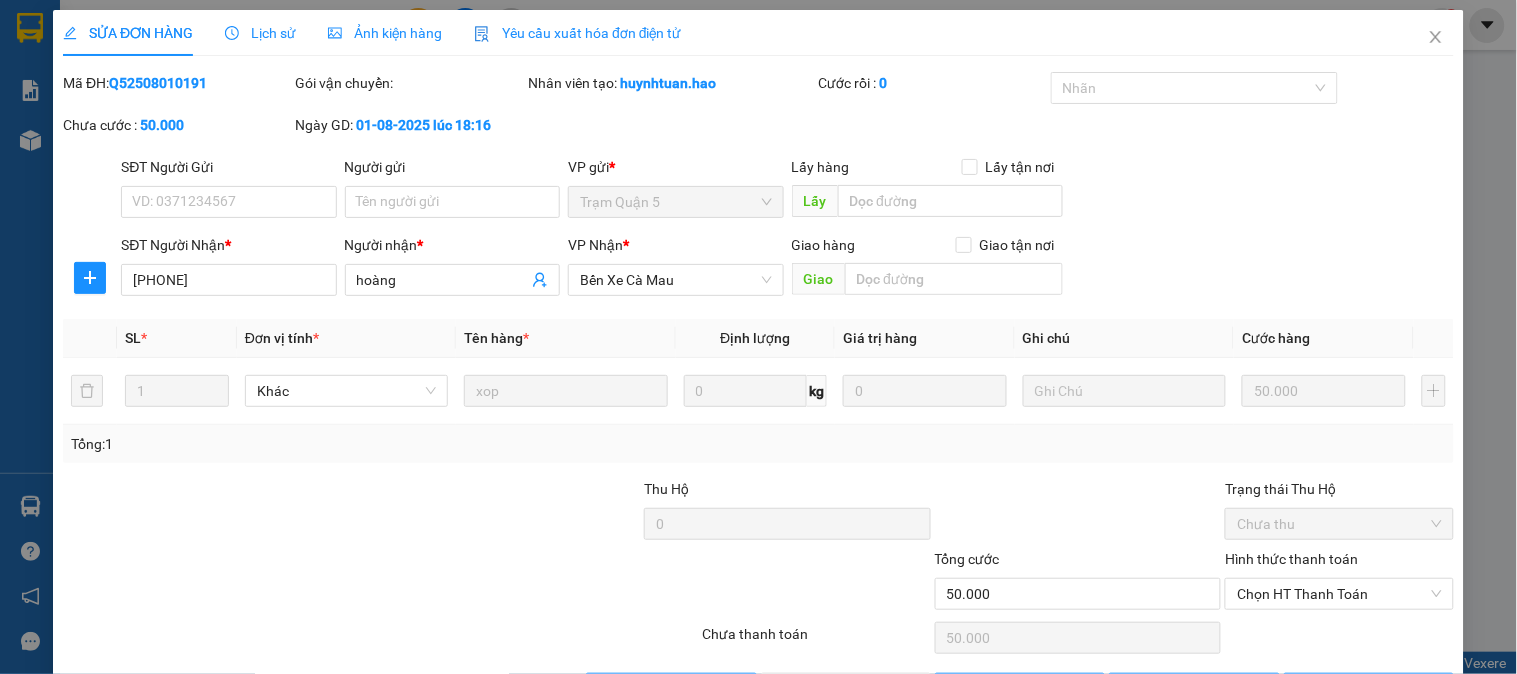 click on "Ảnh kiện hàng" at bounding box center [385, 33] 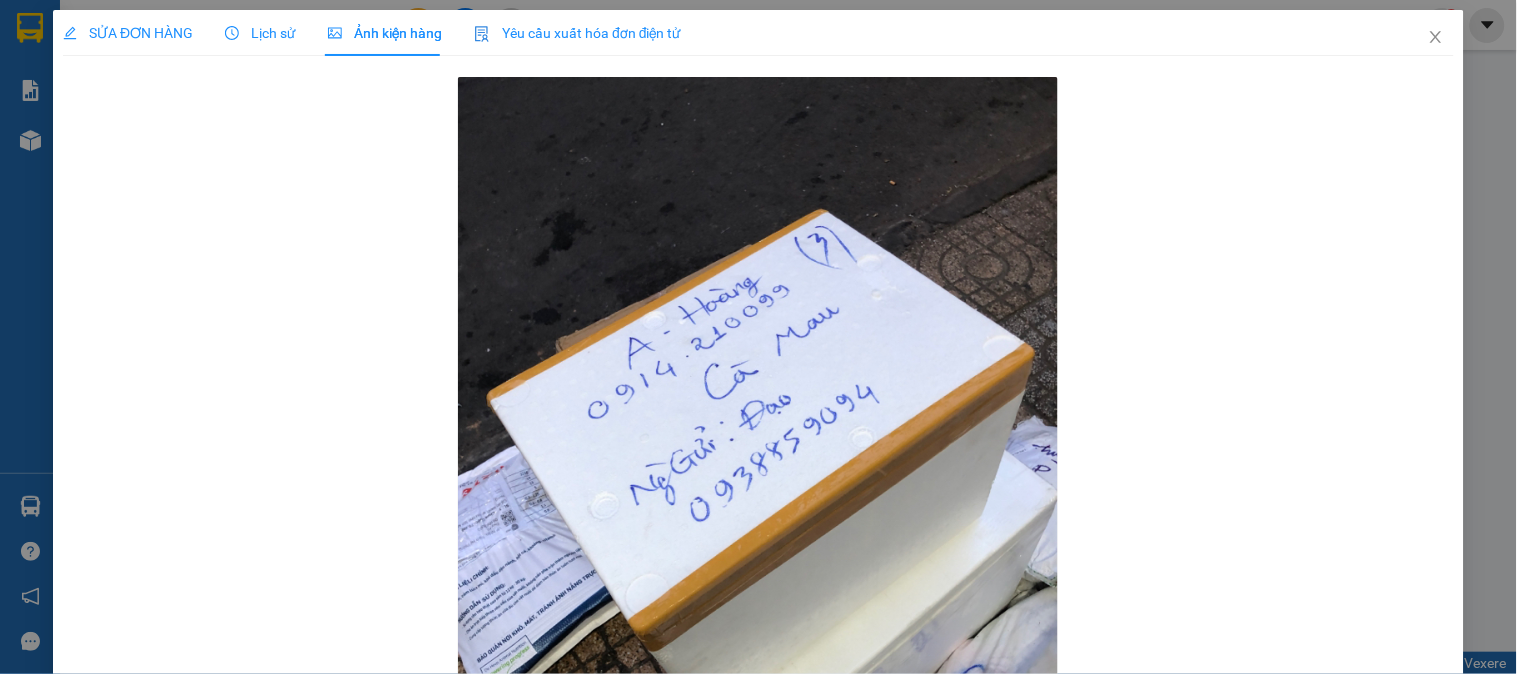 click on "SỬA ĐƠN HÀNG" at bounding box center [128, 33] 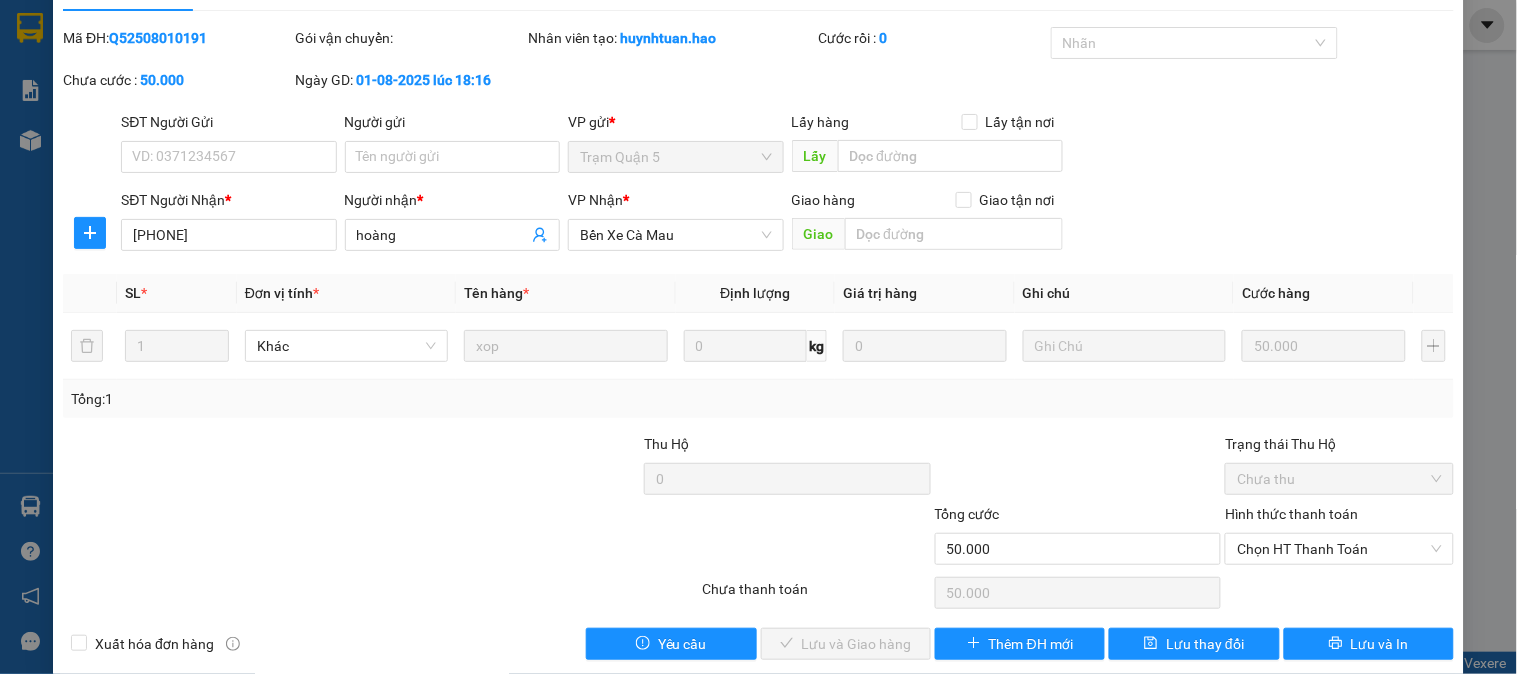 scroll, scrollTop: 70, scrollLeft: 0, axis: vertical 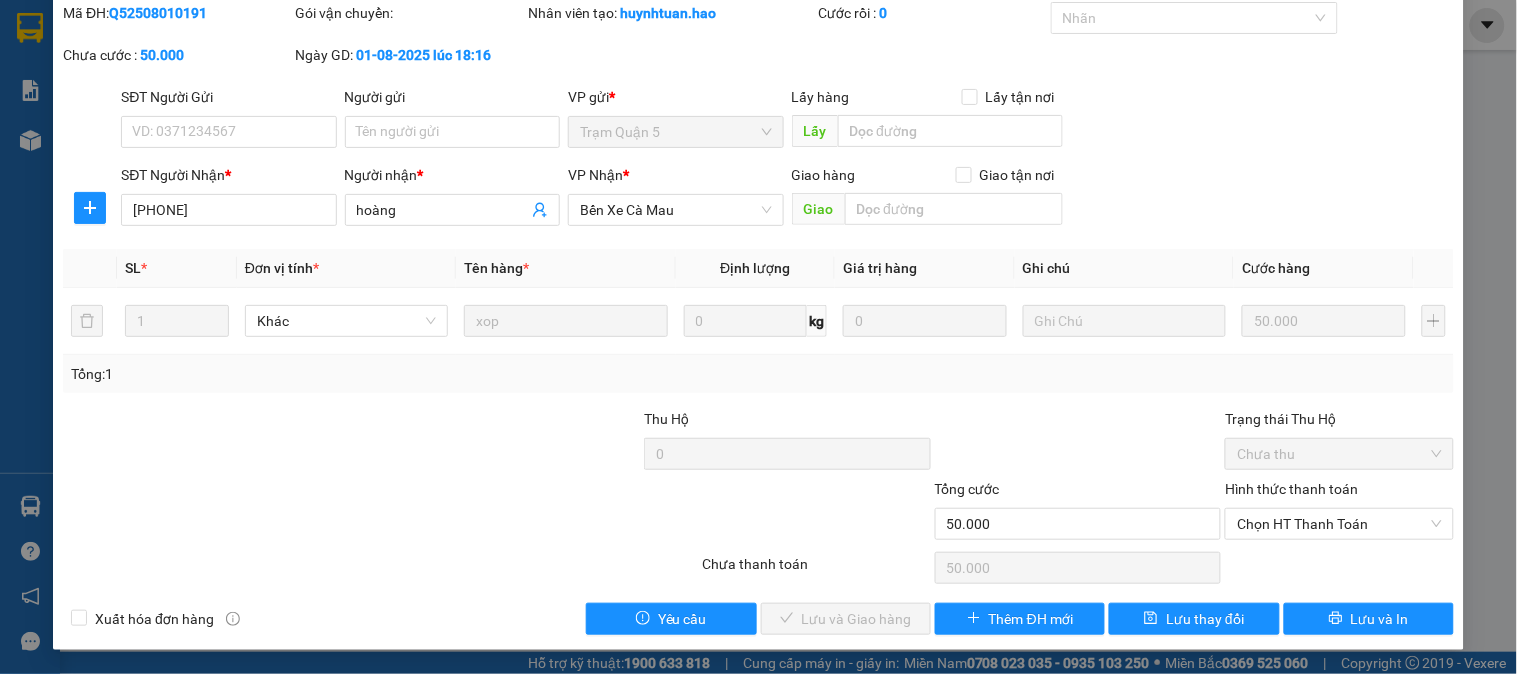 click on "Hình thức thanh toán" at bounding box center [1339, 493] 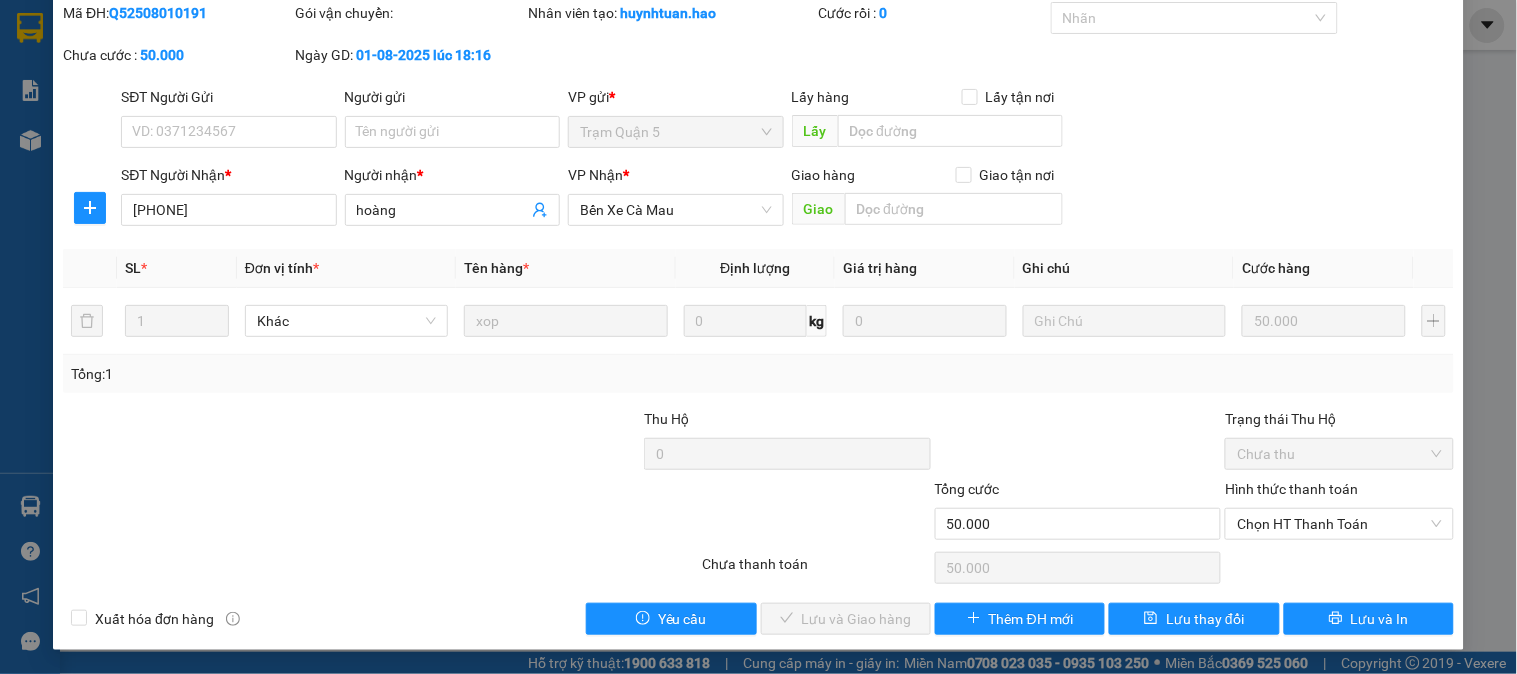 click on "Hình thức thanh toán Chọn HT Thanh Toán" at bounding box center (1339, 513) 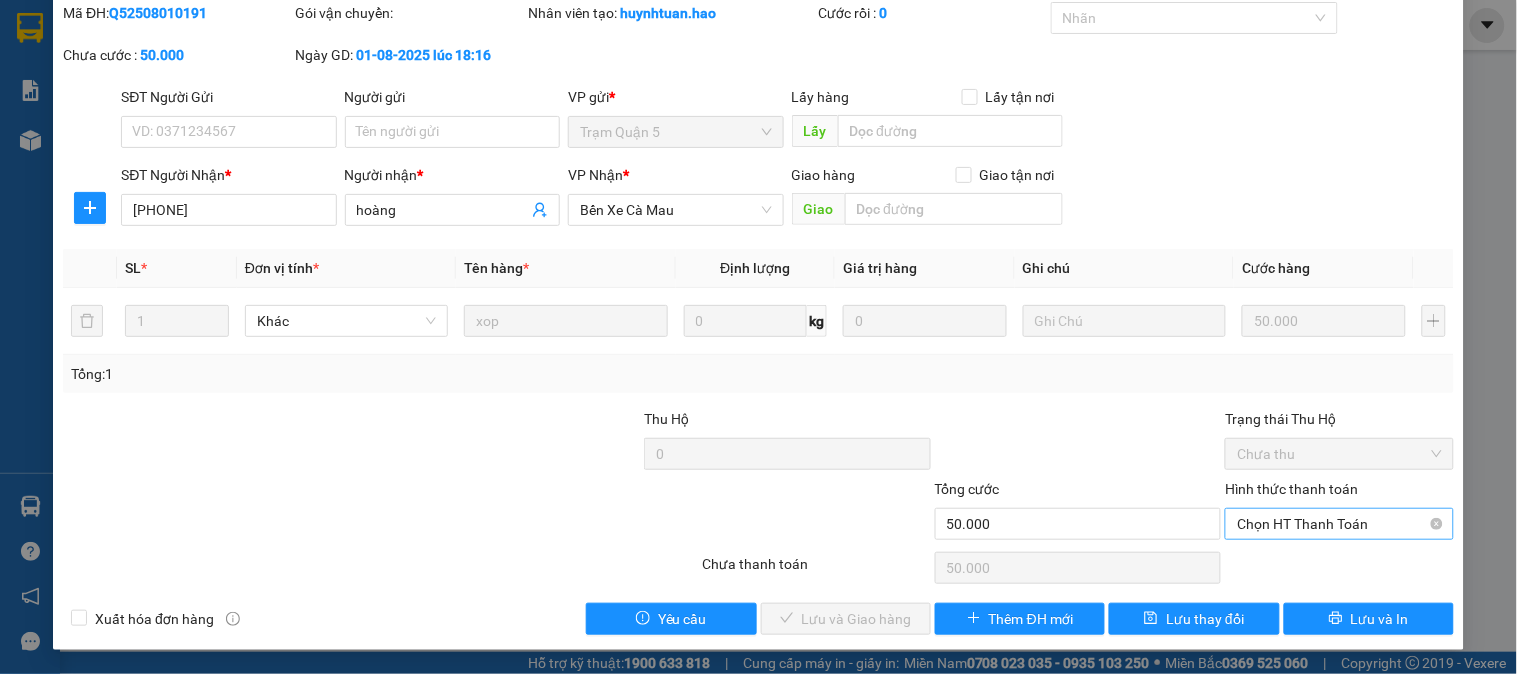 click on "Chọn HT Thanh Toán" at bounding box center (1339, 524) 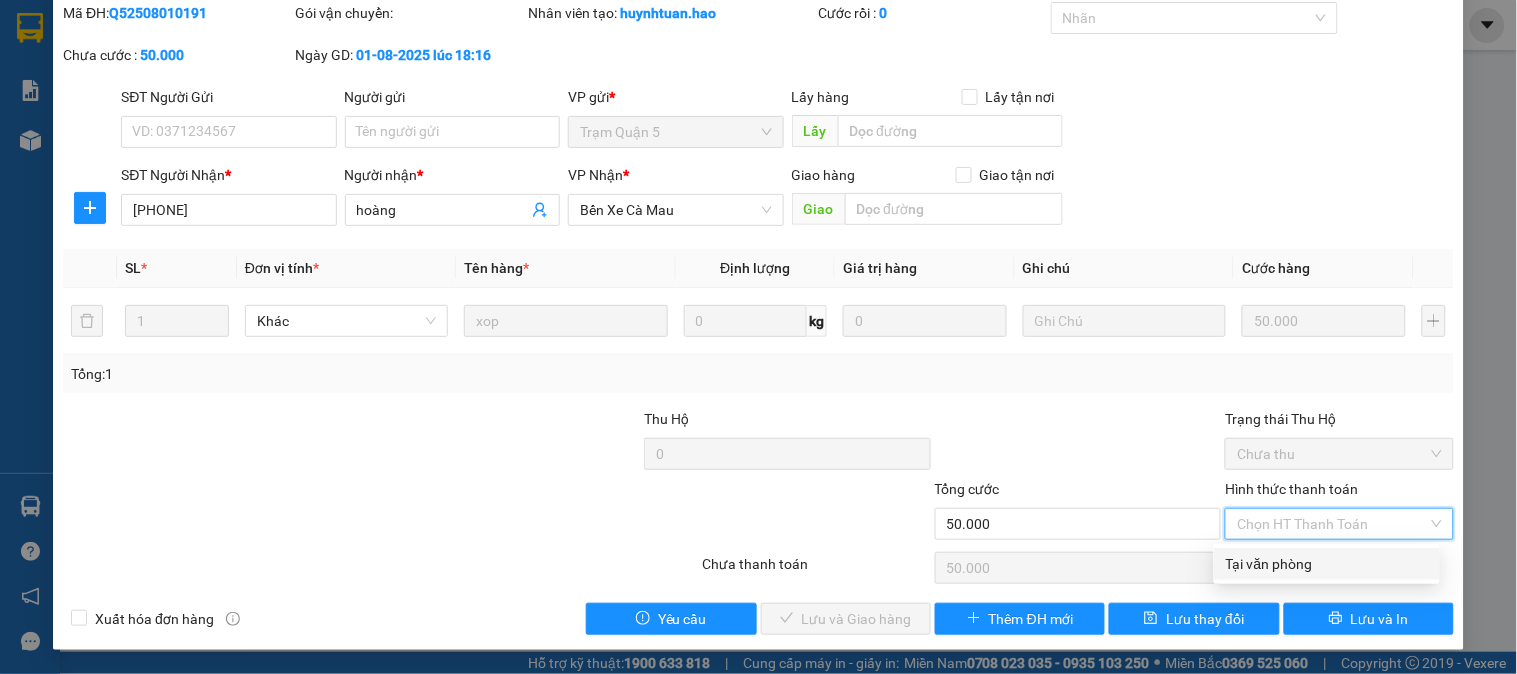 click on "Tại văn phòng" at bounding box center (1327, 564) 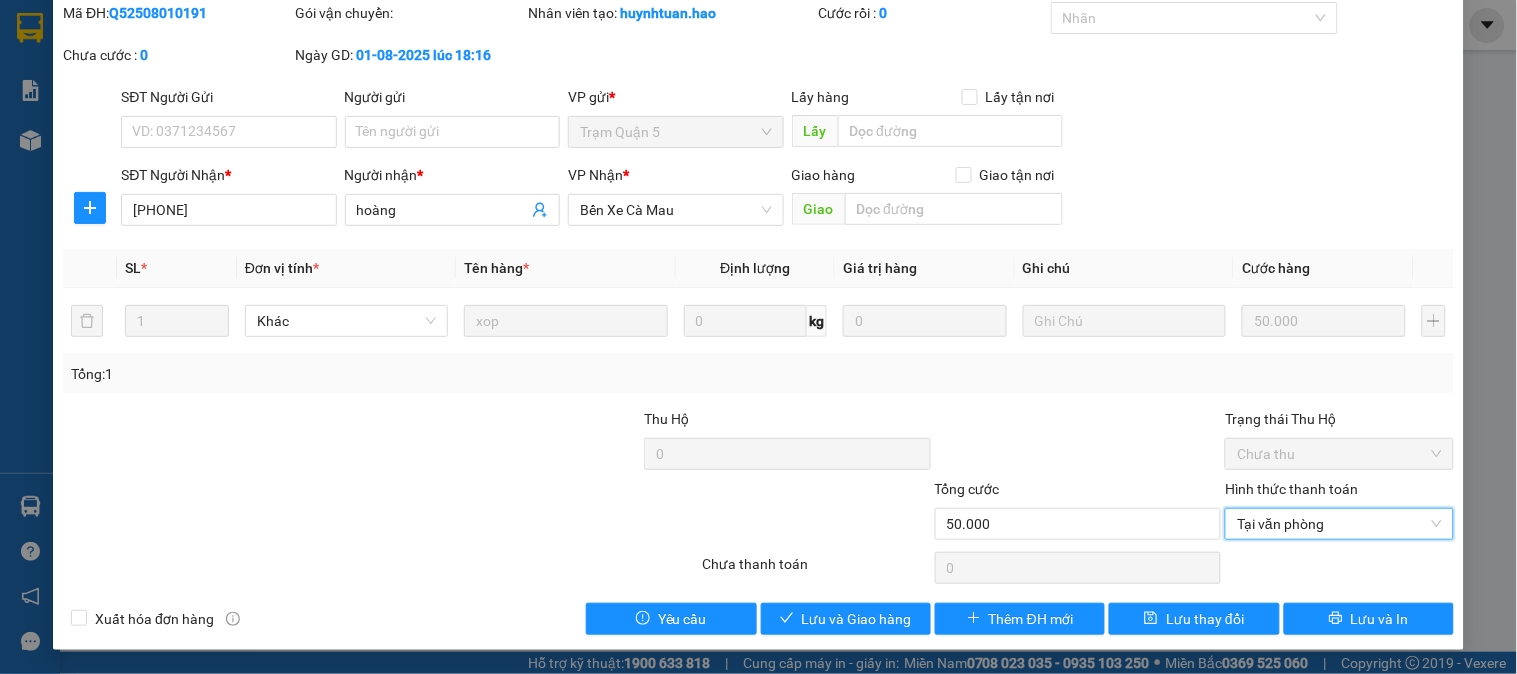 click on "Total Paid Fee 0 Total UnPaid Fee 50.000 Cash Collection Total Fee Mã ĐH:  Q52508010191 Gói vận chuyển:   Nhân viên tạo:   huynhtuan.hao Cước rồi :   0   Nhãn Chưa cước :   0 Ngày GD:   01-08-2025 lúc 18:16 SĐT Người Gửi VD: 0371234567 Người gửi Tên người gửi VP gửi  * Trạm Quận 5 Lấy hàng Lấy tận nơi Lấy SĐT Người Nhận  * 0914210099 Người nhận  * hoàng VP Nhận  * Bến Xe Cà Mau Giao hàng Giao tận nơi Giao SL  * Đơn vị tính  * Tên hàng  * Định lượng Giá trị hàng Ghi chú Cước hàng                   1 Khác xop 0 kg 0 50.000 Tổng:  1 Thu Hộ 0 Trạng thái Thu Hộ   Chưa thu Tổng cước 50.000 Hình thức thanh toán Tại văn phòng Tại văn phòng Số tiền thu trước 0 Tại văn phòng Chưa thanh toán 0 Xuất hóa đơn hàng Yêu cầu Lưu và Giao hàng Thêm ĐH mới Lưu thay đổi Lưu và In Tại văn phòng Tại văn phòng" at bounding box center [758, 318] 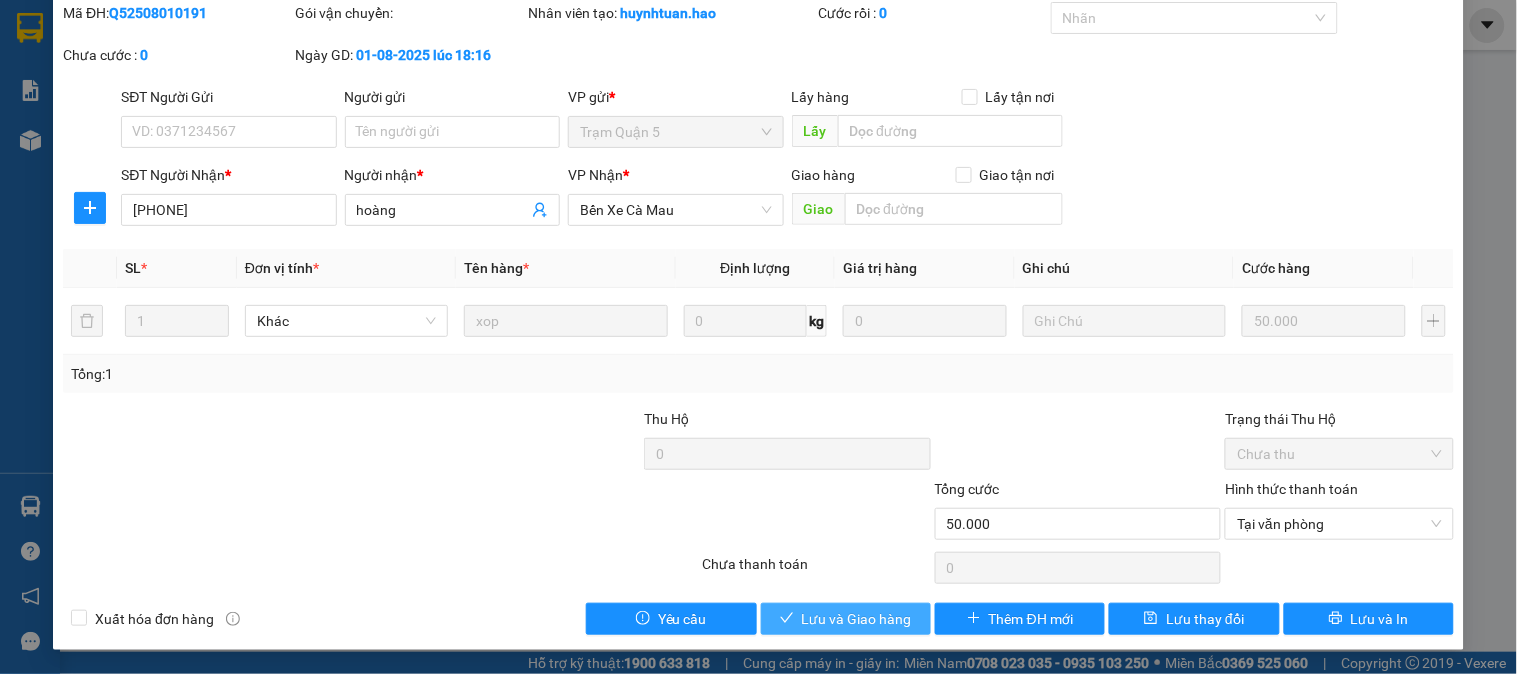 click on "Lưu và Giao hàng" at bounding box center (857, 619) 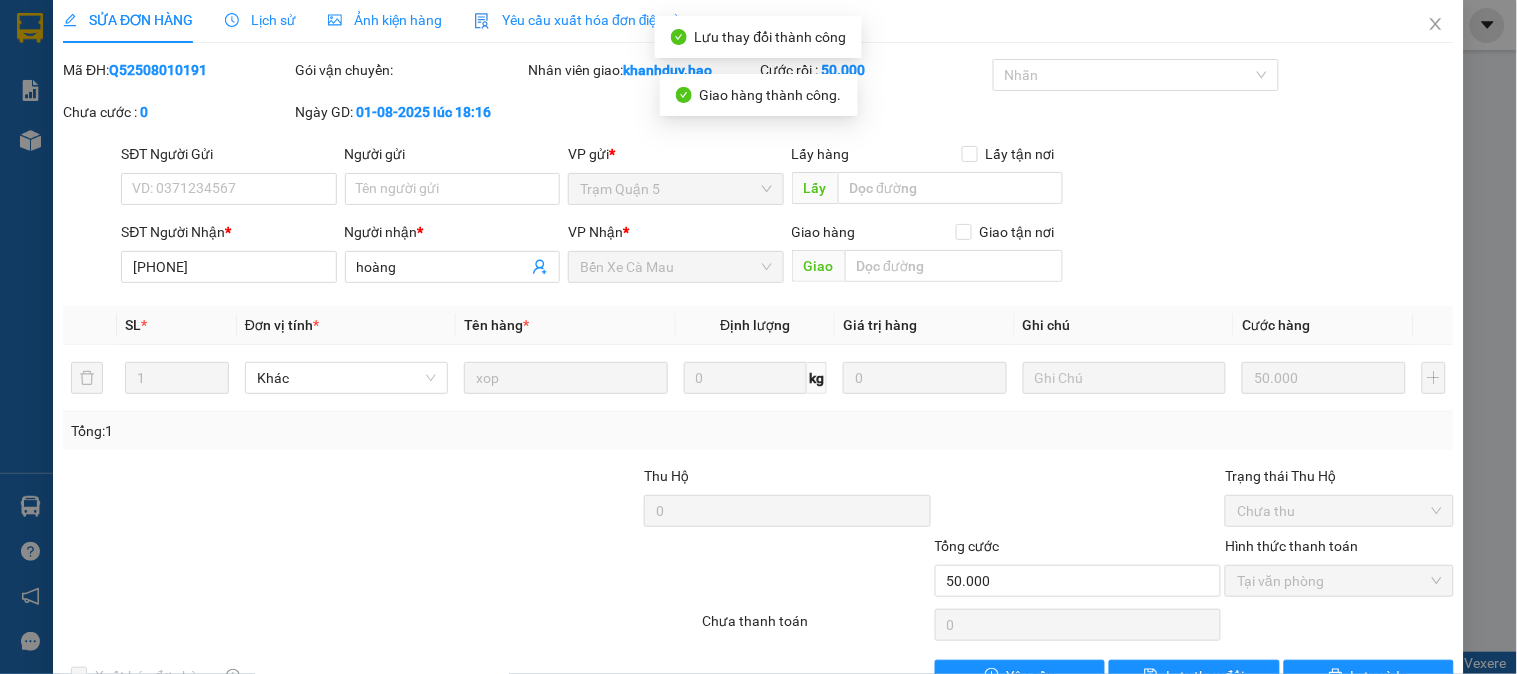 scroll, scrollTop: 0, scrollLeft: 0, axis: both 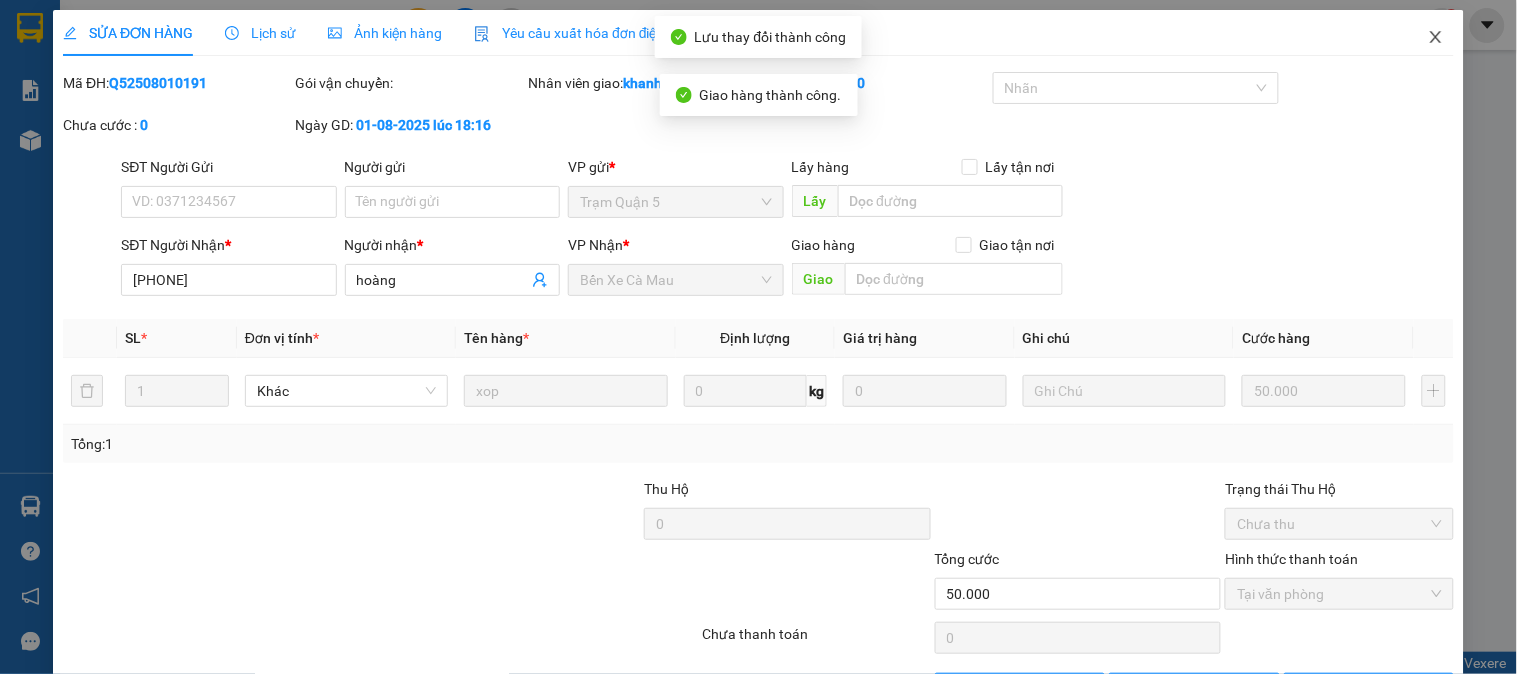 click at bounding box center (1436, 38) 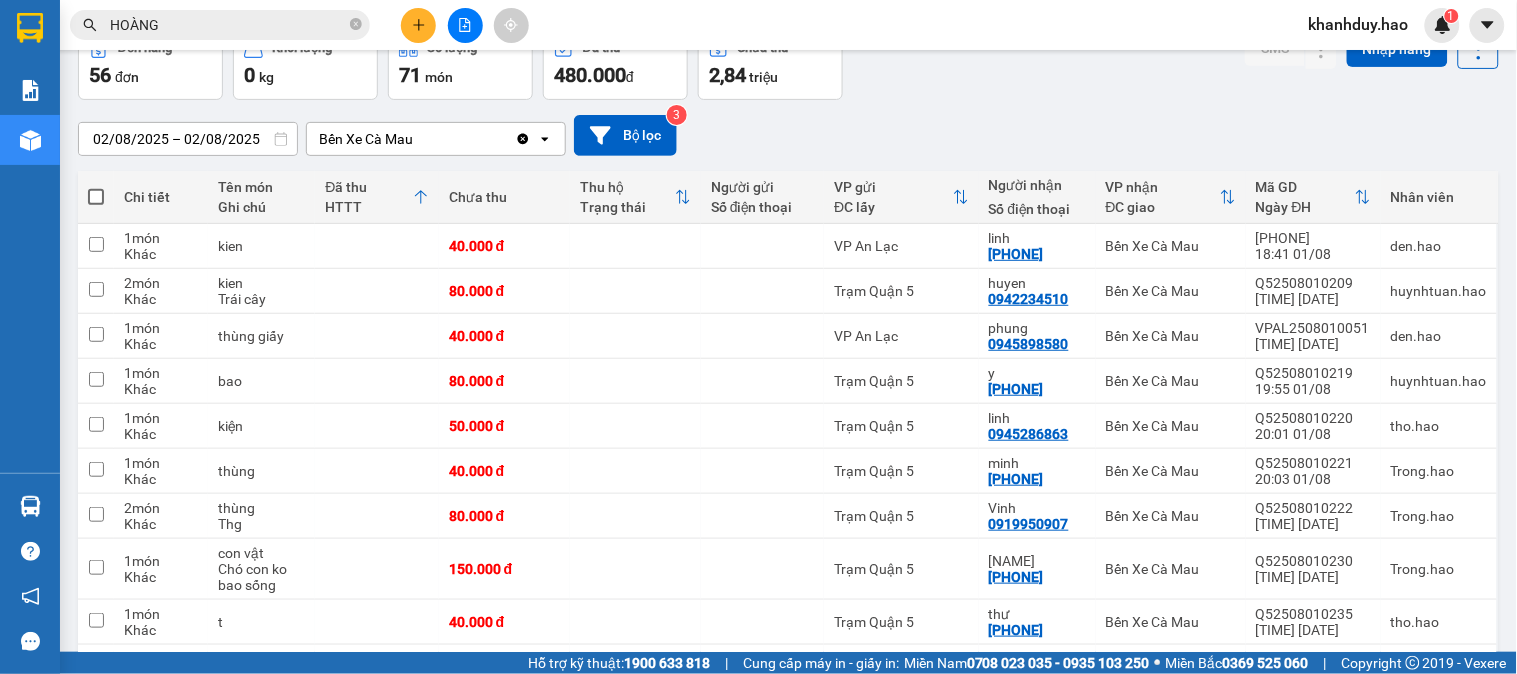 scroll, scrollTop: 0, scrollLeft: 0, axis: both 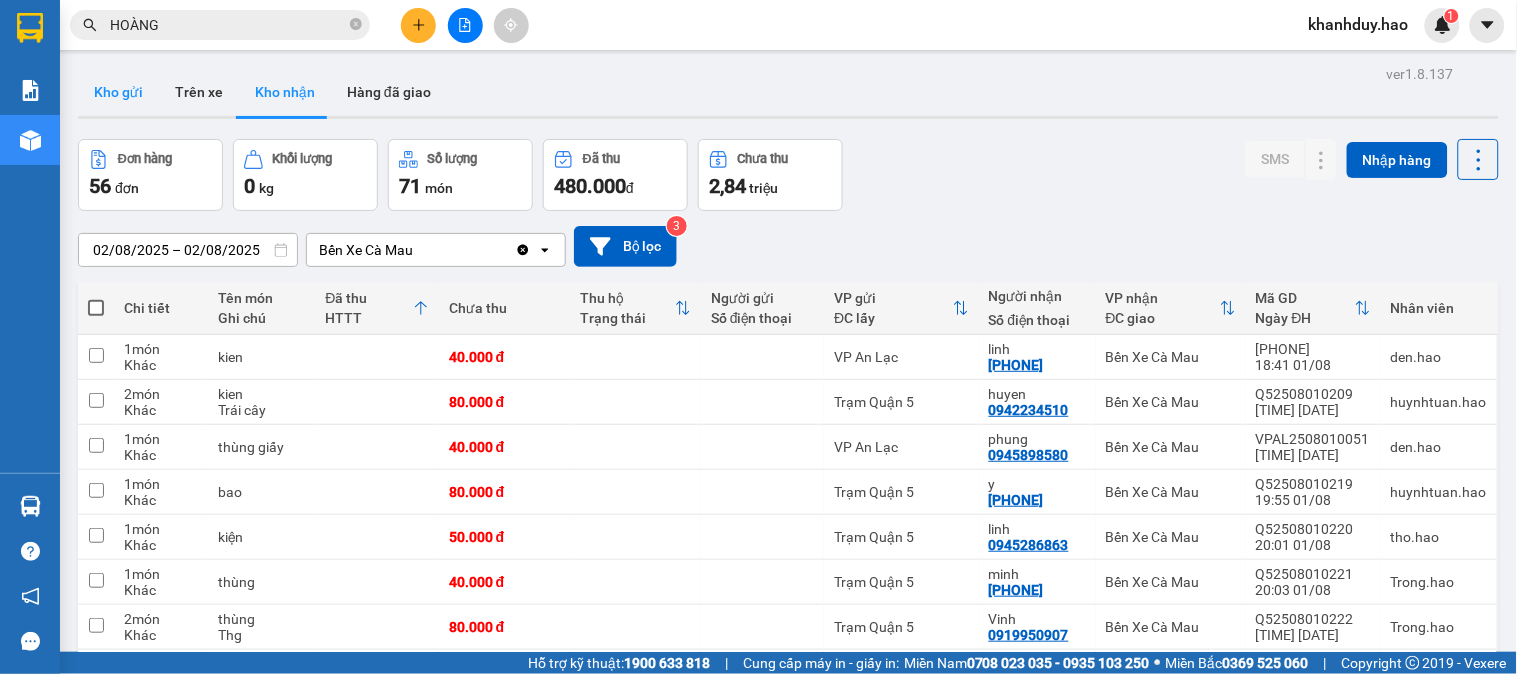 click on "Kho gửi" at bounding box center (118, 92) 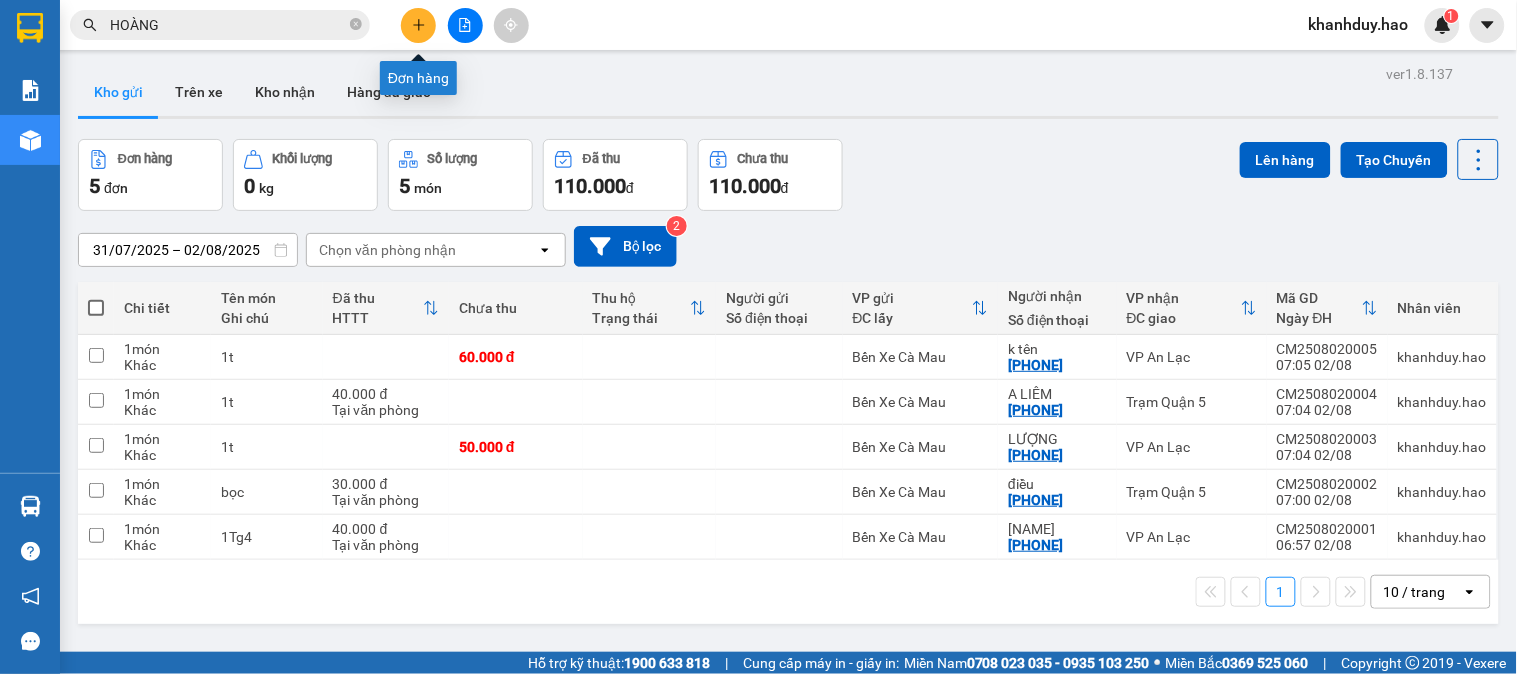 click at bounding box center (418, 25) 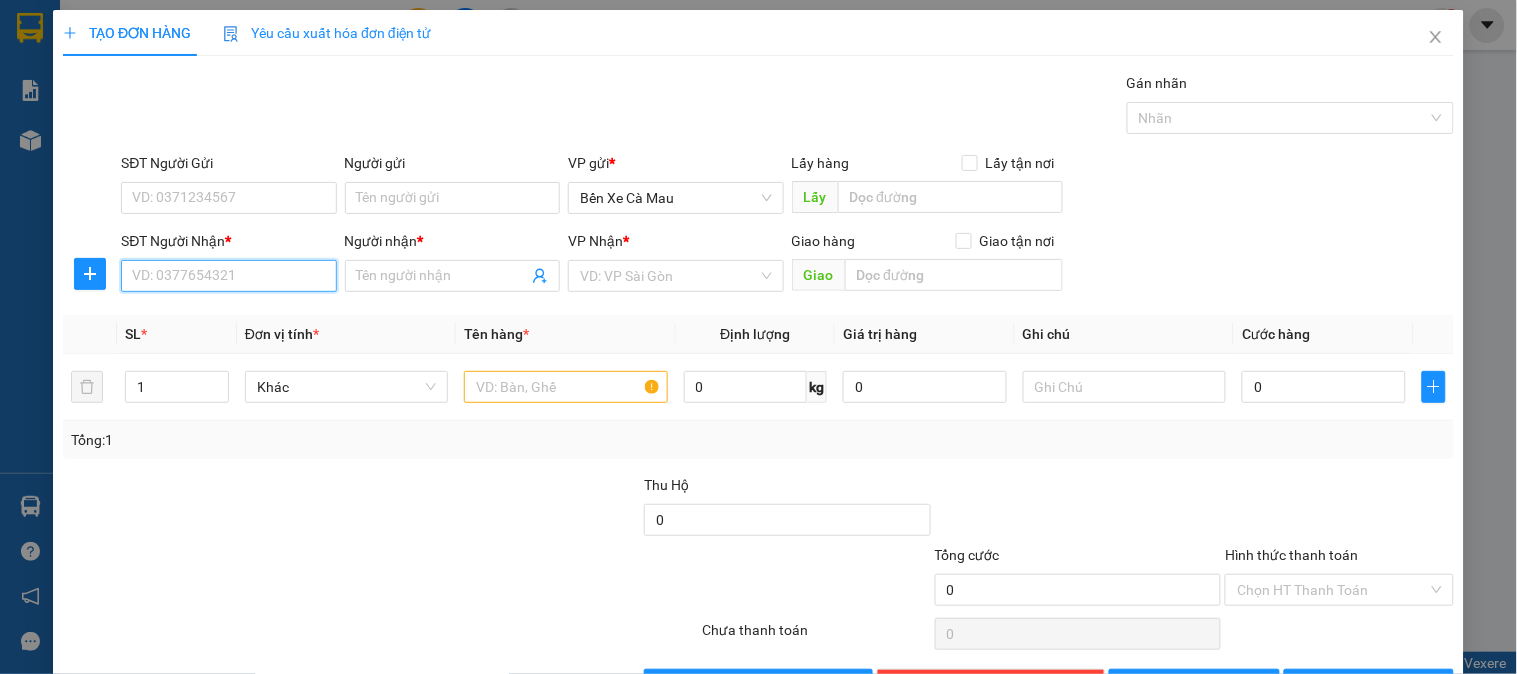 click on "SĐT Người Nhận  *" at bounding box center [228, 276] 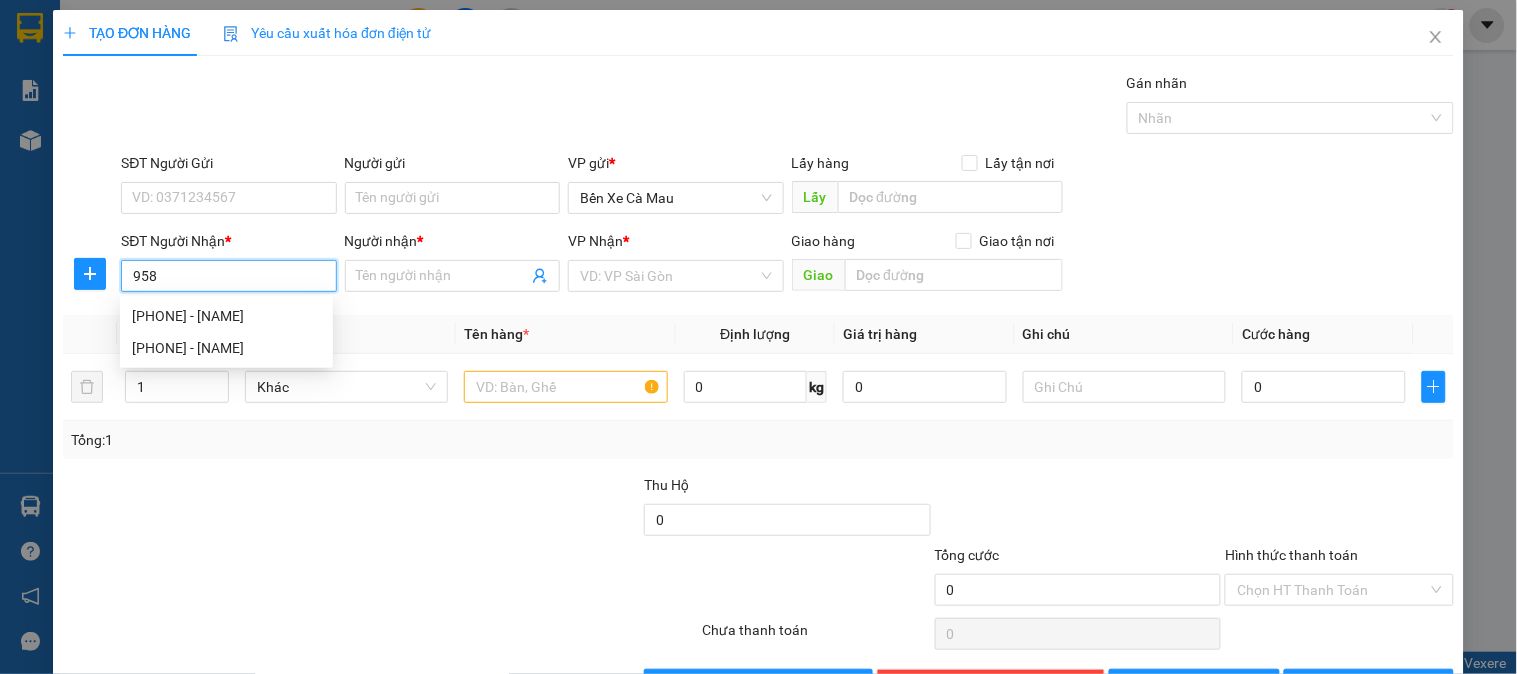 click on "0988543958 - LOAN" at bounding box center (226, 316) 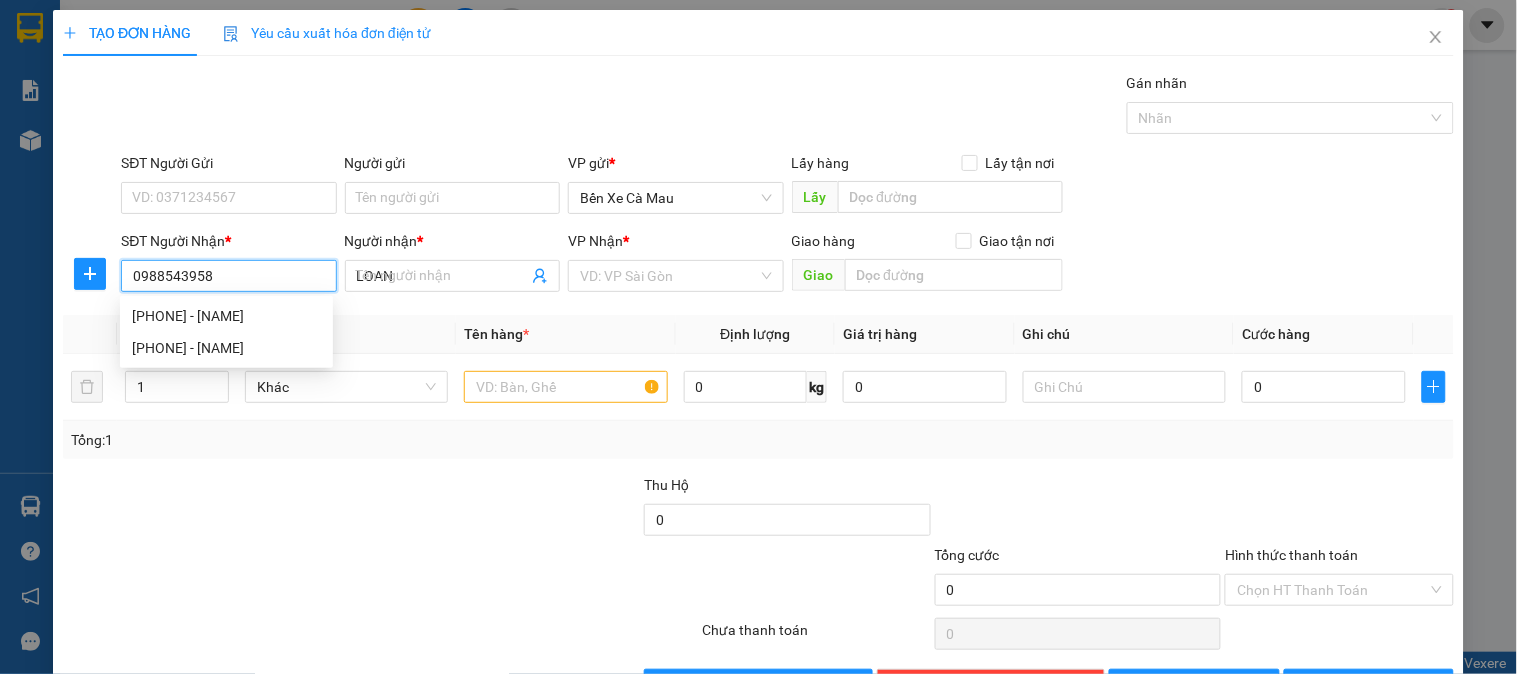 type on "40.000" 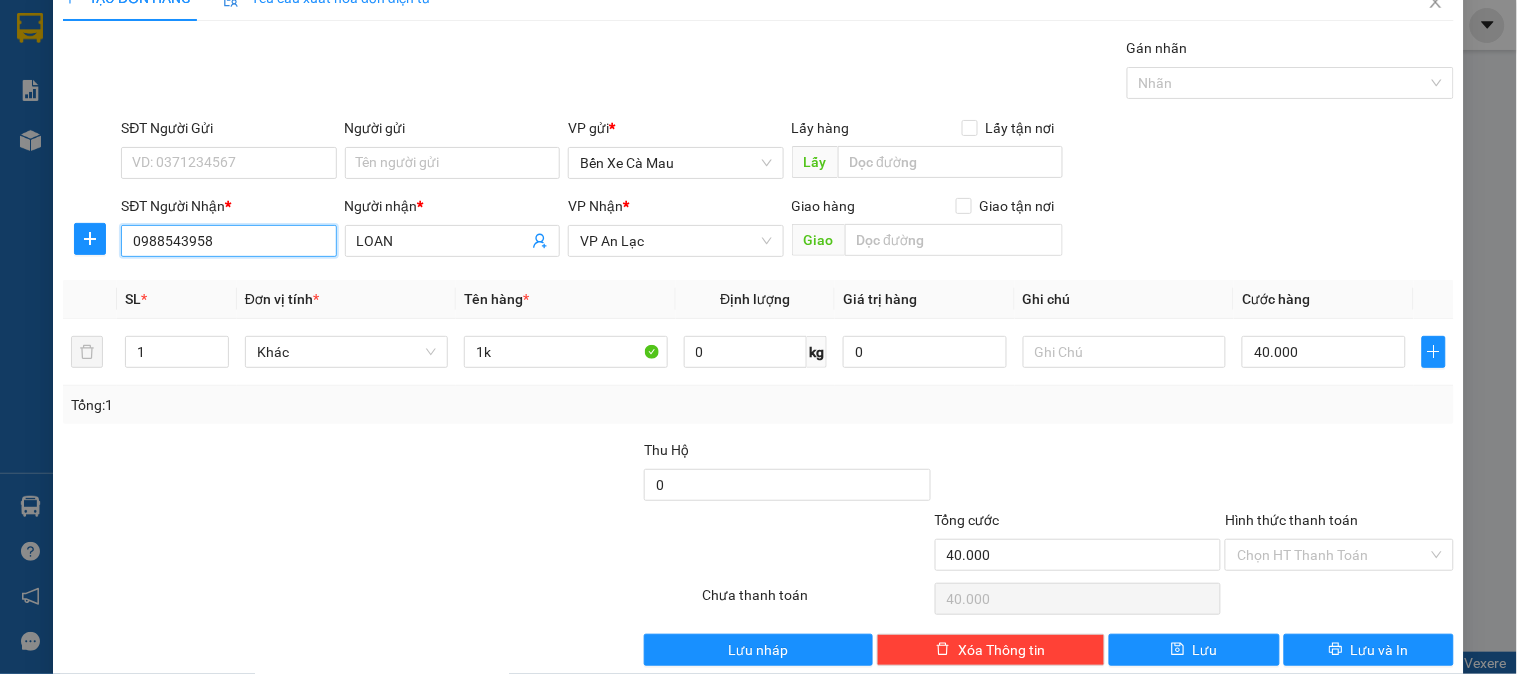 scroll, scrollTop: 65, scrollLeft: 0, axis: vertical 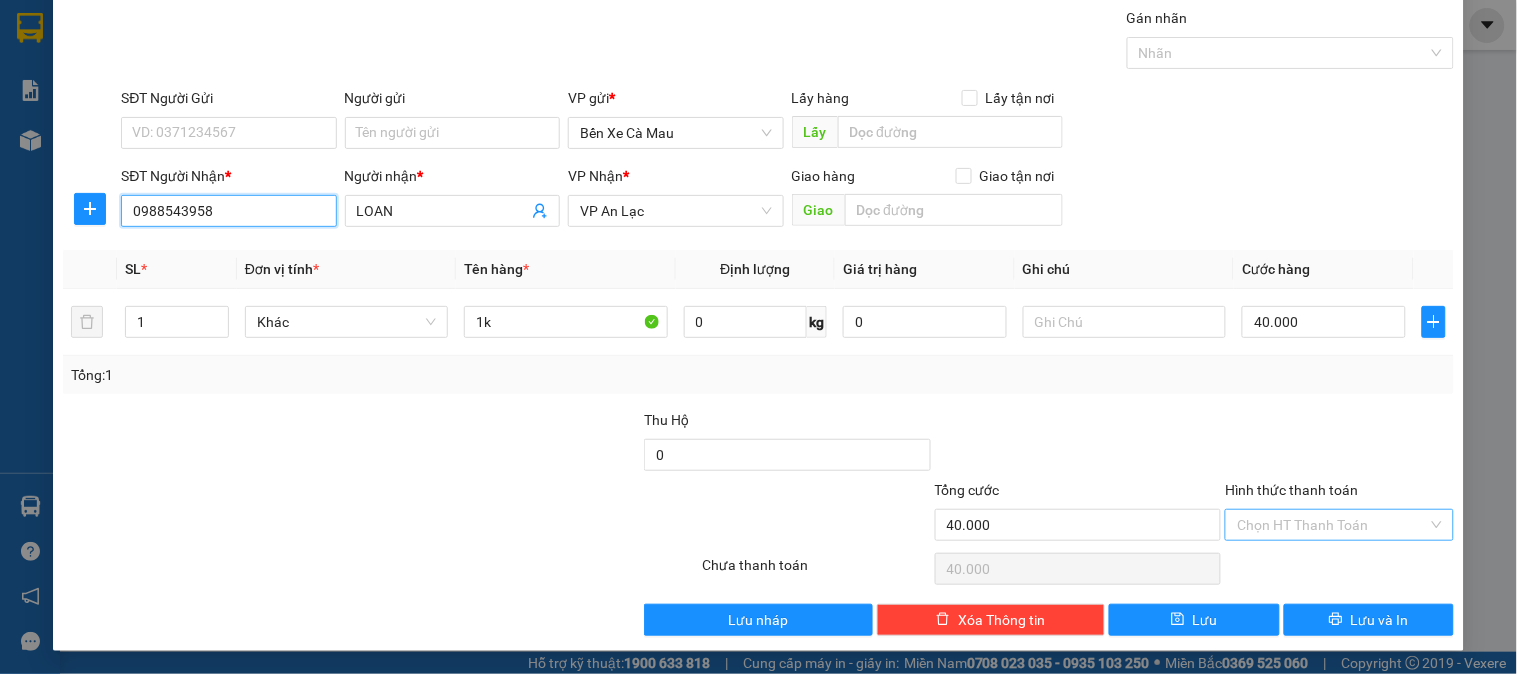 type on "0988543958" 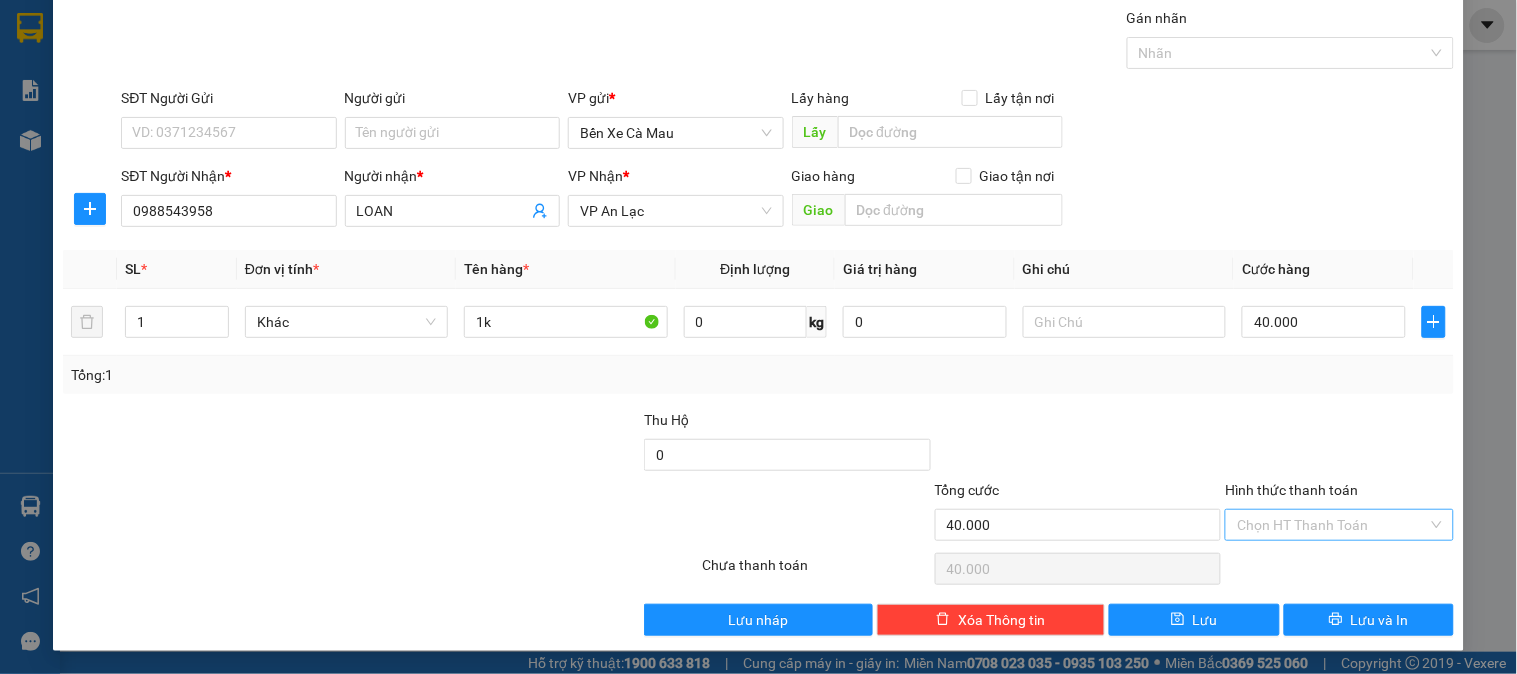 click on "Hình thức thanh toán" at bounding box center [1332, 525] 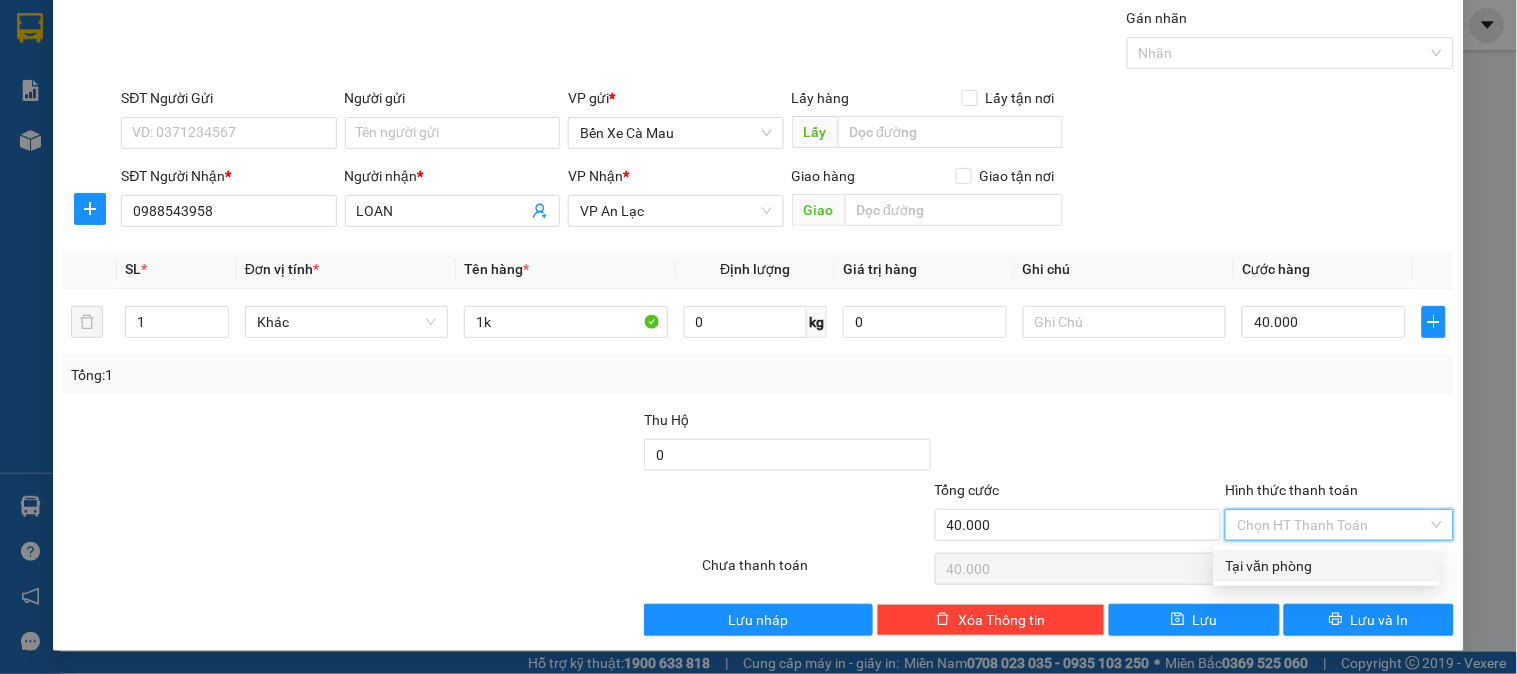 click on "Tại văn phòng" at bounding box center [1327, 566] 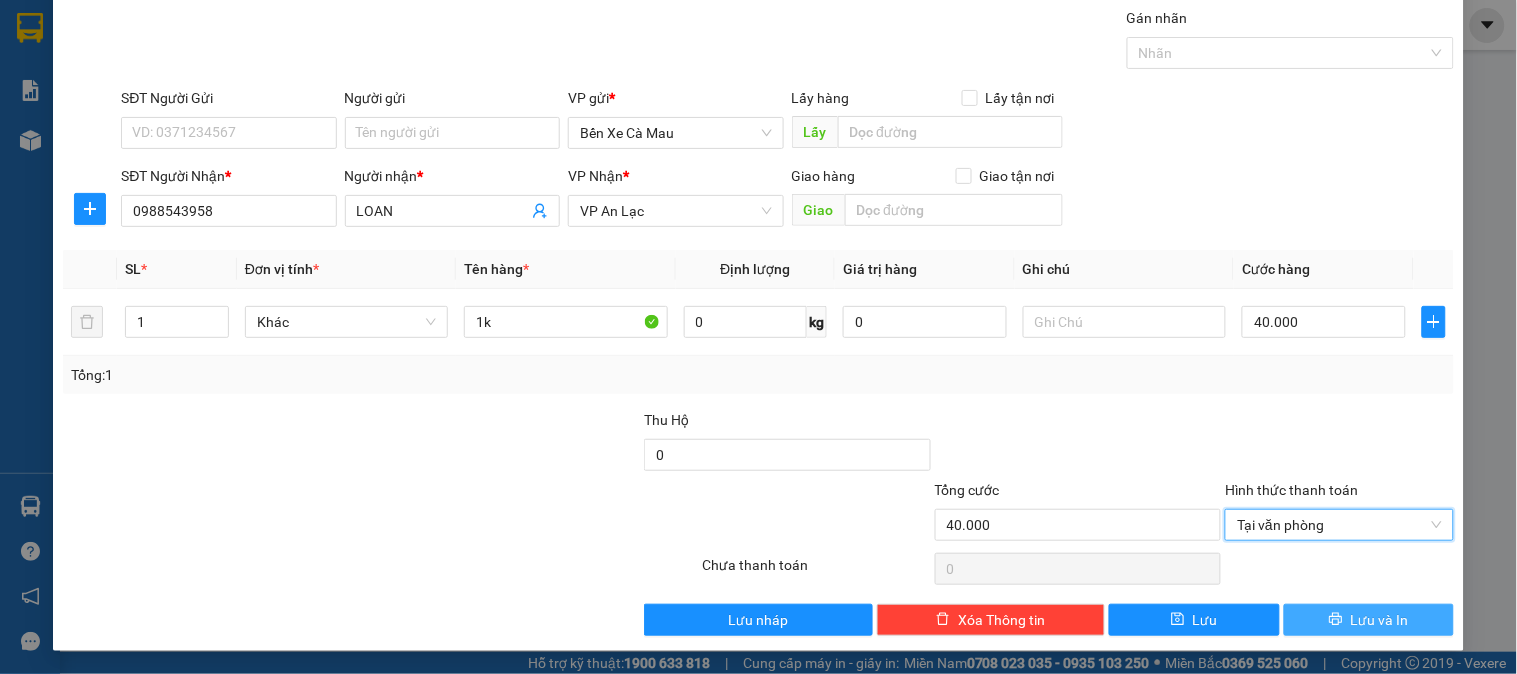 click 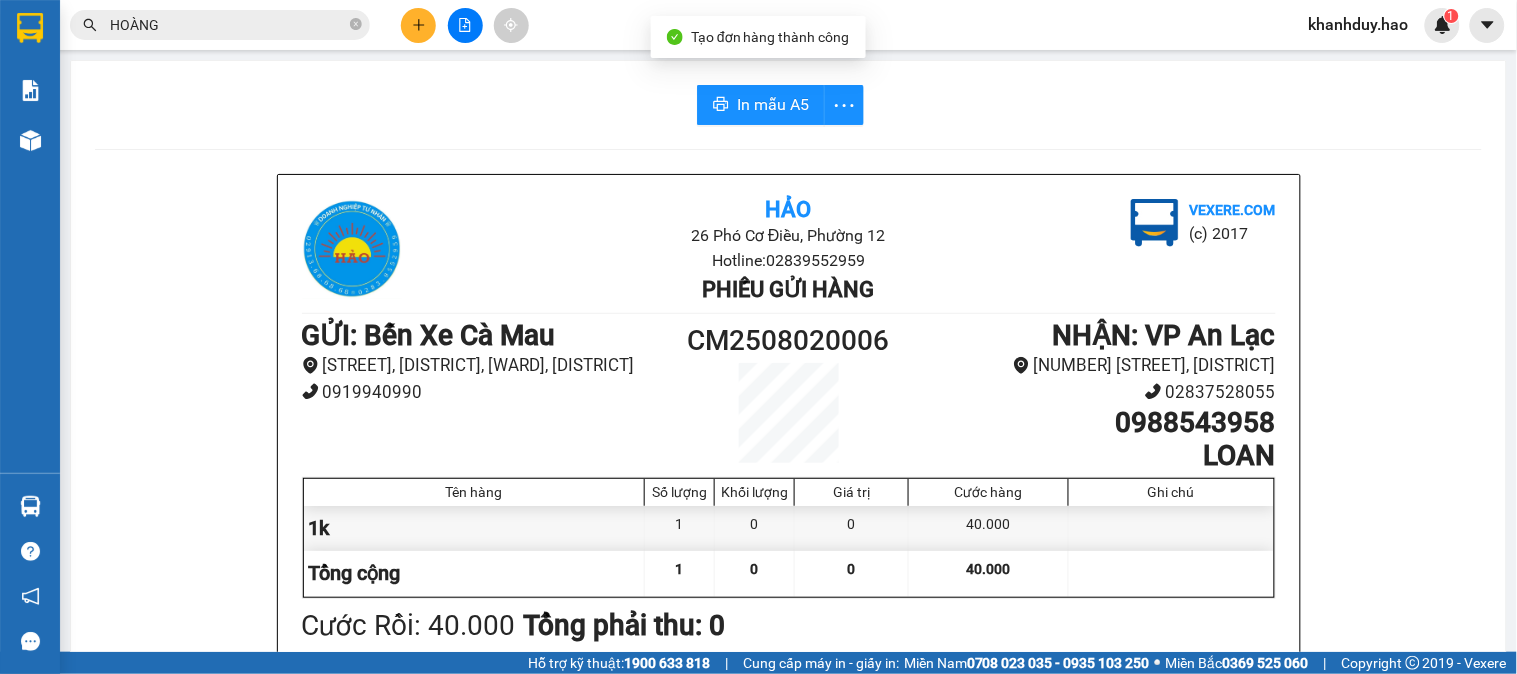 click on "In mẫu A5
Hảo 26 Phó Cơ Điều, Phường 12 Hotline:  02839552959 Phiếu gửi hàng Vexere.com (c) 2017 GỬI :   Bến Xe Cà Mau   Quốc Lộ 1A, Lý Thường Kiệt, Khóm 5, Phường 6   0919940990 CM2508020006 NHẬN :   VP An Lạc   65 đường 16, Bình Trị Đông B   02837528055 0988543958 LOAN Tên hàng Số lượng Khối lượng Giá trị Cước hàng Ghi chú 1k 1 0 0 40.000 Tổng cộng 1 0 0 40.000 Loading... Cước Rồi : 40.000 Tổng phải thu: 0 Người gửi hàng xác nhận (Tôi đã đọc và đồng ý nộp dung phiếu gửi hàng) NV kiểm tra hàng (Kí và ghi rõ họ tên) 07:10, ngày 02 tháng 08 năm 2025 NV nhận hàng (Kí và ghi rõ họ tên) Khánh Duy NV nhận hàng (Kí và ghi rõ họ tên) Quy định nhận/gửi hàng : Không vận chuyển hàng cấm. Vui lòng nhận hàng kể từ ngày gửi-nhận trong vòng 7 ngày. Nếu qua 7 ngày, mất mát công ty sẽ không chịu trách nhiệm.  Hảo vexere.com   LOAN" at bounding box center [788, 833] 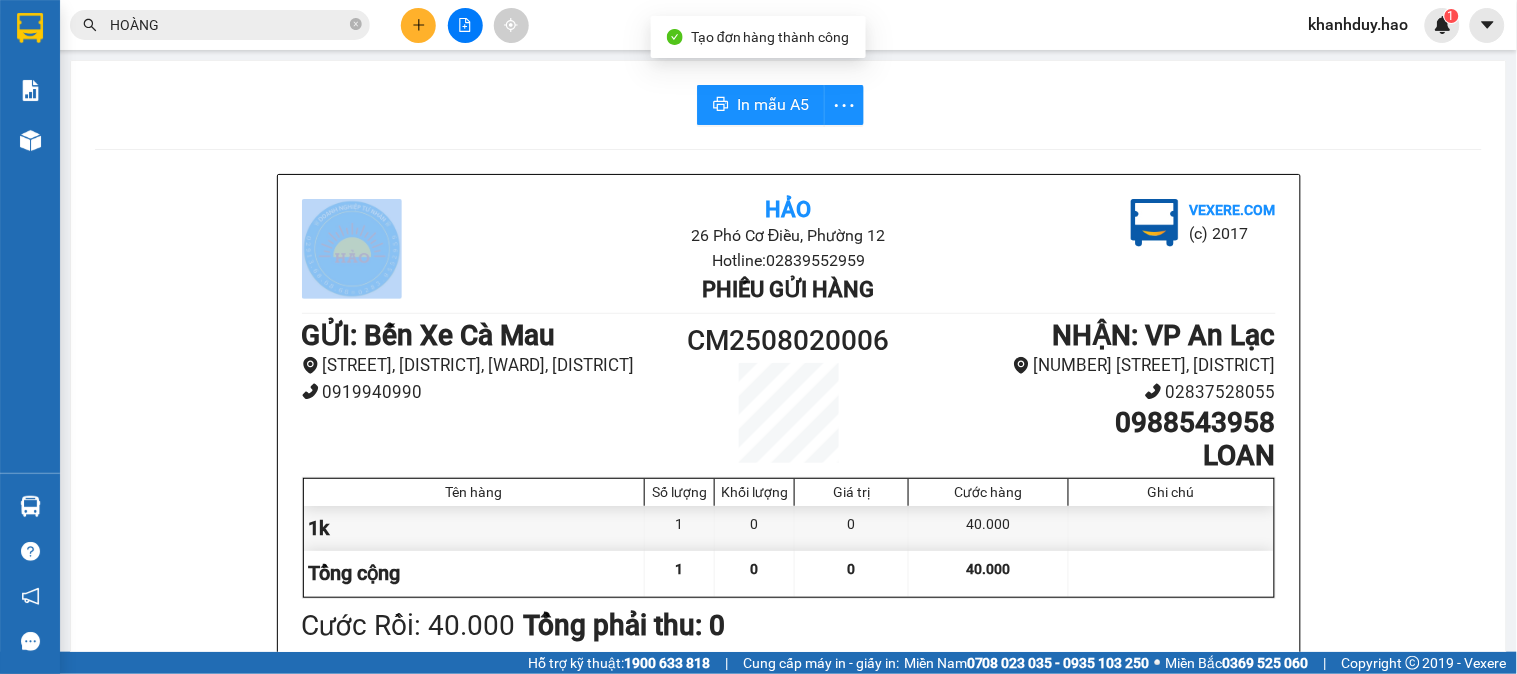 click on "In mẫu A5
Hảo 26 Phó Cơ Điều, Phường 12 Hotline:  02839552959 Phiếu gửi hàng Vexere.com (c) 2017 GỬI :   Bến Xe Cà Mau   Quốc Lộ 1A, Lý Thường Kiệt, Khóm 5, Phường 6   0919940990 CM2508020006 NHẬN :   VP An Lạc   65 đường 16, Bình Trị Đông B   02837528055 0988543958 LOAN Tên hàng Số lượng Khối lượng Giá trị Cước hàng Ghi chú 1k 1 0 0 40.000 Tổng cộng 1 0 0 40.000 Loading... Cước Rồi : 40.000 Tổng phải thu: 0 Người gửi hàng xác nhận (Tôi đã đọc và đồng ý nộp dung phiếu gửi hàng) NV kiểm tra hàng (Kí và ghi rõ họ tên) 07:10, ngày 02 tháng 08 năm 2025 NV nhận hàng (Kí và ghi rõ họ tên) Khánh Duy NV nhận hàng (Kí và ghi rõ họ tên) Quy định nhận/gửi hàng : Không vận chuyển hàng cấm. Vui lòng nhận hàng kể từ ngày gửi-nhận trong vòng 7 ngày. Nếu qua 7 ngày, mất mát công ty sẽ không chịu trách nhiệm.  Hảo vexere.com   LOAN" at bounding box center [788, 833] 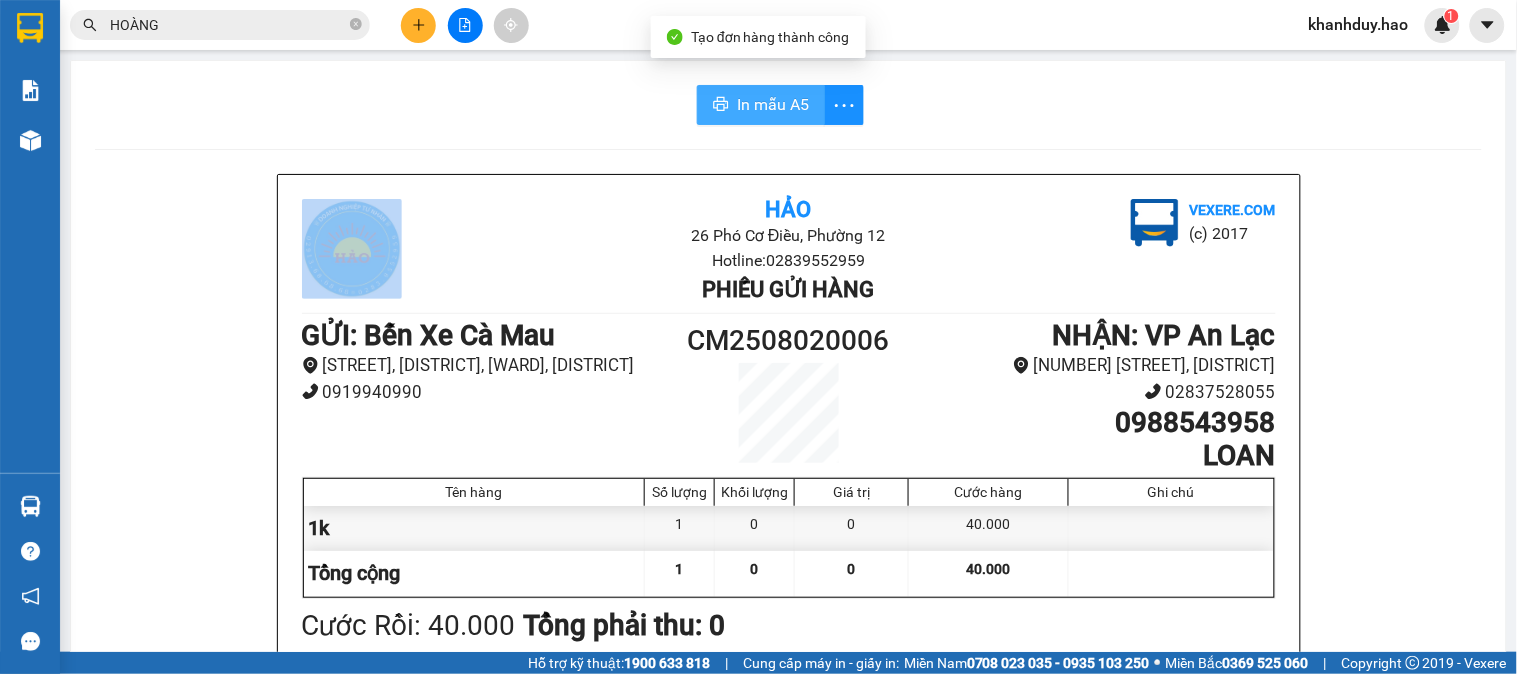 click on "In mẫu A5" at bounding box center (761, 105) 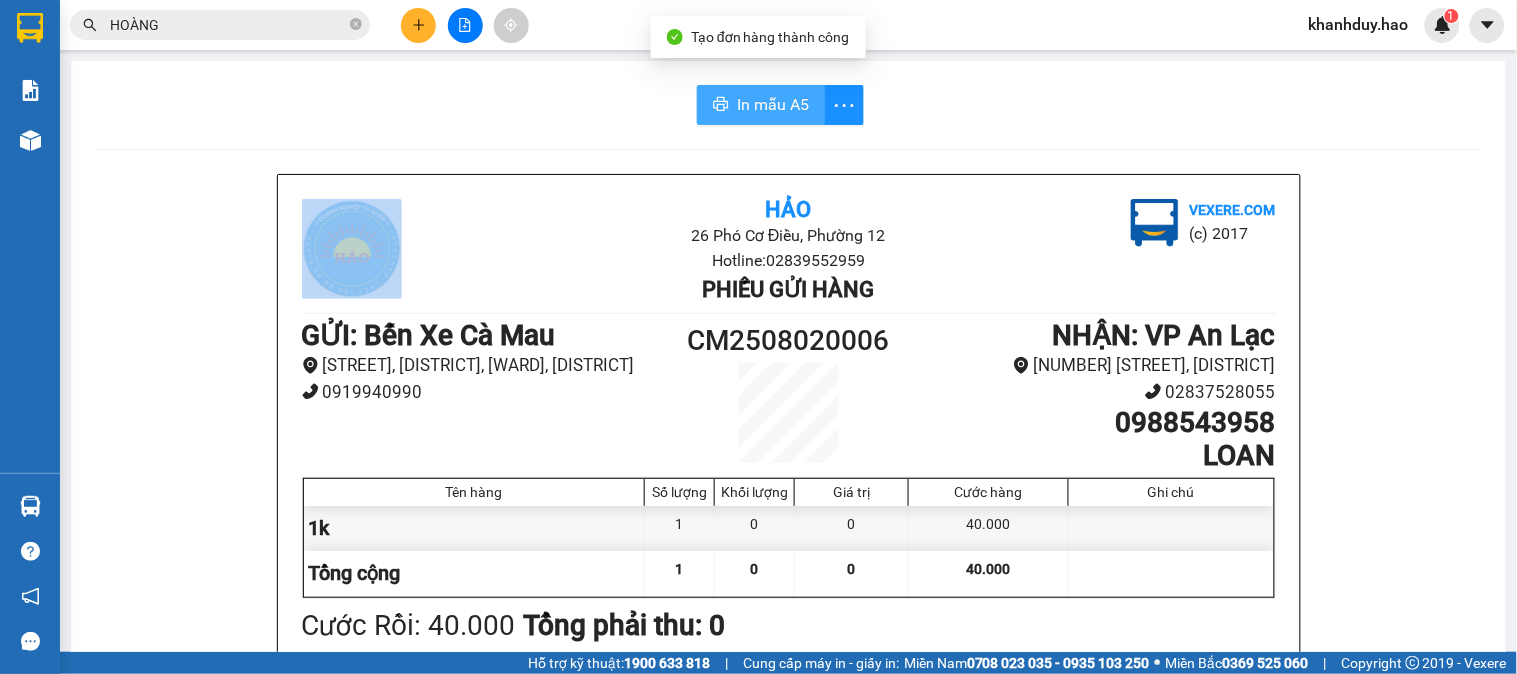 scroll, scrollTop: 0, scrollLeft: 0, axis: both 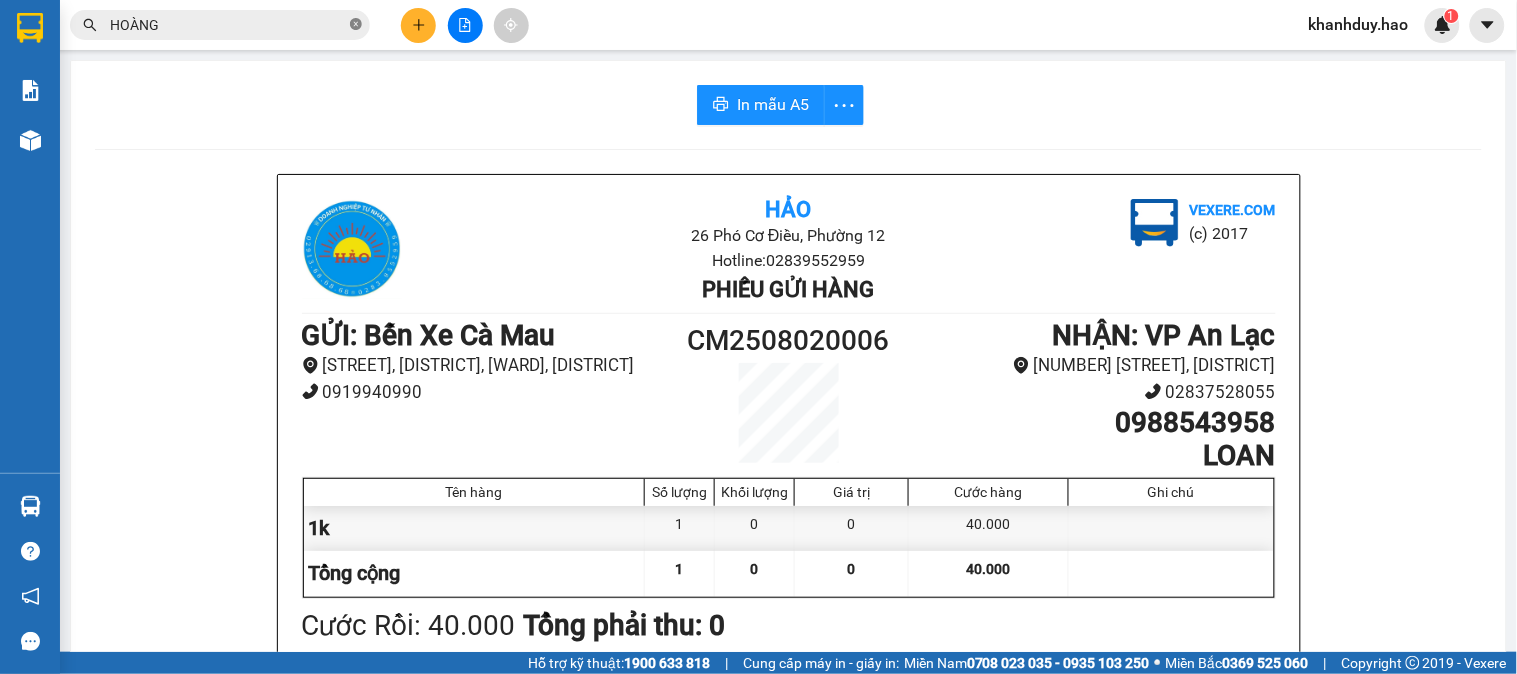 click 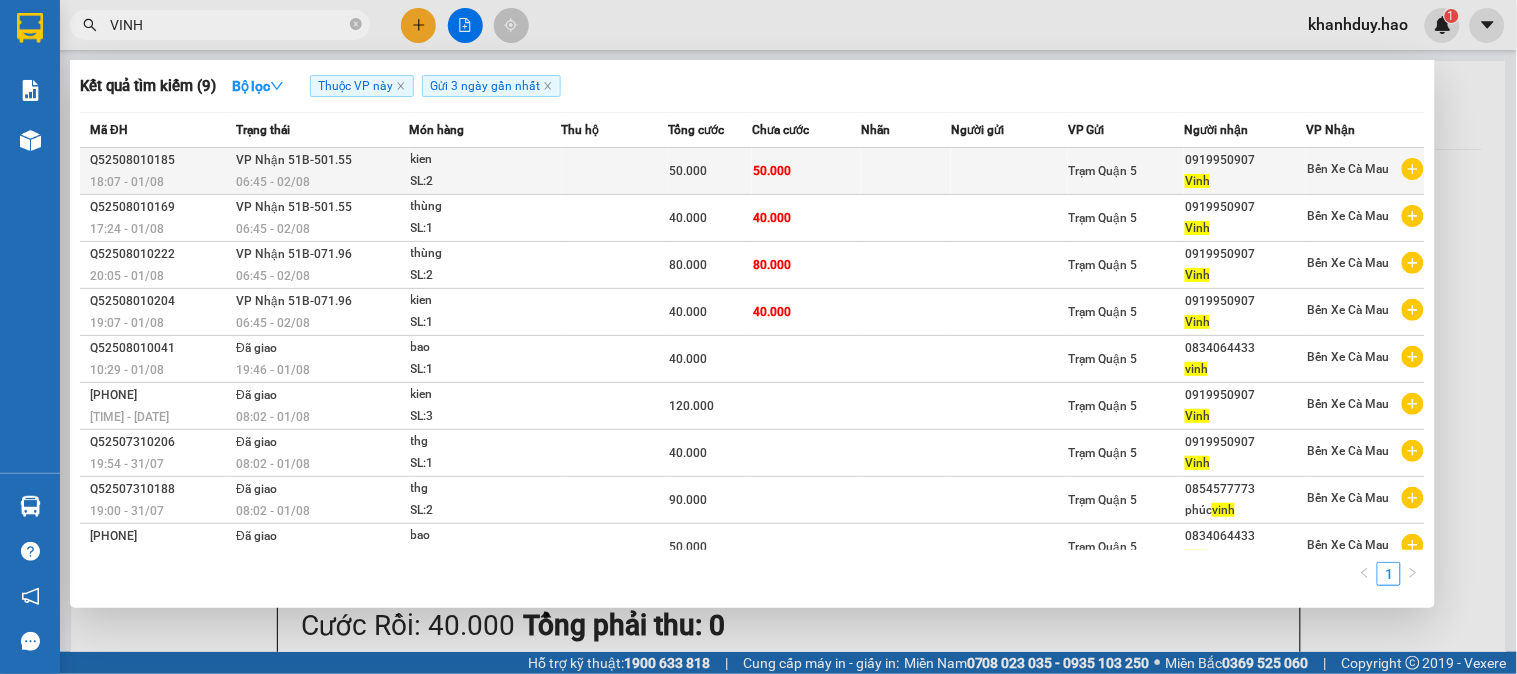 type on "VINH" 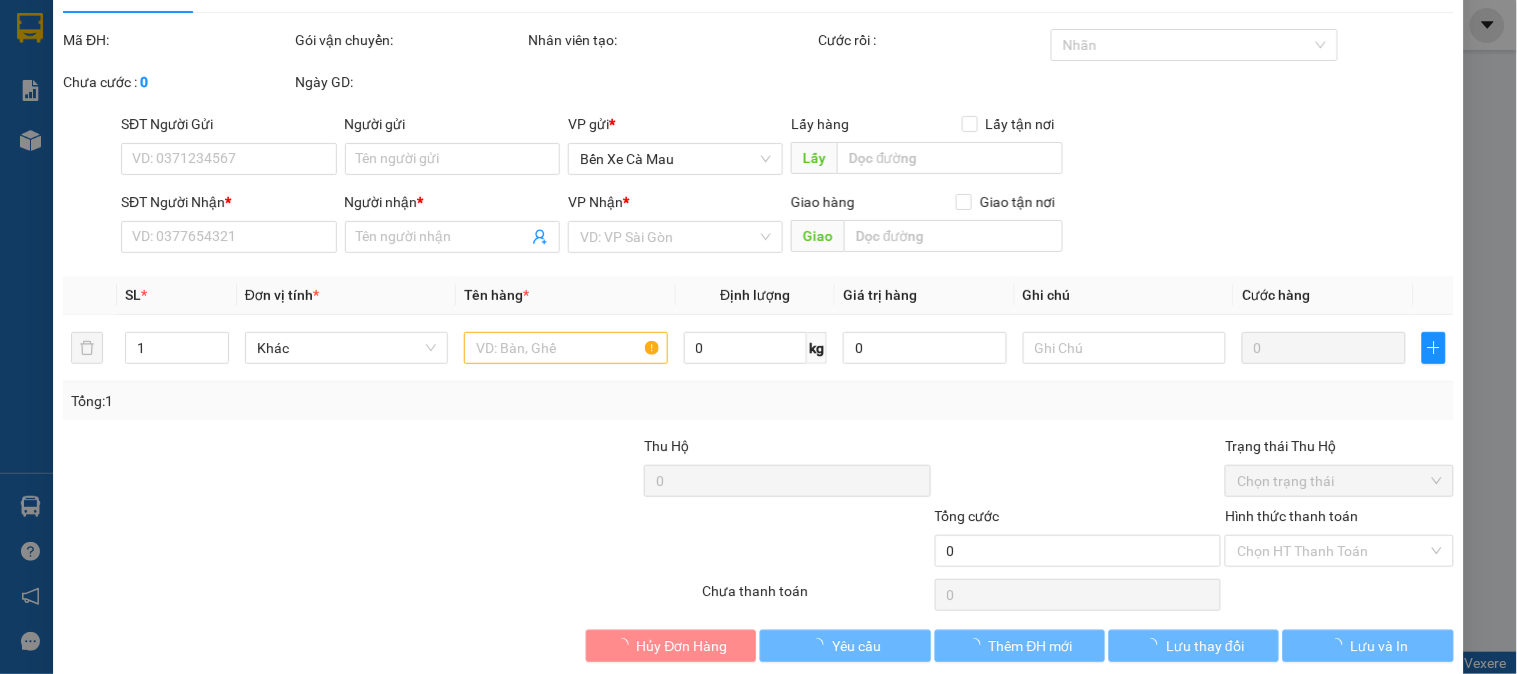 type on "0919950907" 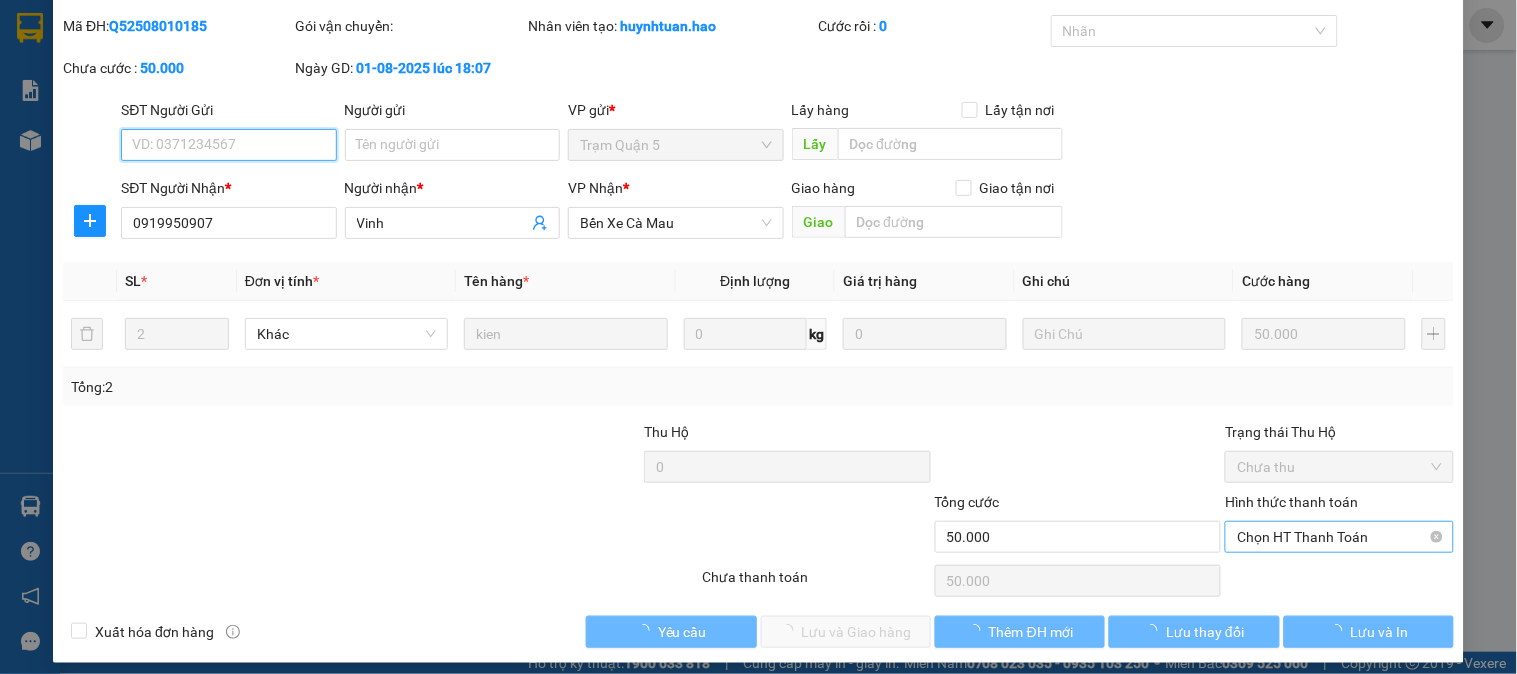 scroll, scrollTop: 70, scrollLeft: 0, axis: vertical 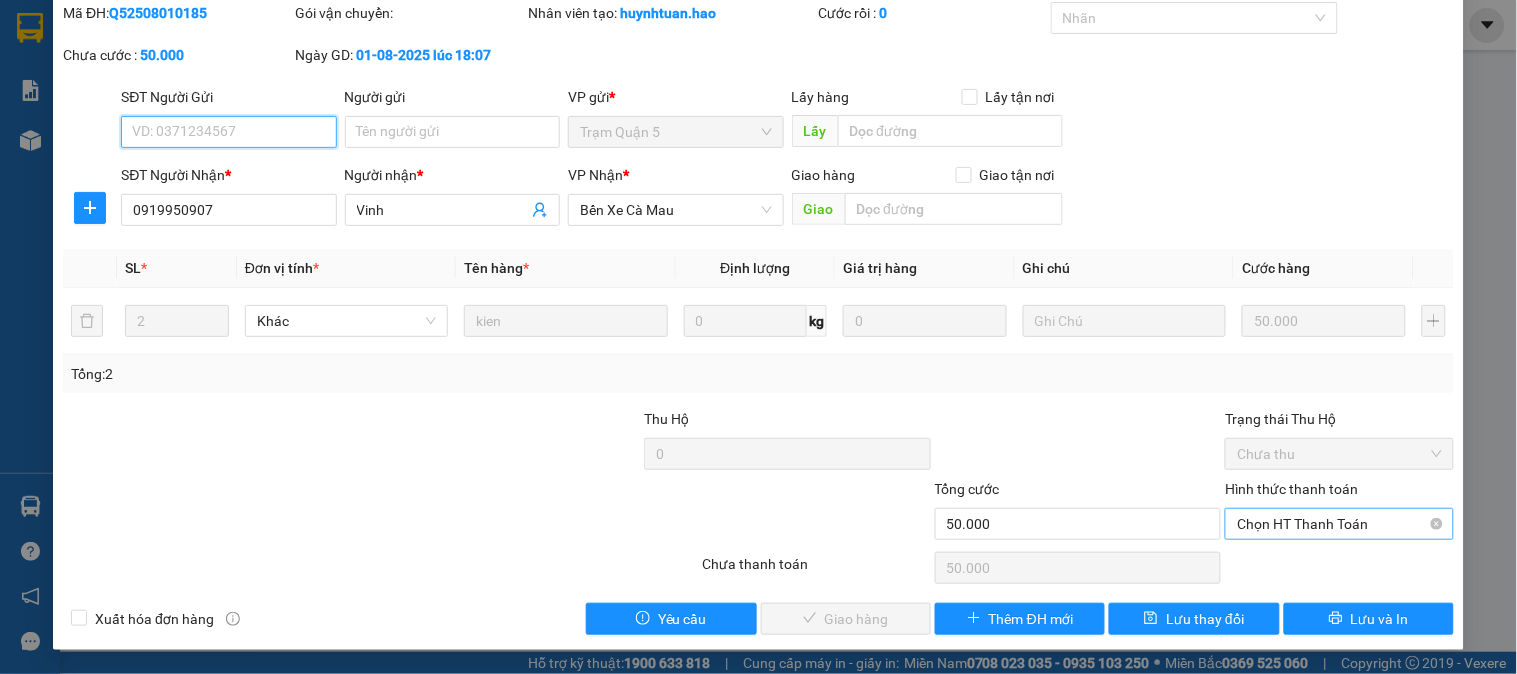 click on "Chọn HT Thanh Toán" at bounding box center [1339, 524] 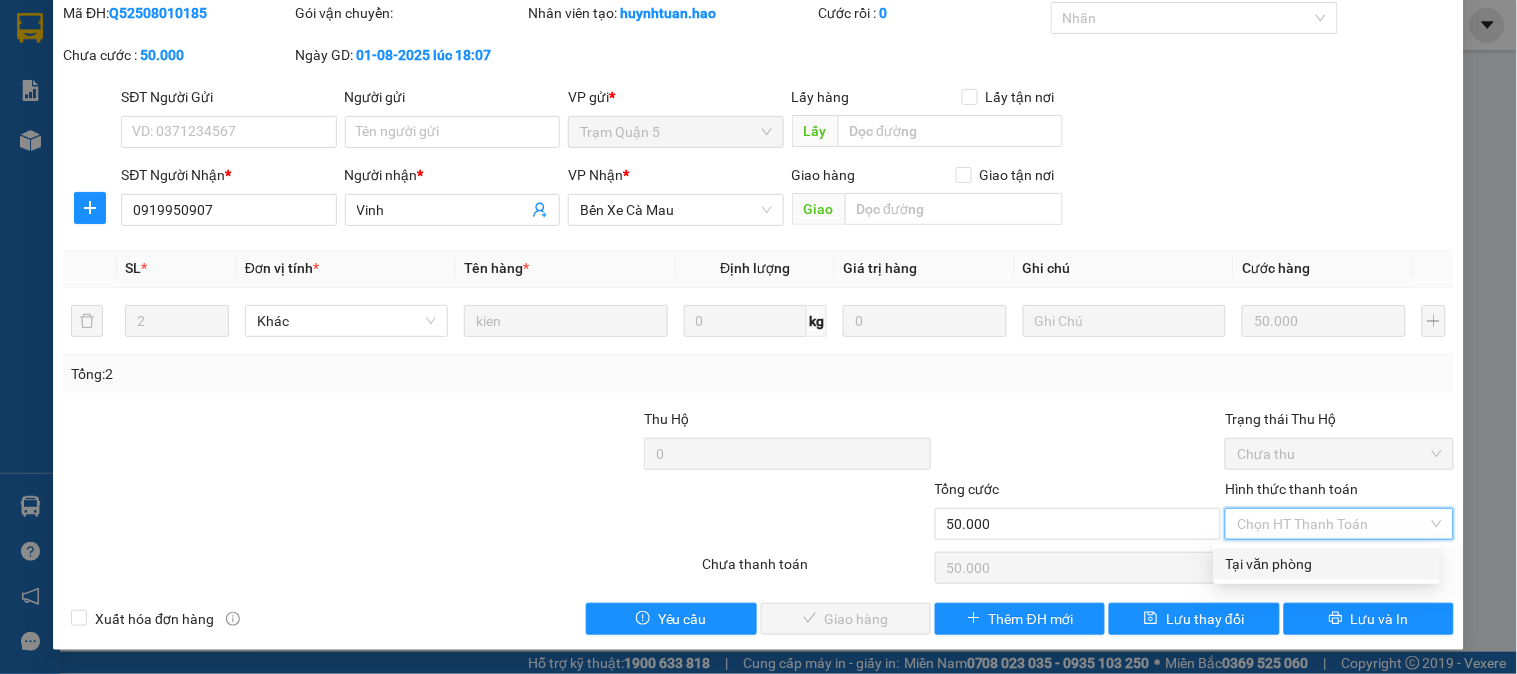 click on "Tại văn phòng" at bounding box center (1327, 564) 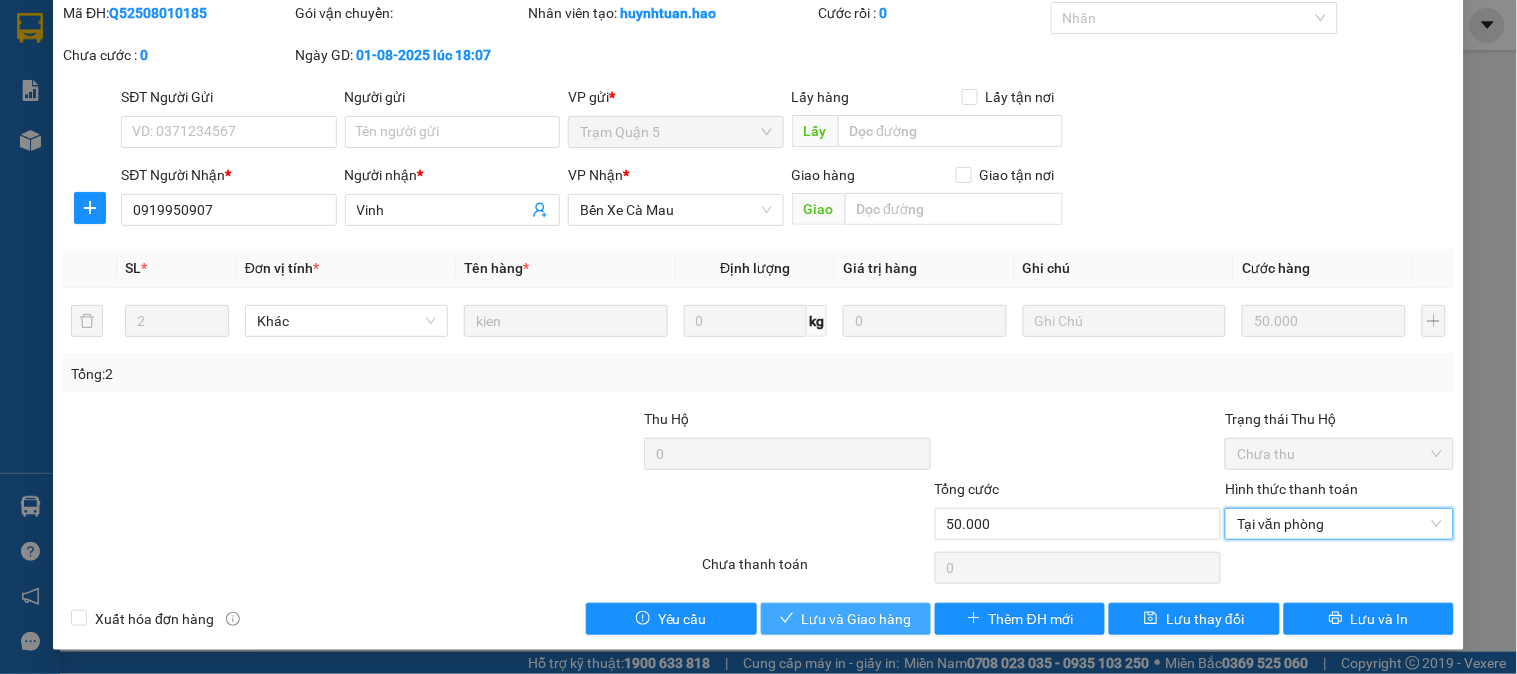 click on "Lưu và Giao hàng" at bounding box center (846, 619) 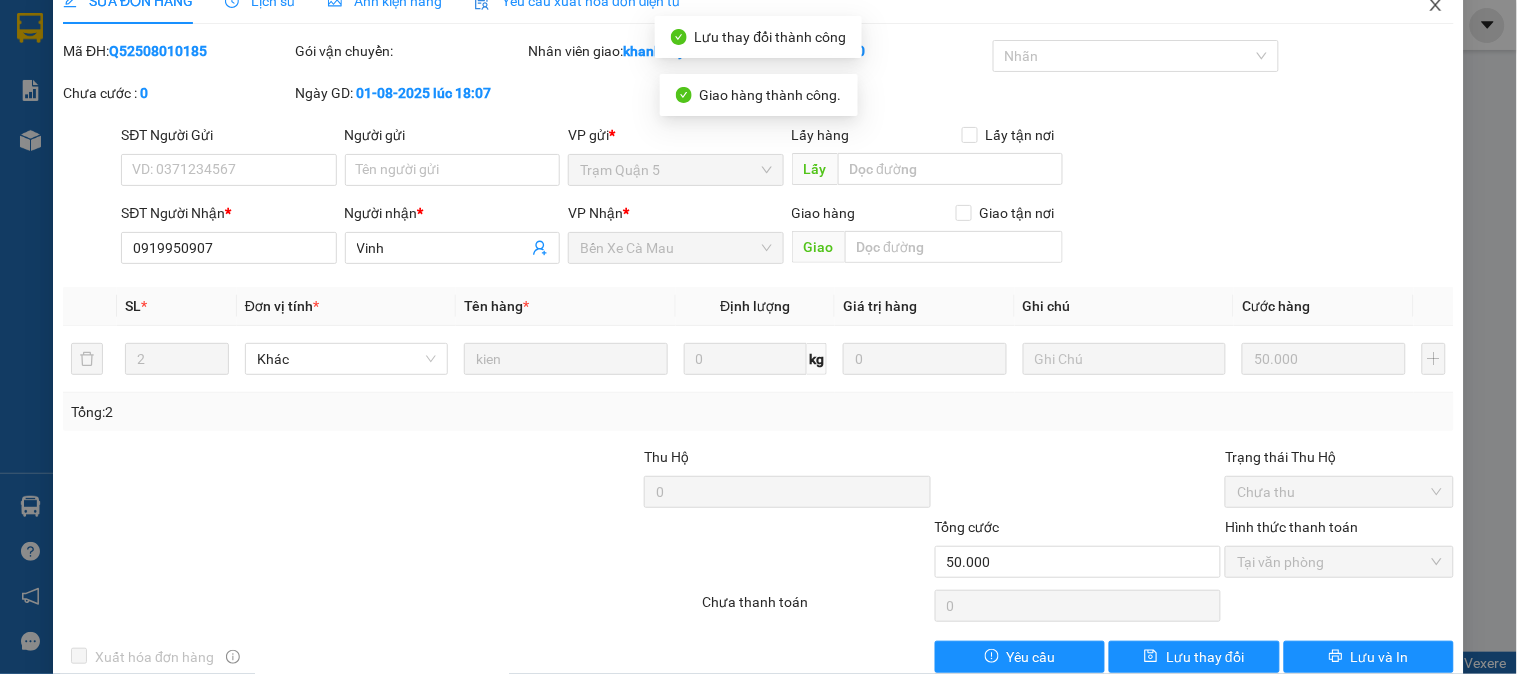 scroll, scrollTop: 0, scrollLeft: 0, axis: both 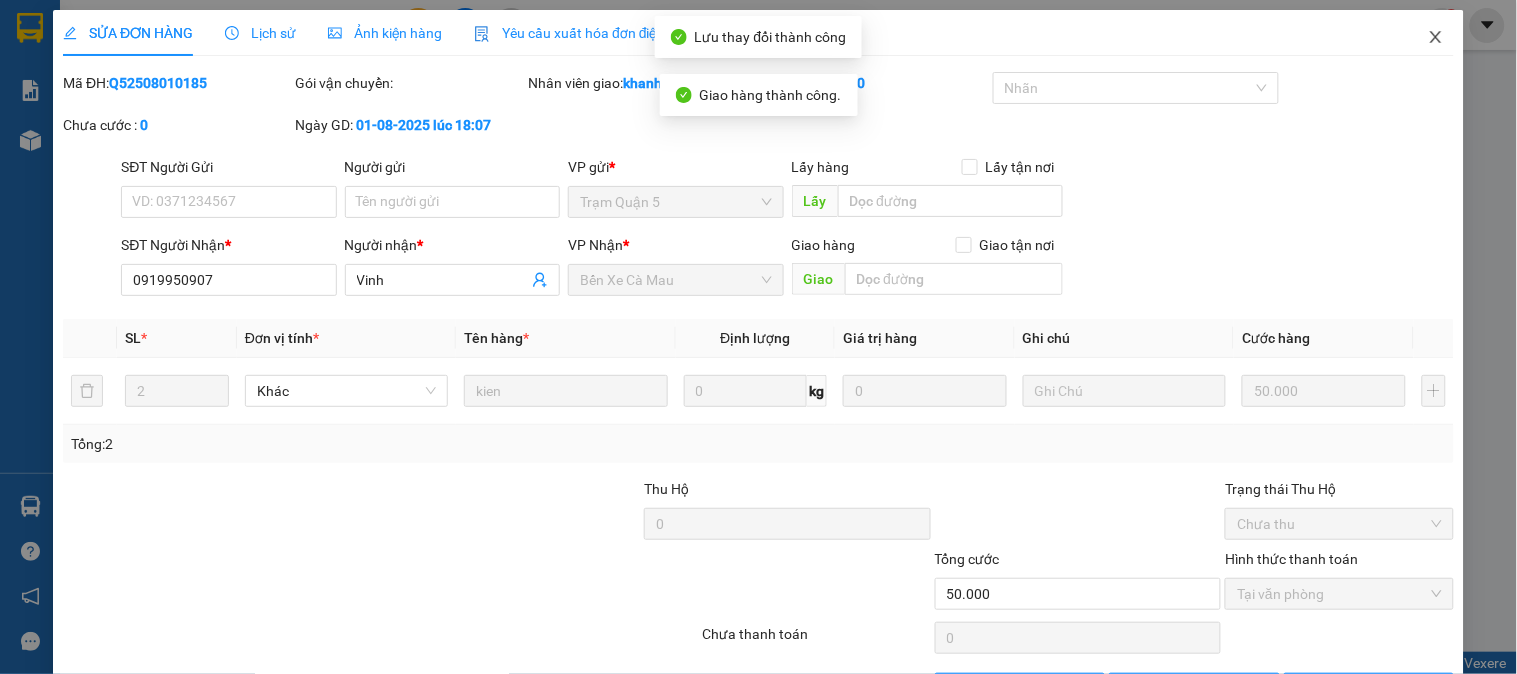 click at bounding box center (1436, 38) 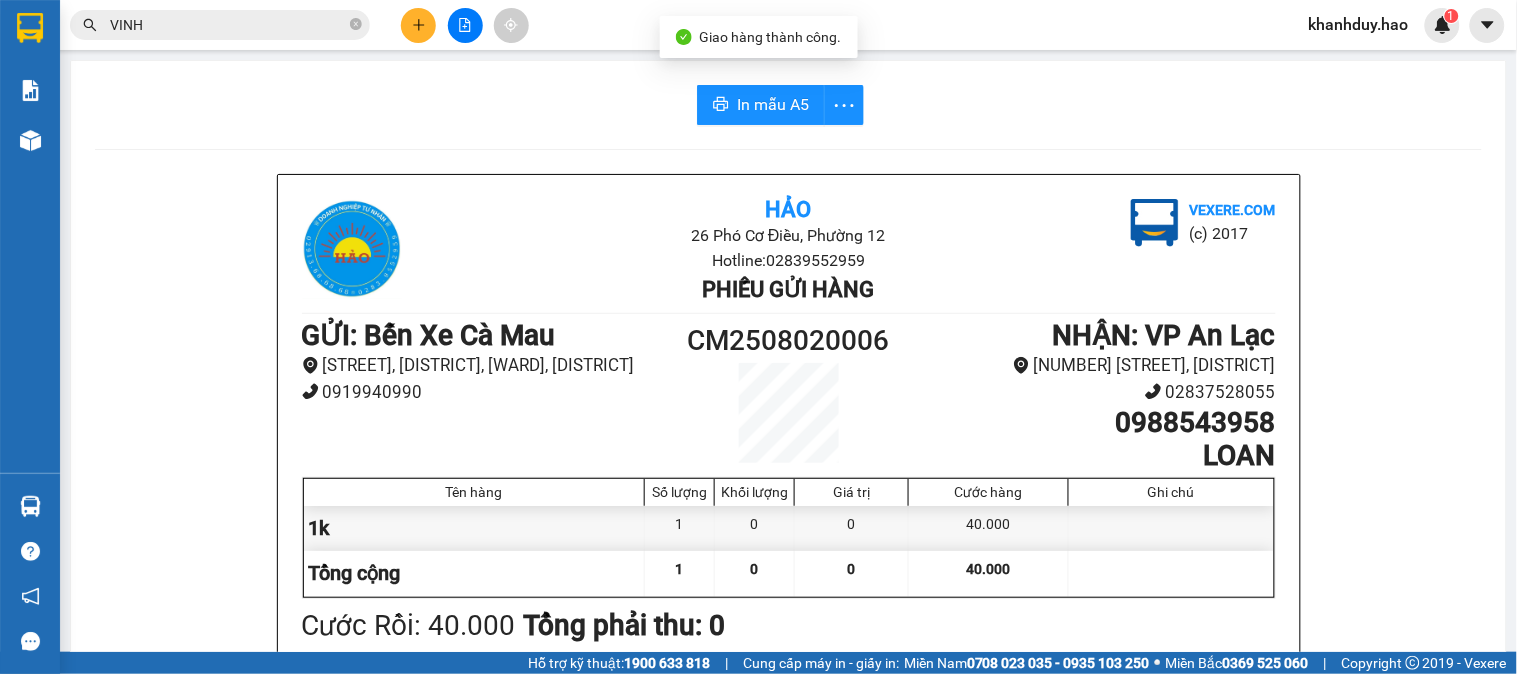 click on "Kết quả tìm kiếm ( 9 )  Bộ lọc  Thuộc VP này Gửi 3 ngày gần nhất Mã ĐH Trạng thái Món hàng Thu hộ Tổng cước Chưa cước Nhãn Người gửi VP Gửi Người nhận VP Nhận Q52508010185 18:07 - 01/08 VP Nhận   51B-501.55 06:45 - 02/08 kien SL:  2 50.000 50.000 Trạm Quận 5 0919950907 Vinh Bến Xe Cà Mau Q52508010169 17:24 - 01/08 VP Nhận   51B-501.55 06:45 - 02/08 thùng SL:  1 40.000 40.000 Trạm Quận 5 0919950907 Vinh Bến Xe Cà Mau Q52508010222 20:05 - 01/08 VP Nhận   51B-071.96 06:45 - 02/08 thùng SL:  2 80.000 80.000 Trạm Quận 5 0919950907 Vinh Bến Xe Cà Mau Q52508010204 19:07 - 01/08 VP Nhận   51B-071.96 06:45 - 02/08 kien SL:  1 40.000 40.000 Trạm Quận 5 0919950907 Vinh Bến Xe Cà Mau Q52508010041 10:29 - 01/08 Đã giao   19:46 - 01/08 bao SL:  1 40.000 Trạm Quận 5 0834064433 vinh Bến Xe Cà Mau Q52507310159 17:50 - 31/07 Đã giao   08:02 - 01/08 kien SL:  3 120.000 Trạm Quận 5 0919950907 Vinh Bến Xe Cà Mau Đã giao" at bounding box center (758, 25) 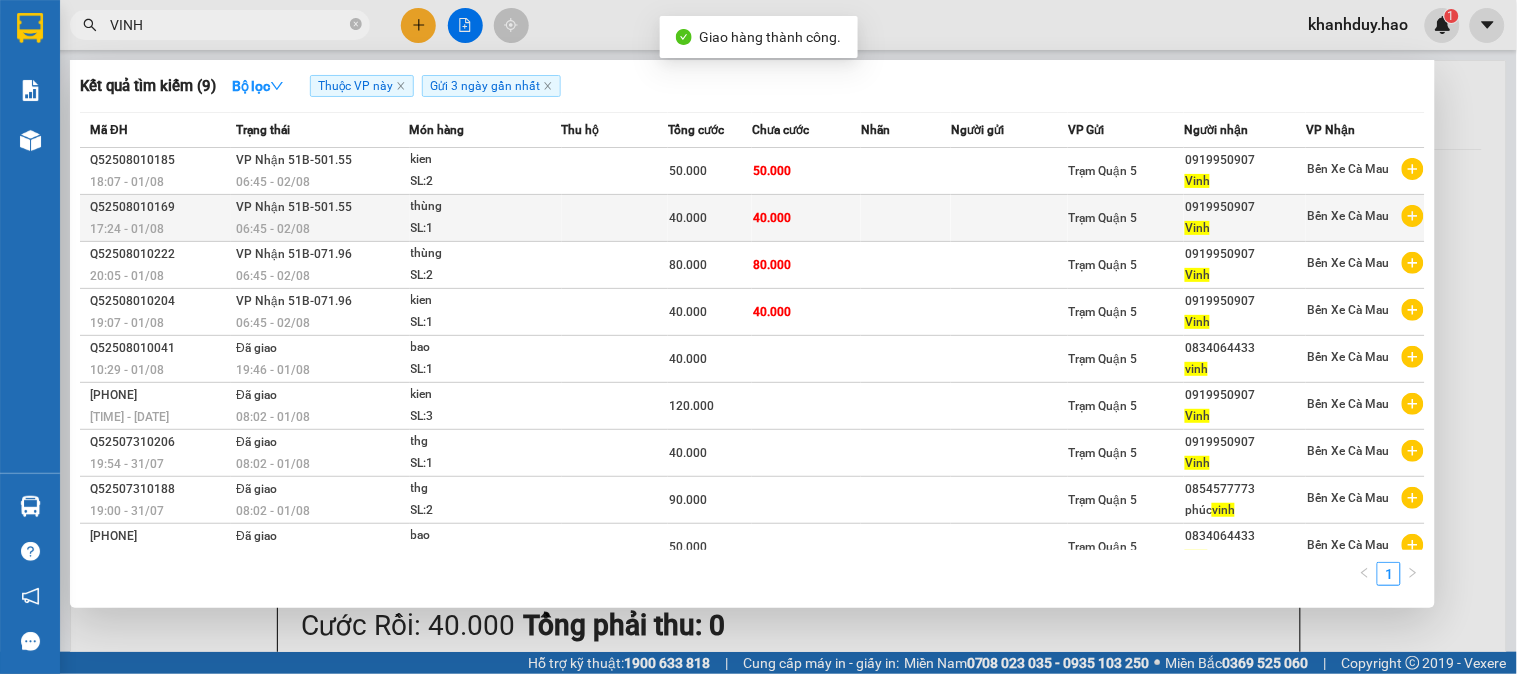 click on "40.000" at bounding box center (710, 218) 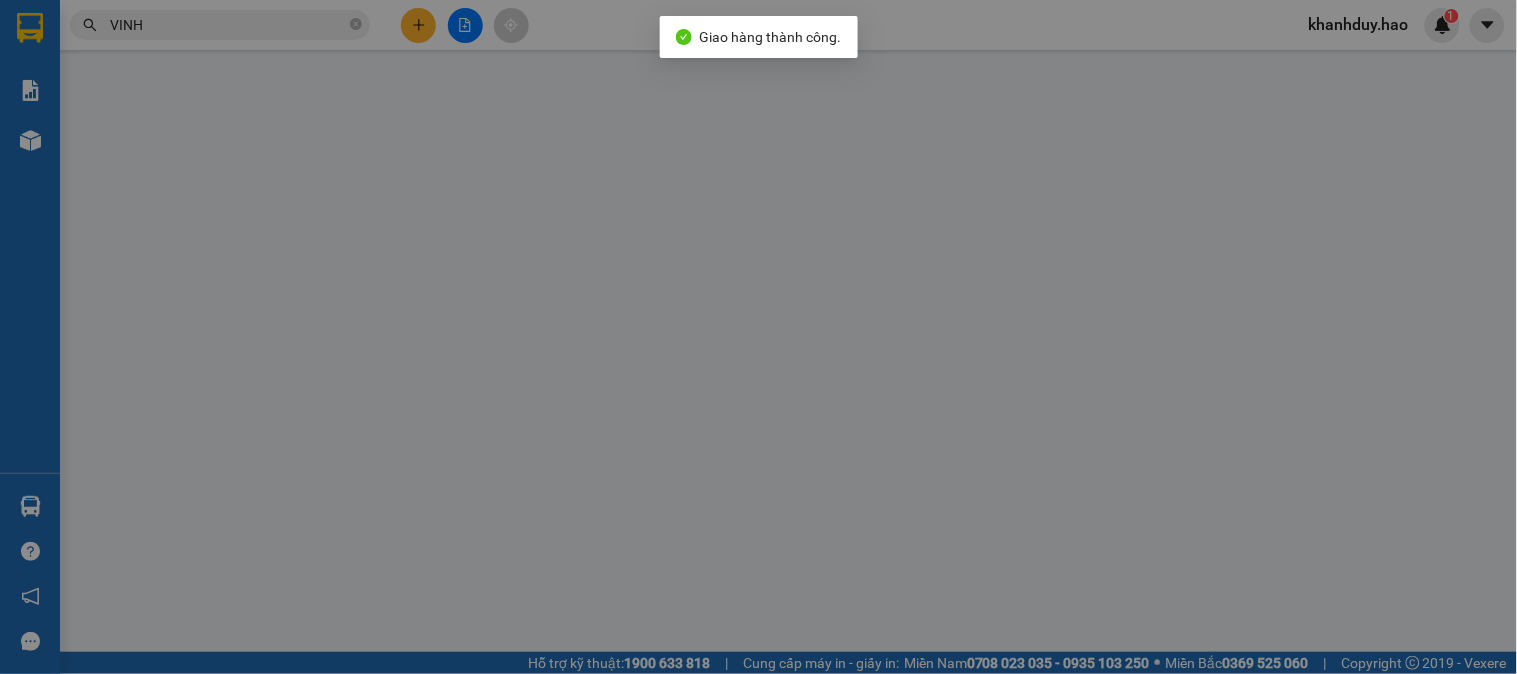 type on "0919950907" 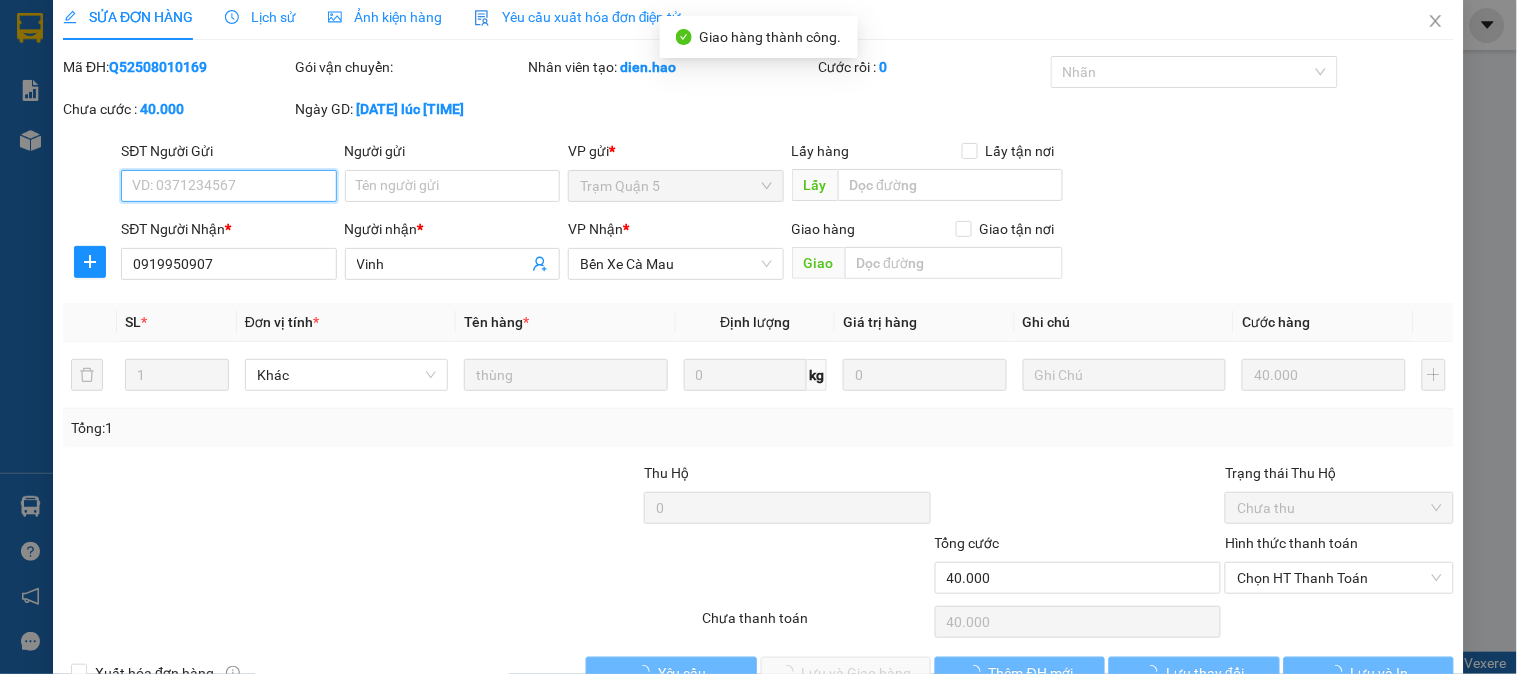 scroll, scrollTop: 70, scrollLeft: 0, axis: vertical 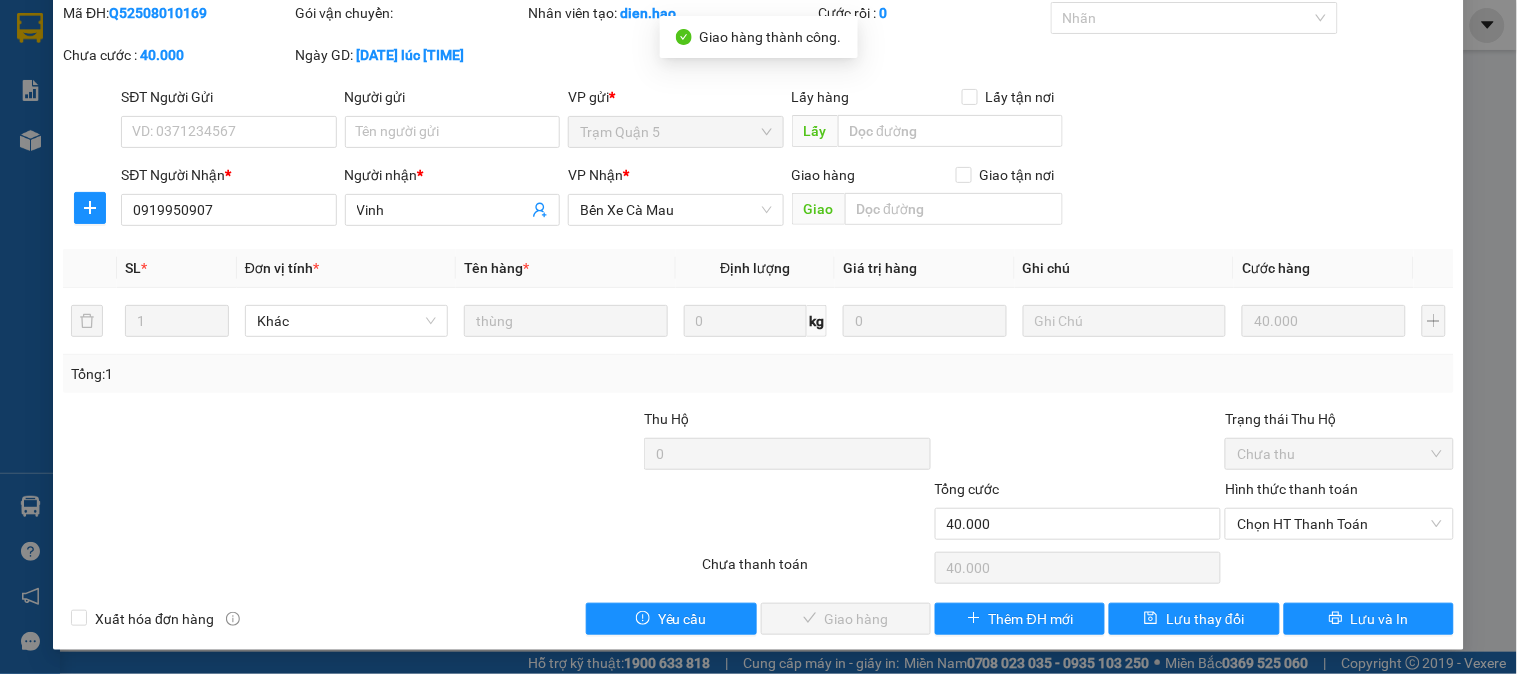click on "Hình thức thanh toán Chọn HT Thanh Toán" at bounding box center [1339, 513] 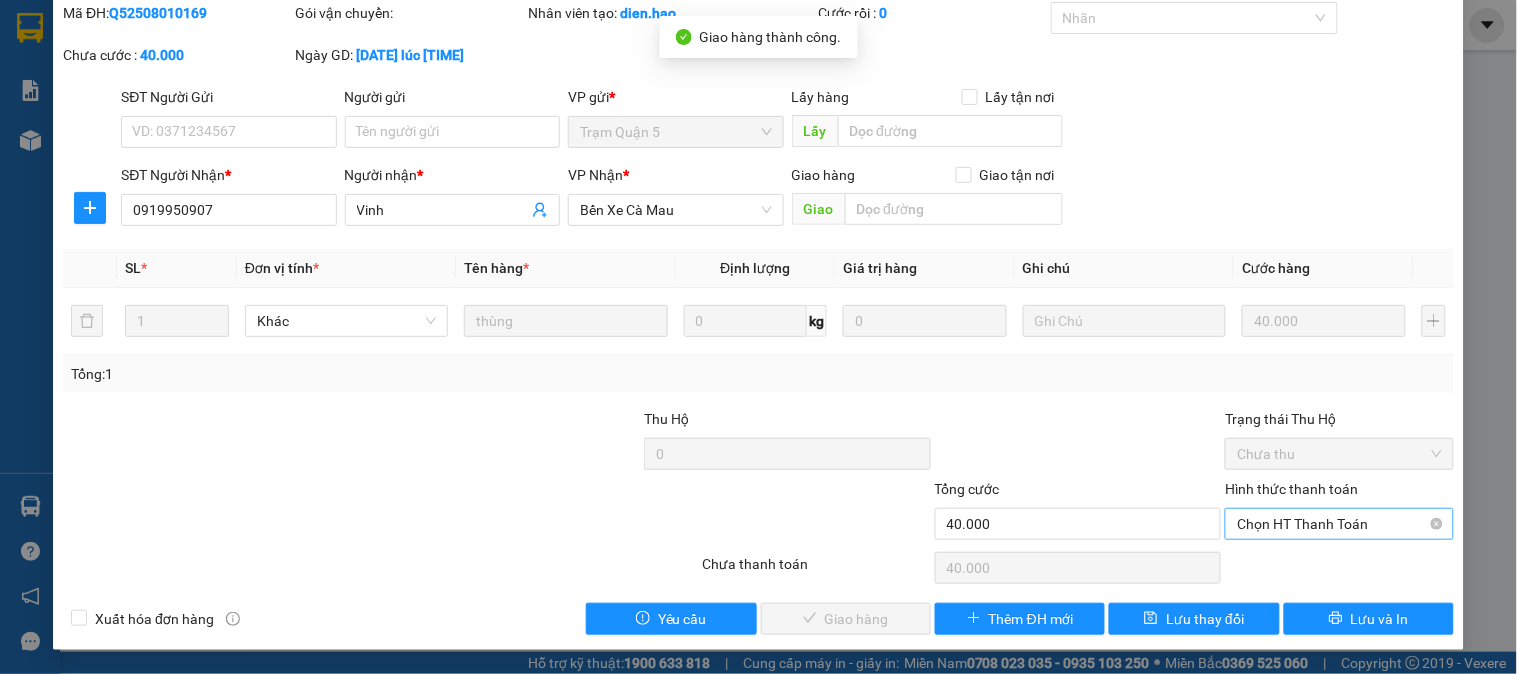 click on "Chọn HT Thanh Toán" at bounding box center (1339, 524) 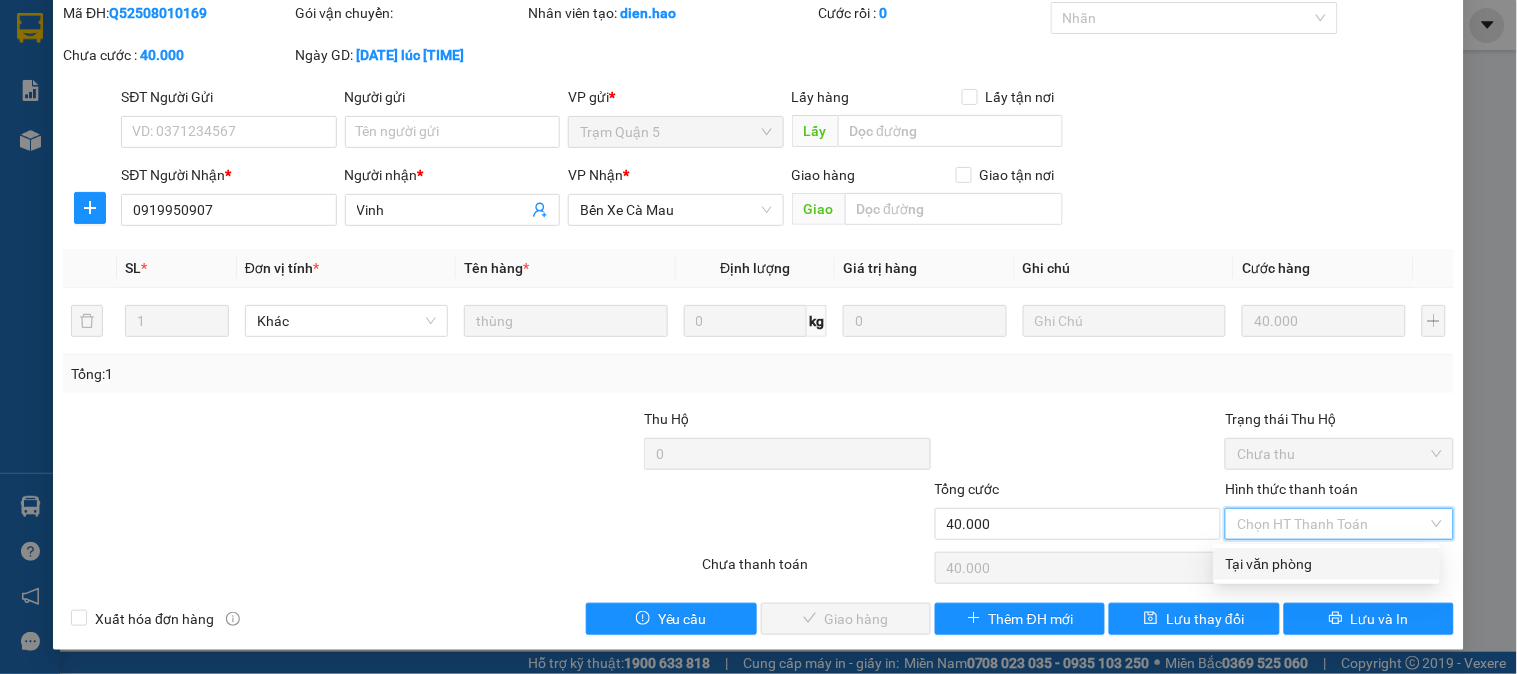 click on "Tại văn phòng" at bounding box center (1327, 564) 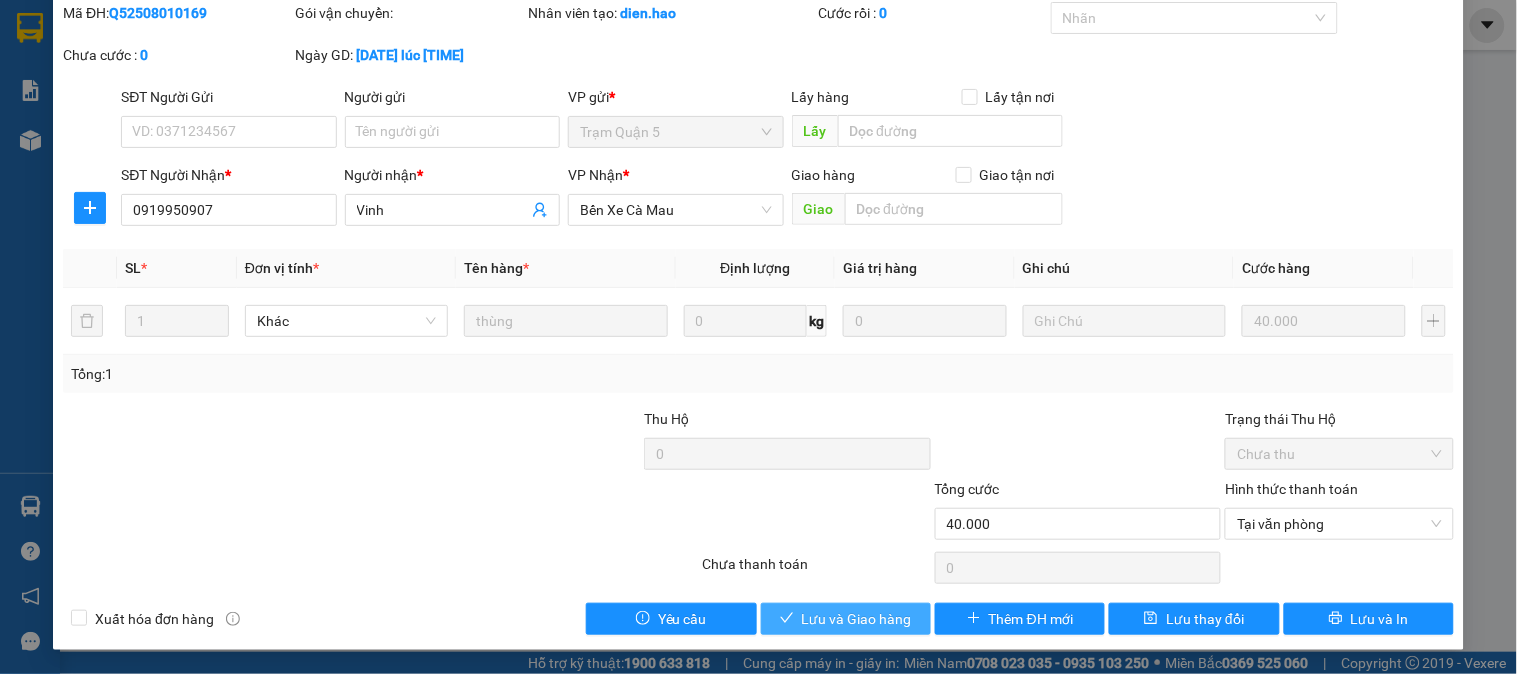 click on "Lưu và Giao hàng" at bounding box center [857, 619] 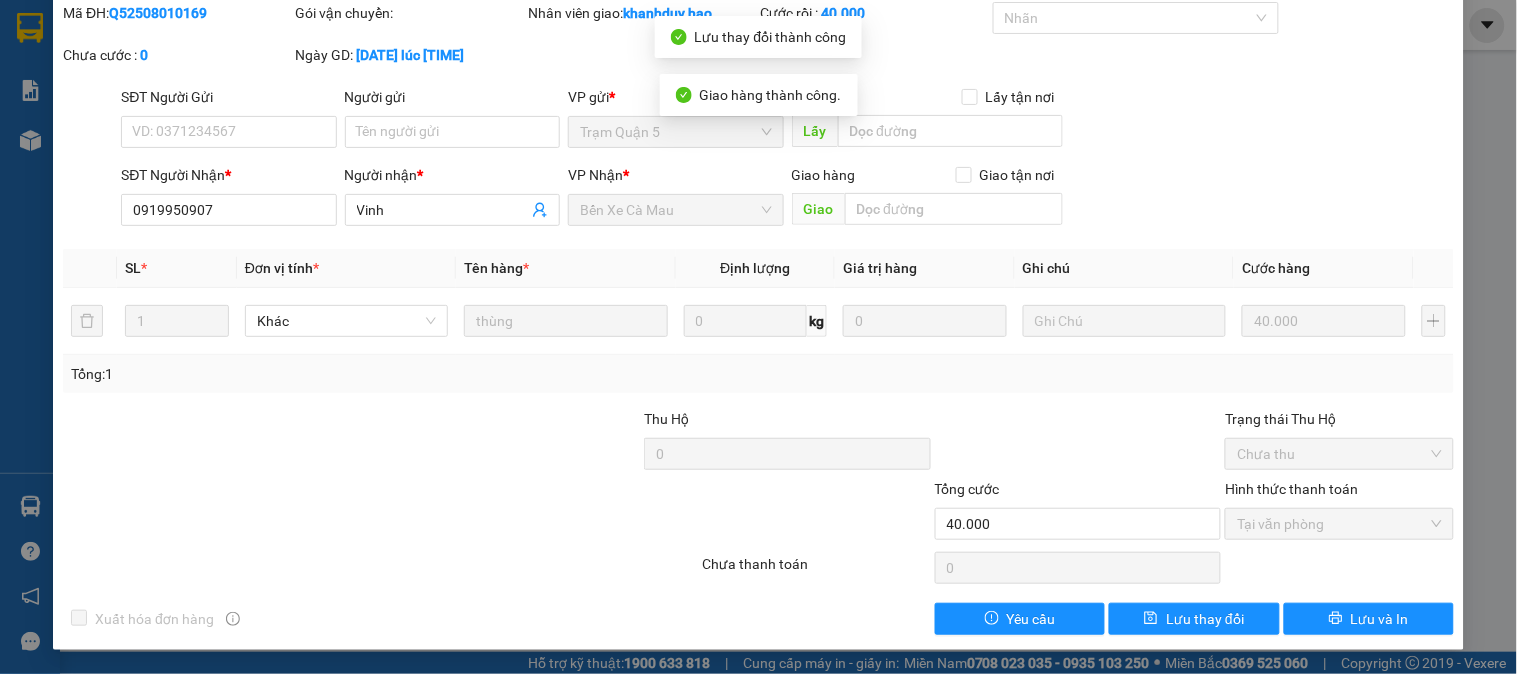 scroll, scrollTop: 0, scrollLeft: 0, axis: both 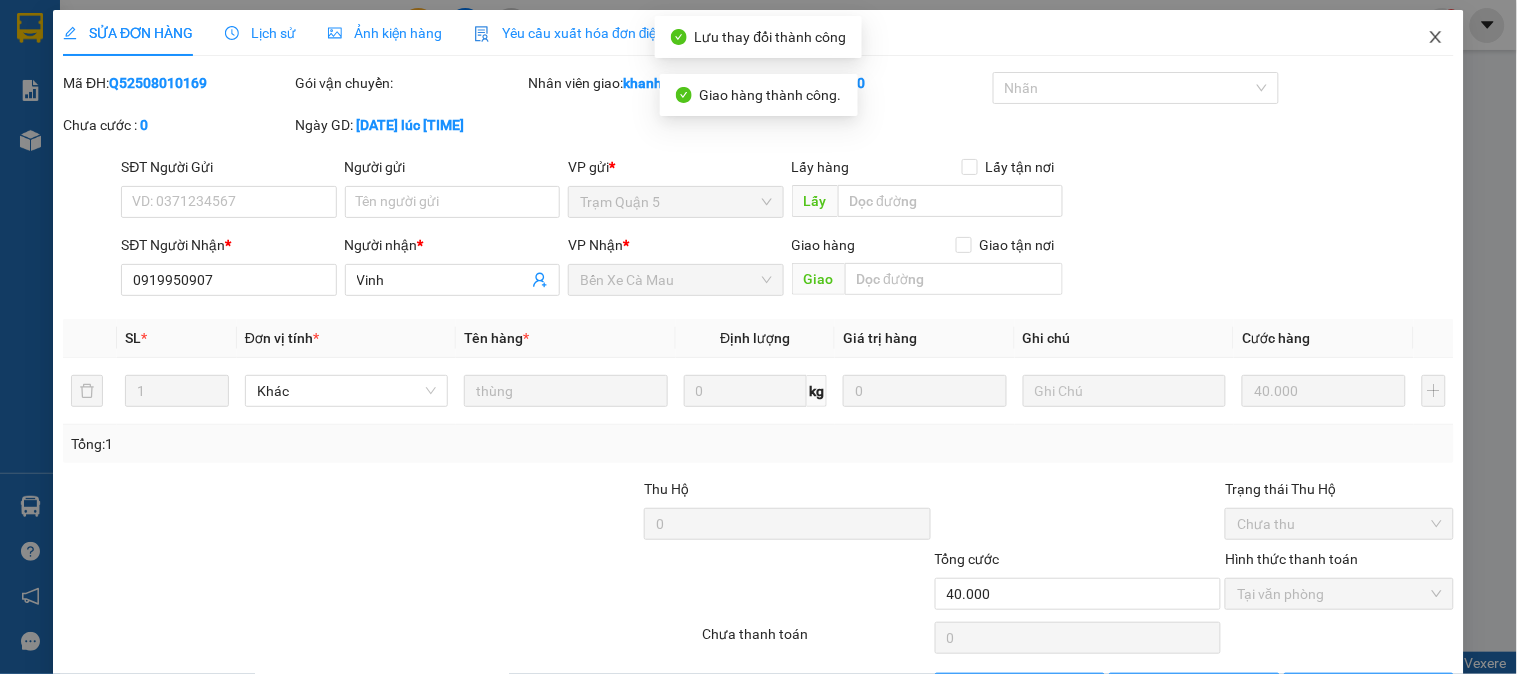click 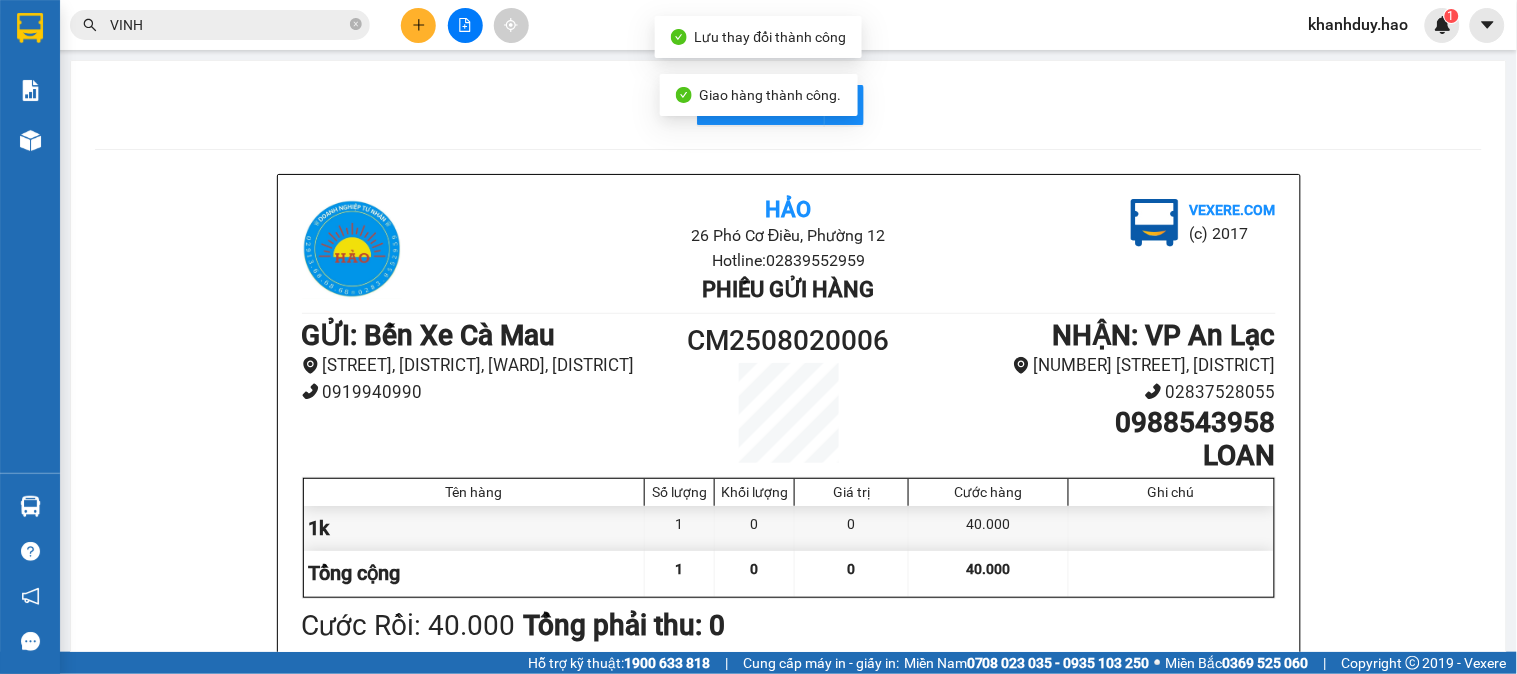 click on "VINH" at bounding box center (228, 25) 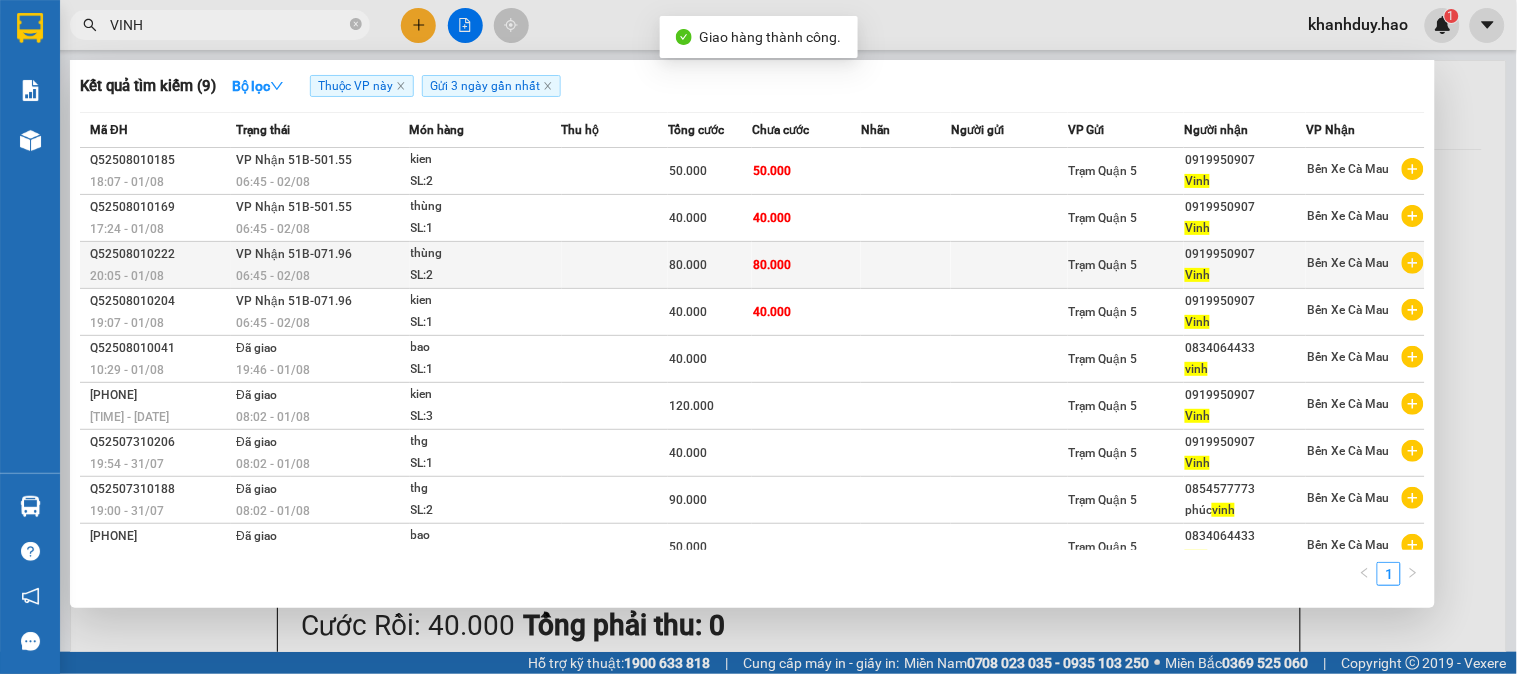 click on "80.000" at bounding box center (806, 265) 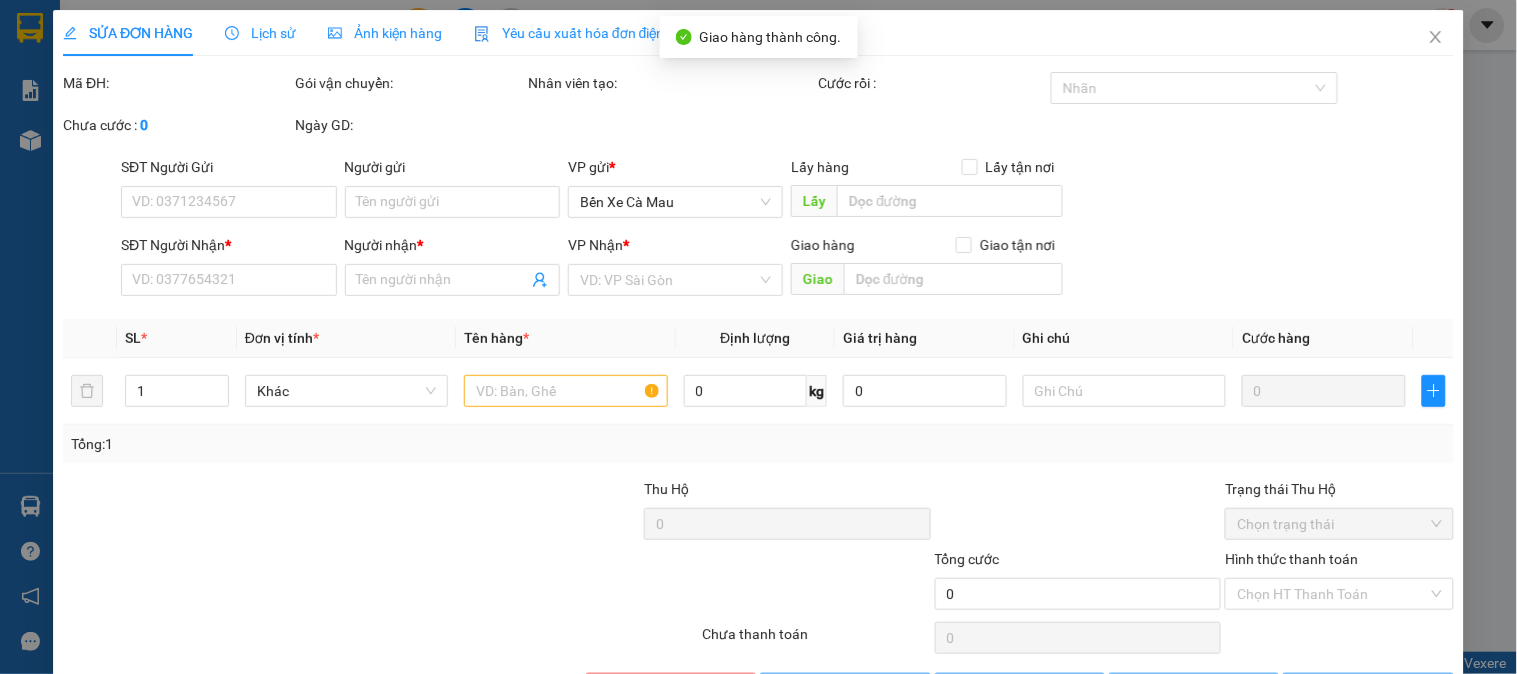 type on "0919950907" 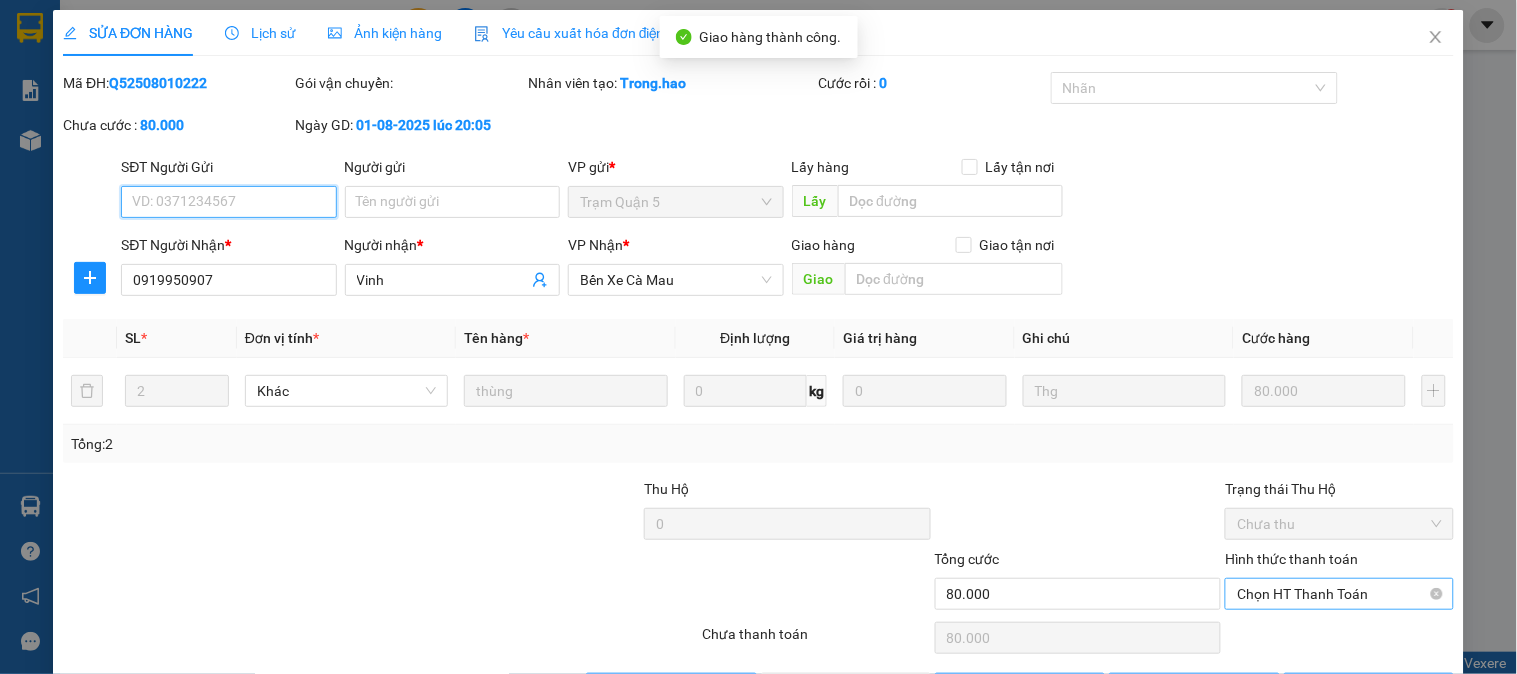 scroll, scrollTop: 60, scrollLeft: 0, axis: vertical 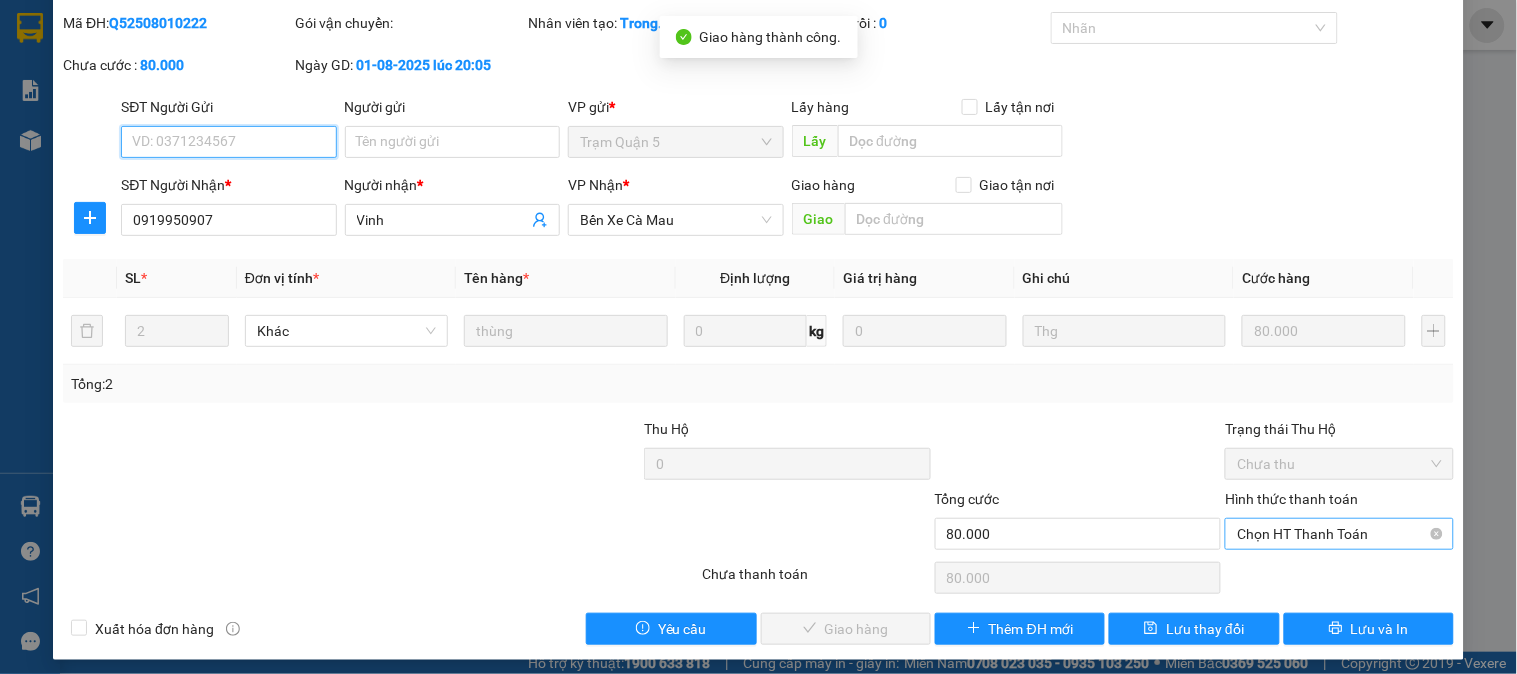 click on "Chọn HT Thanh Toán" at bounding box center [1339, 534] 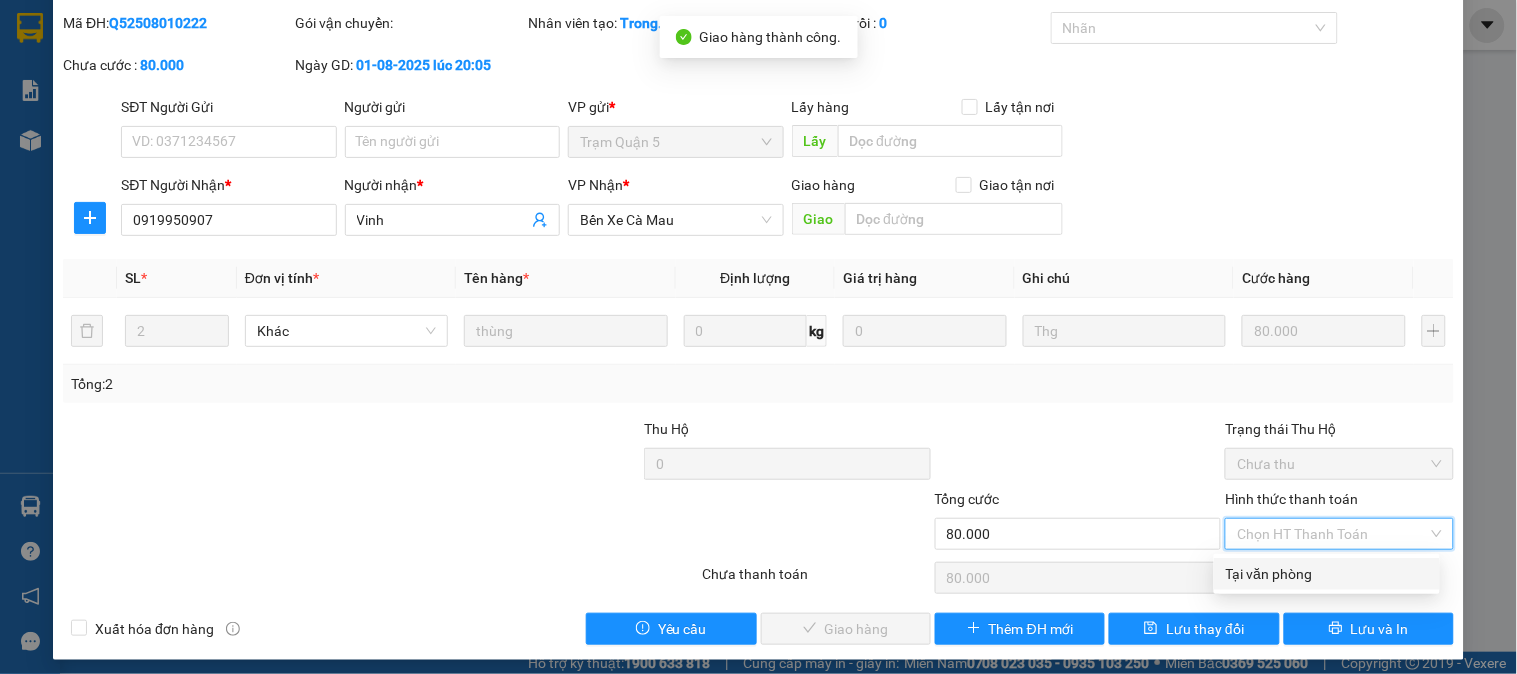 click on "Tại văn phòng" at bounding box center [1327, 574] 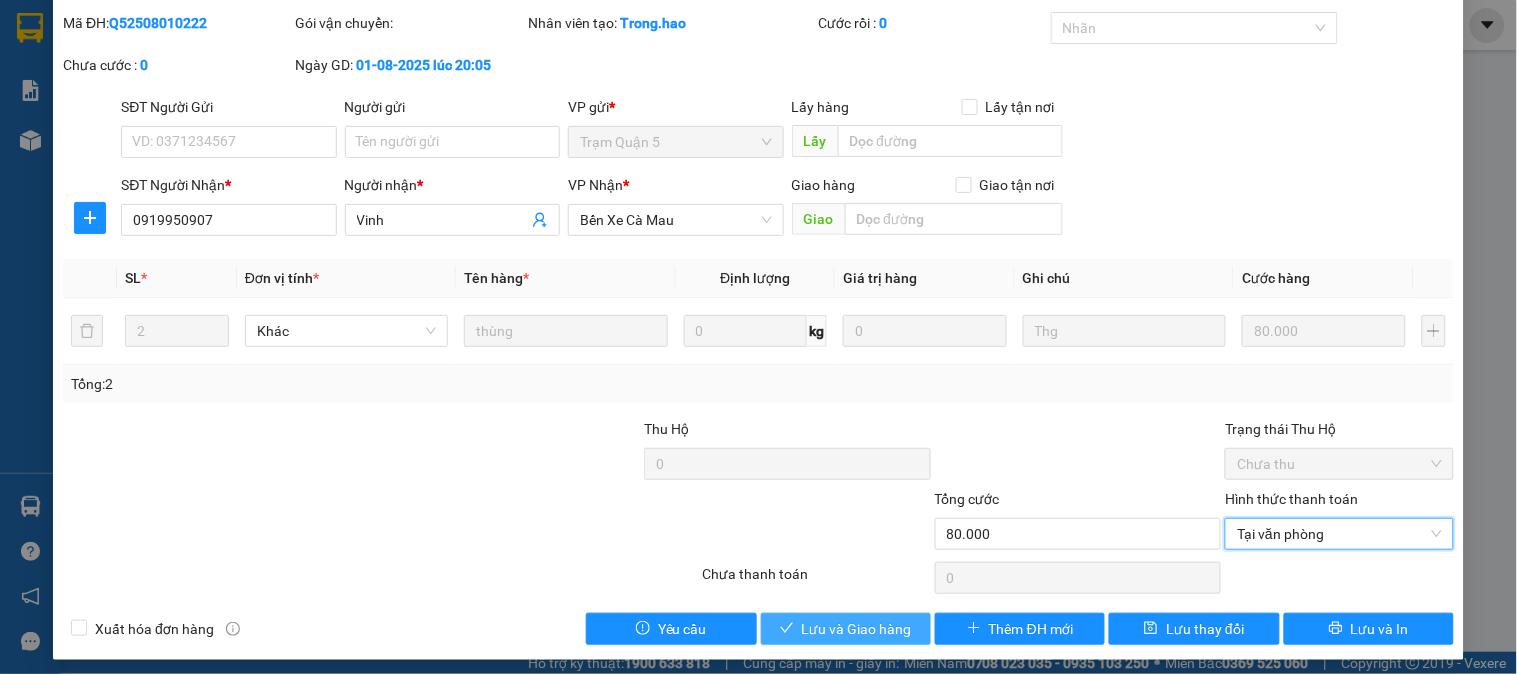 click on "Lưu và Giao hàng" at bounding box center [857, 629] 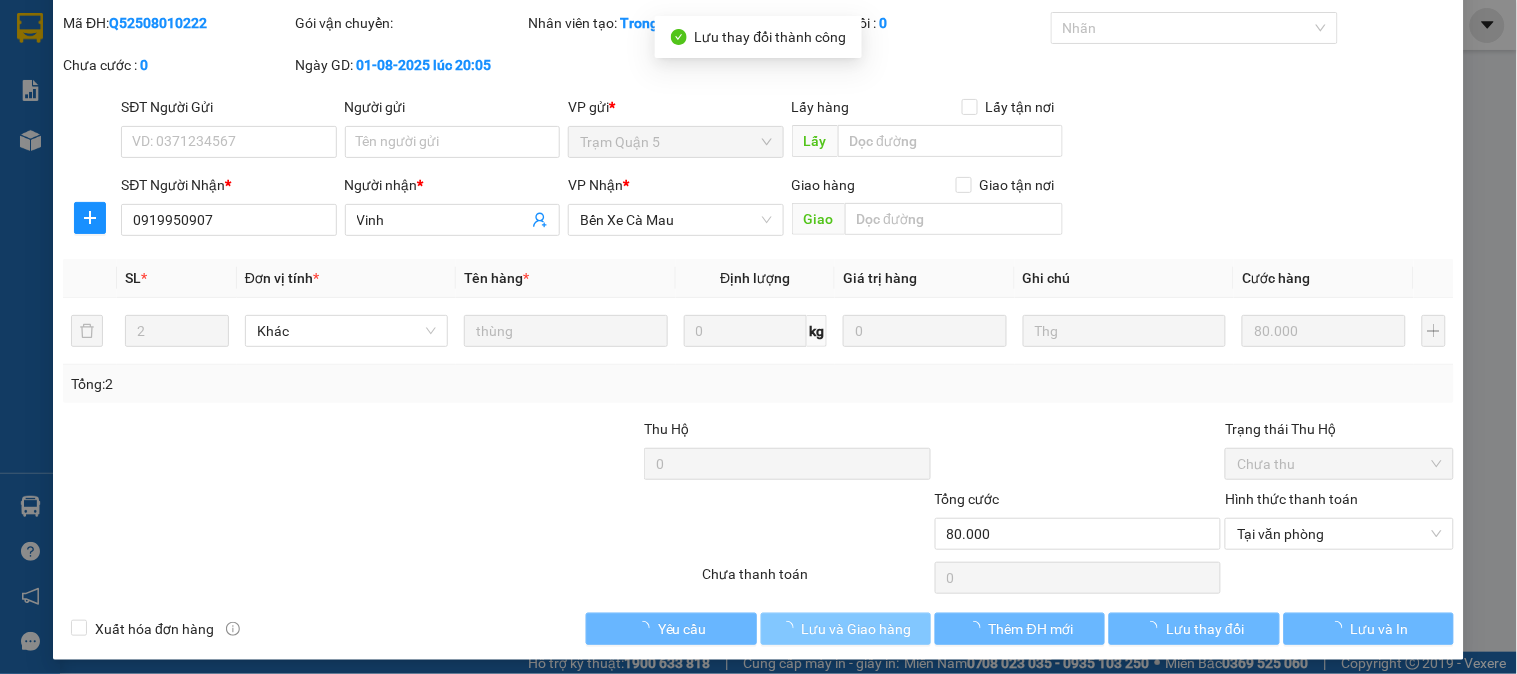 scroll, scrollTop: 0, scrollLeft: 0, axis: both 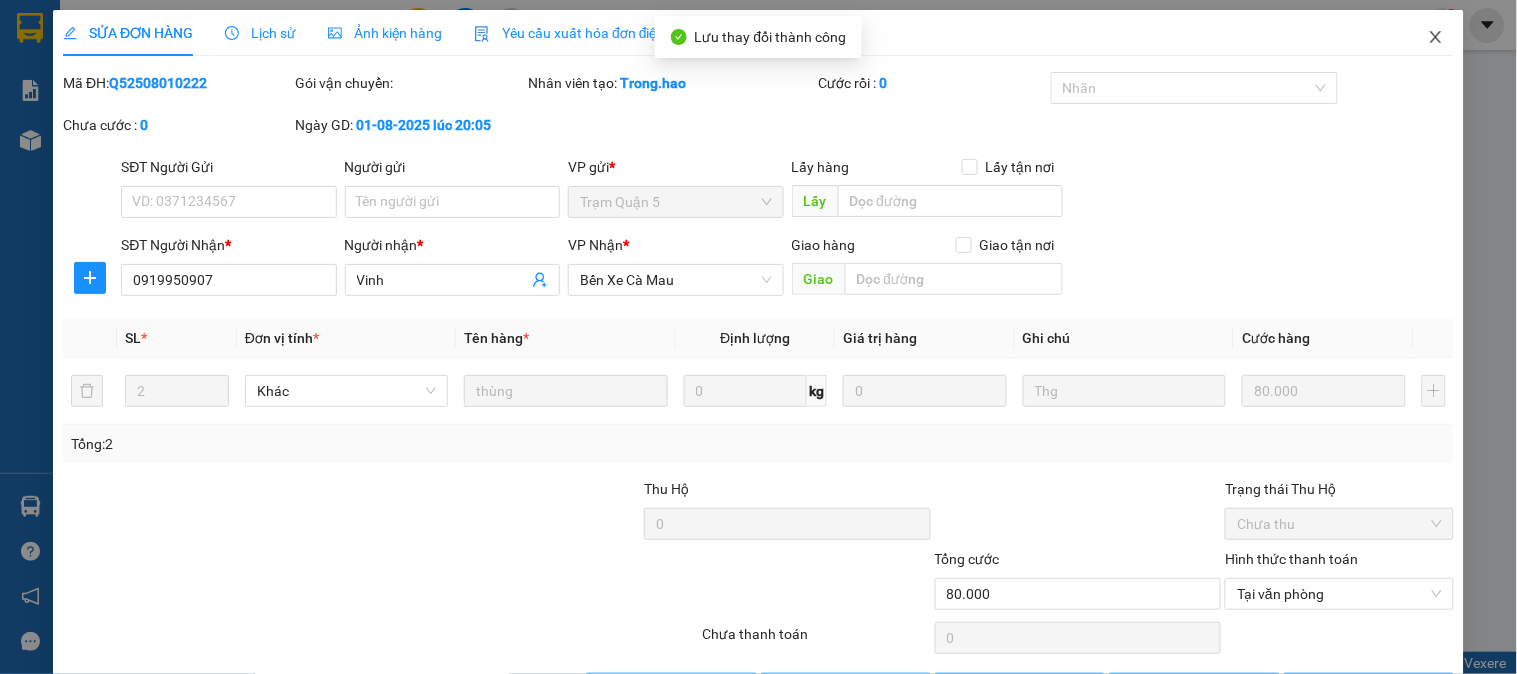 click 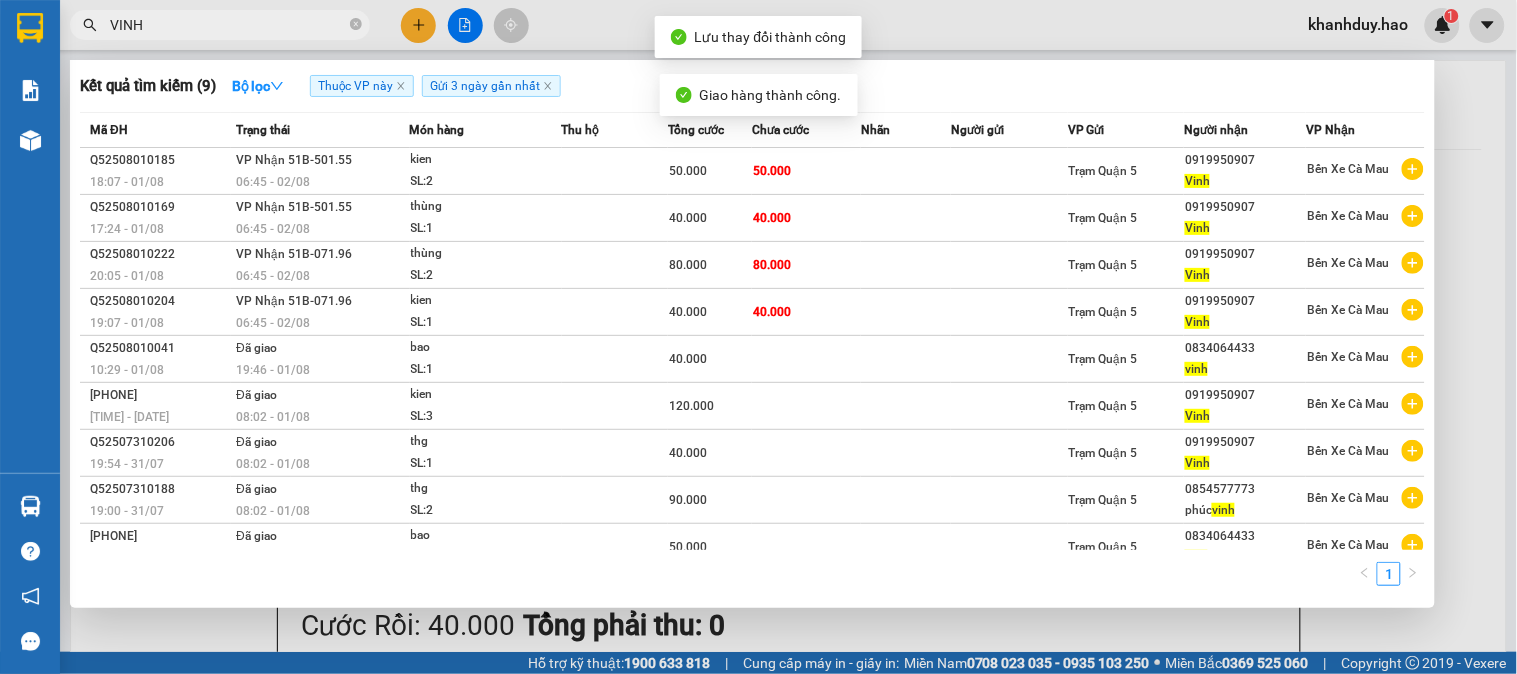 click on "VINH" at bounding box center [228, 25] 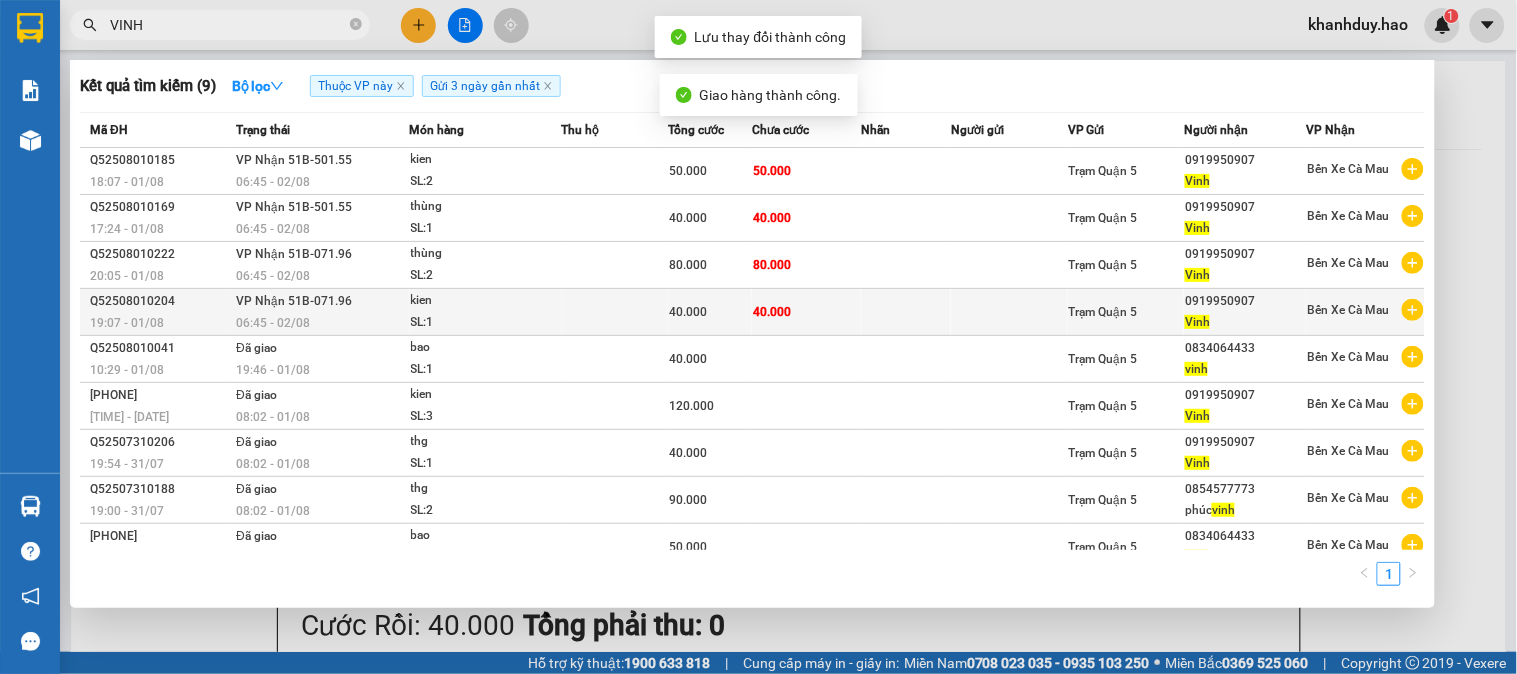 click at bounding box center (1009, 312) 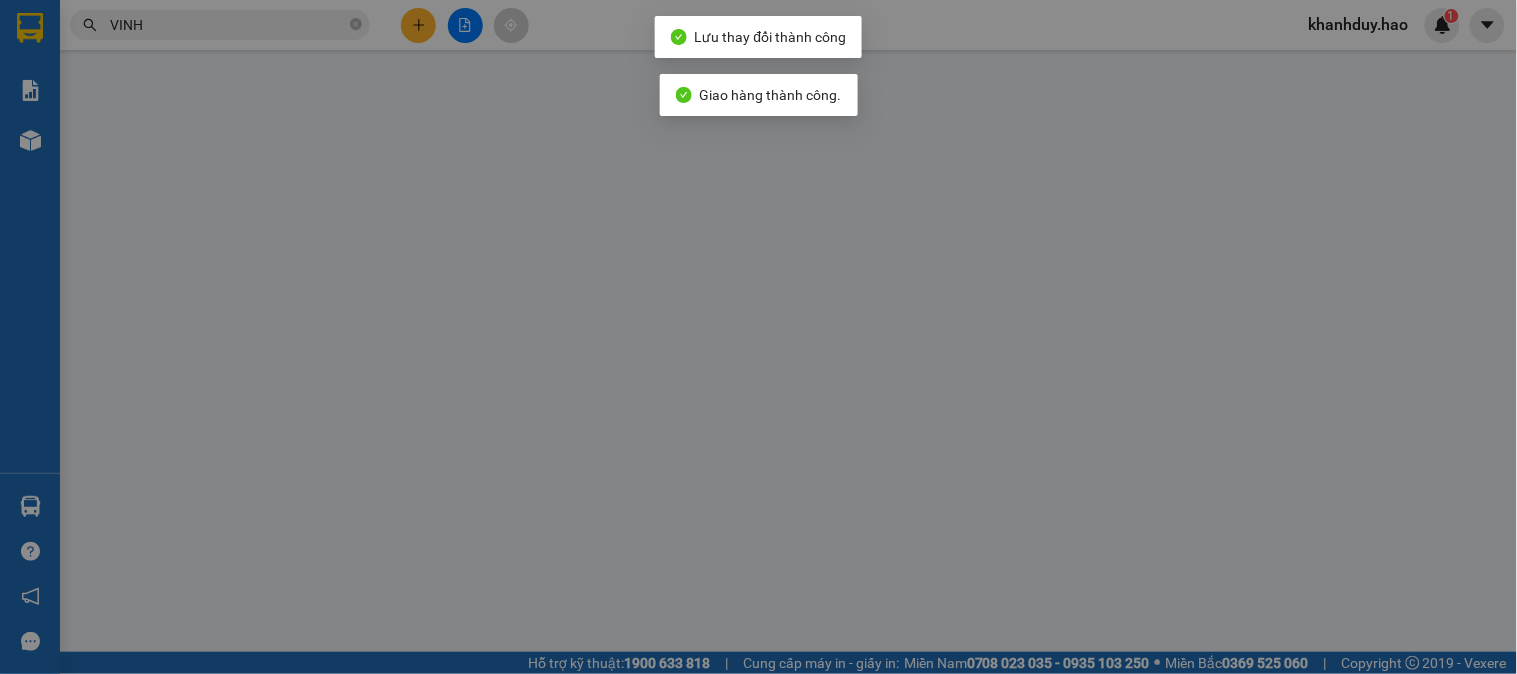 type on "0919950907" 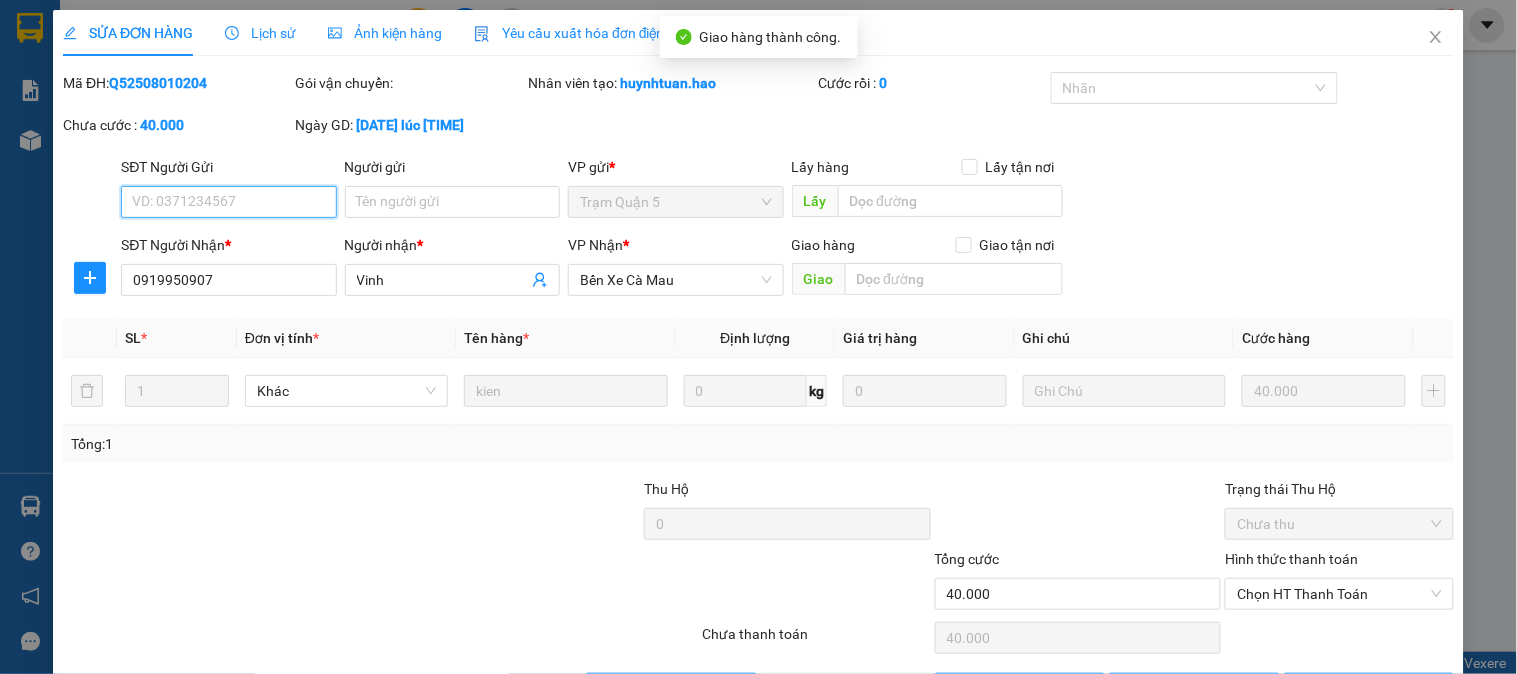 scroll, scrollTop: 70, scrollLeft: 0, axis: vertical 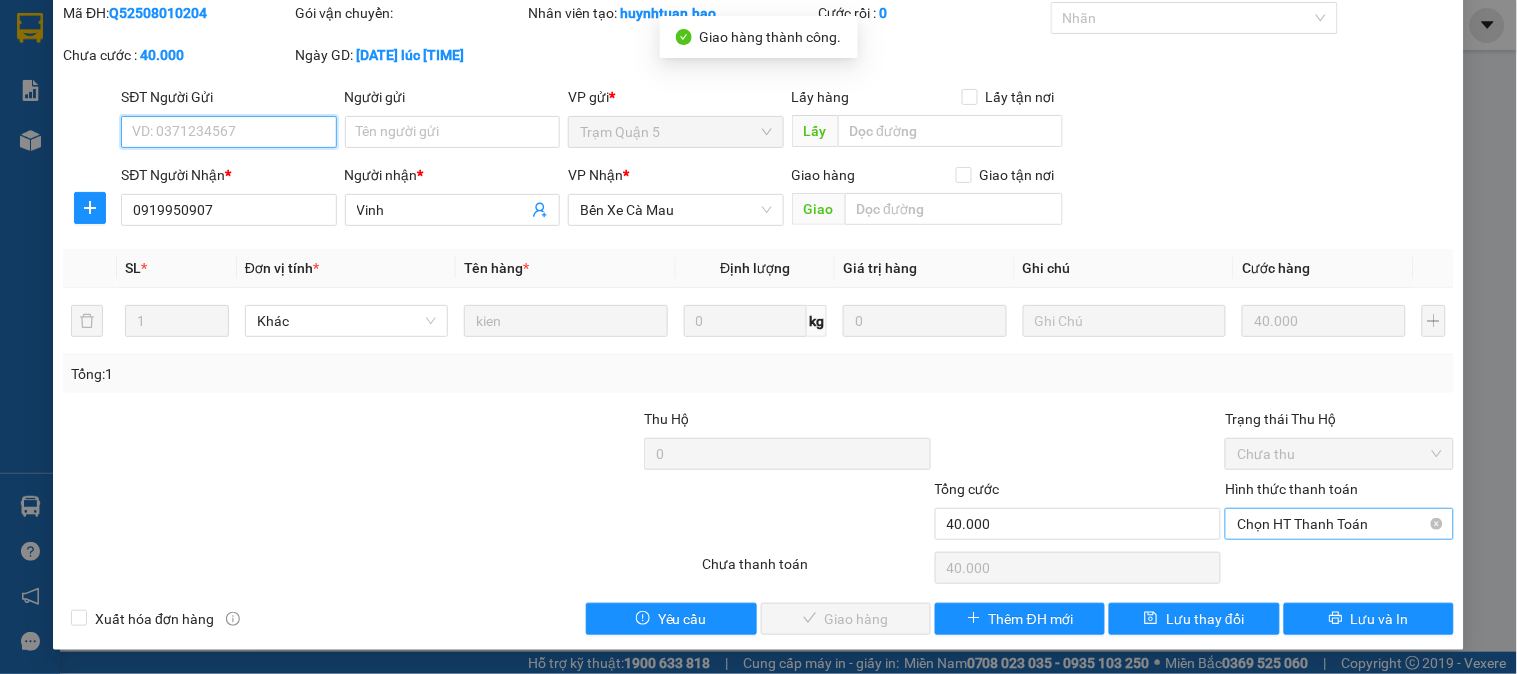 click on "Chọn HT Thanh Toán" at bounding box center [1339, 524] 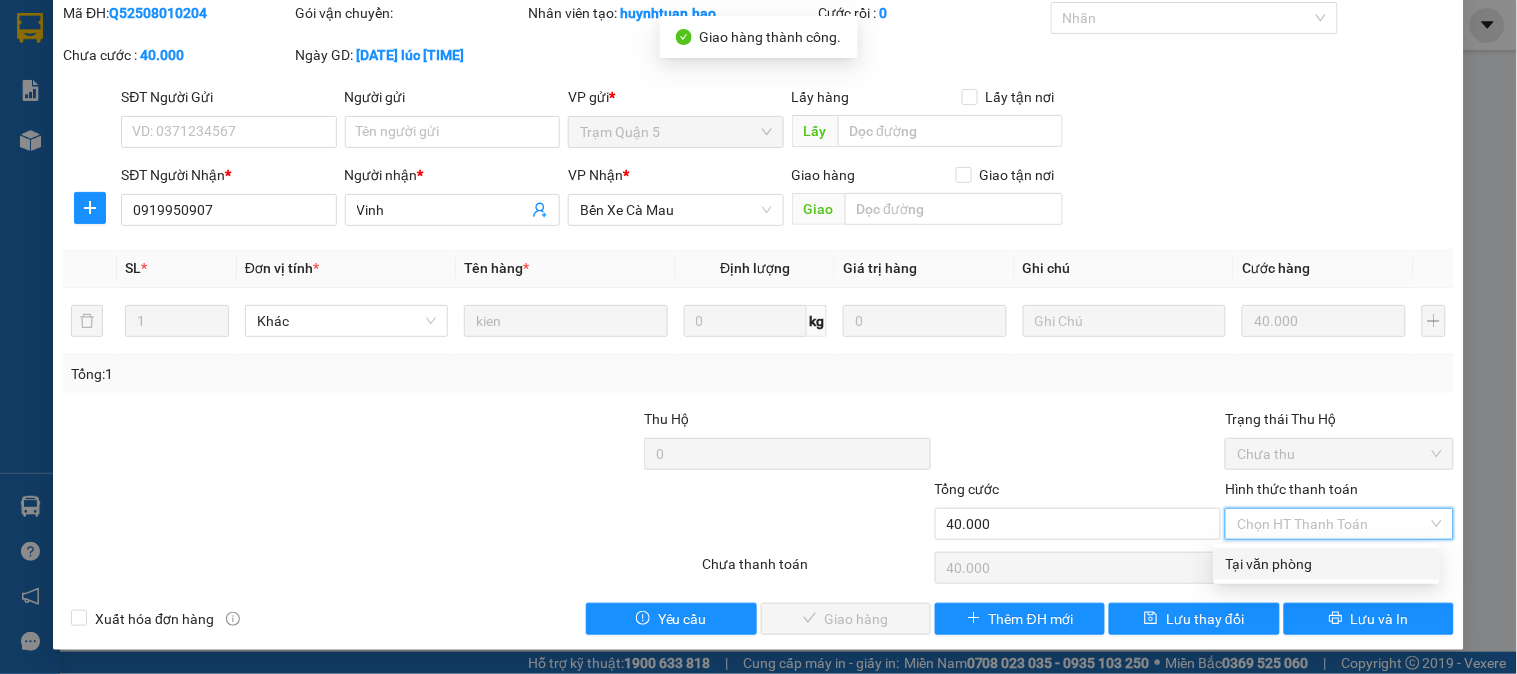 click on "Tại văn phòng" at bounding box center [1327, 564] 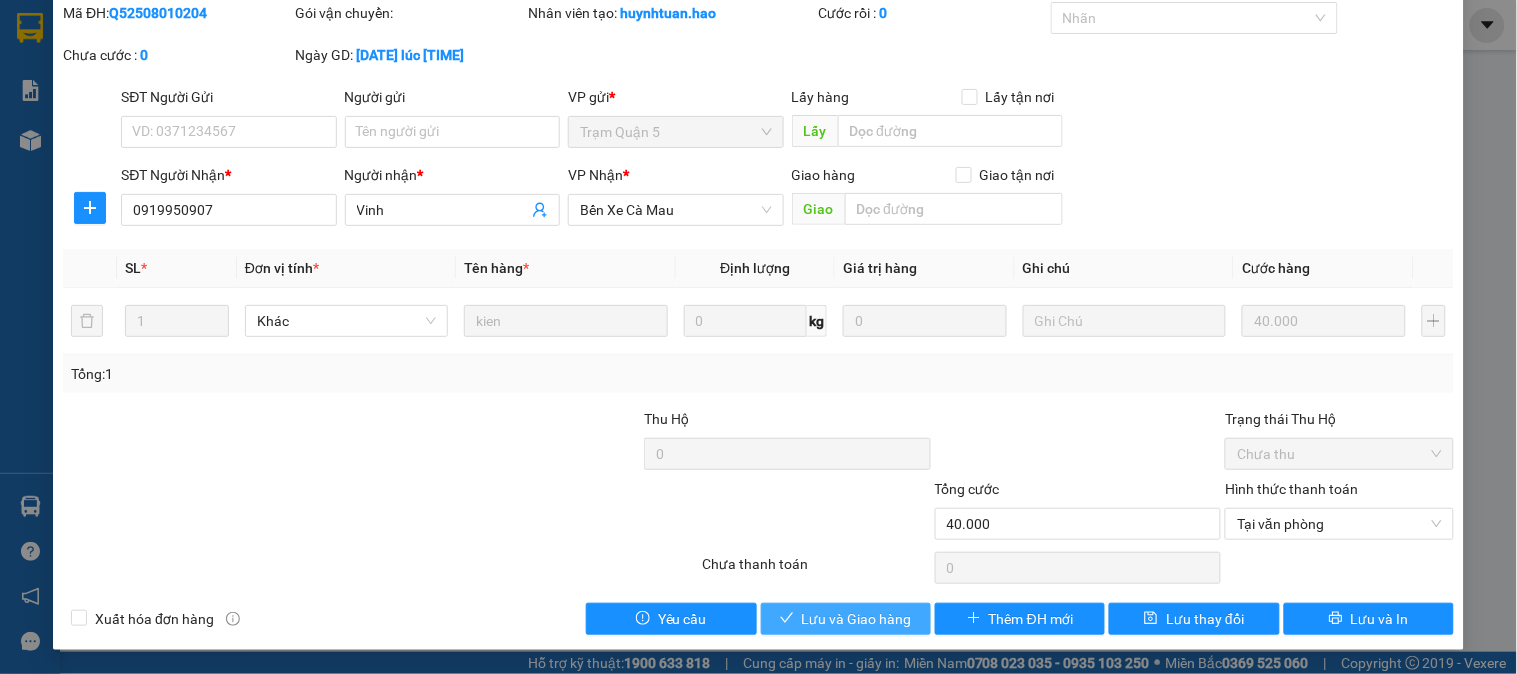 click on "Lưu và Giao hàng" at bounding box center (857, 619) 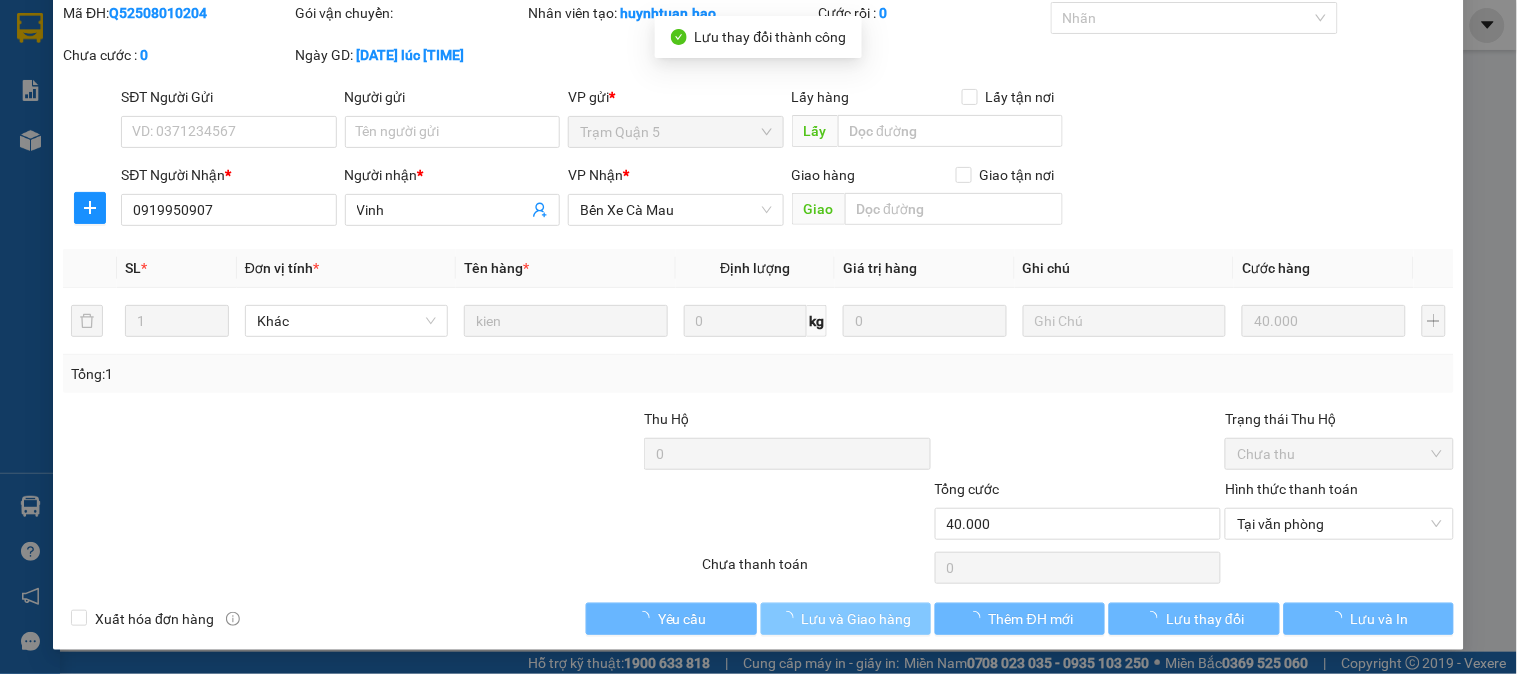 scroll, scrollTop: 0, scrollLeft: 0, axis: both 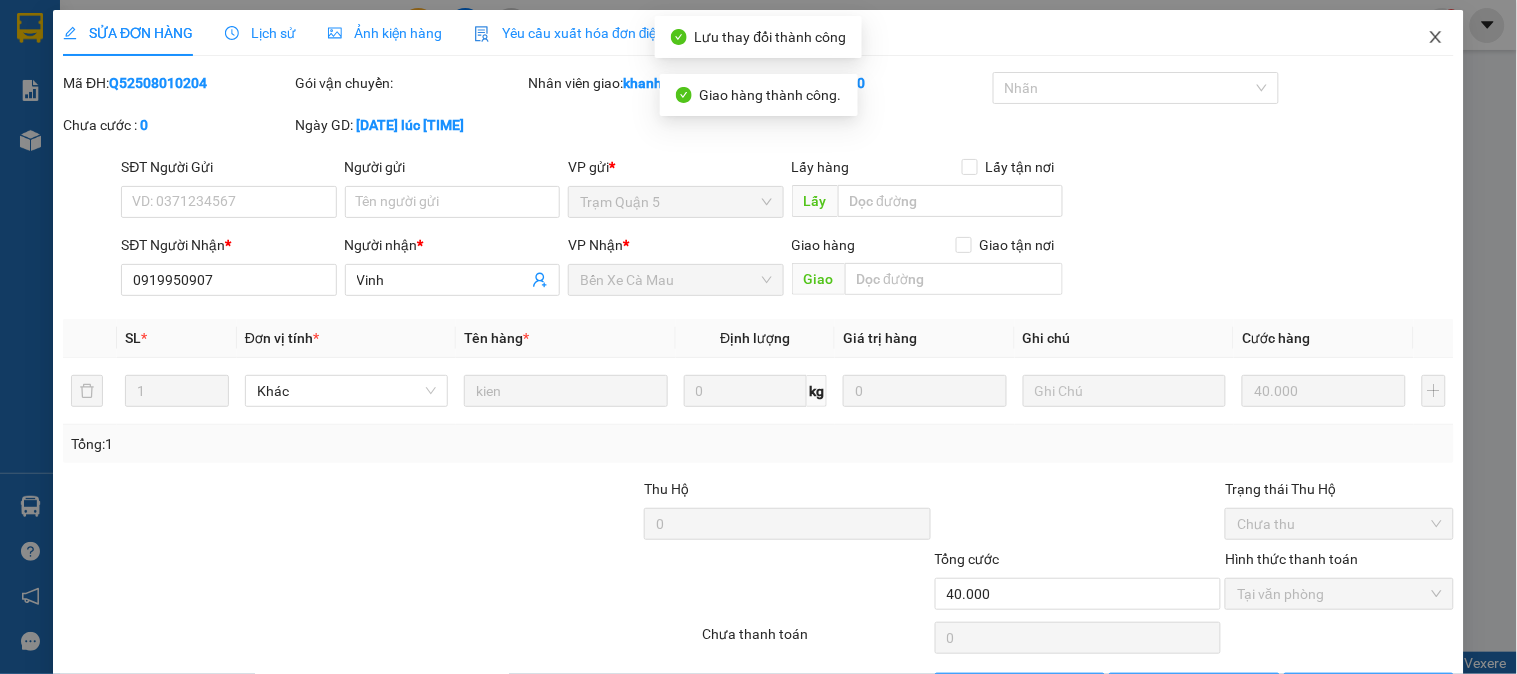 click at bounding box center (1436, 38) 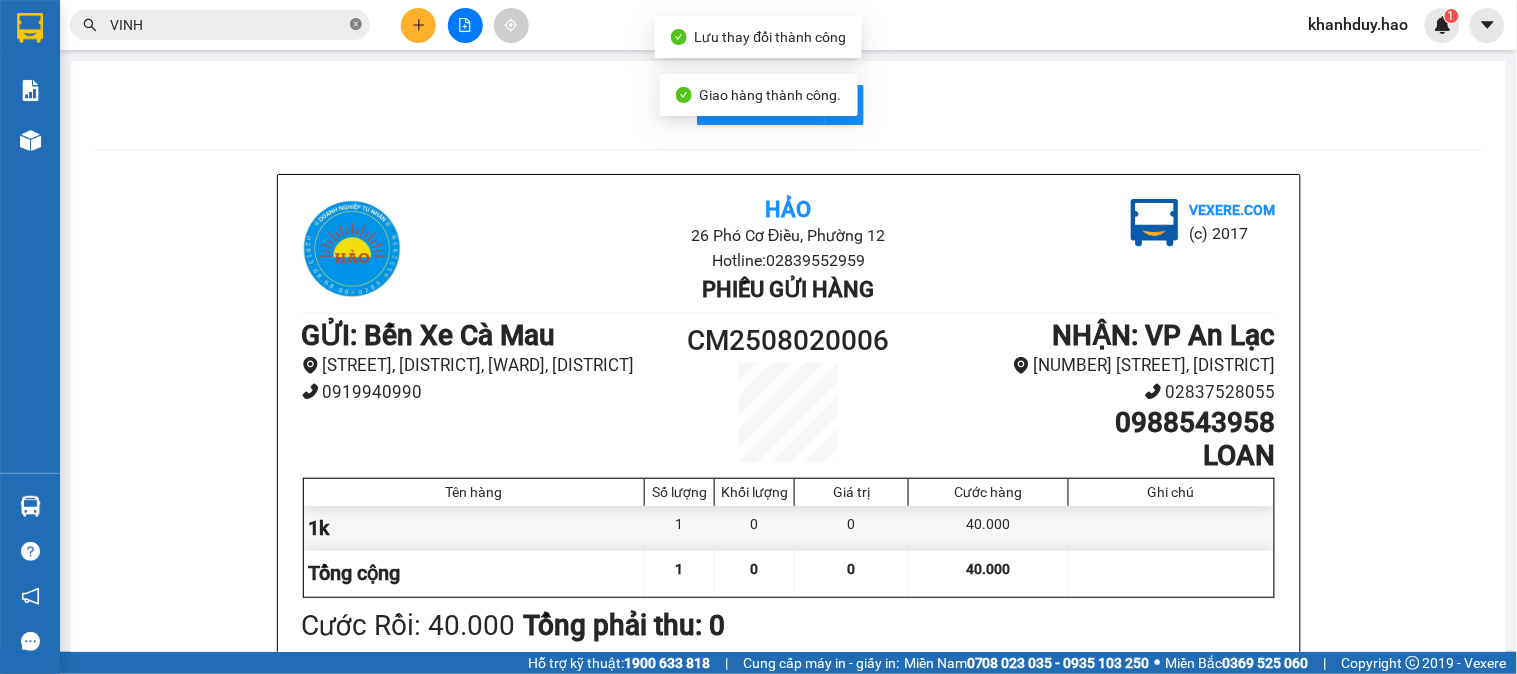 click 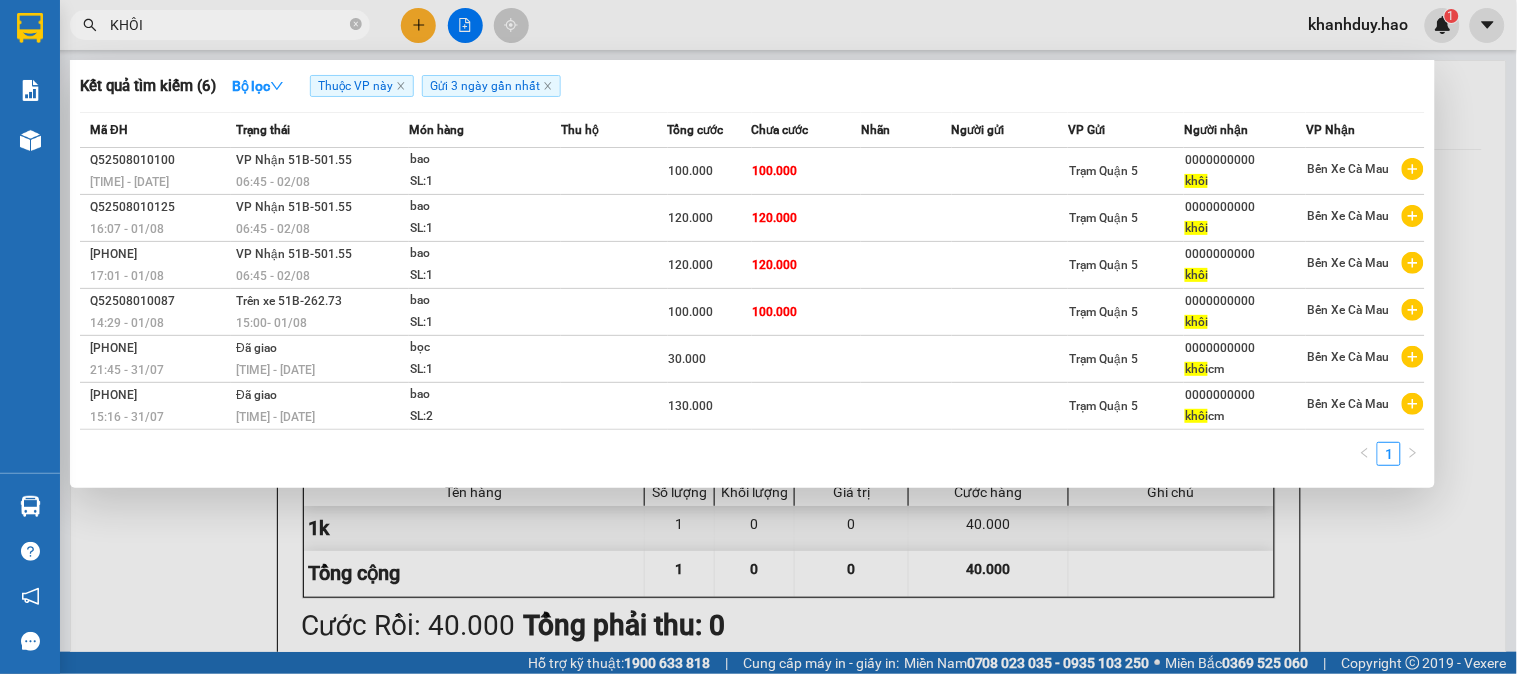 type on "KHÔI" 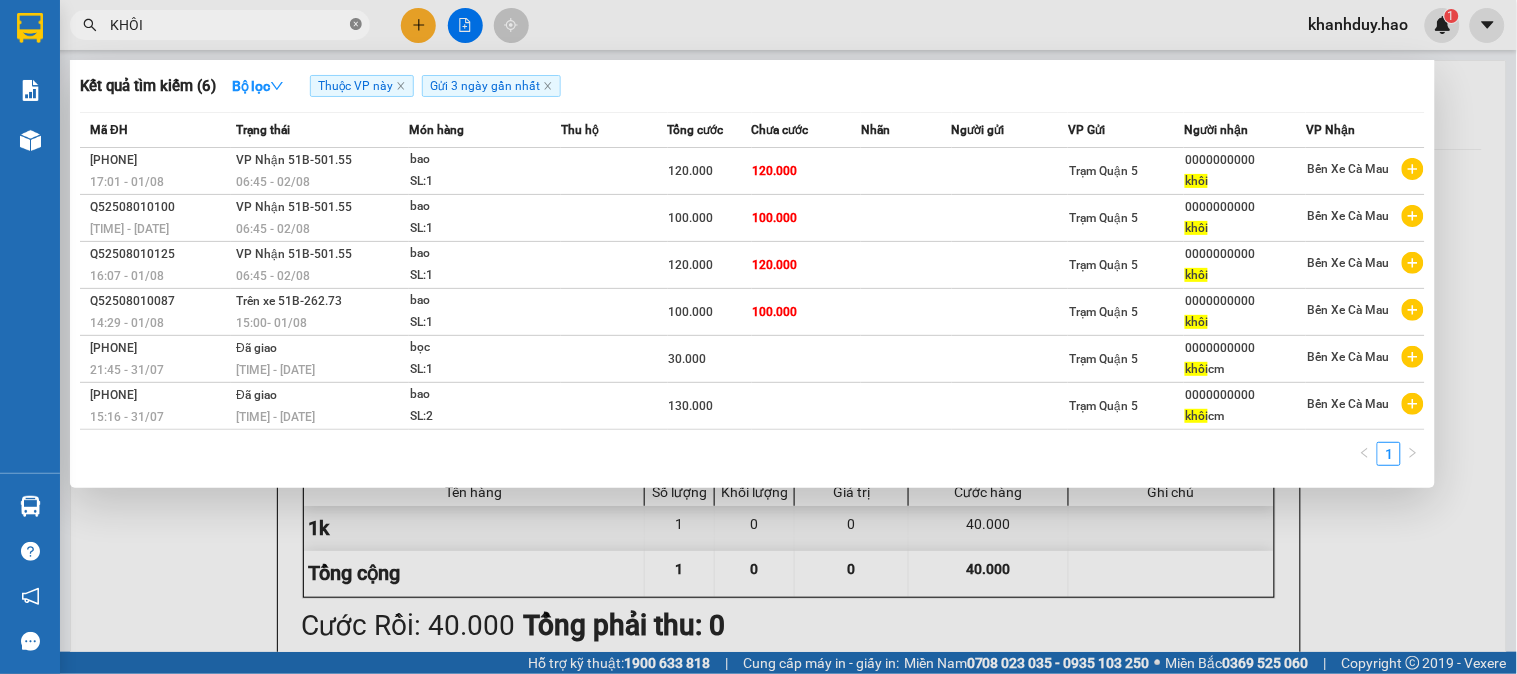click 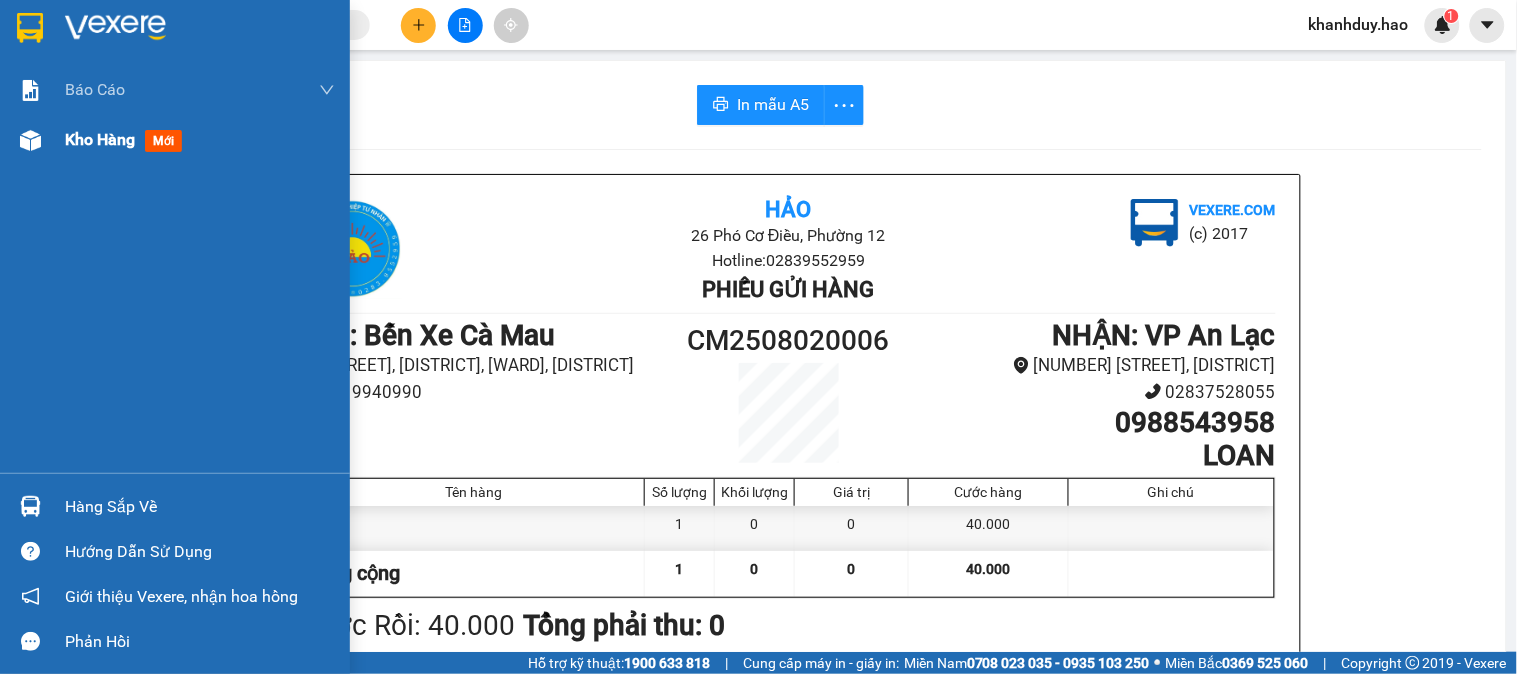 click on "Kho hàng" at bounding box center [100, 139] 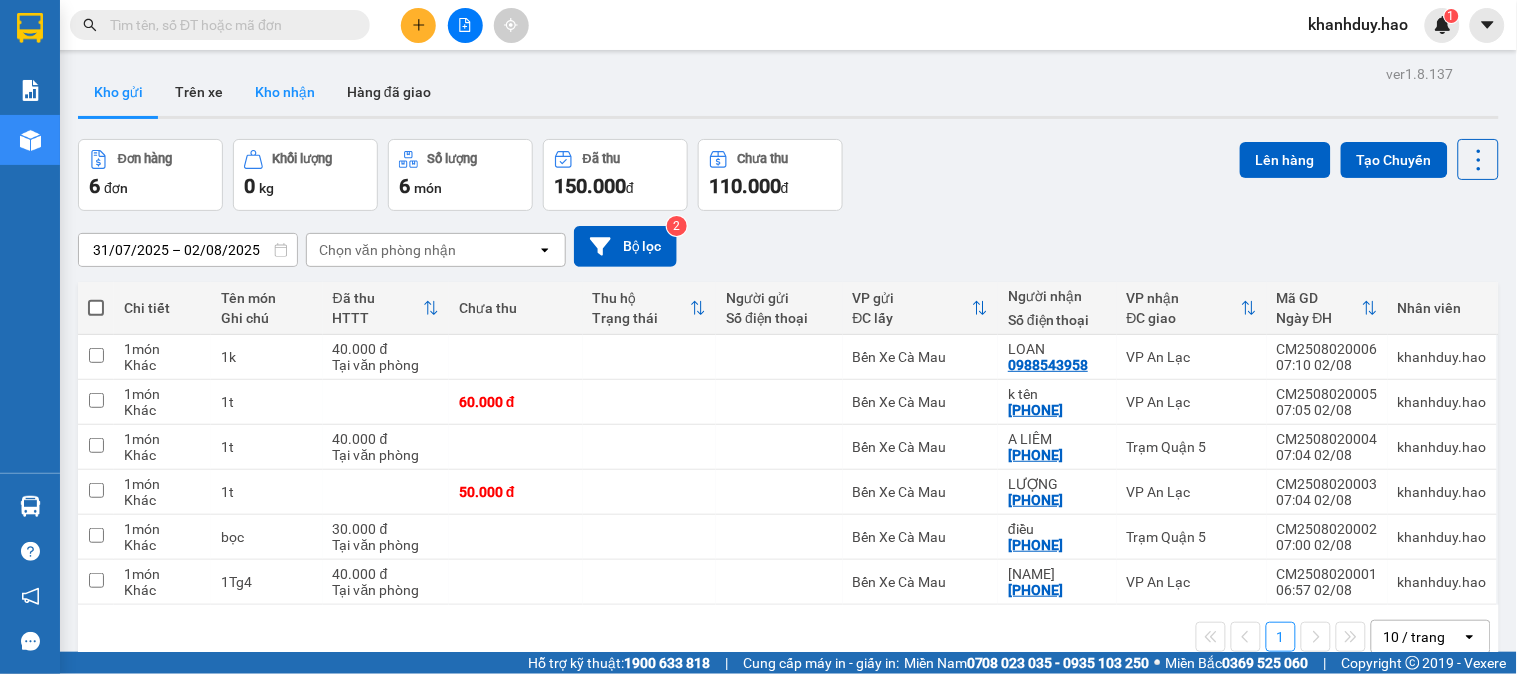 click on "Kho nhận" at bounding box center (285, 92) 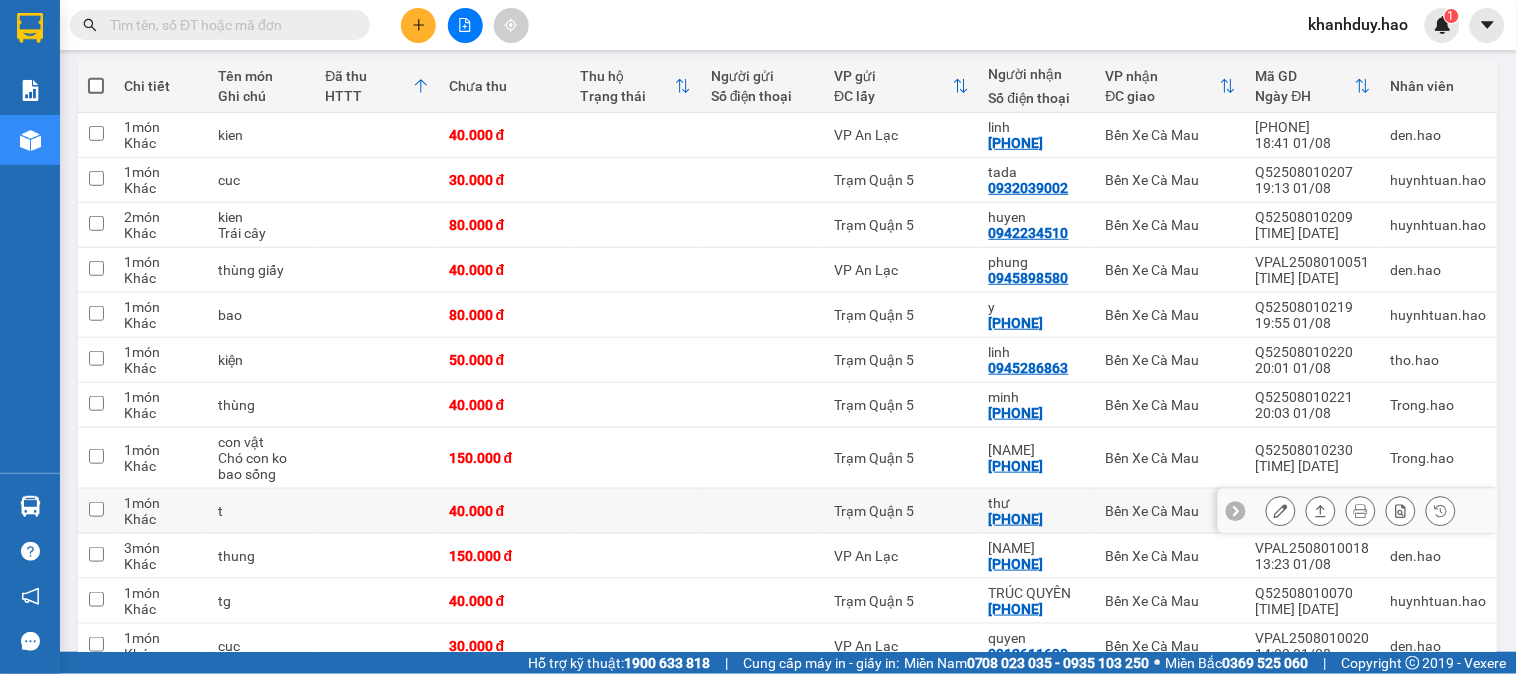 scroll, scrollTop: 0, scrollLeft: 0, axis: both 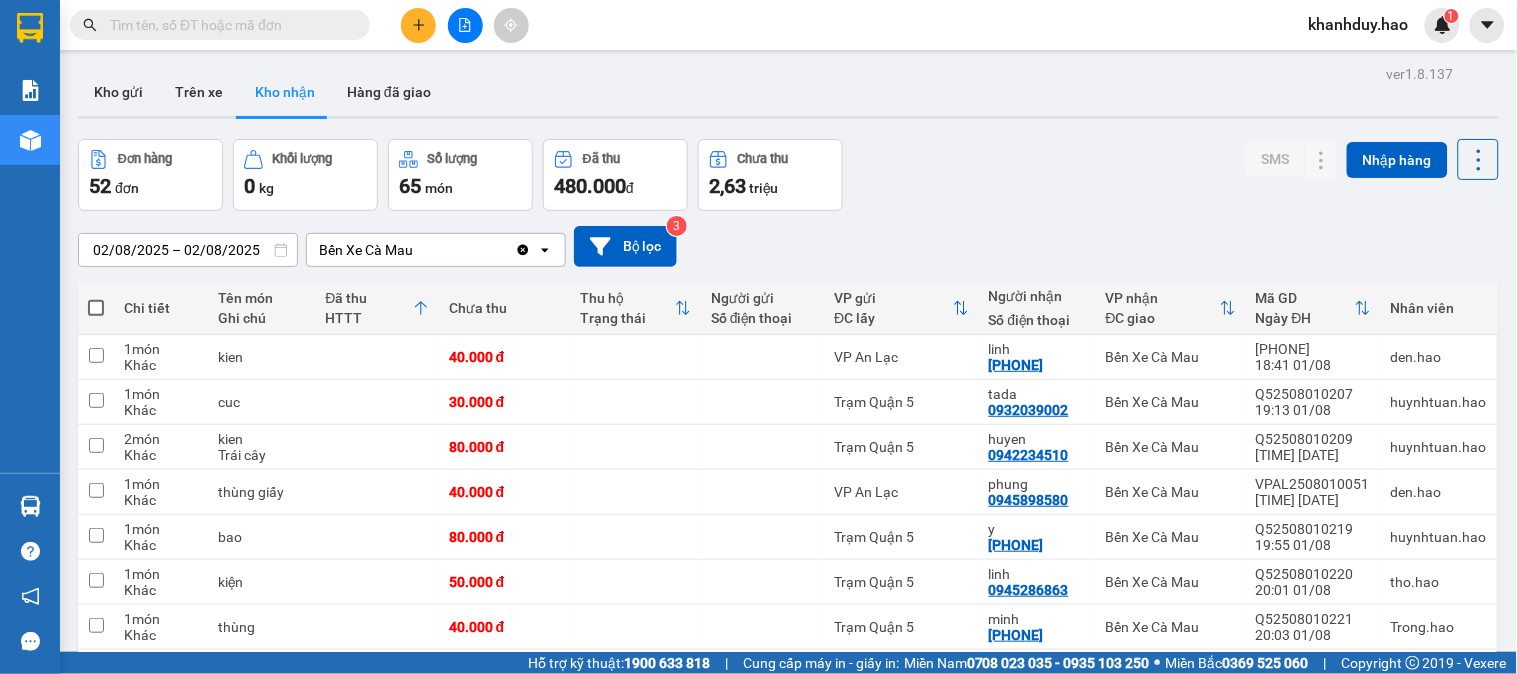 click at bounding box center (228, 25) 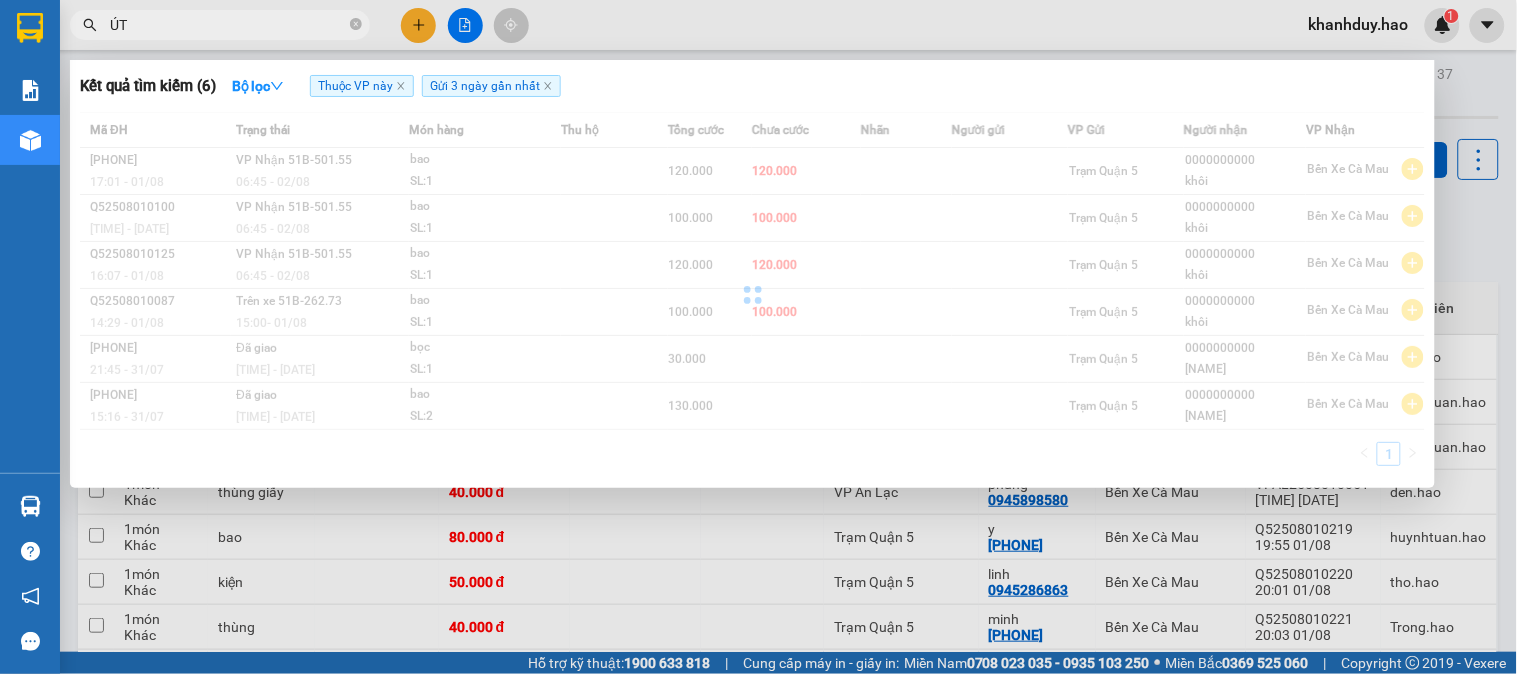 type on "ÚT" 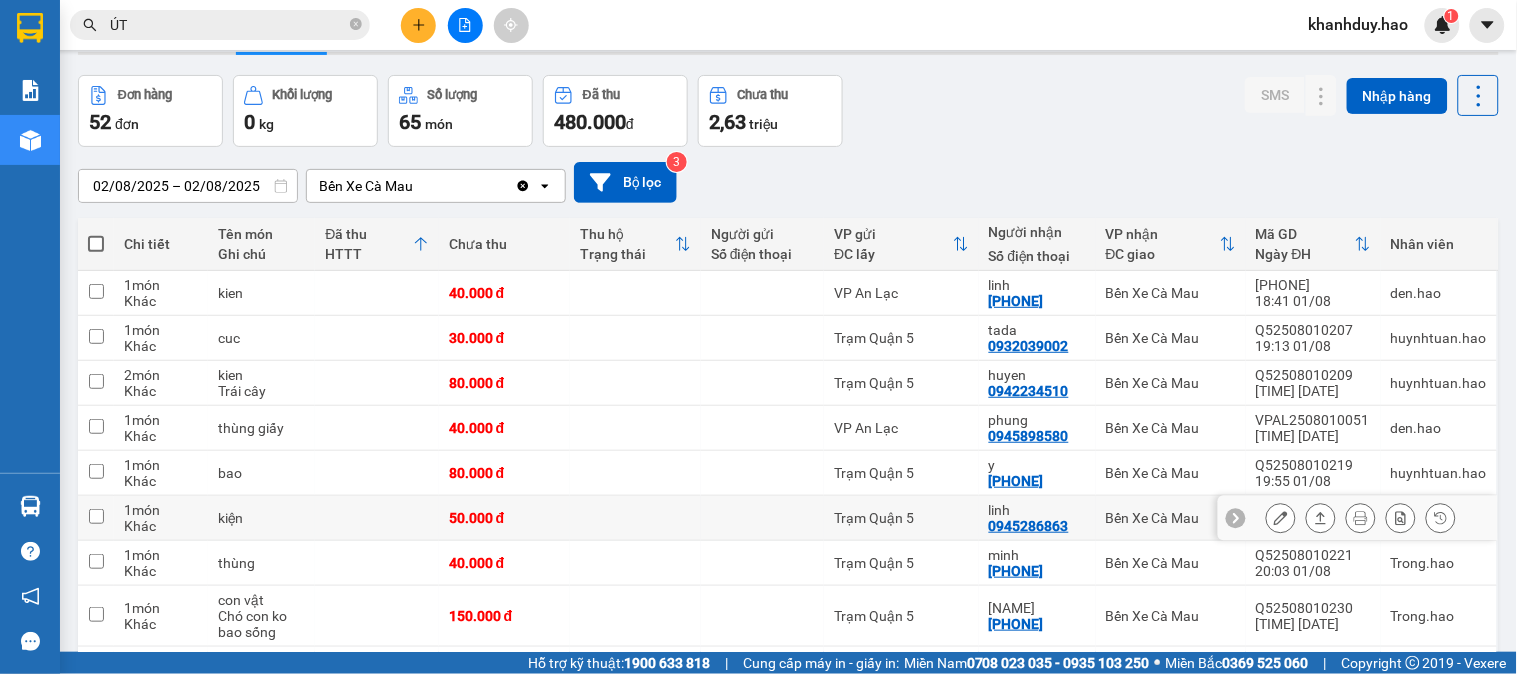 scroll, scrollTop: 0, scrollLeft: 0, axis: both 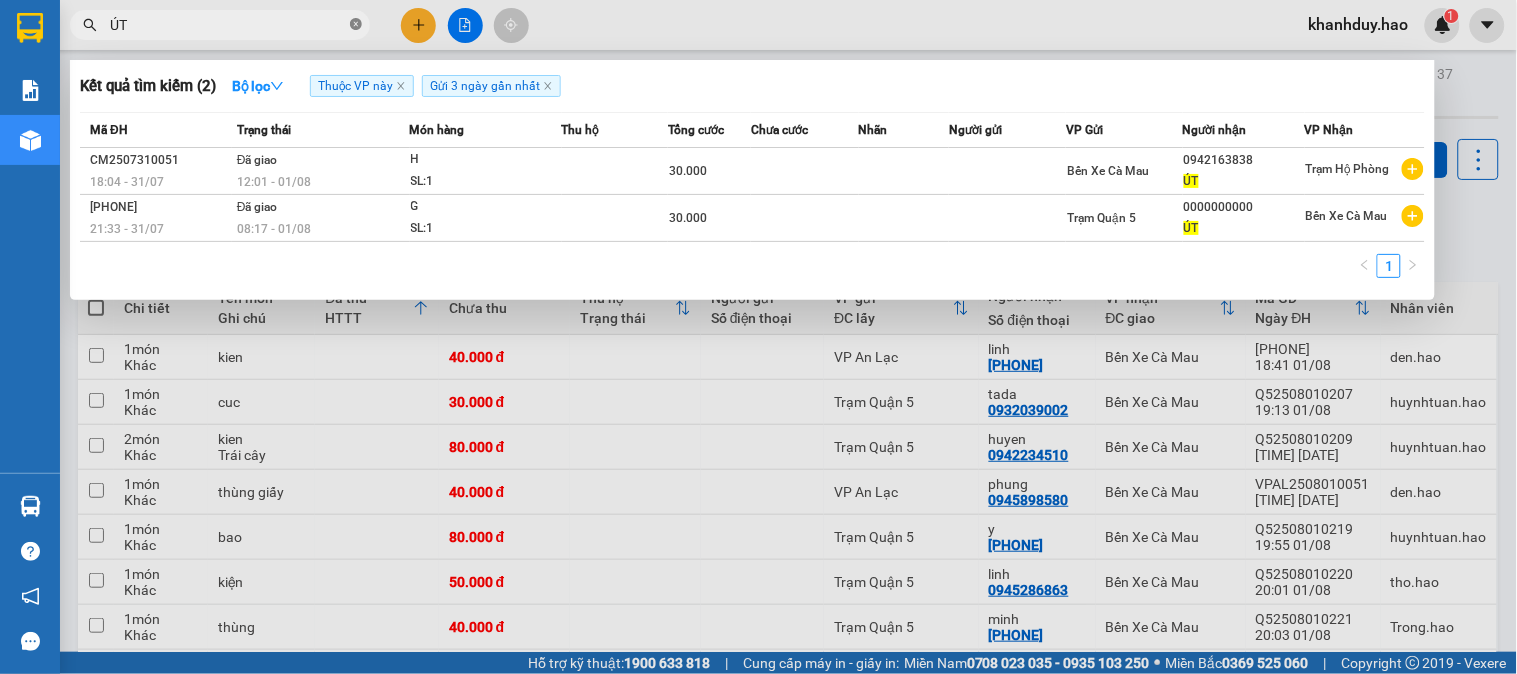 click 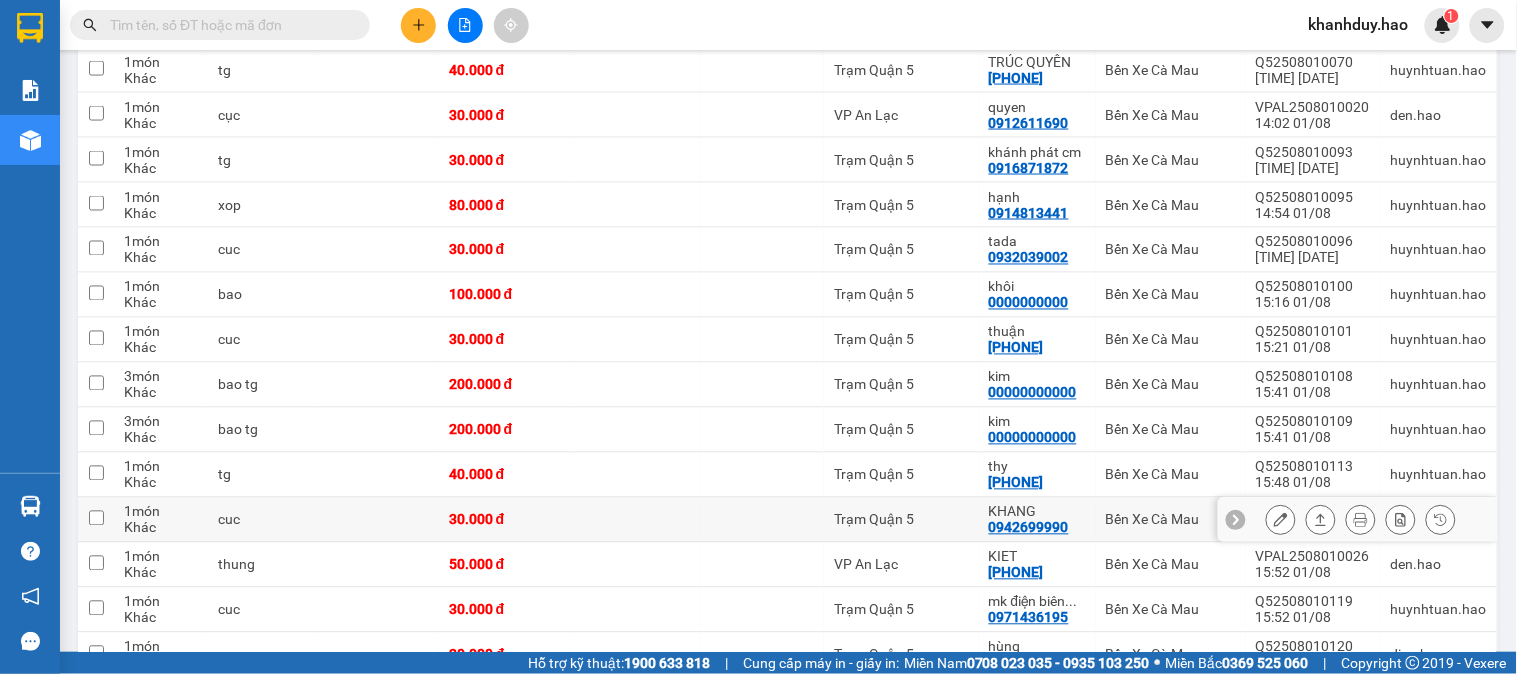 scroll, scrollTop: 731, scrollLeft: 0, axis: vertical 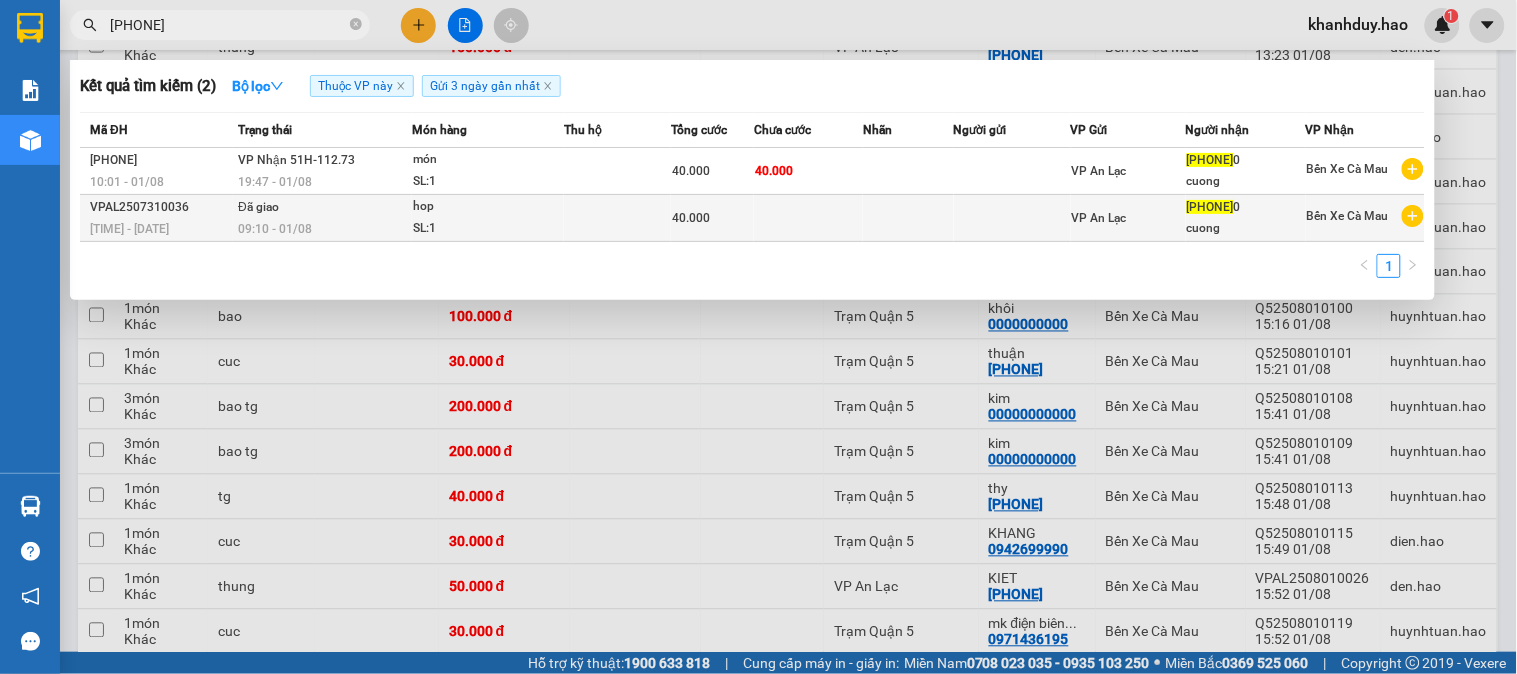 type on "093949101" 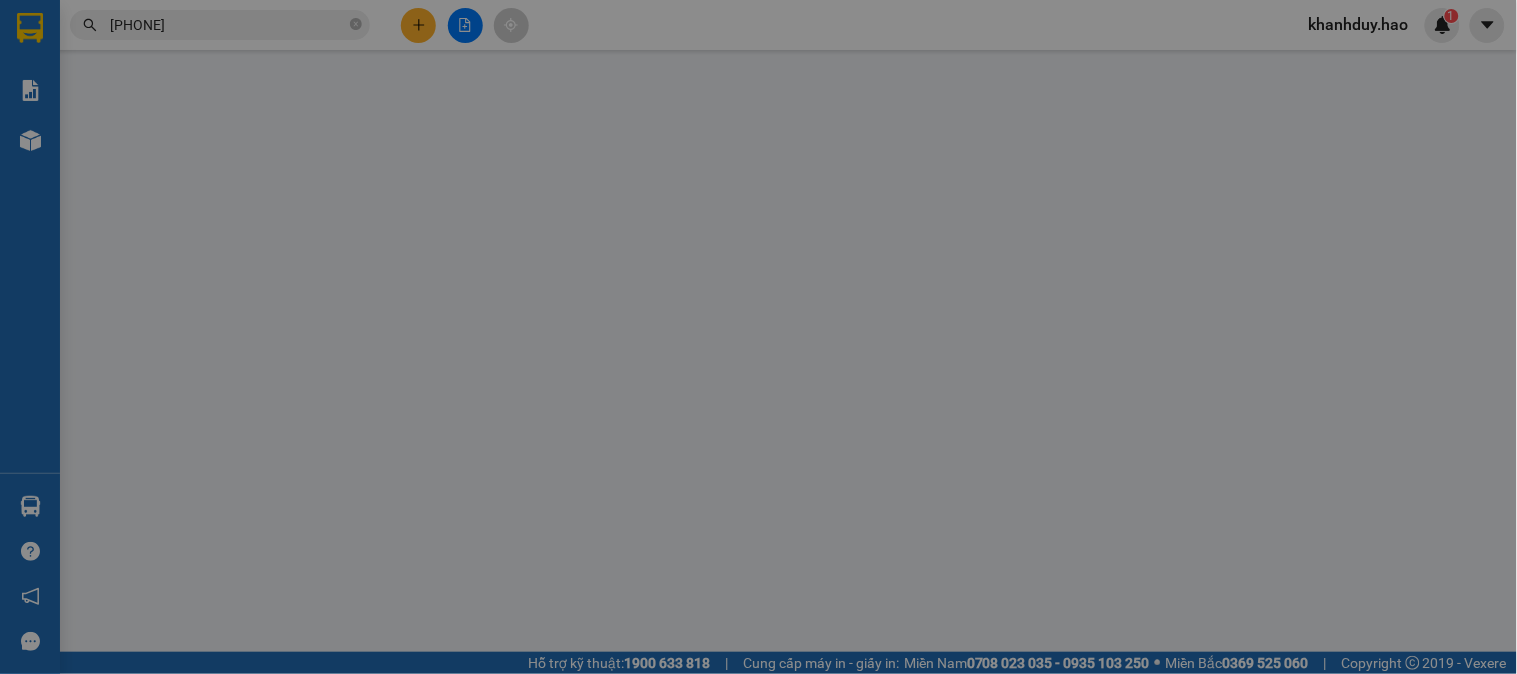 scroll, scrollTop: 0, scrollLeft: 0, axis: both 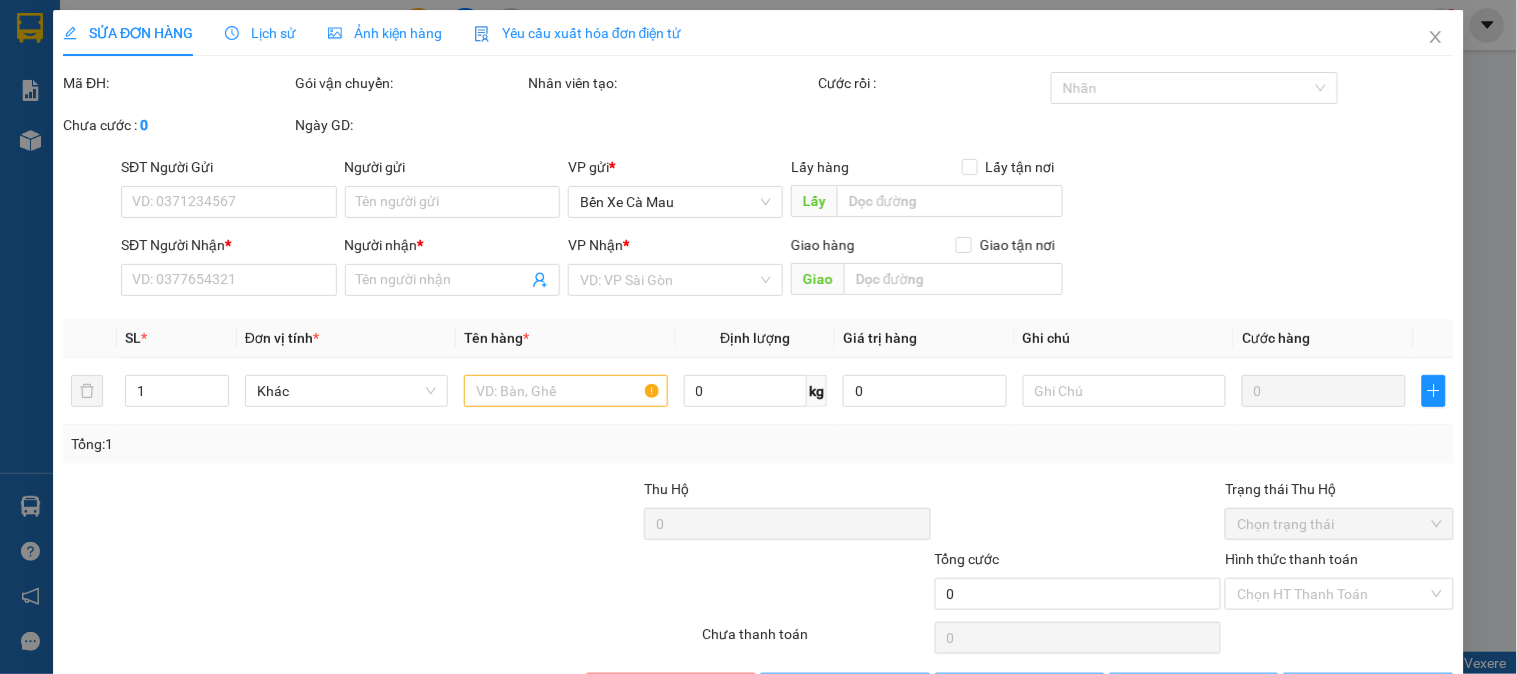 type on "0939491010" 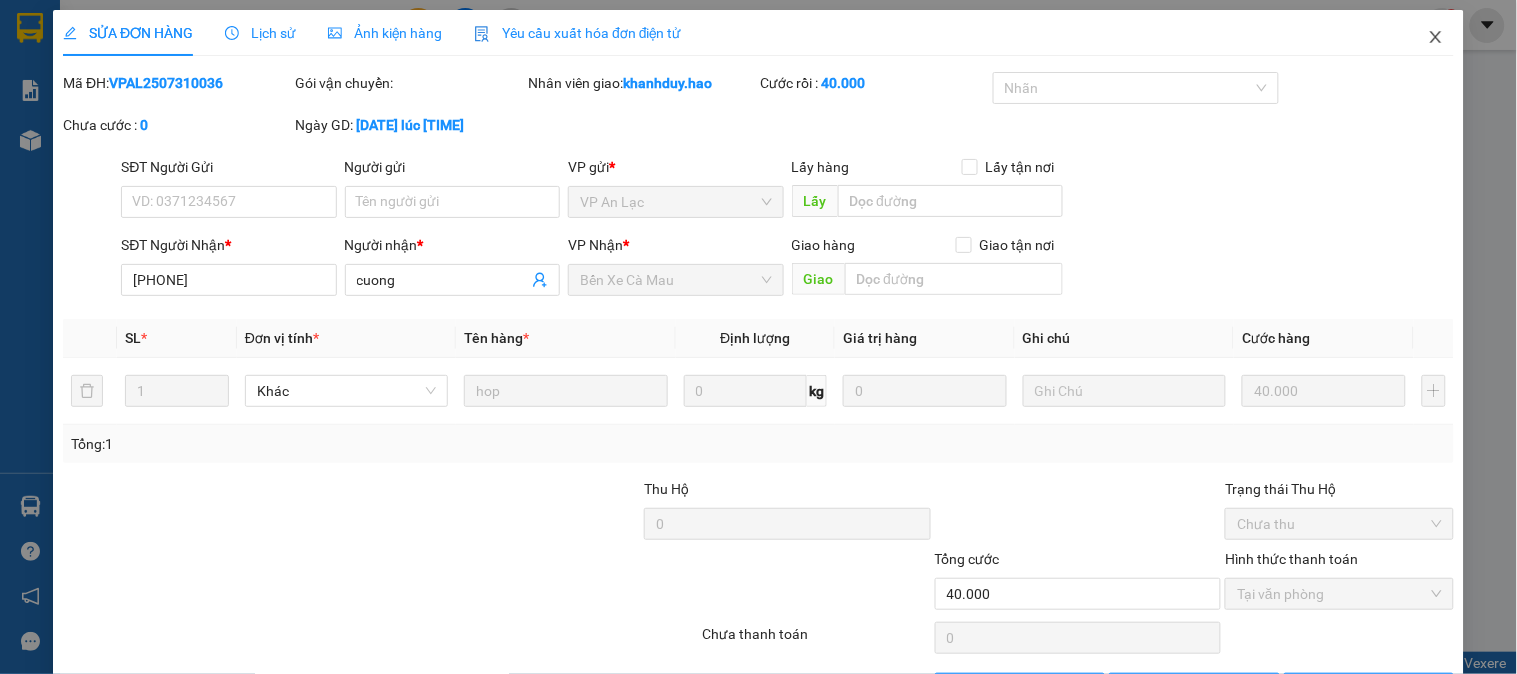 click at bounding box center [1436, 38] 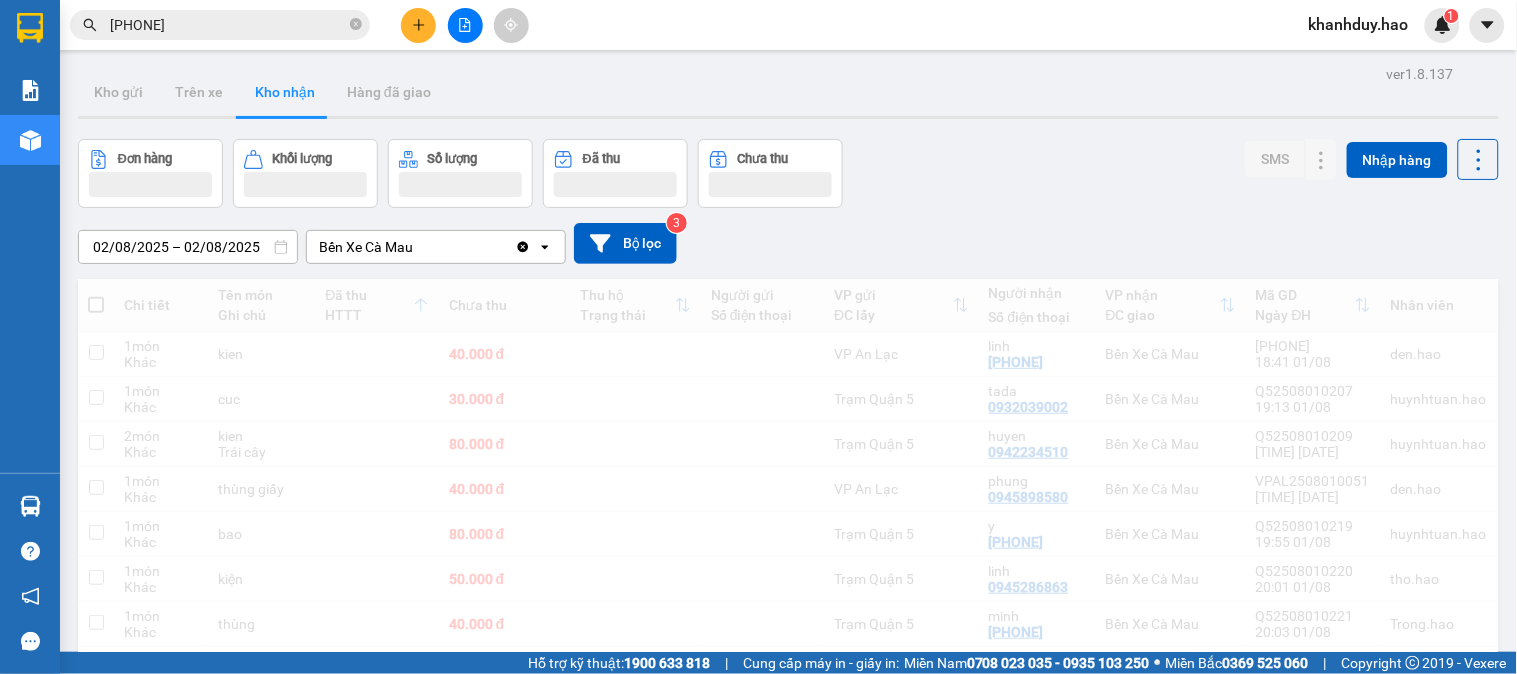 click on "Kết quả tìm kiếm ( 2 )  Bộ lọc  Thuộc VP này Gửi 3 ngày gần nhất Mã ĐH Trạng thái Món hàng Thu hộ Tổng cước Chưa cước Nhãn Người gửi VP Gửi Người nhận VP Nhận VPAL2508010007 10:01 - 01/08 VP Nhận   51H-112.73 19:47 - 01/08 món SL:  1 40.000 40.000 VP An Lạc 093949101 0 cuong Bến Xe Cà Mau VPAL2507310036 17:28 - 31/07 Đã giao   09:10 - 01/08 hop SL:  1 40.000 VP An Lạc 093949101 0 cuong Bến Xe Cà Mau 1 093949101" at bounding box center (195, 25) 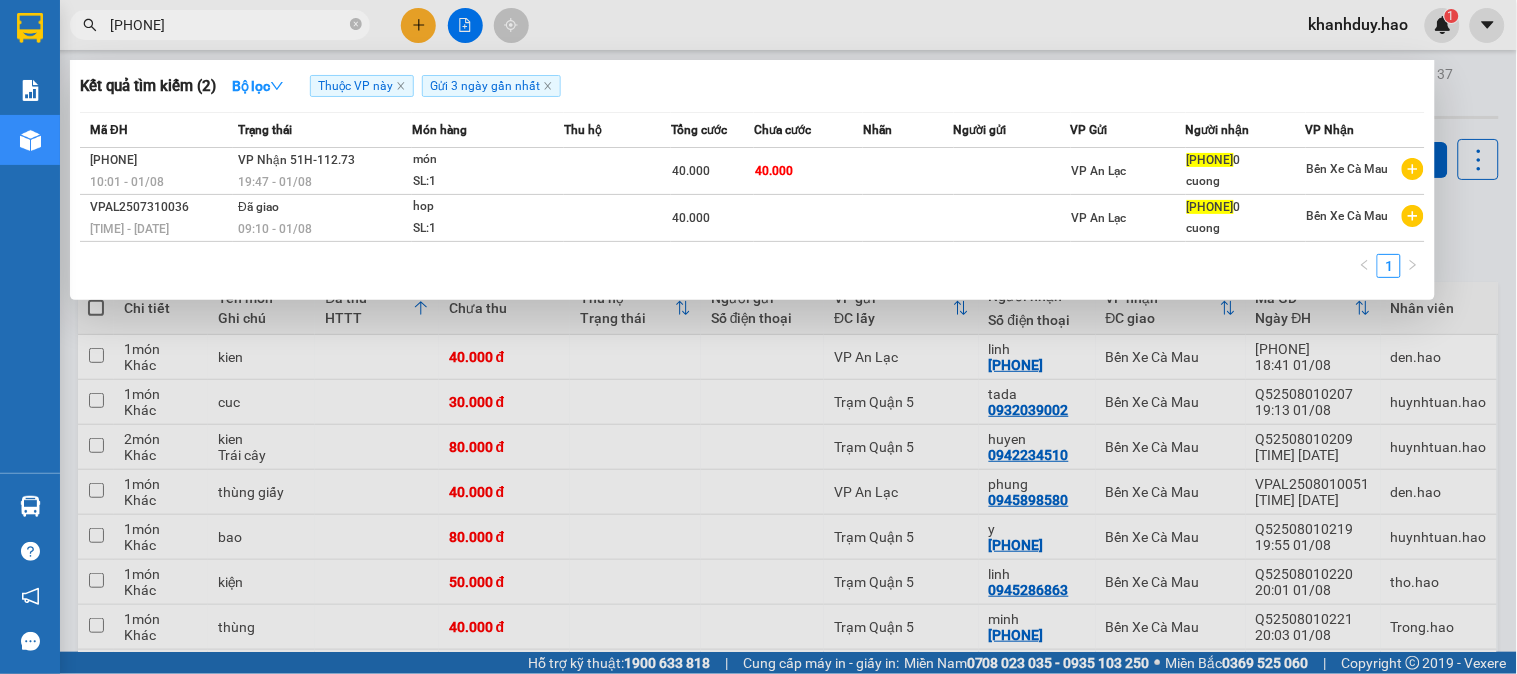 click on "093949101" at bounding box center (228, 25) 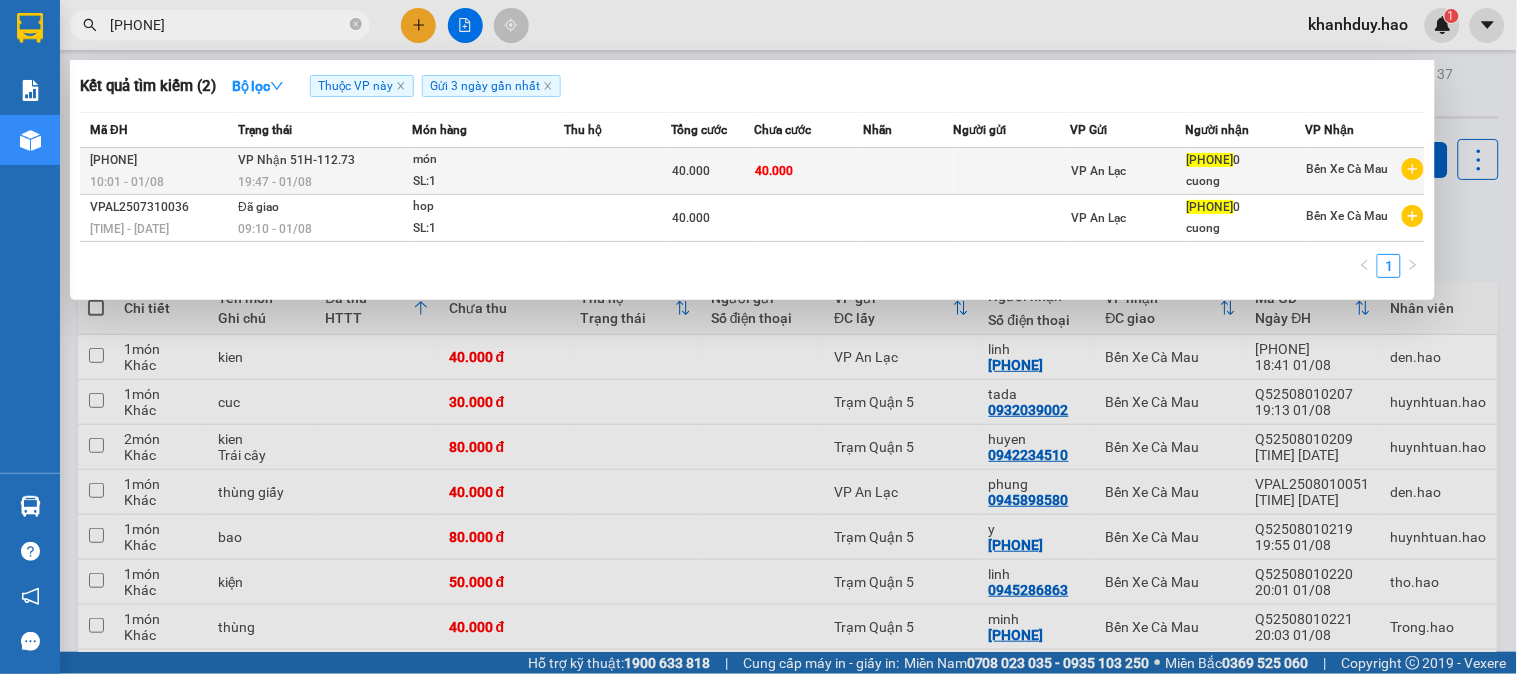 click at bounding box center (617, 171) 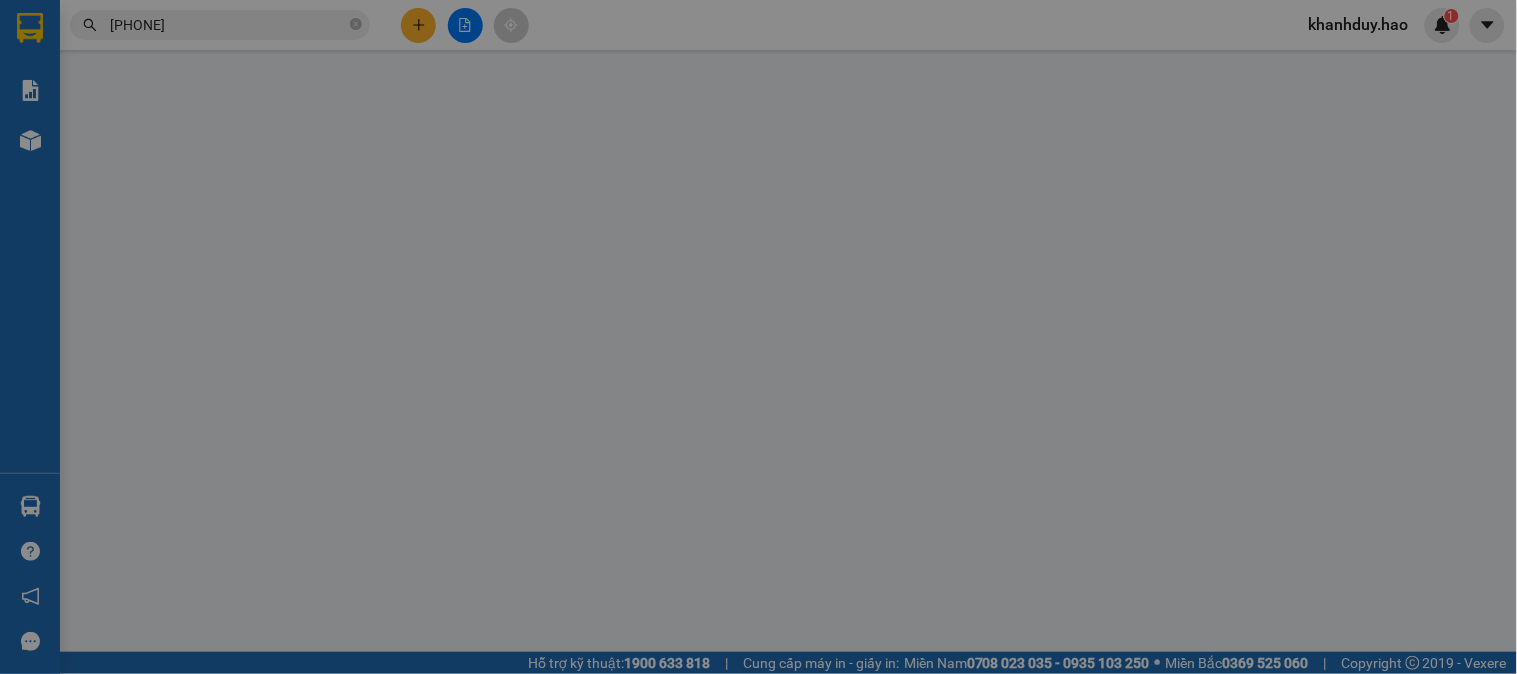 type on "0939491010" 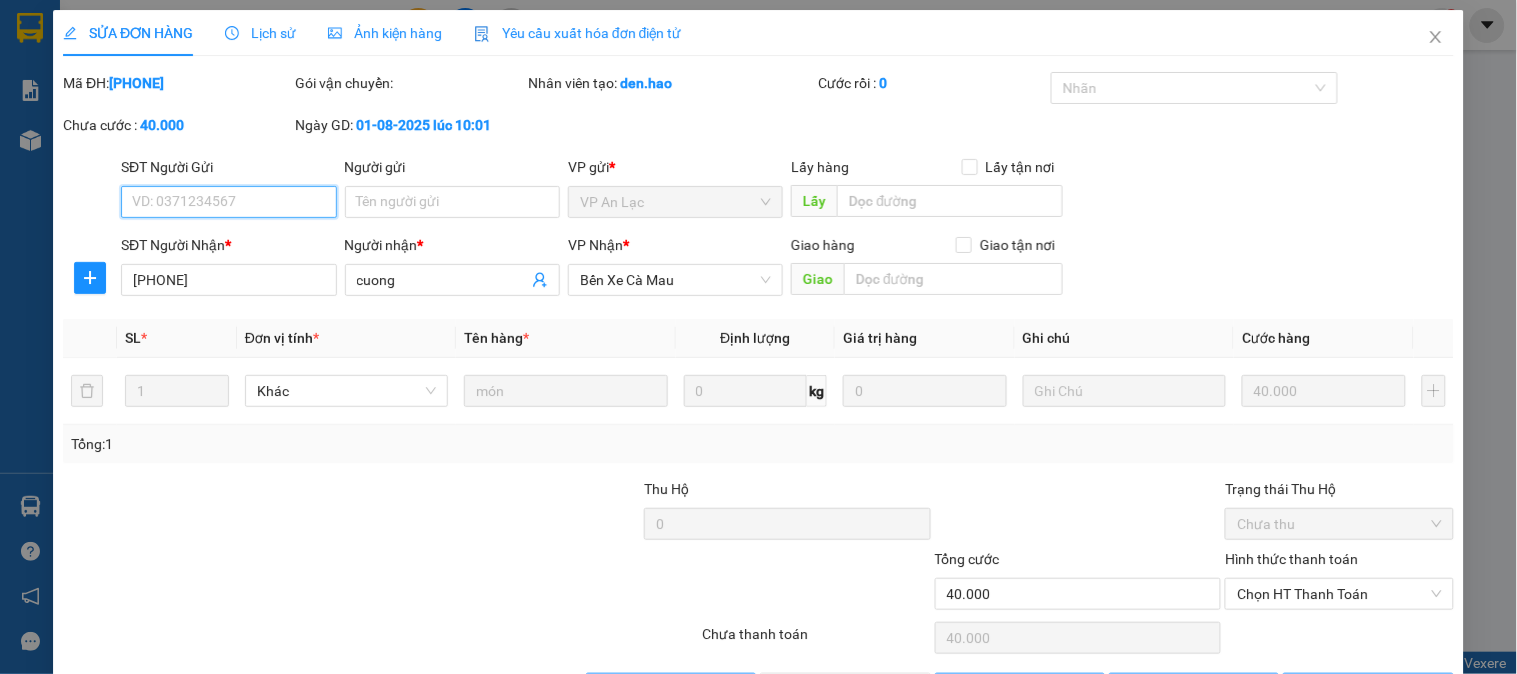 click on "Ảnh kiện hàng" at bounding box center [385, 33] 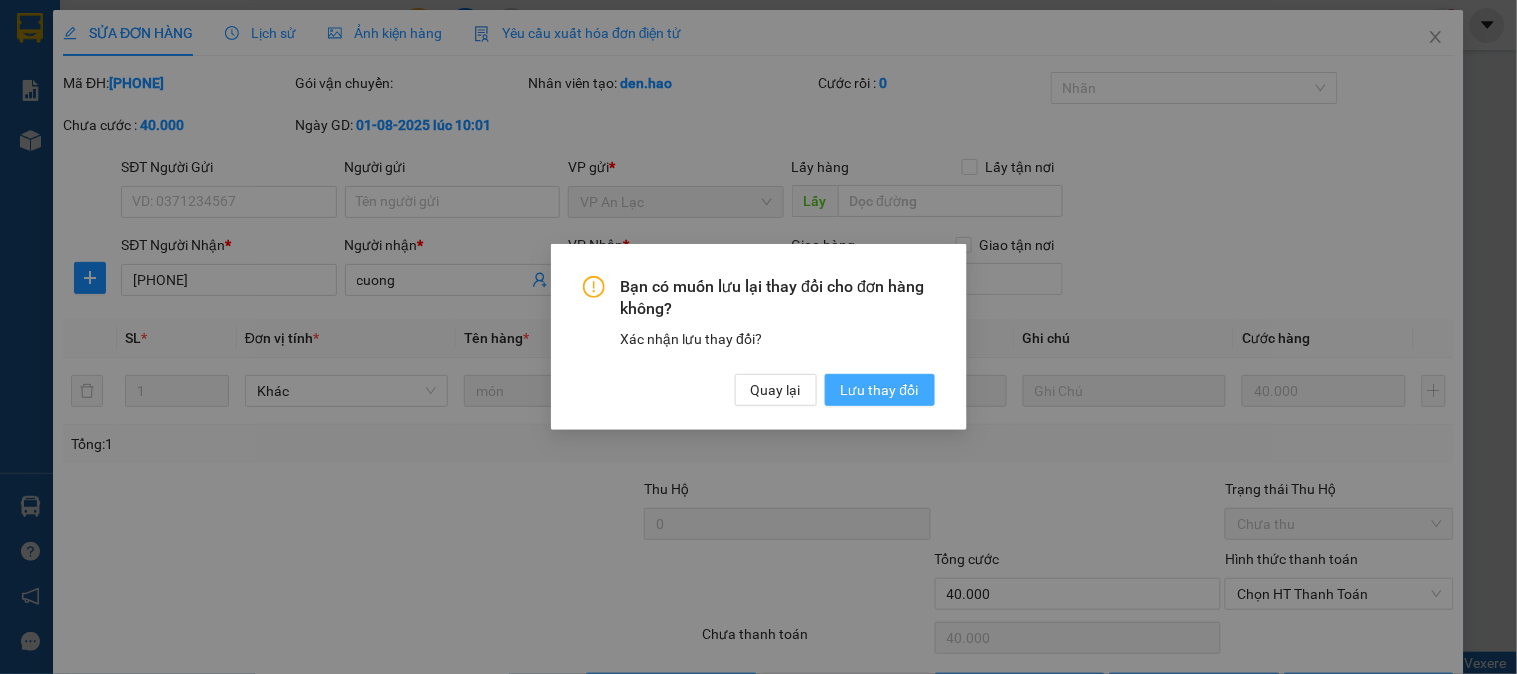 click on "Lưu thay đổi" at bounding box center (880, 390) 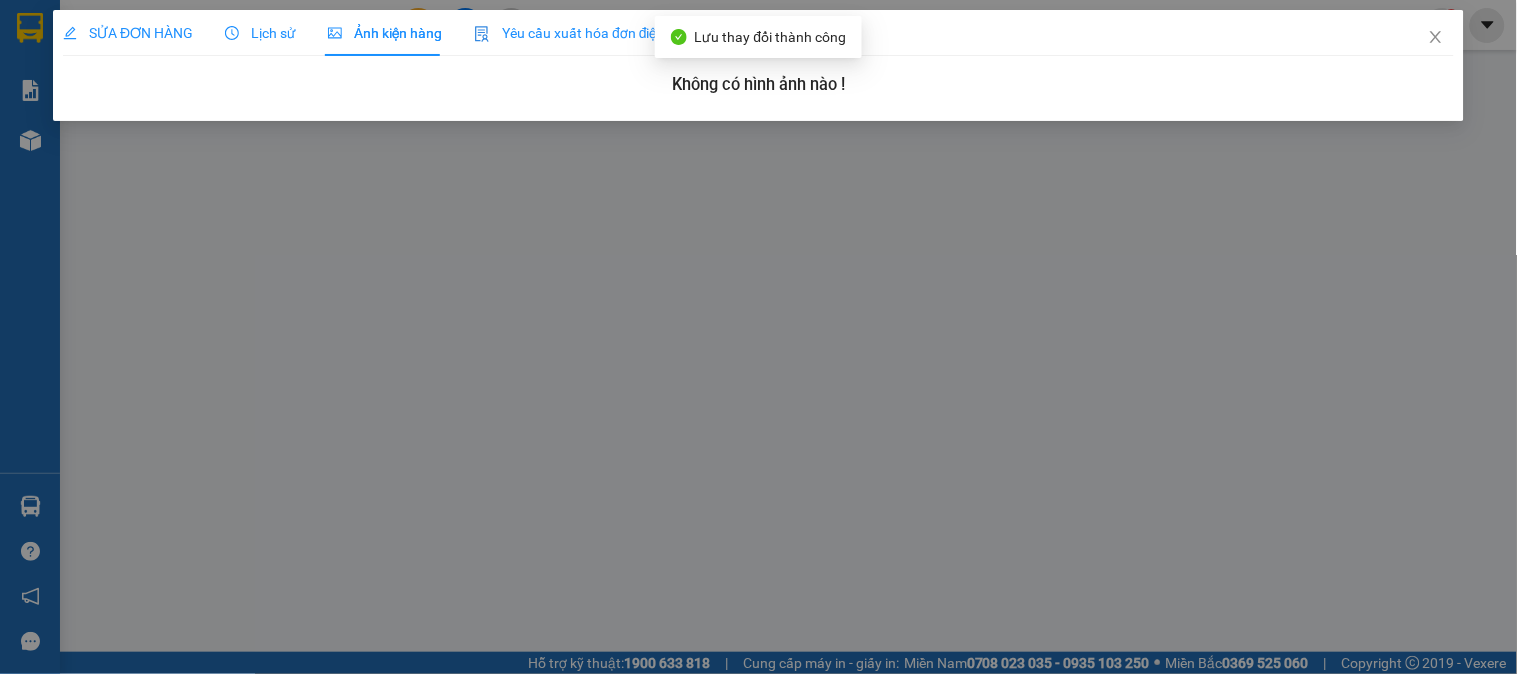 click on "SỬA ĐƠN HÀNG" at bounding box center [128, 33] 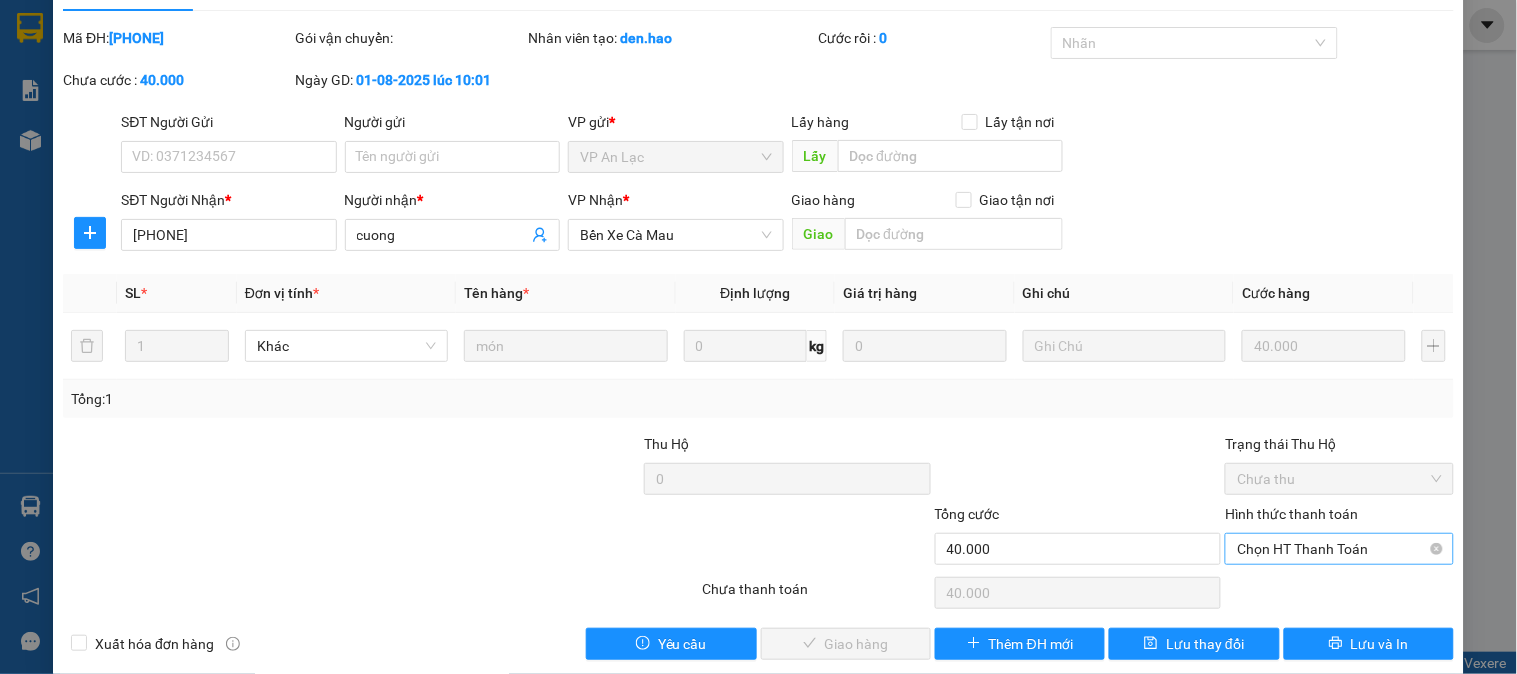 scroll, scrollTop: 70, scrollLeft: 0, axis: vertical 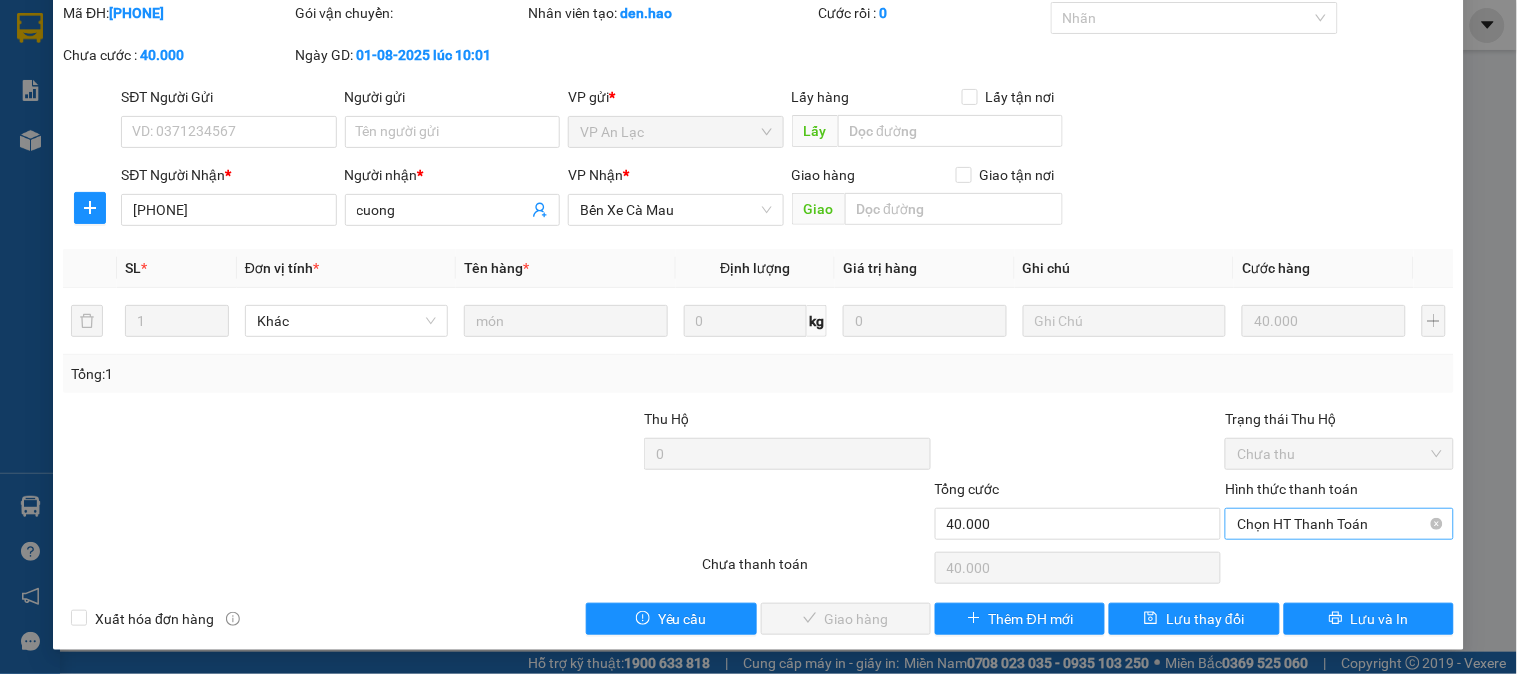 click on "Chọn HT Thanh Toán" at bounding box center (1339, 524) 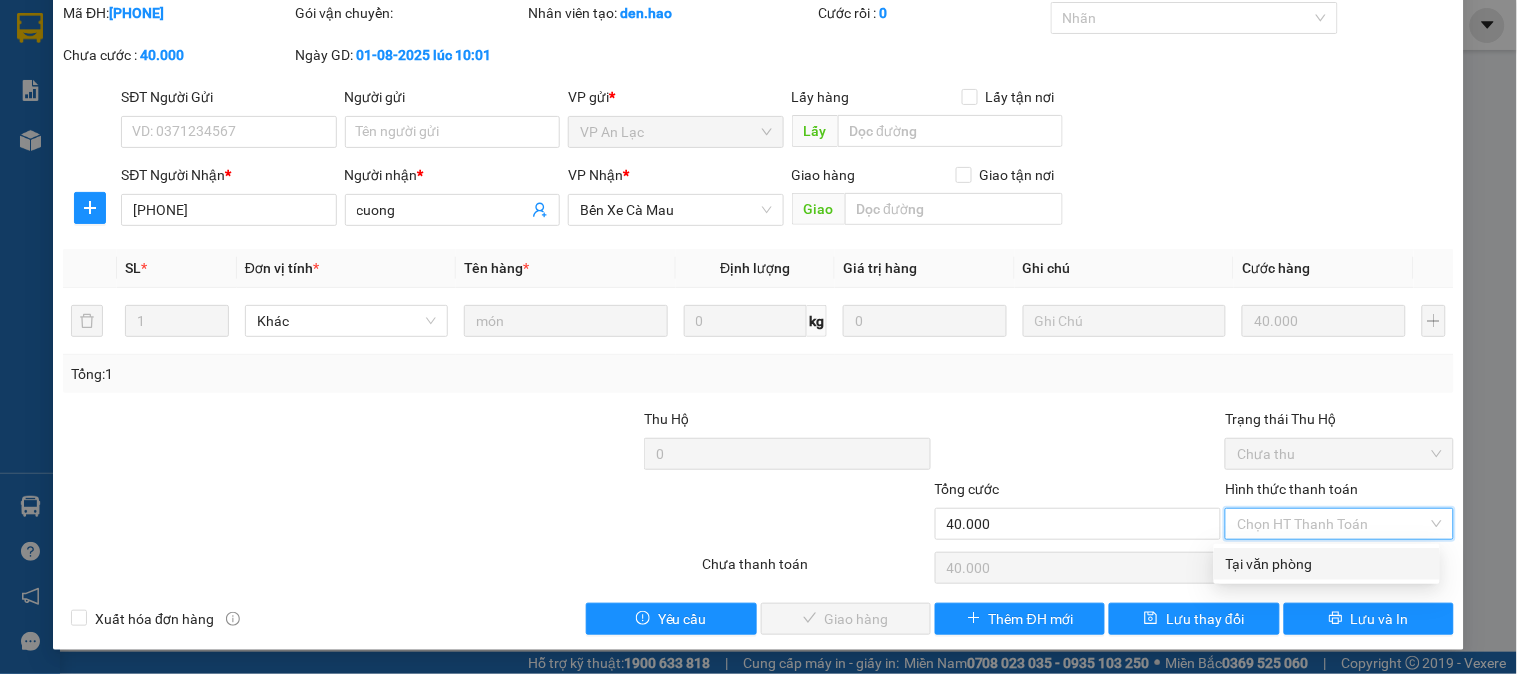drag, startPoint x: 1296, startPoint y: 548, endPoint x: 1045, endPoint y: 570, distance: 251.9623 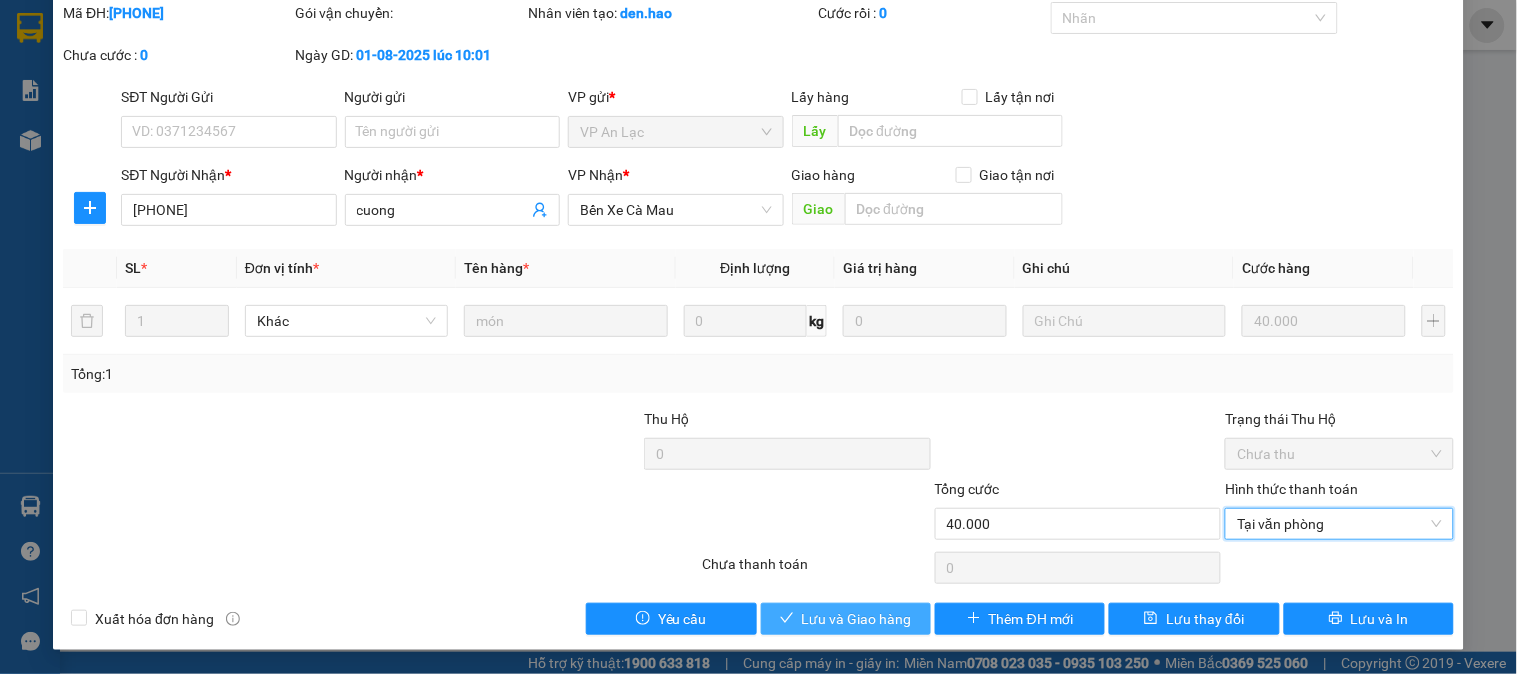 click on "Lưu và Giao hàng" at bounding box center [846, 619] 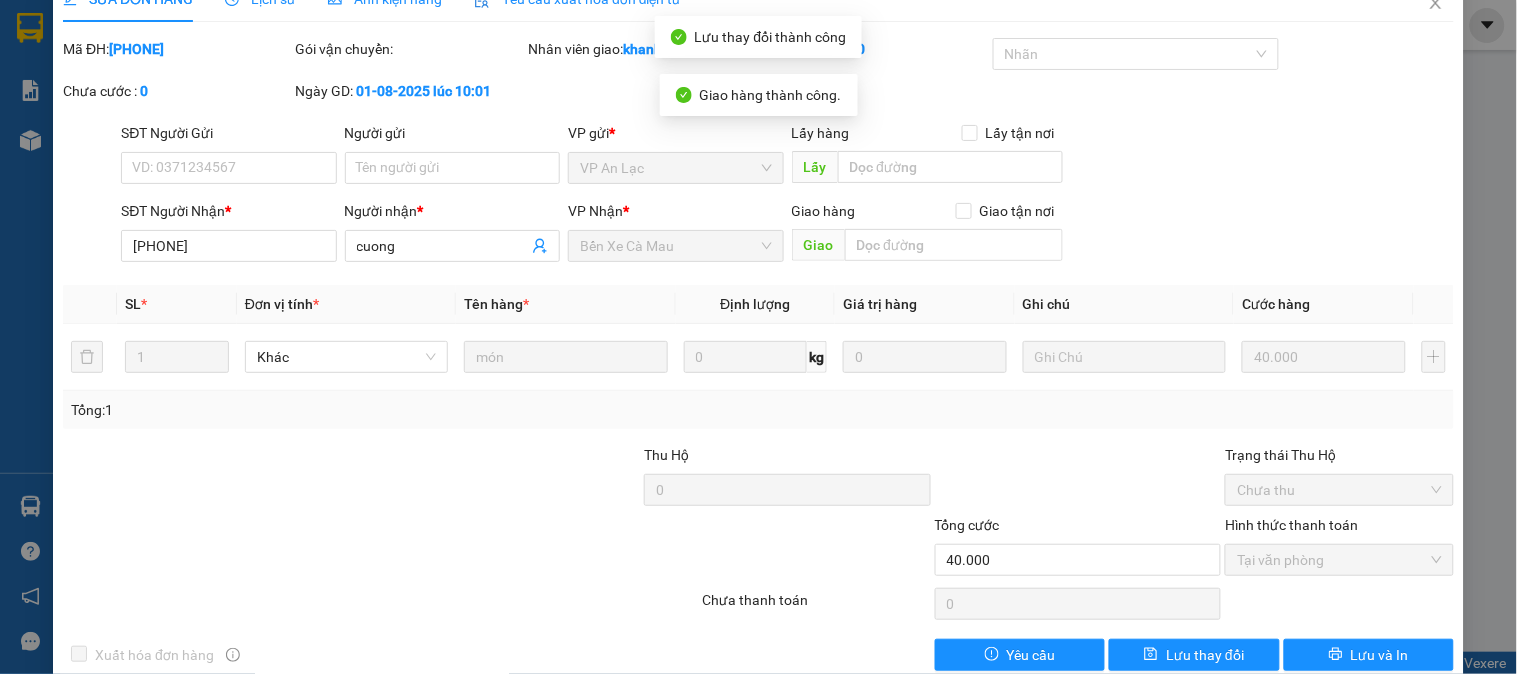 scroll, scrollTop: 0, scrollLeft: 0, axis: both 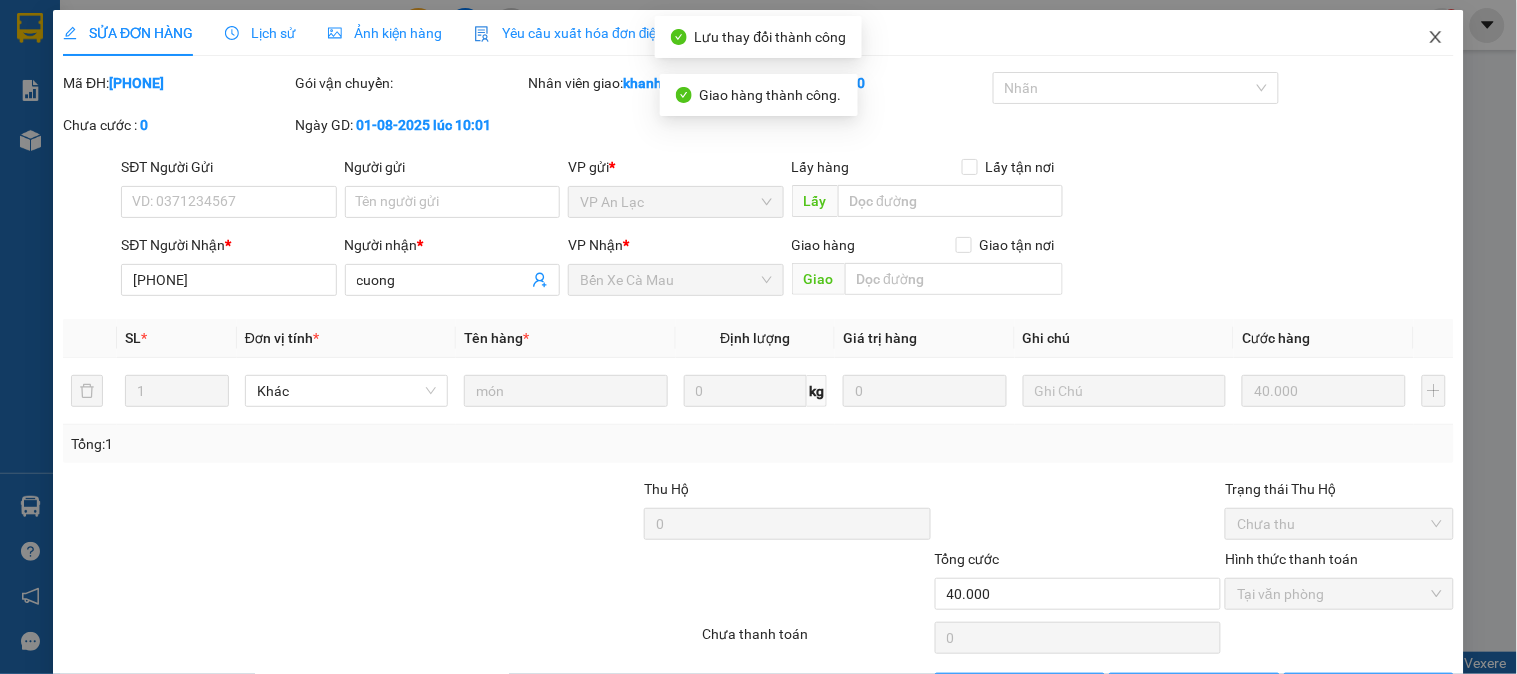 click 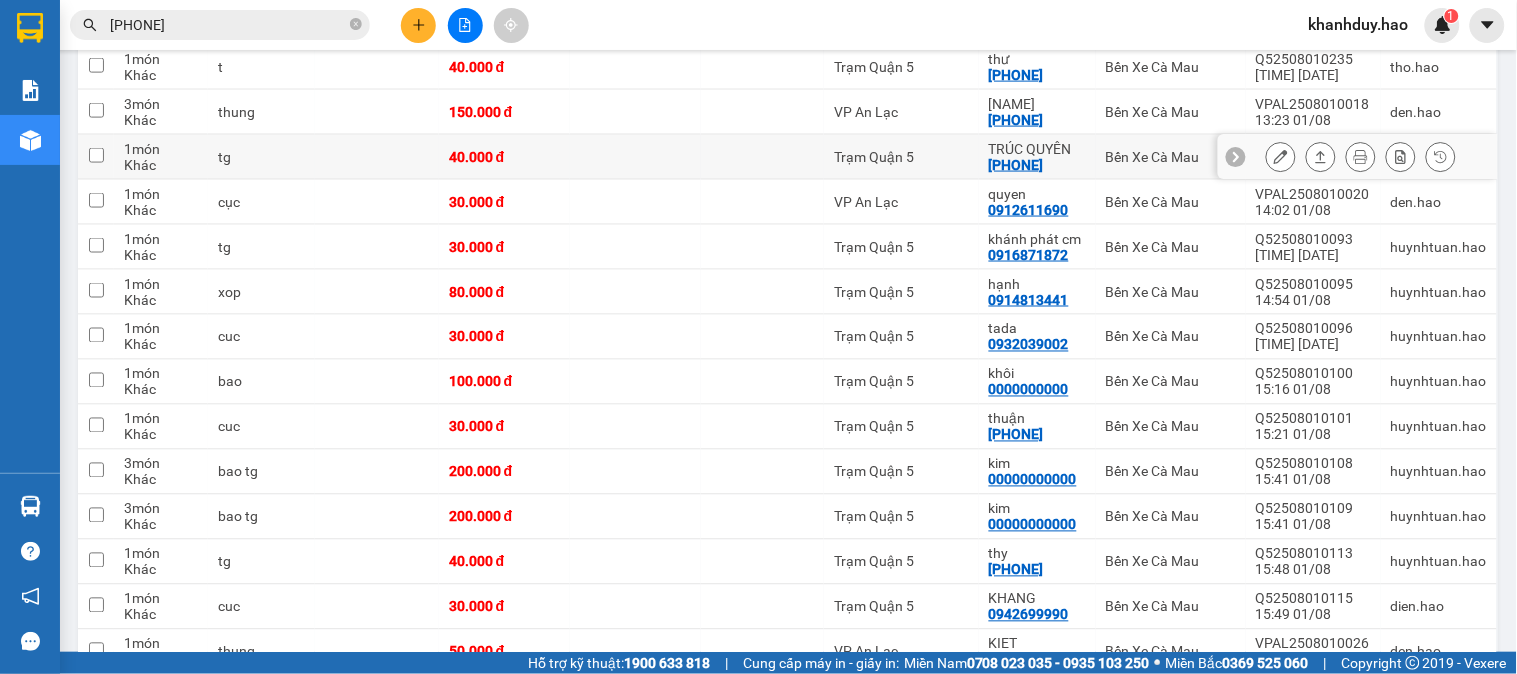 scroll, scrollTop: 222, scrollLeft: 0, axis: vertical 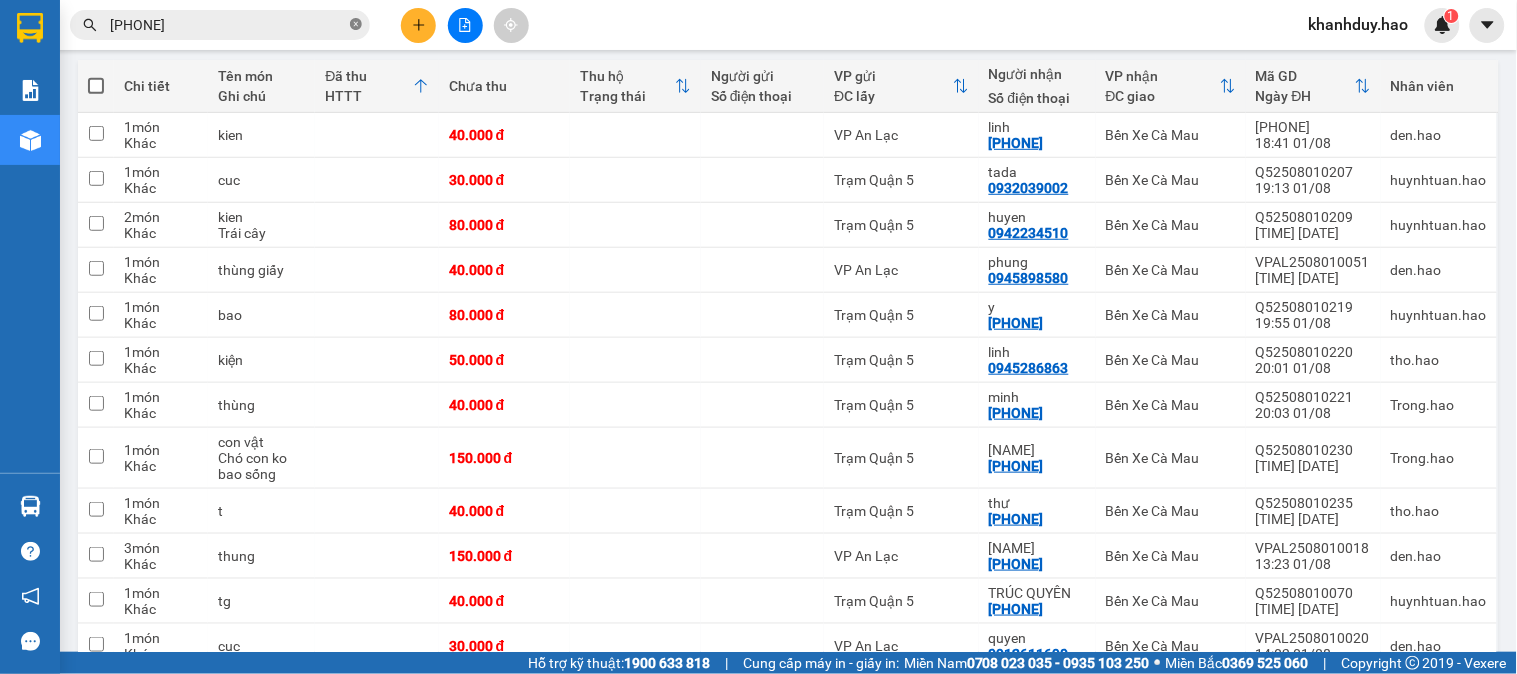 click at bounding box center (356, 25) 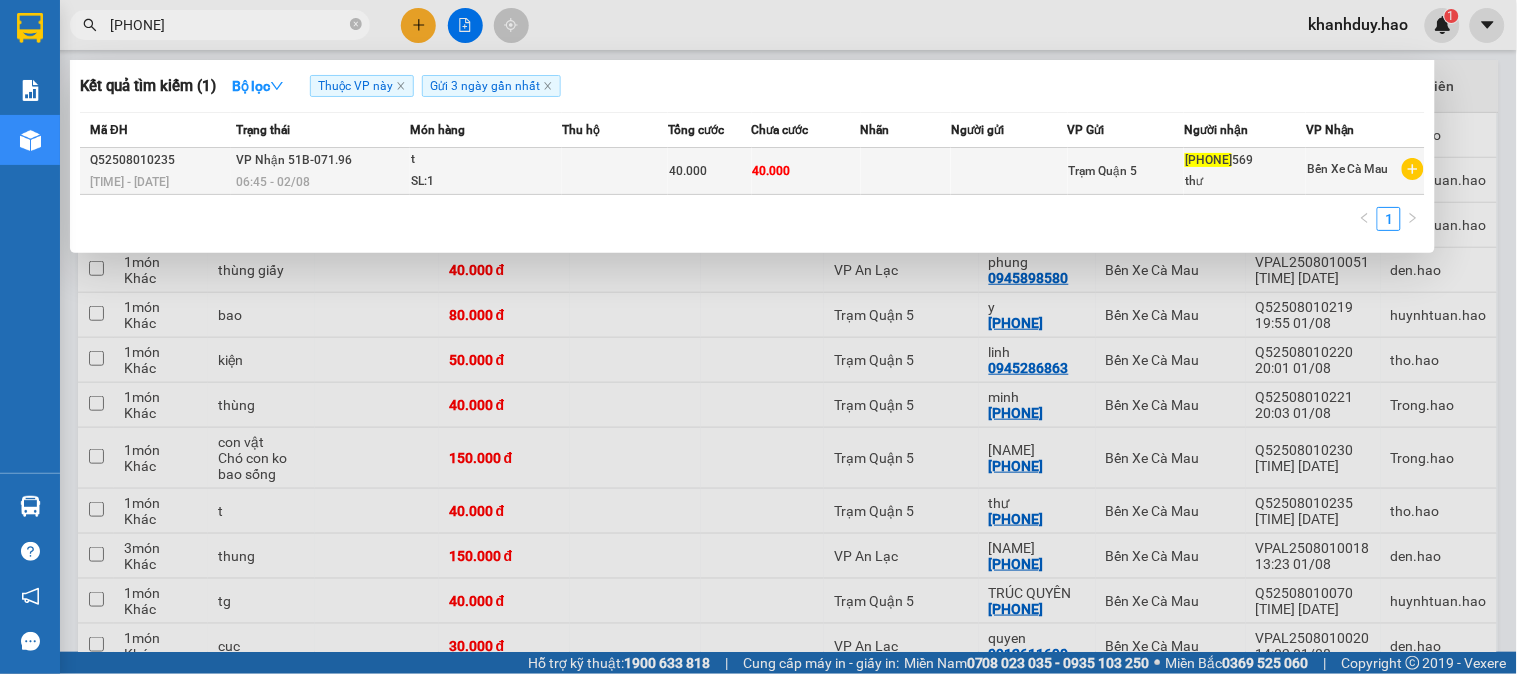 type on "0919965" 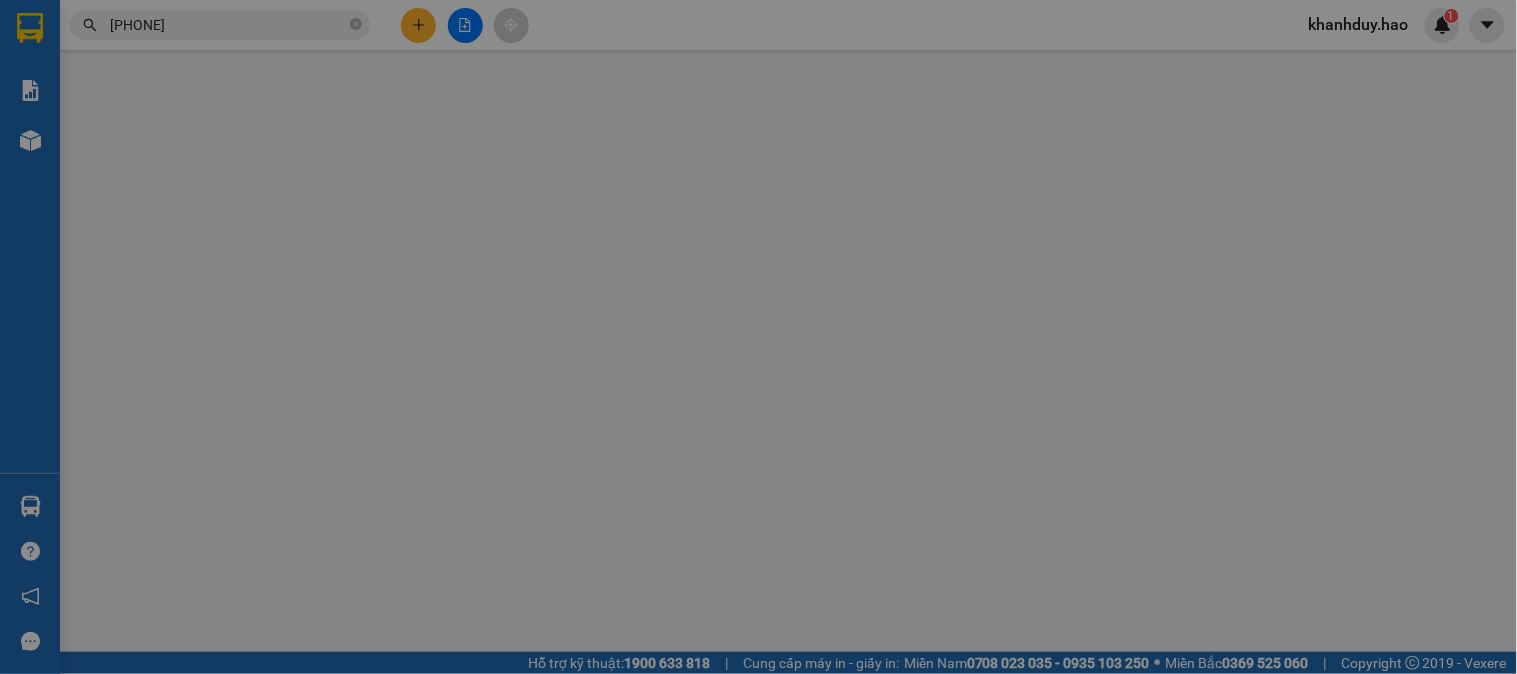 scroll, scrollTop: 0, scrollLeft: 0, axis: both 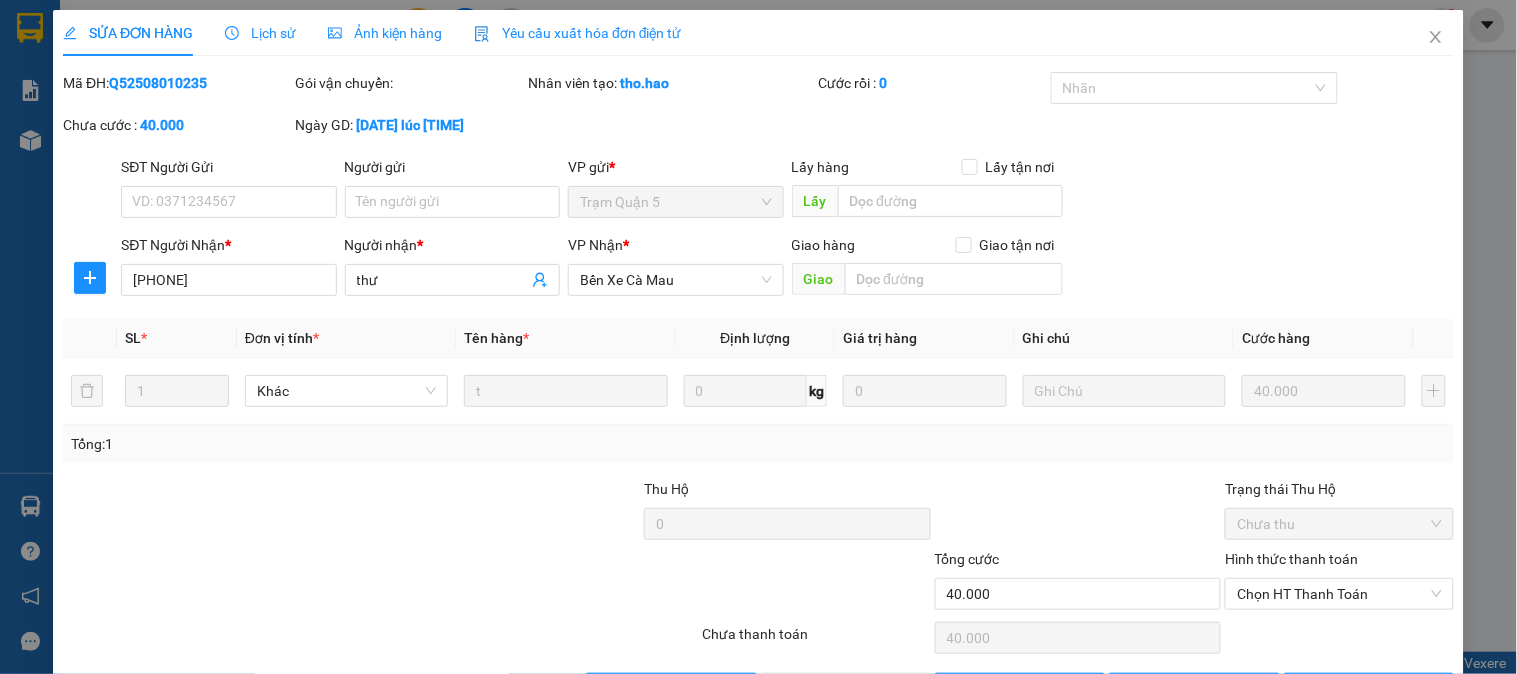 click on "Ảnh kiện hàng" at bounding box center (385, 33) 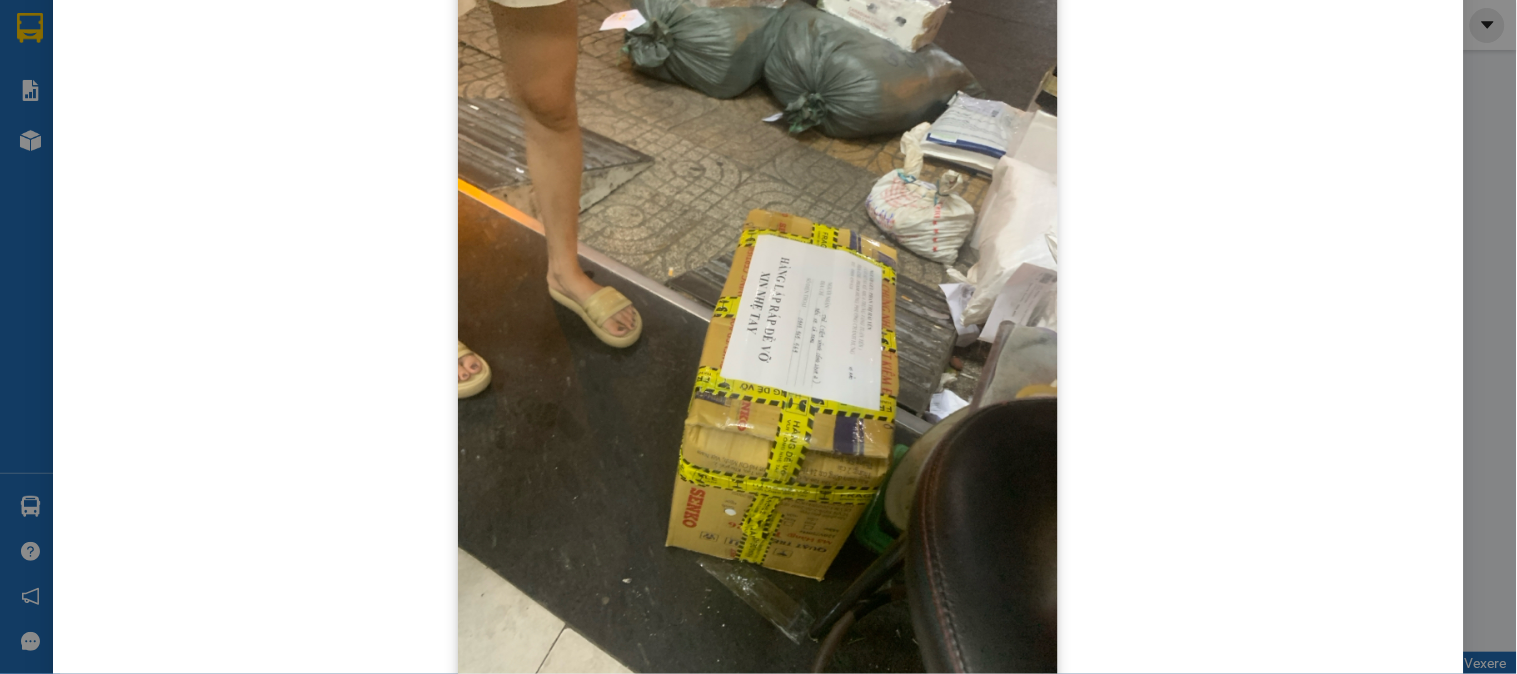 scroll, scrollTop: 0, scrollLeft: 0, axis: both 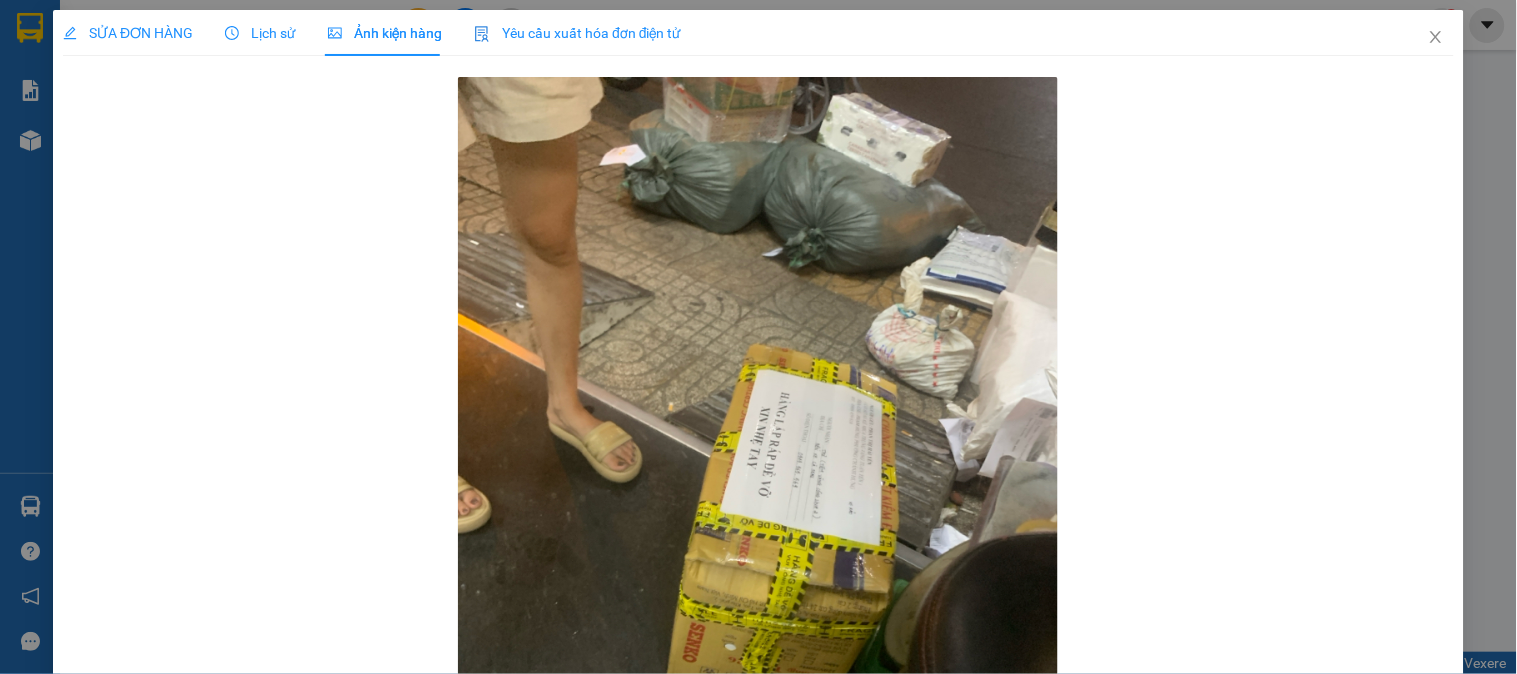 click 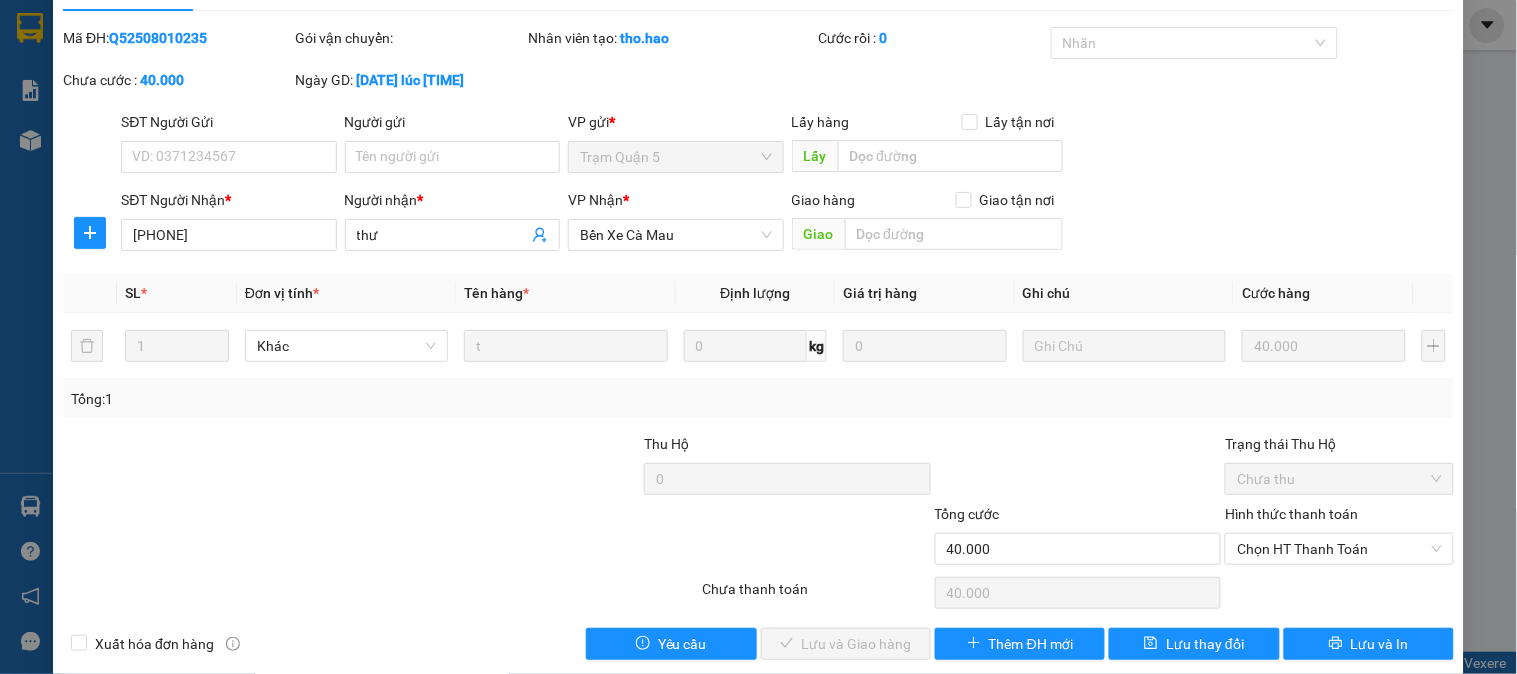 scroll, scrollTop: 70, scrollLeft: 0, axis: vertical 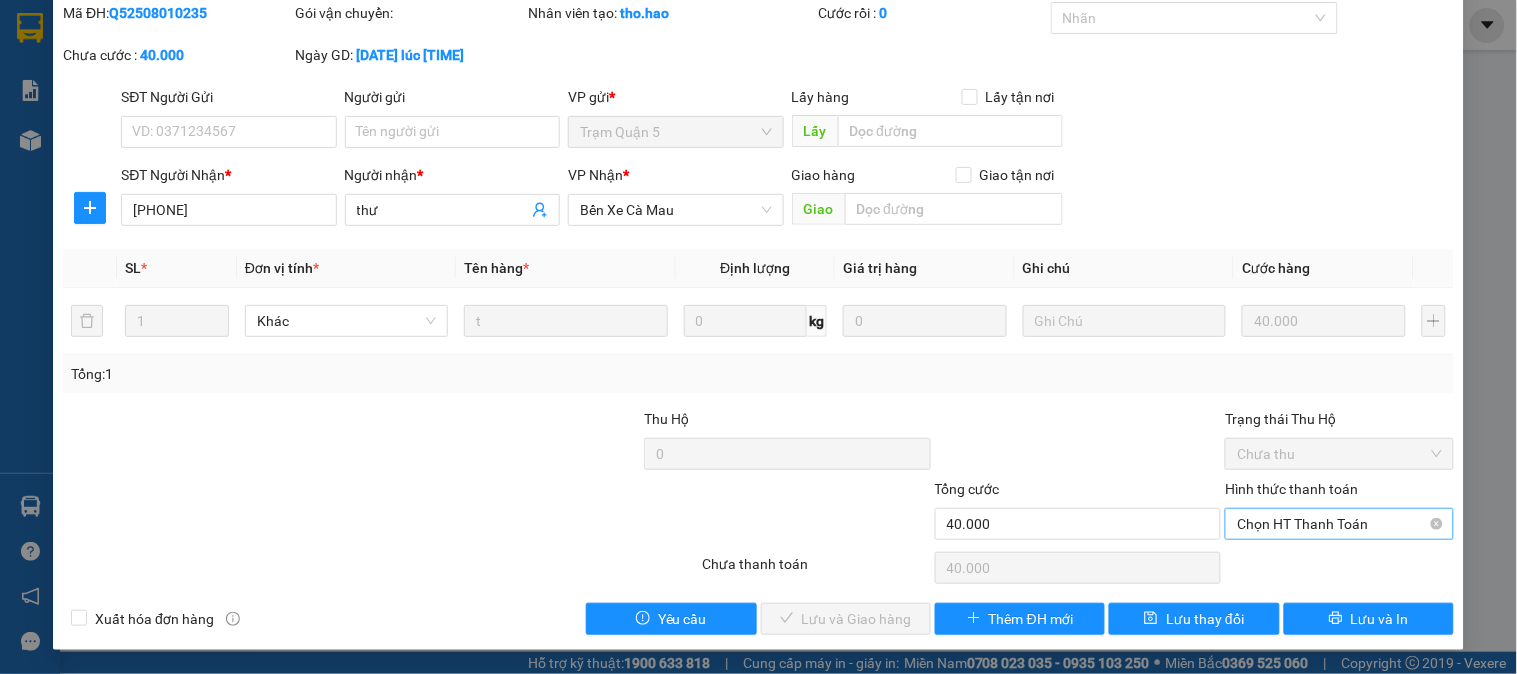 click on "Chọn HT Thanh Toán" at bounding box center (1339, 524) 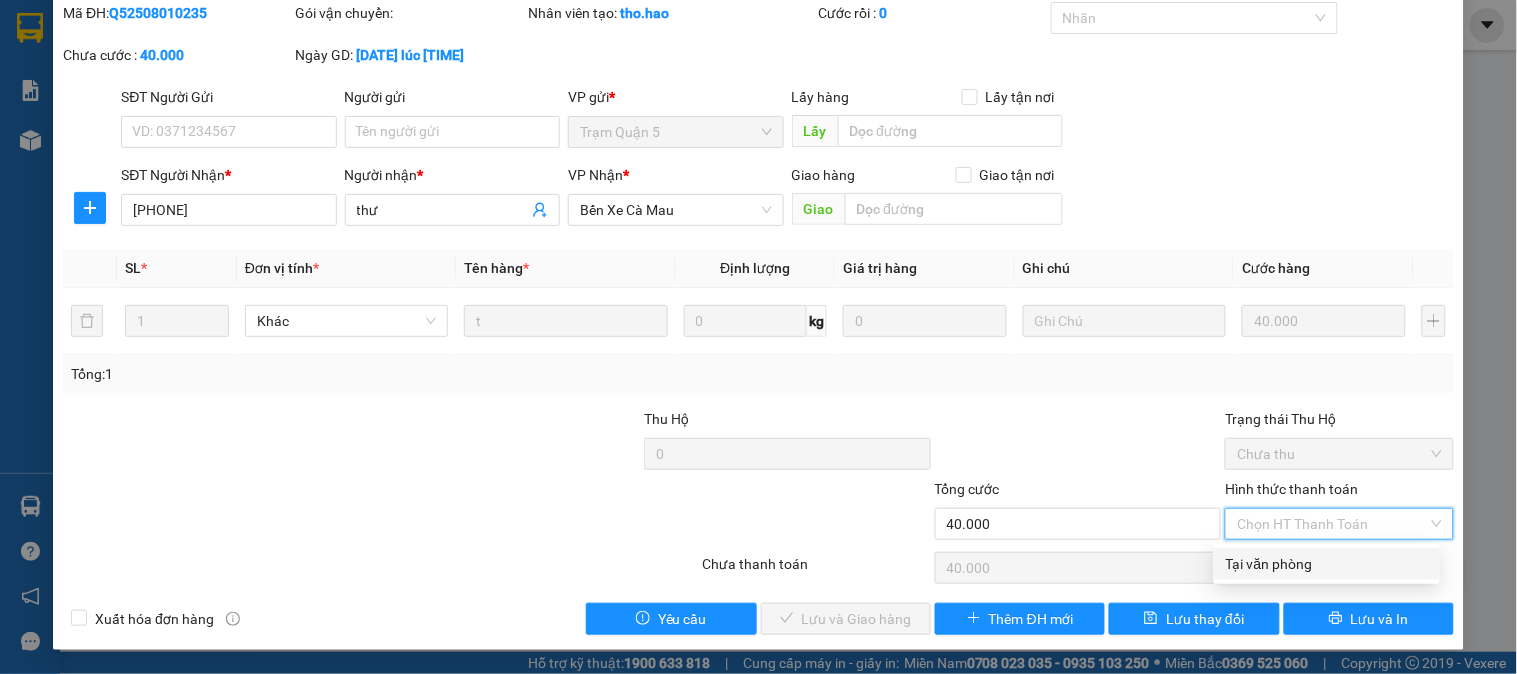 click on "Tại văn phòng" at bounding box center [1327, 564] 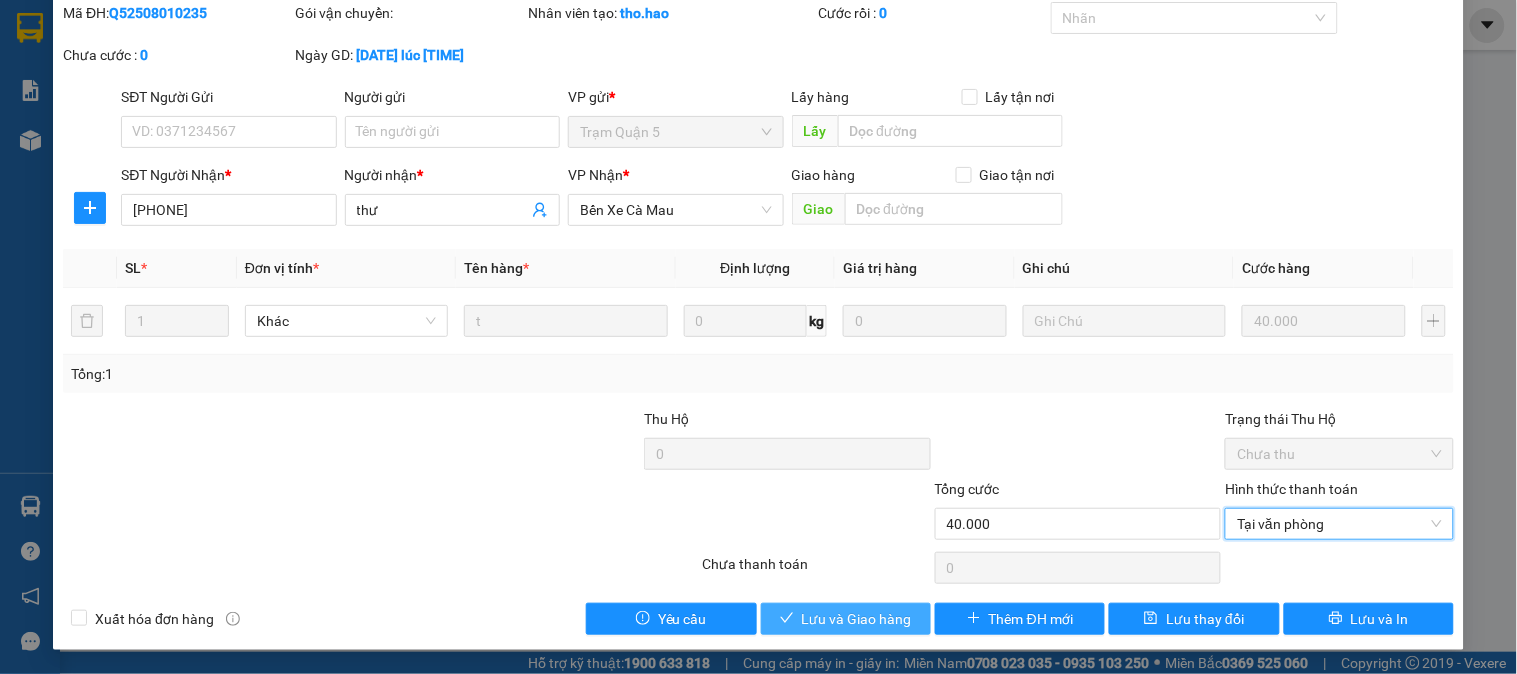 click on "Lưu và Giao hàng" at bounding box center (857, 619) 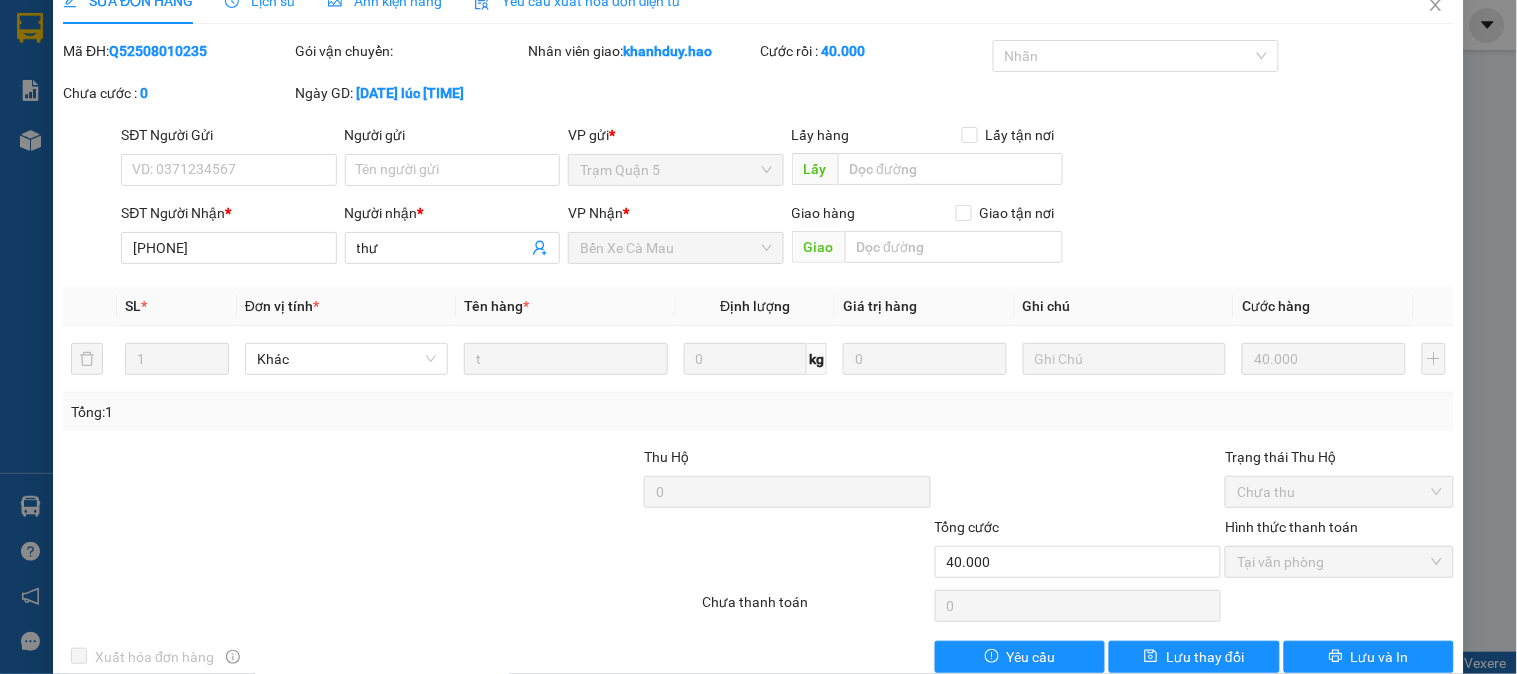 scroll, scrollTop: 0, scrollLeft: 0, axis: both 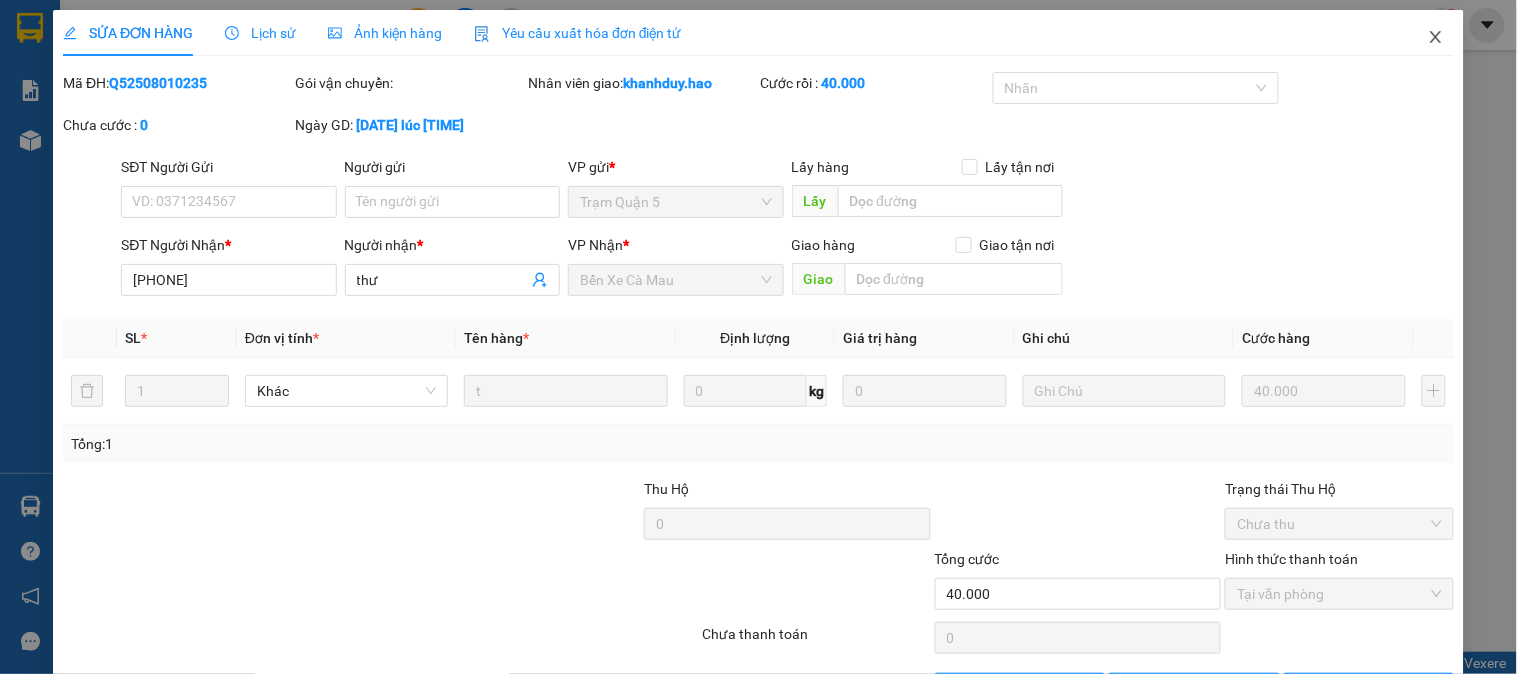 click at bounding box center [1436, 38] 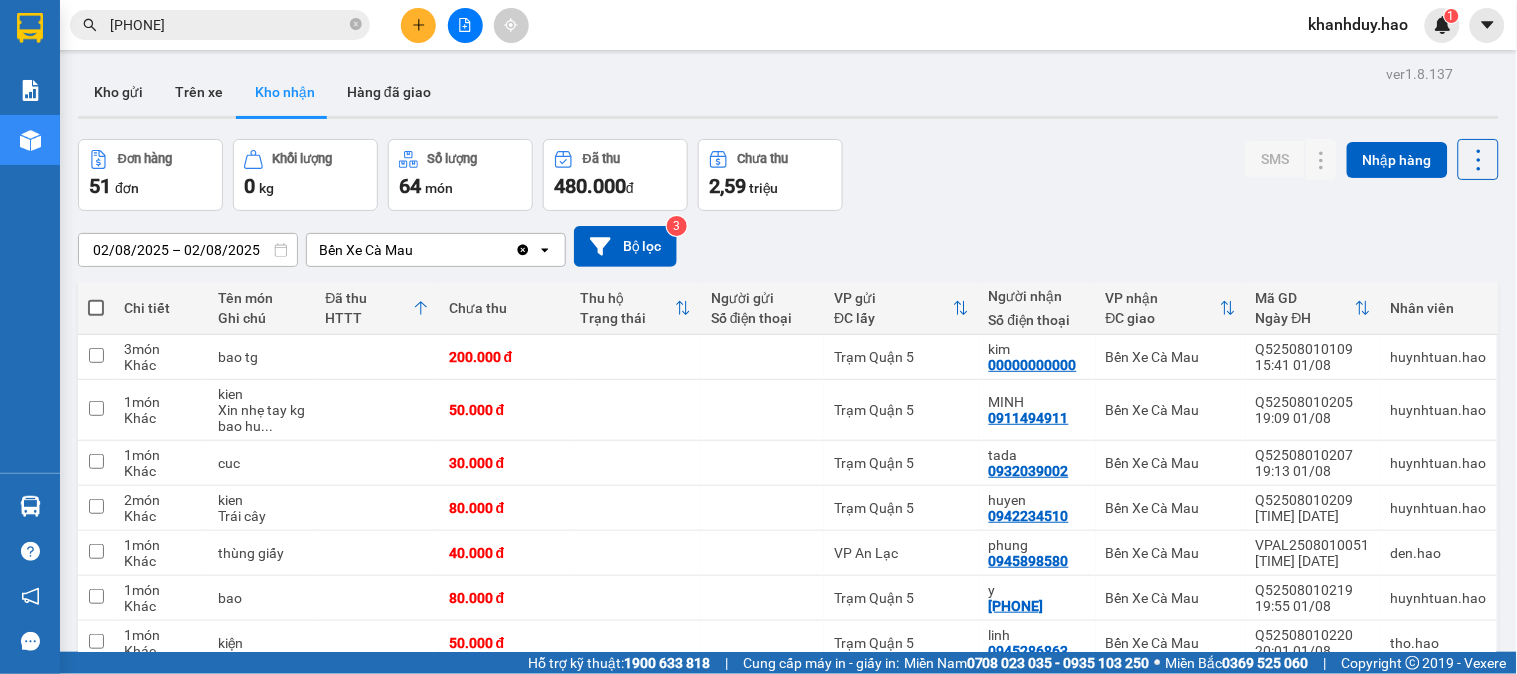 click on "0919965" at bounding box center (220, 25) 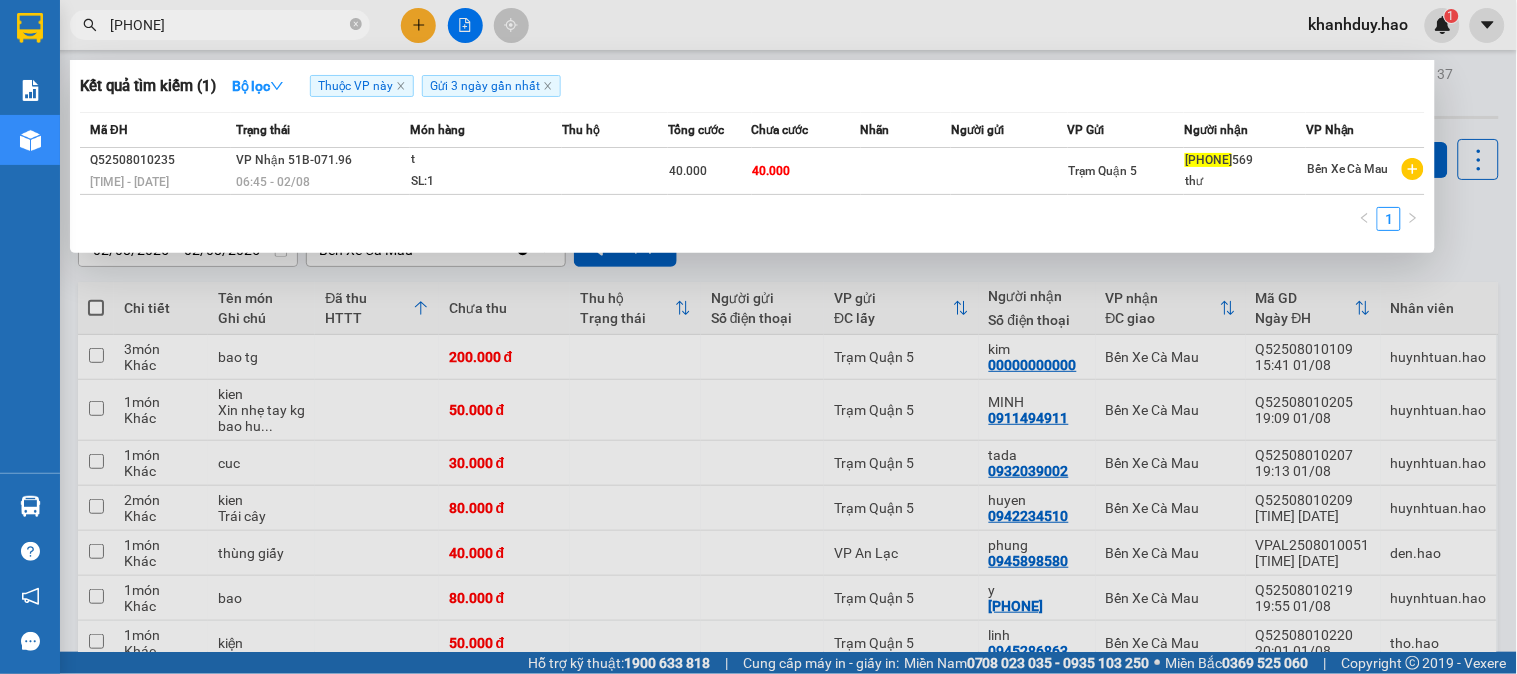 click on "0919965" at bounding box center (220, 25) 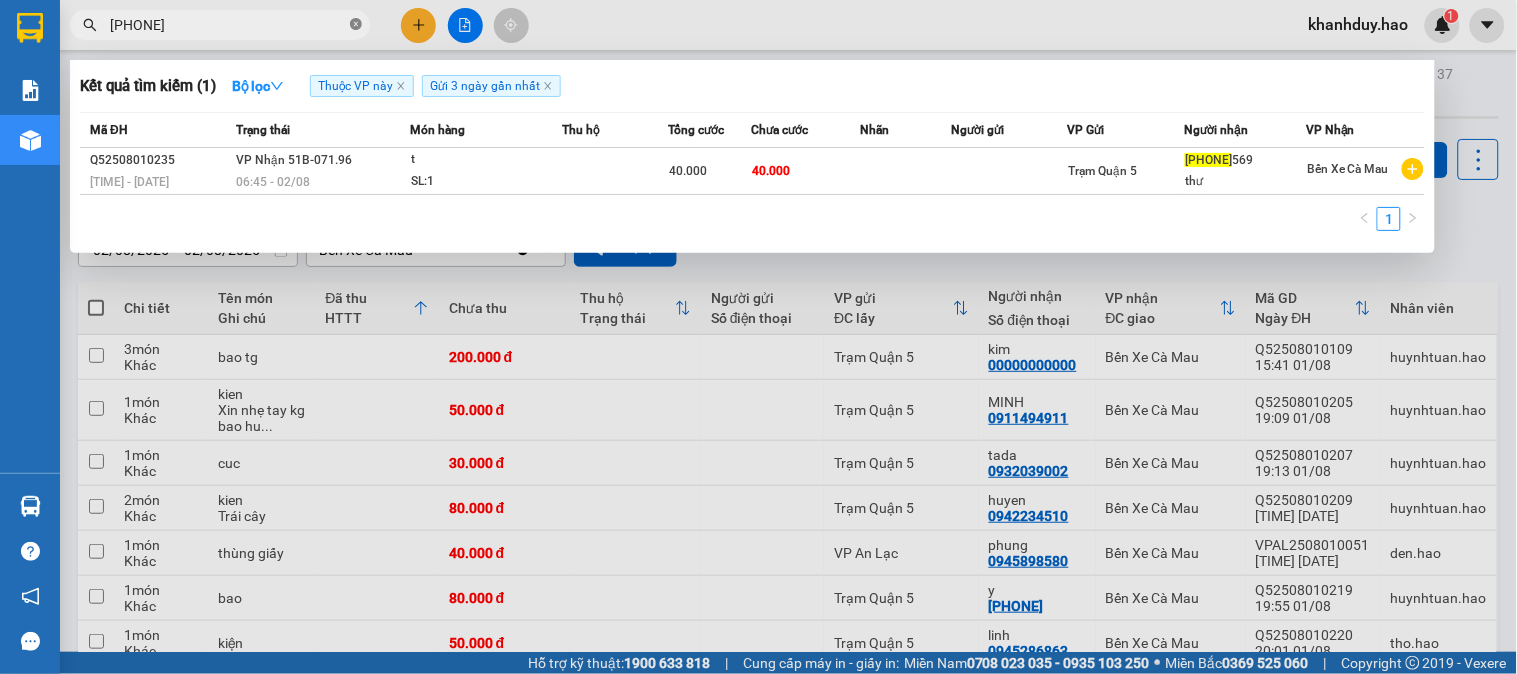 click 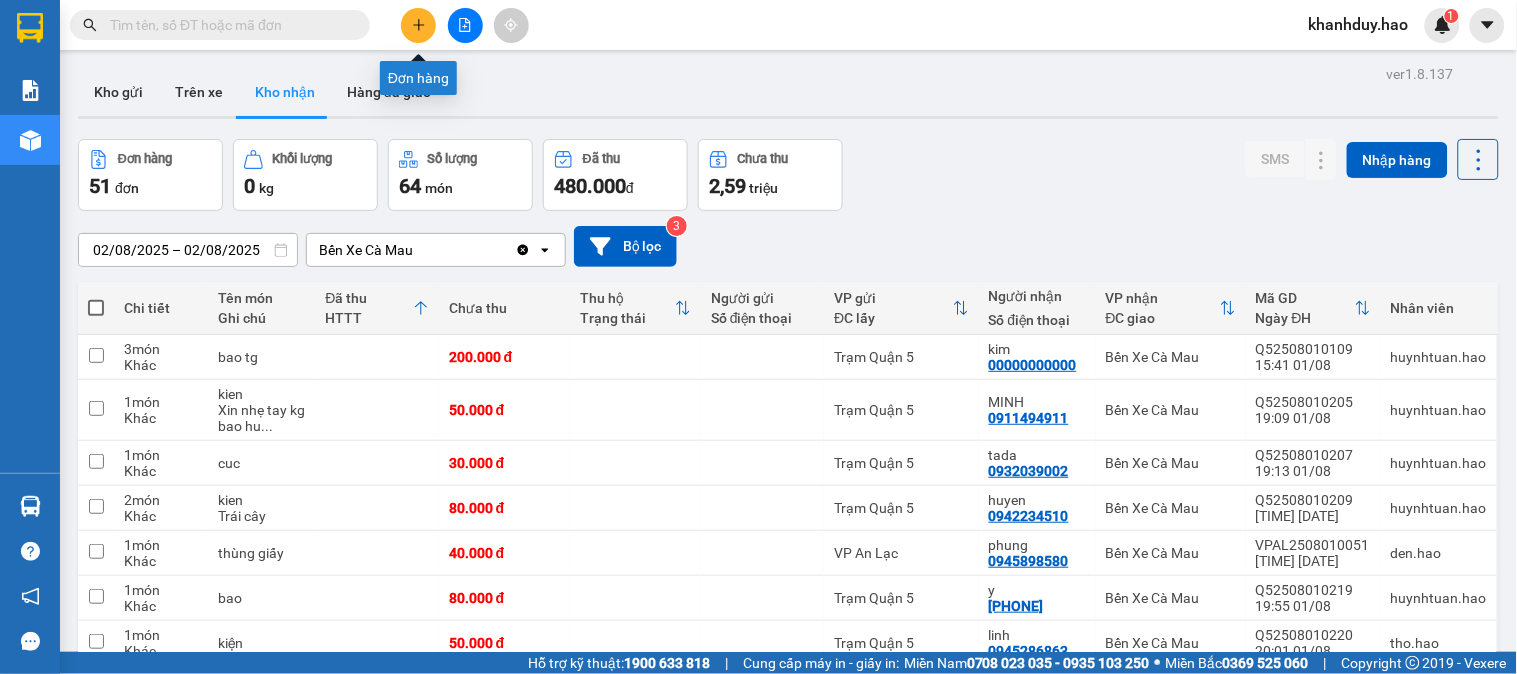 click at bounding box center [418, 25] 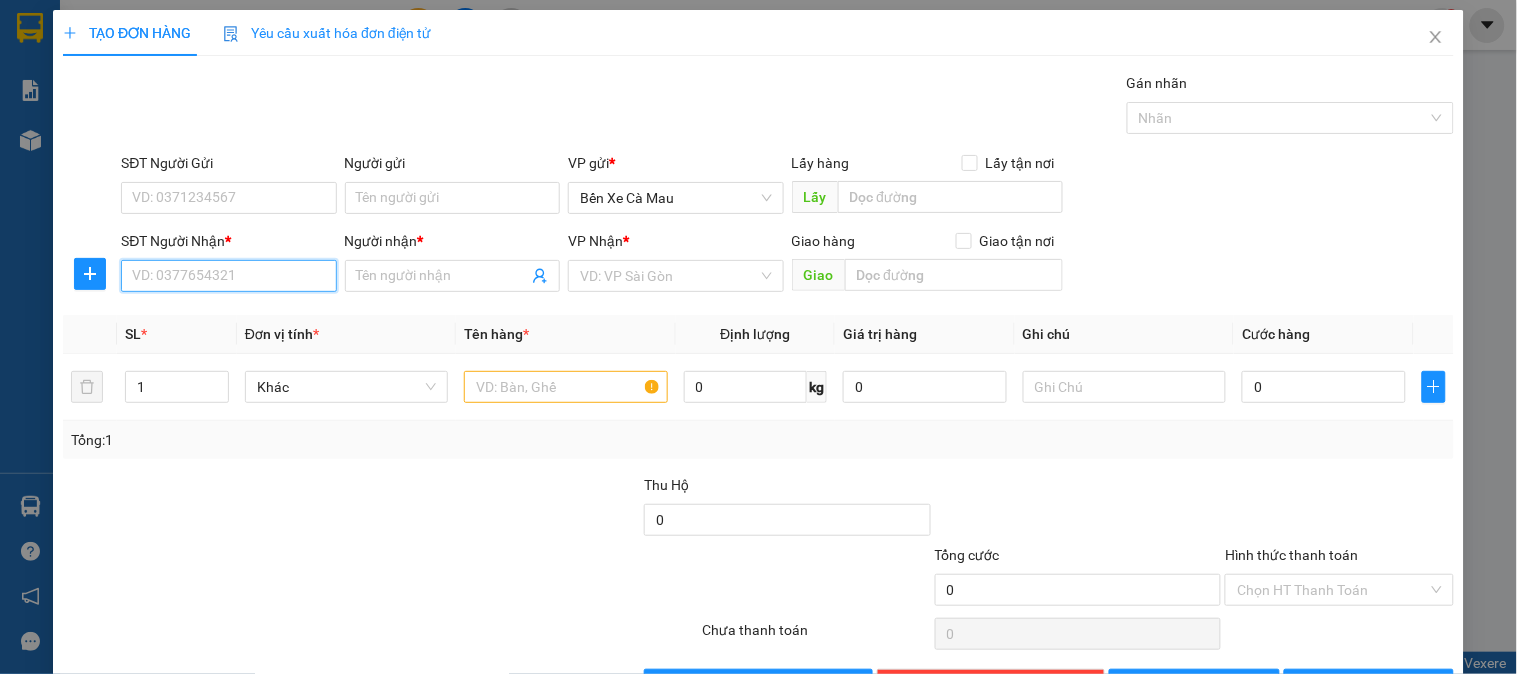 click on "SĐT Người Nhận  *" at bounding box center (228, 276) 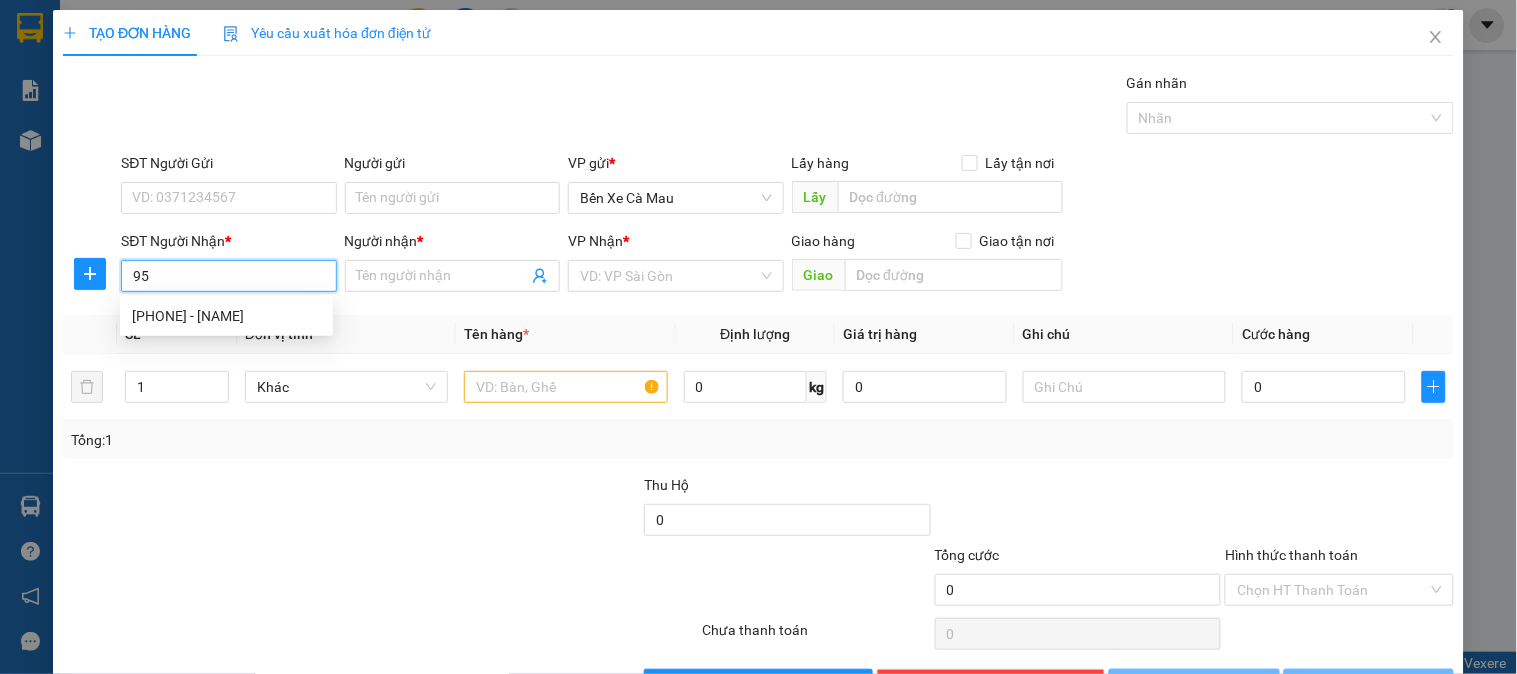 type on "9" 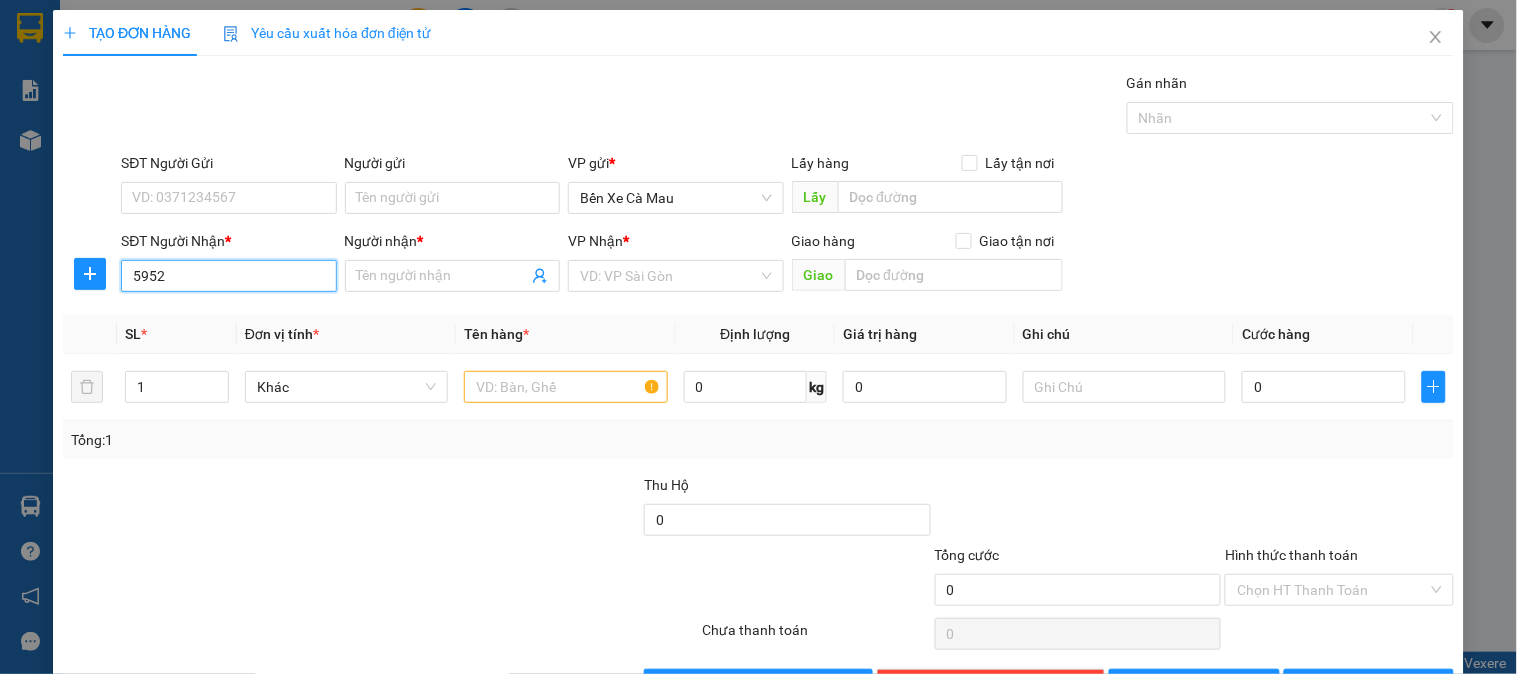 click on "Kết quả tìm kiếm ( 1 )  Bộ lọc  Thuộc VP này Gửi 3 ngày gần nhất Mã ĐH Trạng thái Món hàng Thu hộ Tổng cước Chưa cước Nhãn Người gửi VP Gửi Người nhận VP Nhận Q52508010235 21:18 - 01/08 VP Nhận   51B-071.96 06:45 - 02/08 t SL:  1 40.000 40.000 Trạm Quận 5 0919965569 thư Bến Xe Cà Mau 1 khanhduy.hao 1     Báo cáo BC tiền công nợ Báo cáo dòng tiền (trưởng trạm) Doanh số tạo đơn theo VP gửi (trưởng trạm)     Kho hàng mới Hàng sắp về Hướng dẫn sử dụng Giới thiệu Vexere, nhận hoa hồng Phản hồi Phần mềm hỗ trợ bạn tốt chứ? Hỗ trợ kỹ thuật:  1900 633 818 | Cung cấp máy in - giấy in:  Miền Nam  0708 023 035 - 0935 103 250 ⚪️ Miền Bắc  0369 525 060 | Copyright   2019 - Vexere Thông báo Thông báo của bạn Tính năng mới Chưa có thông báo mới Danh sách chuyến hàng sắp về văn phòng 27/07/2025 02/08/2025 Tuyến Xuất bến Xe Tài xế 1" at bounding box center (758, 337) 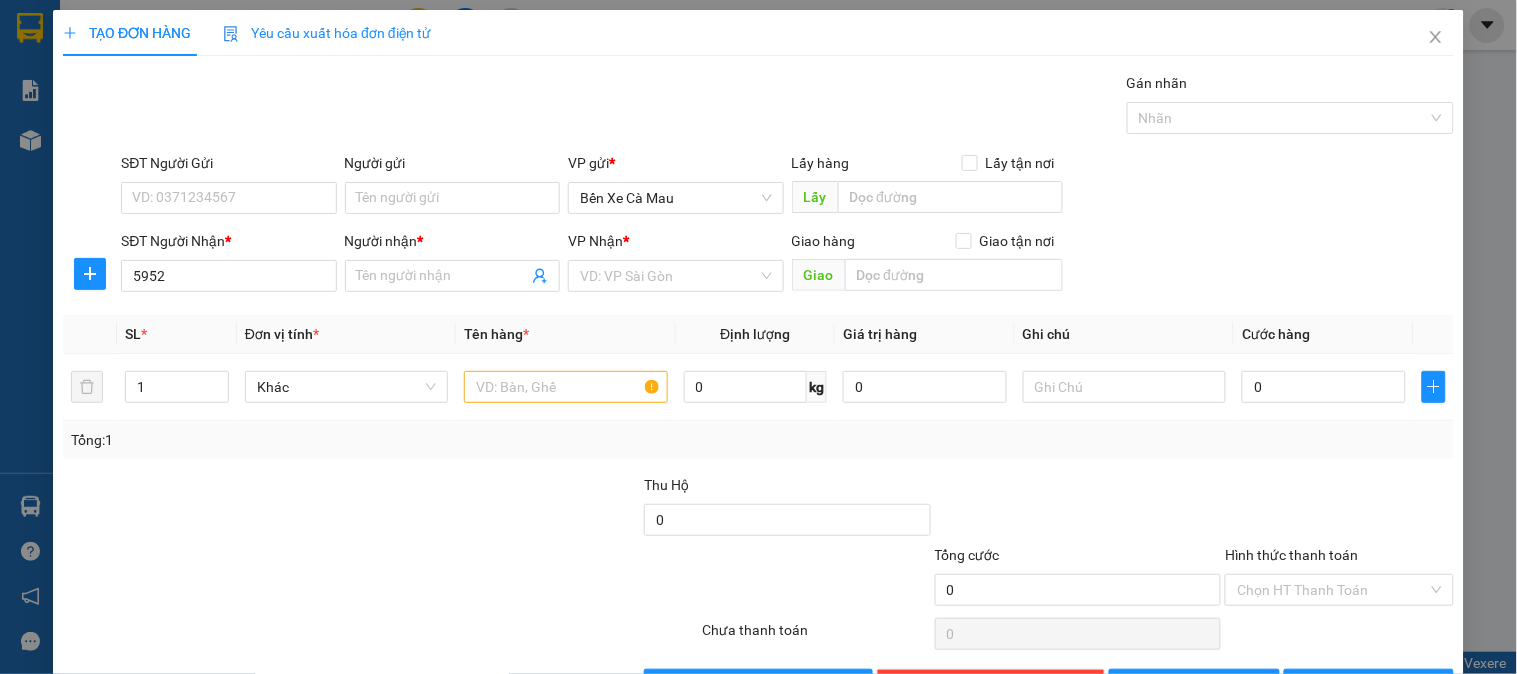 click on "SL  *" at bounding box center [177, 334] 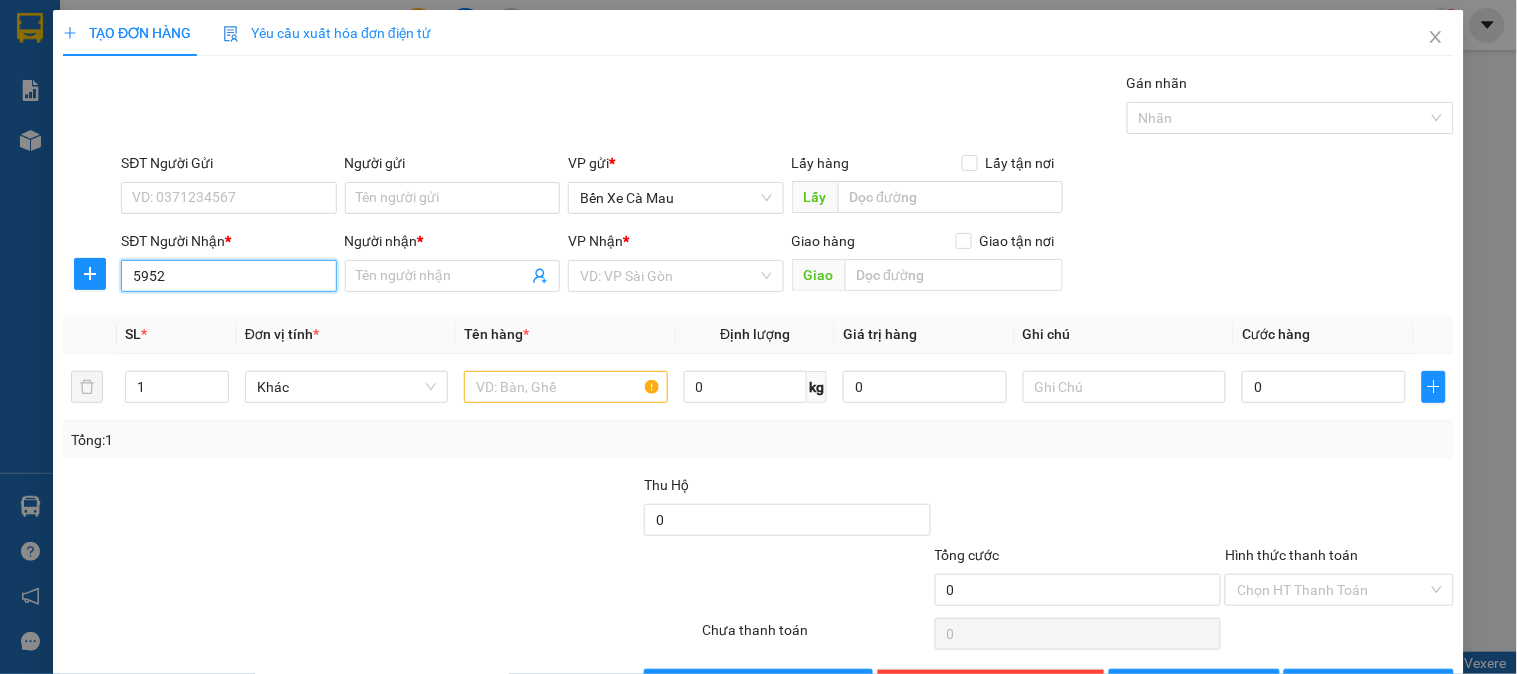 click on "5952" at bounding box center (228, 276) 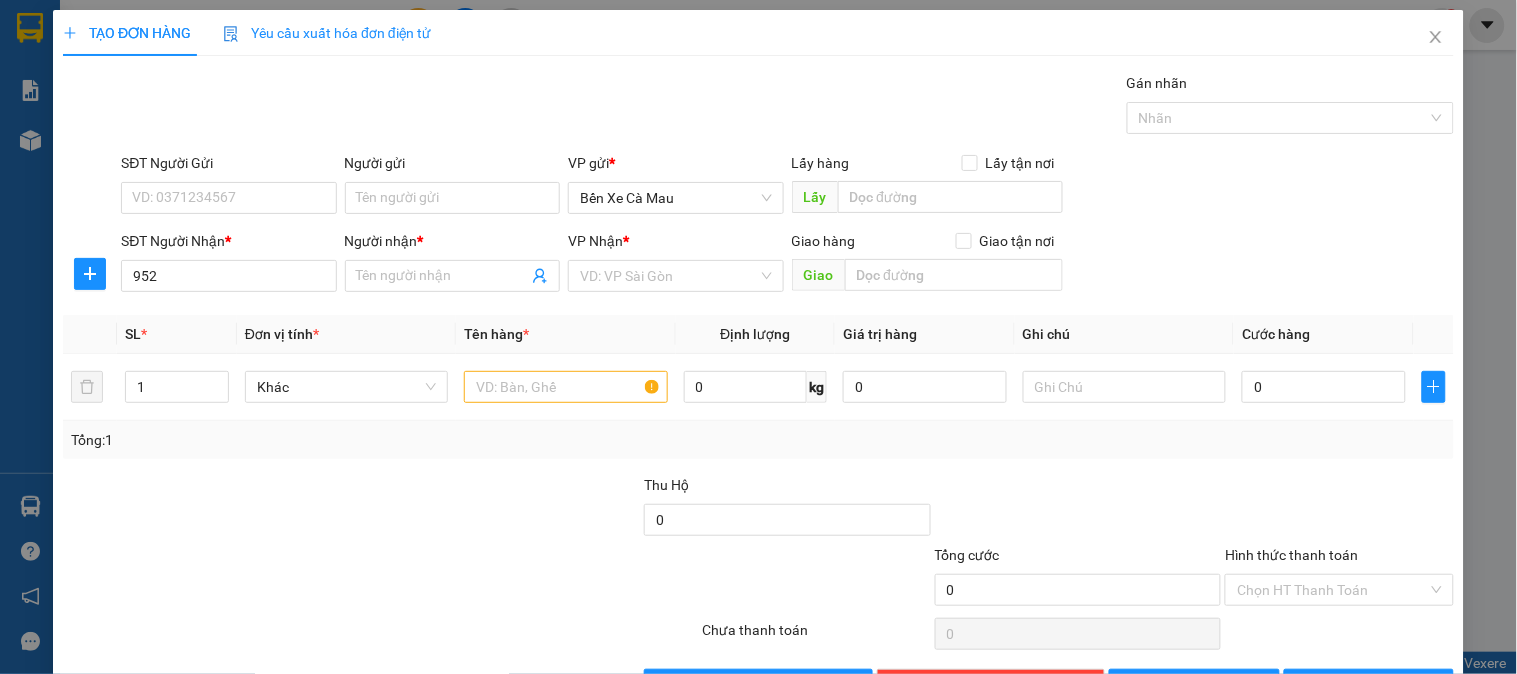 click on "Transit Pickup Surcharge Ids Transit Deliver Surcharge Ids Transit Deliver Surcharge Transit Deliver Surcharge Gán nhãn   Nhãn SĐT Người Gửi VD: 0371234567 Người gửi Tên người gửi VP gửi  * Bến Xe Cà Mau Lấy hàng Lấy tận nơi Lấy SĐT Người Nhận  * 952 952 Người nhận  * Tên người nhận VP Nhận  * VD: VP Sài Gòn Giao hàng Giao tận nơi Giao SL  * Đơn vị tính  * Tên hàng  * Định lượng Giá trị hàng Ghi chú Cước hàng                   1 Khác 0 kg 0 0 Tổng:  1 Thu Hộ 0 Tổng cước 0 Hình thức thanh toán Chọn HT Thanh Toán Số tiền thu trước 0 Chưa thanh toán 0 Chọn HT Thanh Toán Lưu nháp Xóa Thông tin Lưu Lưu và In" at bounding box center [758, 386] 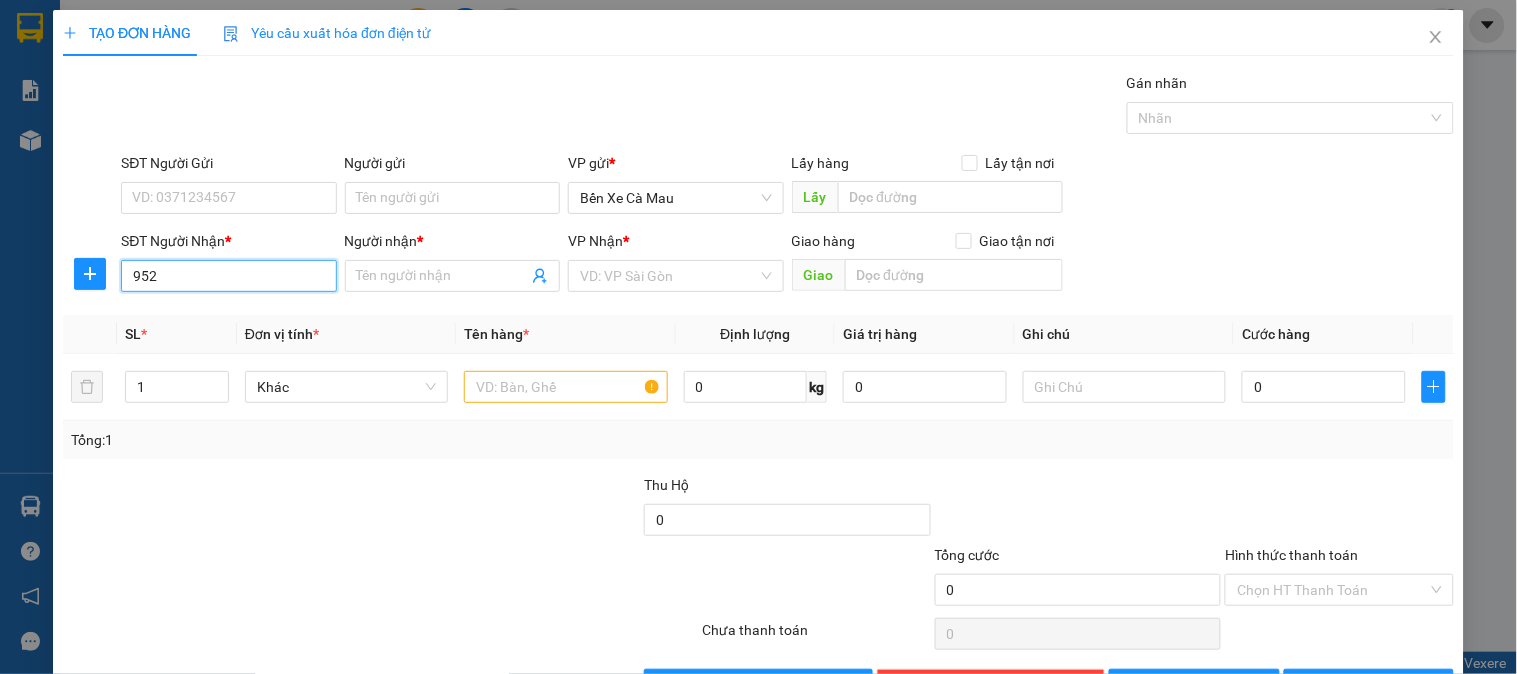 click on "952" at bounding box center (228, 276) 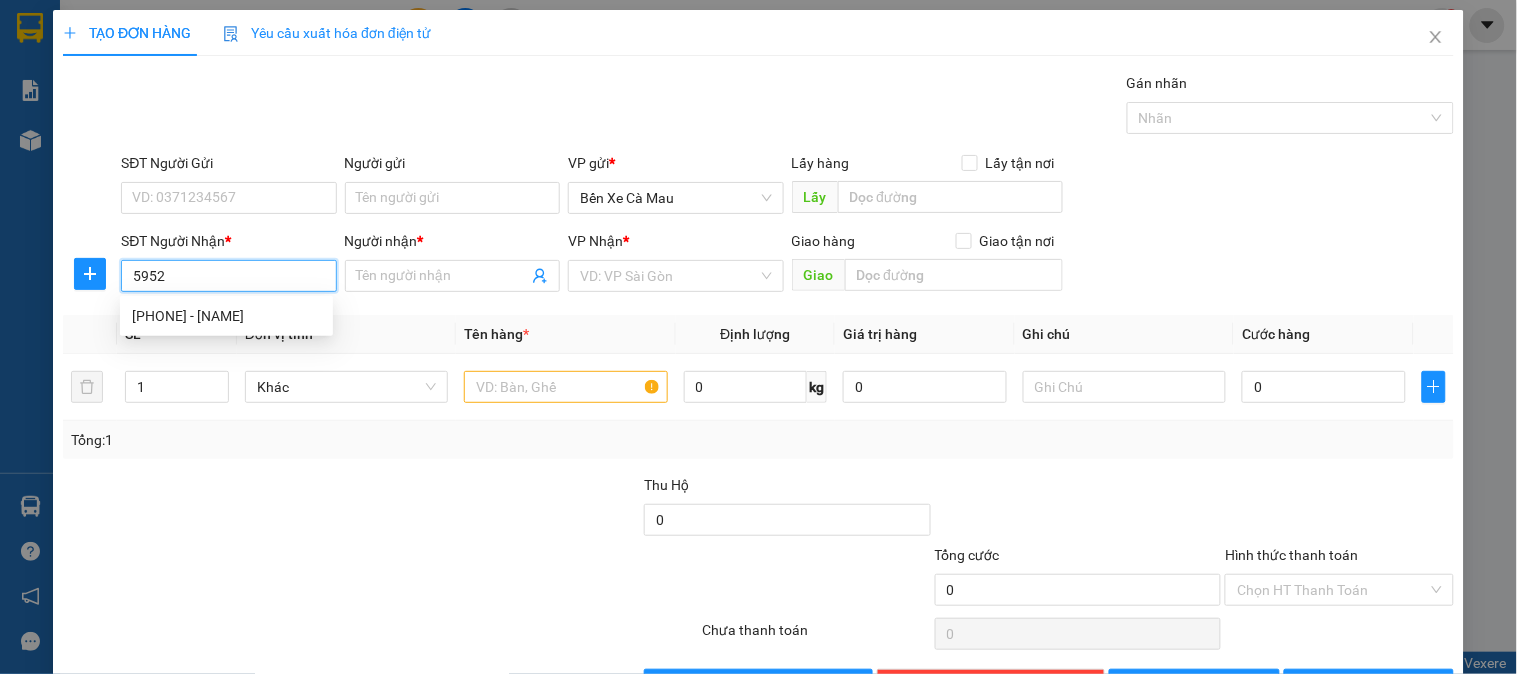 click on "0945545952 - MAI" at bounding box center [226, 316] 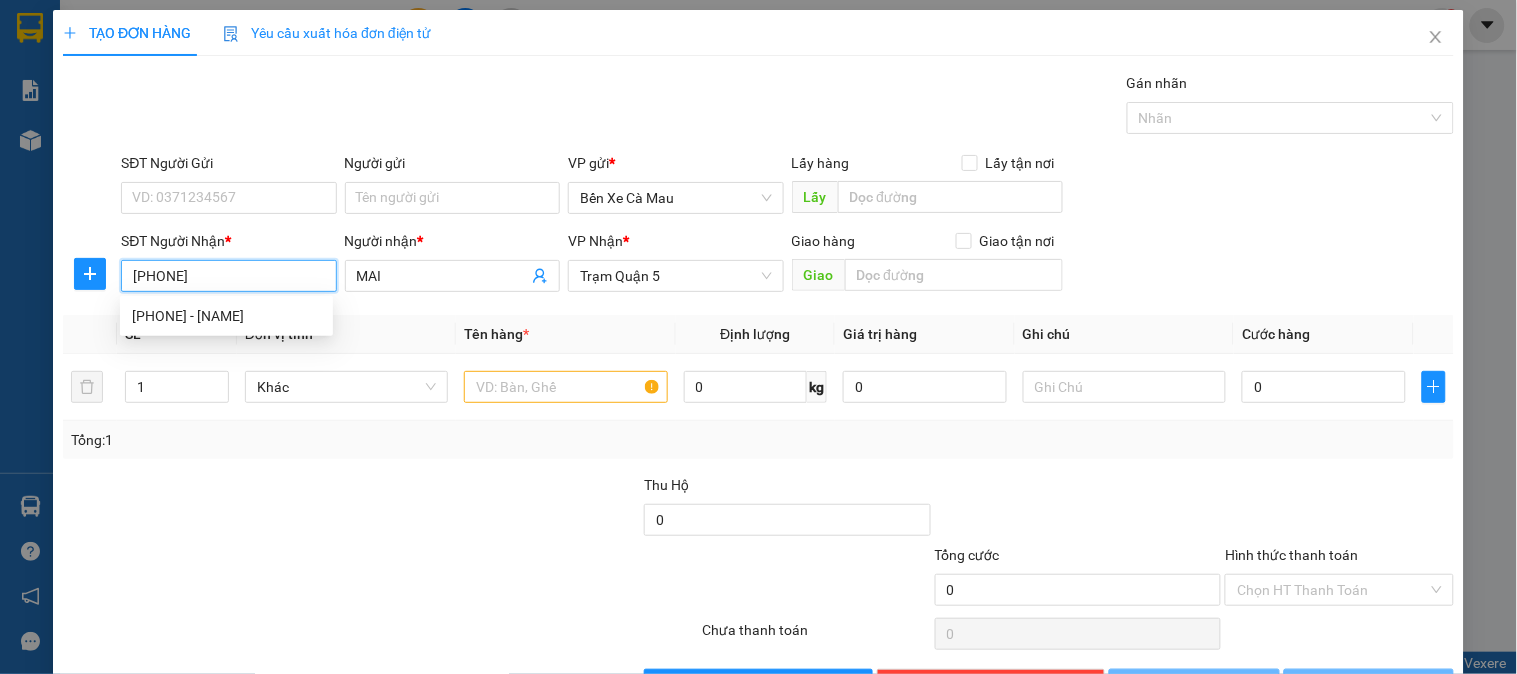 type on "60.000" 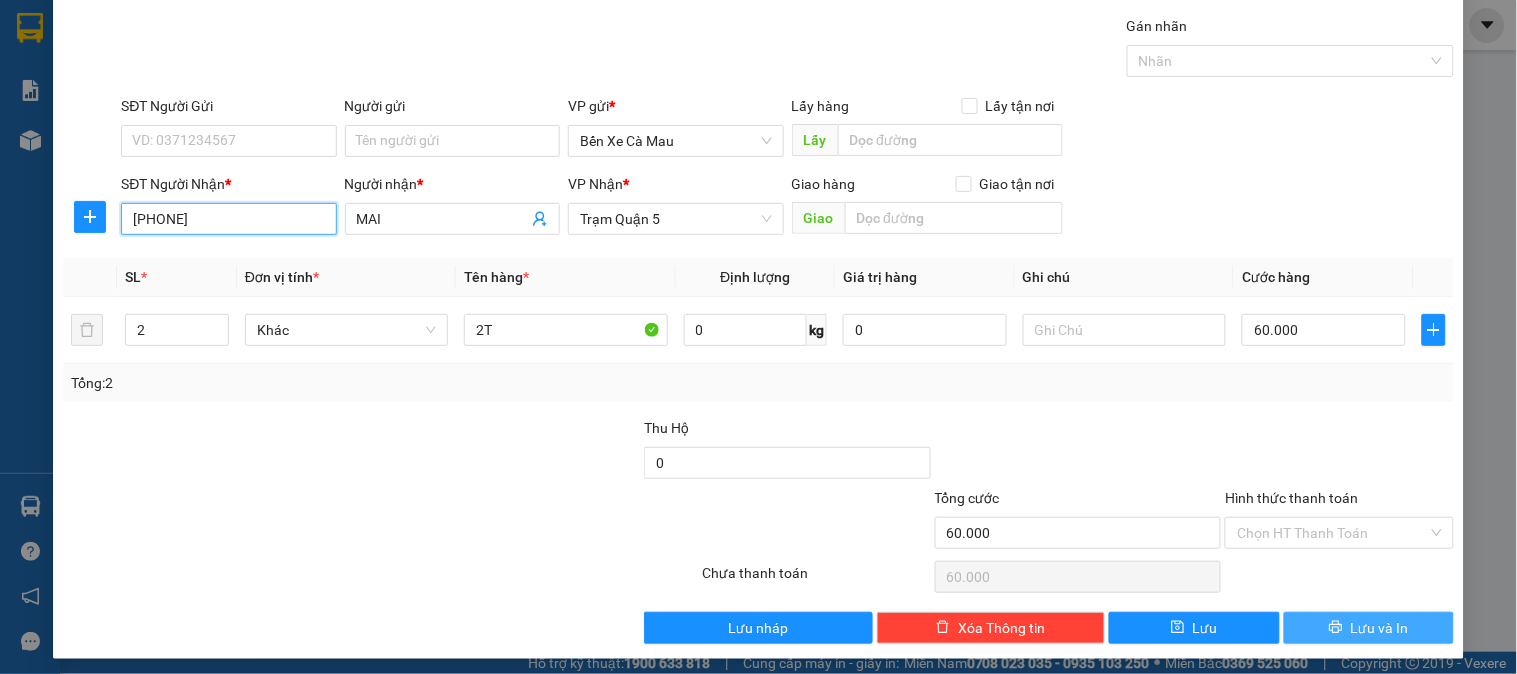 scroll, scrollTop: 65, scrollLeft: 0, axis: vertical 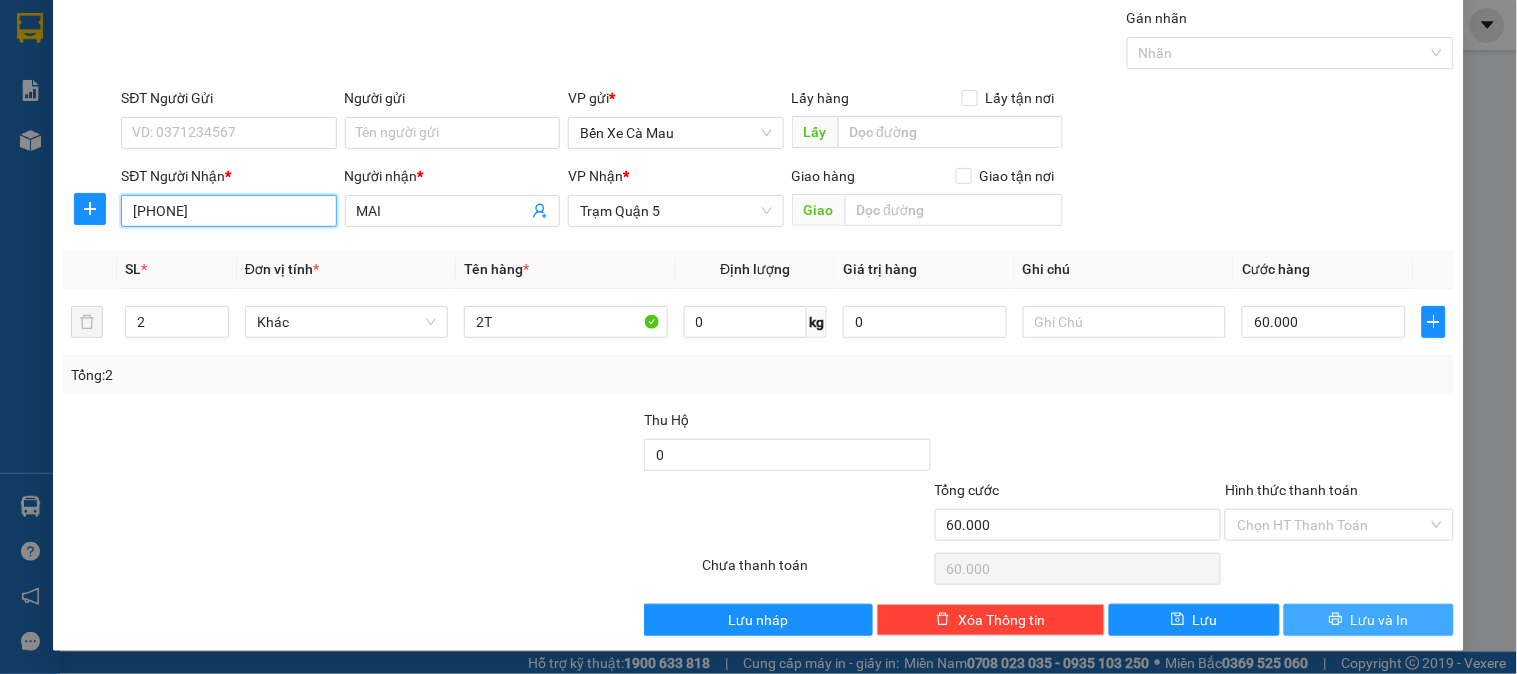type on "[PHONE]" 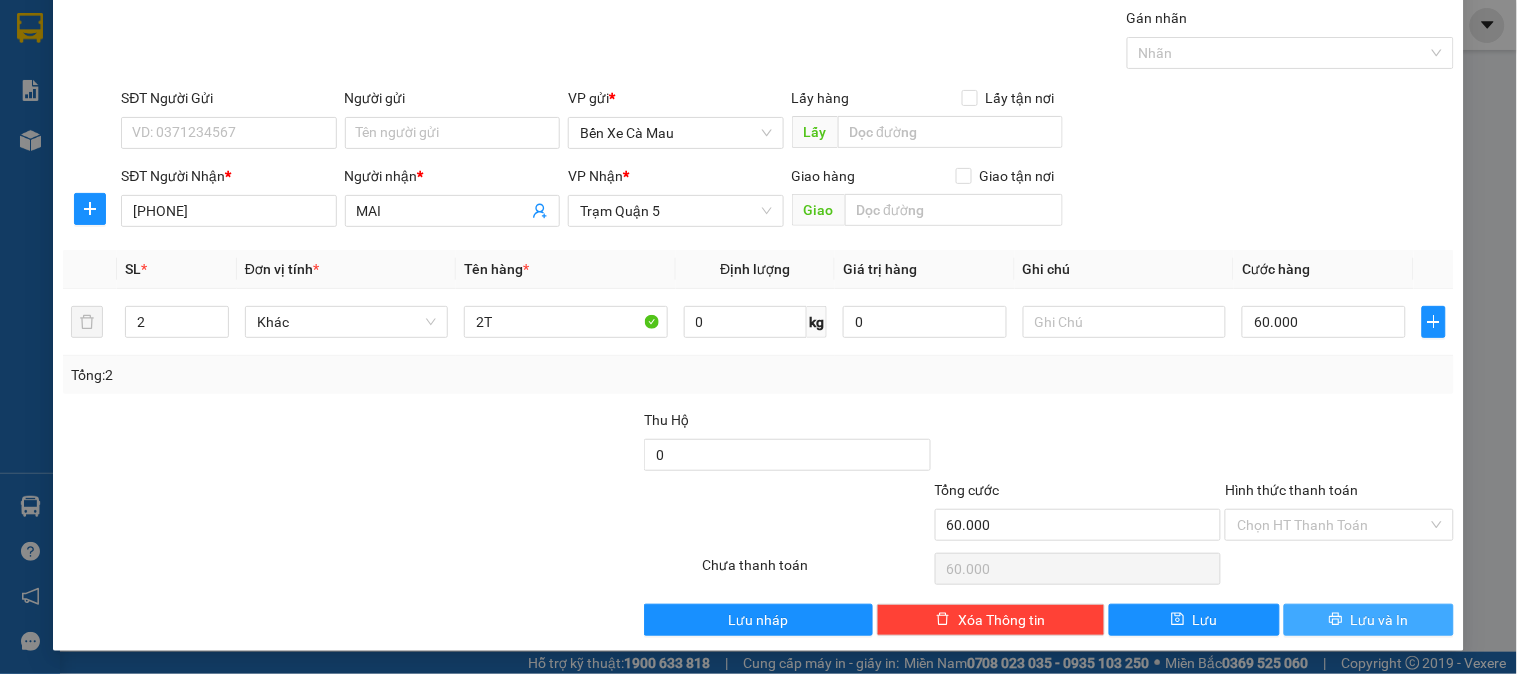 click 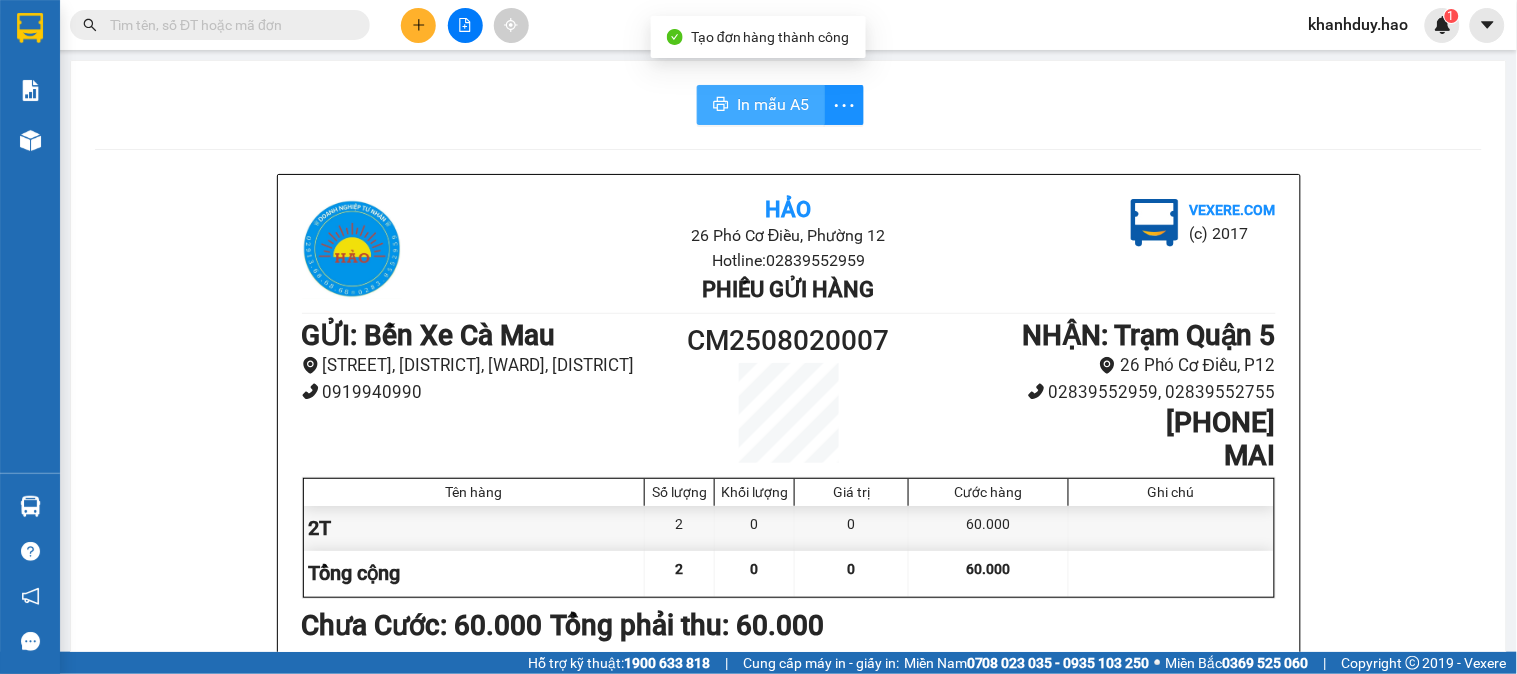click on "In mẫu A5" at bounding box center [761, 105] 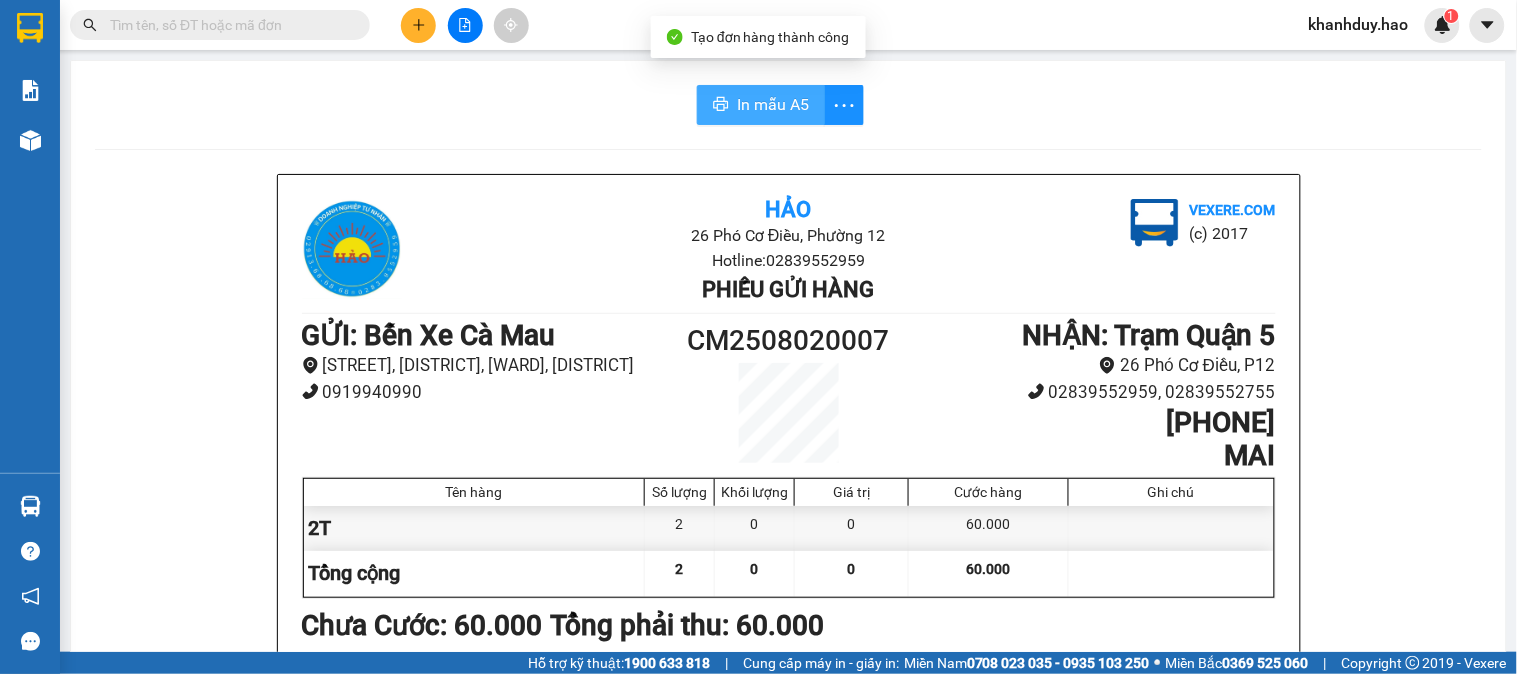 scroll, scrollTop: 0, scrollLeft: 0, axis: both 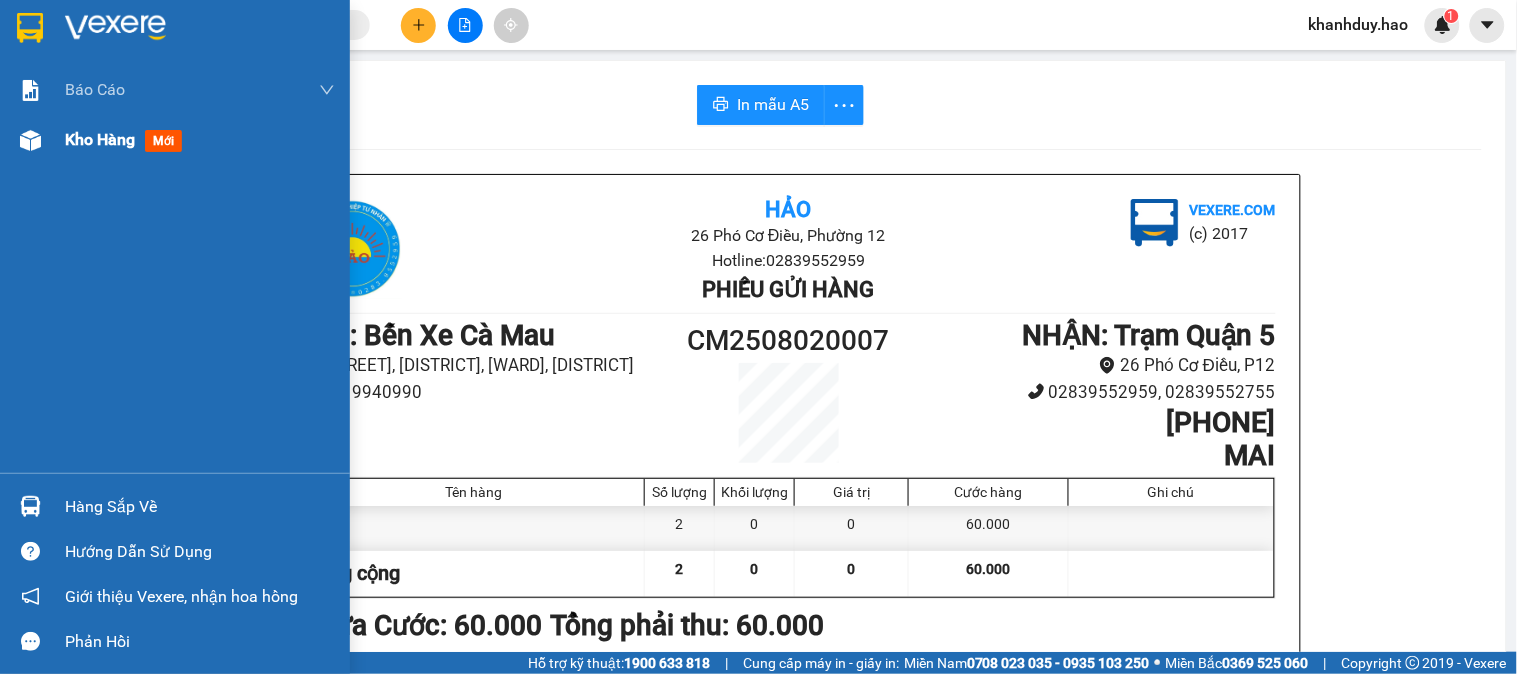 click on "Kho hàng" at bounding box center [100, 139] 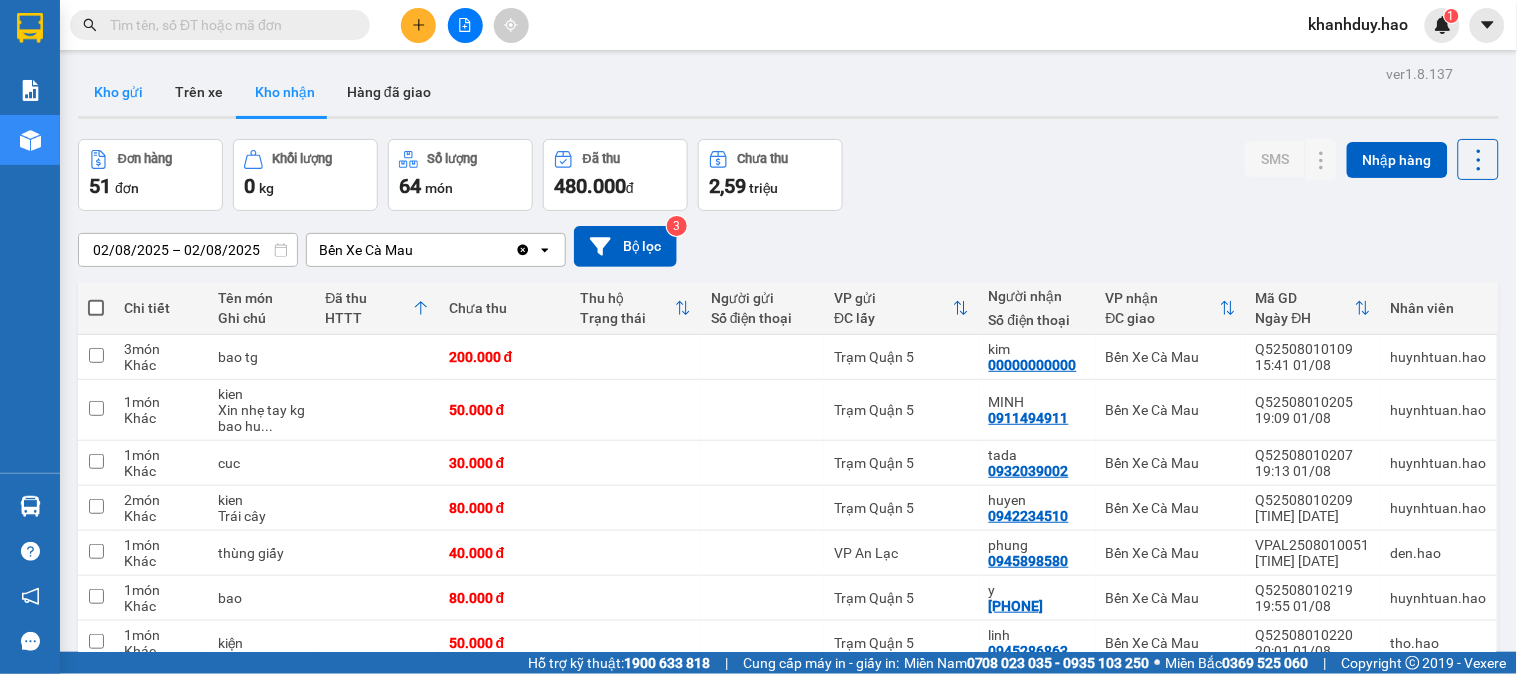 click on "Kho gửi" at bounding box center (118, 92) 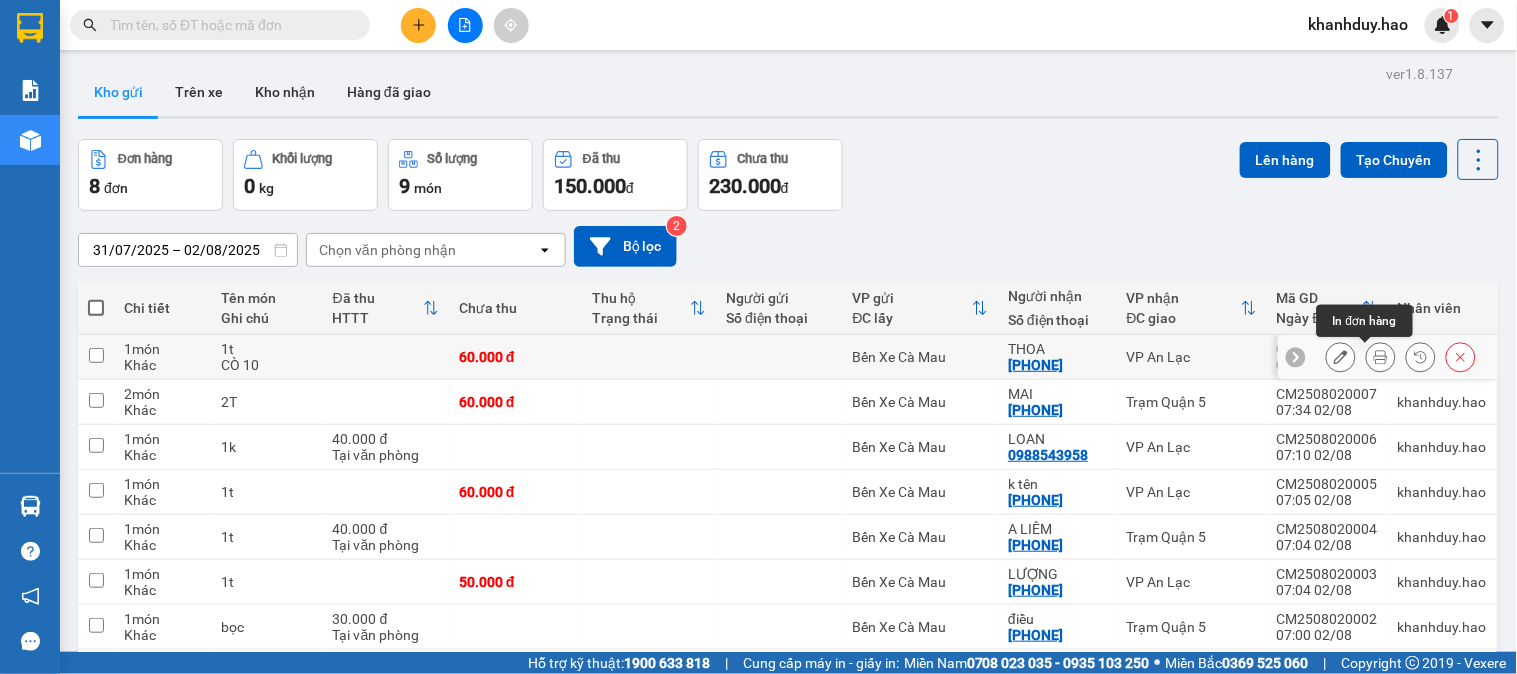 click 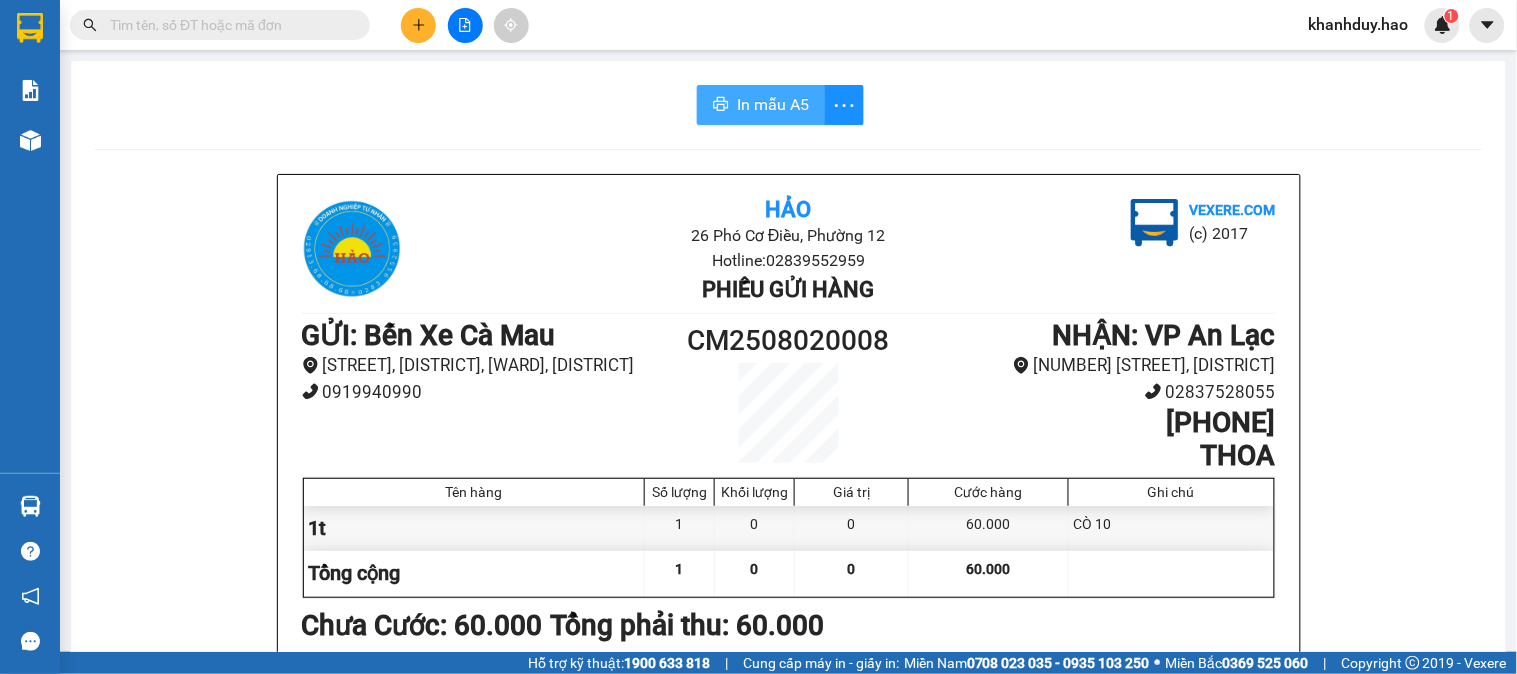 click on "In mẫu A5" at bounding box center [773, 104] 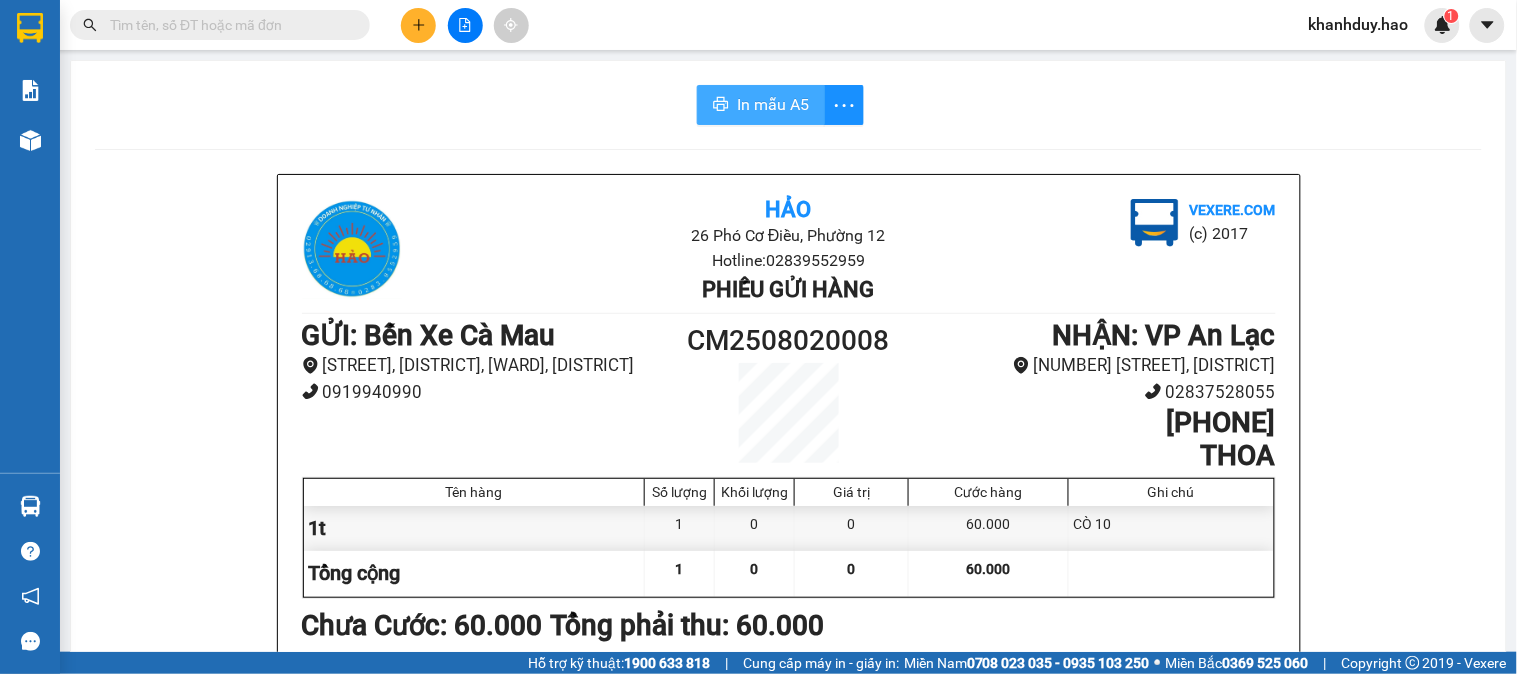 scroll, scrollTop: 0, scrollLeft: 0, axis: both 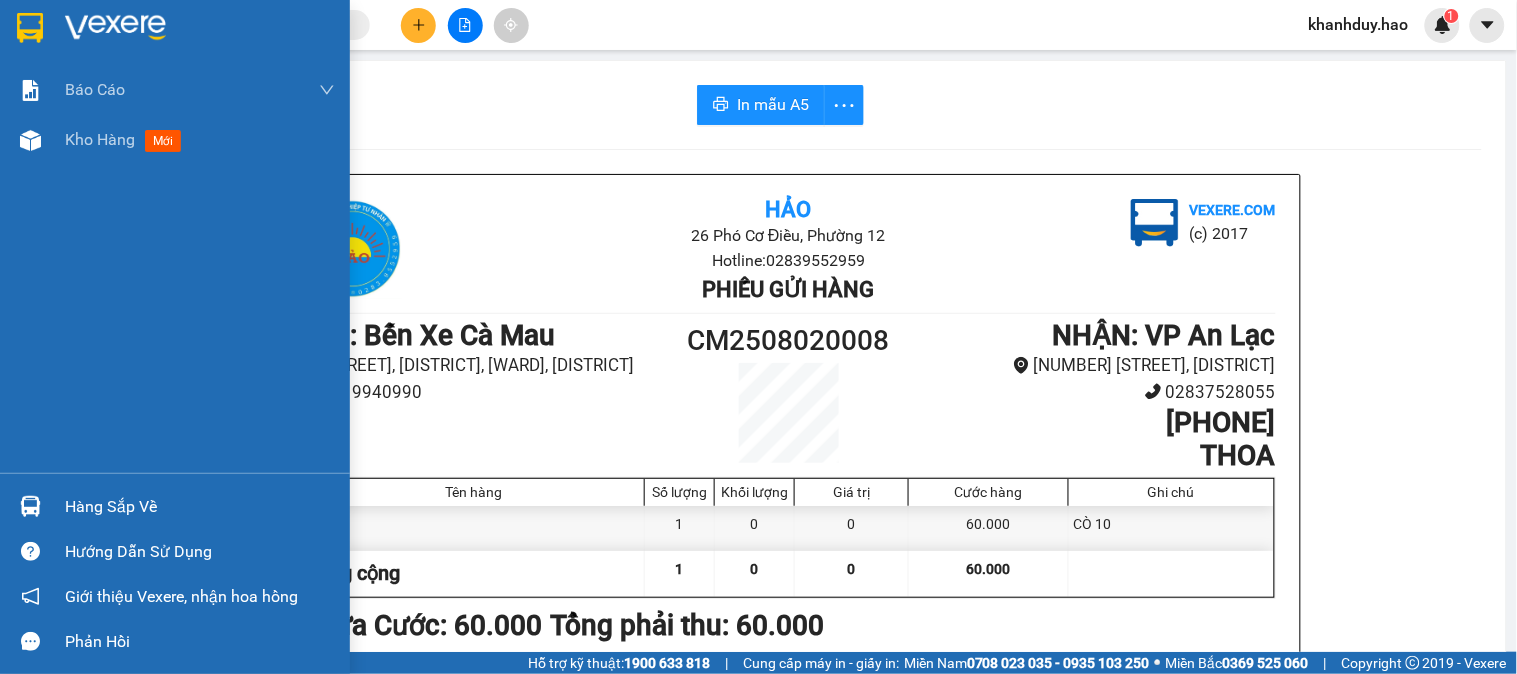 click on "Báo cáo BC tiền công nợ Báo cáo dòng tiền (trưởng trạm) Doanh số tạo đơn theo VP gửi (trưởng trạm)     Kho hàng mới" at bounding box center (175, 269) 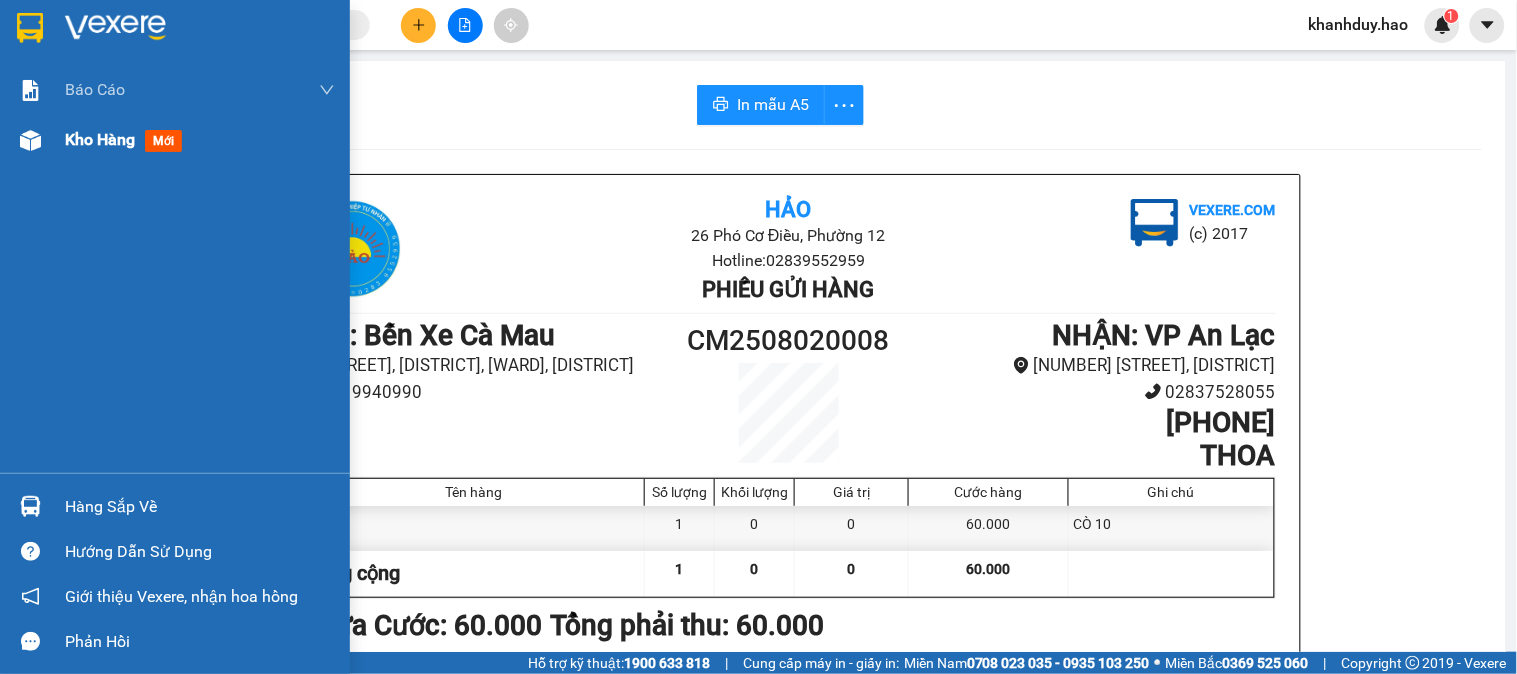 drag, startPoint x: 47, startPoint y: 160, endPoint x: 1287, endPoint y: 660, distance: 1337.0116 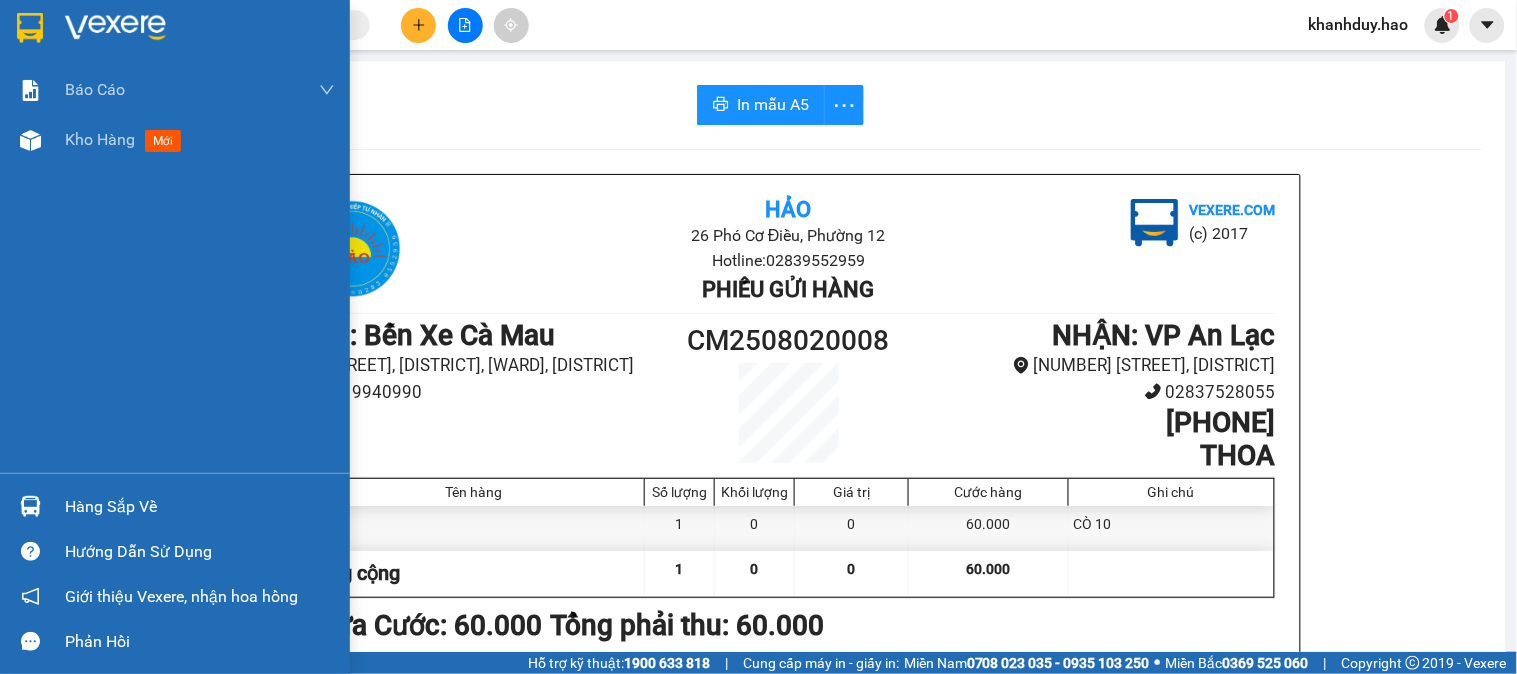 click on "Kho hàng mới" at bounding box center (175, 140) 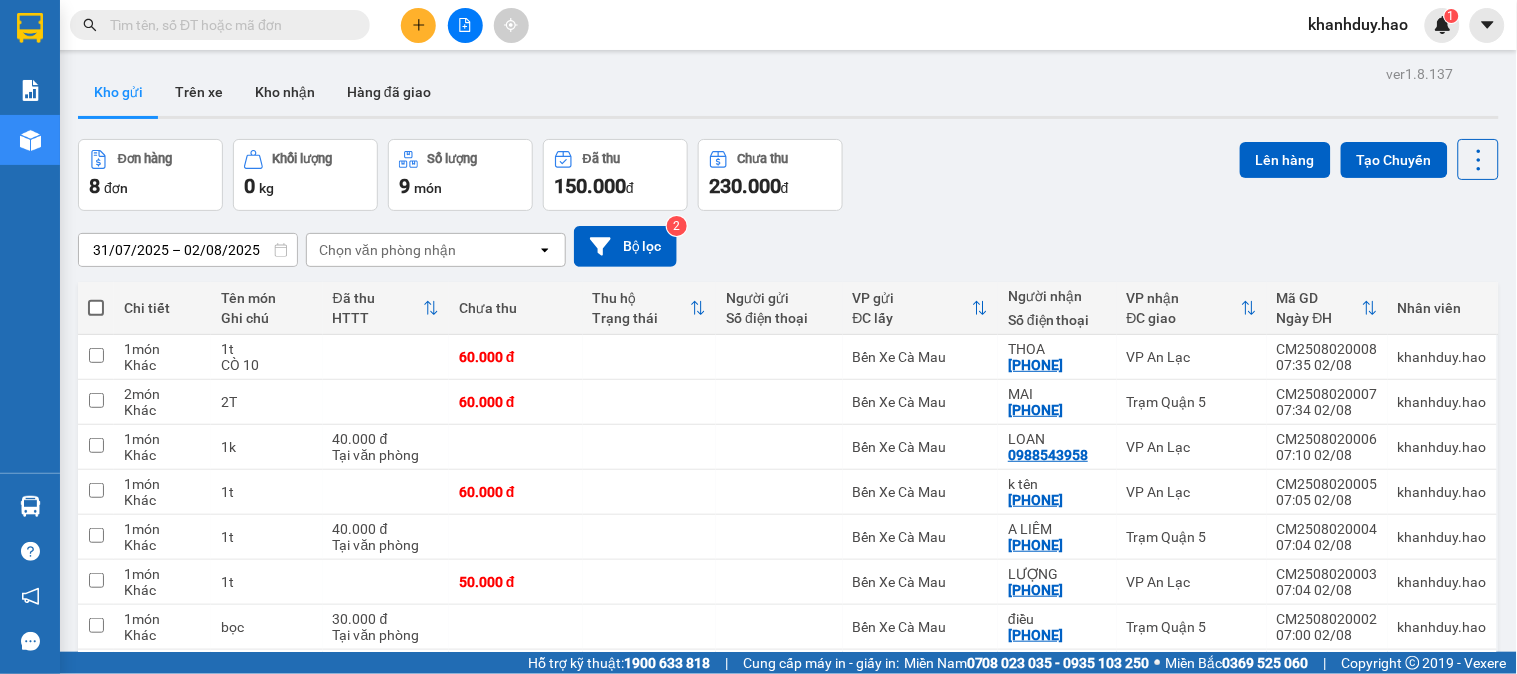 scroll, scrollTop: 126, scrollLeft: 0, axis: vertical 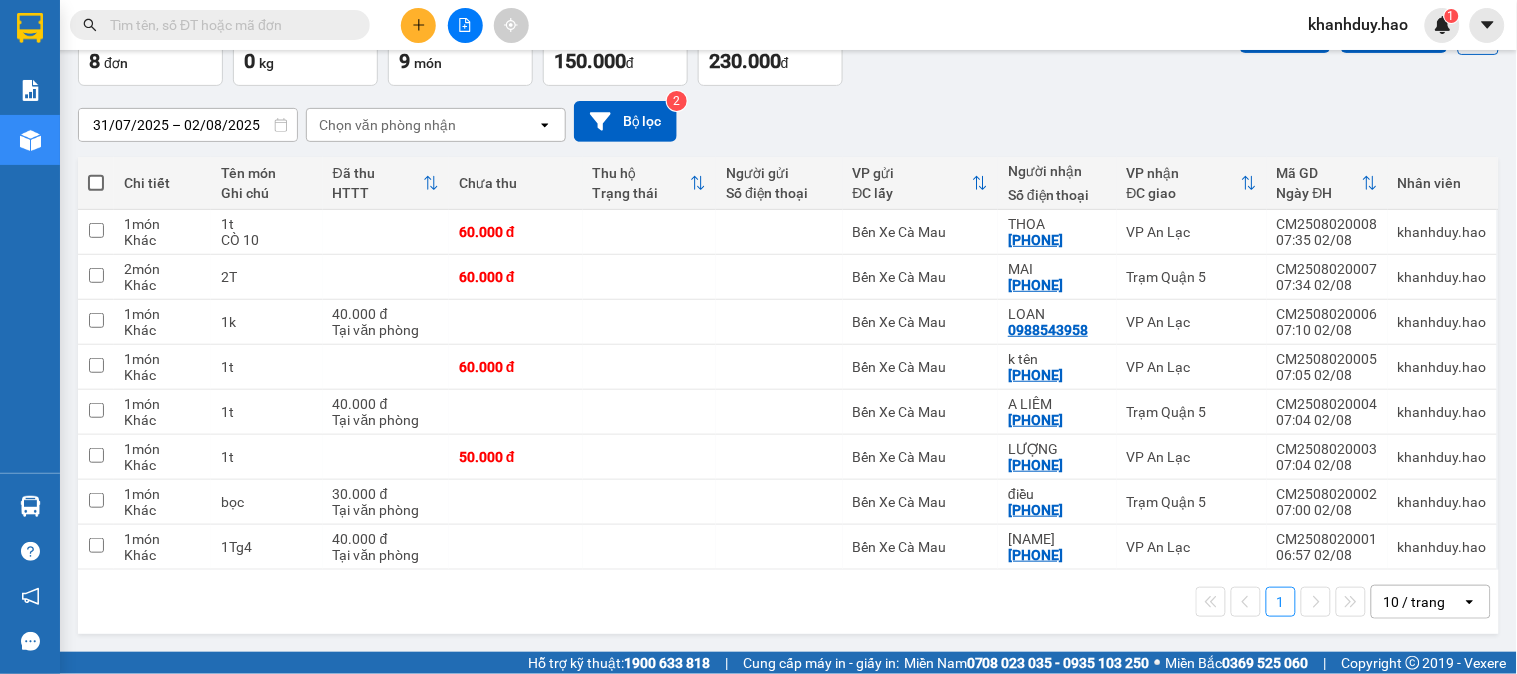 click on "10 / trang" at bounding box center (1415, 602) 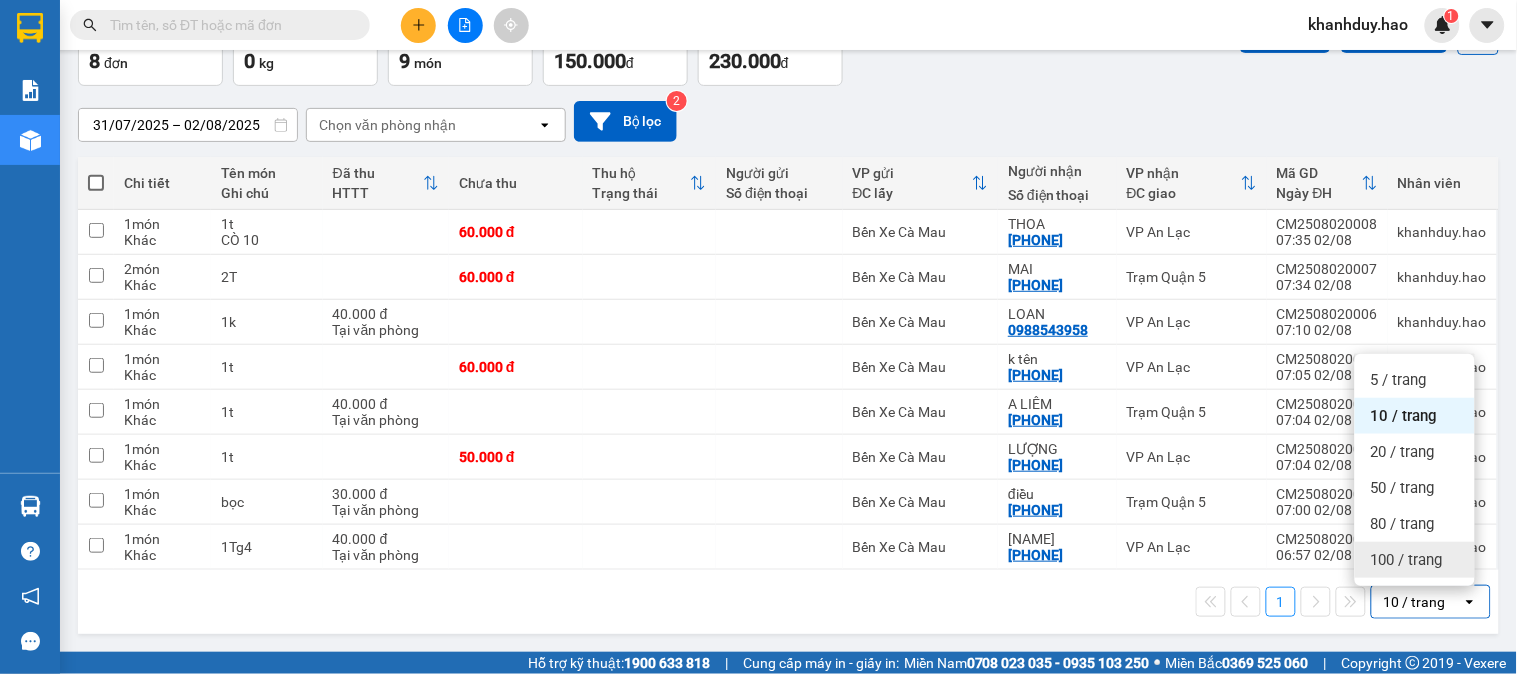 click on "100 / trang" at bounding box center (1407, 560) 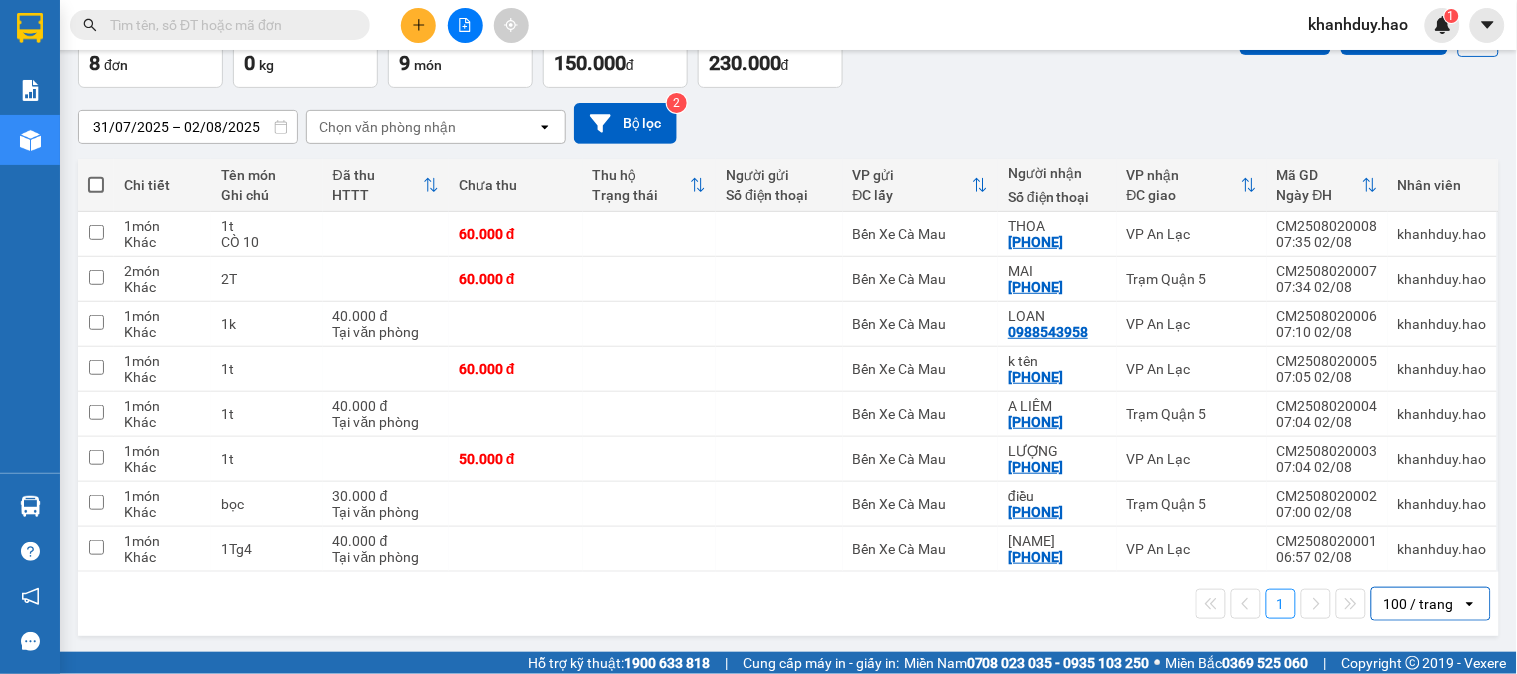 scroll, scrollTop: 126, scrollLeft: 0, axis: vertical 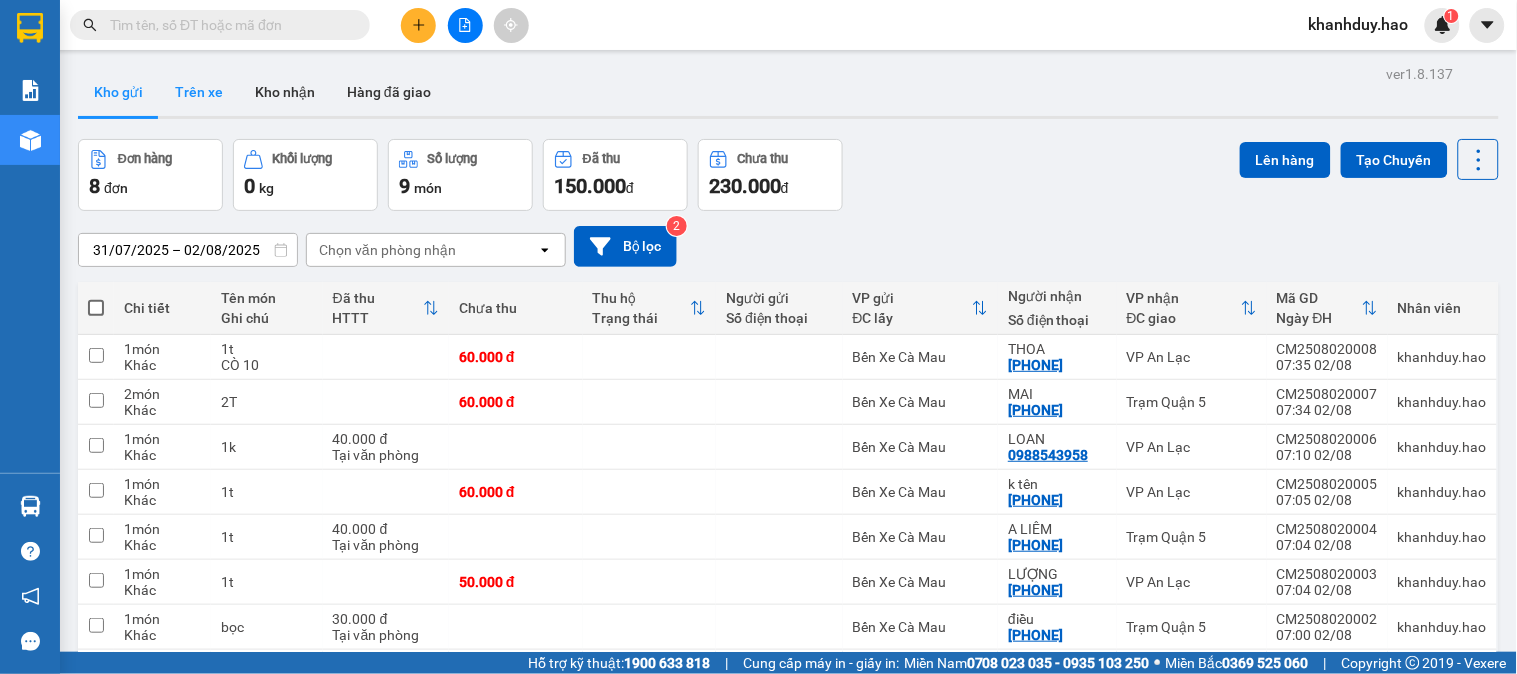click on "Trên xe" at bounding box center (199, 92) 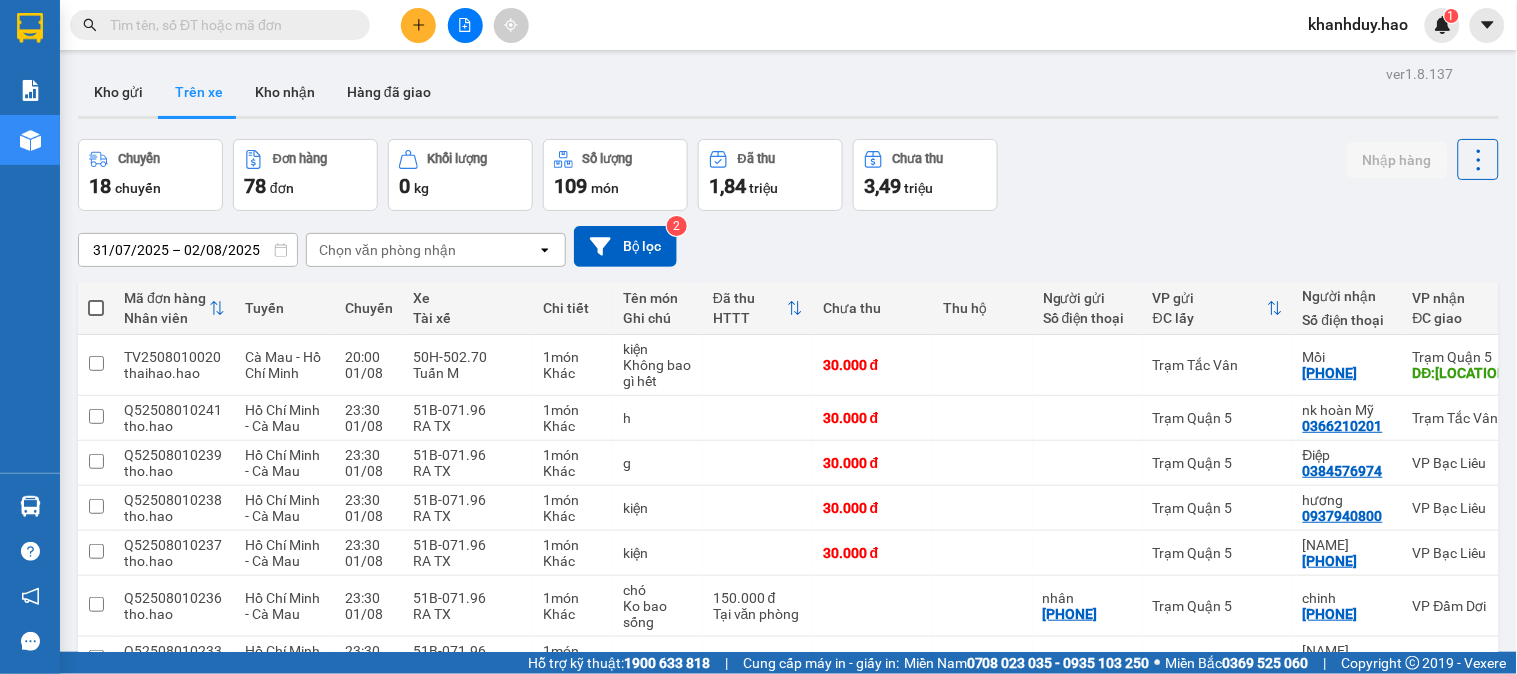 click on "Chọn văn phòng nhận" at bounding box center (387, 250) 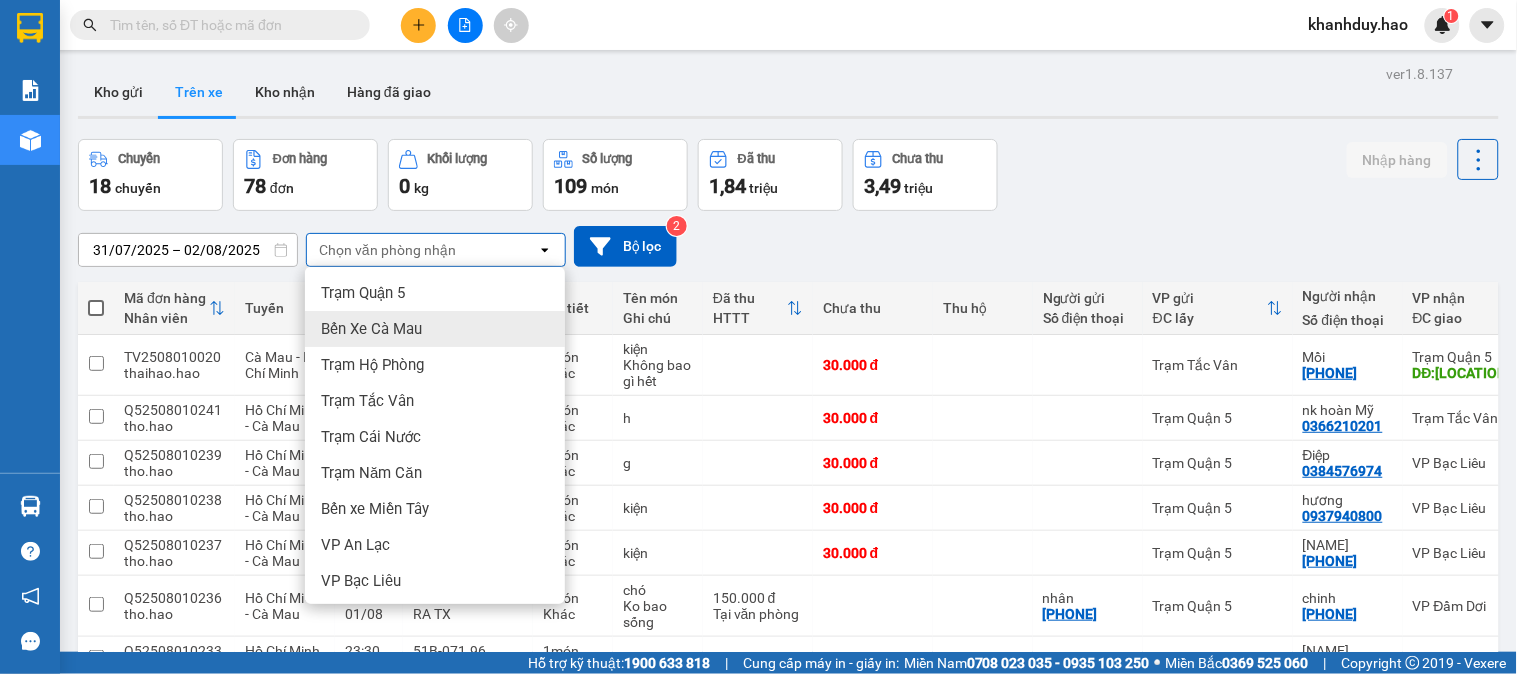 click on "Bến Xe Cà Mau" at bounding box center (435, 329) 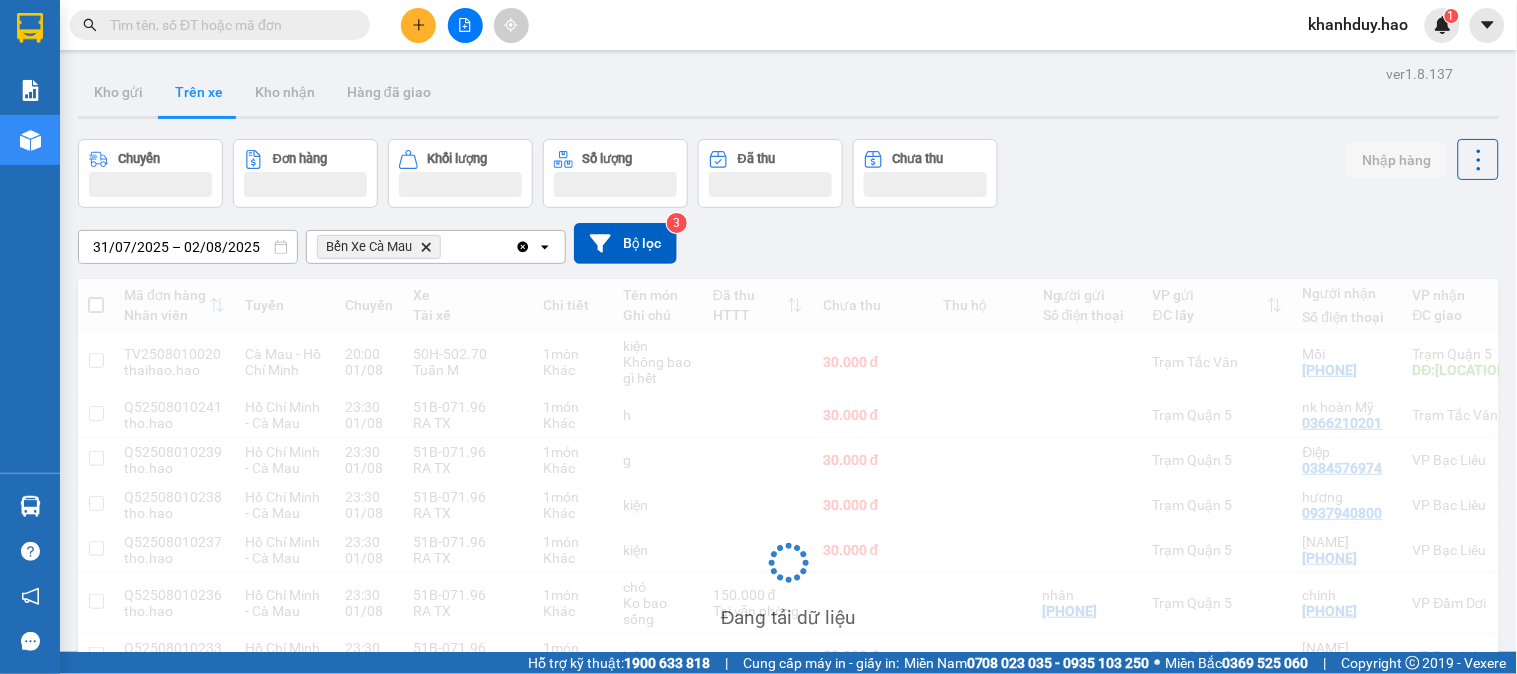 click on "31/07/2025 – 02/08/2025" at bounding box center (188, 247) 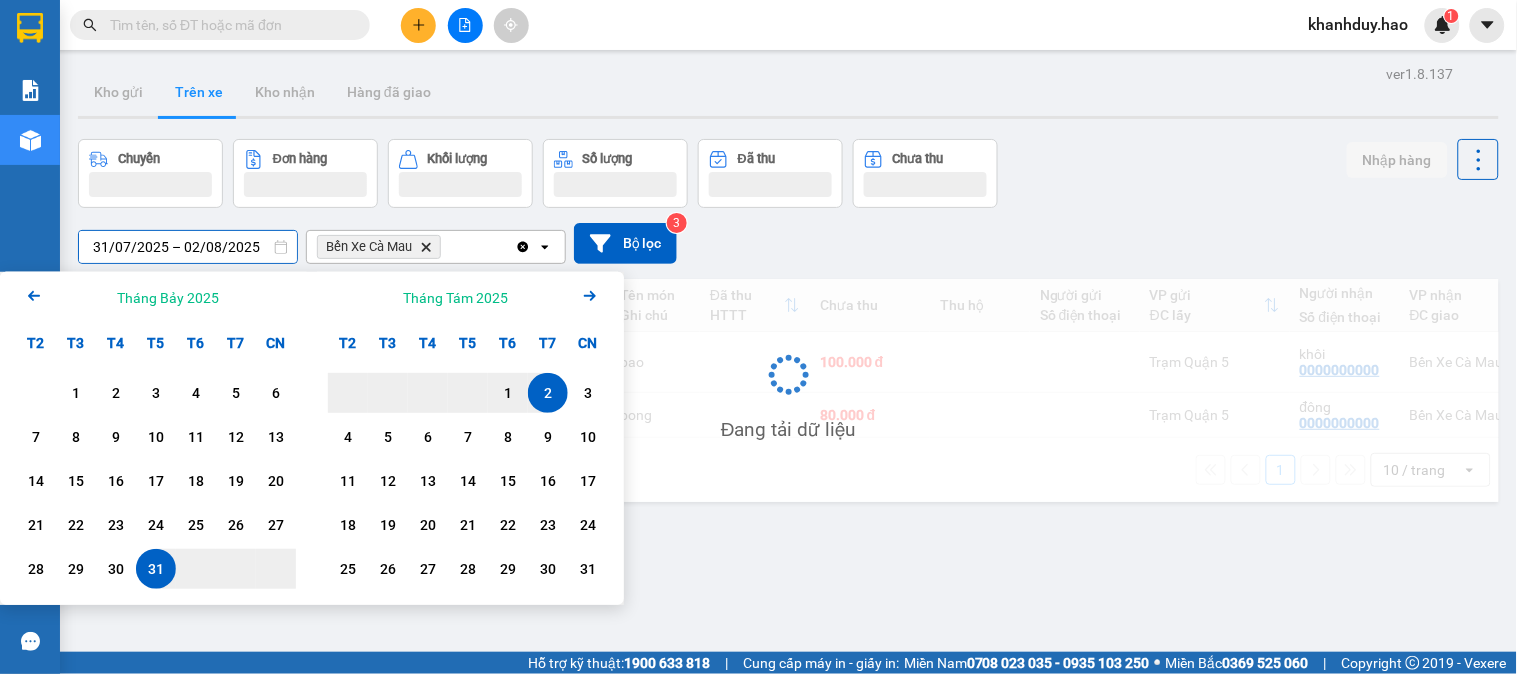 click on "2" at bounding box center (548, 393) 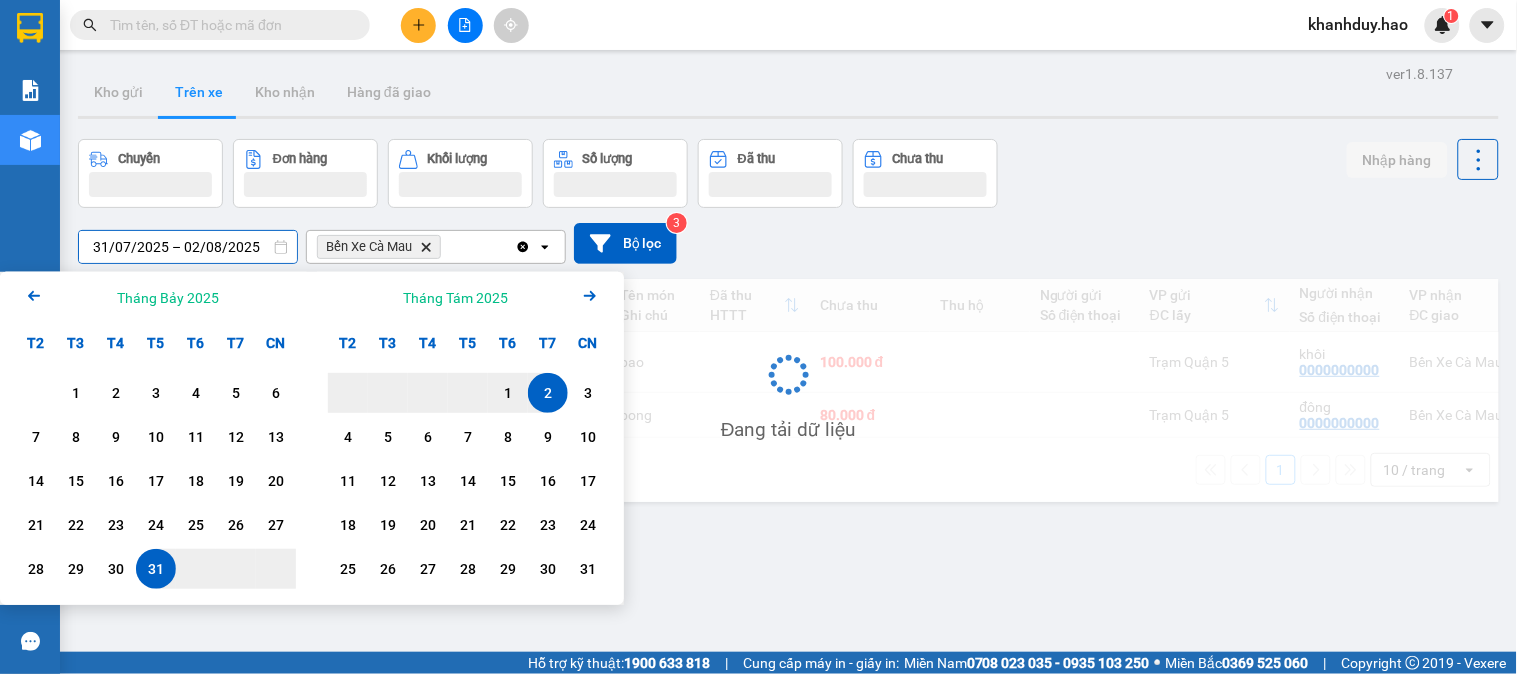 click on "2" at bounding box center [548, 393] 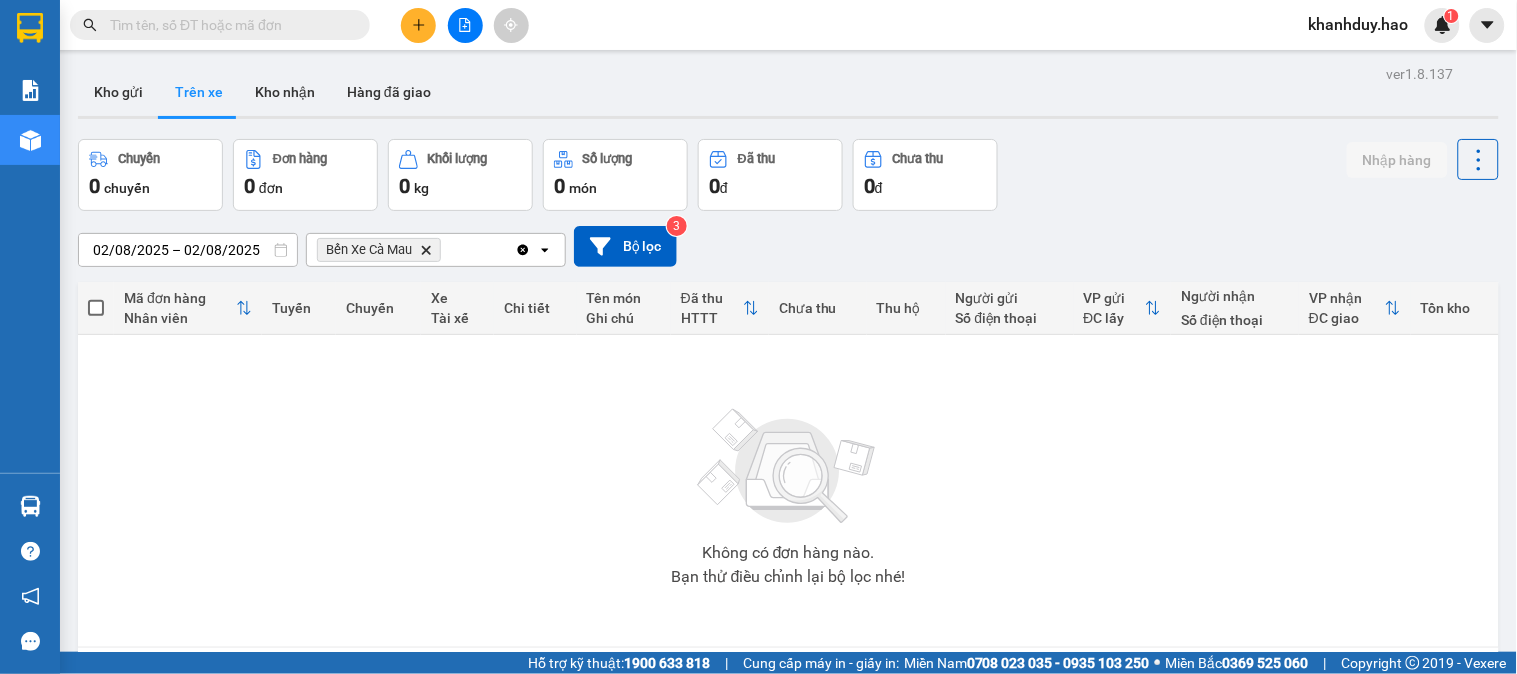 click on "02/08/2025 – 02/08/2025 Press the down arrow key to interact with the calendar and select a date. Press the escape button to close the calendar. Selected date range is from 02/08/2025 to 02/08/2025. Bến Xe Cà Mau Delete Clear all open Bộ lọc 3" at bounding box center [788, 246] 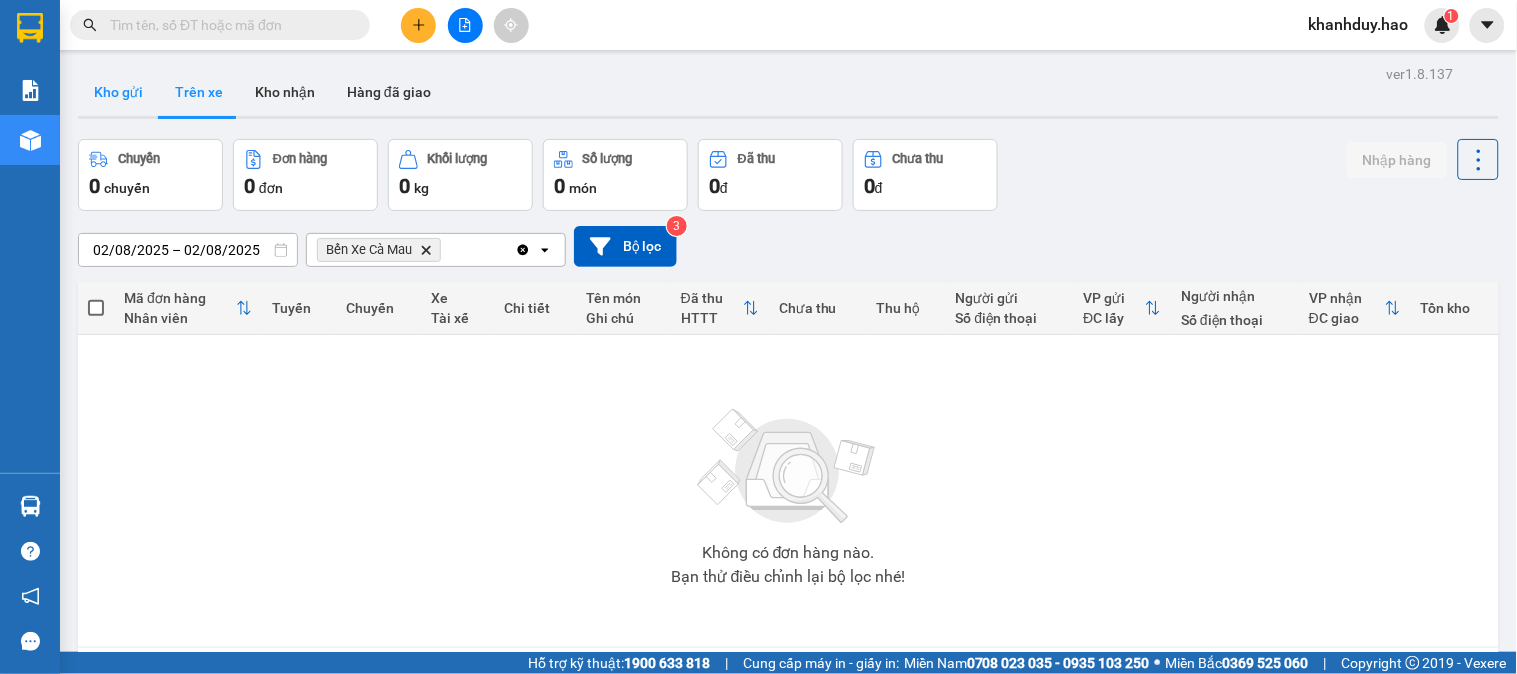 click on "Kho gửi" at bounding box center (118, 92) 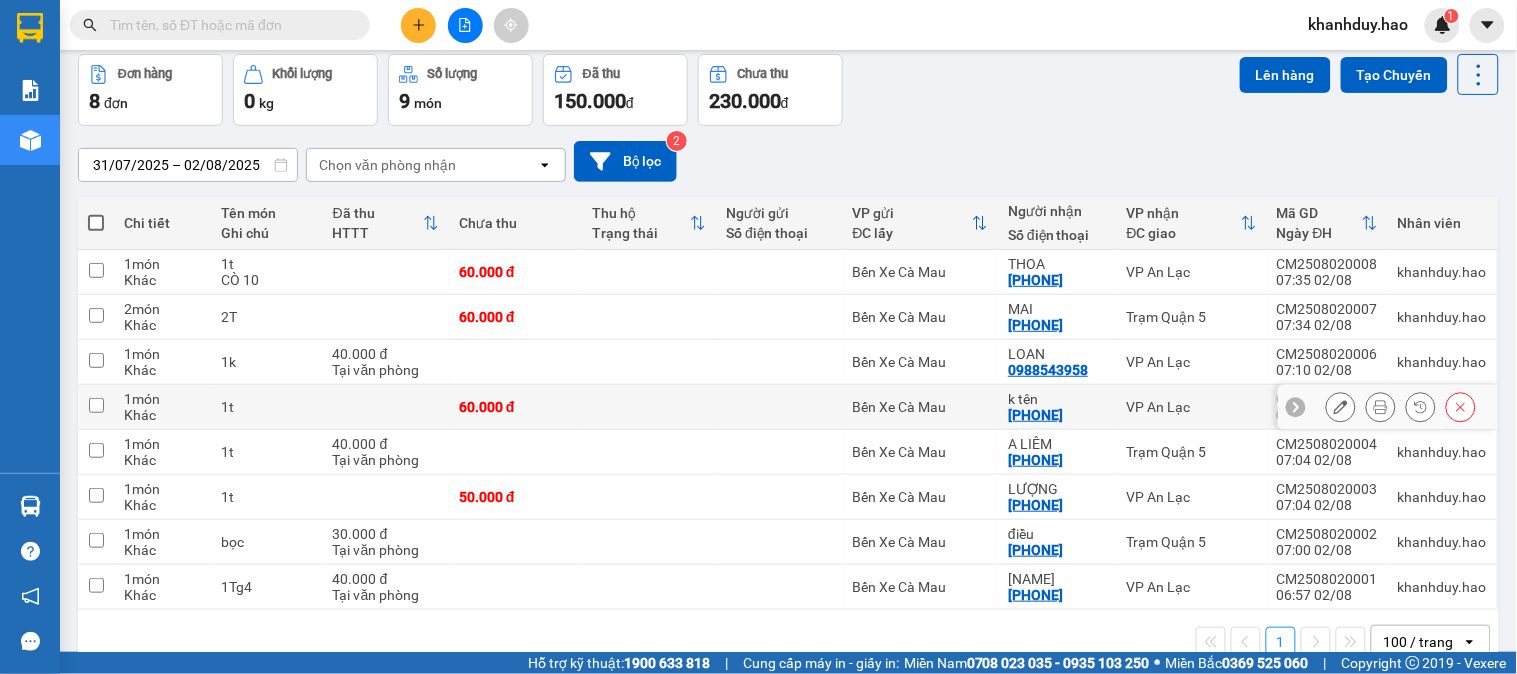 scroll, scrollTop: 126, scrollLeft: 0, axis: vertical 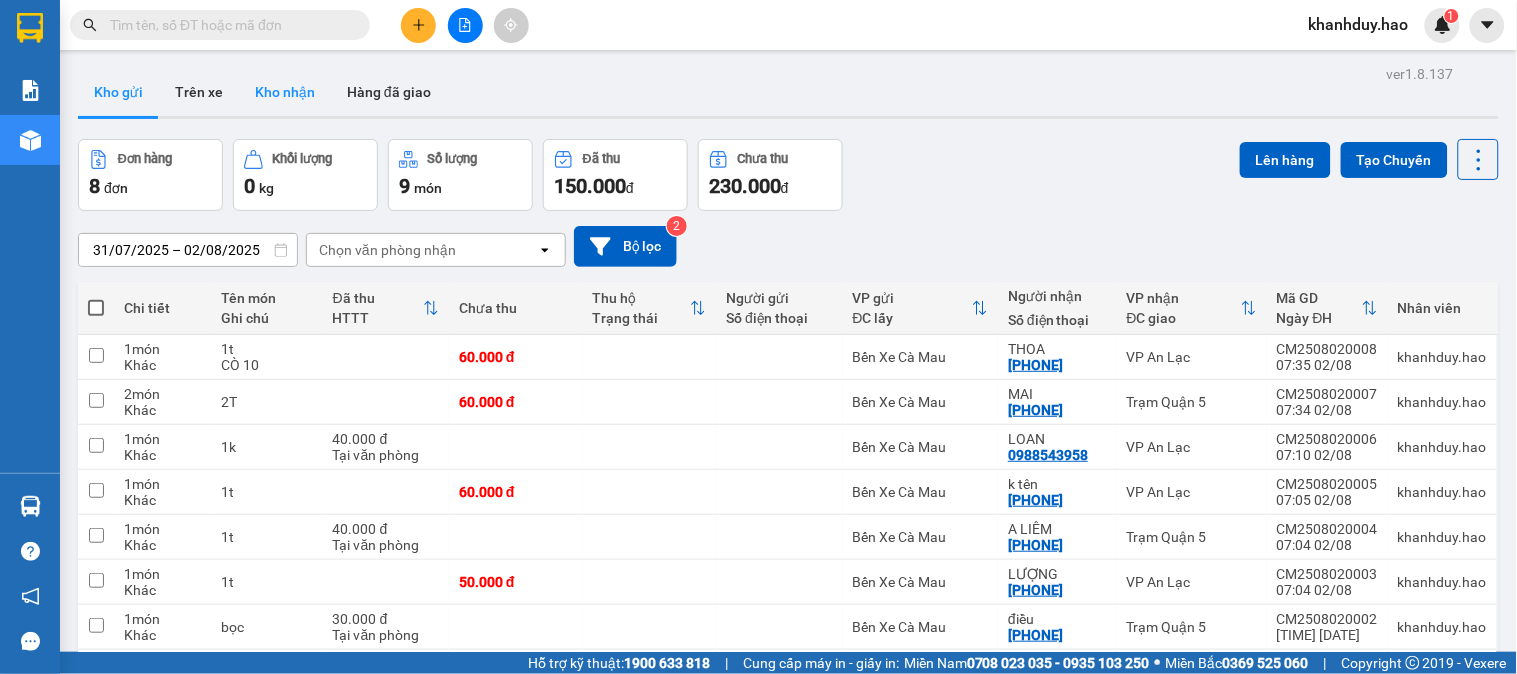 click on "Kho nhận" at bounding box center [285, 92] 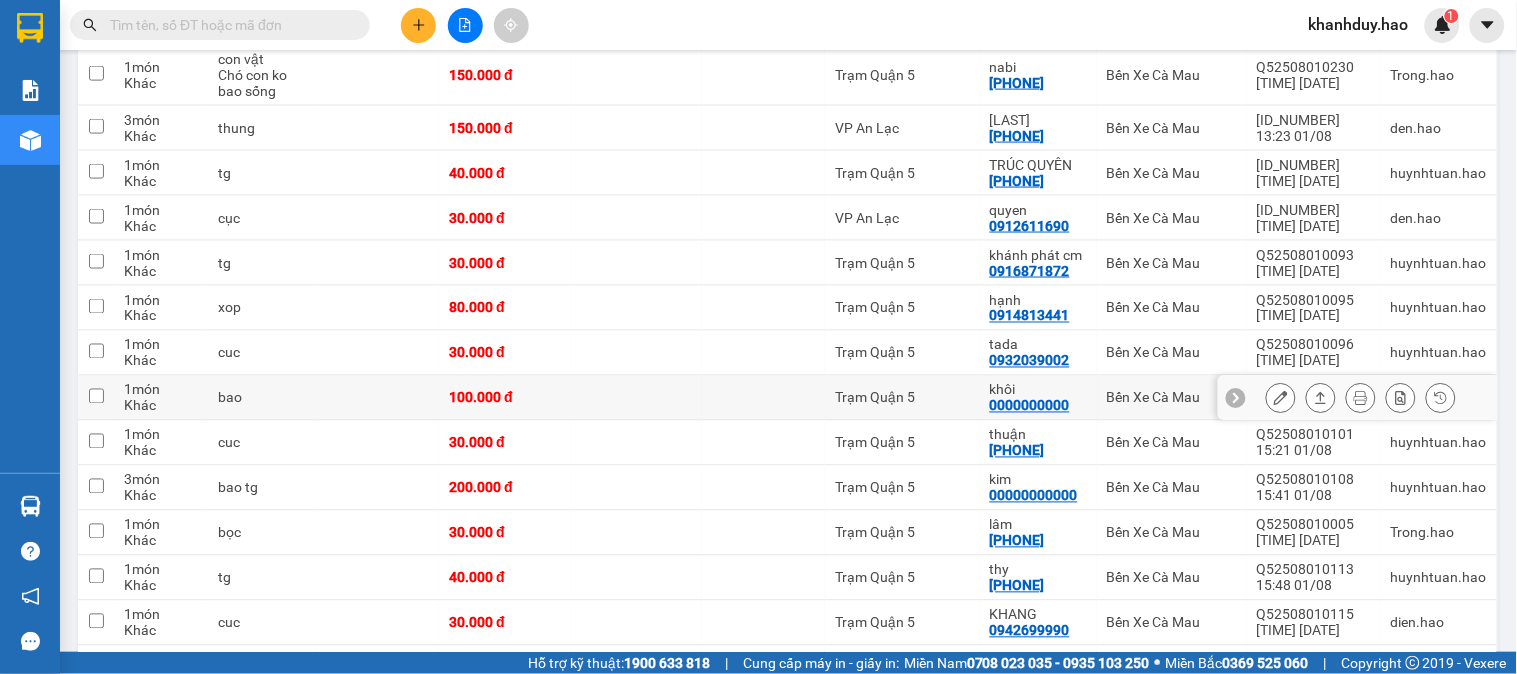 scroll, scrollTop: 1111, scrollLeft: 0, axis: vertical 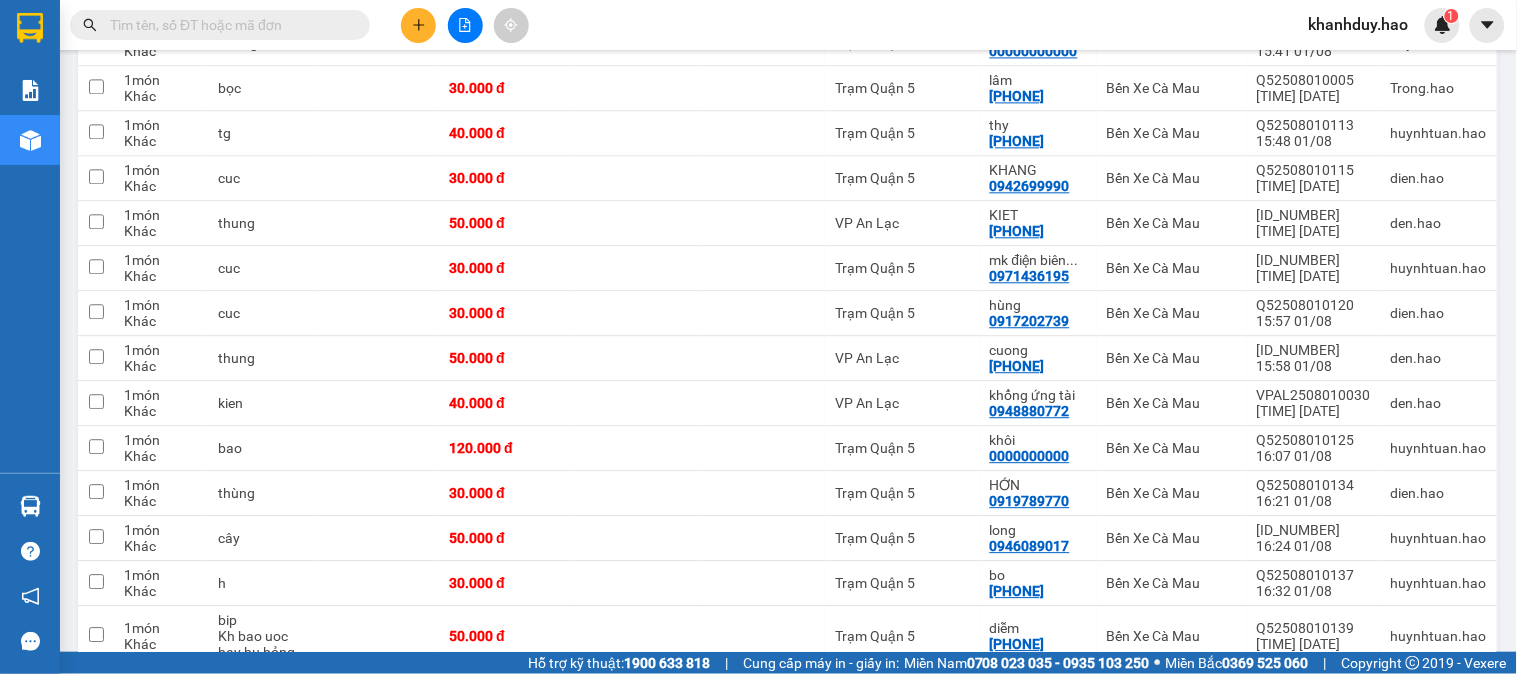 click at bounding box center (228, 25) 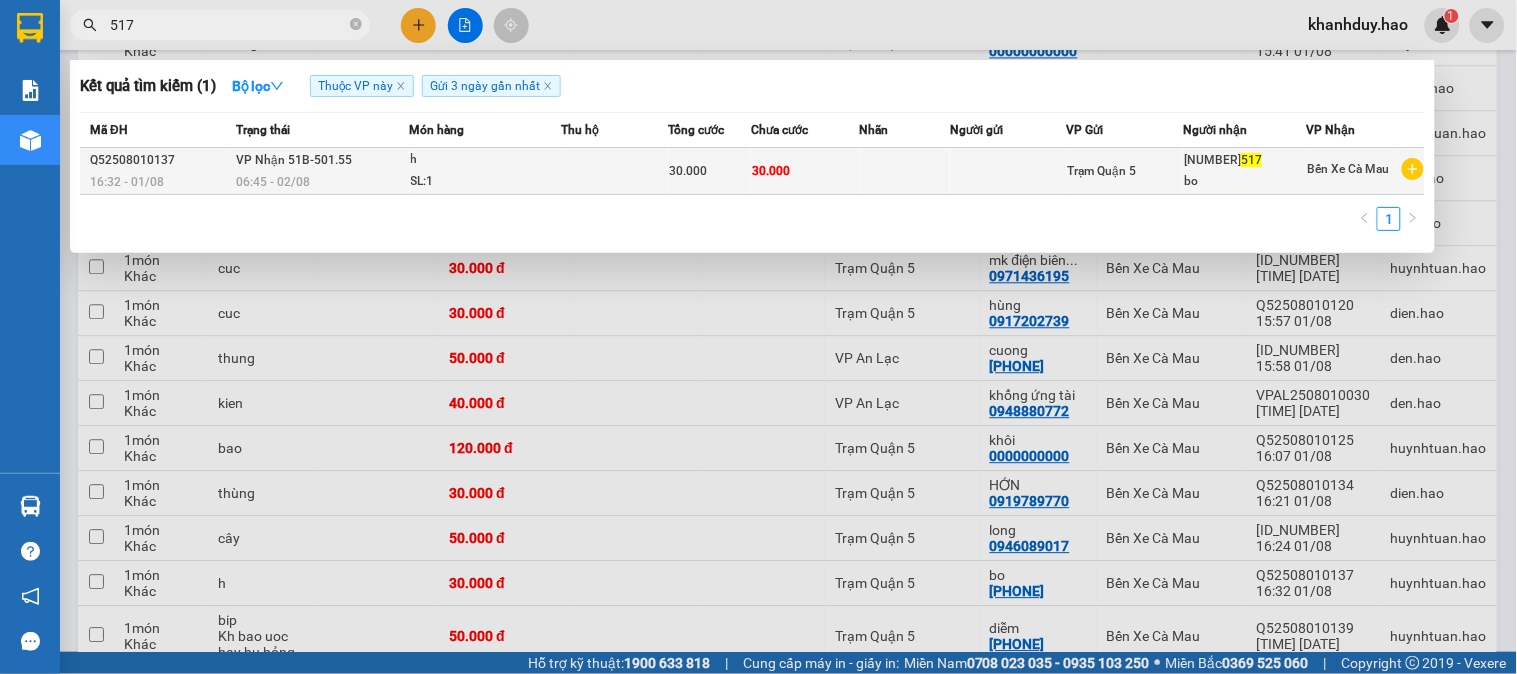 type on "517" 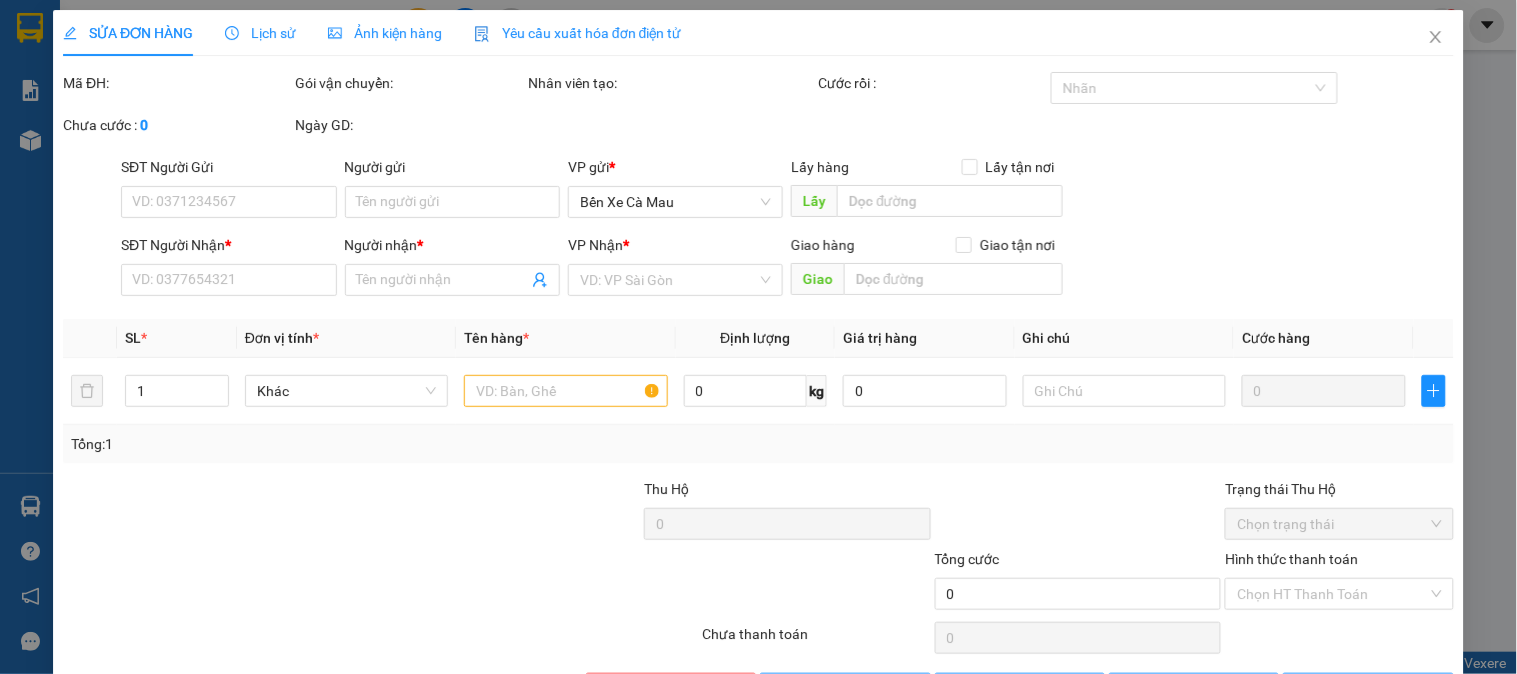 scroll, scrollTop: 0, scrollLeft: 0, axis: both 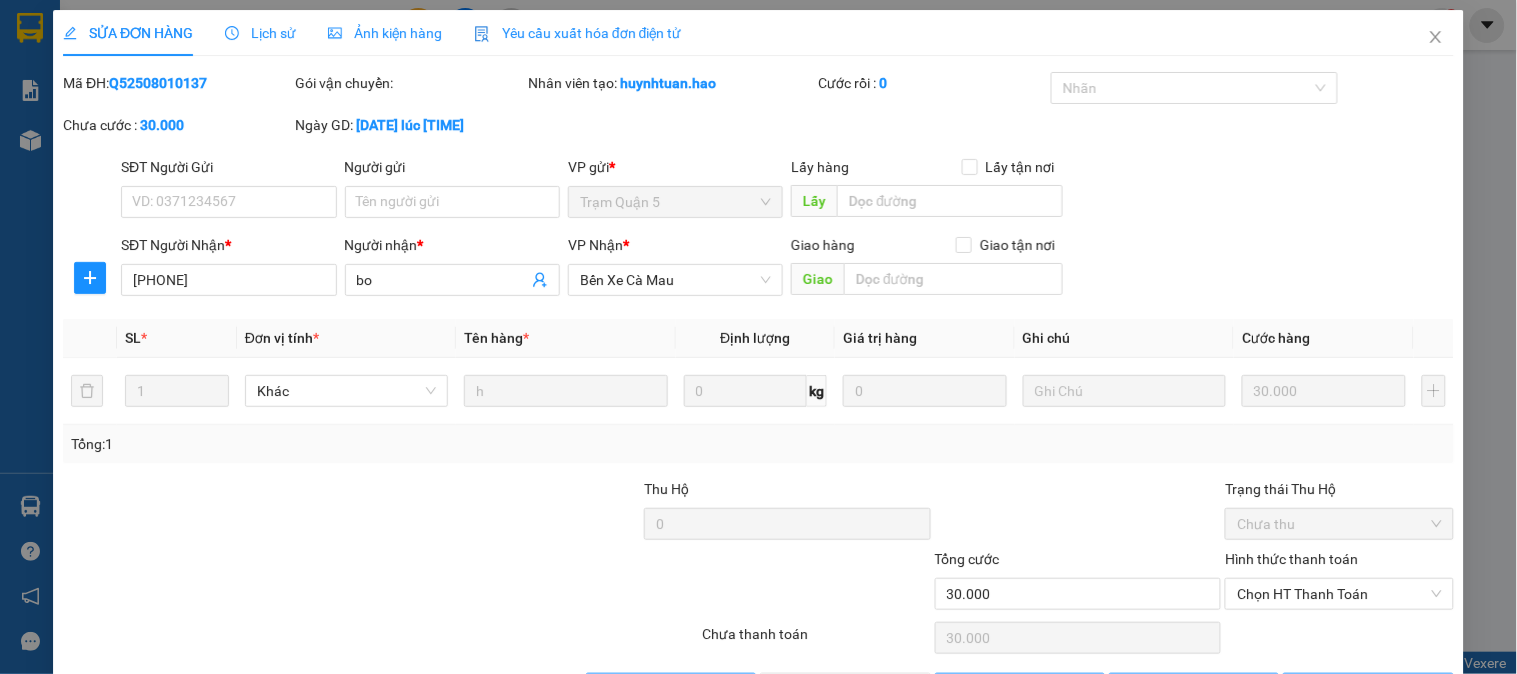 type on "[PHONE]" 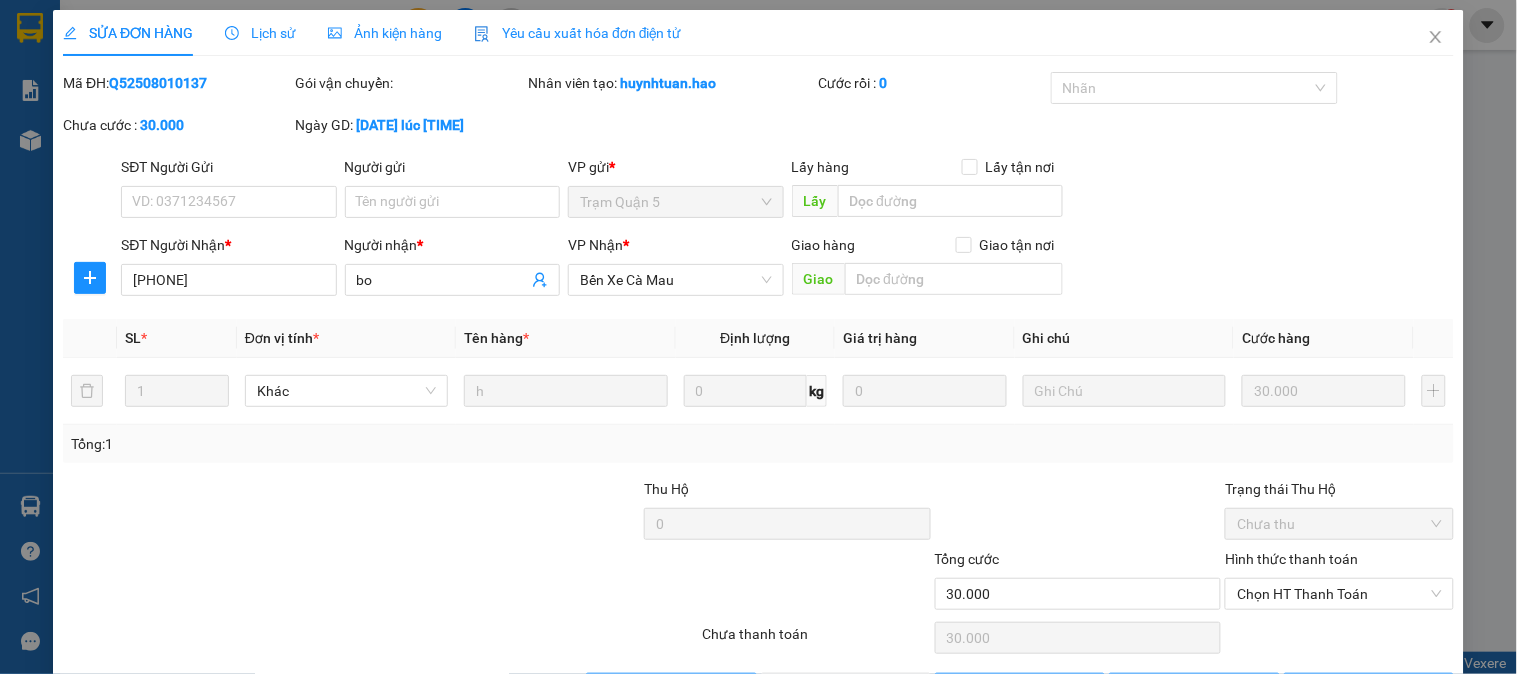 click on "Ảnh kiện hàng" at bounding box center [385, 33] 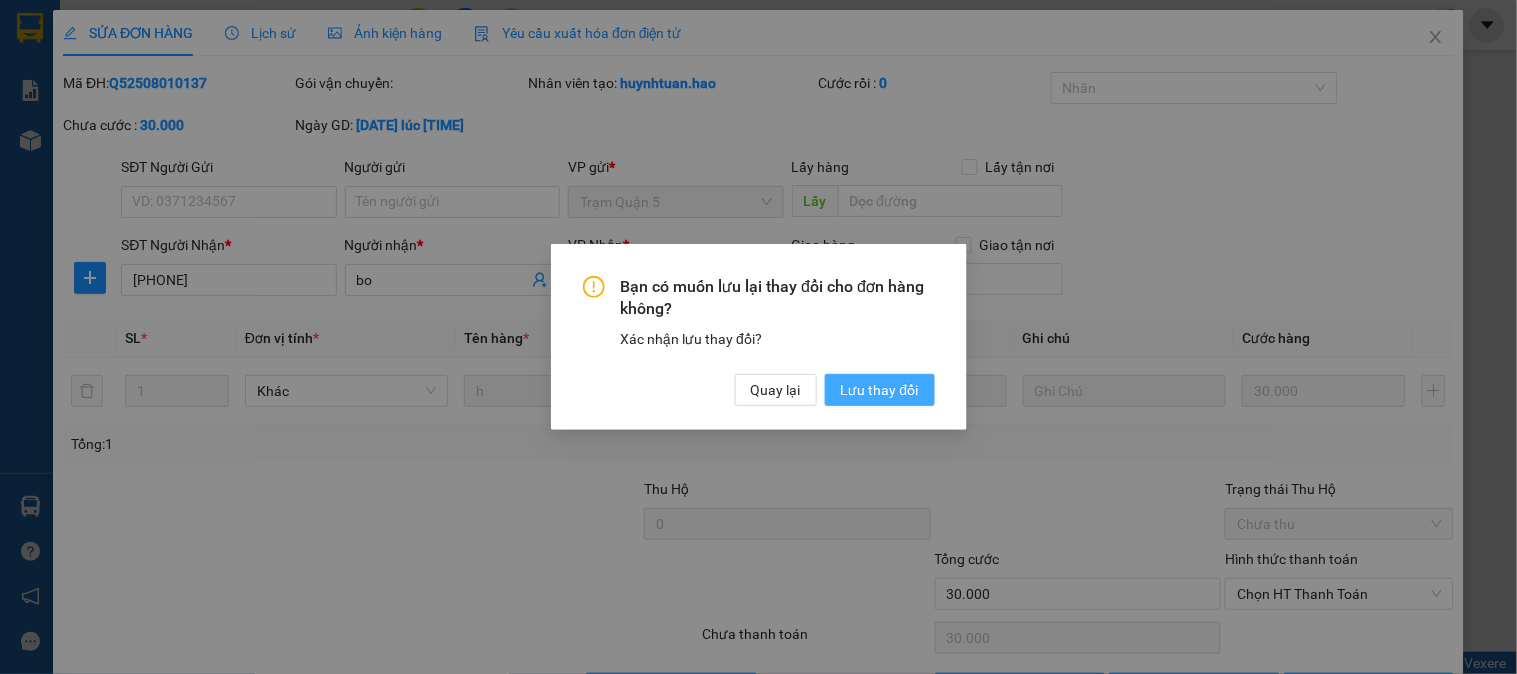 click on "Lưu thay đổi" at bounding box center [880, 390] 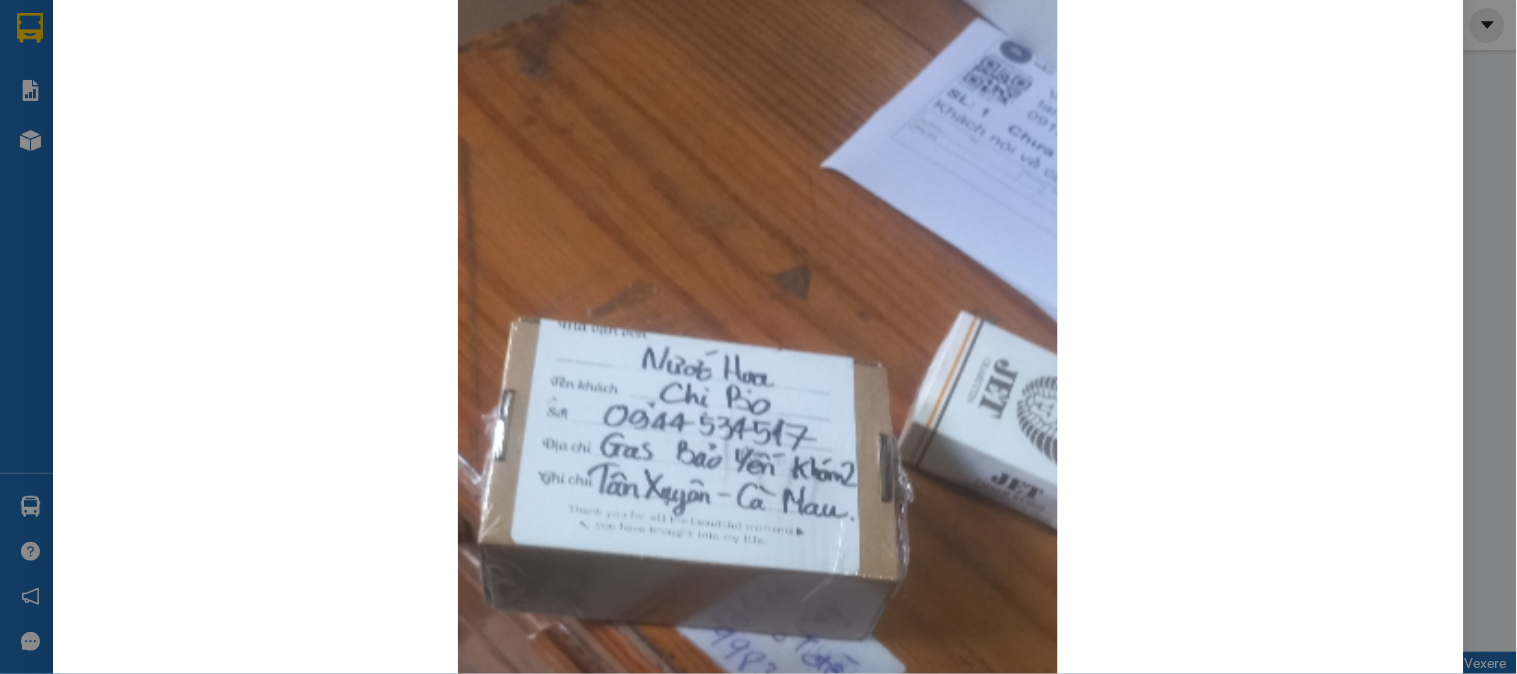 scroll, scrollTop: 0, scrollLeft: 0, axis: both 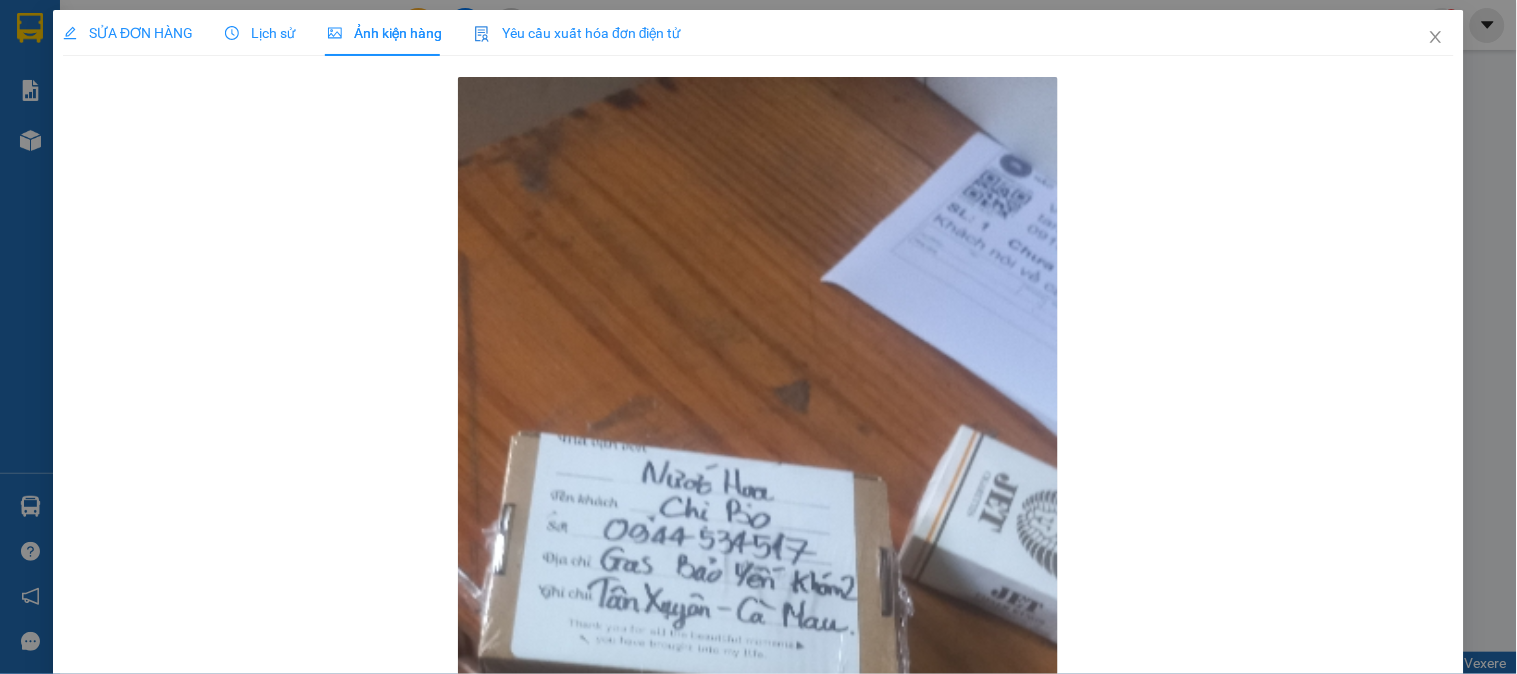 click on "SỬA ĐƠN HÀNG" at bounding box center (128, 33) 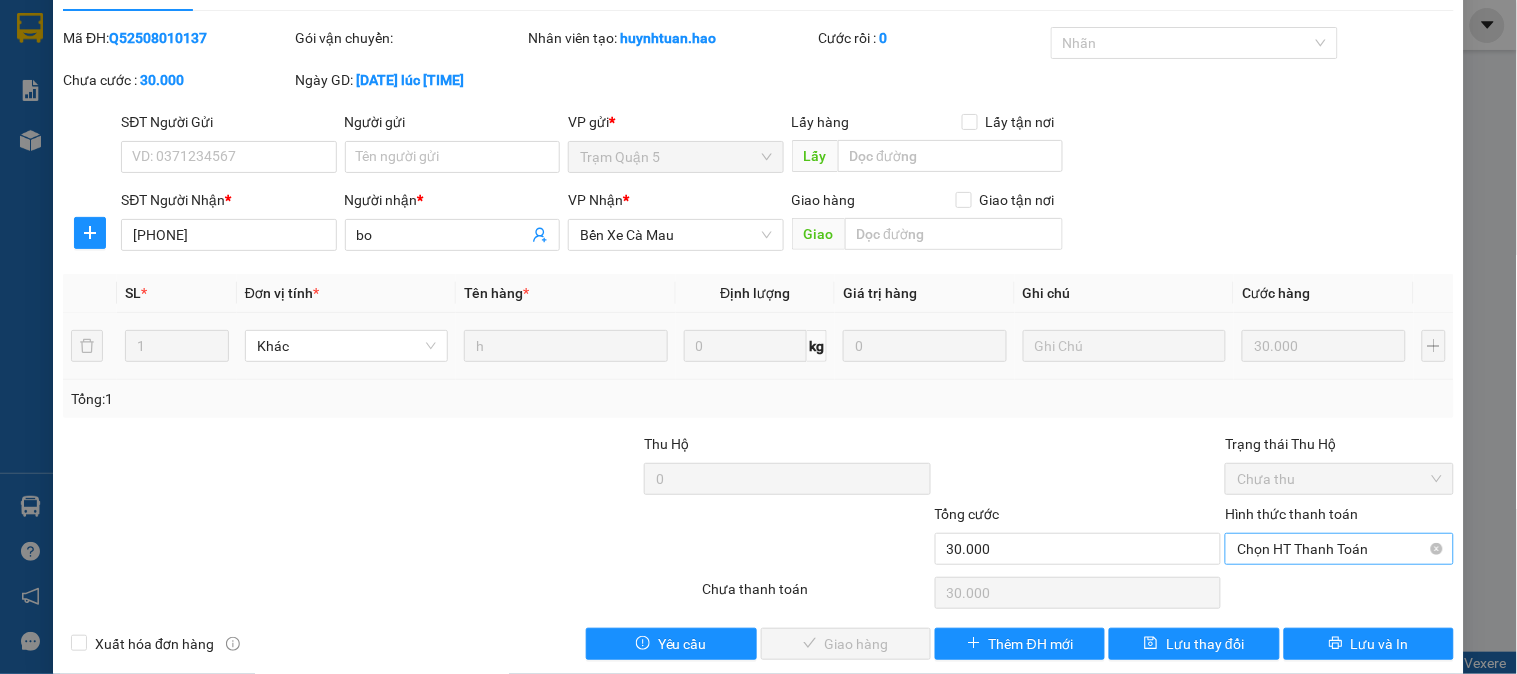 scroll, scrollTop: 70, scrollLeft: 0, axis: vertical 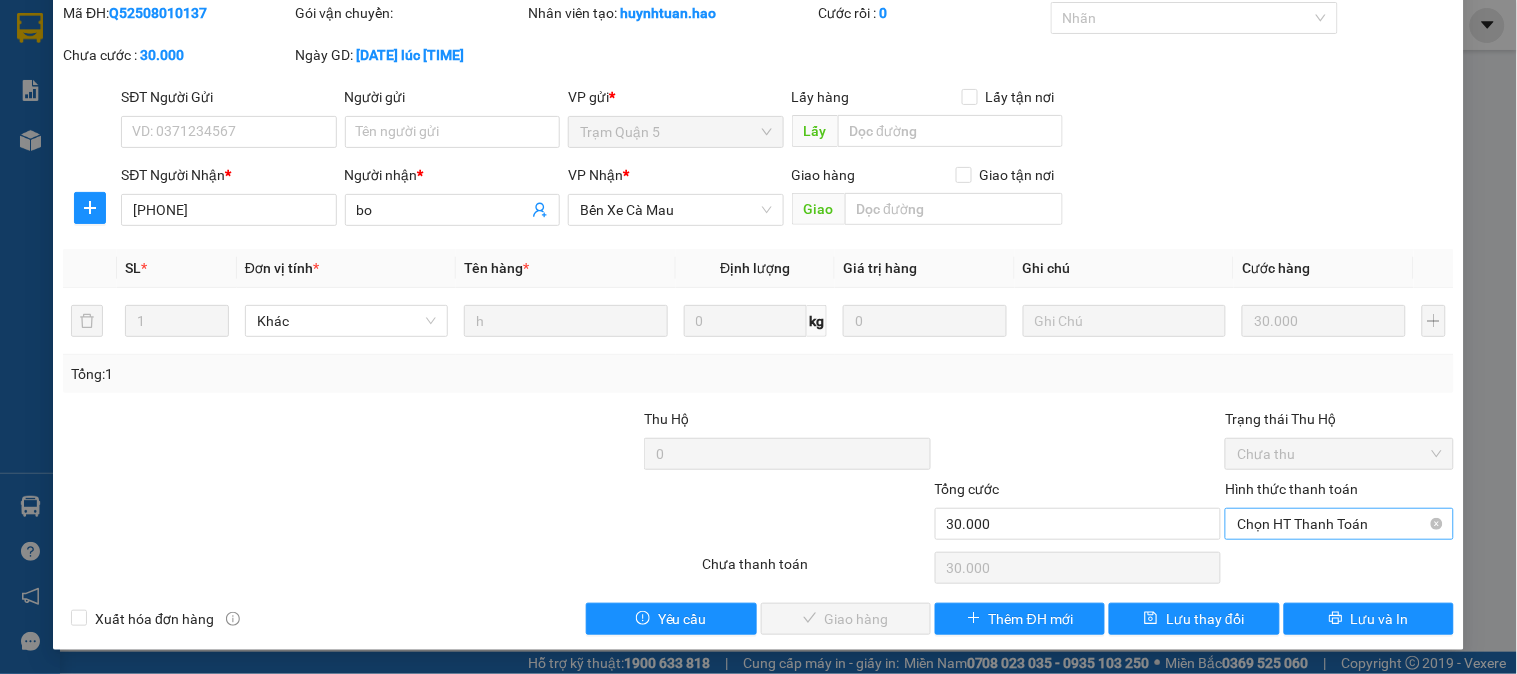 click on "Chọn HT Thanh Toán" at bounding box center [1339, 524] 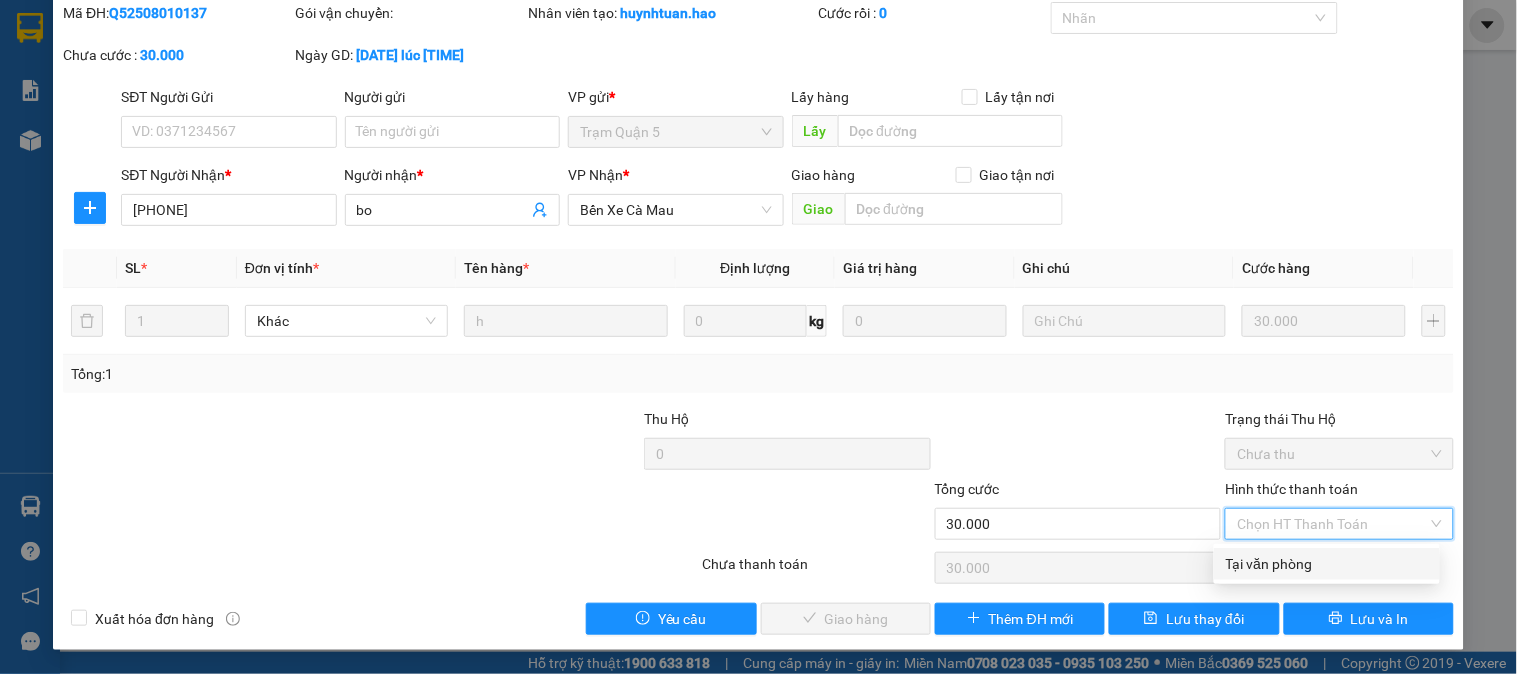 click on "Tại văn phòng" at bounding box center (1327, 564) 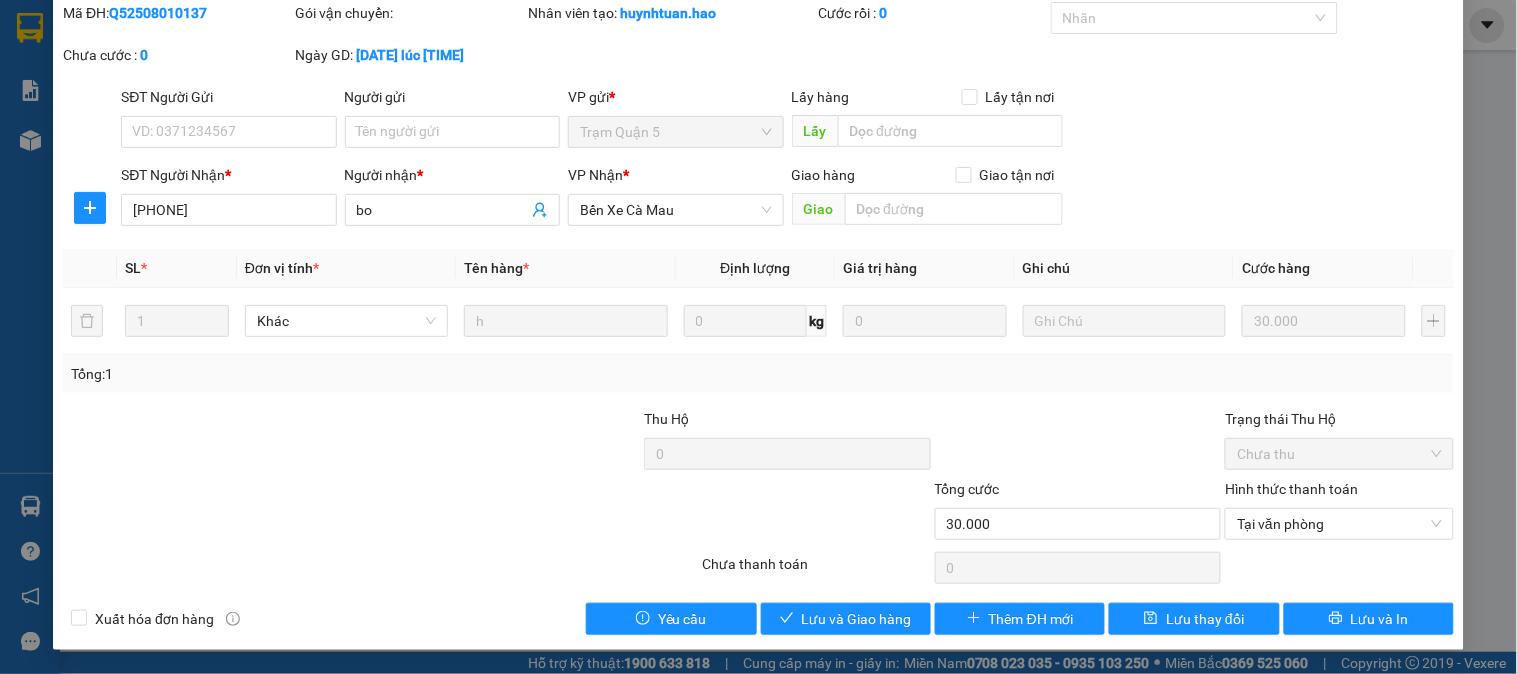 click on "Total Paid Fee 0 Total UnPaid Fee 30.000 Cash Collection Total Fee Mã ĐH:  Q52508010137 Gói vận chuyển:   Nhân viên tạo:   huynhtuan.hao Cước rồi :   0   Nhãn Chưa cước :   0 Ngày GD:   01-08-2025 lúc 16:32 SĐT Người Gửi VD: 0371234567 Người gửi Tên người gửi VP gửi  * Trạm Quận 5 Lấy hàng Lấy tận nơi Lấy SĐT Người Nhận  * 0944534517 Người nhận  * bo VP Nhận  * Bến Xe Cà Mau Giao hàng Giao tận nơi Giao SL  * Đơn vị tính  * Tên hàng  * Định lượng Giá trị hàng Ghi chú Cước hàng                   1 Khác h 0 kg 0 30.000 Tổng:  1 Thu Hộ 0 Trạng thái Thu Hộ   Chưa thu Tổng cước 30.000 Hình thức thanh toán Tại văn phòng Số tiền thu trước 0 Tại văn phòng Chưa thanh toán 0 Xuất hóa đơn hàng Yêu cầu Lưu và Giao hàng Thêm ĐH mới Lưu thay đổi Lưu và In Tại văn phòng Tại văn phòng" at bounding box center [758, 318] 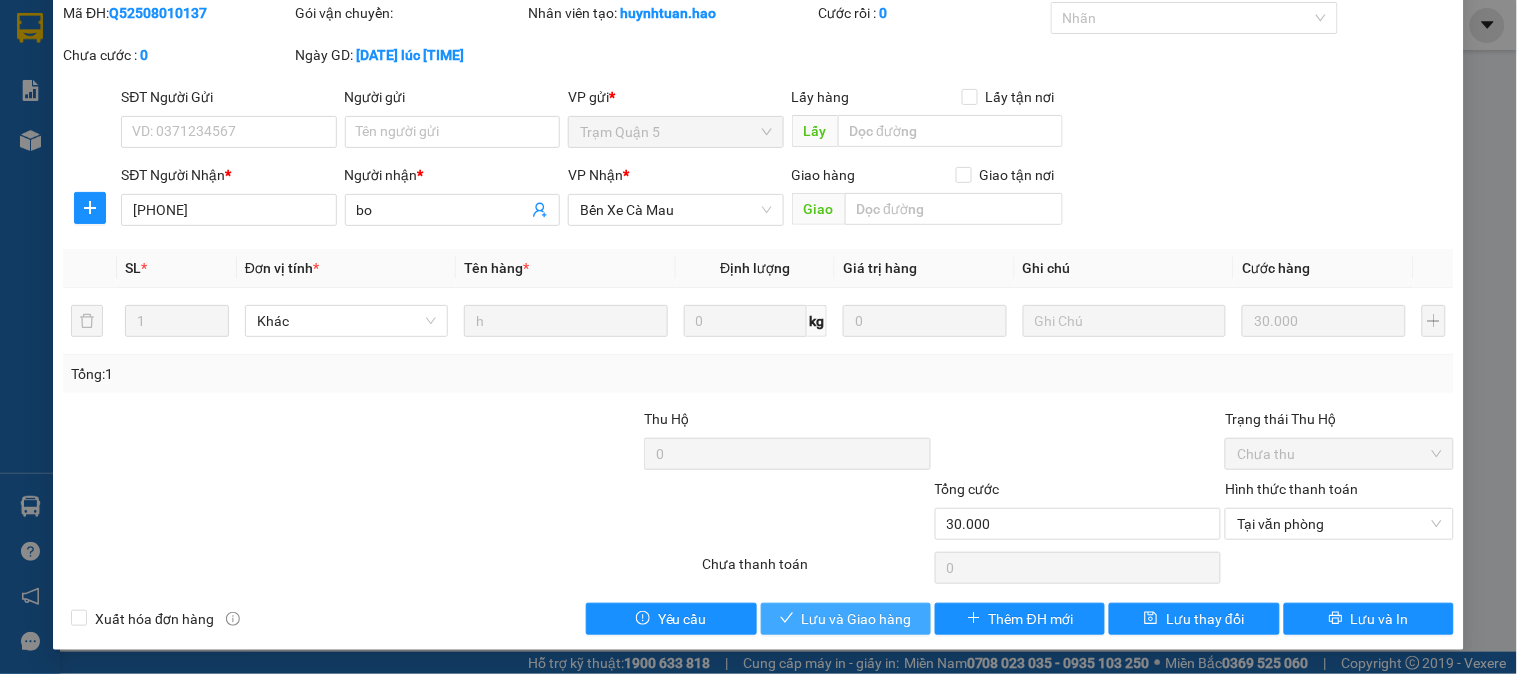 click on "Lưu và Giao hàng" at bounding box center [857, 619] 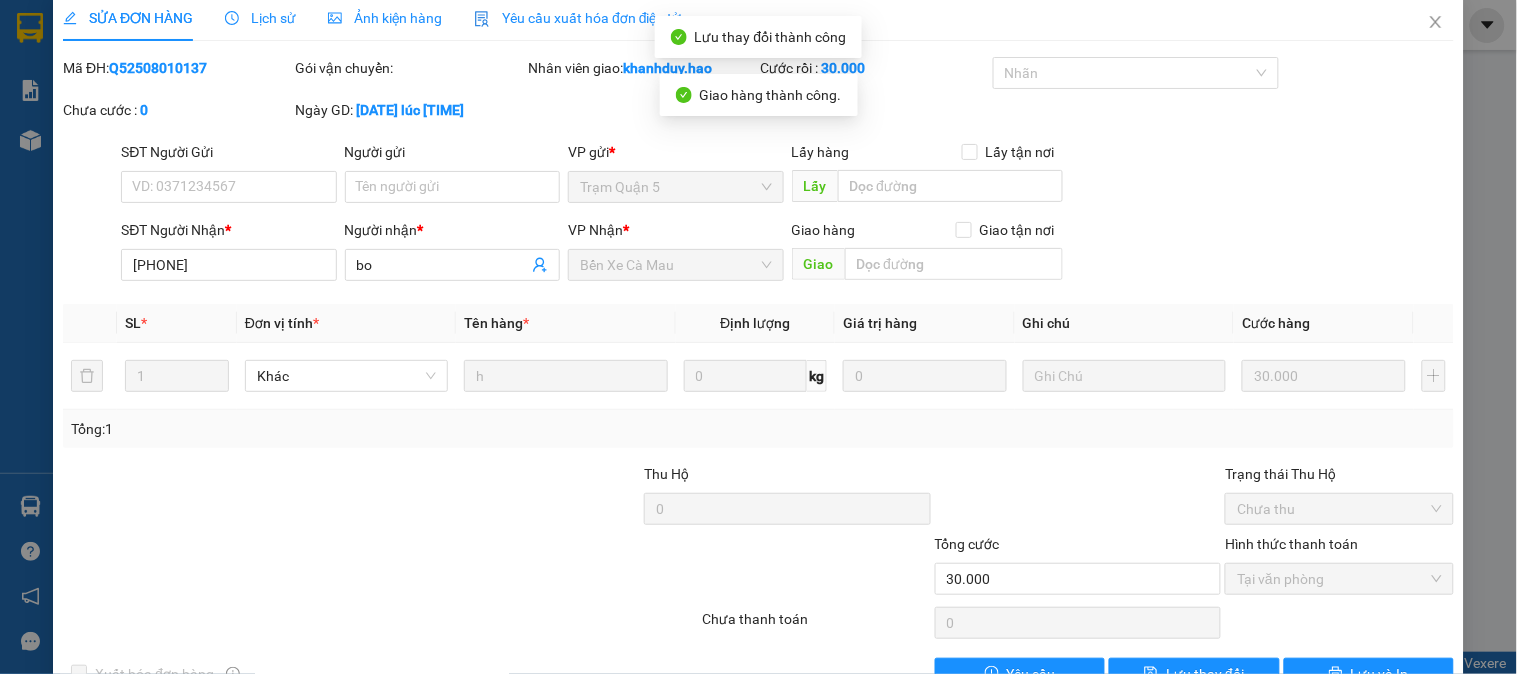 scroll, scrollTop: 0, scrollLeft: 0, axis: both 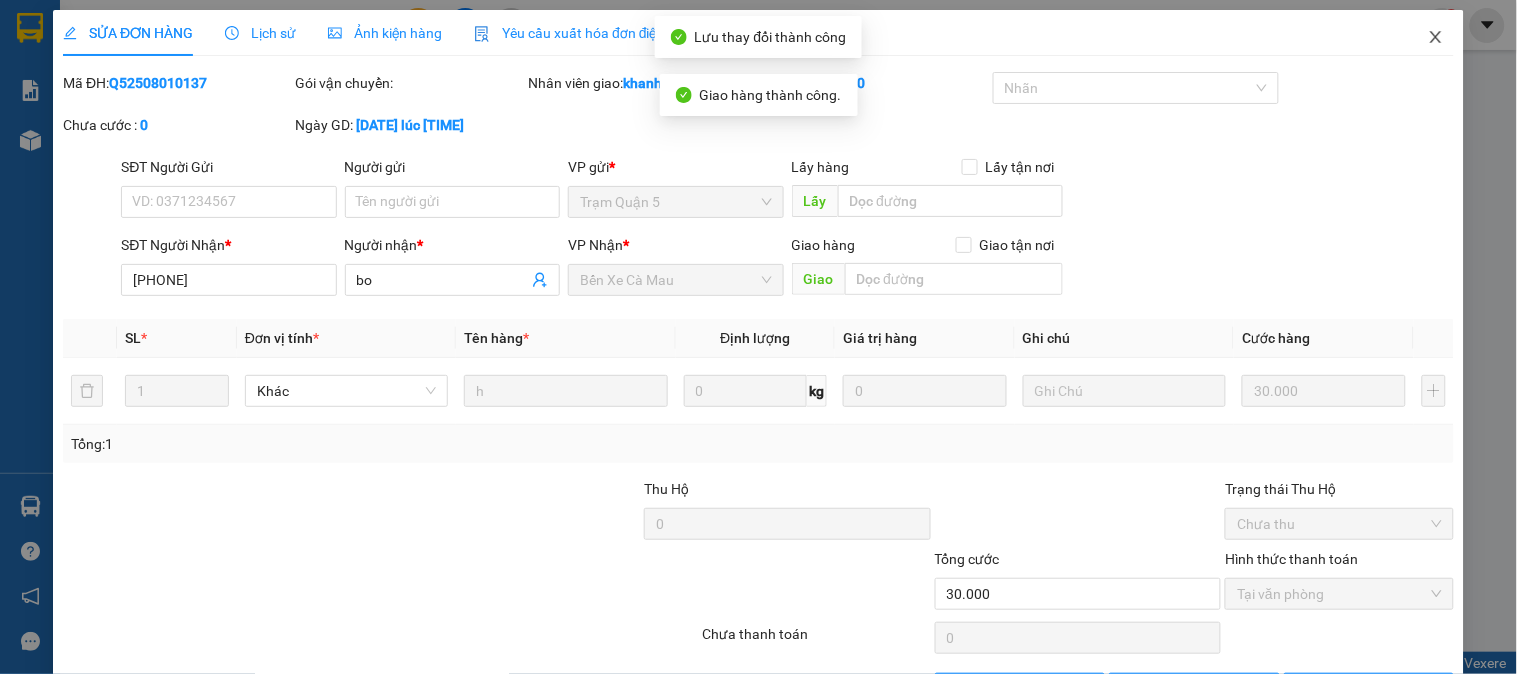 click 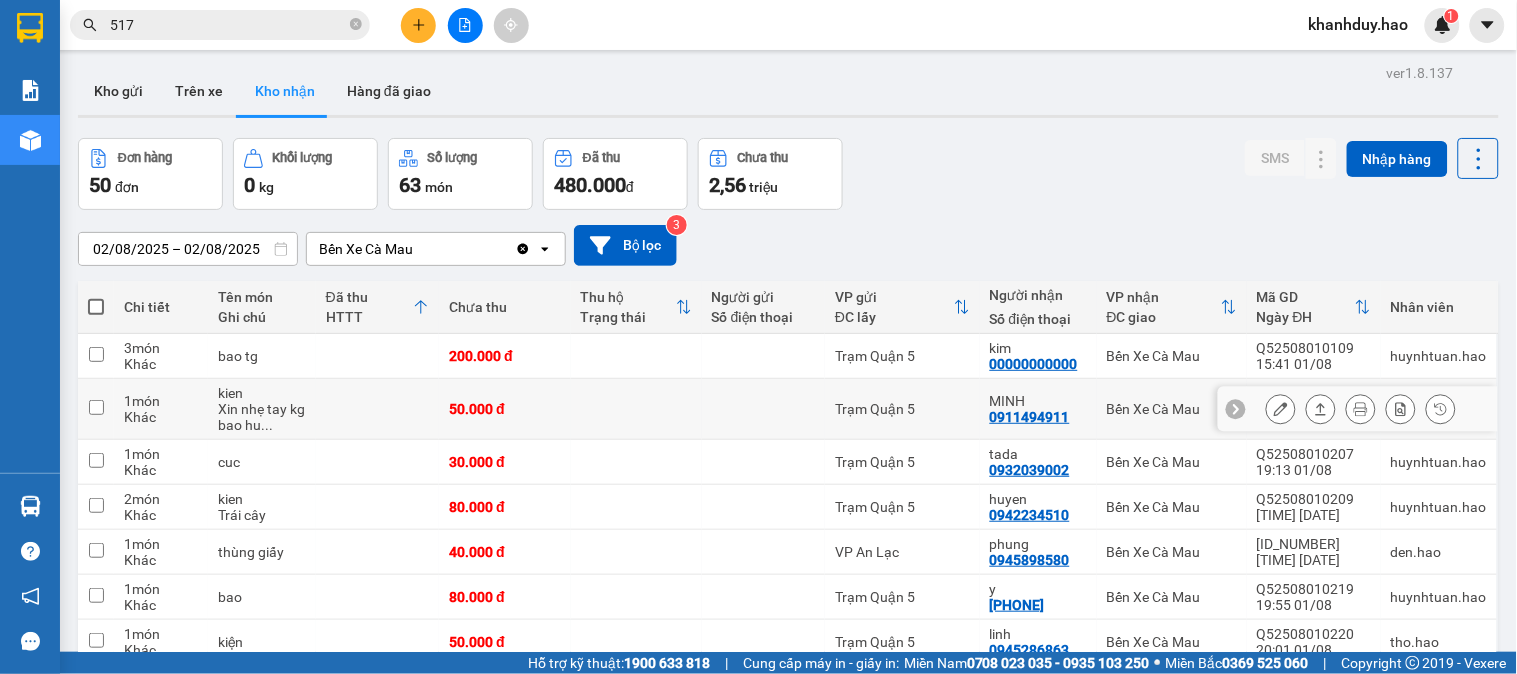 scroll, scrollTop: 0, scrollLeft: 0, axis: both 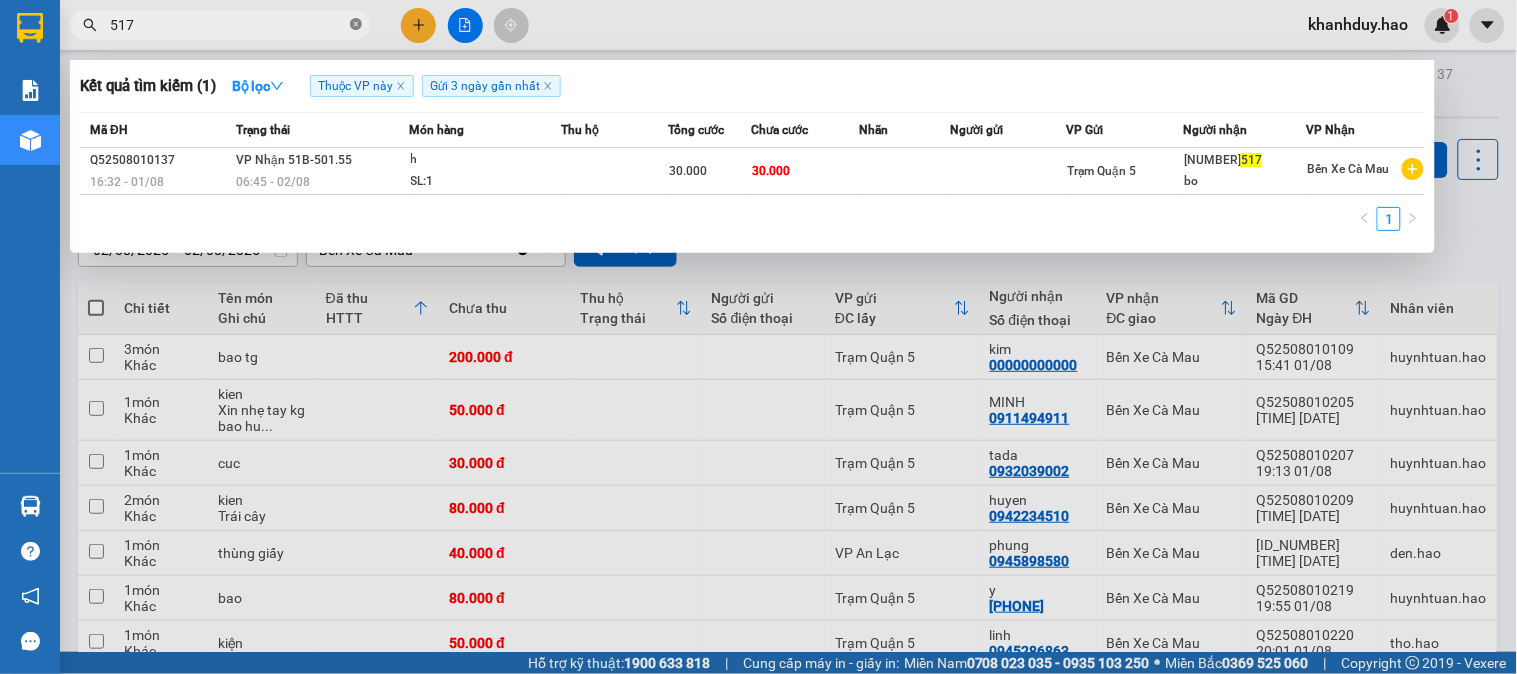 click at bounding box center [356, 25] 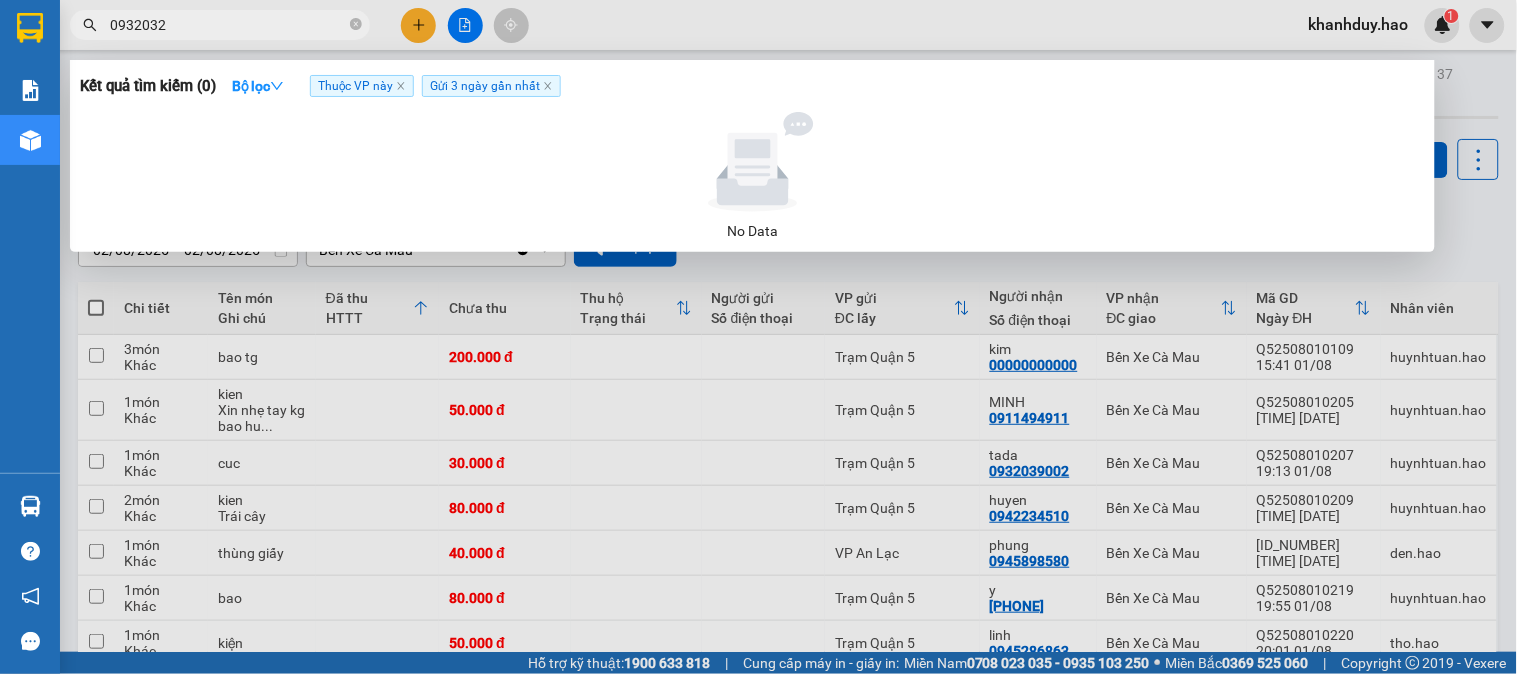 type on "093203" 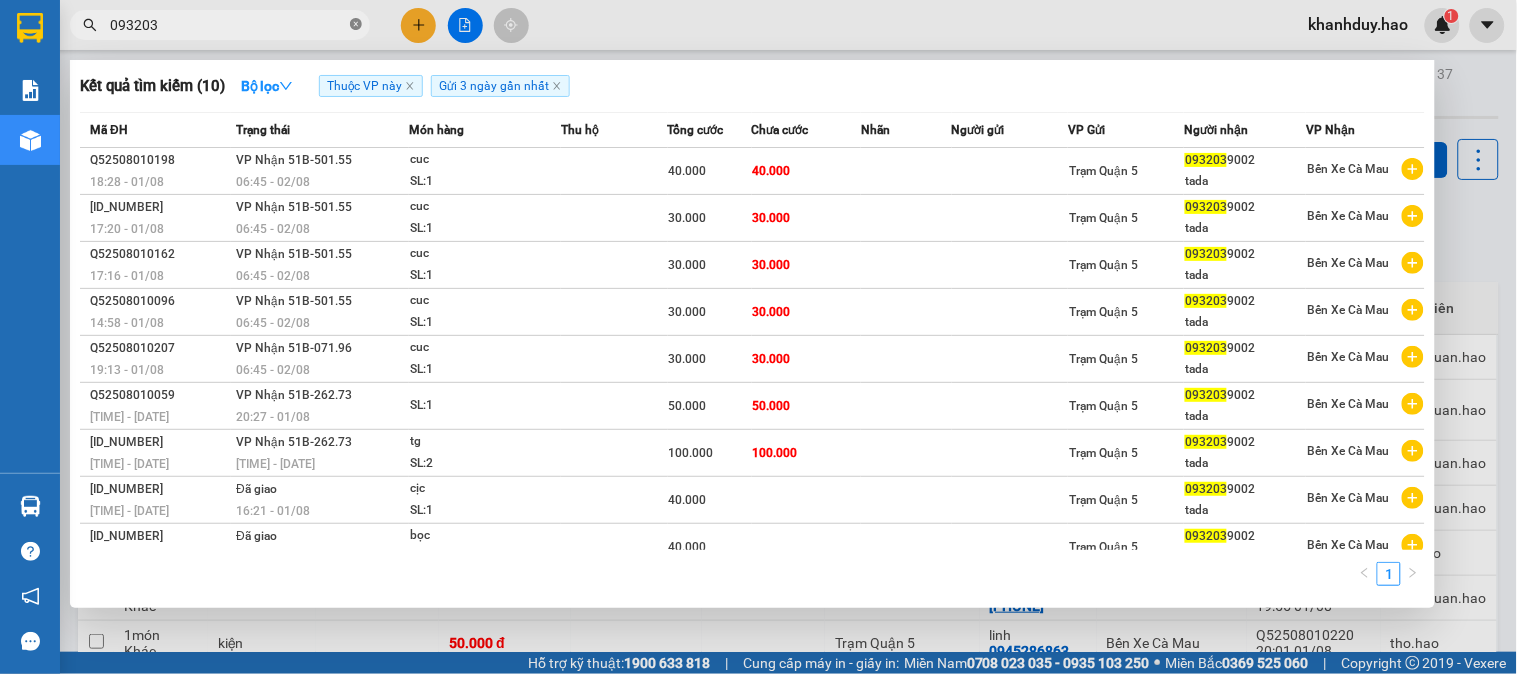 click 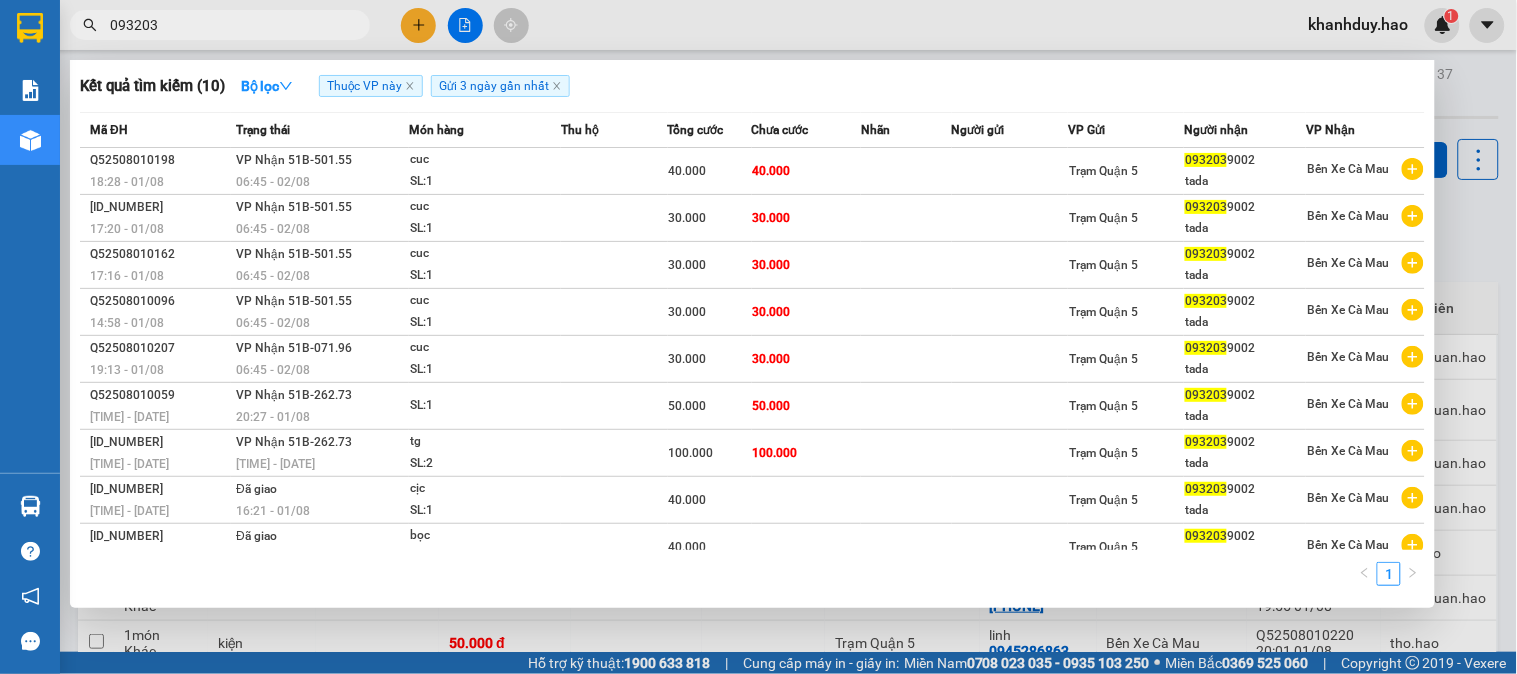 type 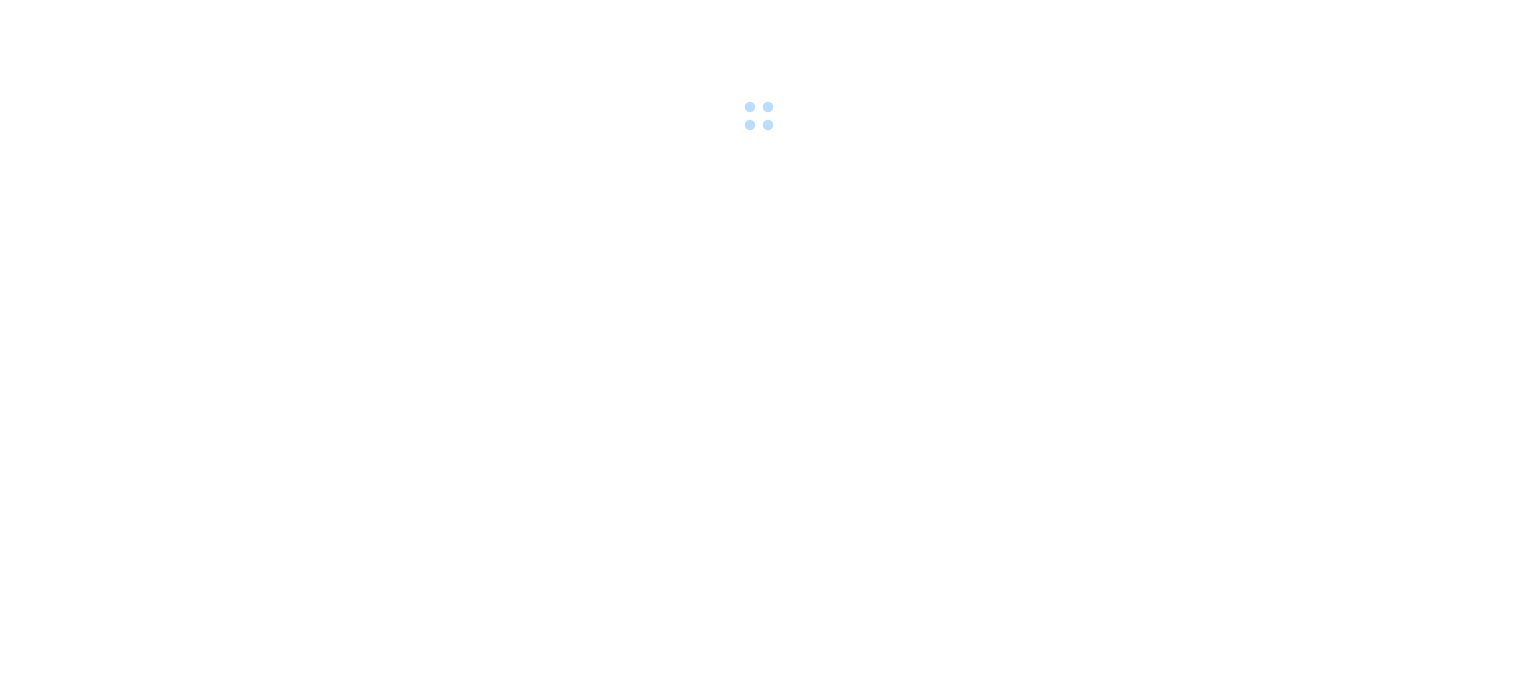 scroll, scrollTop: 0, scrollLeft: 0, axis: both 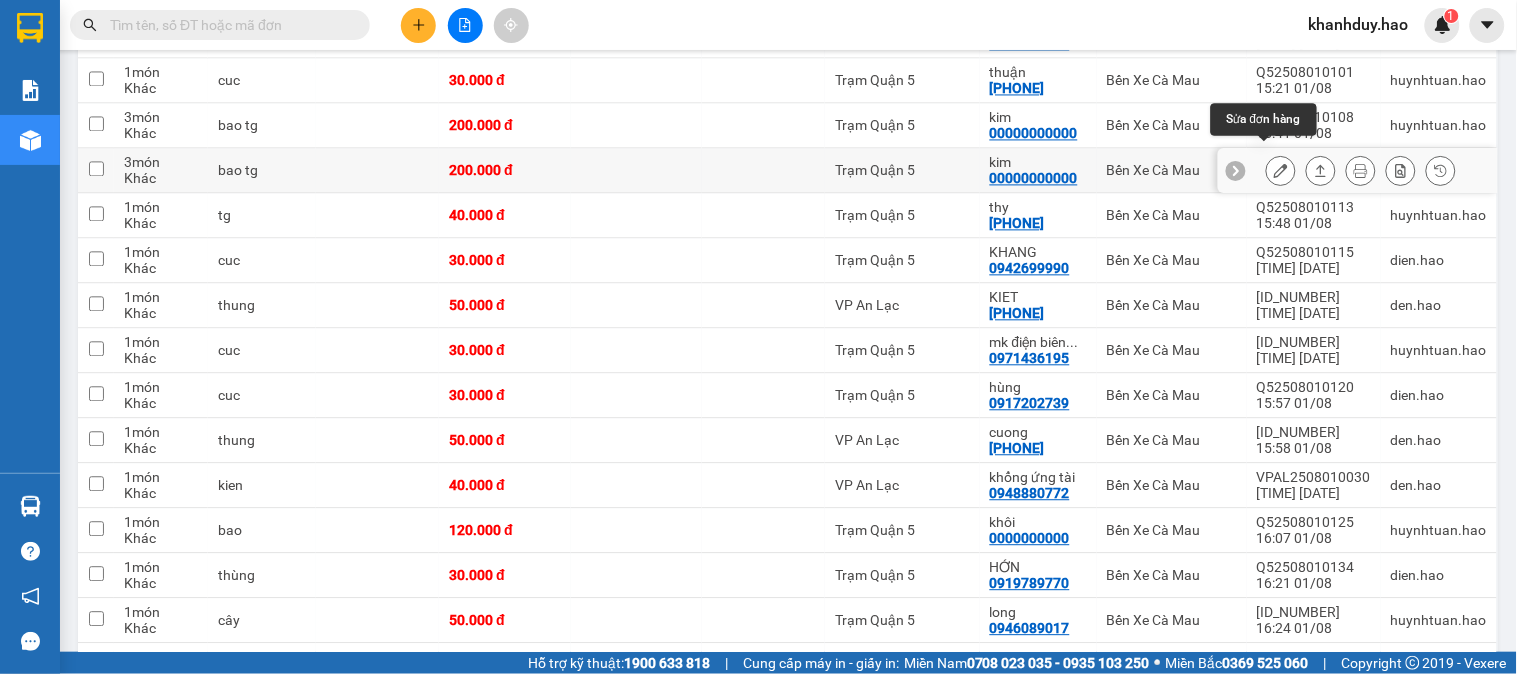 click at bounding box center (1281, 170) 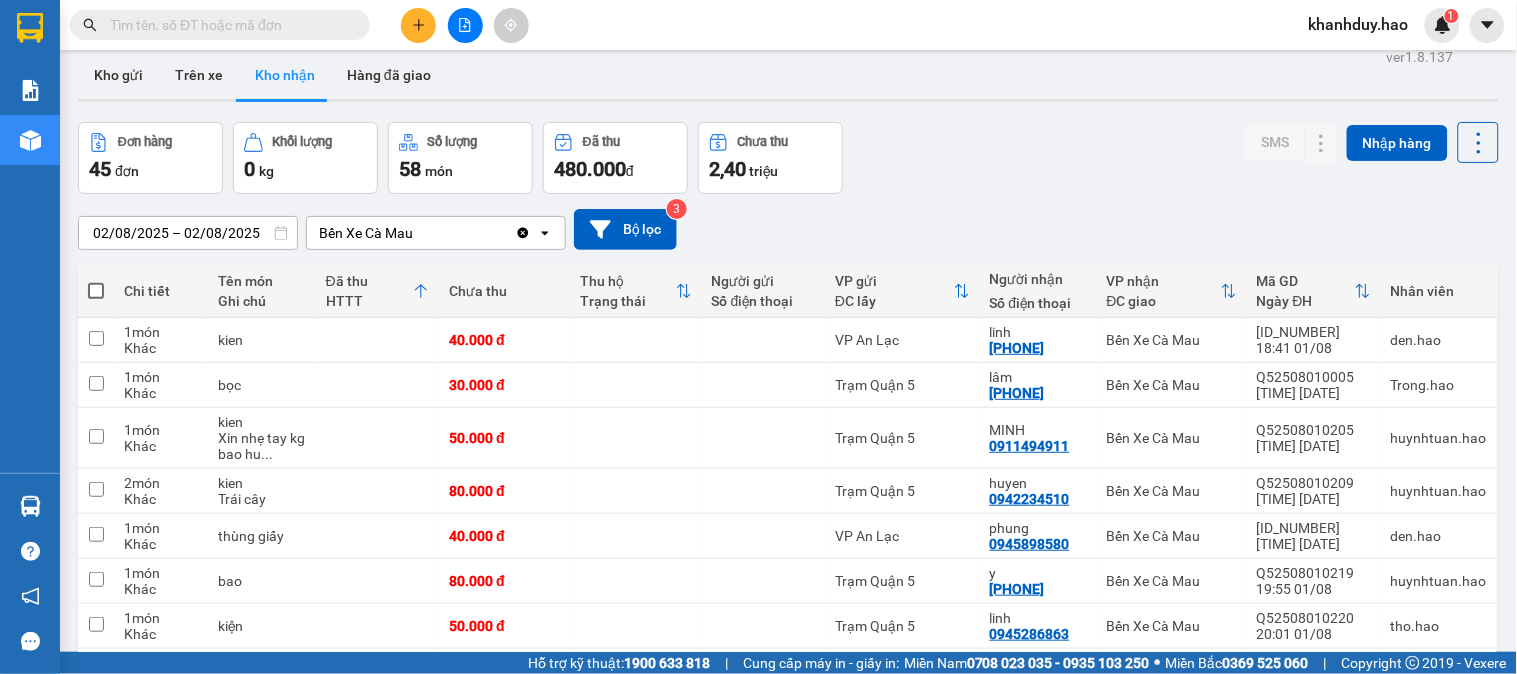 scroll, scrollTop: 0, scrollLeft: 0, axis: both 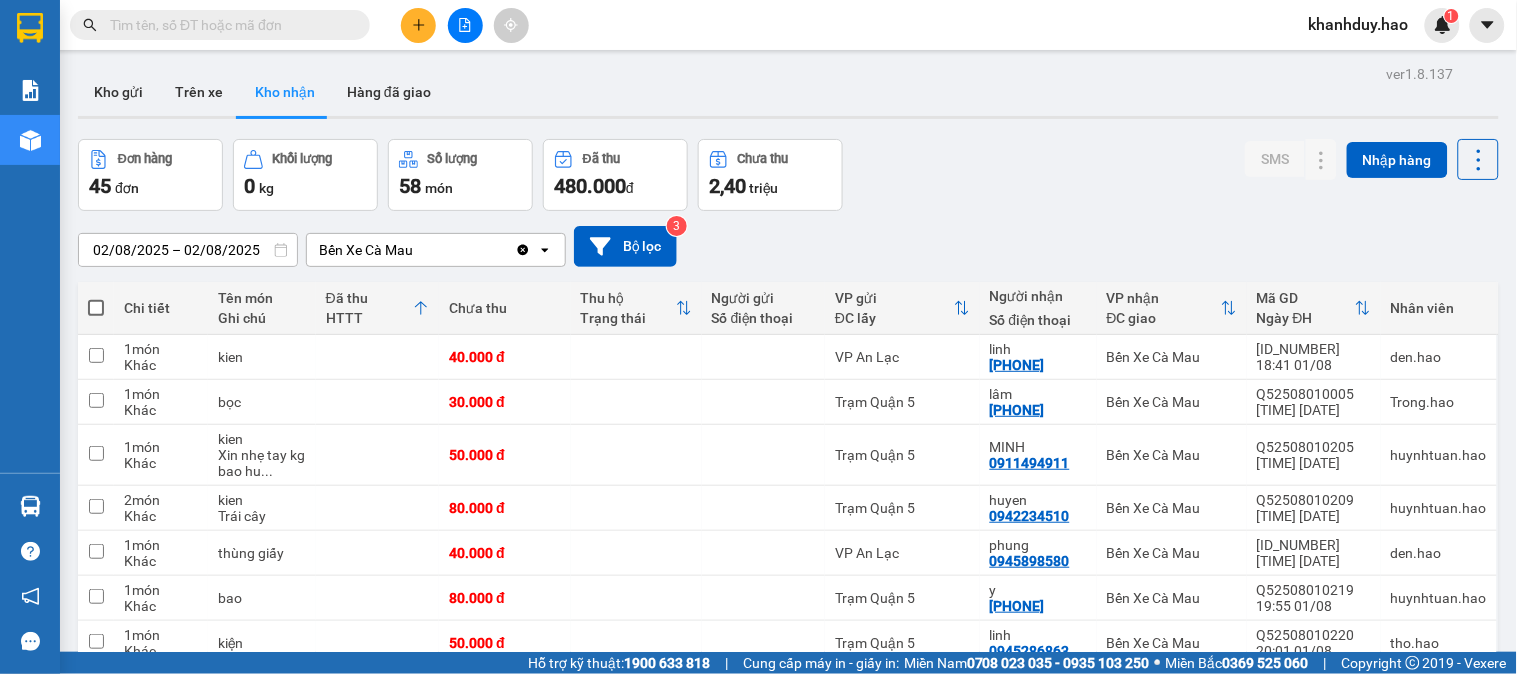 click at bounding box center [228, 25] 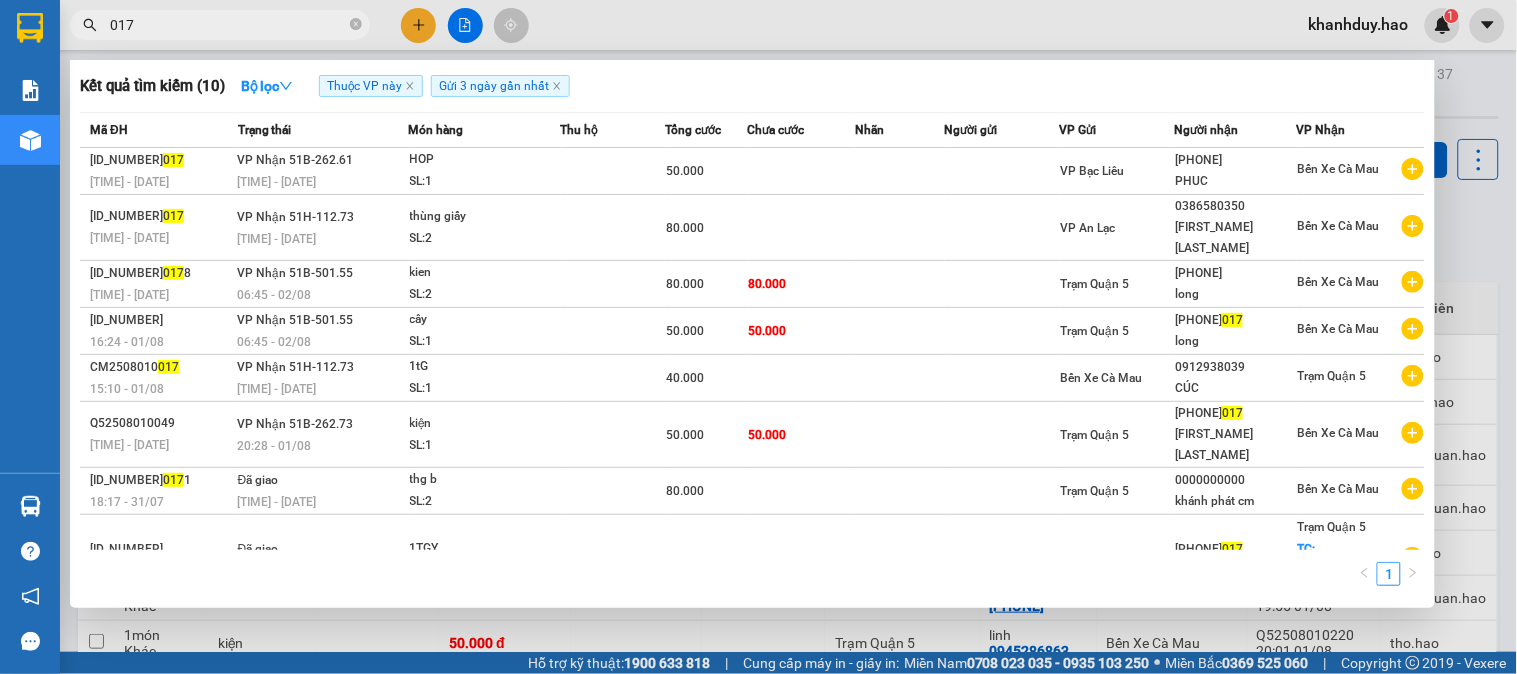 type on "017" 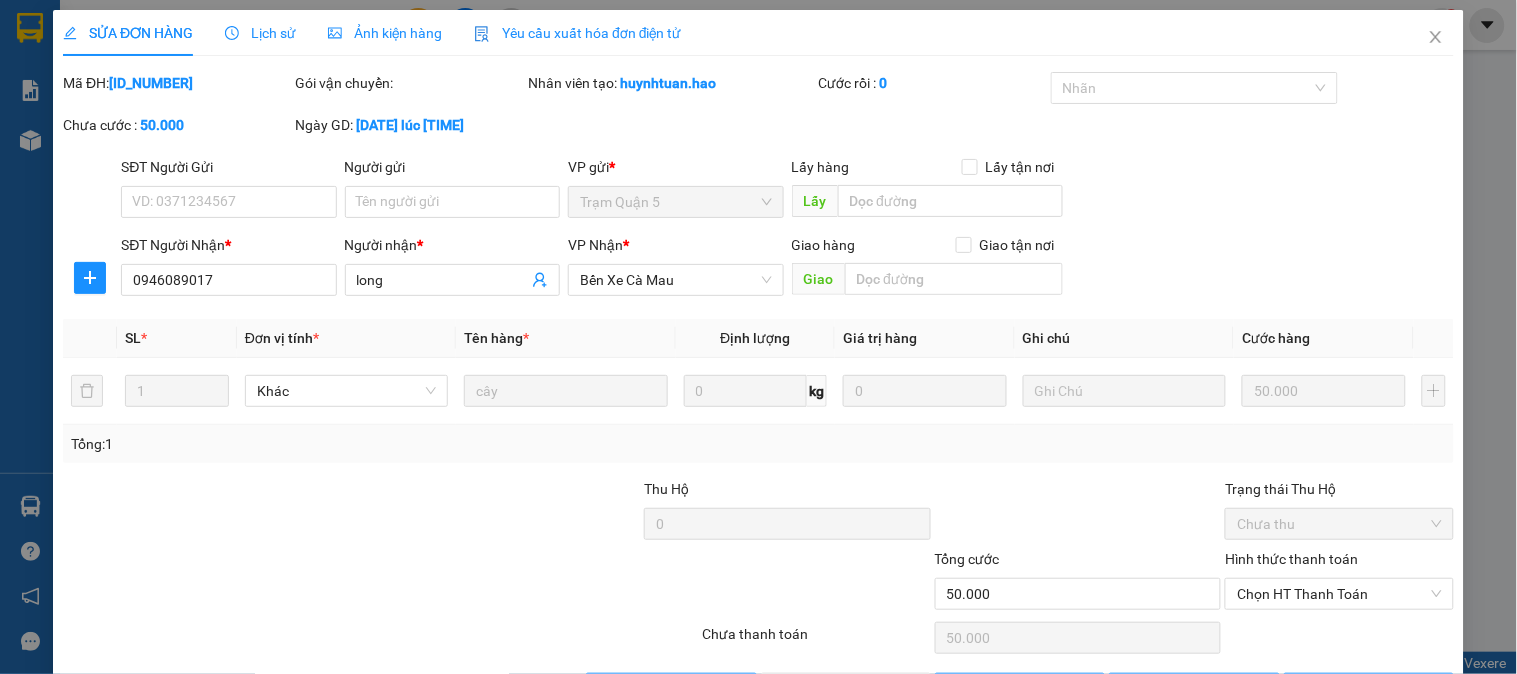 type on "0946089017" 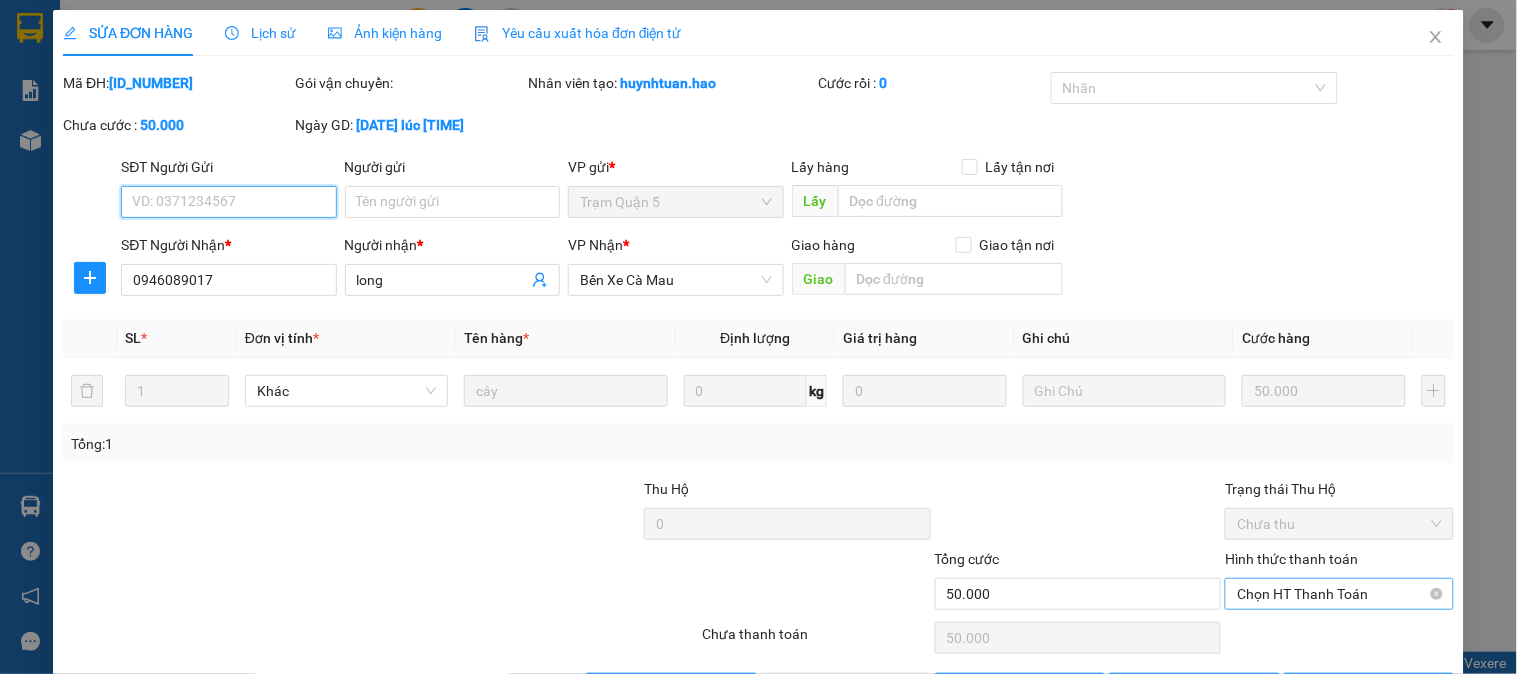 scroll, scrollTop: 61, scrollLeft: 0, axis: vertical 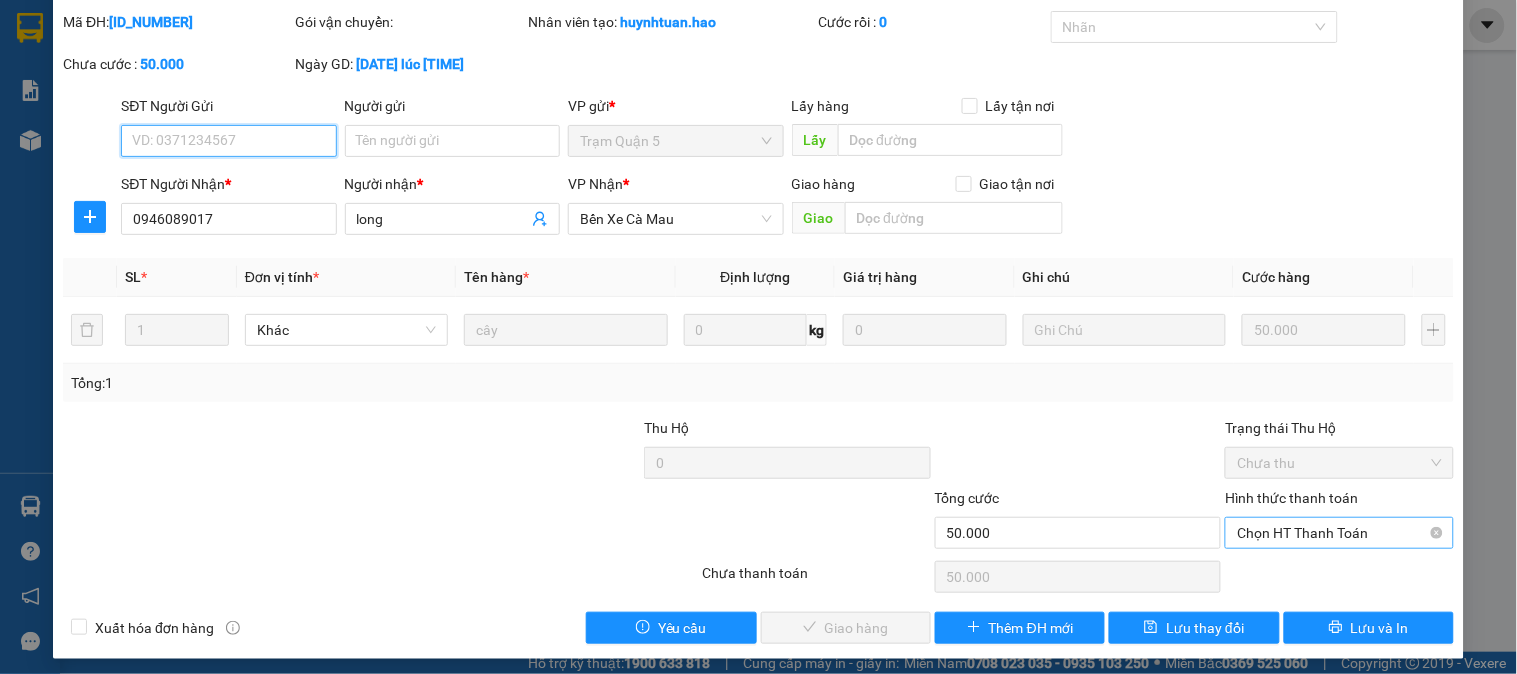 click on "Chọn HT Thanh Toán" at bounding box center [1339, 533] 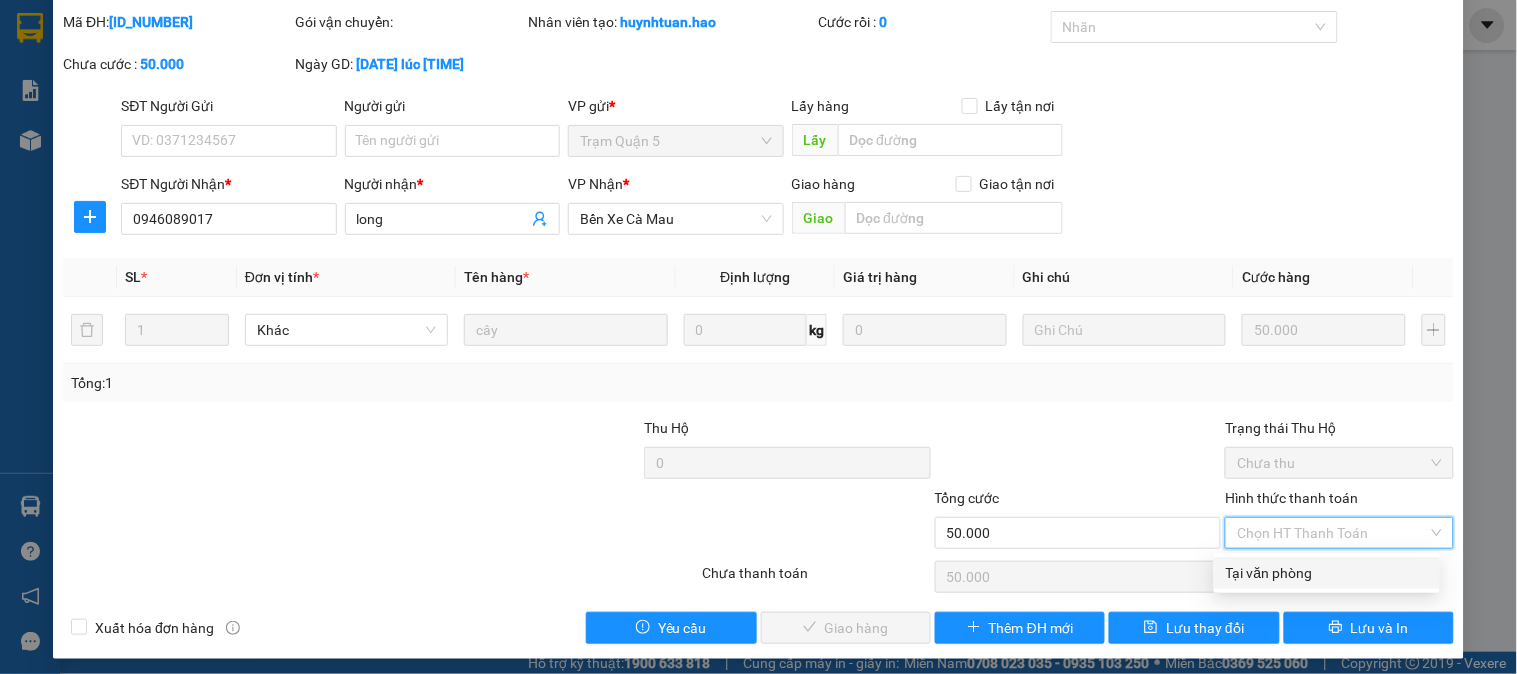 click on "Tại văn phòng" at bounding box center [1327, 573] 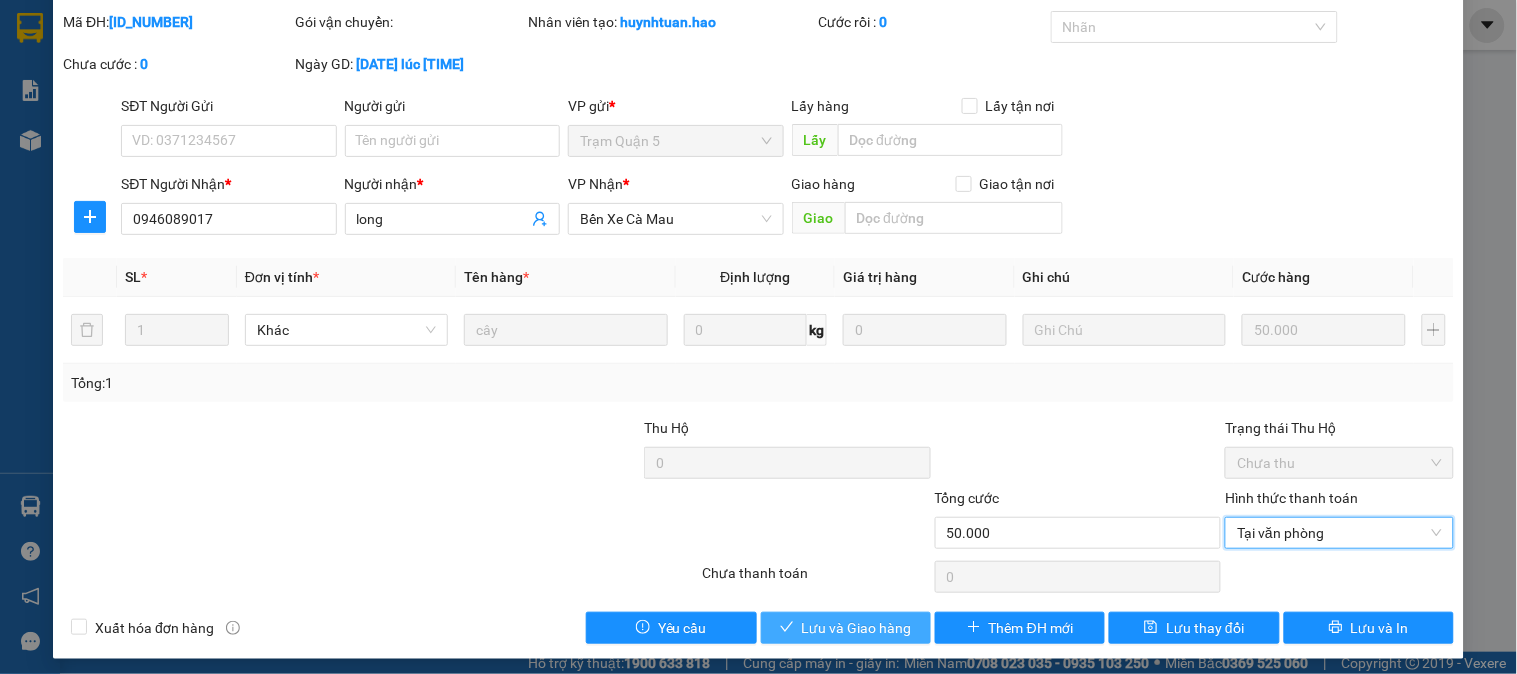 click on "Lưu và Giao hàng" at bounding box center (857, 628) 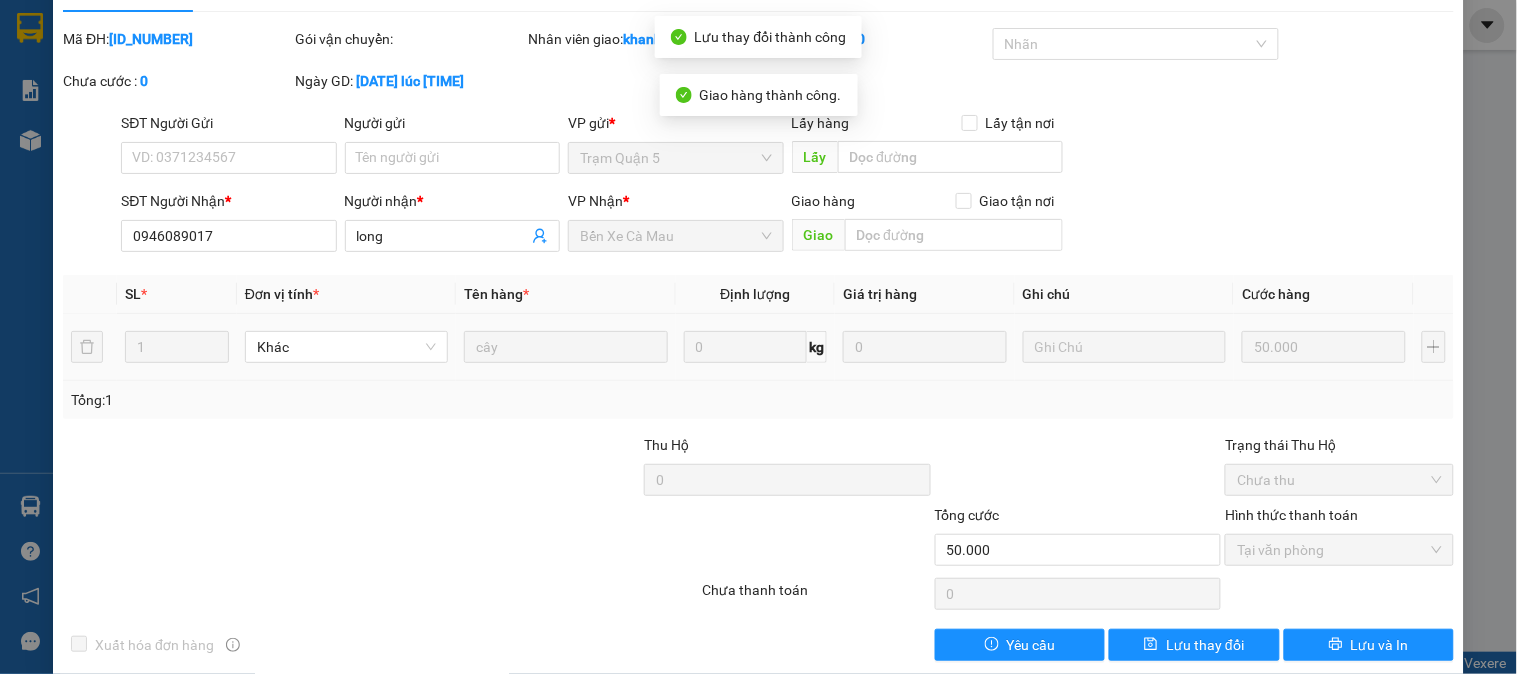 scroll, scrollTop: 0, scrollLeft: 0, axis: both 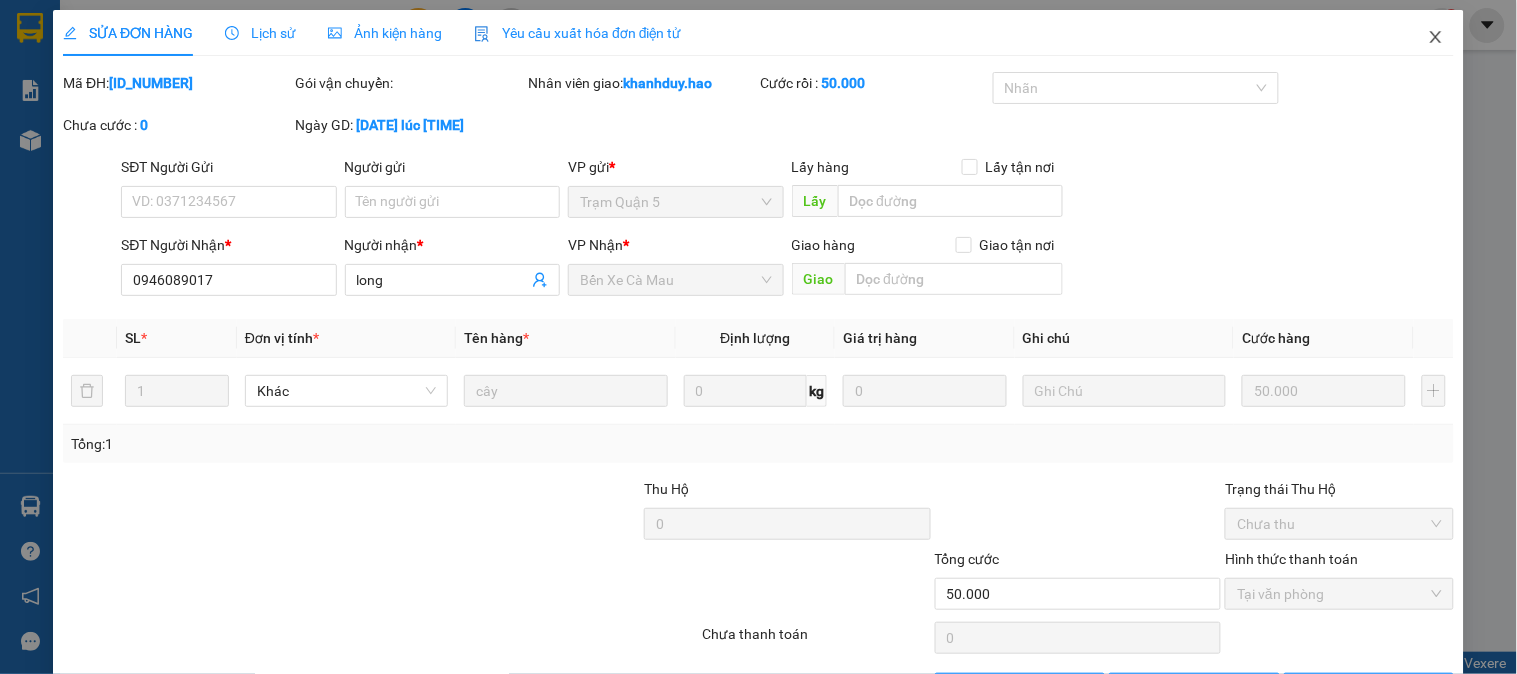 click 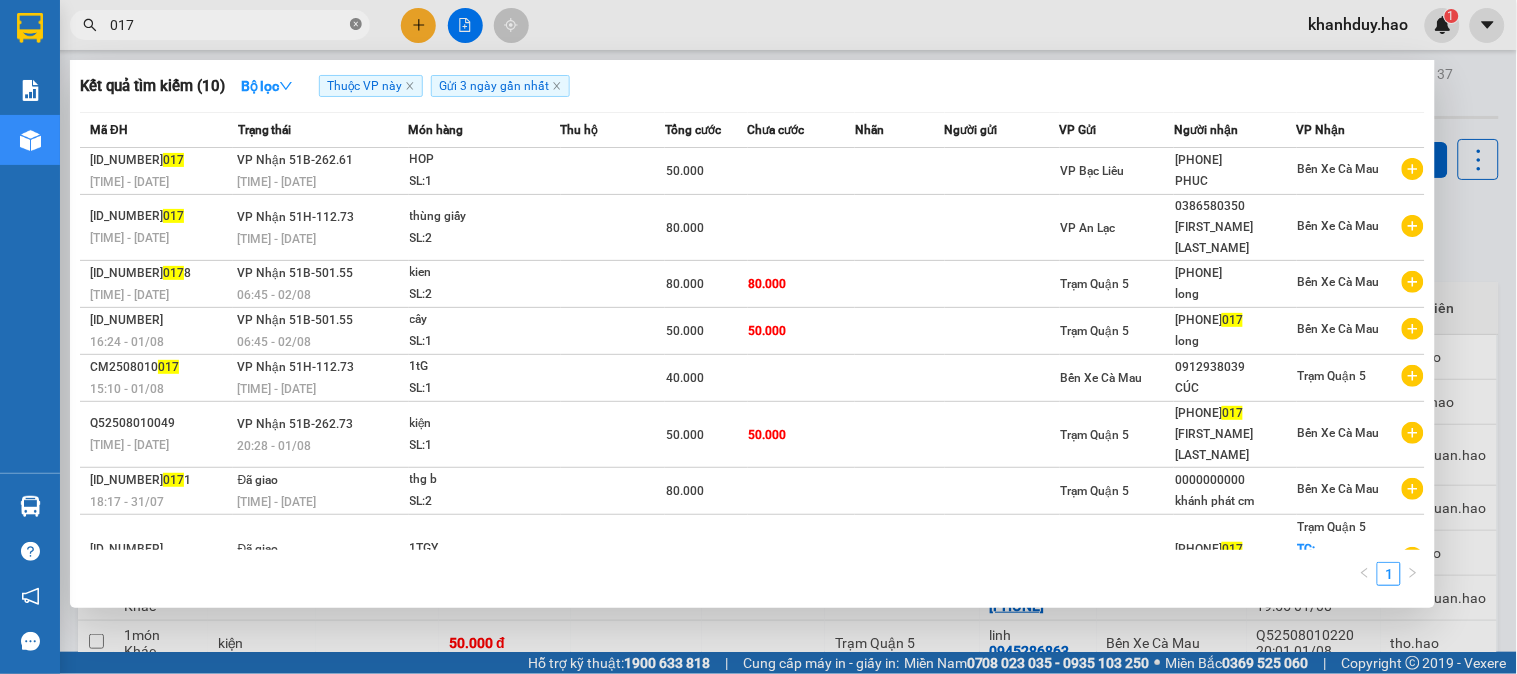 click 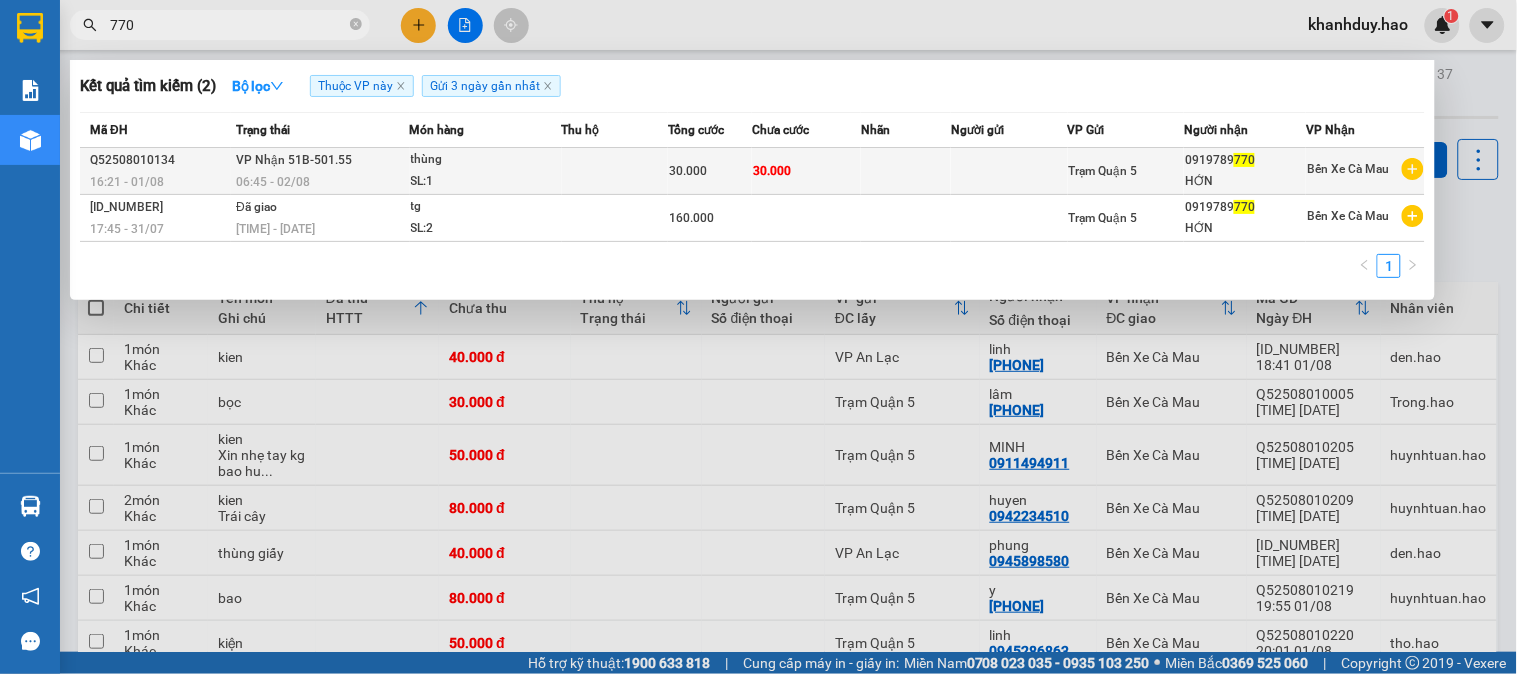 type on "770" 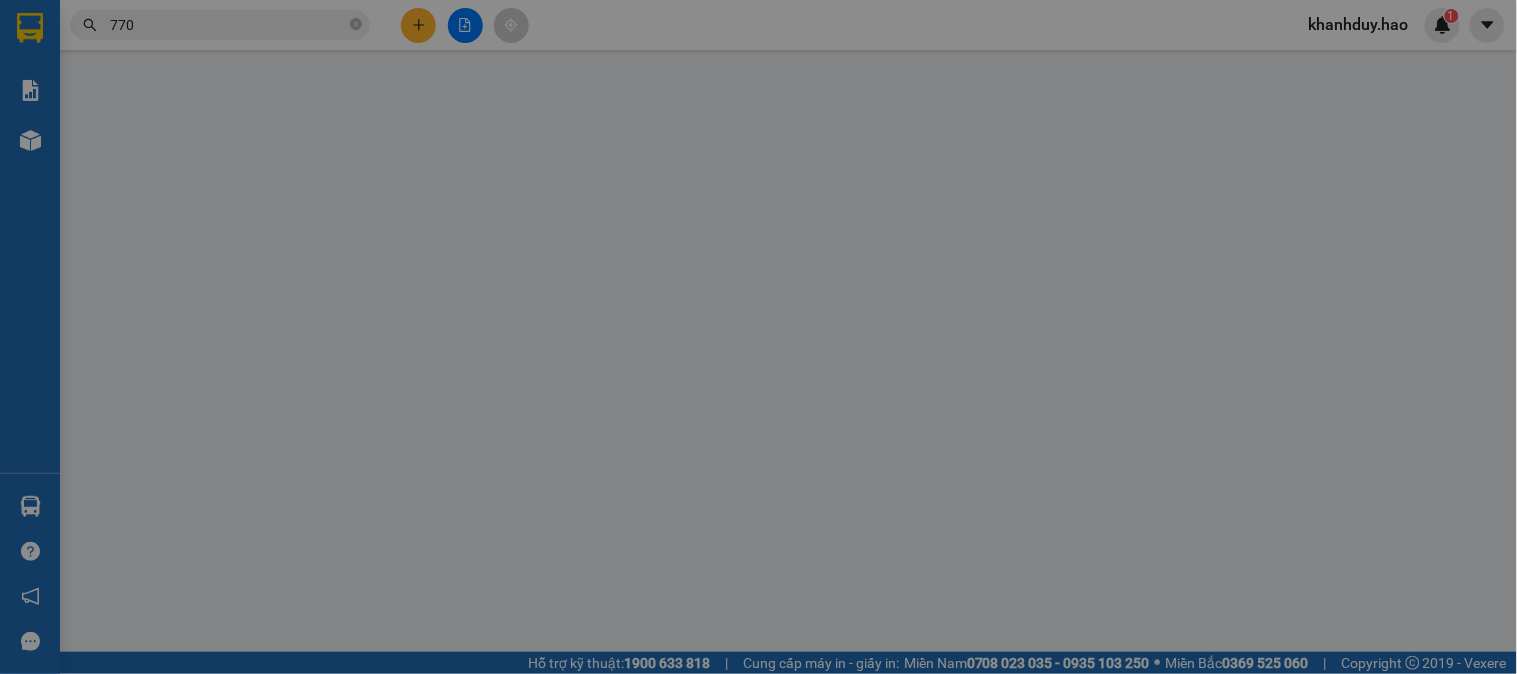 type on "0919789770" 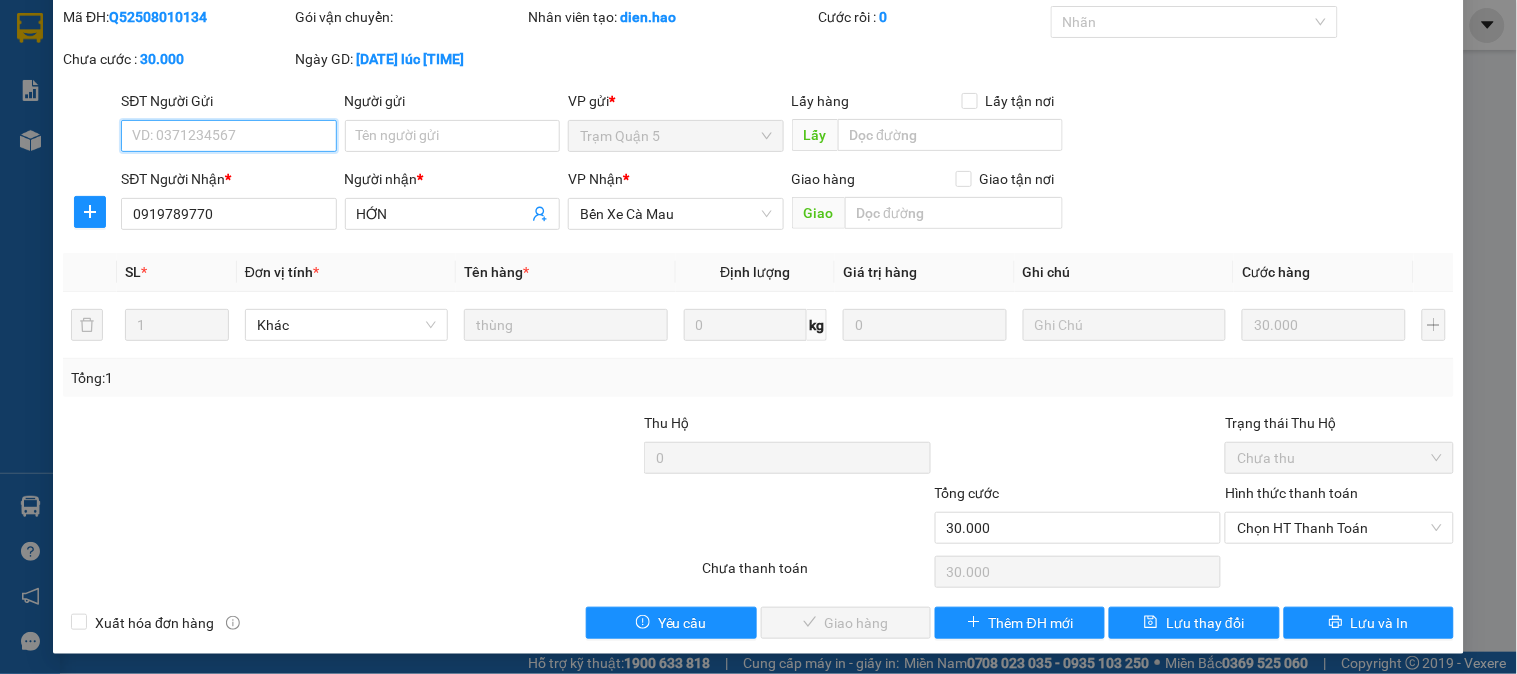 scroll, scrollTop: 70, scrollLeft: 0, axis: vertical 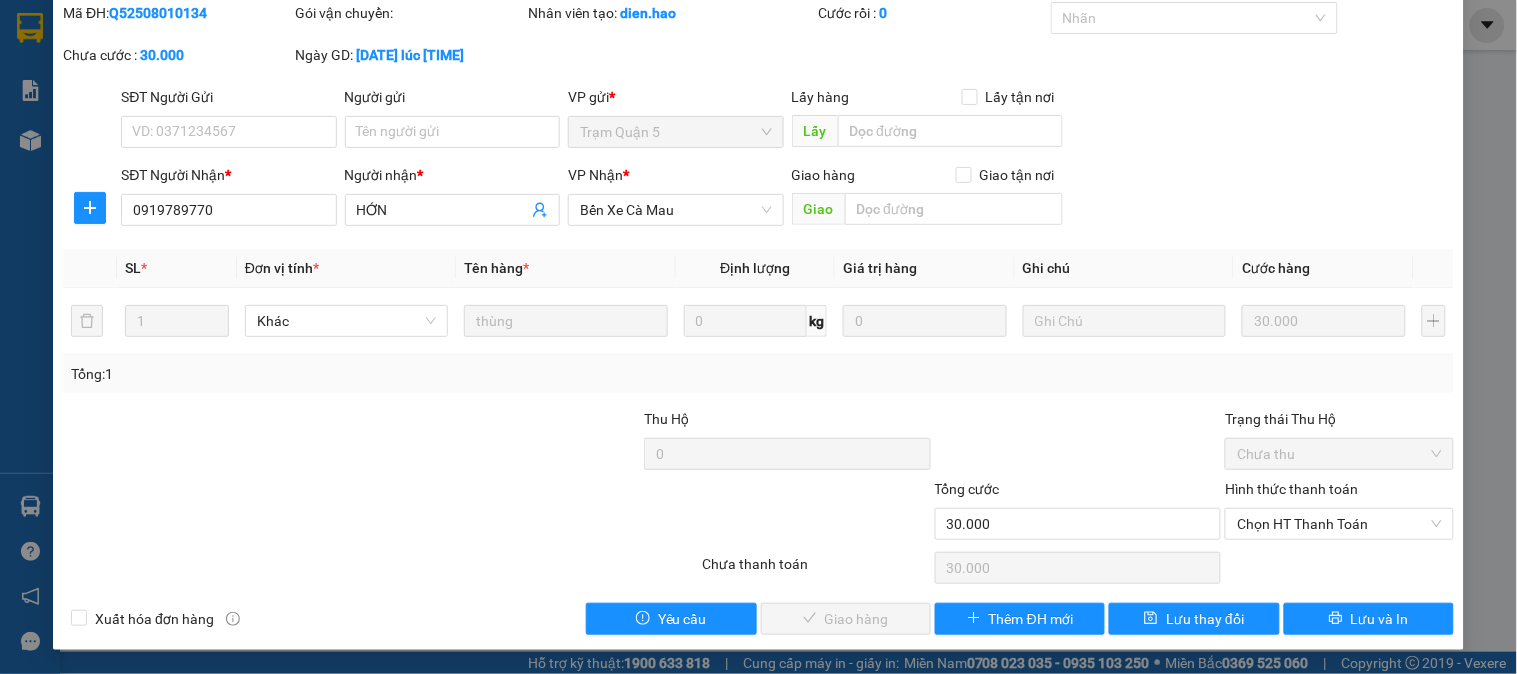 click on "Chọn HT Thanh Toán" at bounding box center (1339, 568) 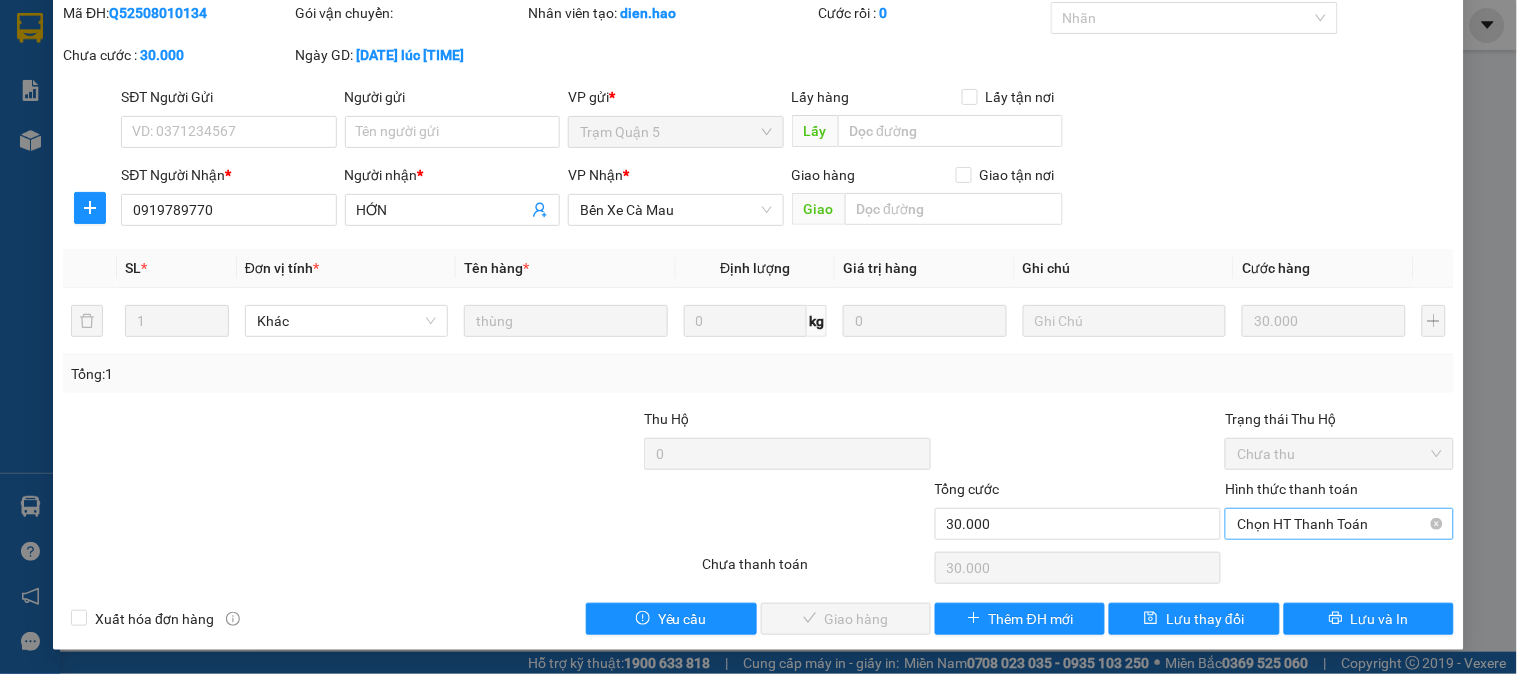 click on "Chọn HT Thanh Toán" at bounding box center [1339, 524] 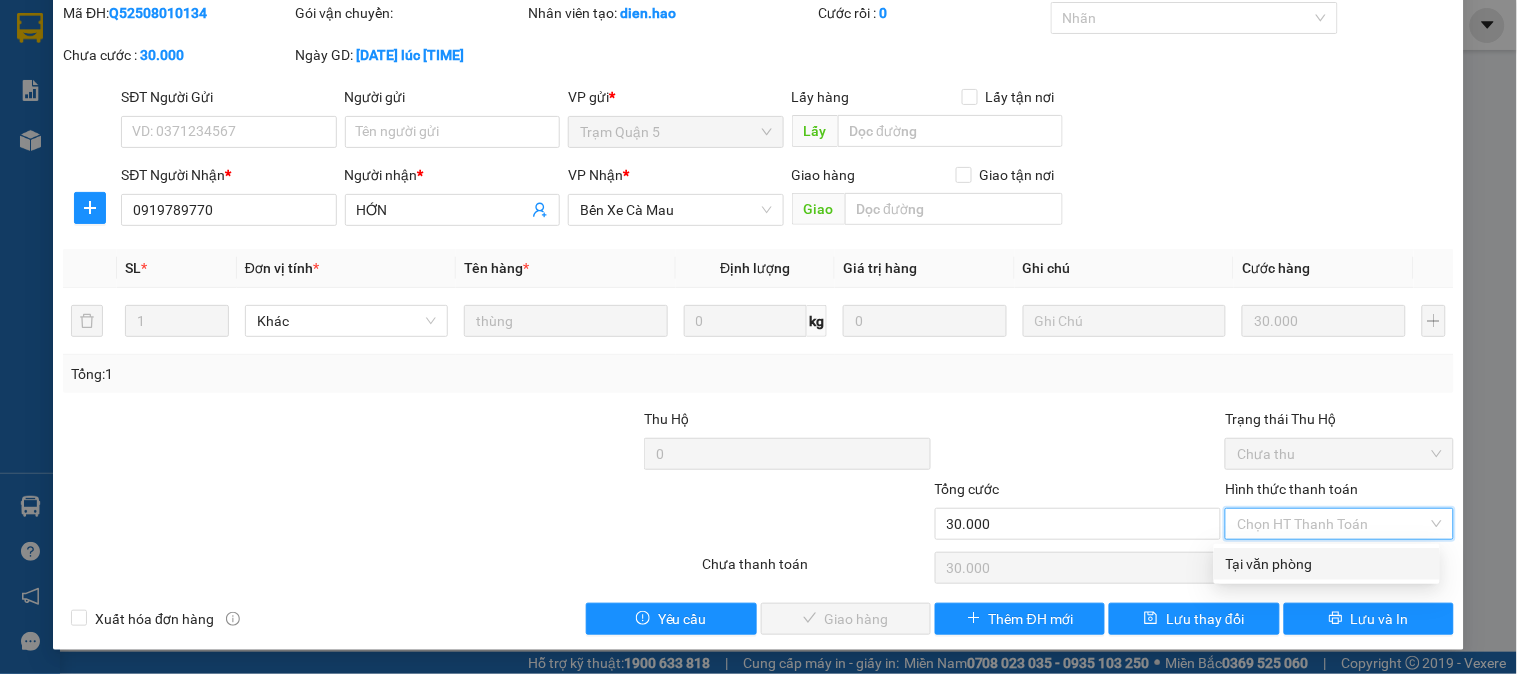 click on "Tại văn phòng" at bounding box center (1327, 564) 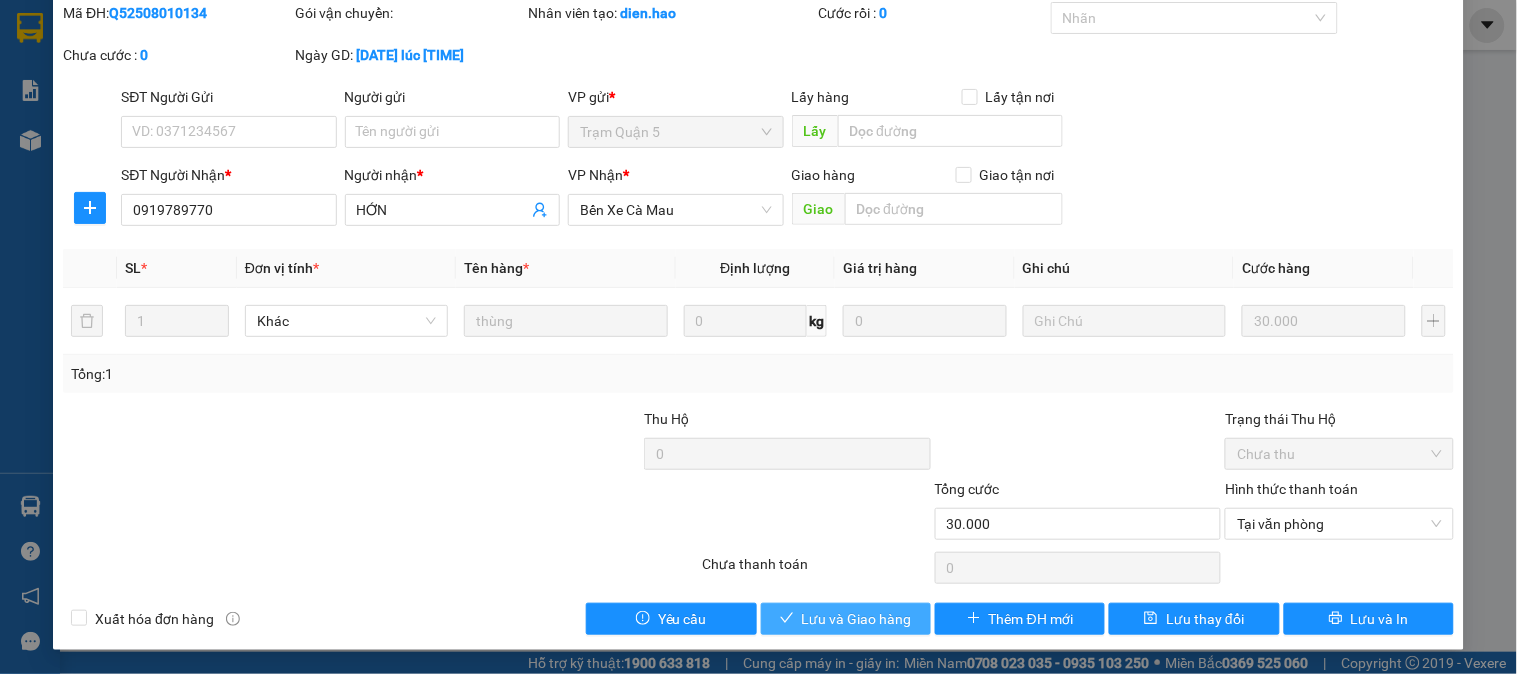 click on "Lưu và Giao hàng" at bounding box center (857, 619) 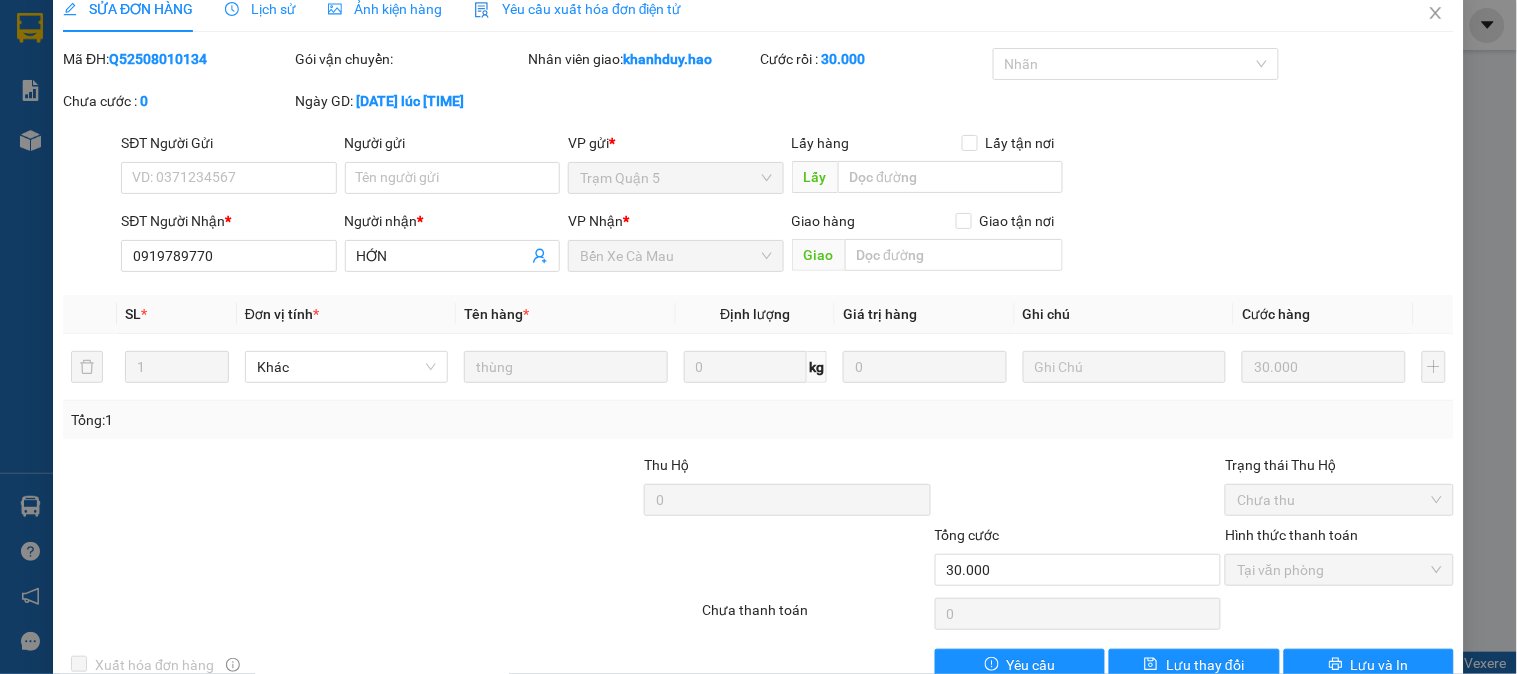 scroll, scrollTop: 0, scrollLeft: 0, axis: both 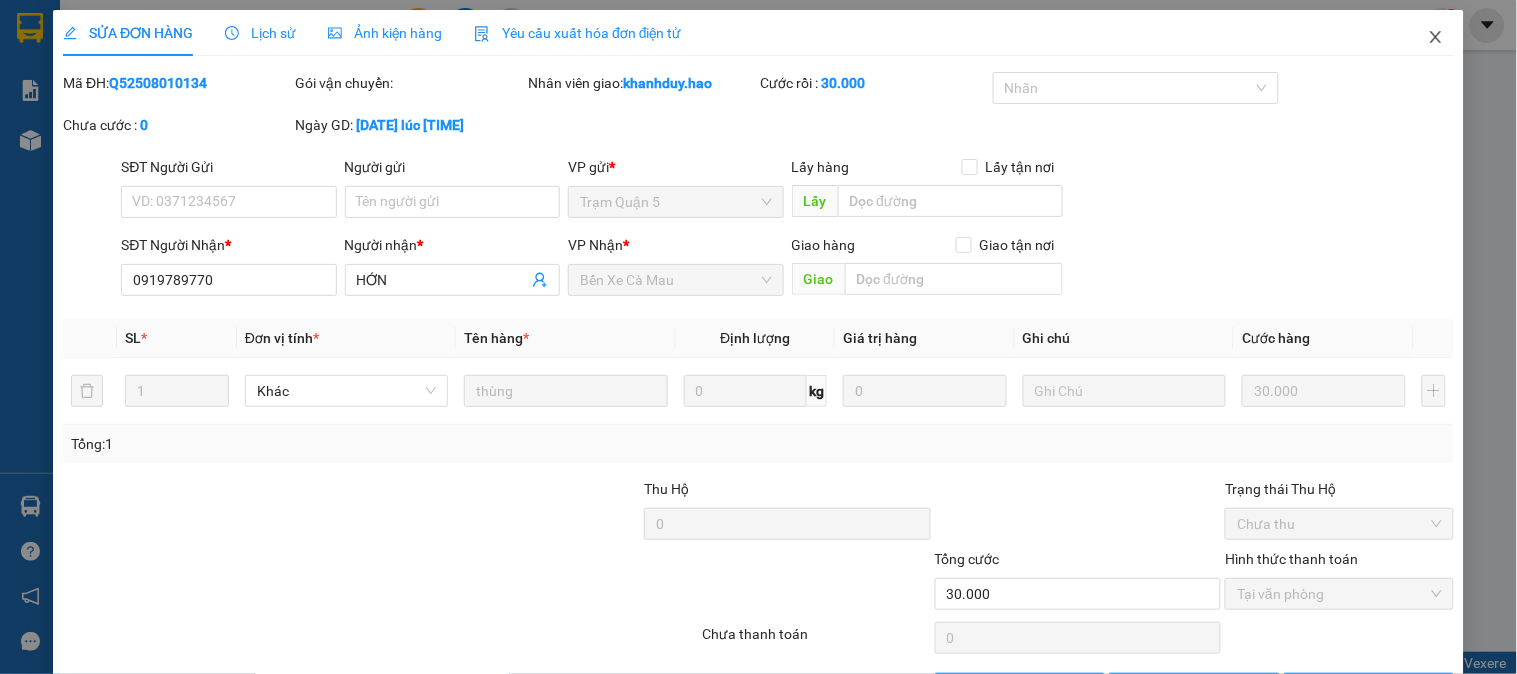 click 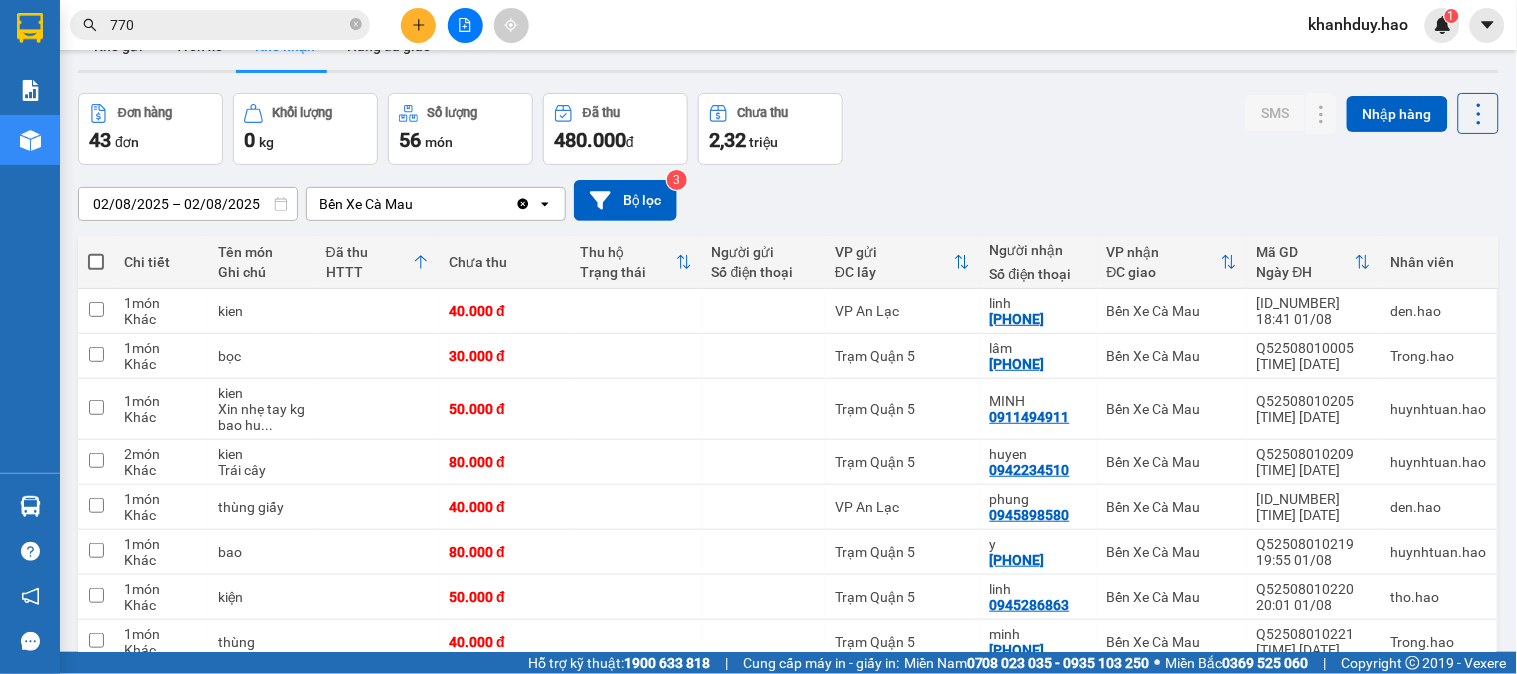 scroll, scrollTop: 0, scrollLeft: 0, axis: both 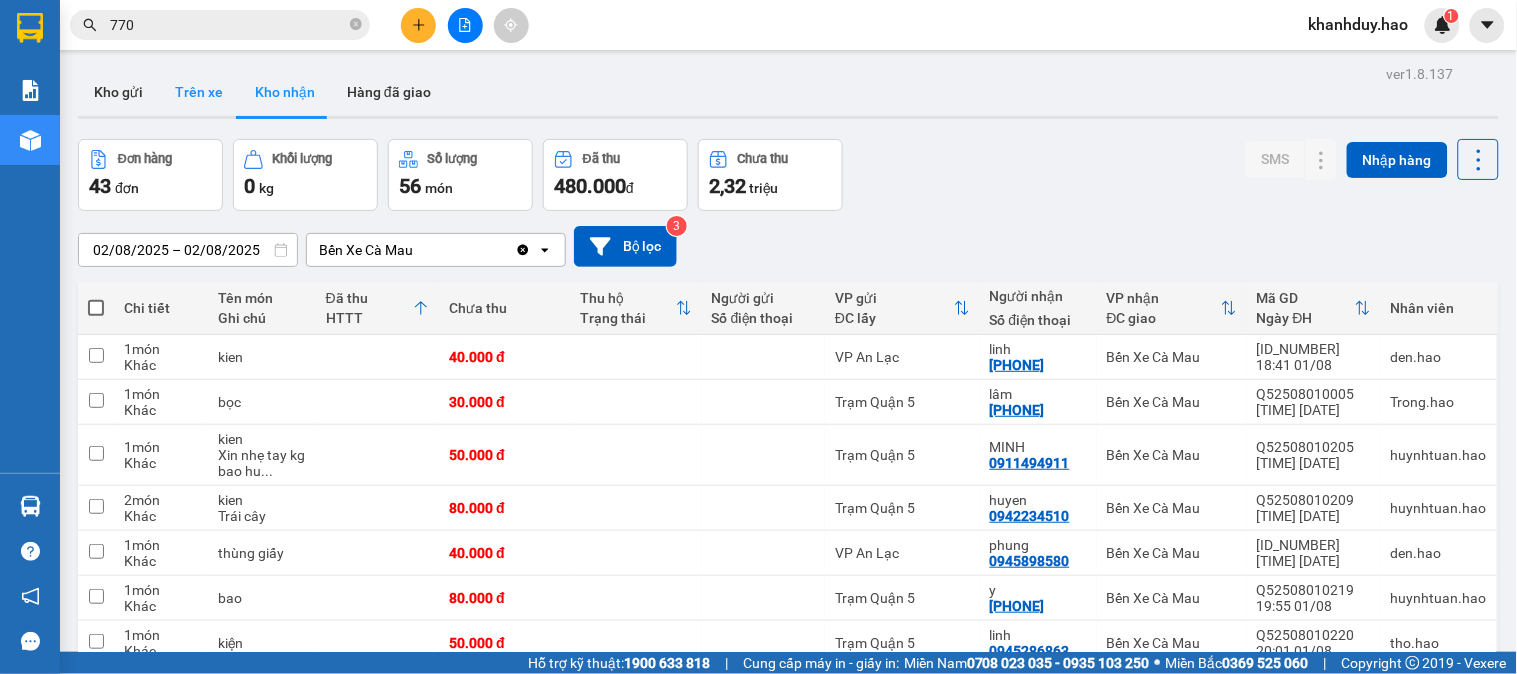 click on "Trên xe" at bounding box center (199, 92) 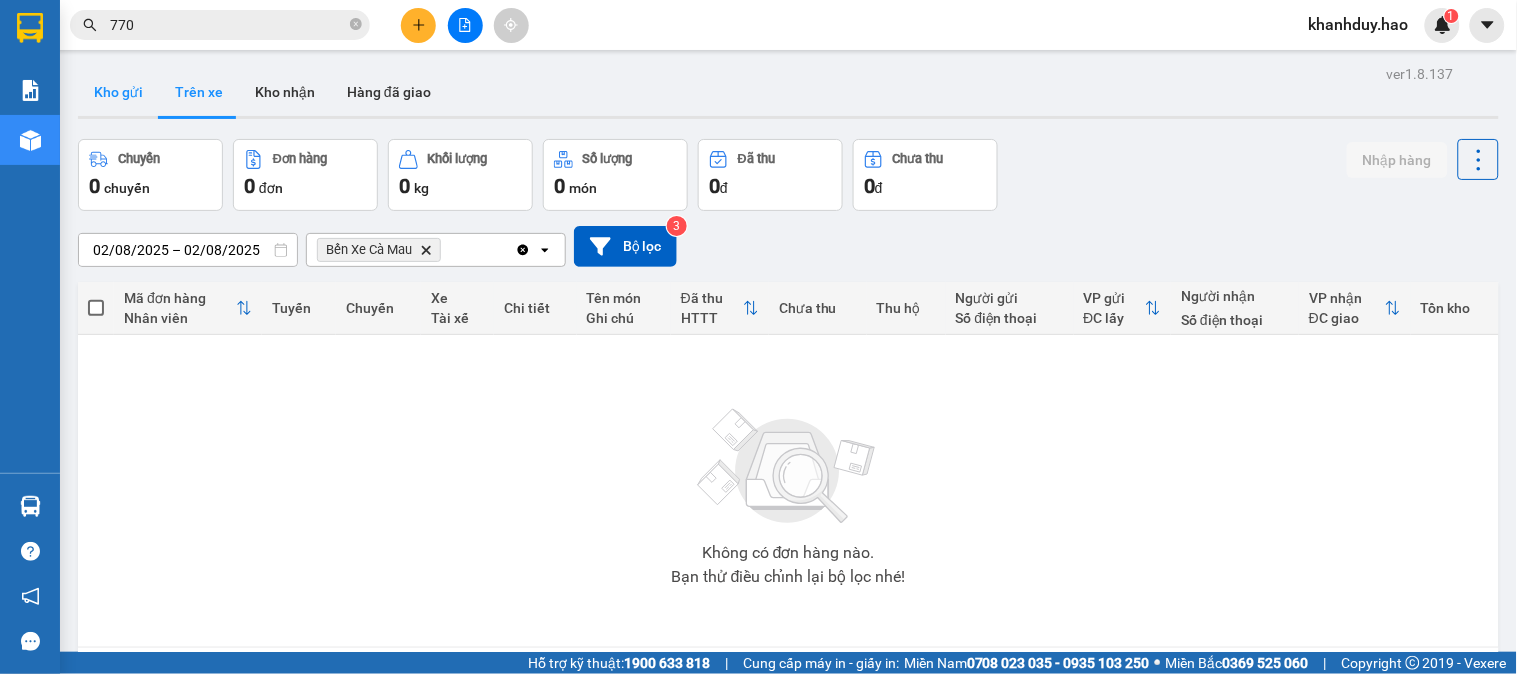 click on "Kho gửi" at bounding box center [118, 92] 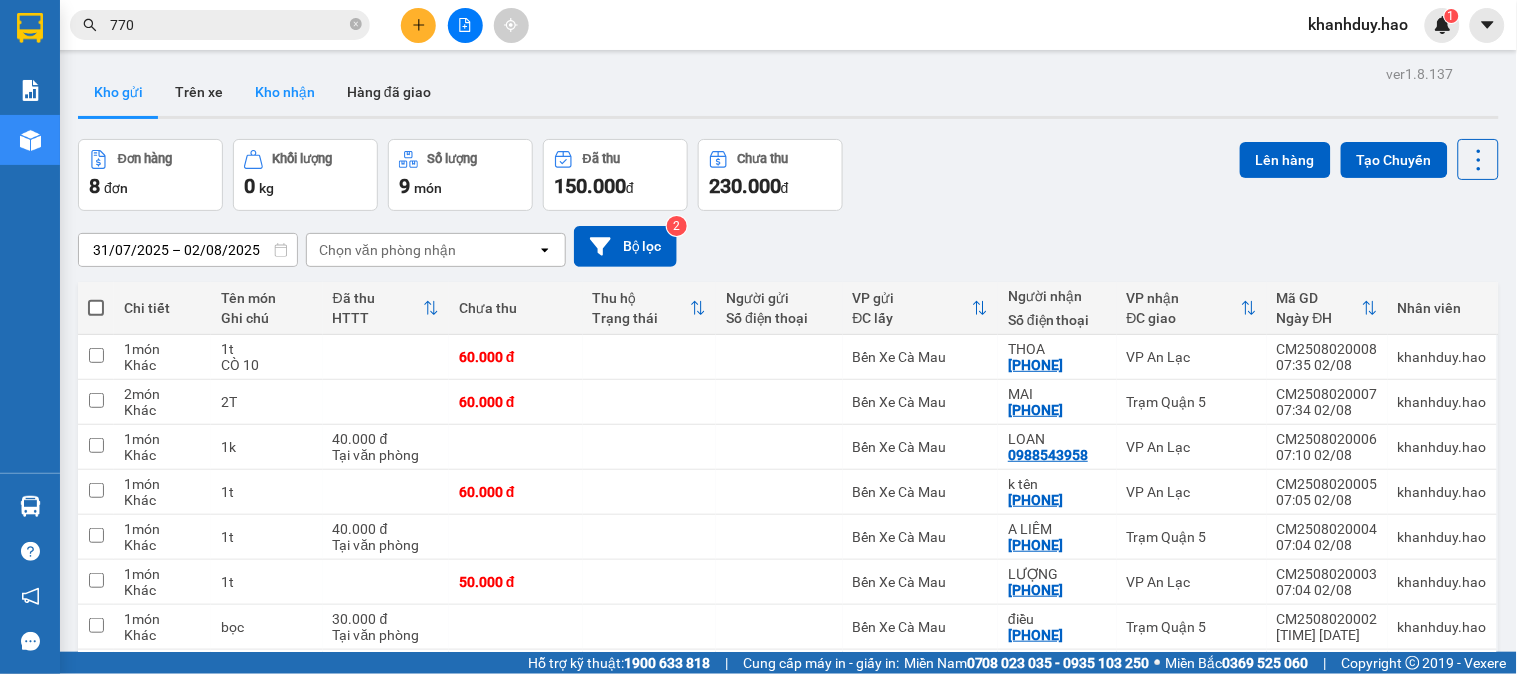 click on "Kho nhận" at bounding box center [285, 92] 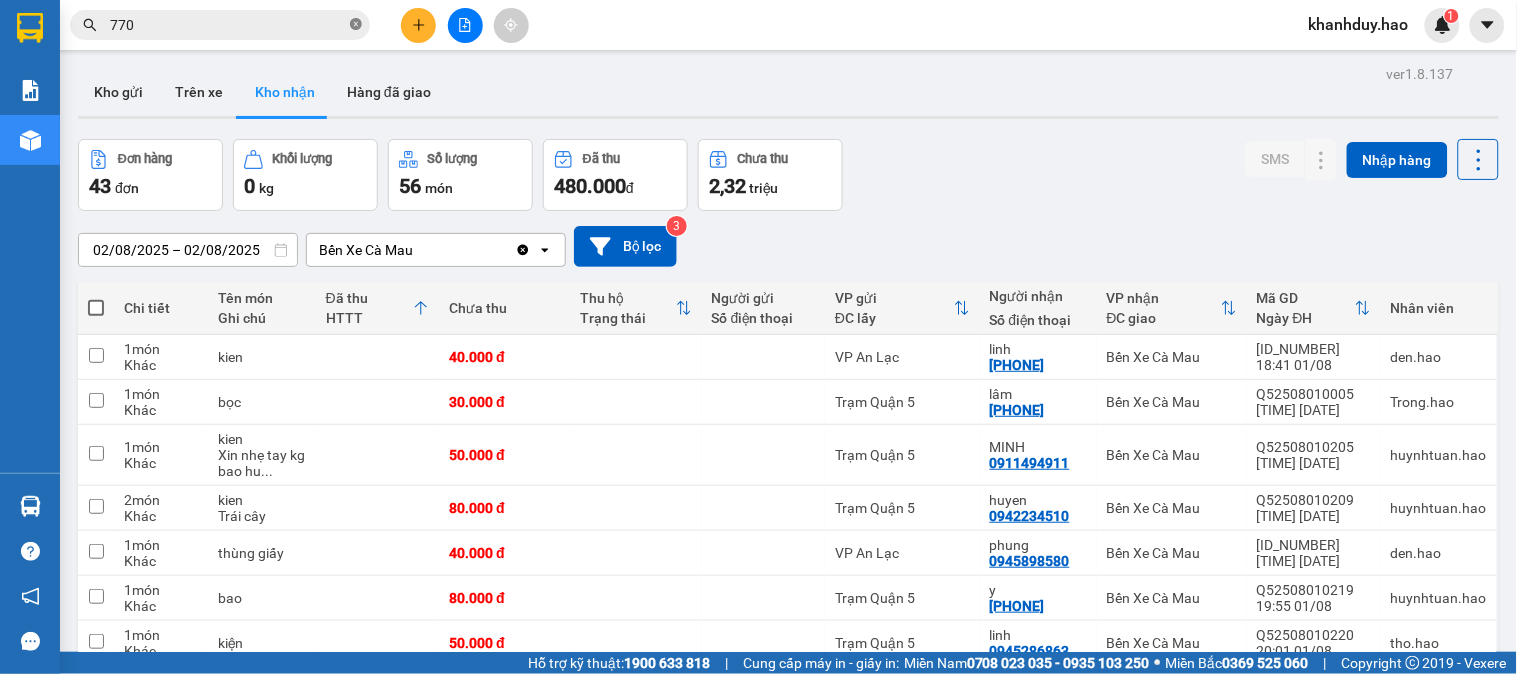click 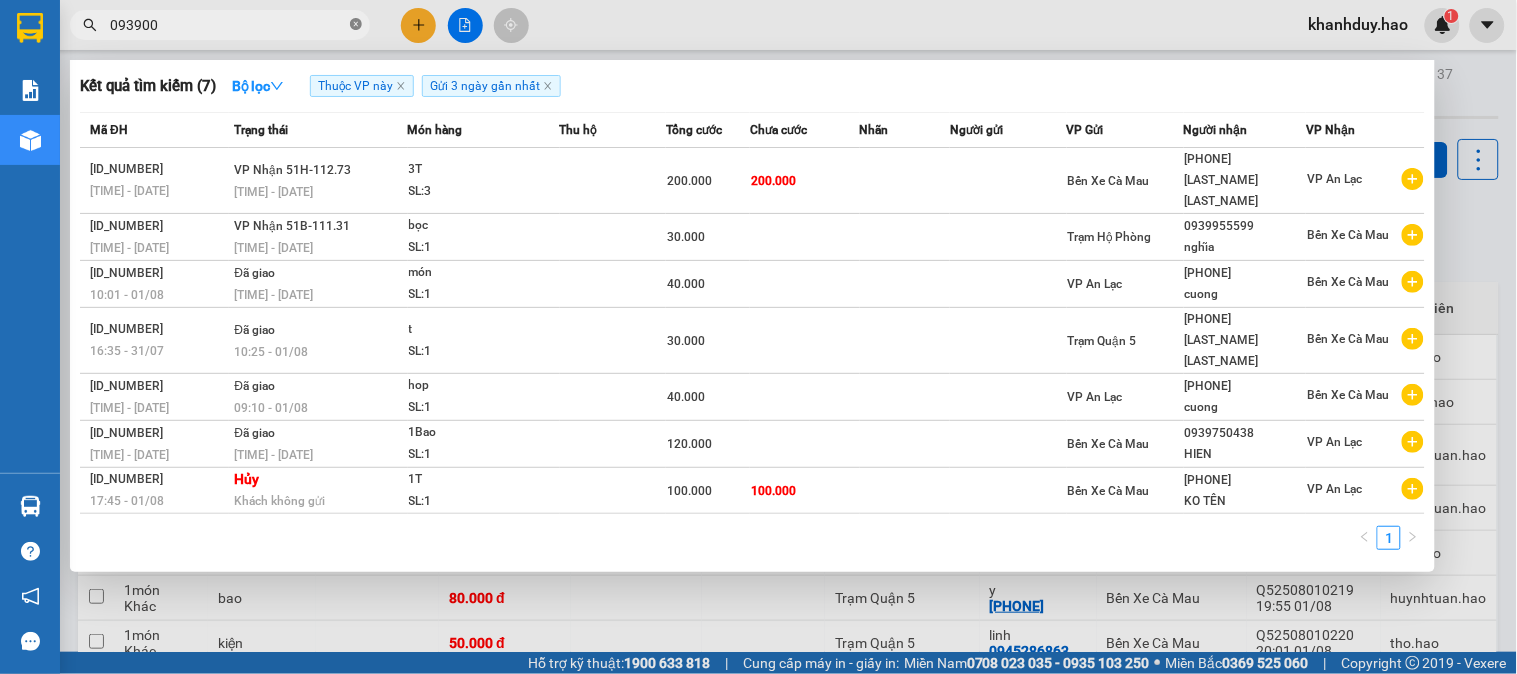 type on "0939001" 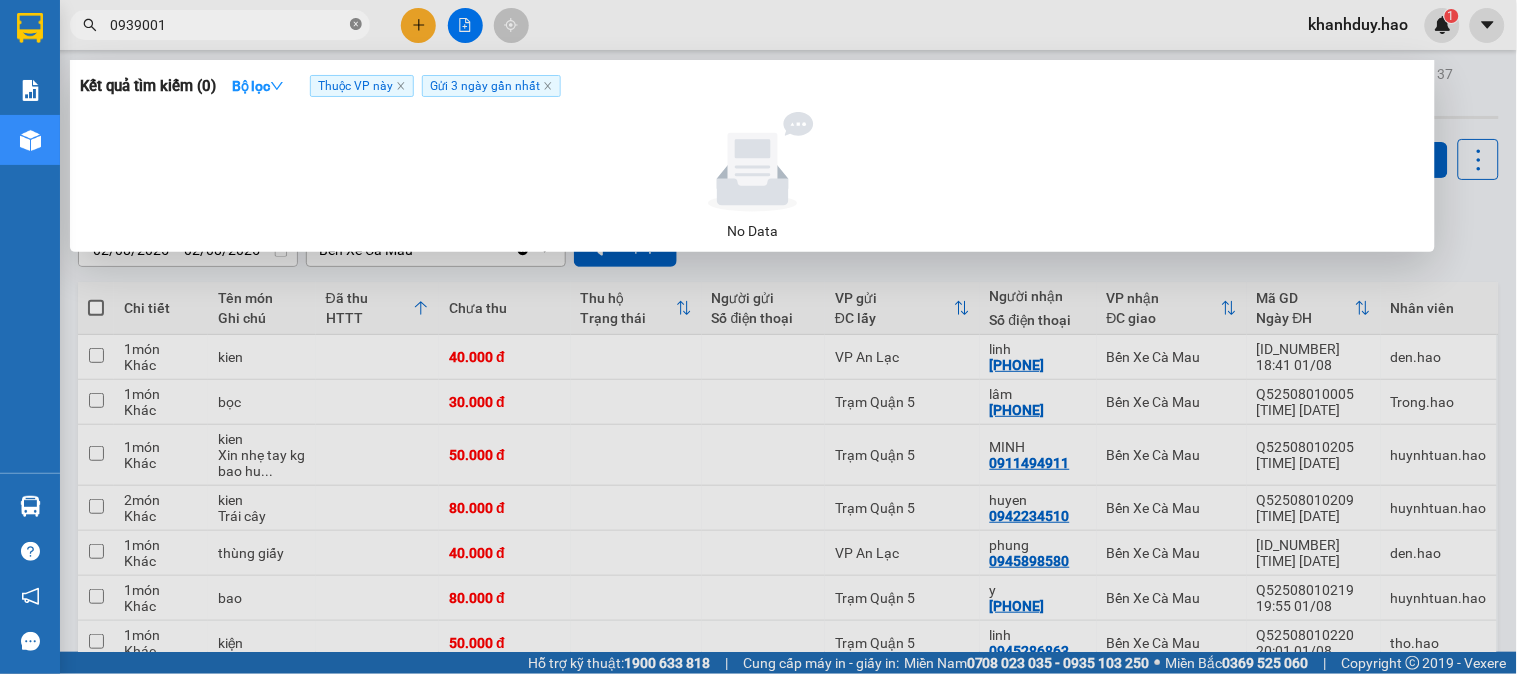 click 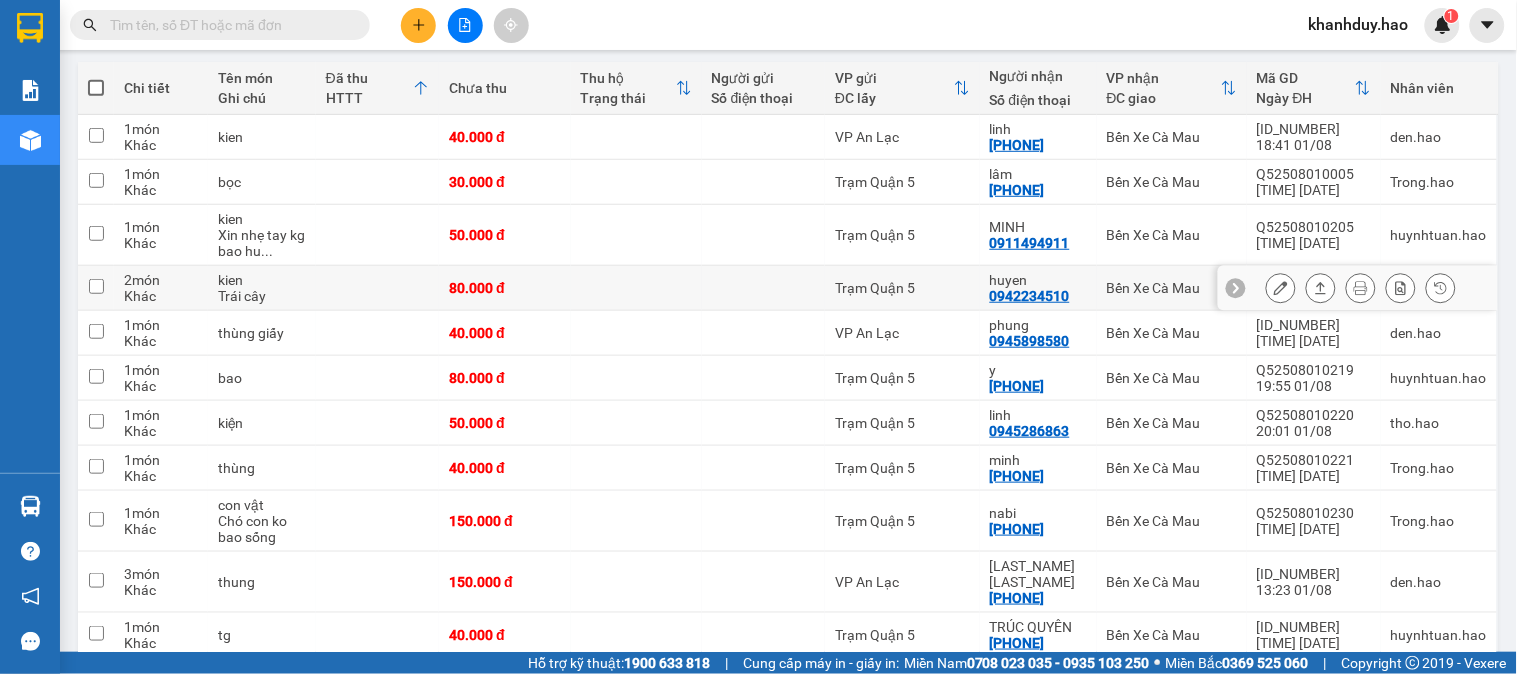 scroll, scrollTop: 222, scrollLeft: 0, axis: vertical 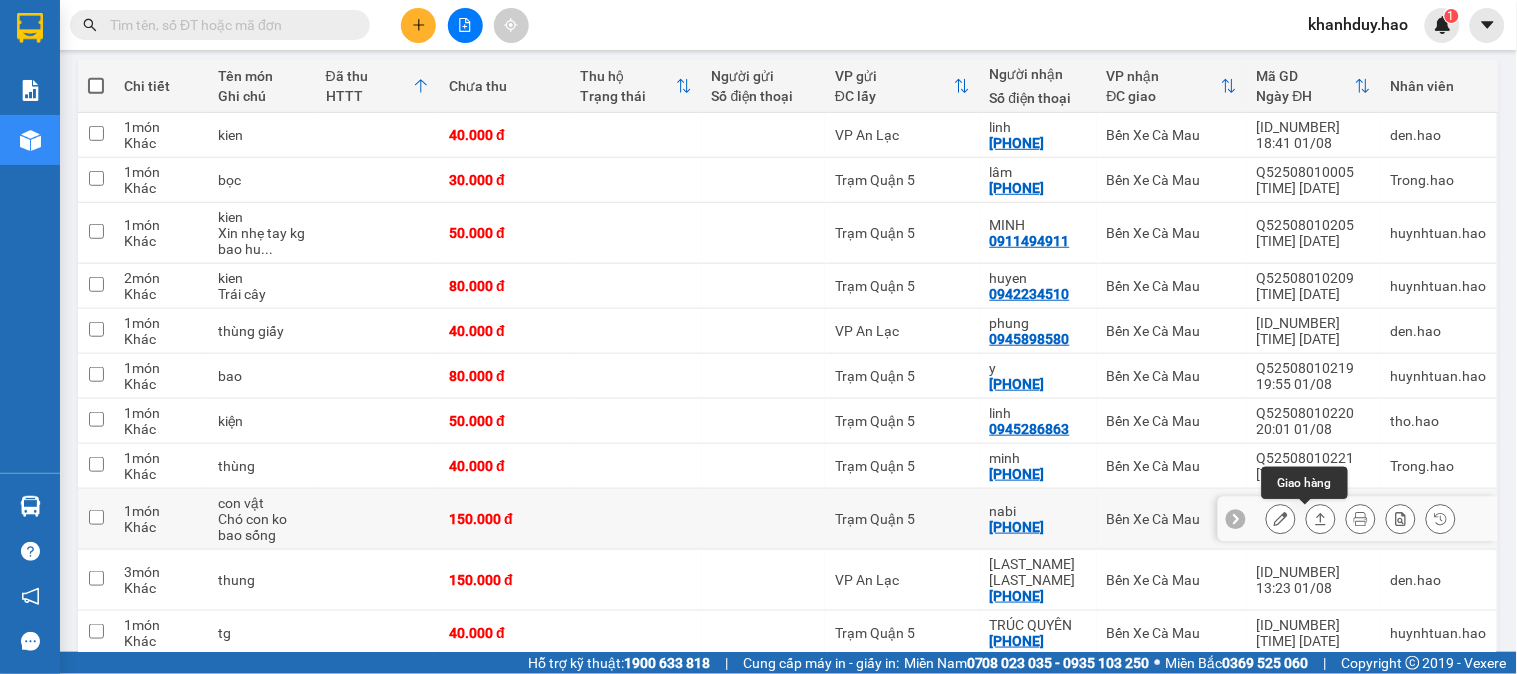 click 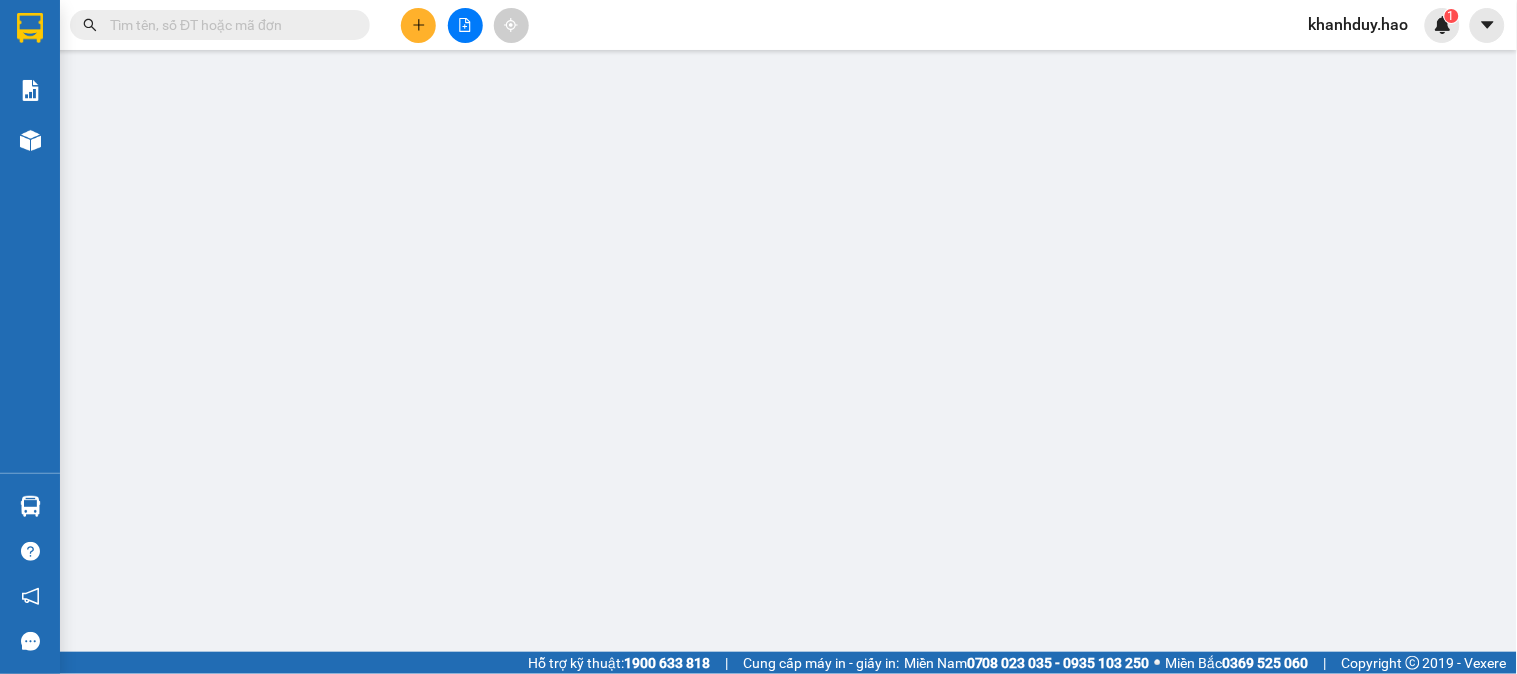 type on "0938001227" 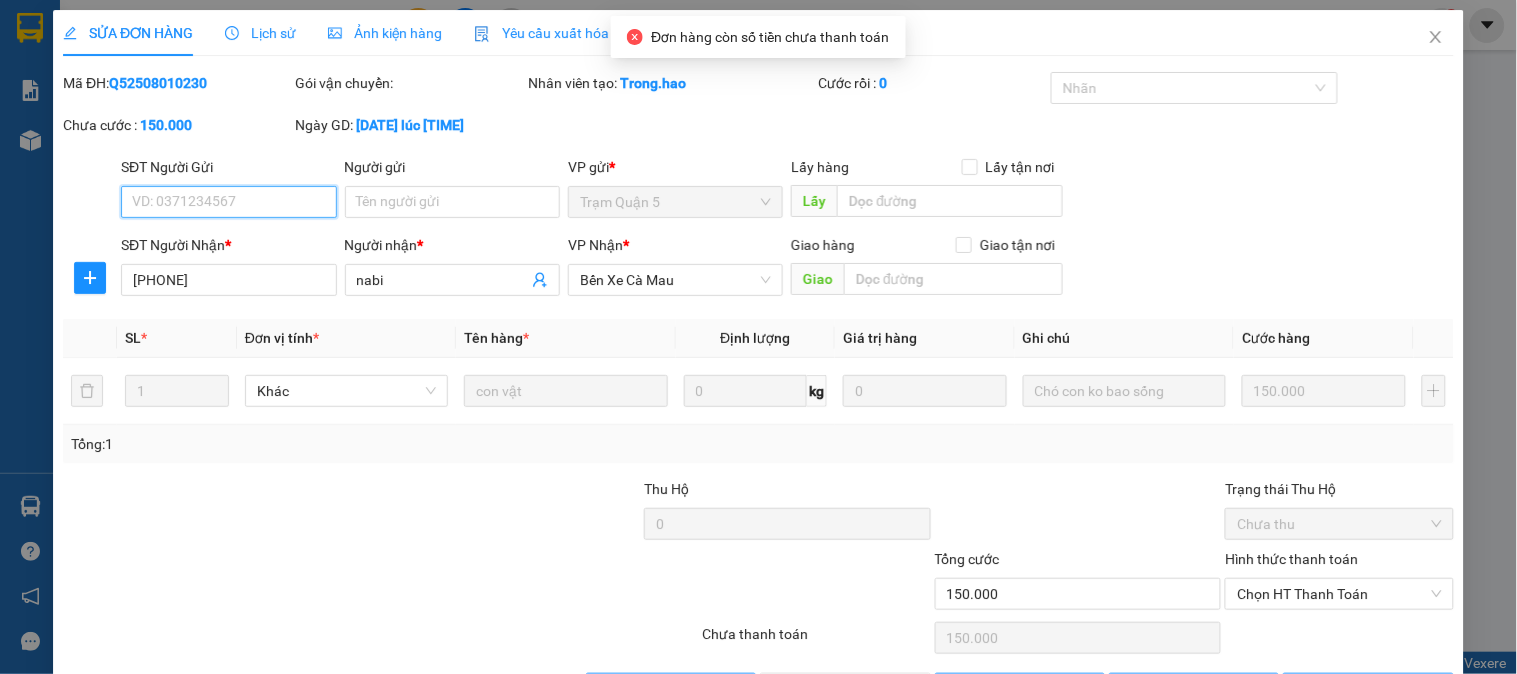 scroll, scrollTop: 0, scrollLeft: 0, axis: both 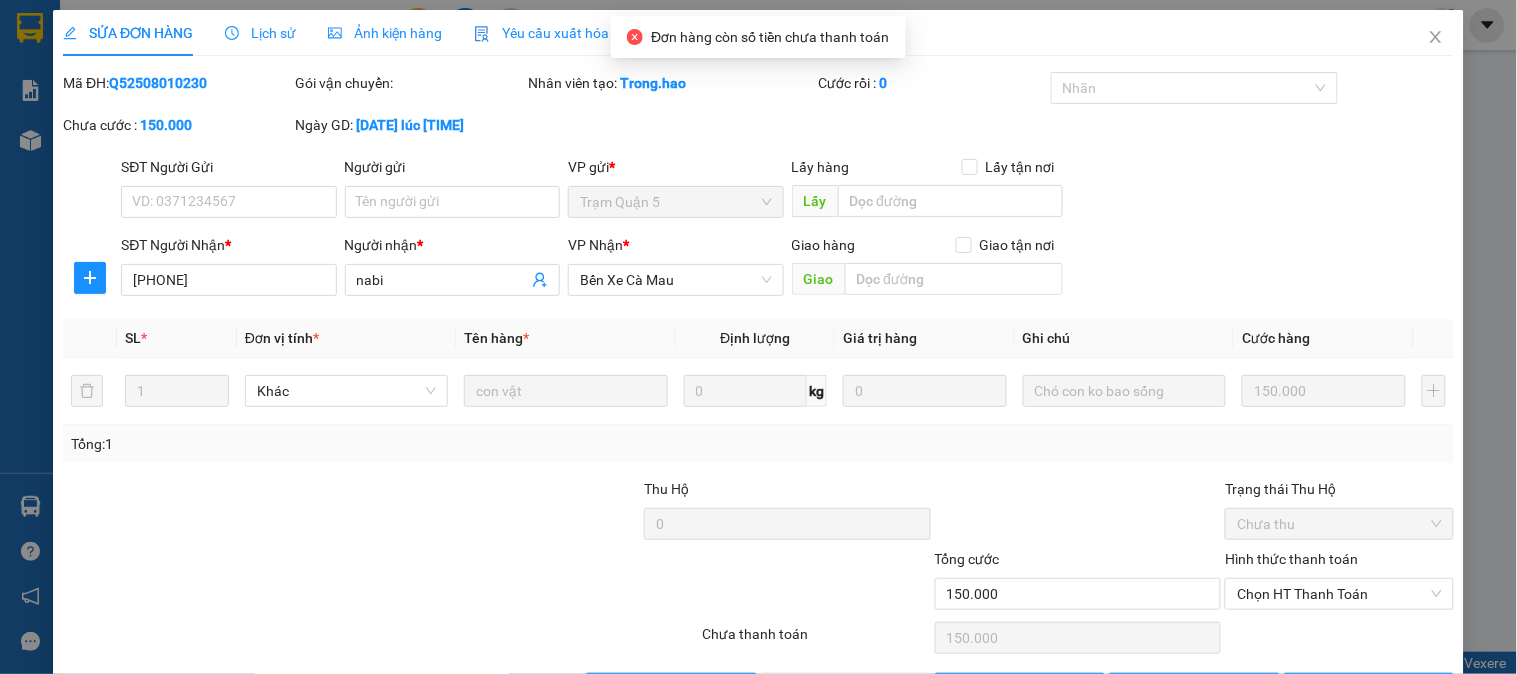click on "Ảnh kiện hàng" at bounding box center [385, 33] 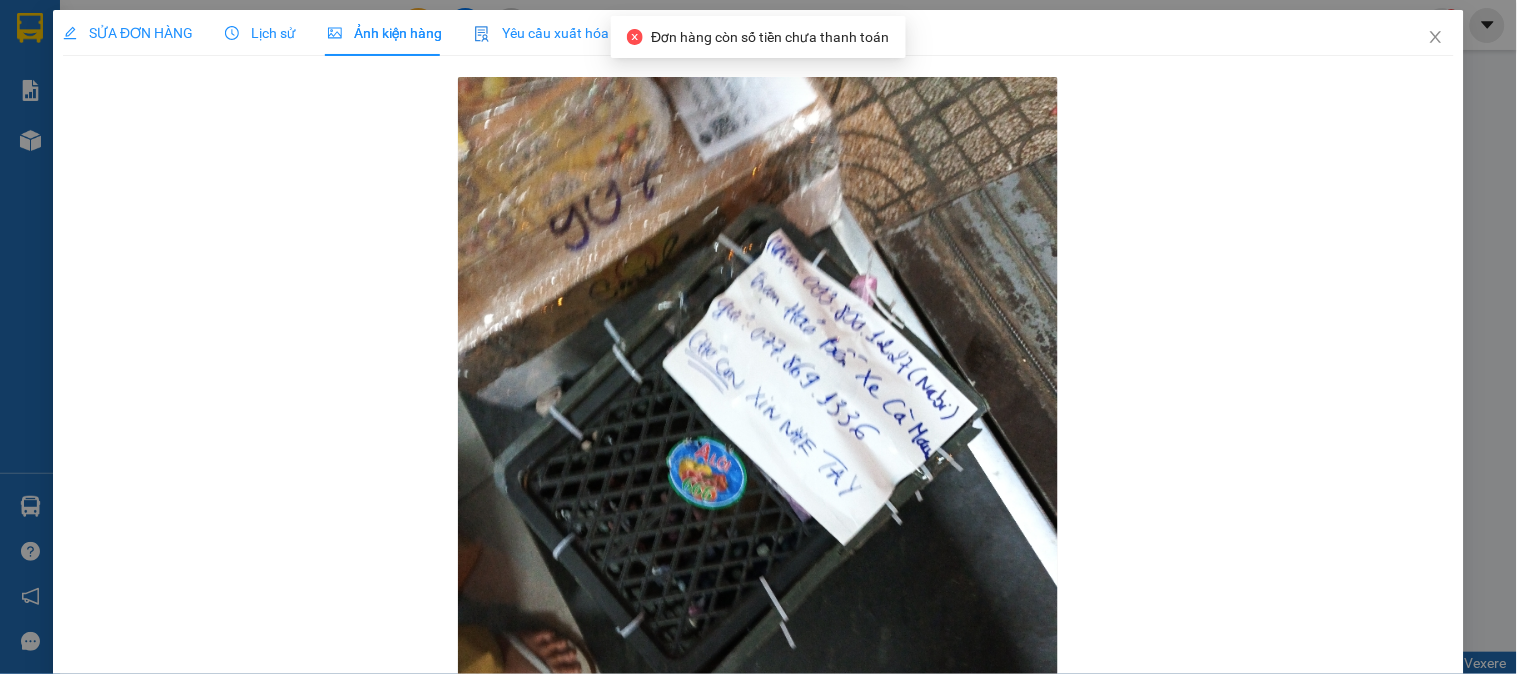 drag, startPoint x: 131, startPoint y: 20, endPoint x: 191, endPoint y: 18, distance: 60.033325 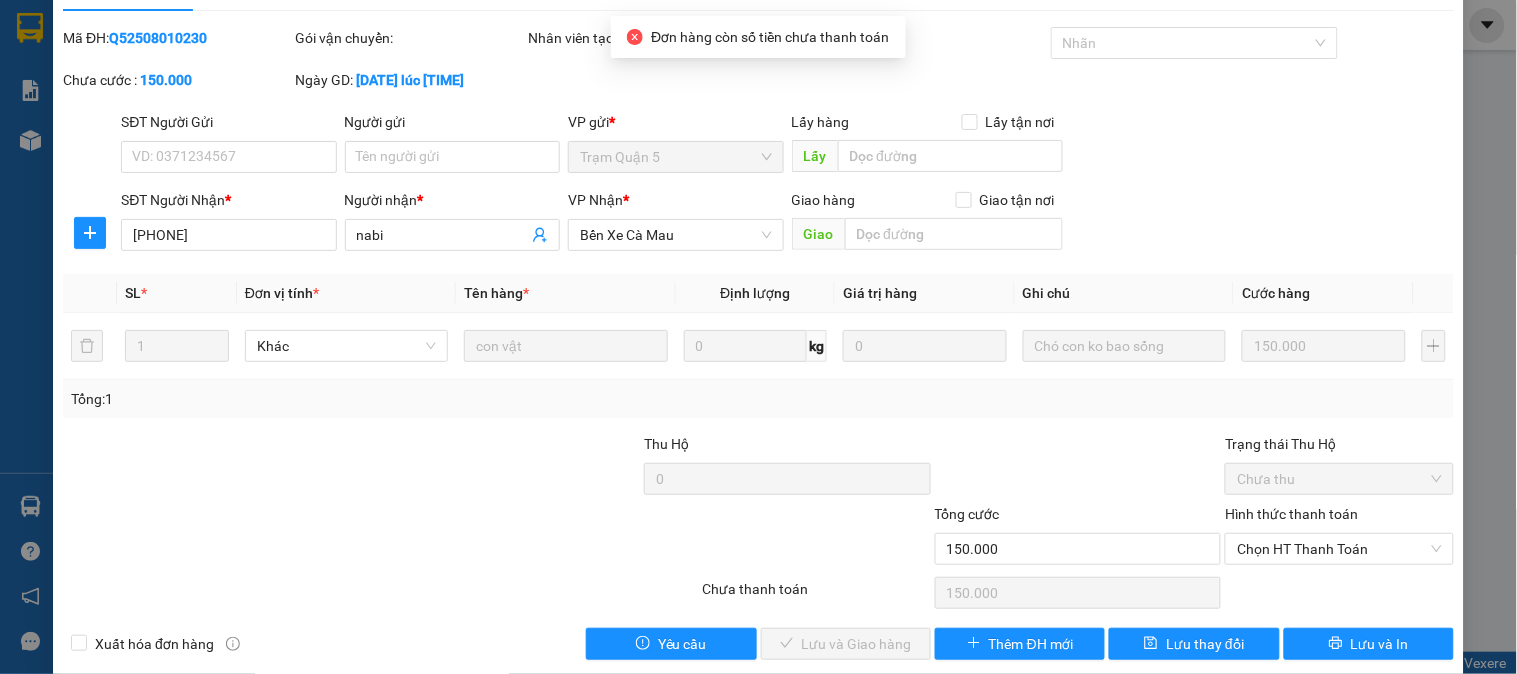 scroll, scrollTop: 70, scrollLeft: 0, axis: vertical 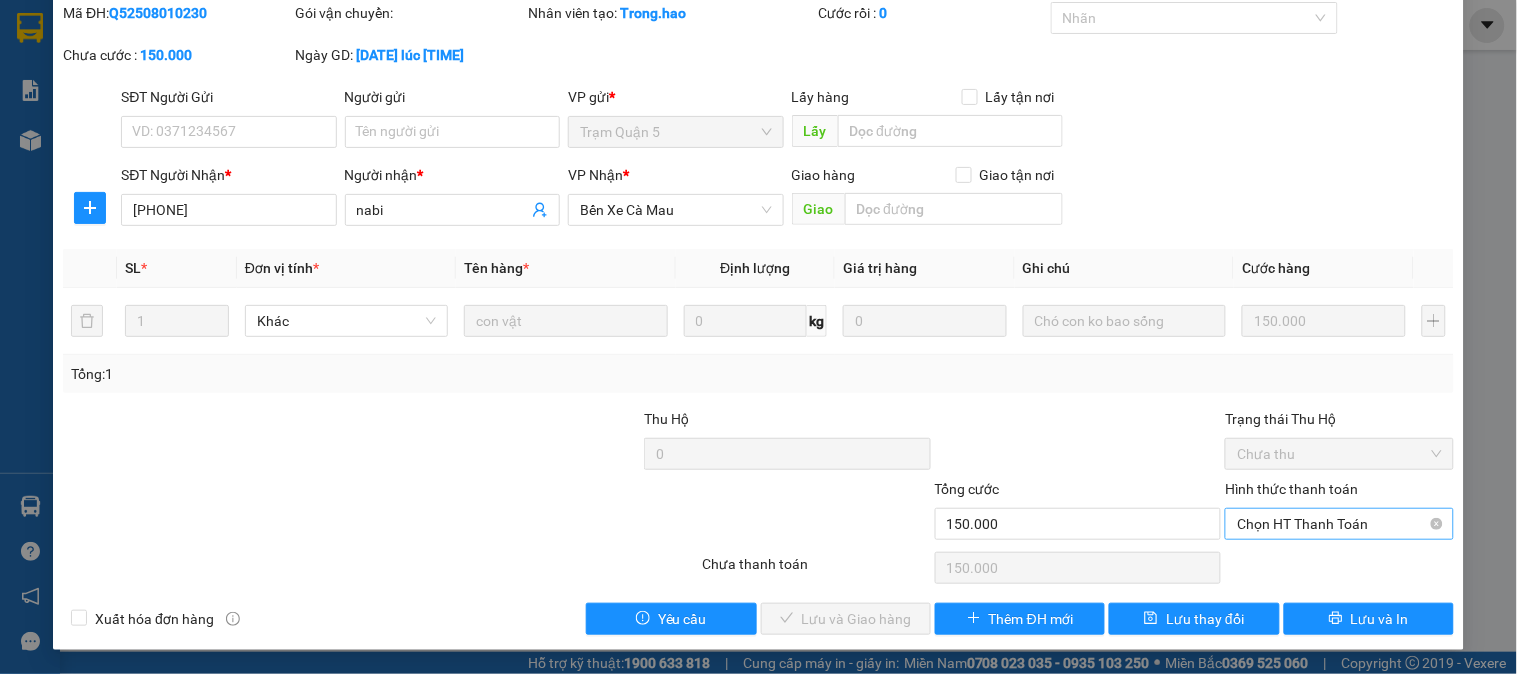 click on "Chọn HT Thanh Toán" at bounding box center [1339, 524] 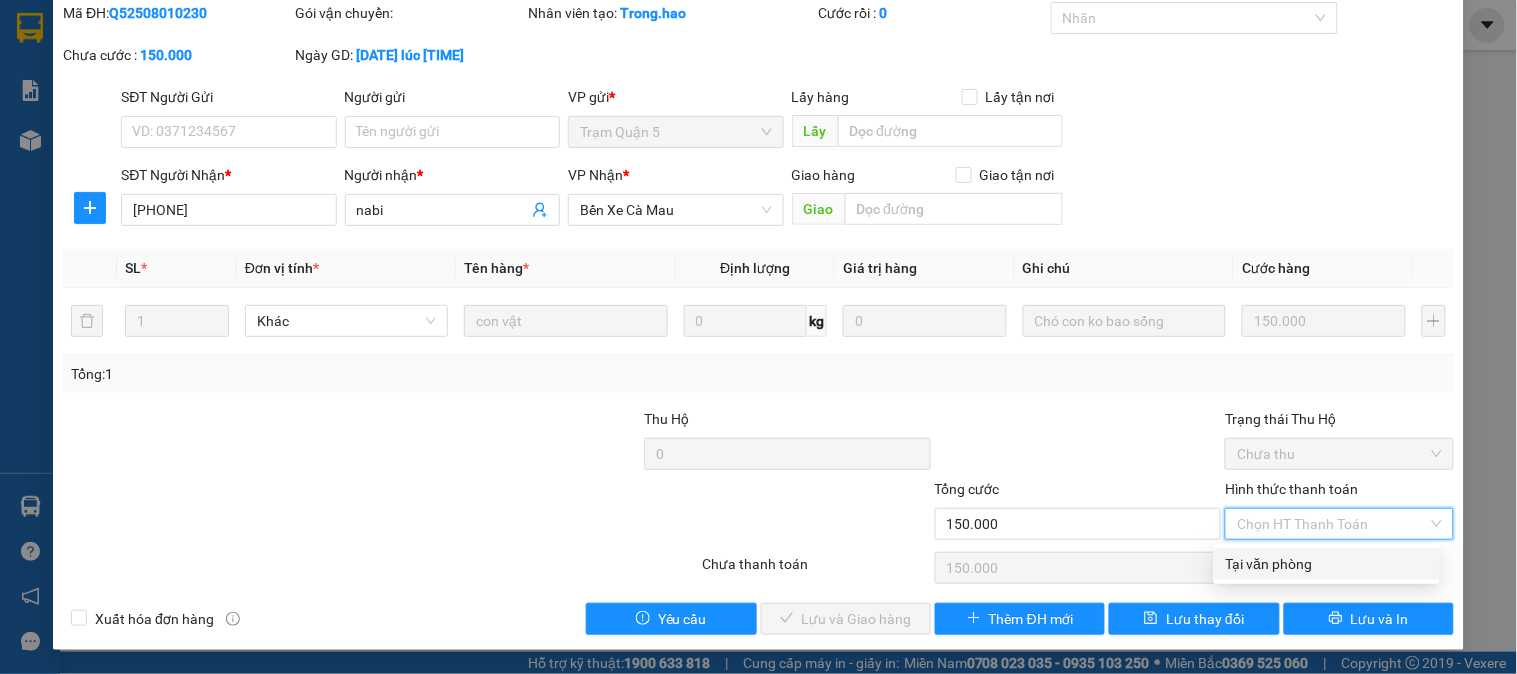 click on "Tại văn phòng" at bounding box center [1327, 564] 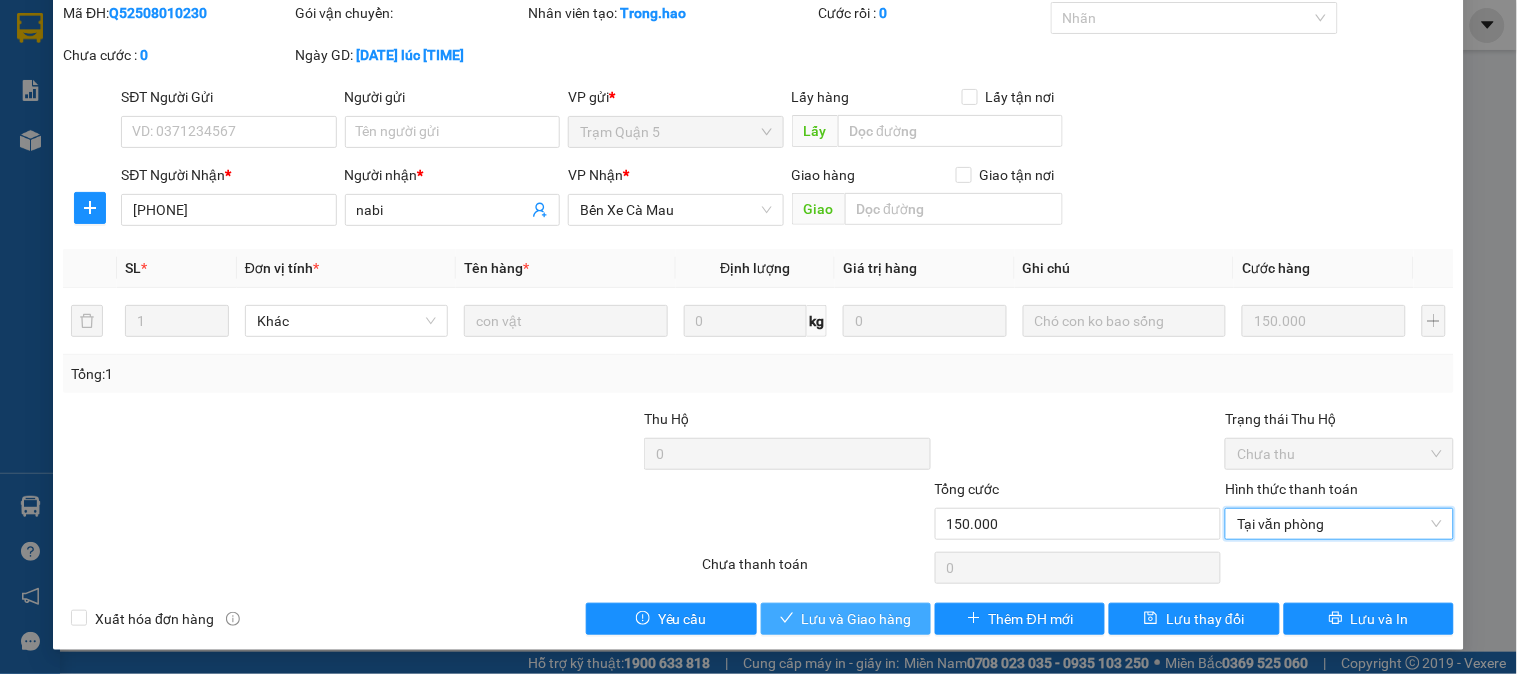 click on "Lưu và Giao hàng" at bounding box center [857, 619] 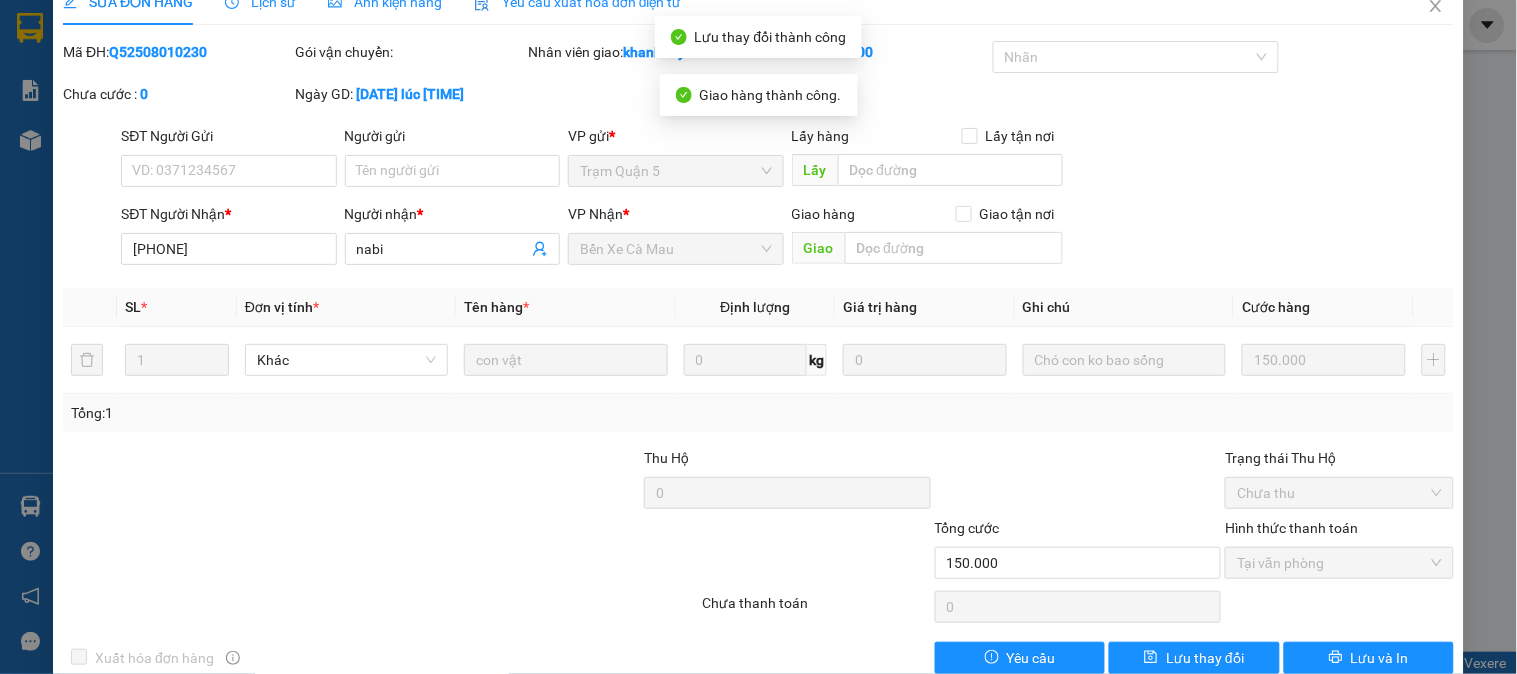 scroll, scrollTop: 0, scrollLeft: 0, axis: both 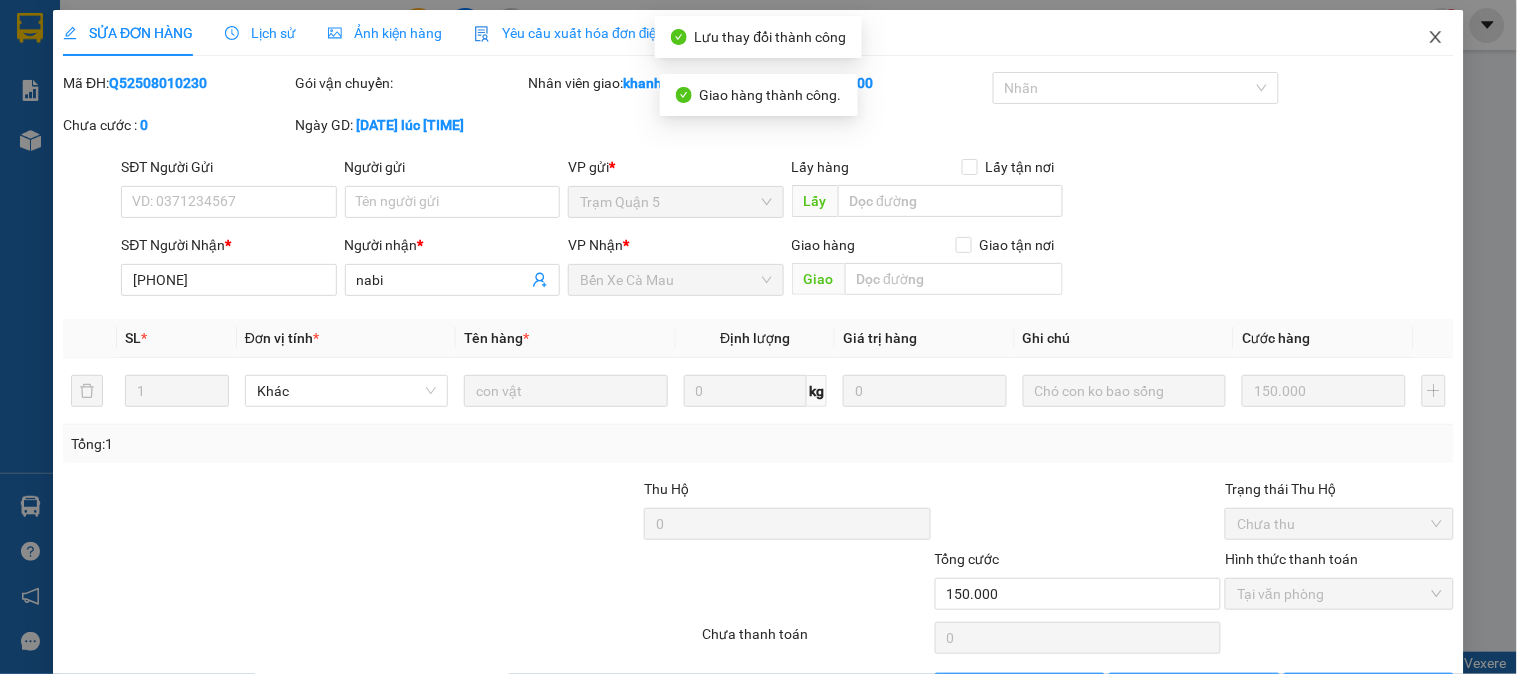 click at bounding box center (1436, 38) 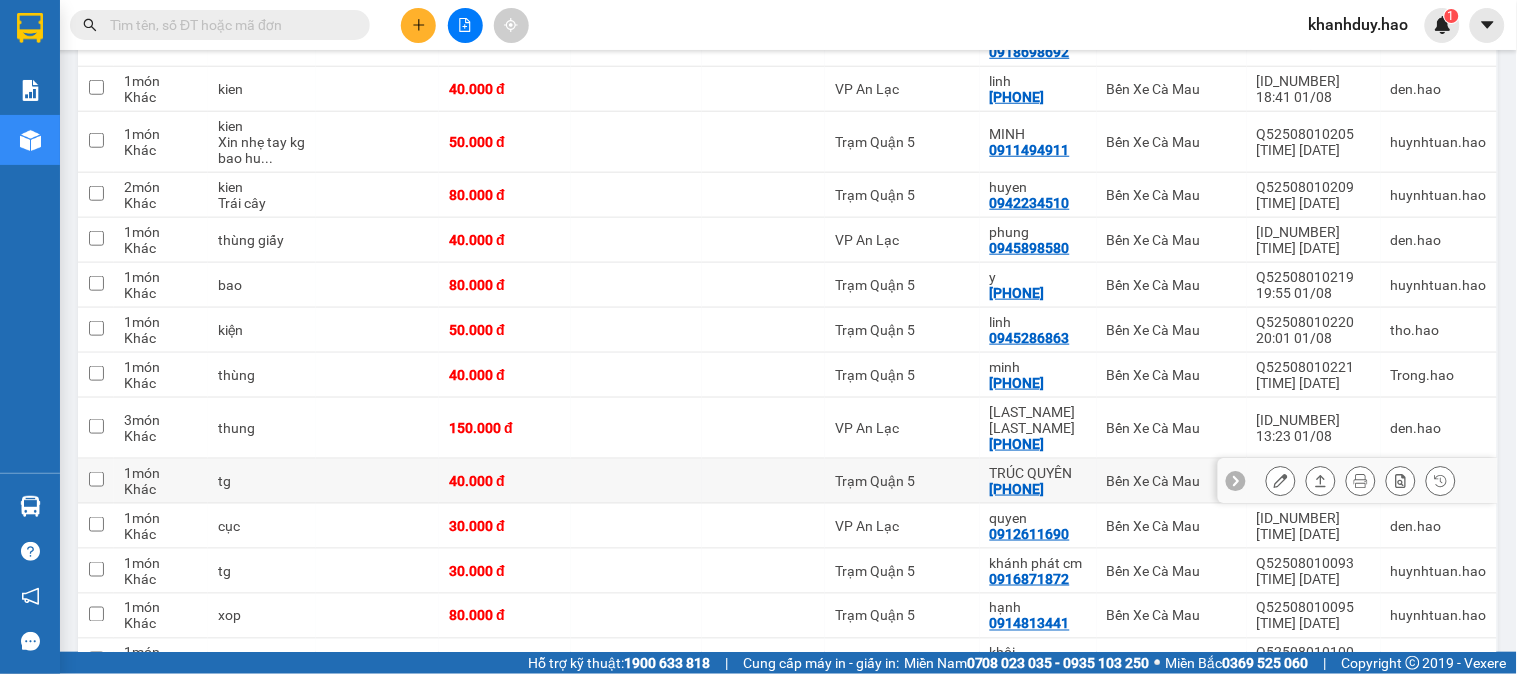 scroll, scrollTop: 0, scrollLeft: 0, axis: both 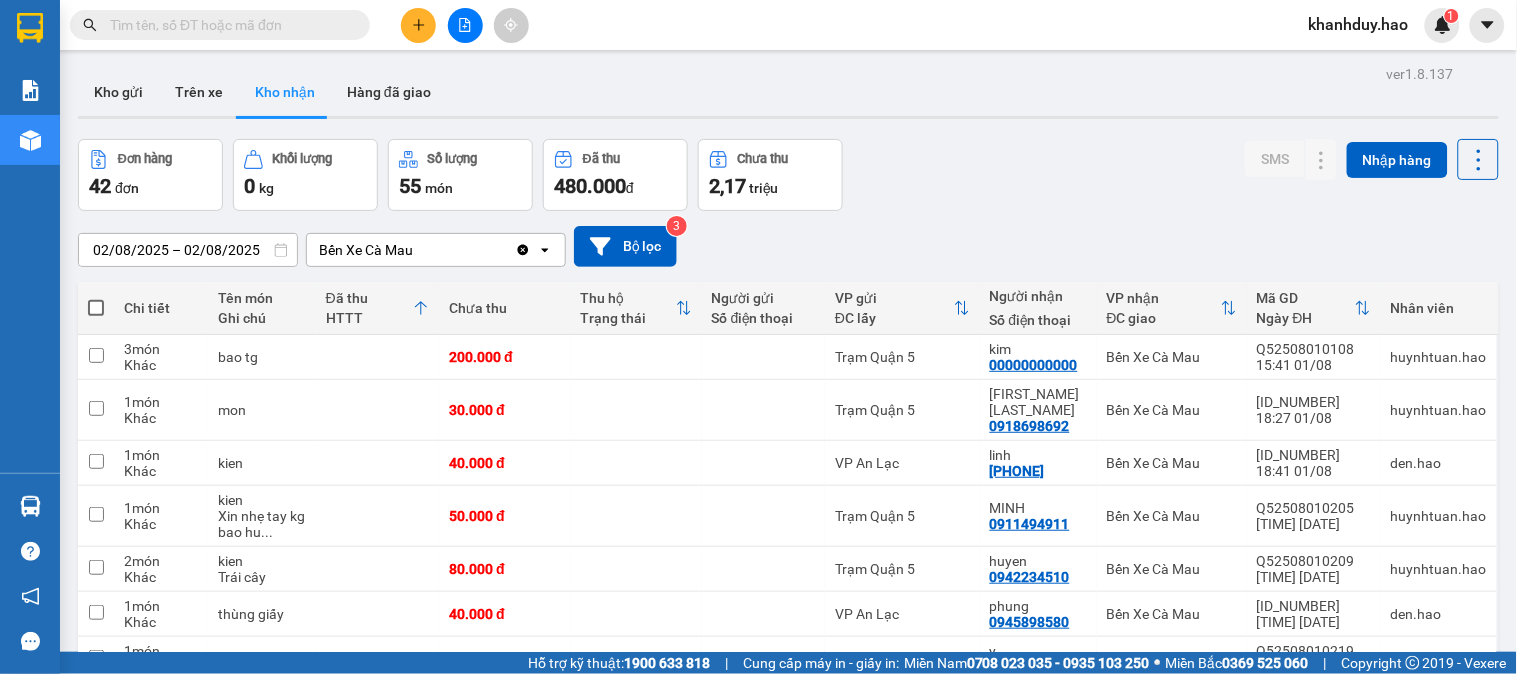 click at bounding box center [228, 25] 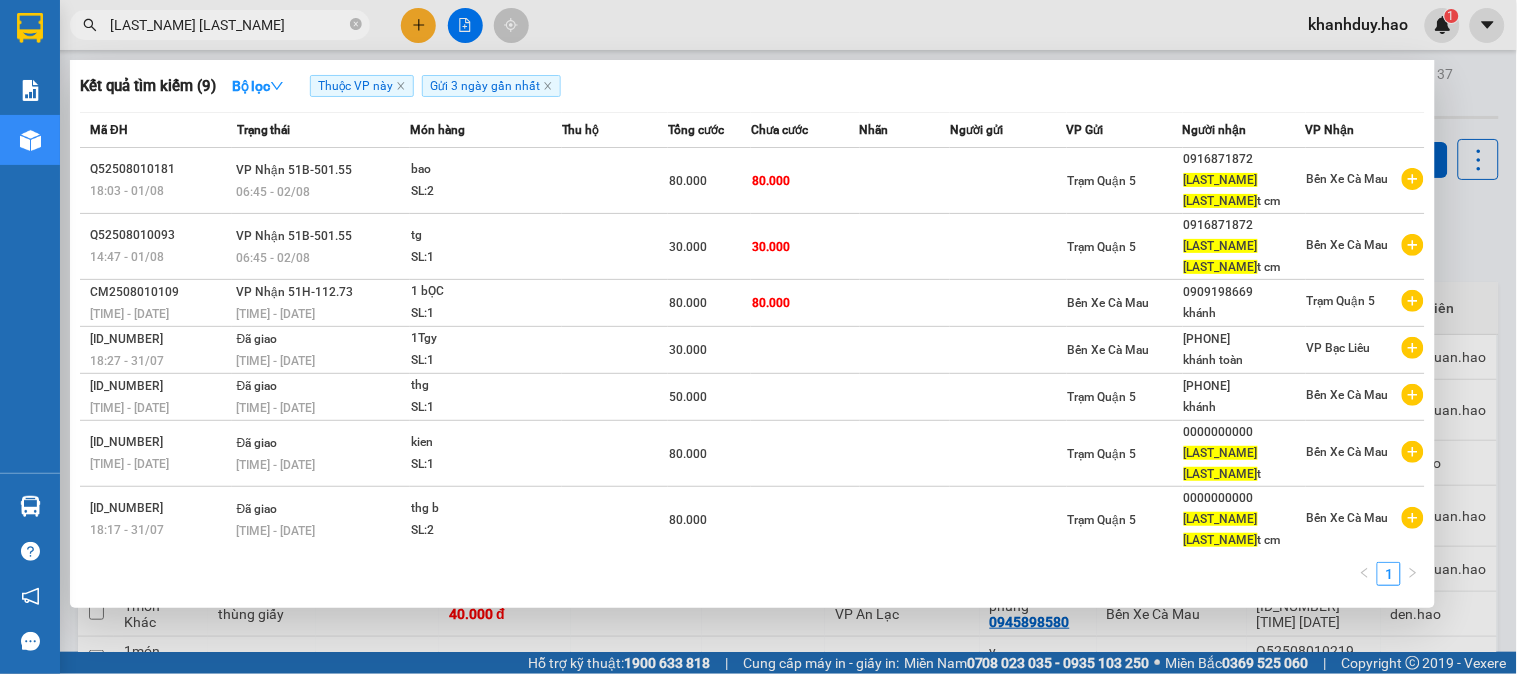 type on "KHÁNH PHÁT" 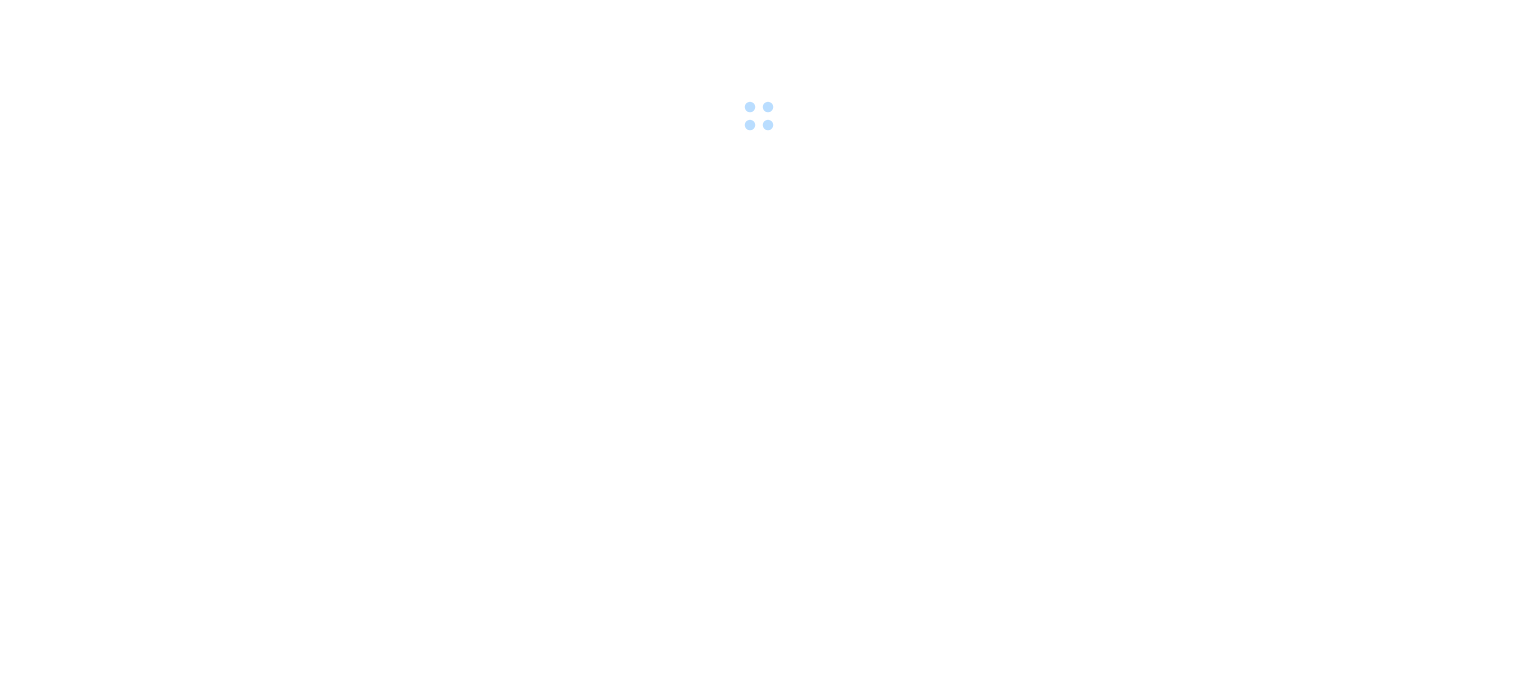 scroll, scrollTop: 0, scrollLeft: 0, axis: both 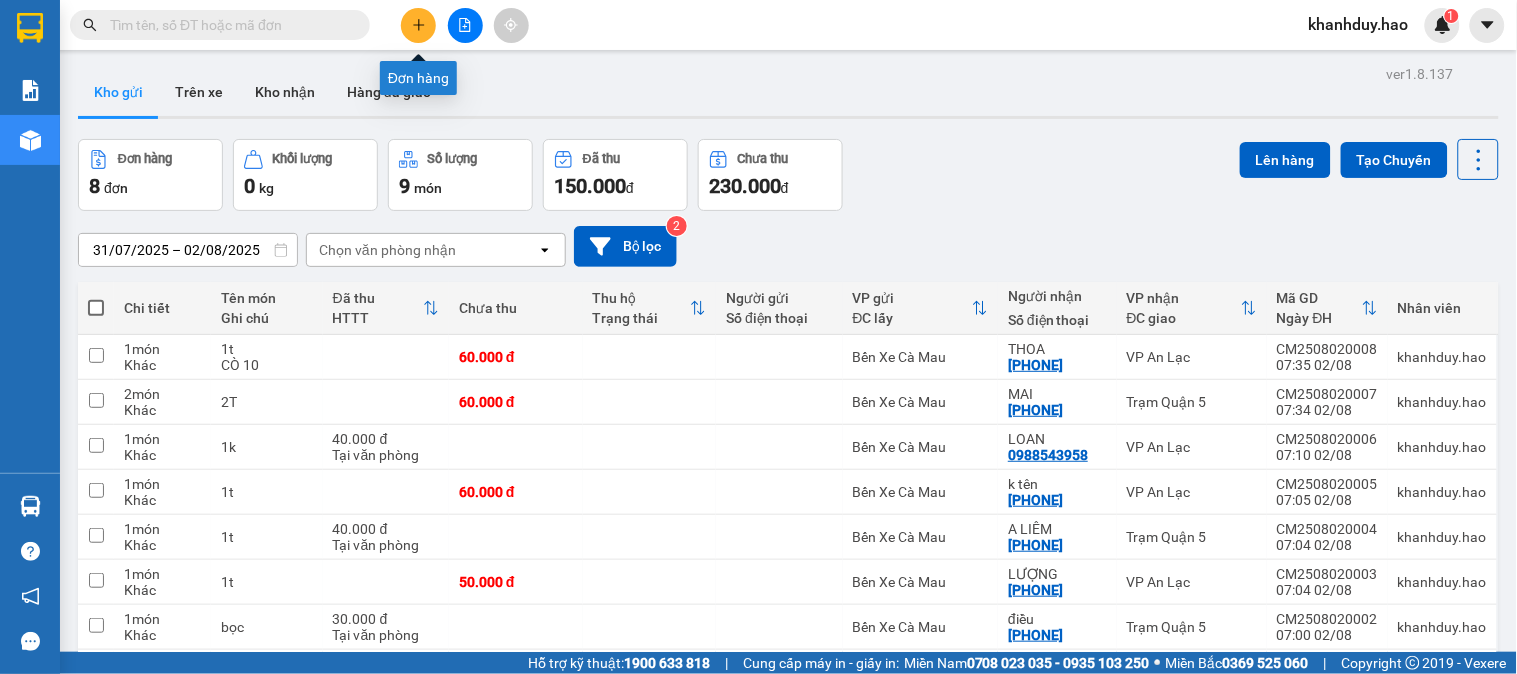 click 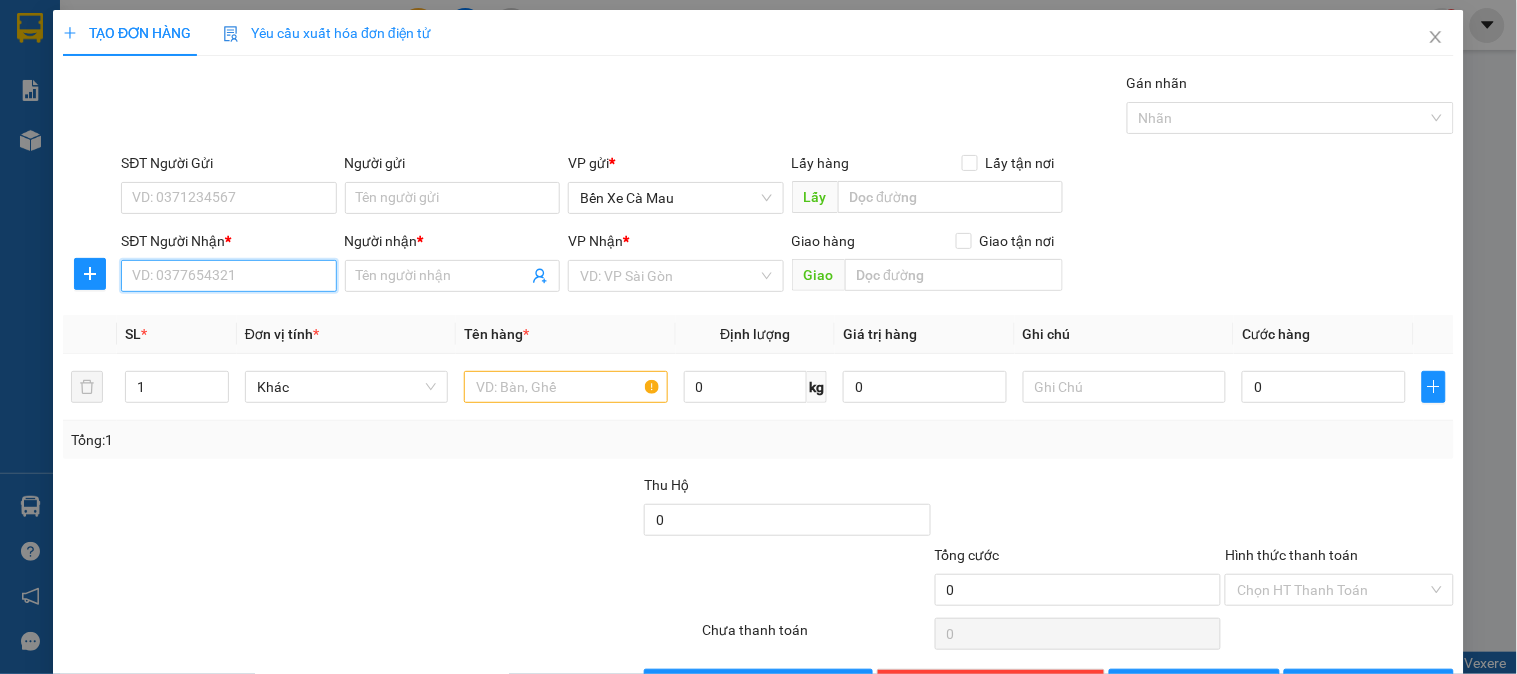 click on "SĐT Người Nhận  *" at bounding box center [228, 276] 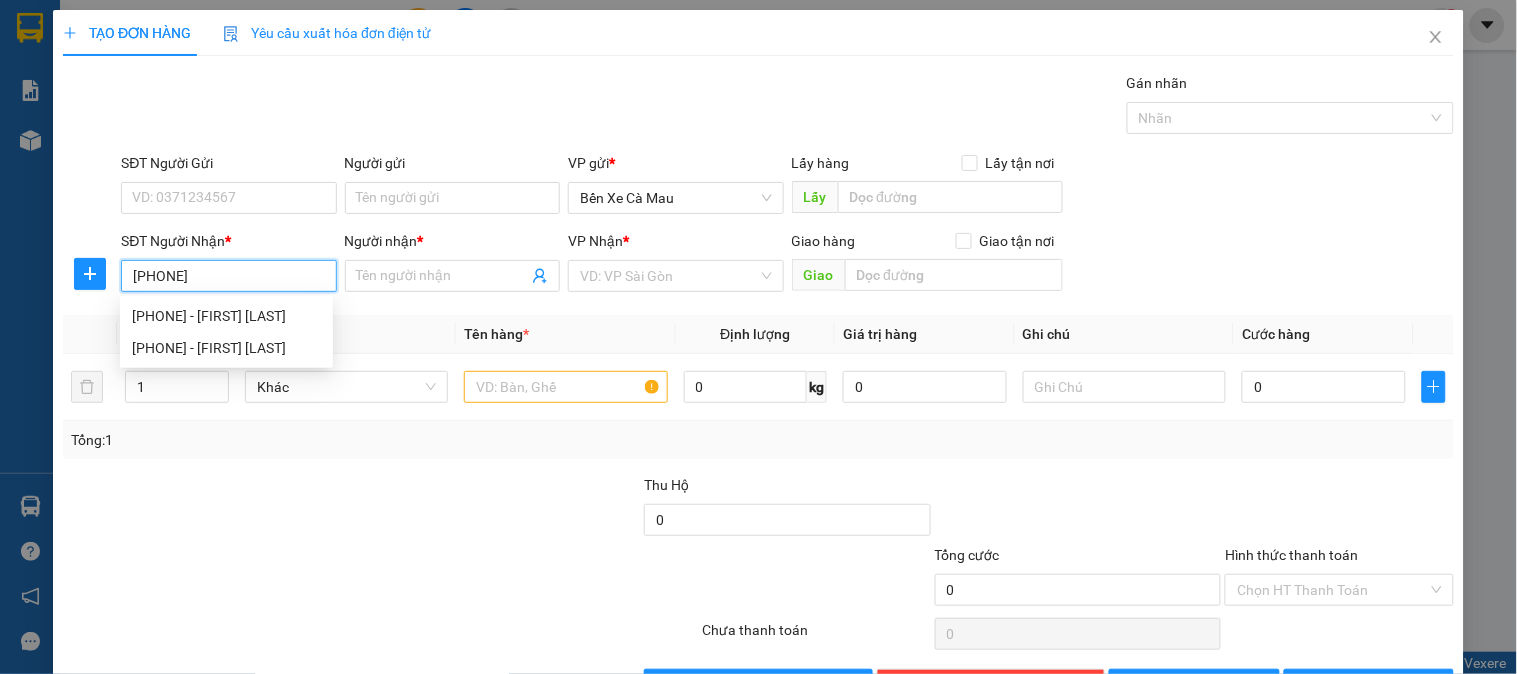 click on "[PHONE] - [FIRST] [LAST]" at bounding box center (226, 316) 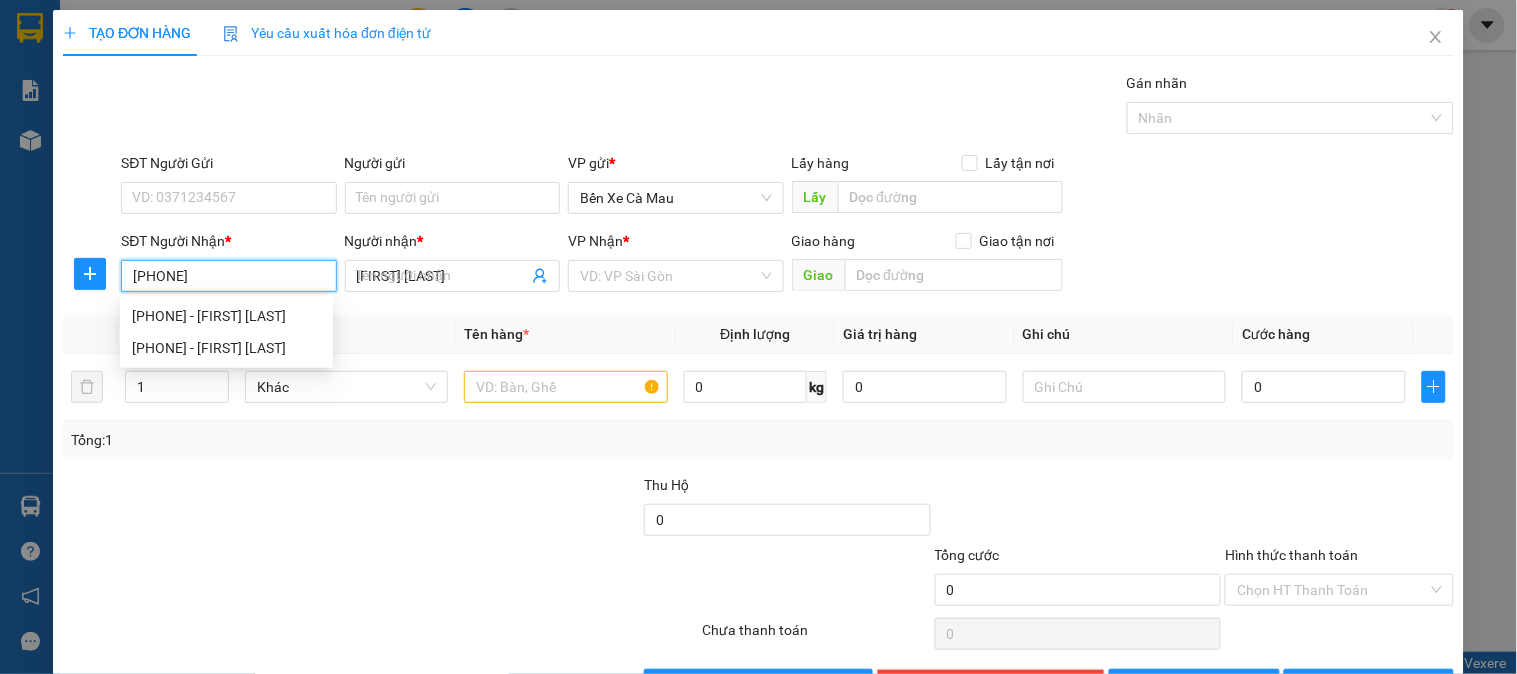 type on "30.000" 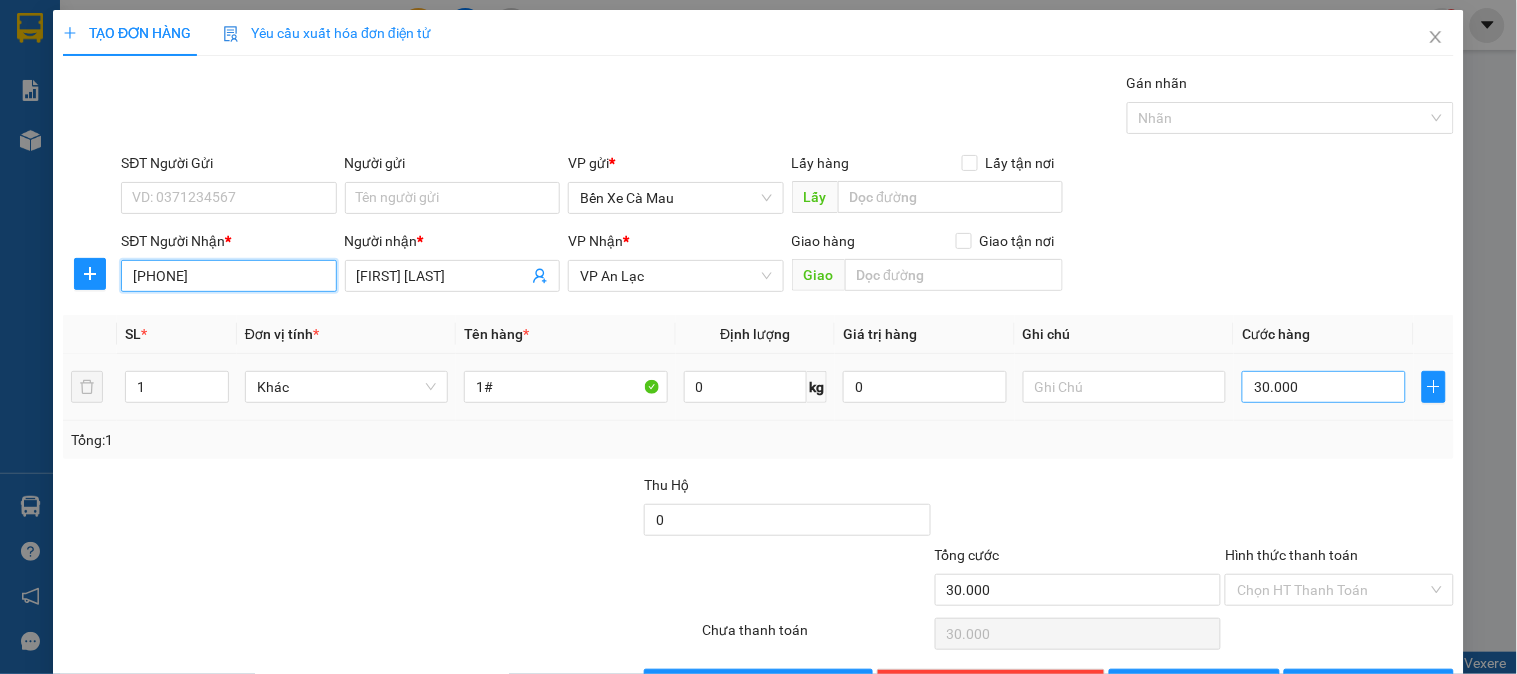 type on "[PHONE]" 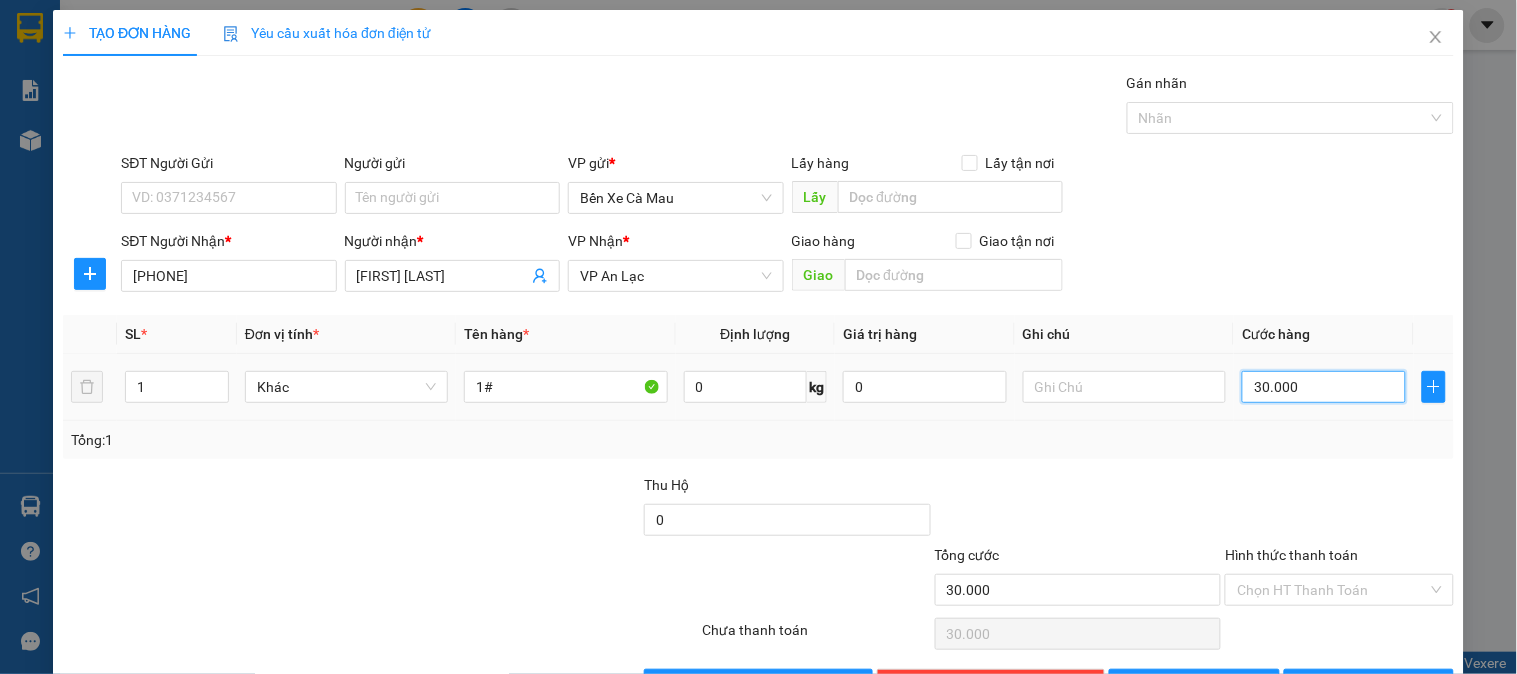 click on "30.000" at bounding box center [1324, 387] 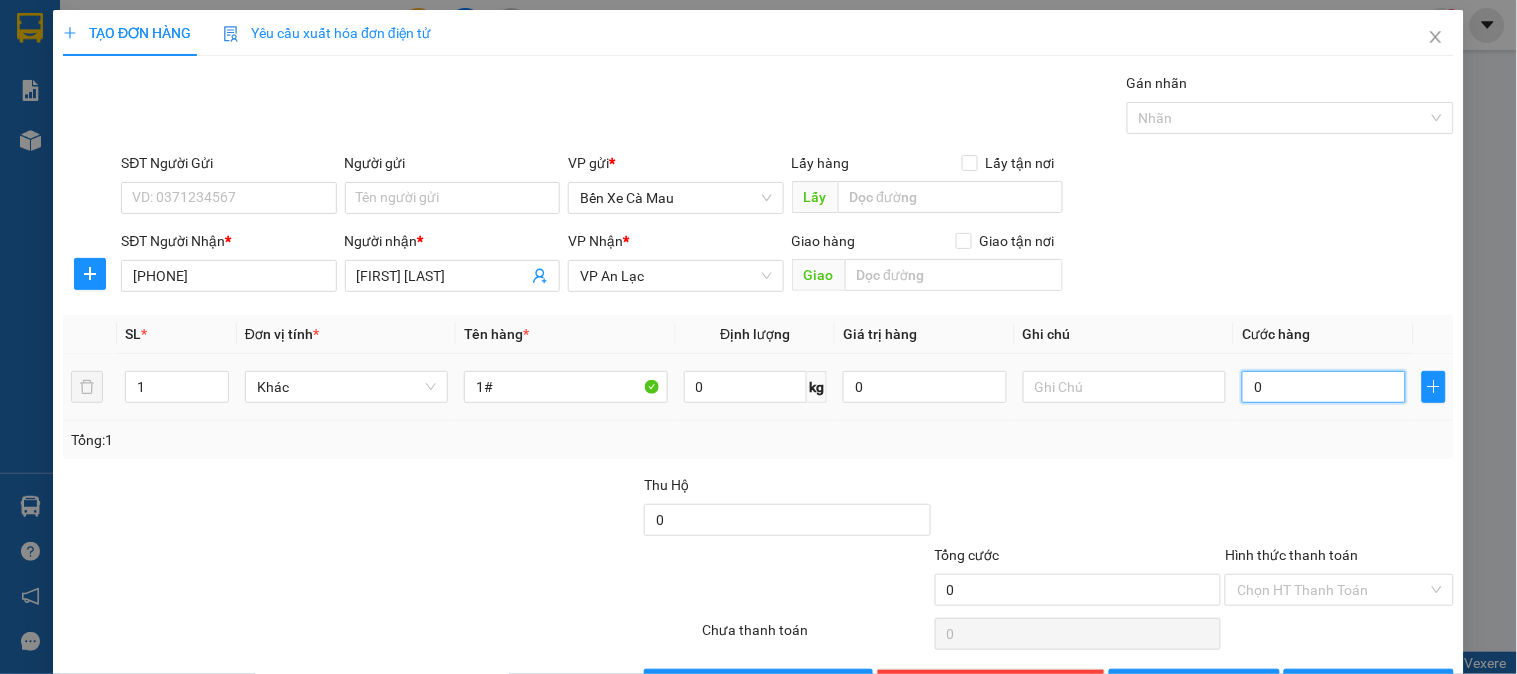 type on "005" 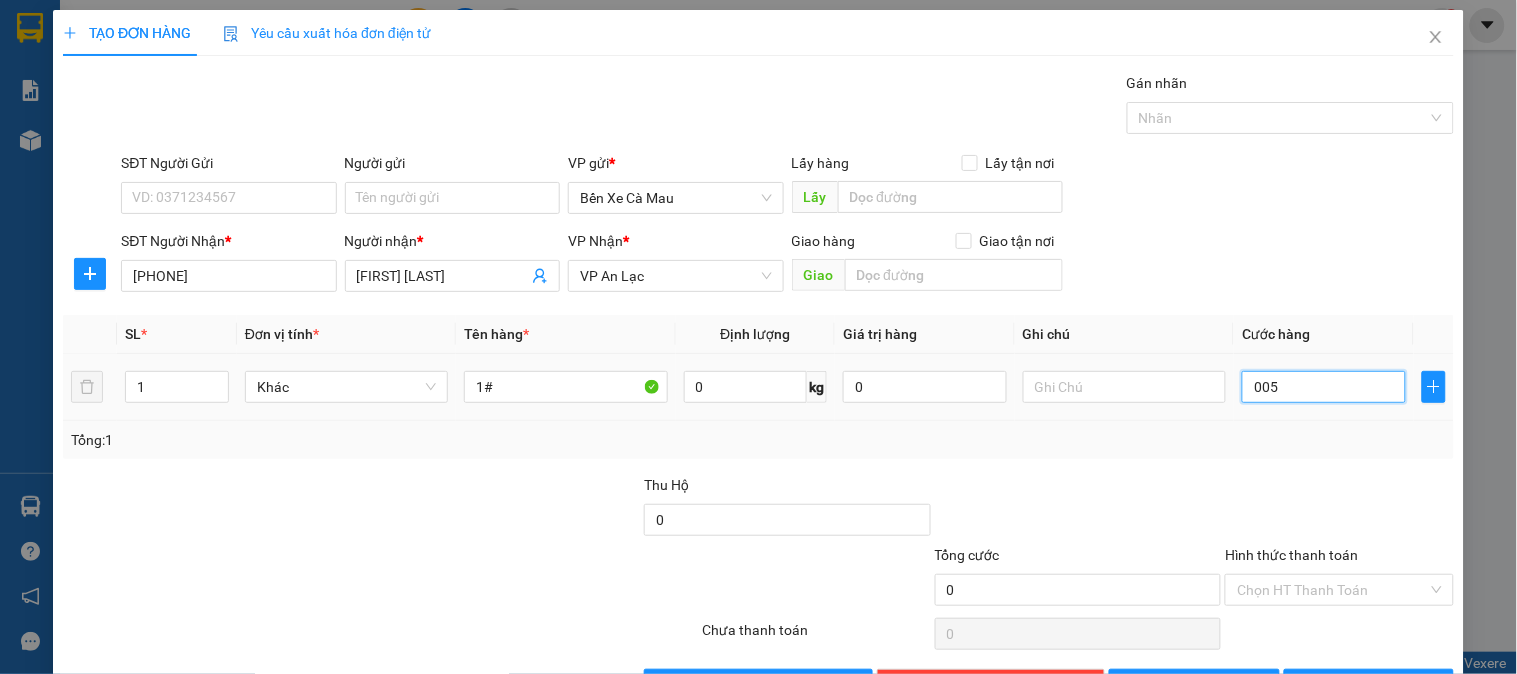 type on "5" 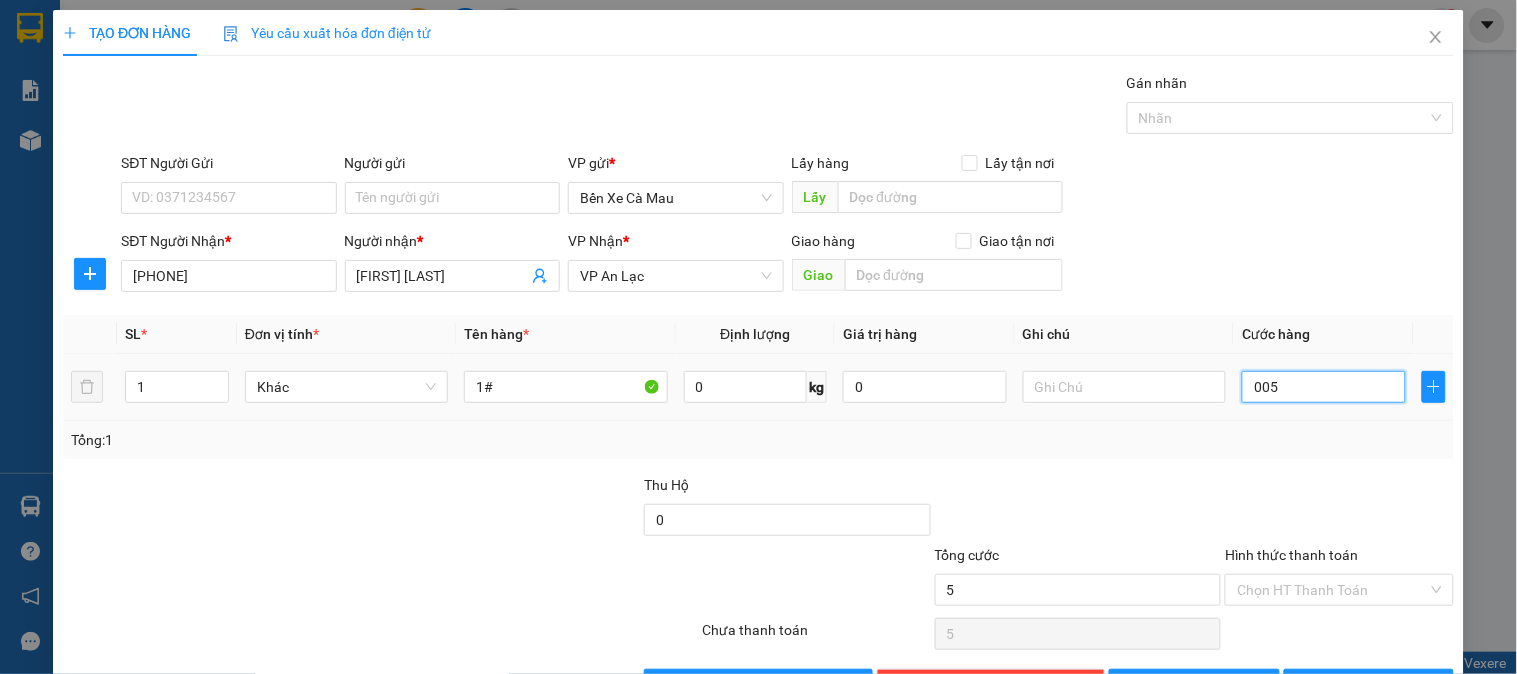 type on "50" 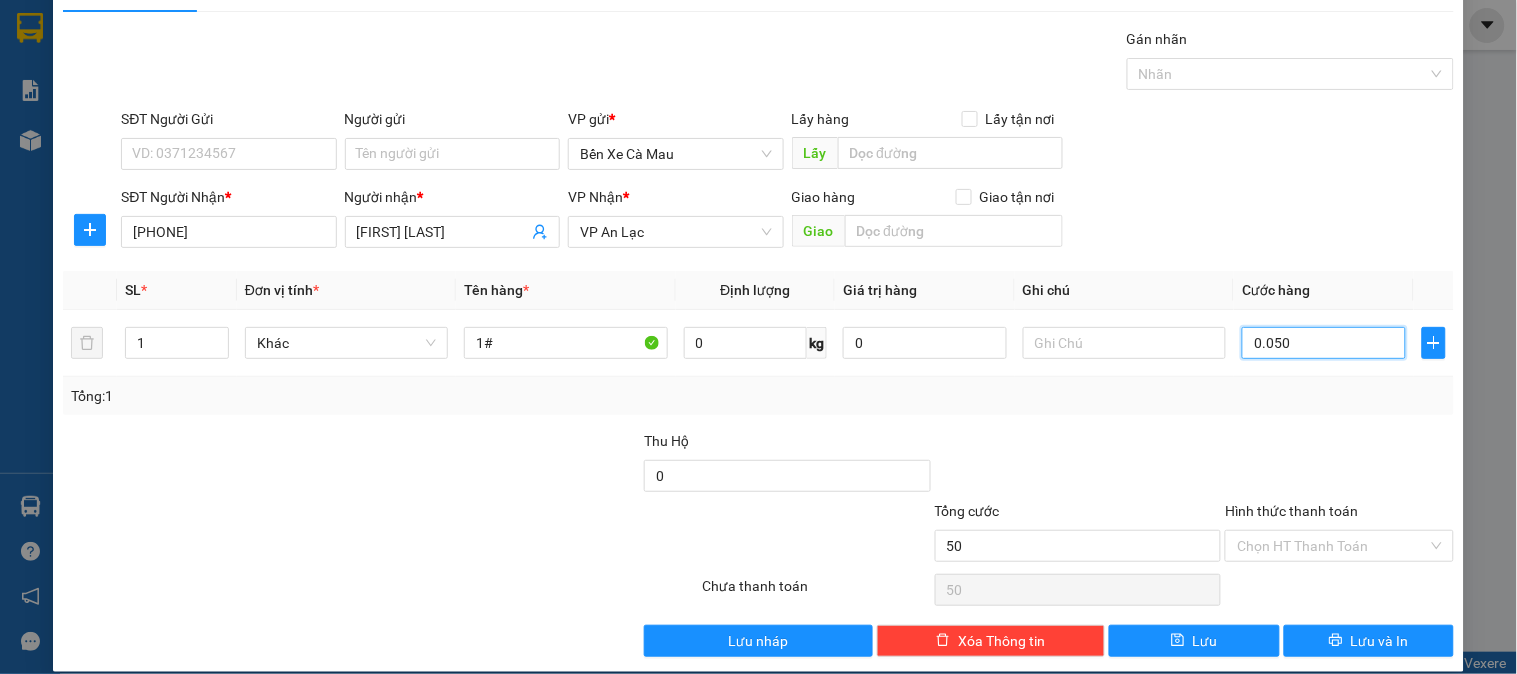 scroll, scrollTop: 65, scrollLeft: 0, axis: vertical 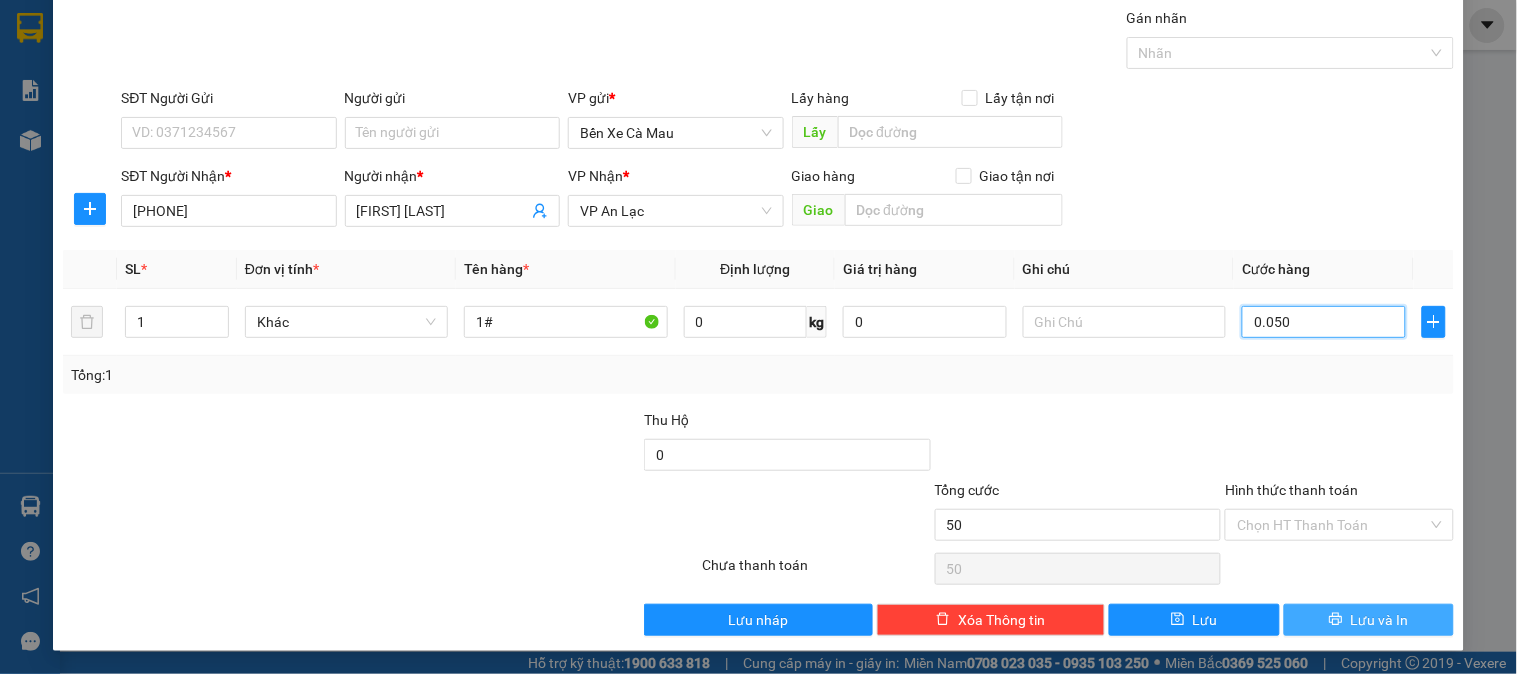 type on "0.050" 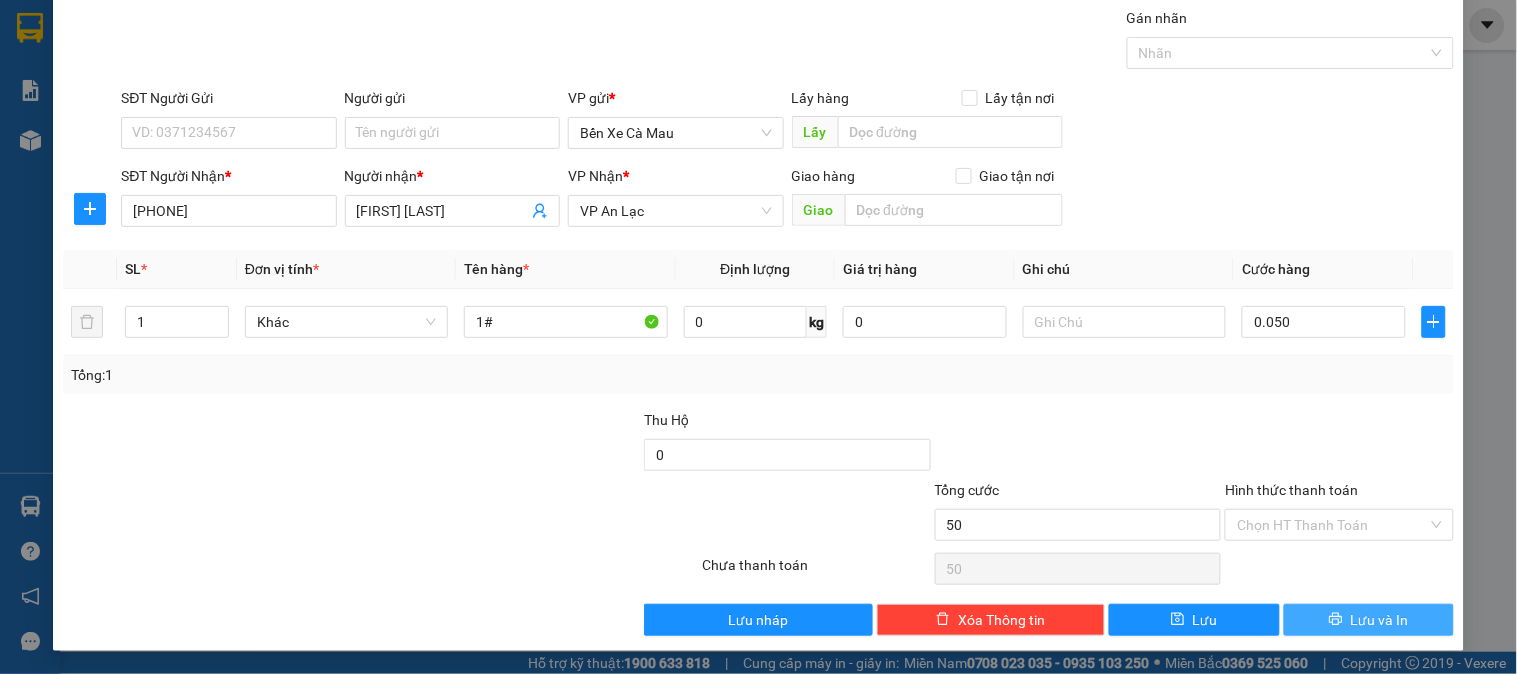type on "50.000" 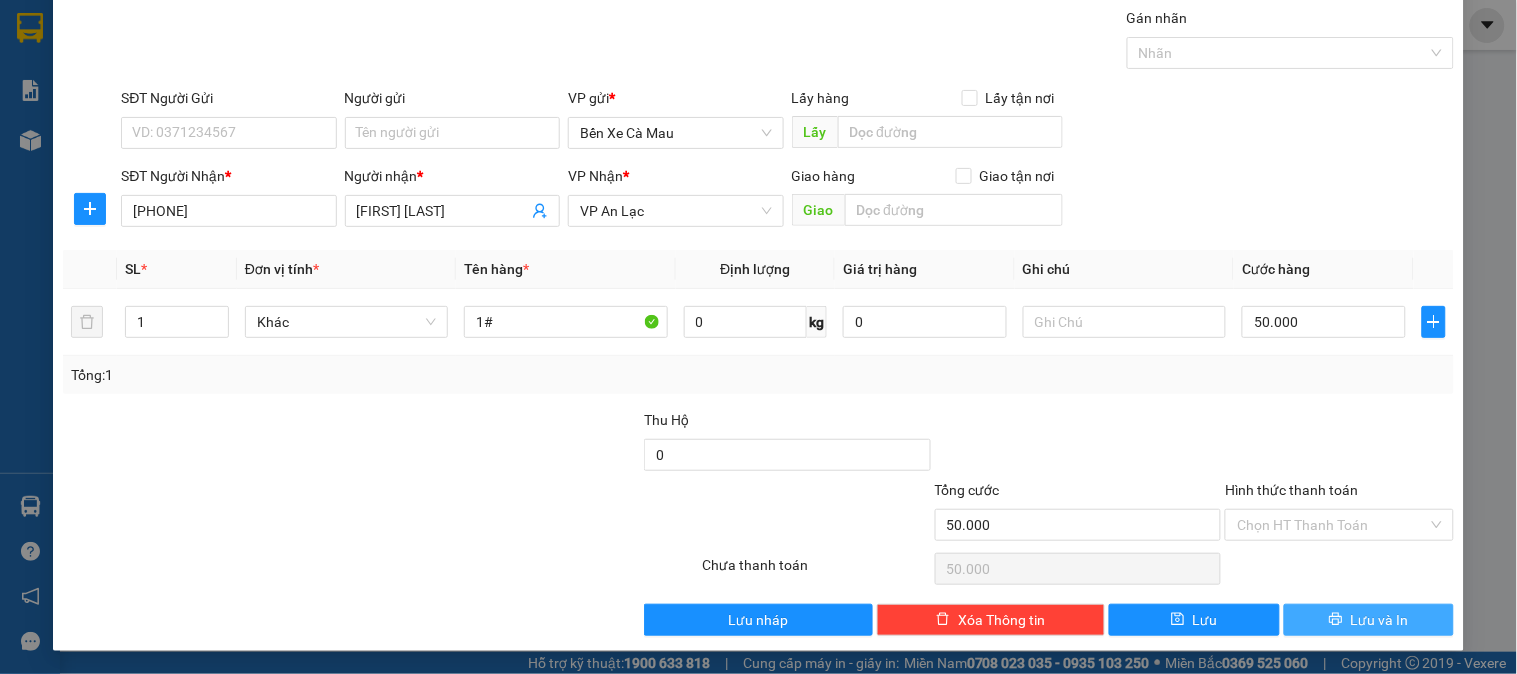 click on "Lưu và In" at bounding box center (1369, 620) 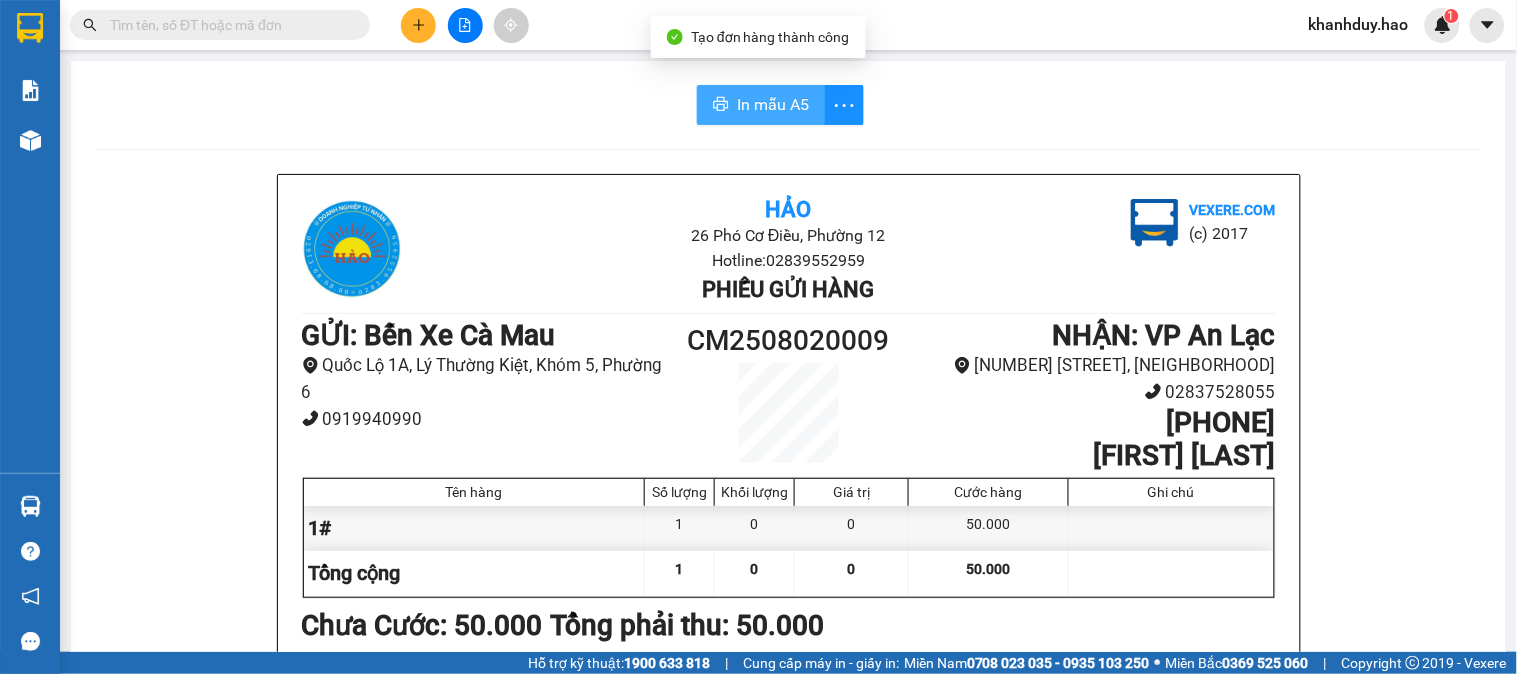 click on "In mẫu A5" at bounding box center [761, 105] 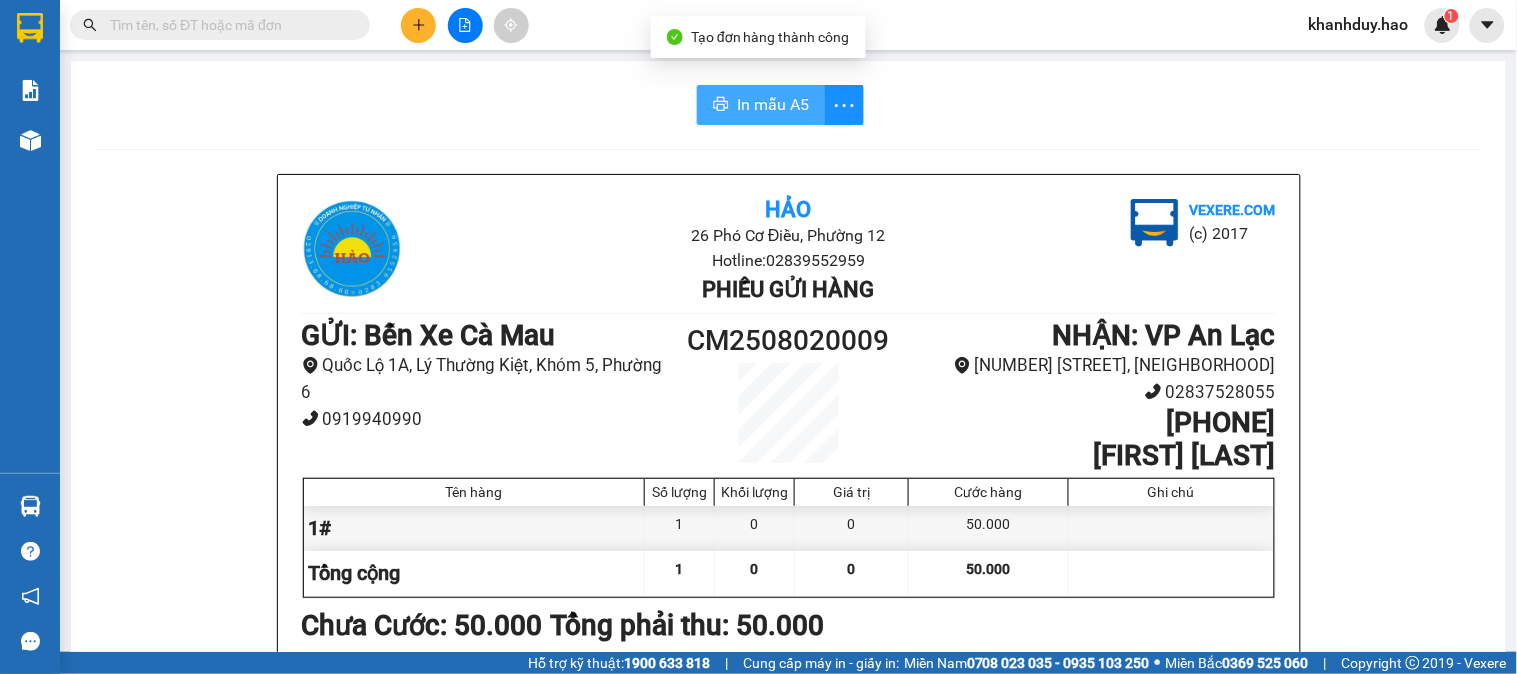 scroll, scrollTop: 0, scrollLeft: 0, axis: both 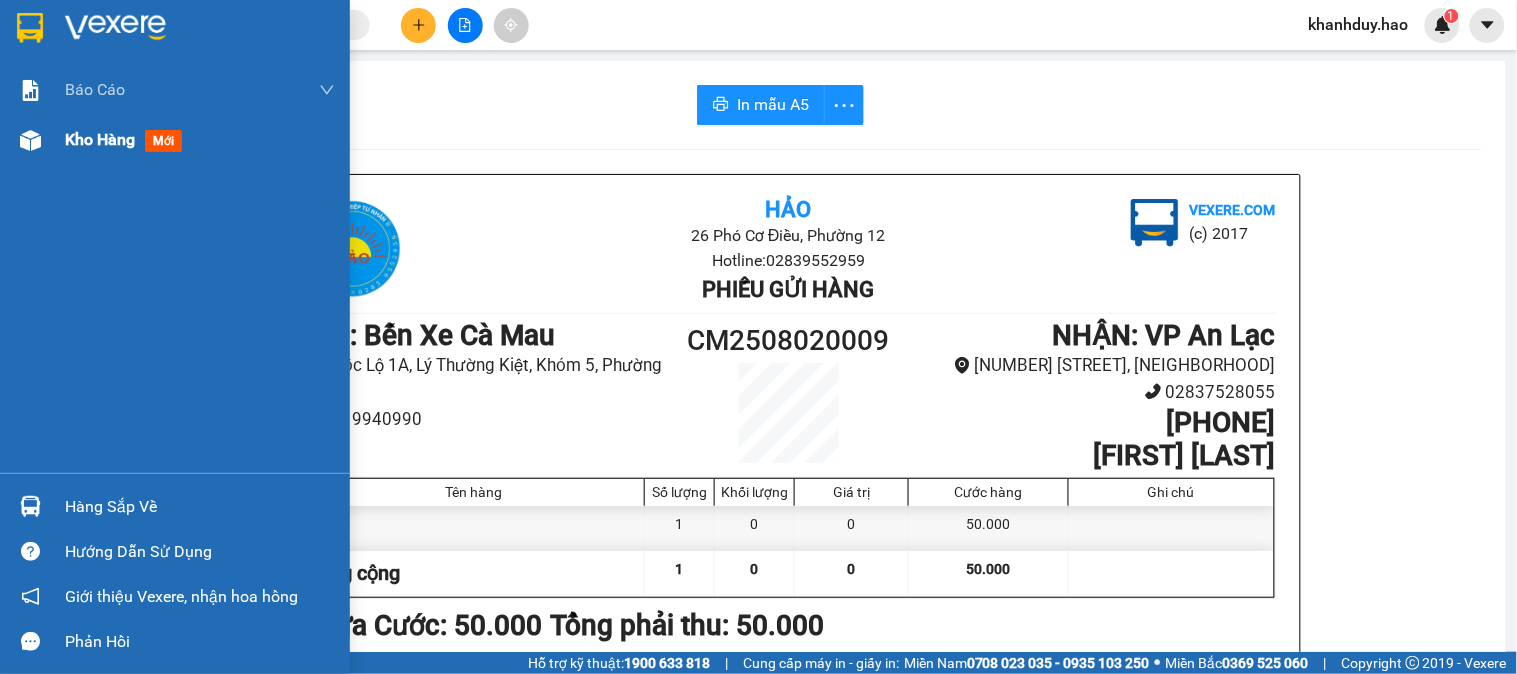 click on "Kho hàng mới" at bounding box center (200, 140) 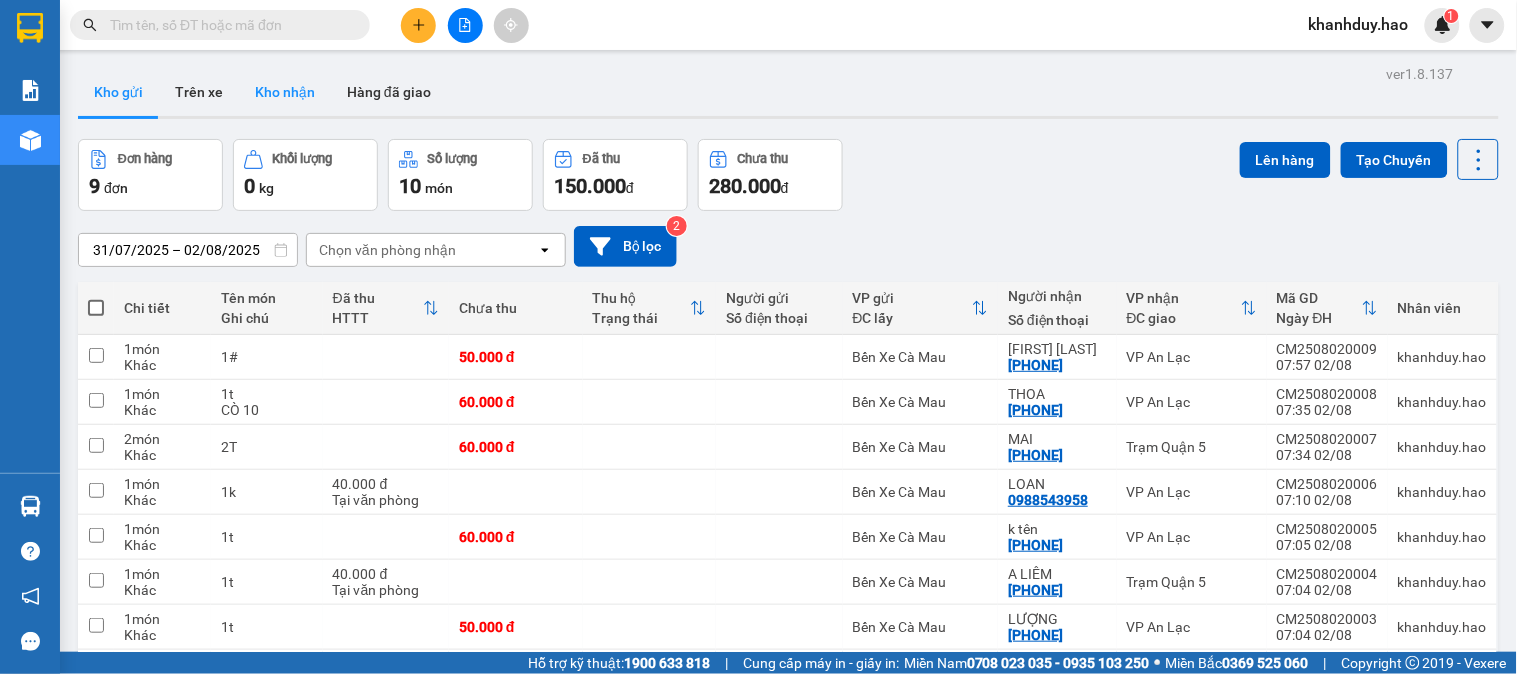 click on "Kho nhận" at bounding box center [285, 92] 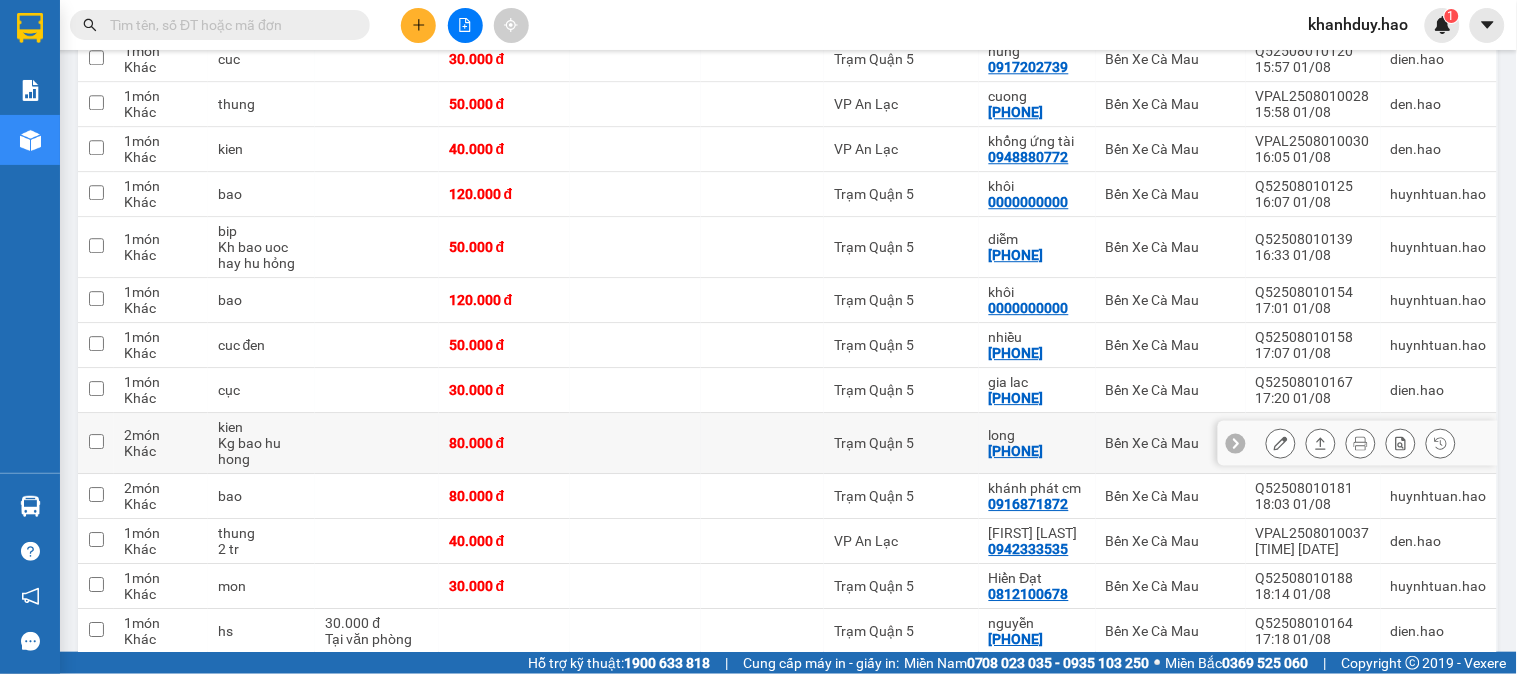 scroll, scrollTop: 1444, scrollLeft: 0, axis: vertical 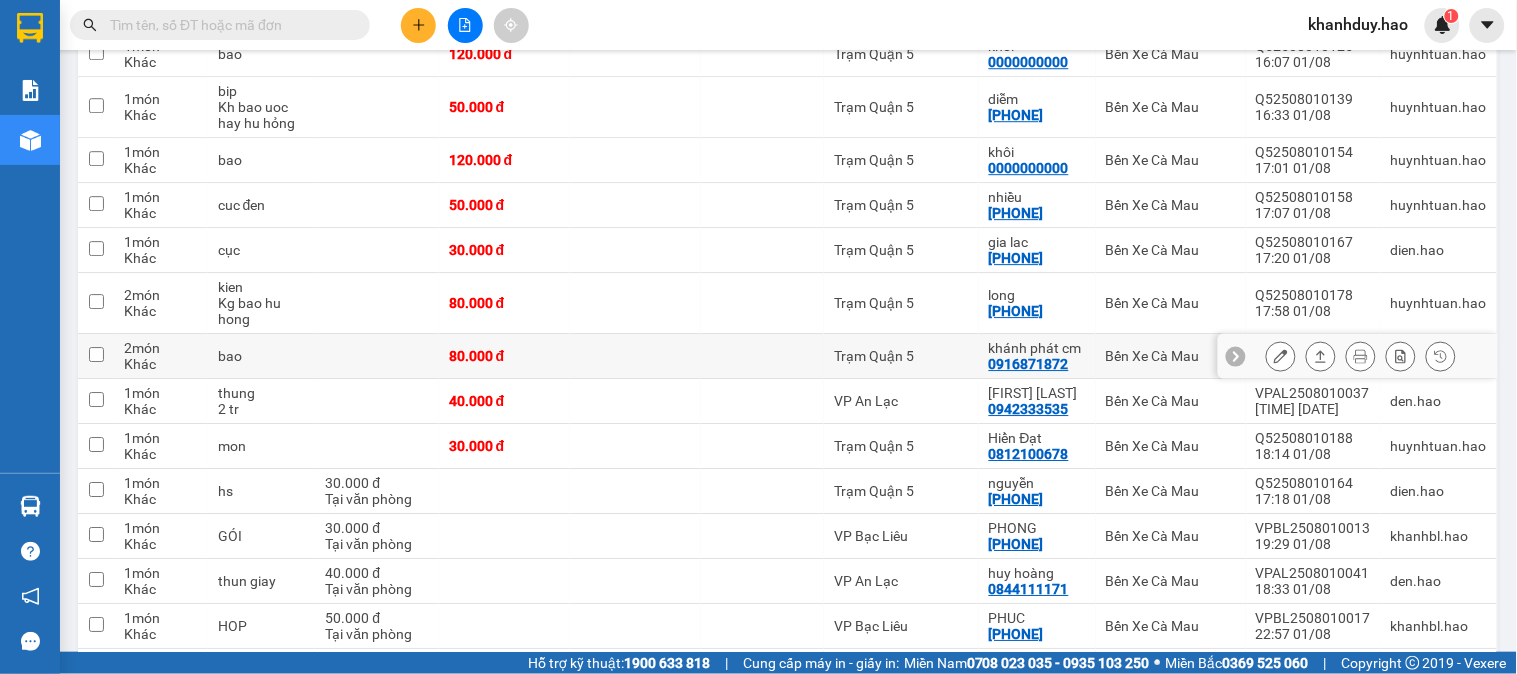 click 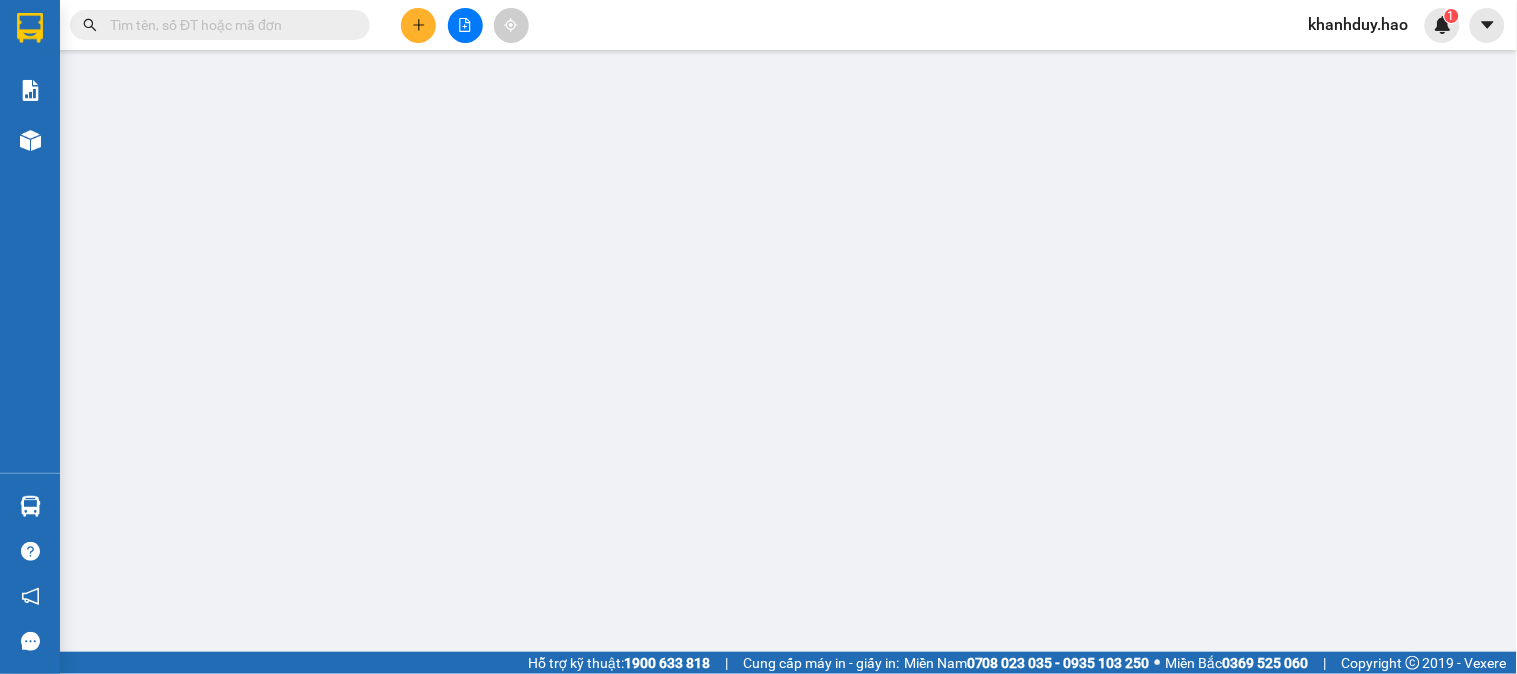 type on "0916871872" 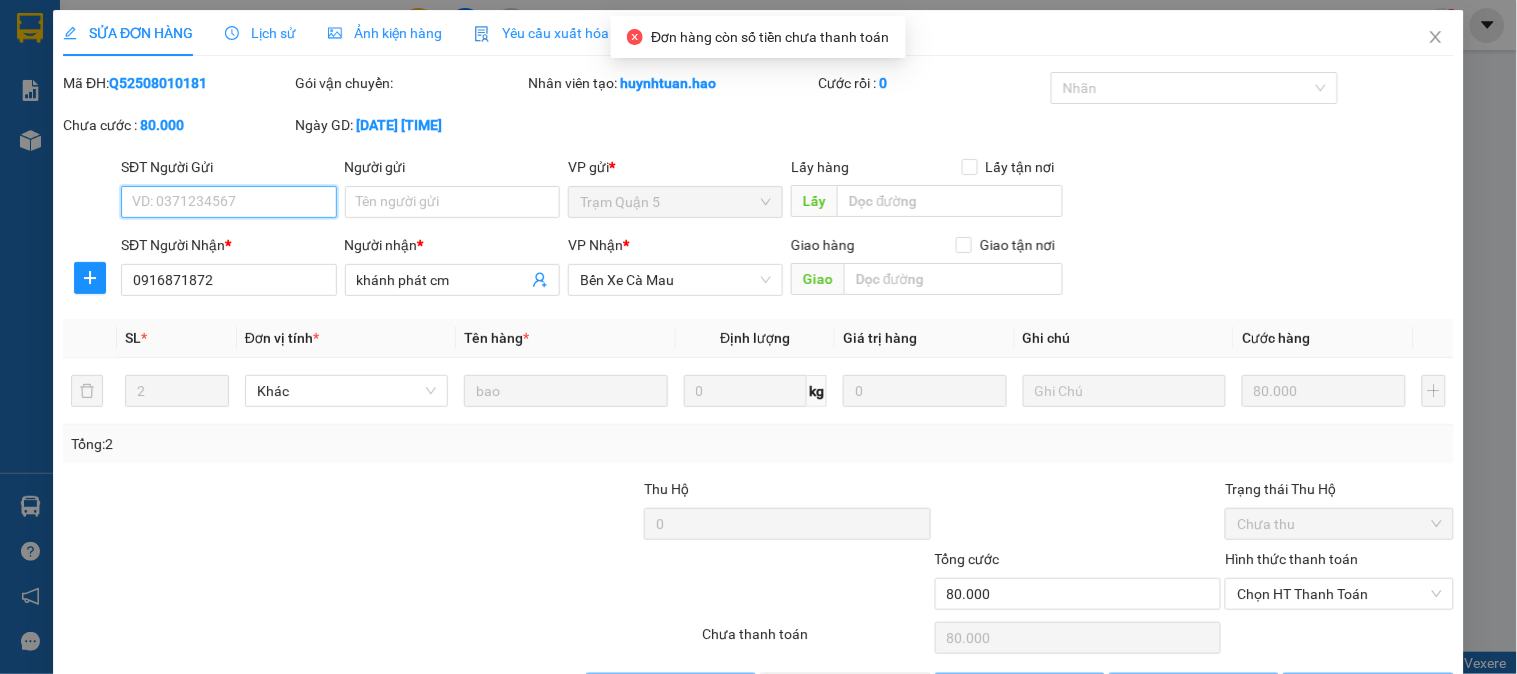 scroll, scrollTop: 0, scrollLeft: 0, axis: both 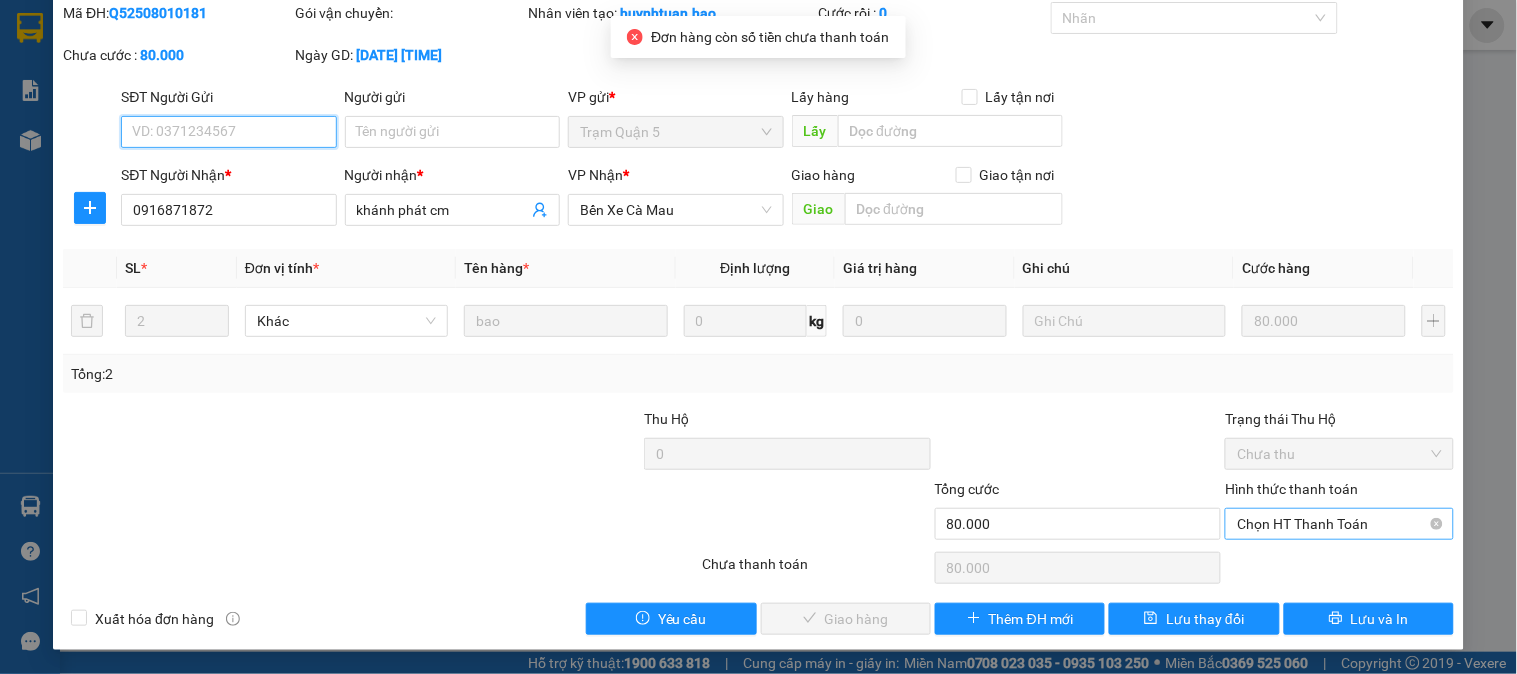 click on "Chọn HT Thanh Toán" at bounding box center (1339, 524) 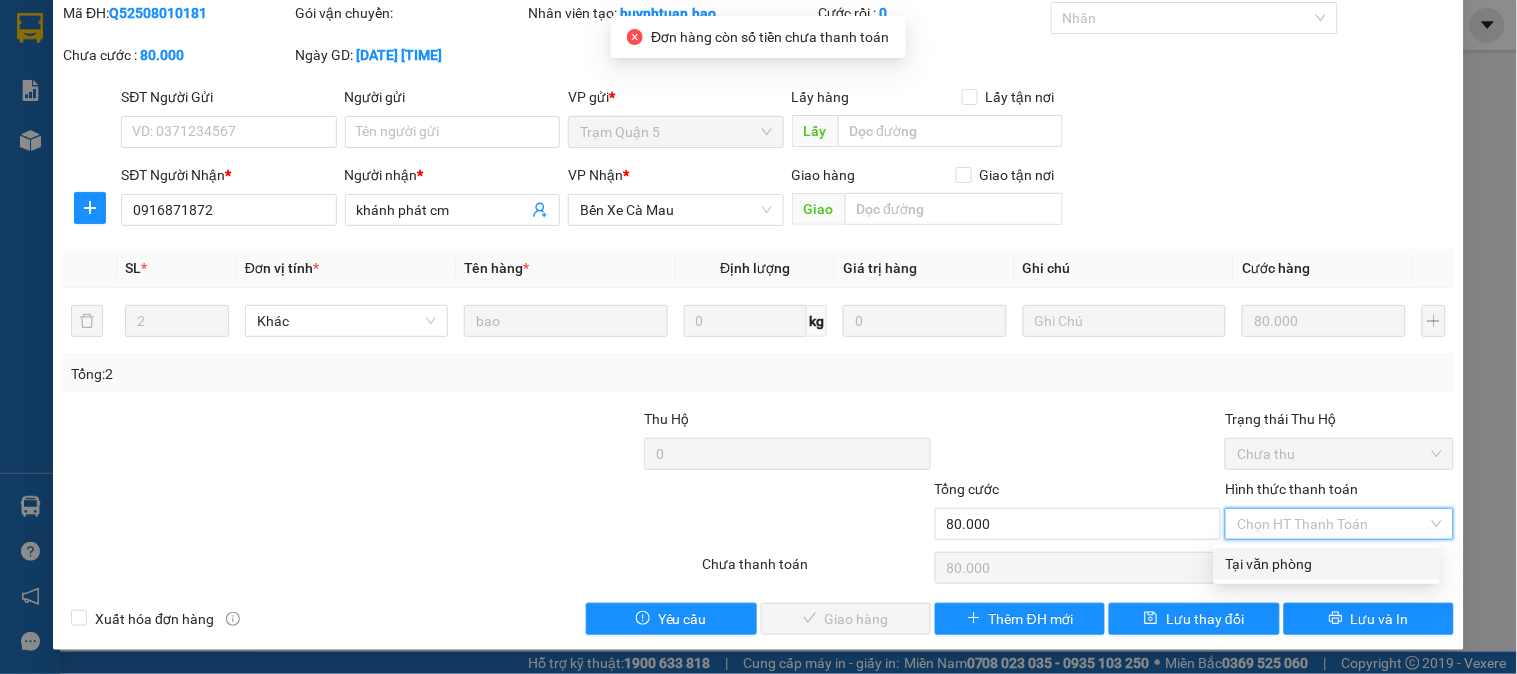 click on "Tại văn phòng" at bounding box center (1327, 564) 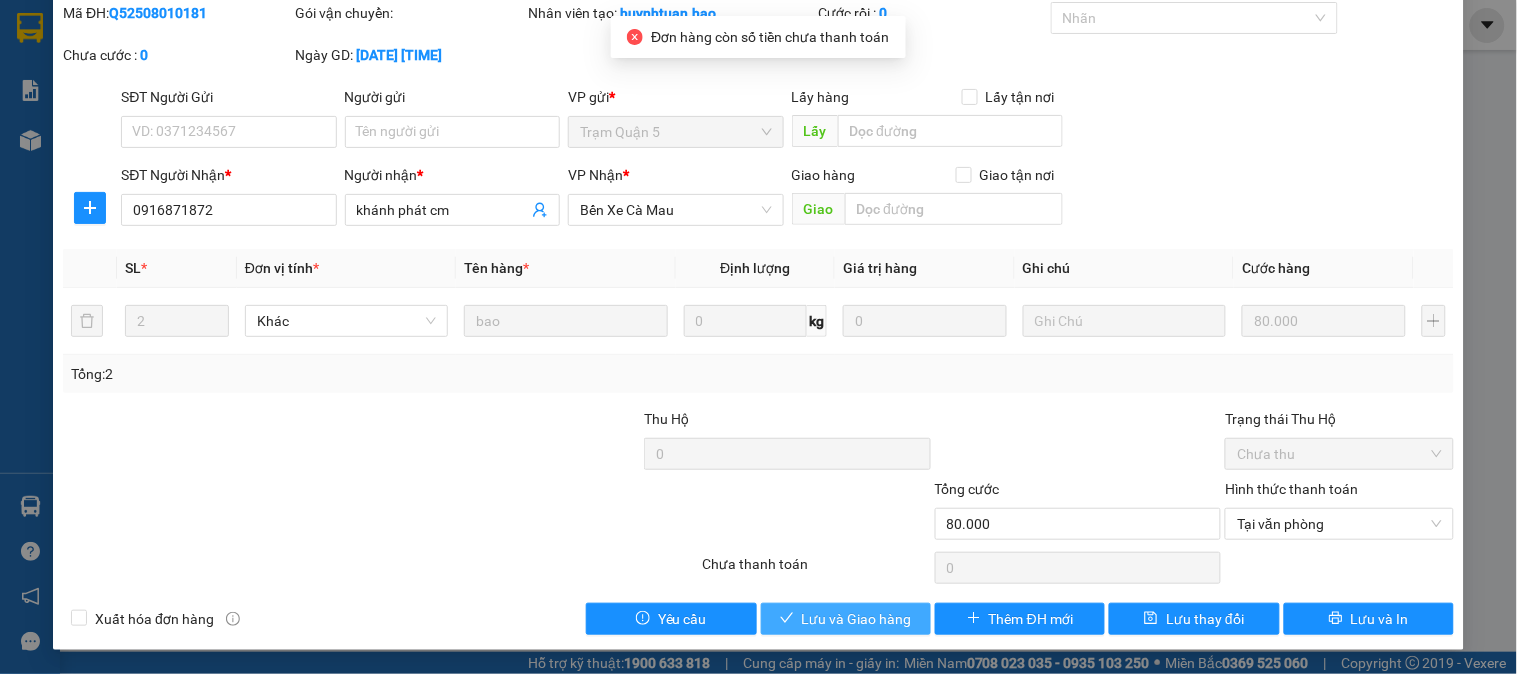 click on "Lưu và Giao hàng" at bounding box center (857, 619) 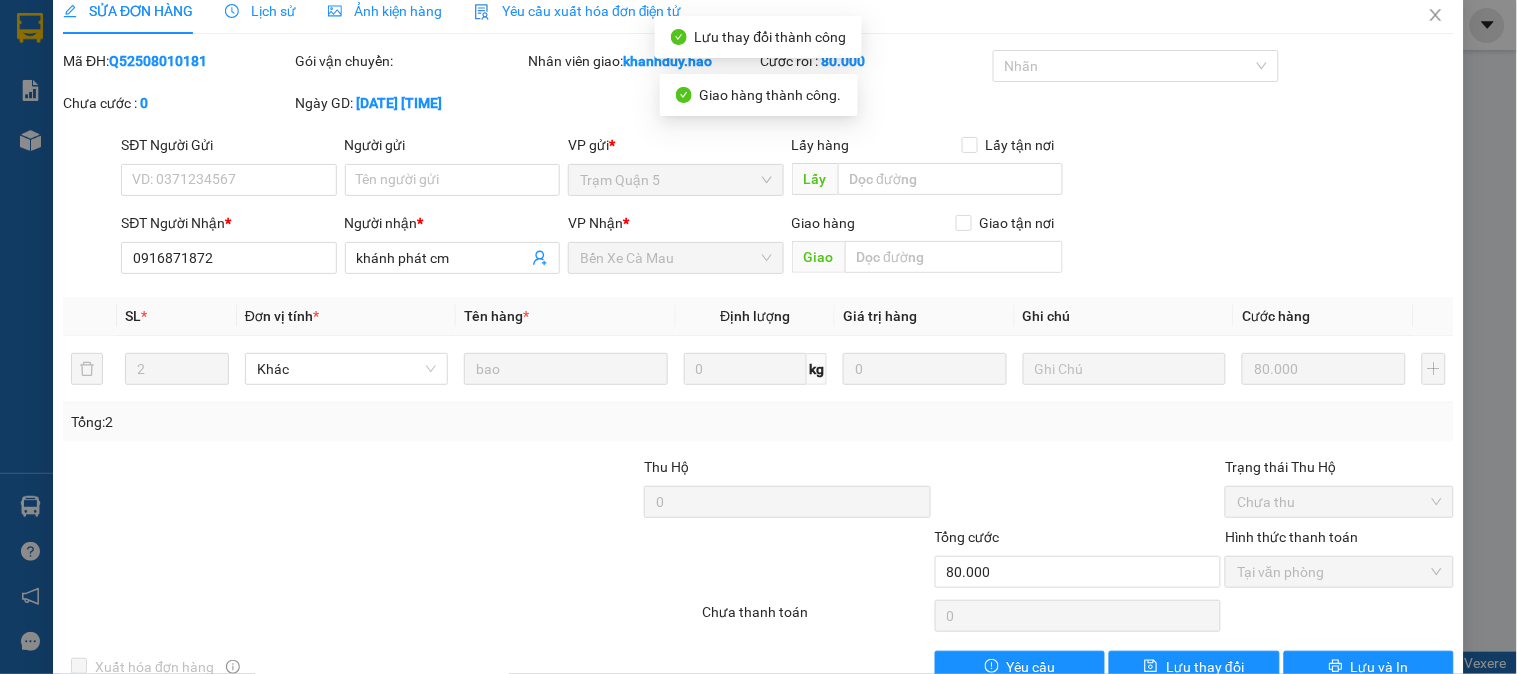 scroll, scrollTop: 0, scrollLeft: 0, axis: both 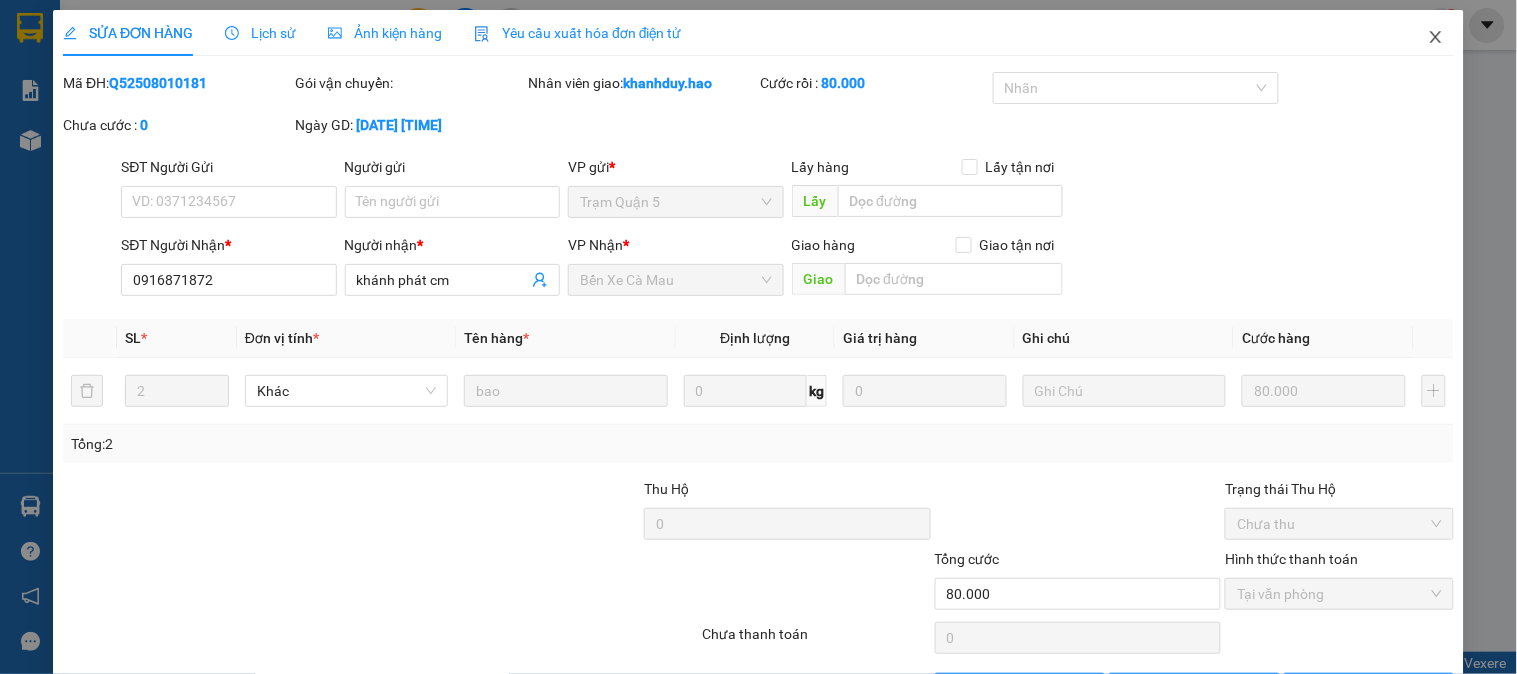 click at bounding box center [1436, 38] 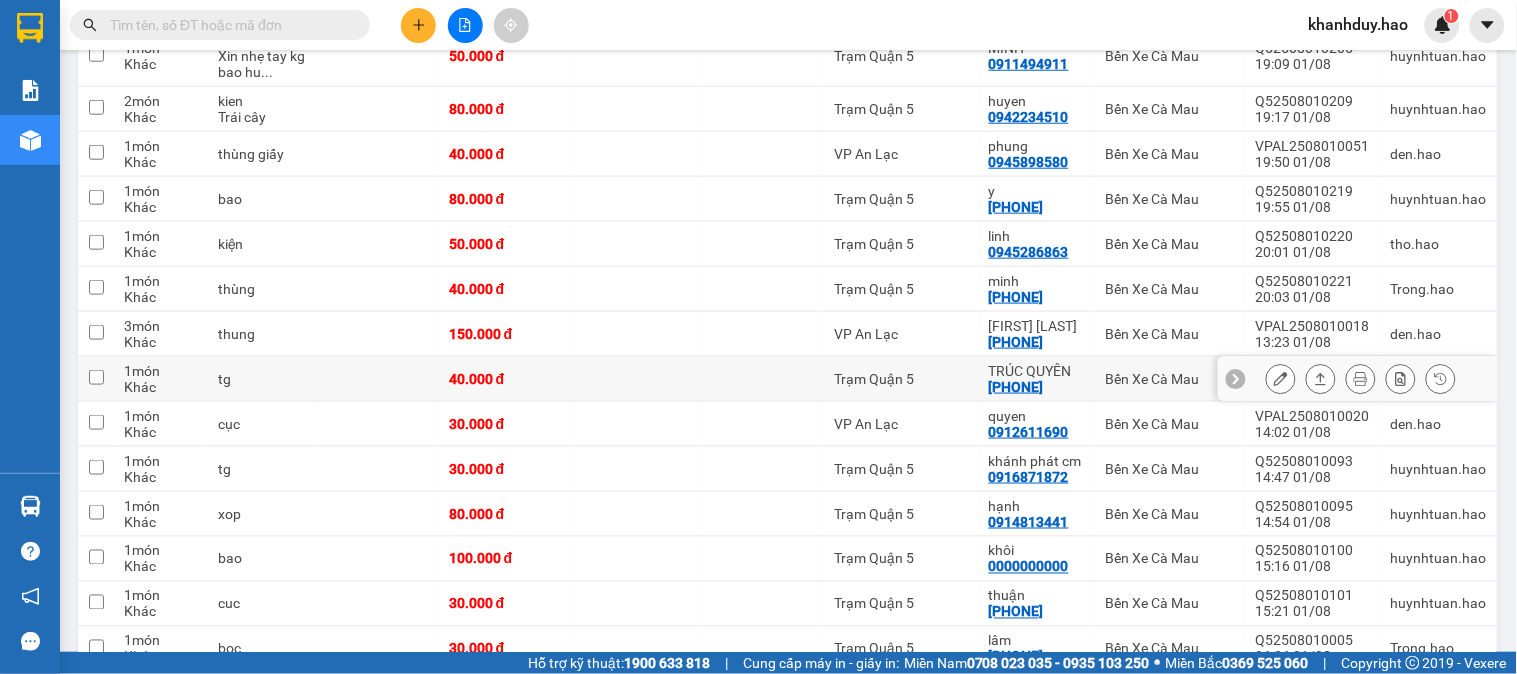scroll, scrollTop: 555, scrollLeft: 0, axis: vertical 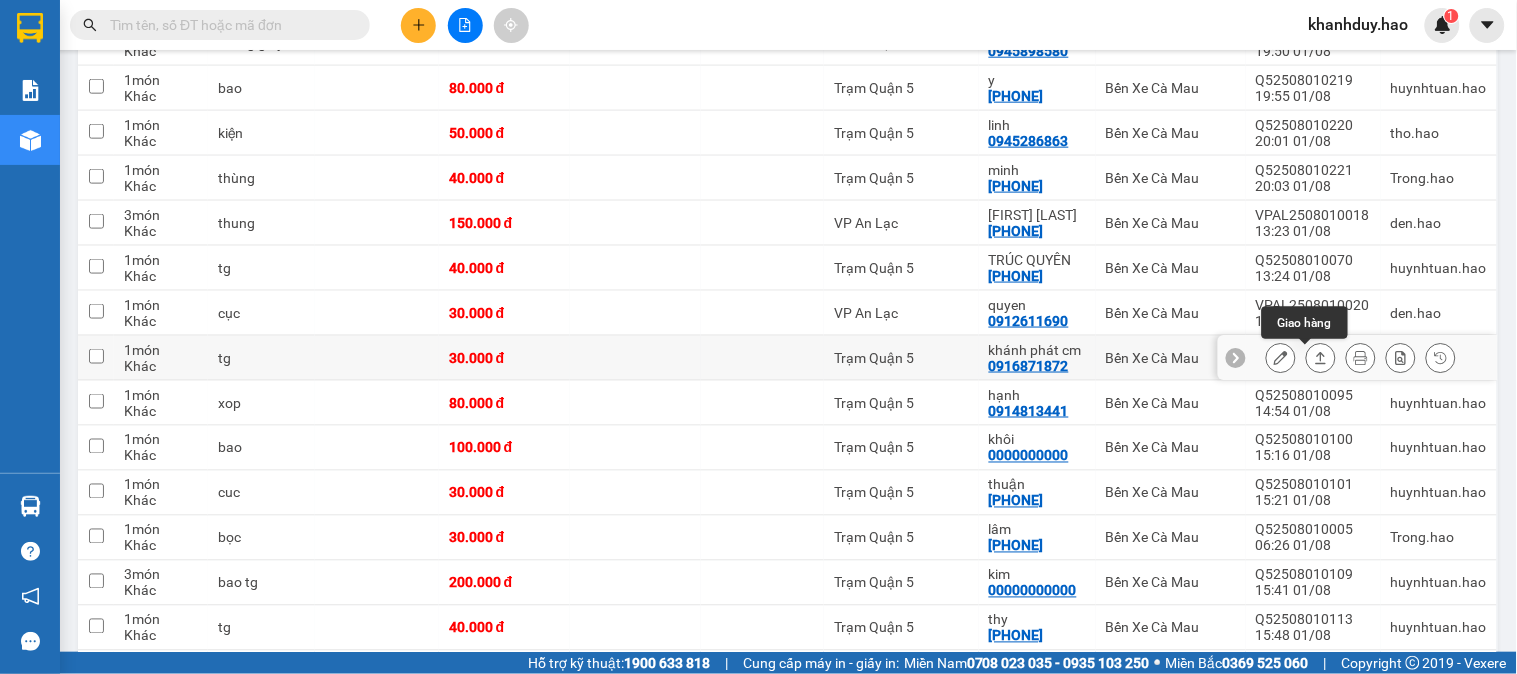 click 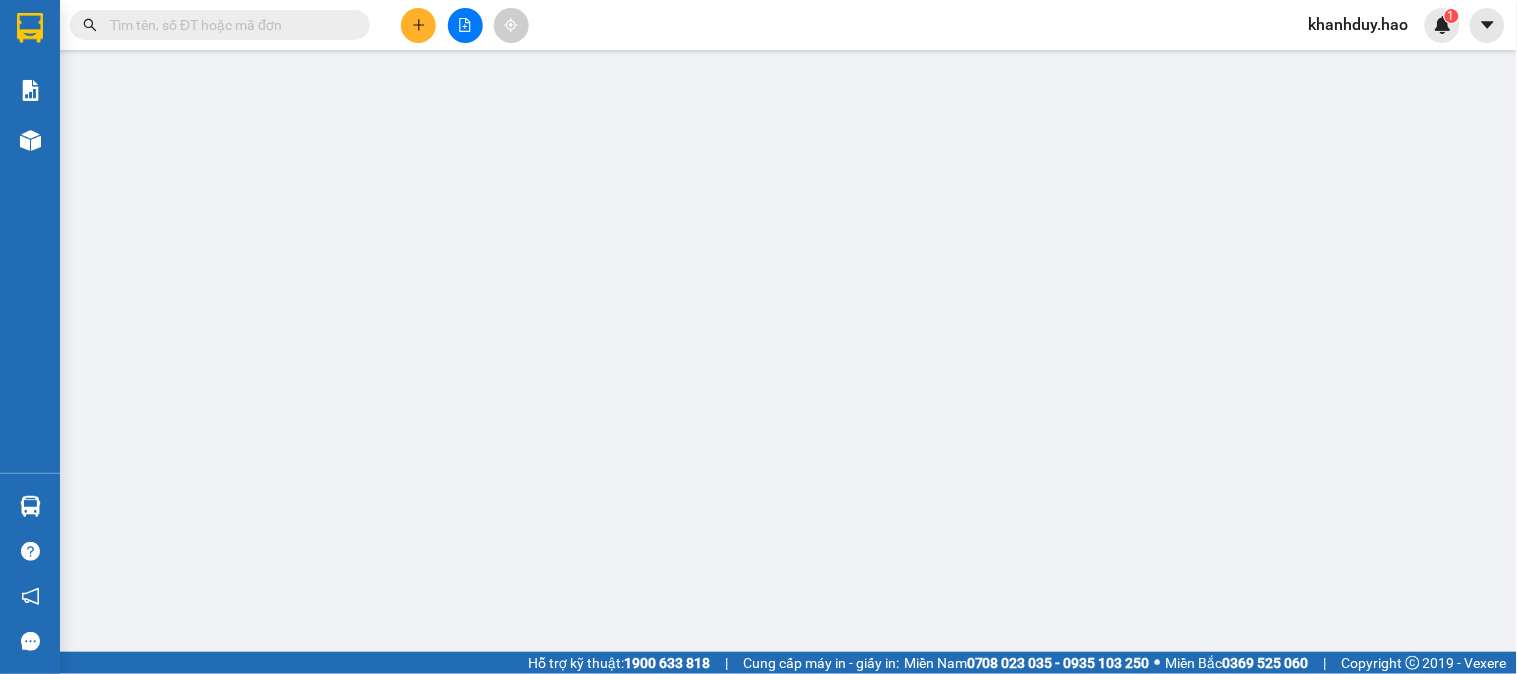 type on "0916871872" 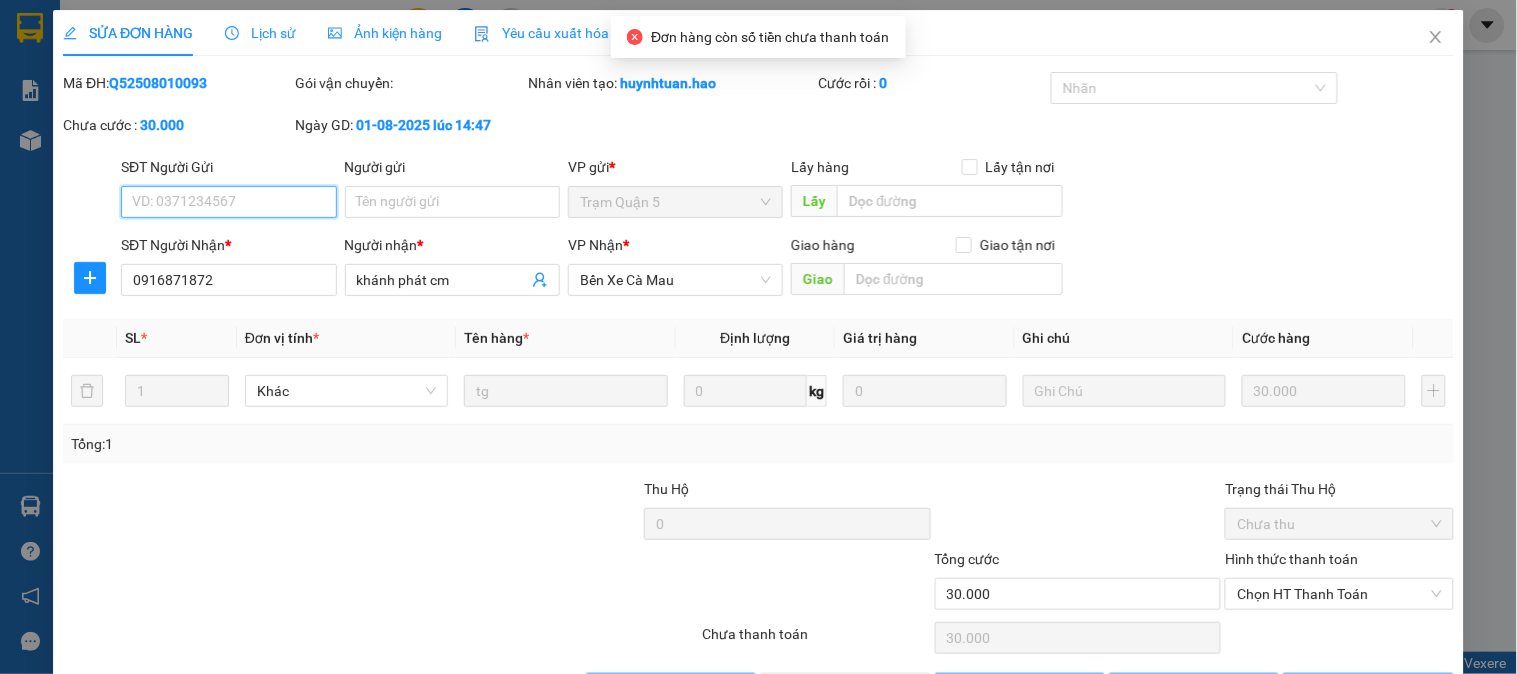 scroll, scrollTop: 0, scrollLeft: 0, axis: both 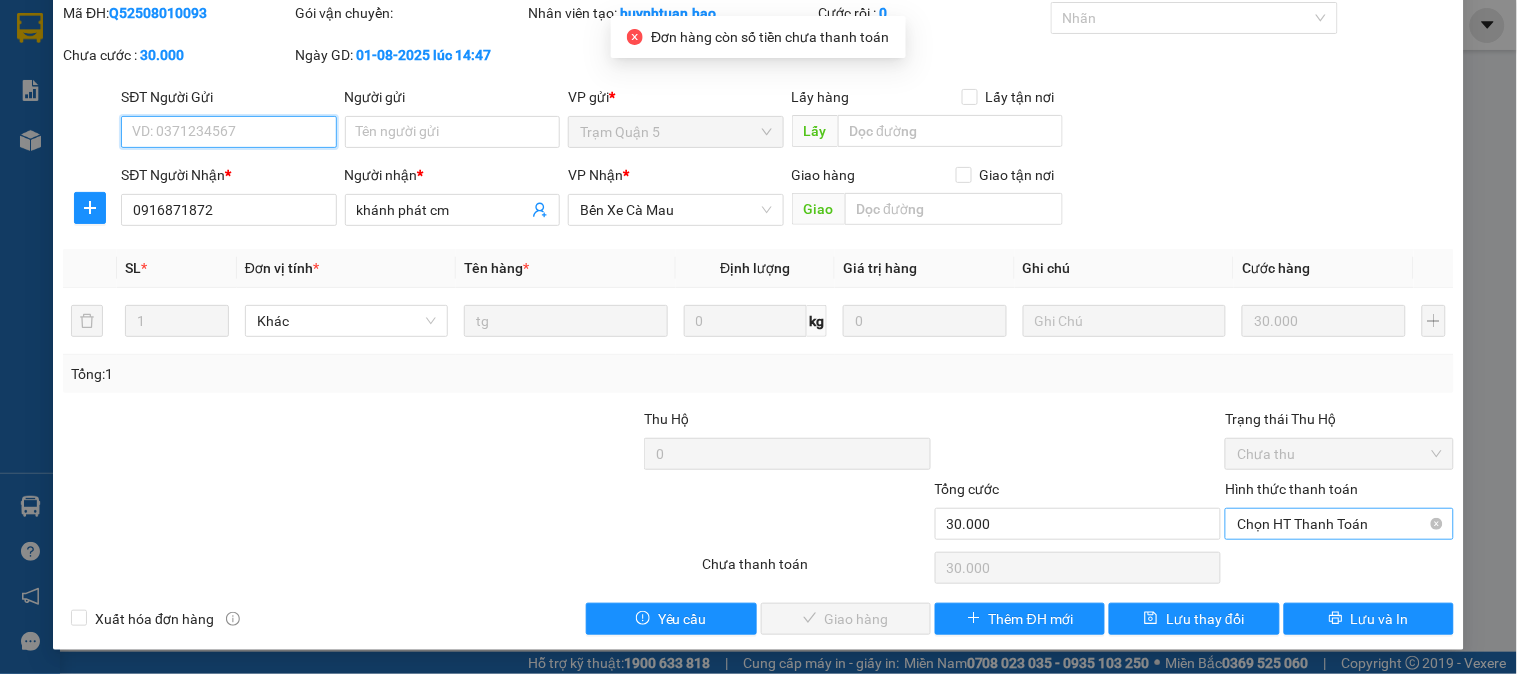 click on "Chọn HT Thanh Toán" at bounding box center [1339, 524] 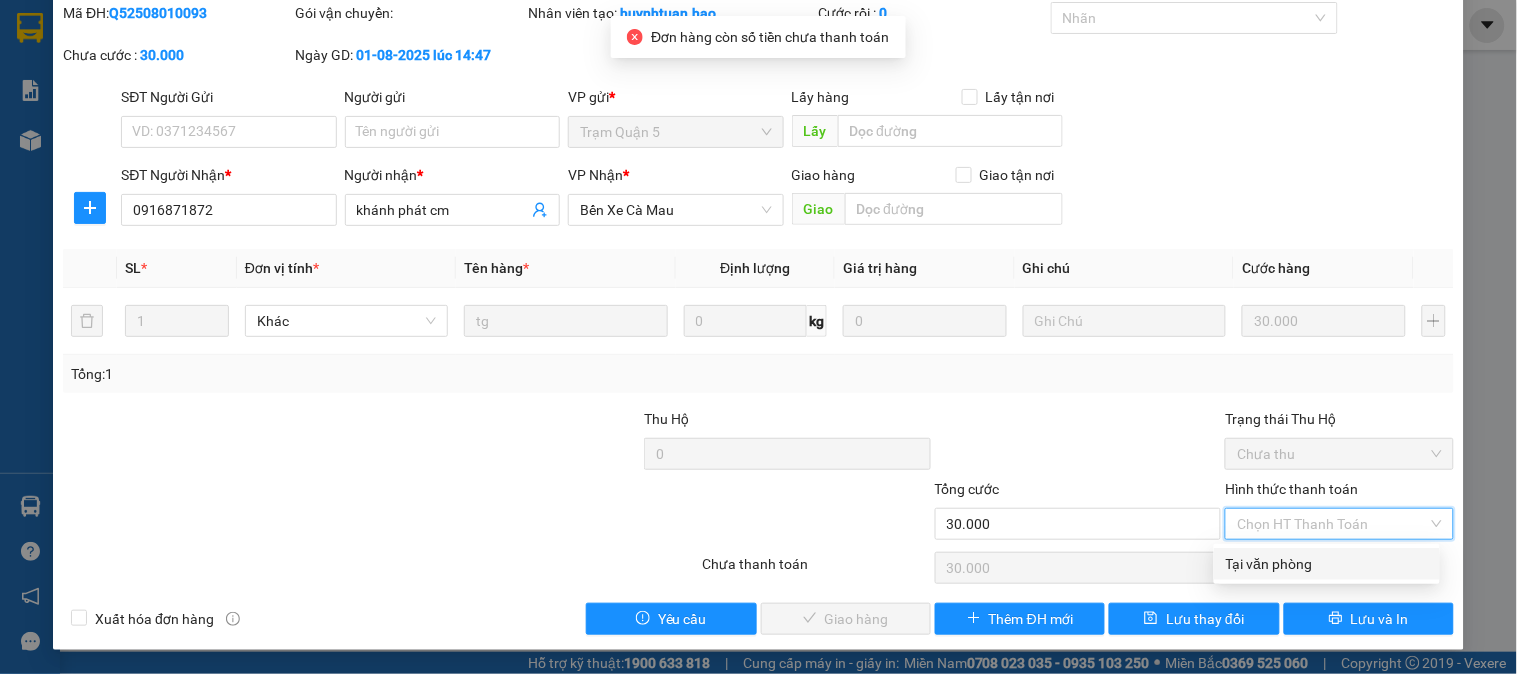 click on "Tại văn phòng" at bounding box center [1327, 564] 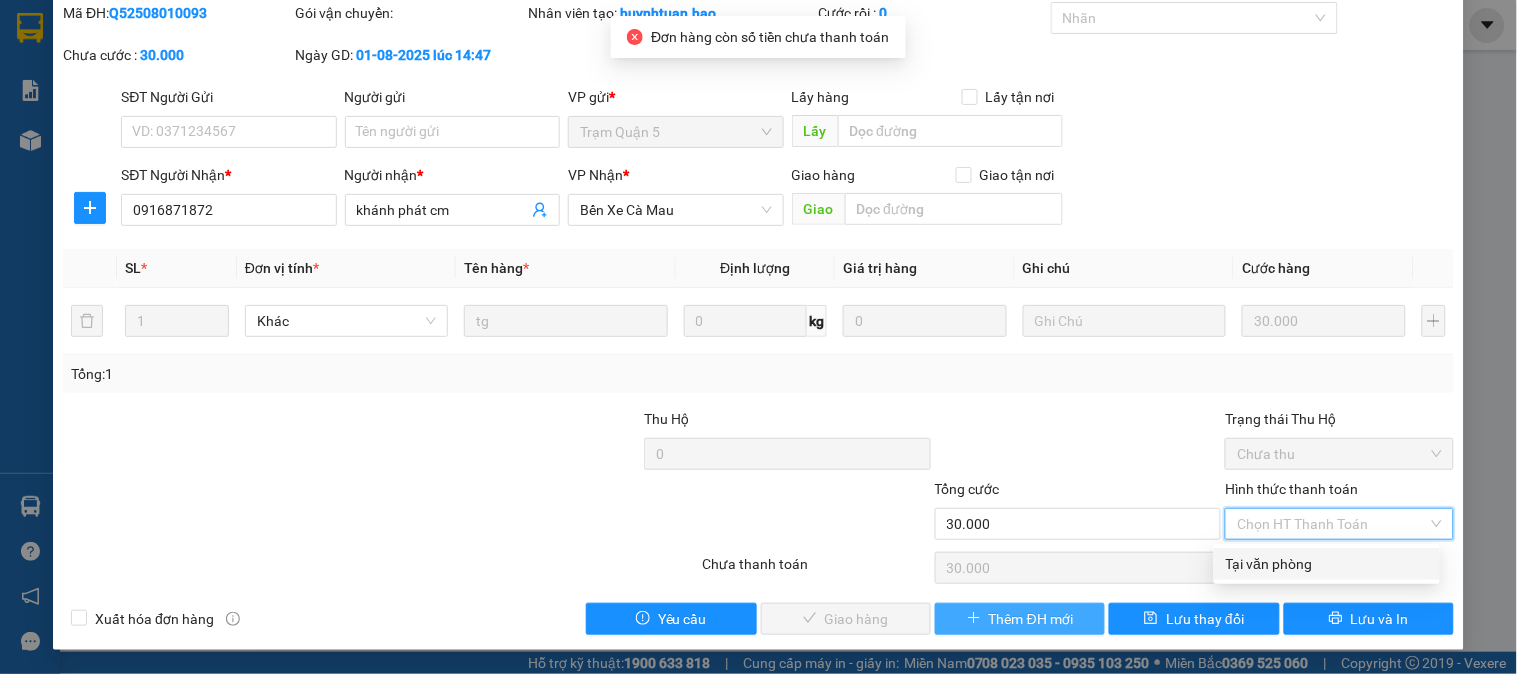 type on "0" 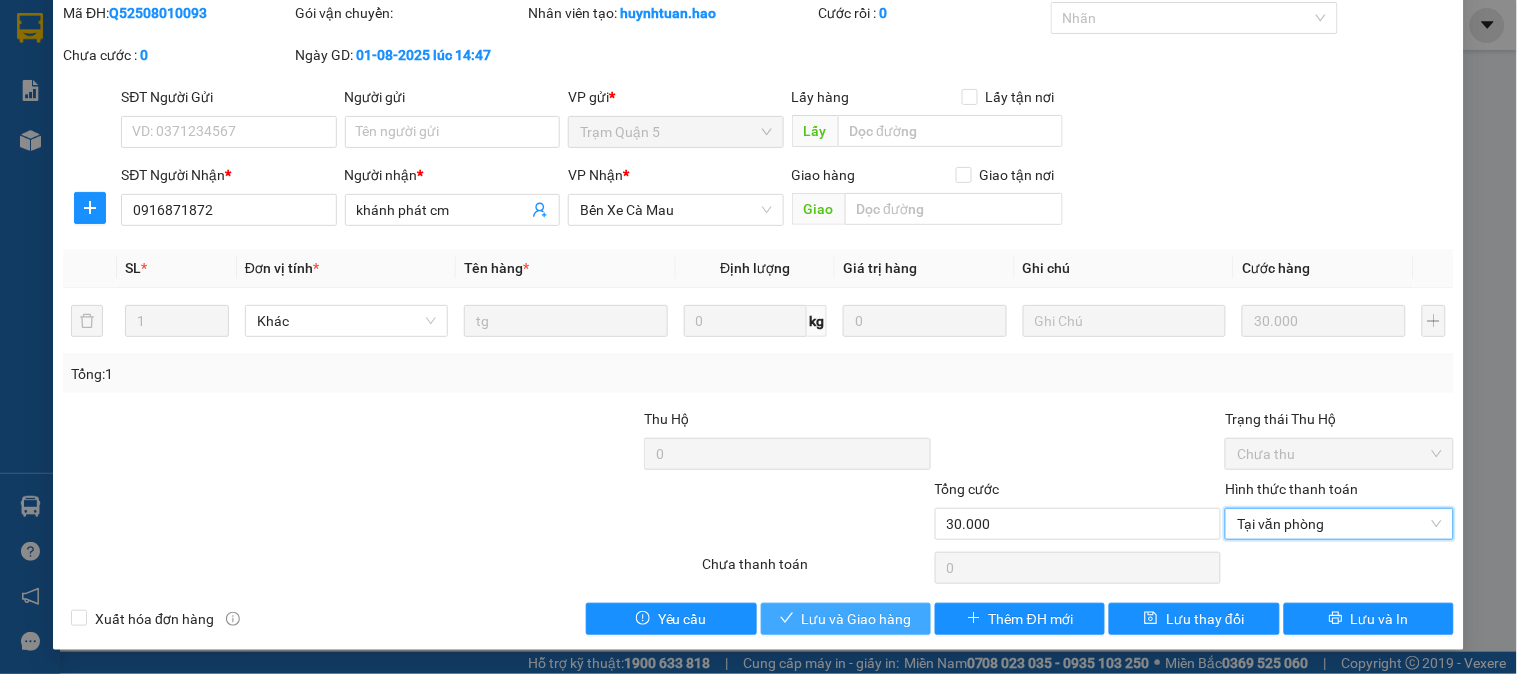 click on "Lưu và Giao hàng" at bounding box center (857, 619) 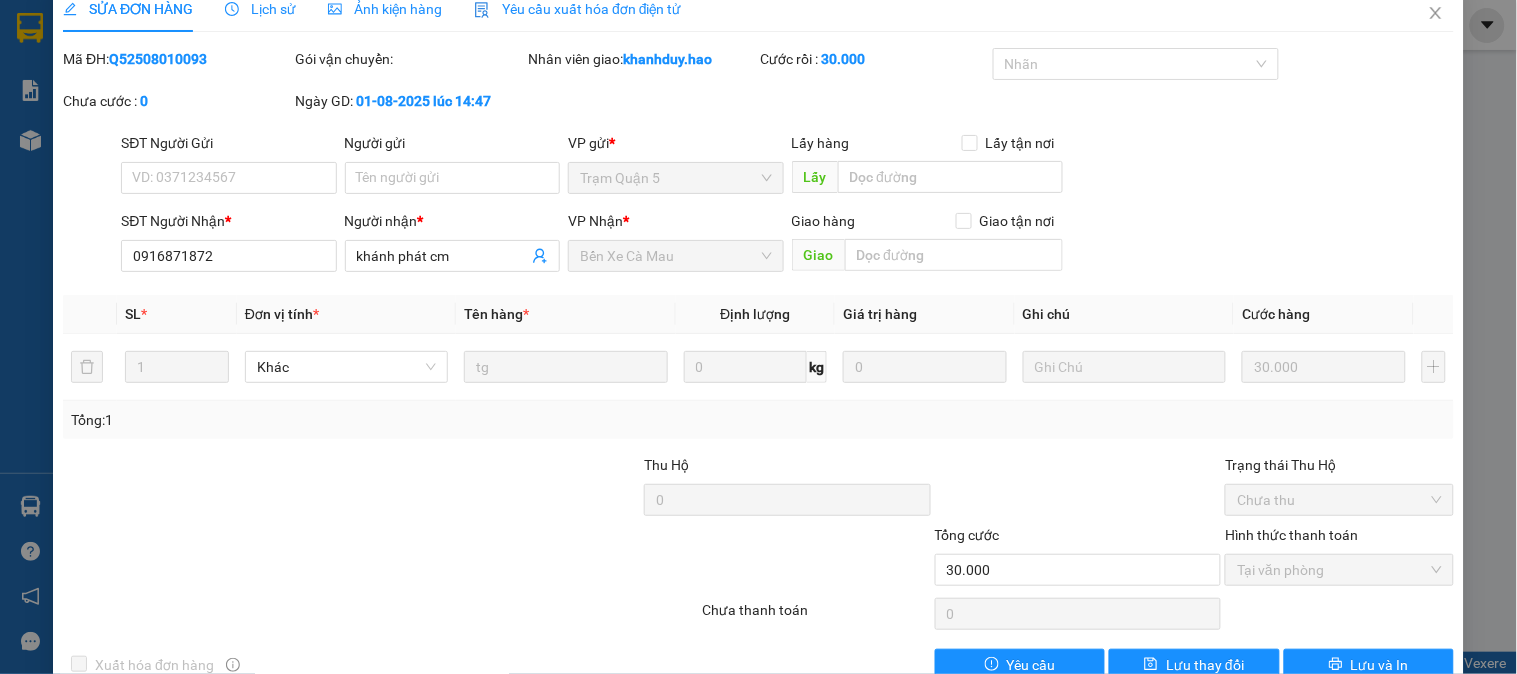 scroll, scrollTop: 0, scrollLeft: 0, axis: both 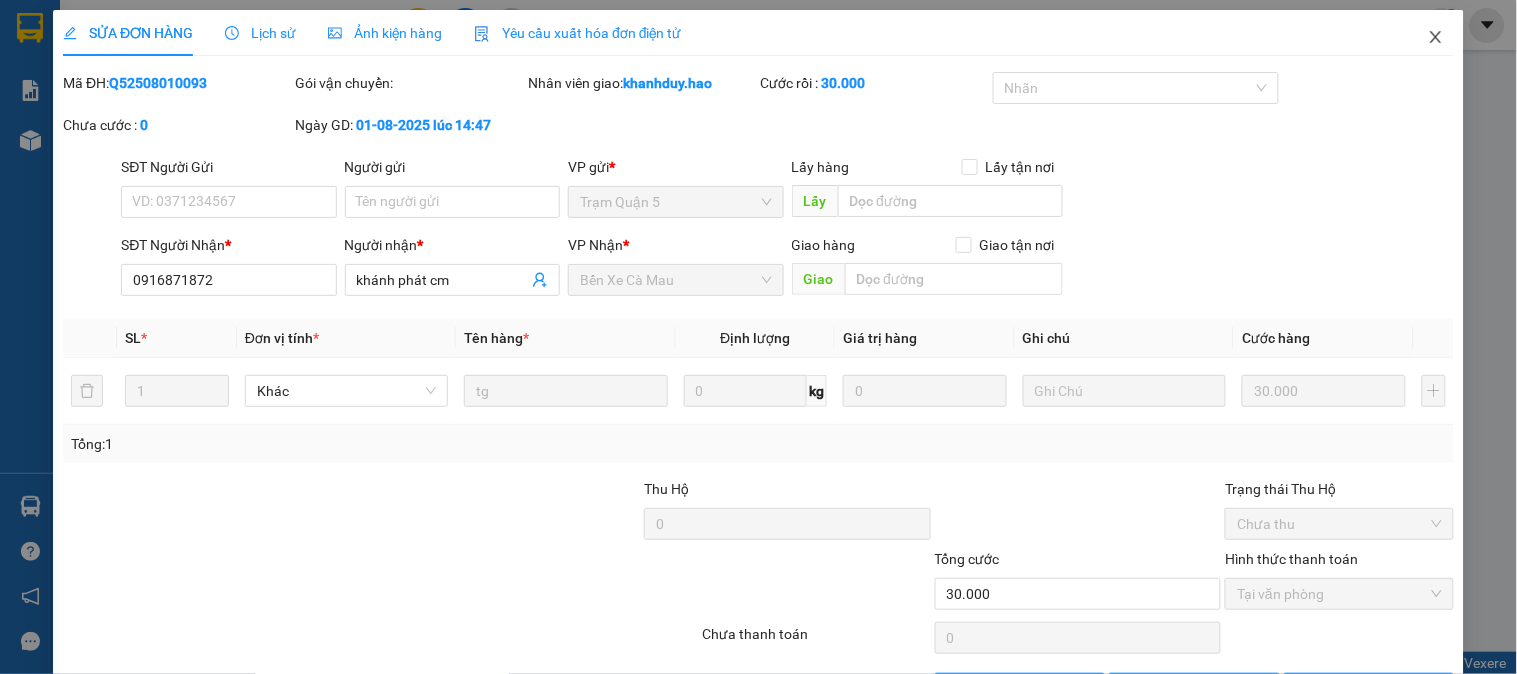 click 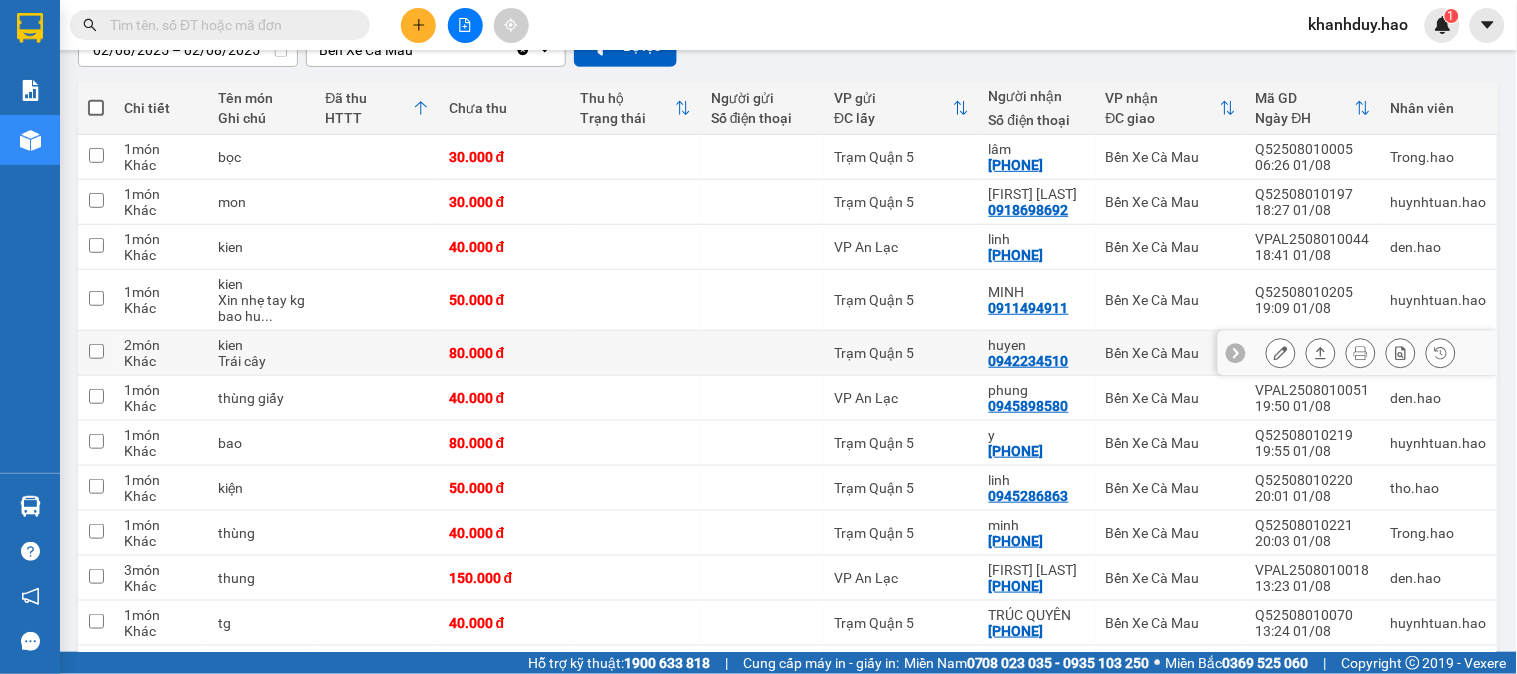 scroll, scrollTop: 0, scrollLeft: 0, axis: both 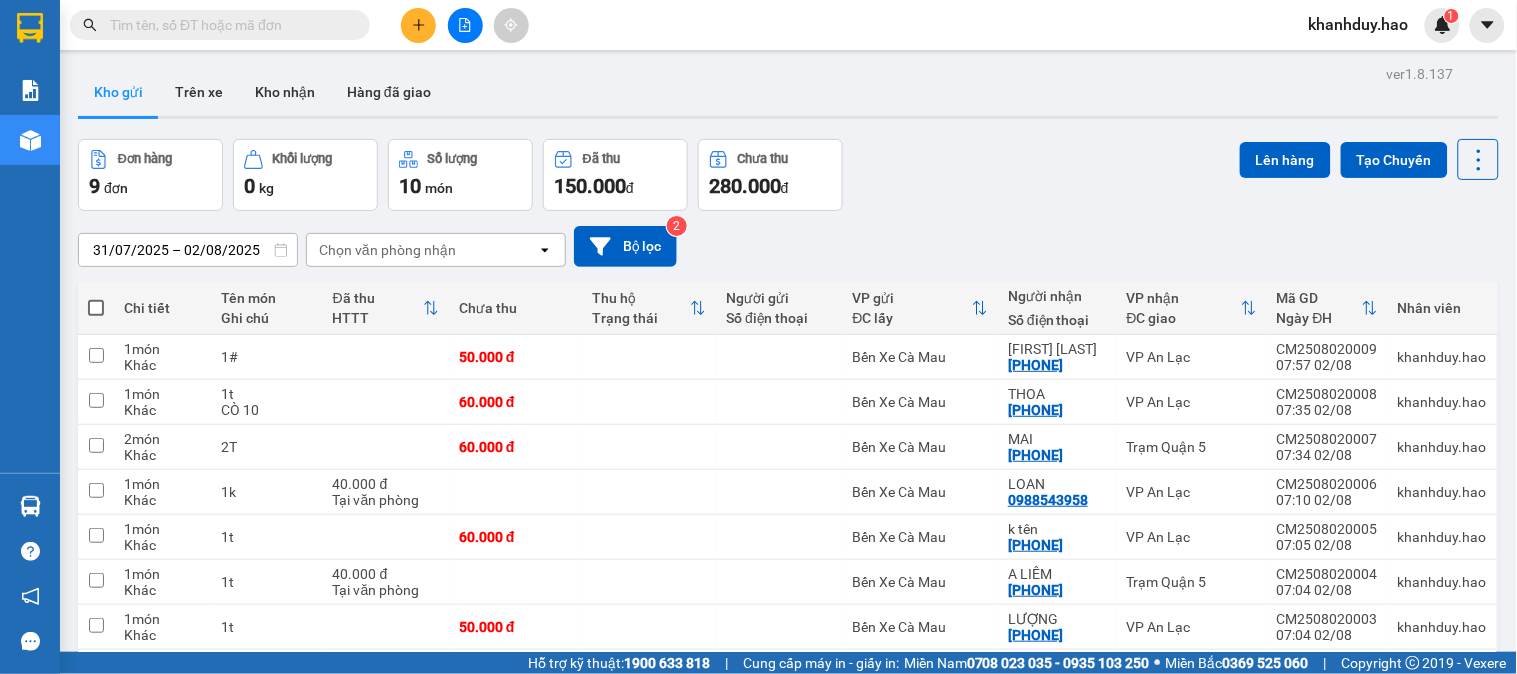 click on "Kết quả tìm kiếm ( 0 )  Bộ lọc  Thuộc VP này Gửi 3 ngày gần nhất No Data khanhduy.hao 1" at bounding box center [758, 25] 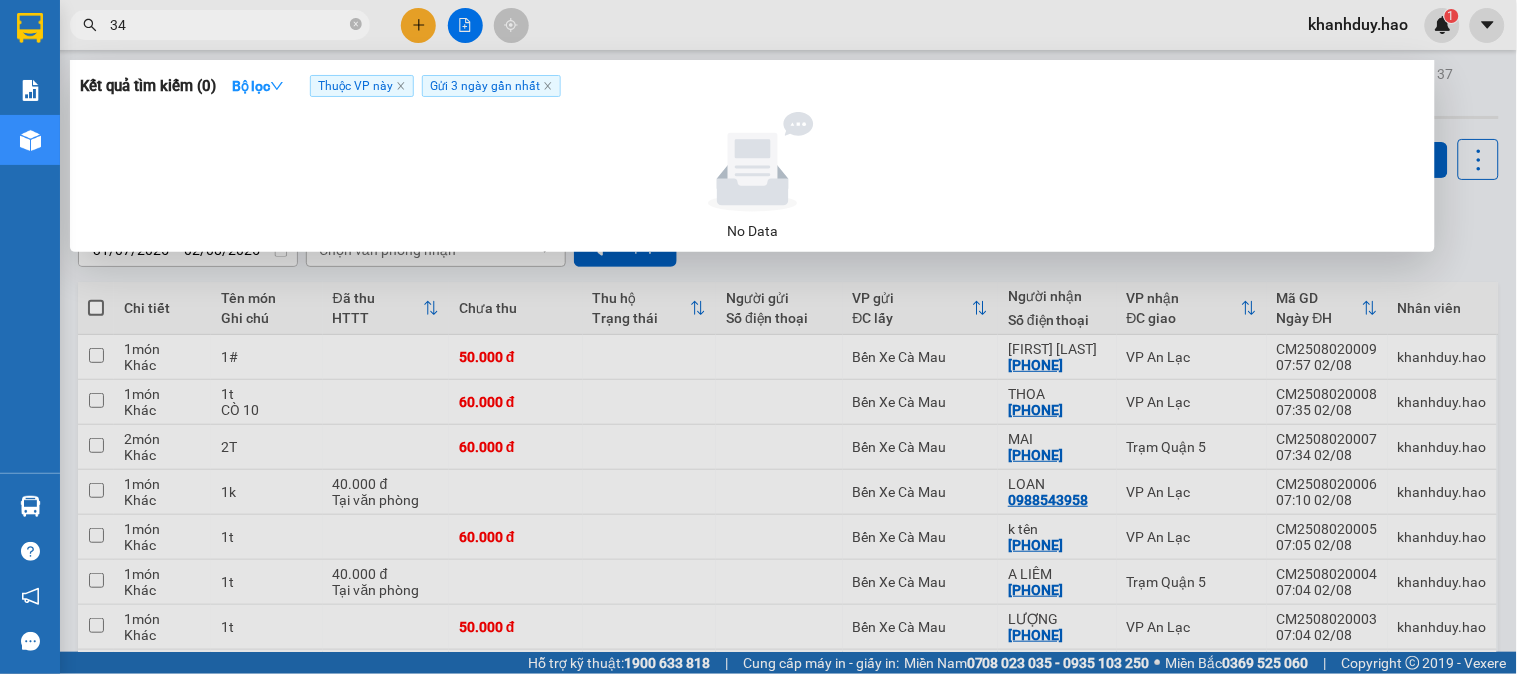 type on "344" 